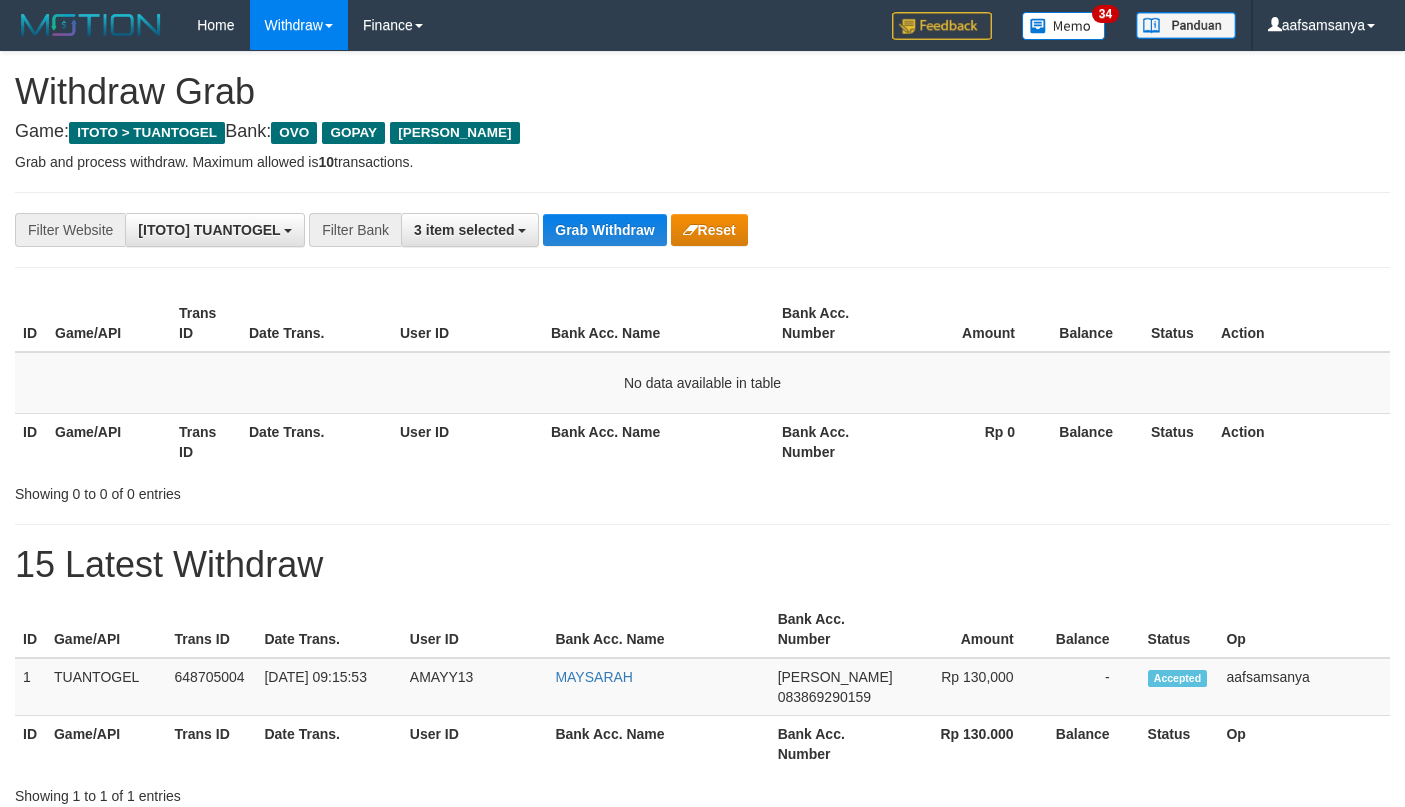 scroll, scrollTop: 0, scrollLeft: 0, axis: both 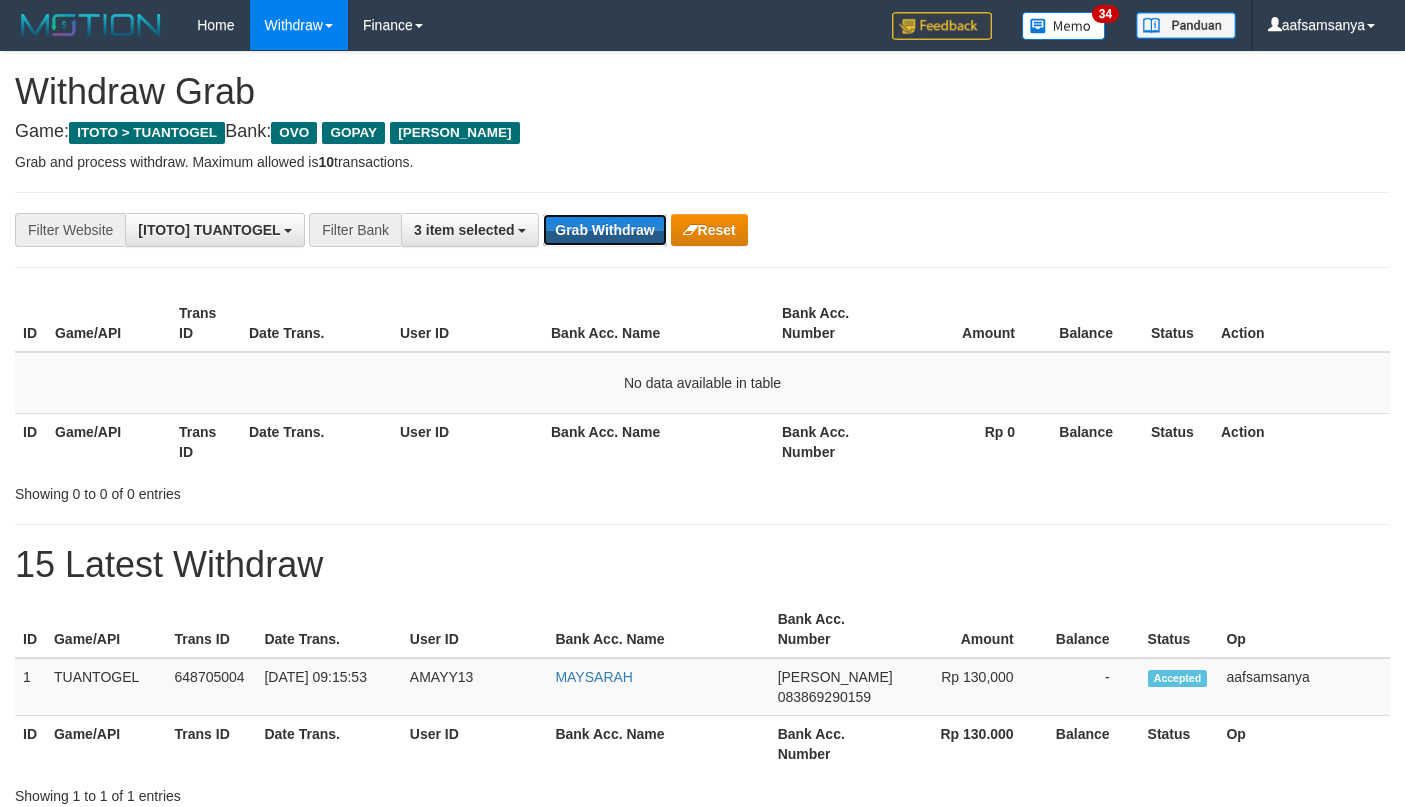 click on "Grab Withdraw" at bounding box center [604, 230] 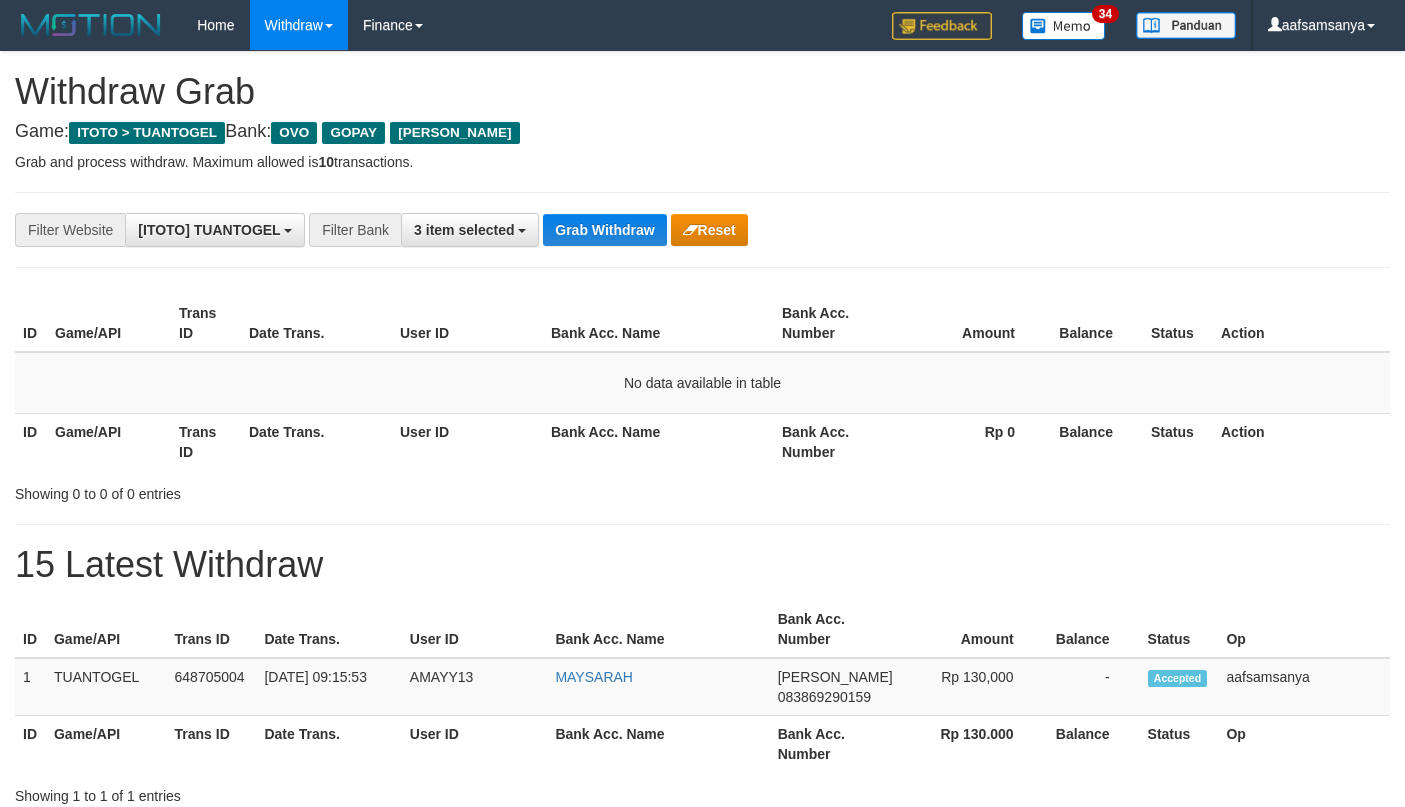 scroll, scrollTop: 0, scrollLeft: 0, axis: both 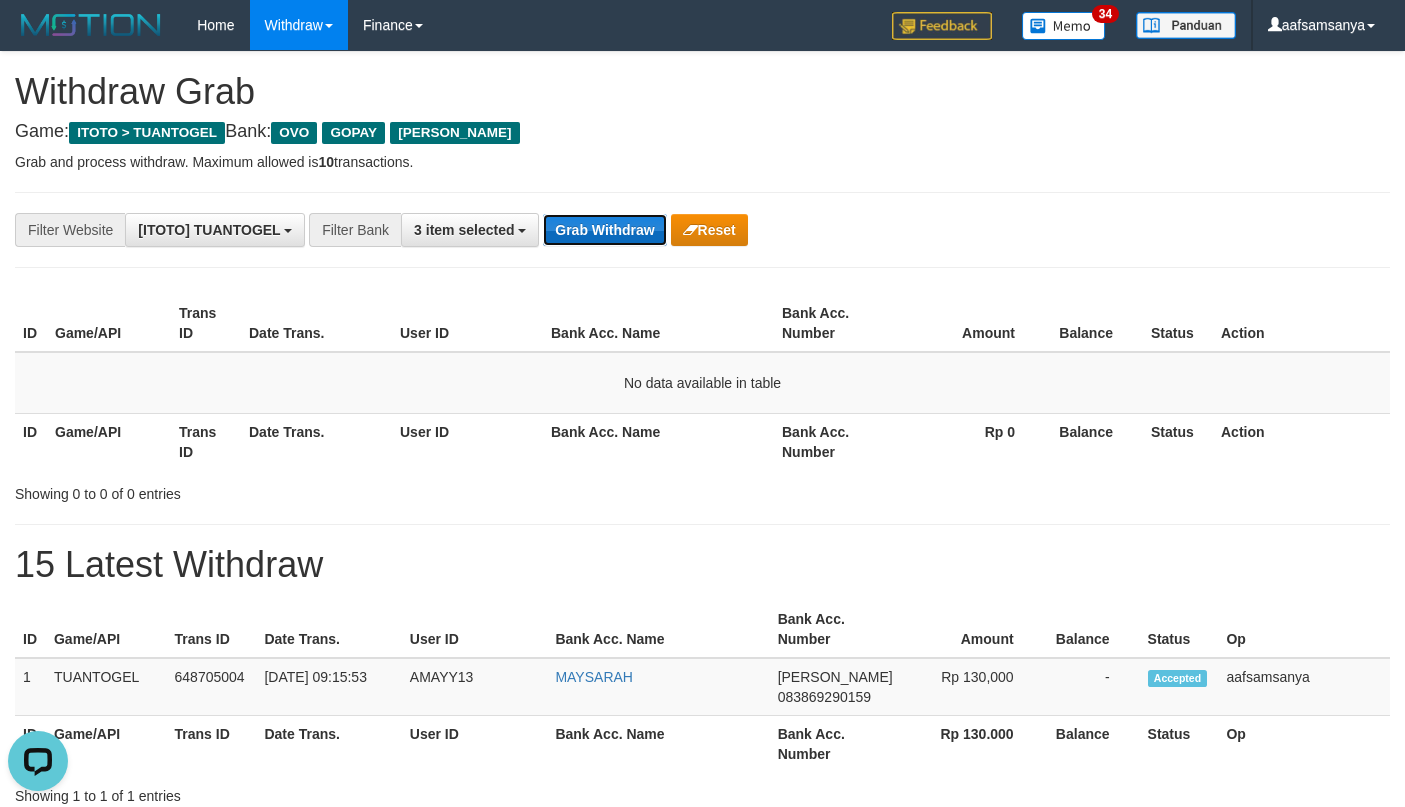 click on "Grab Withdraw" at bounding box center (604, 230) 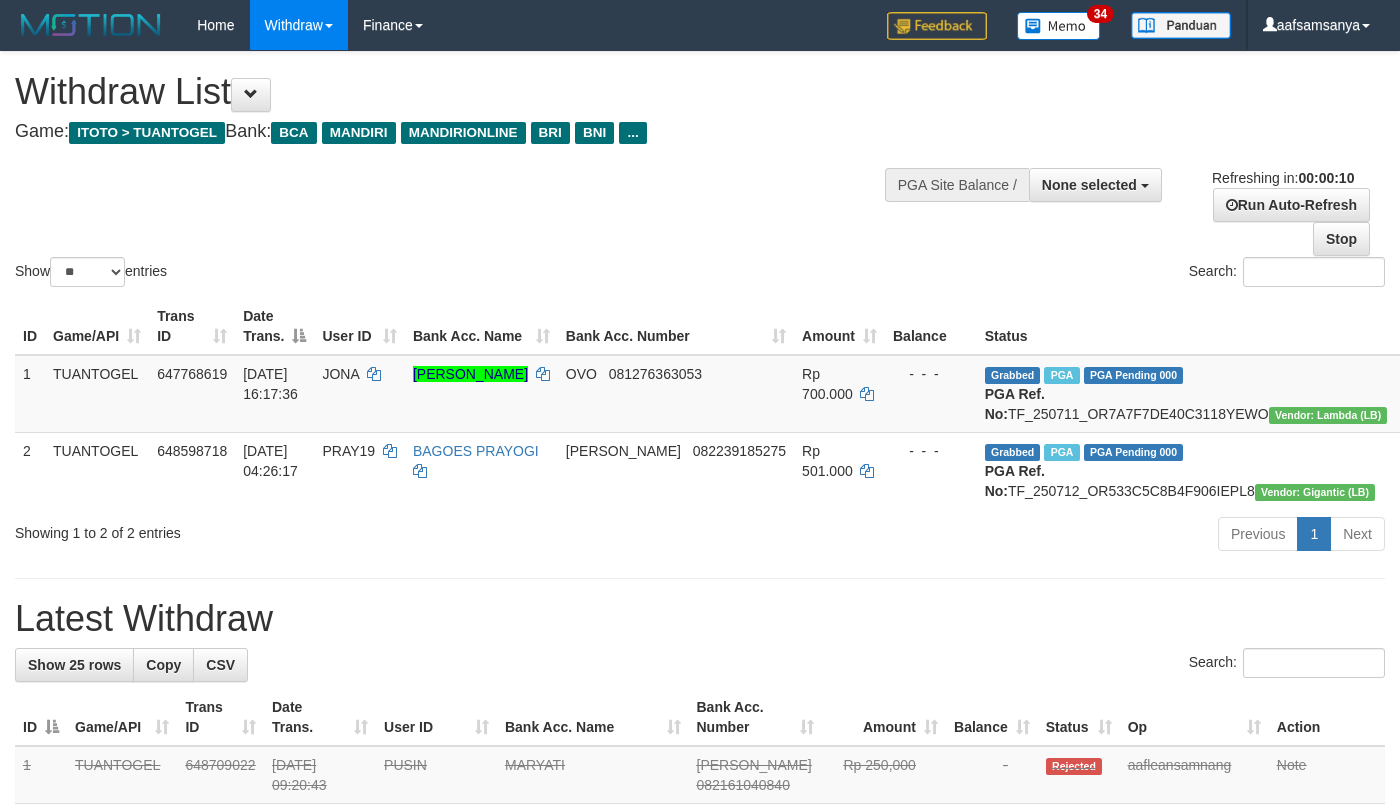 select 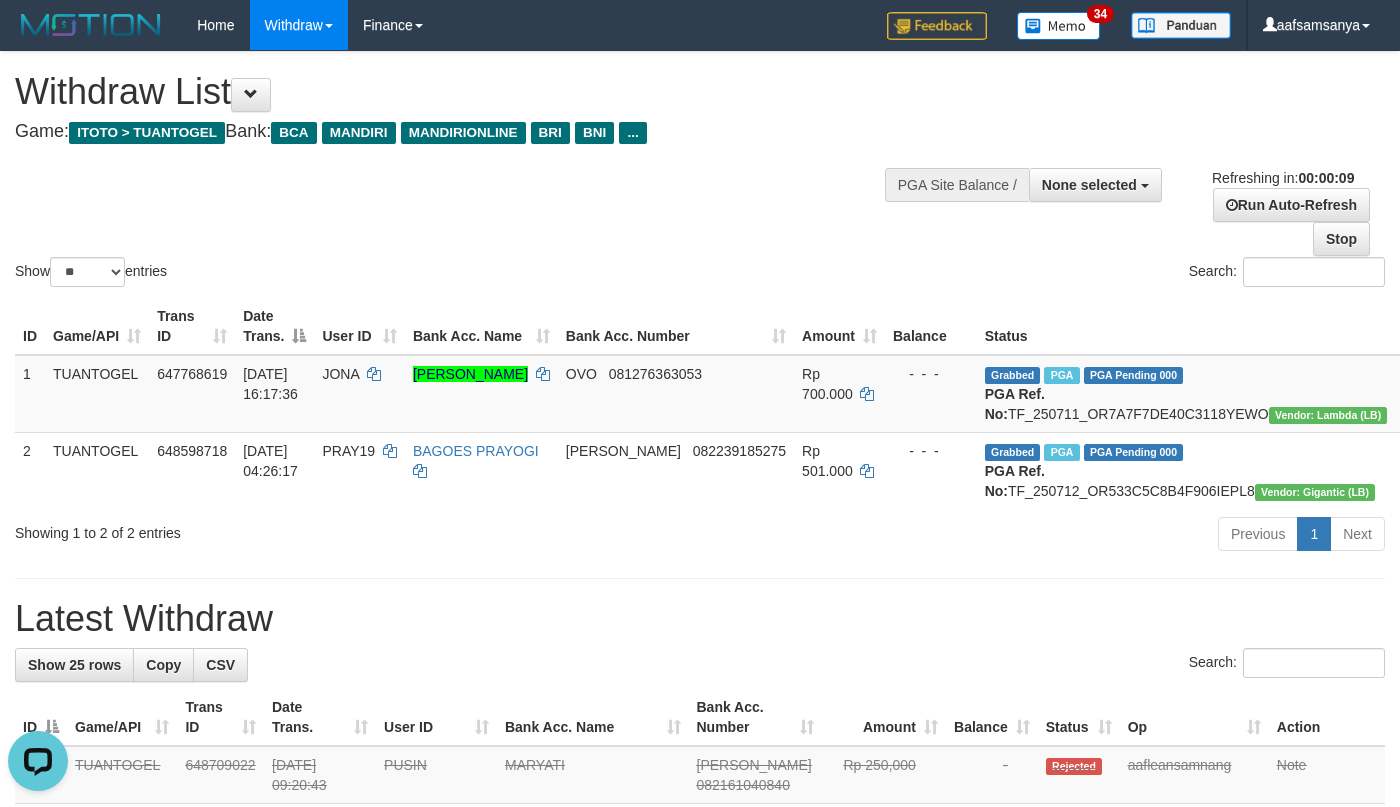 scroll, scrollTop: 0, scrollLeft: 0, axis: both 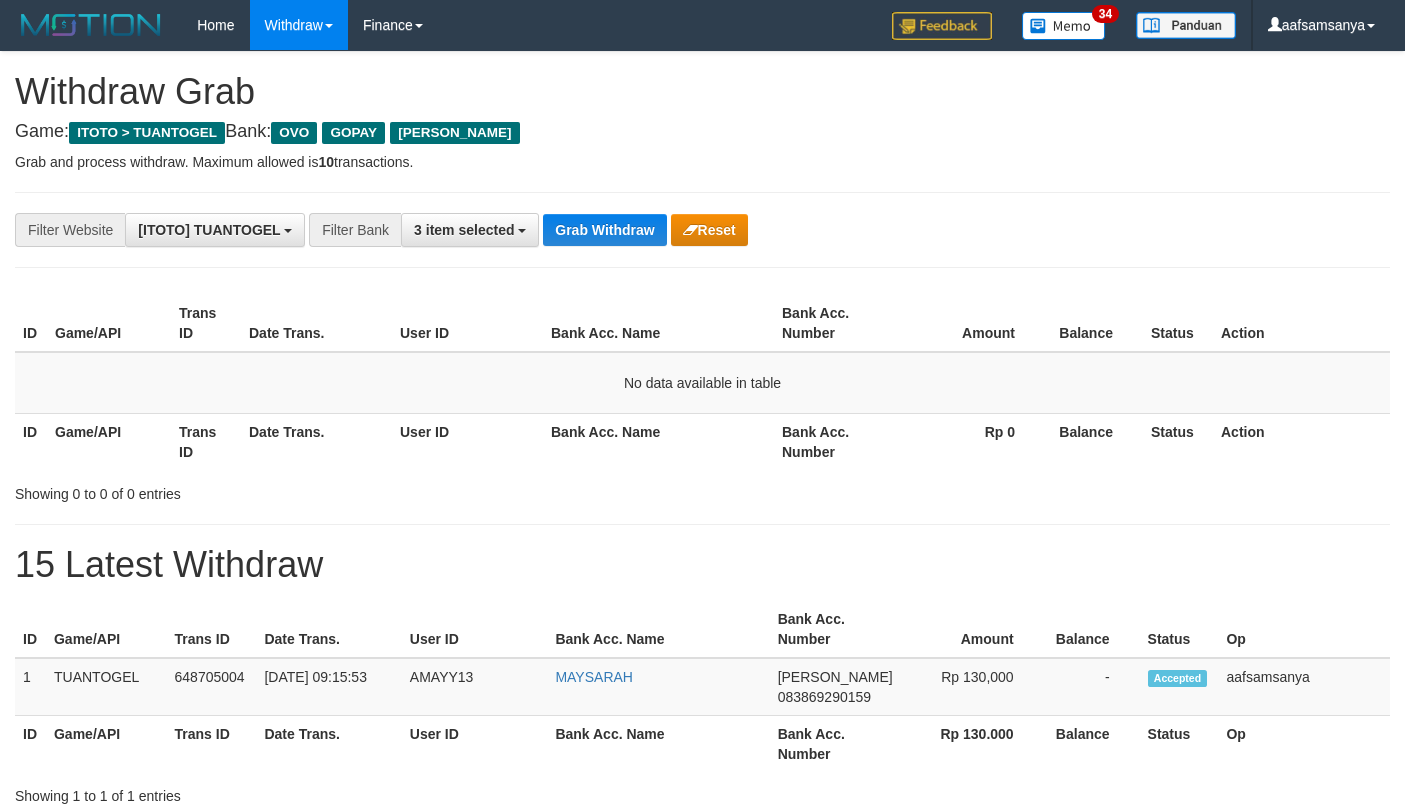 click on "Grab Withdraw" at bounding box center [604, 230] 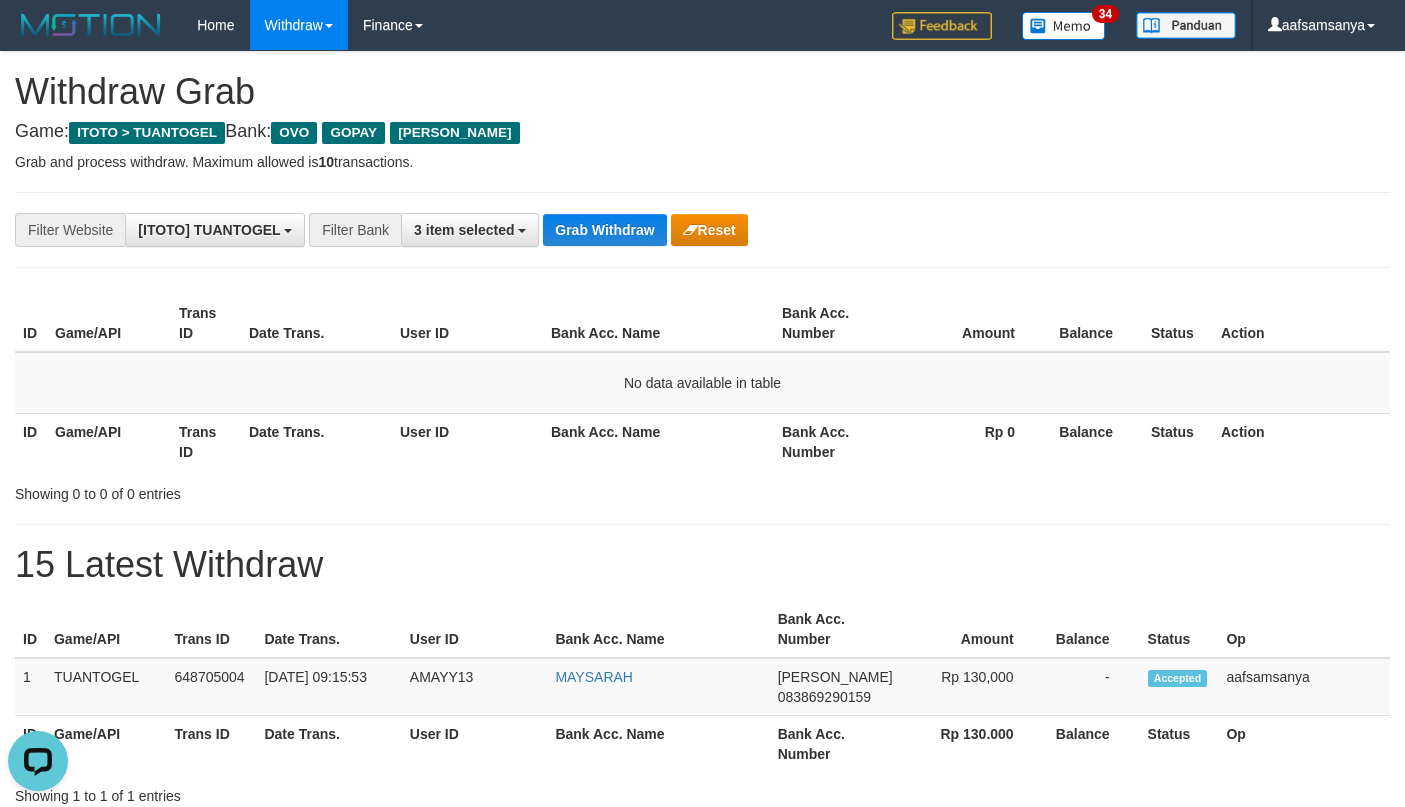scroll, scrollTop: 0, scrollLeft: 0, axis: both 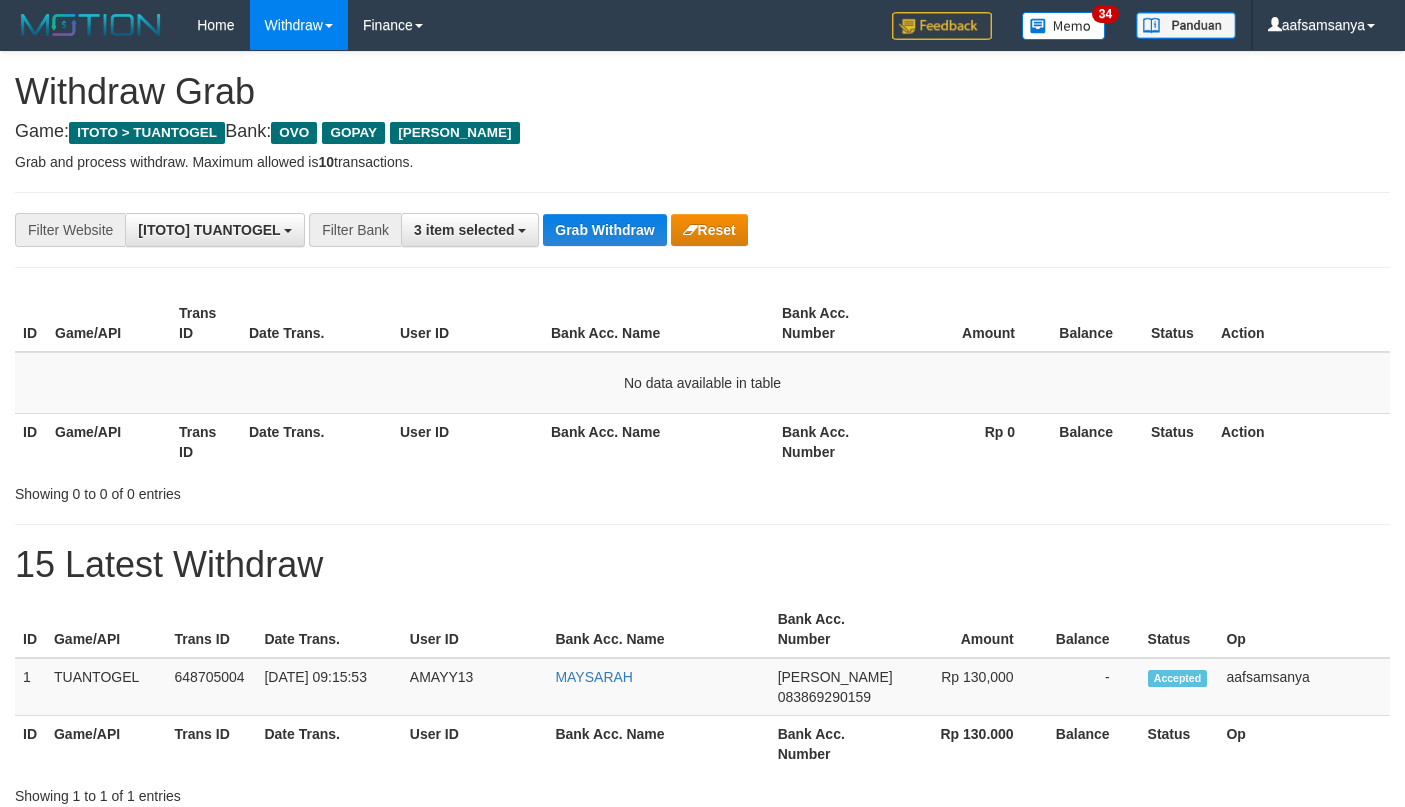 click on "Grab Withdraw" at bounding box center (604, 230) 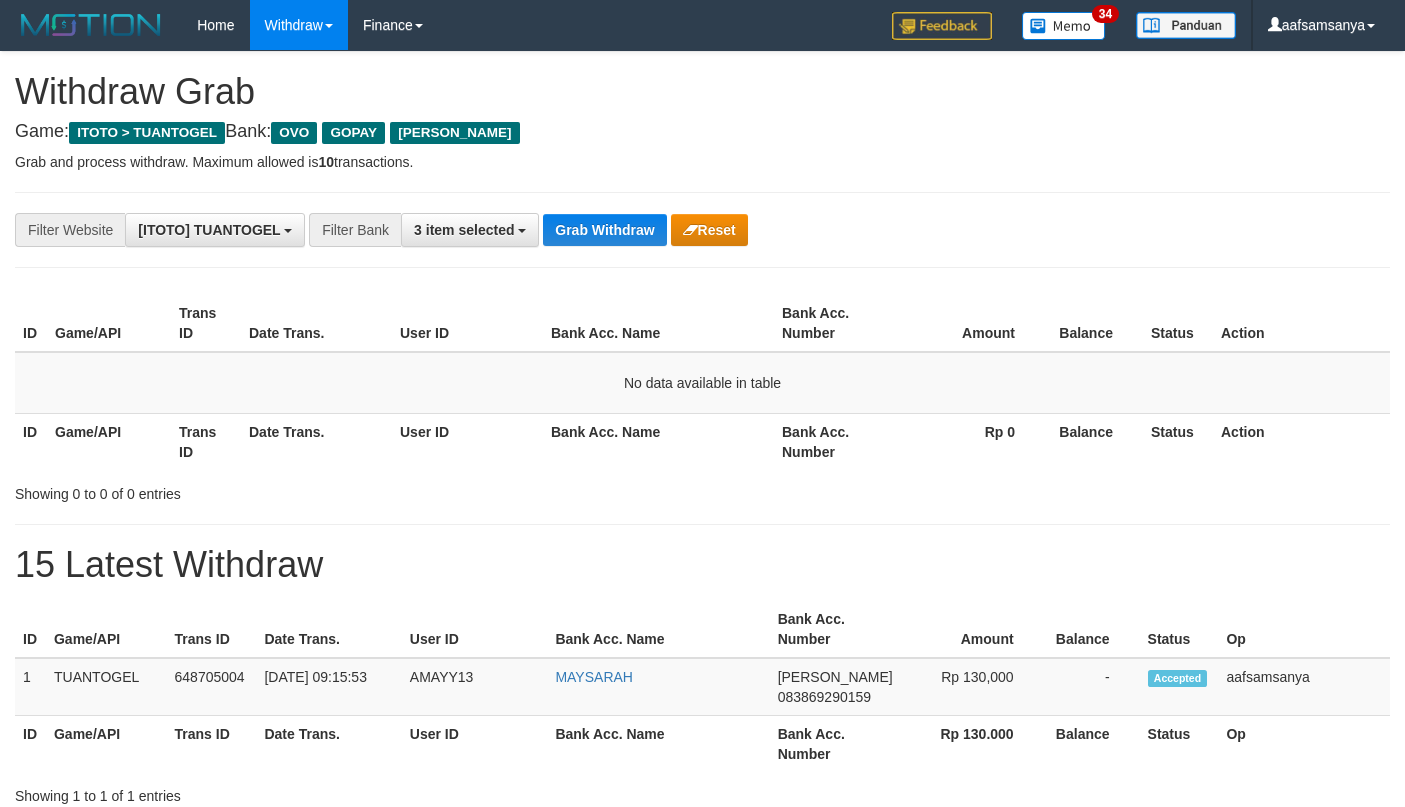scroll, scrollTop: 0, scrollLeft: 0, axis: both 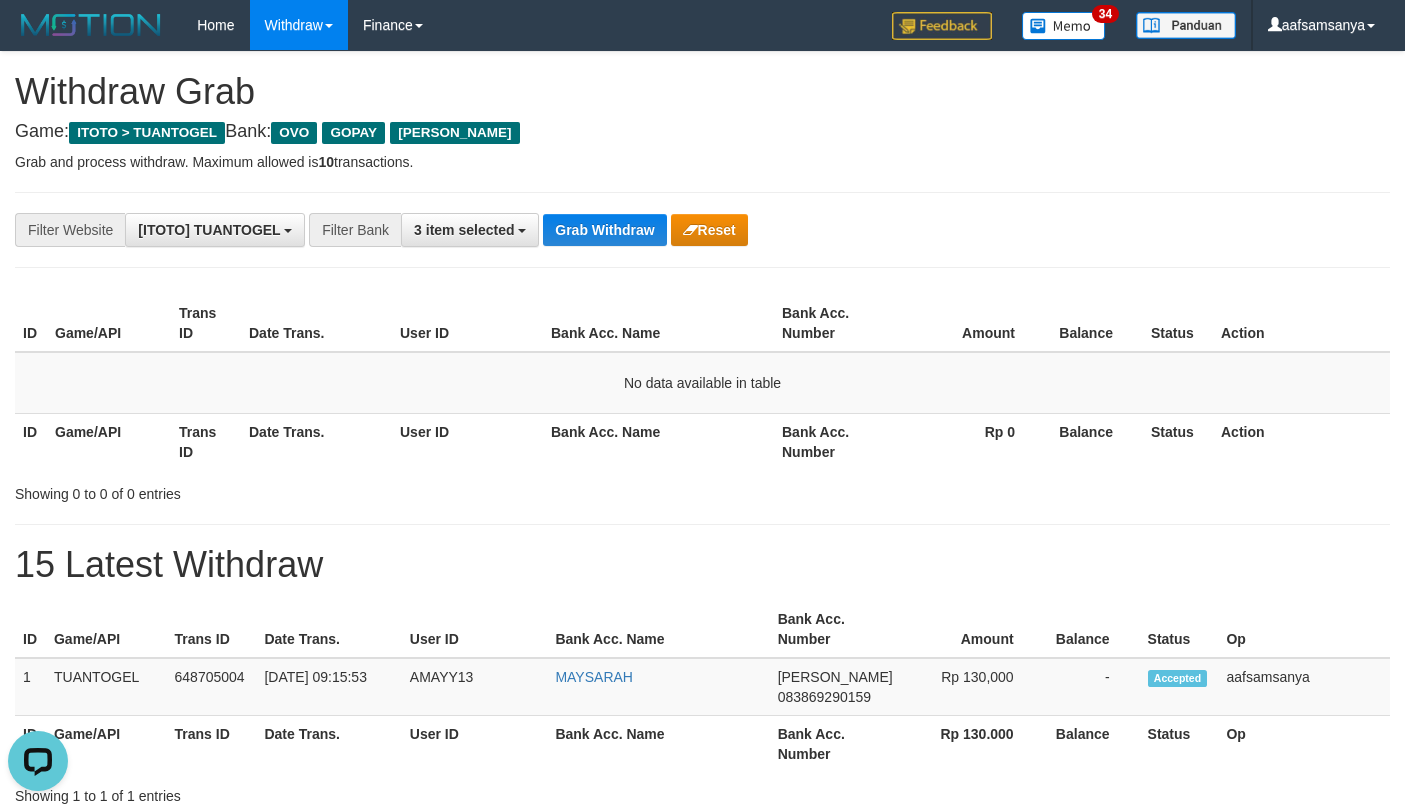 click on "Grab Withdraw" at bounding box center (604, 230) 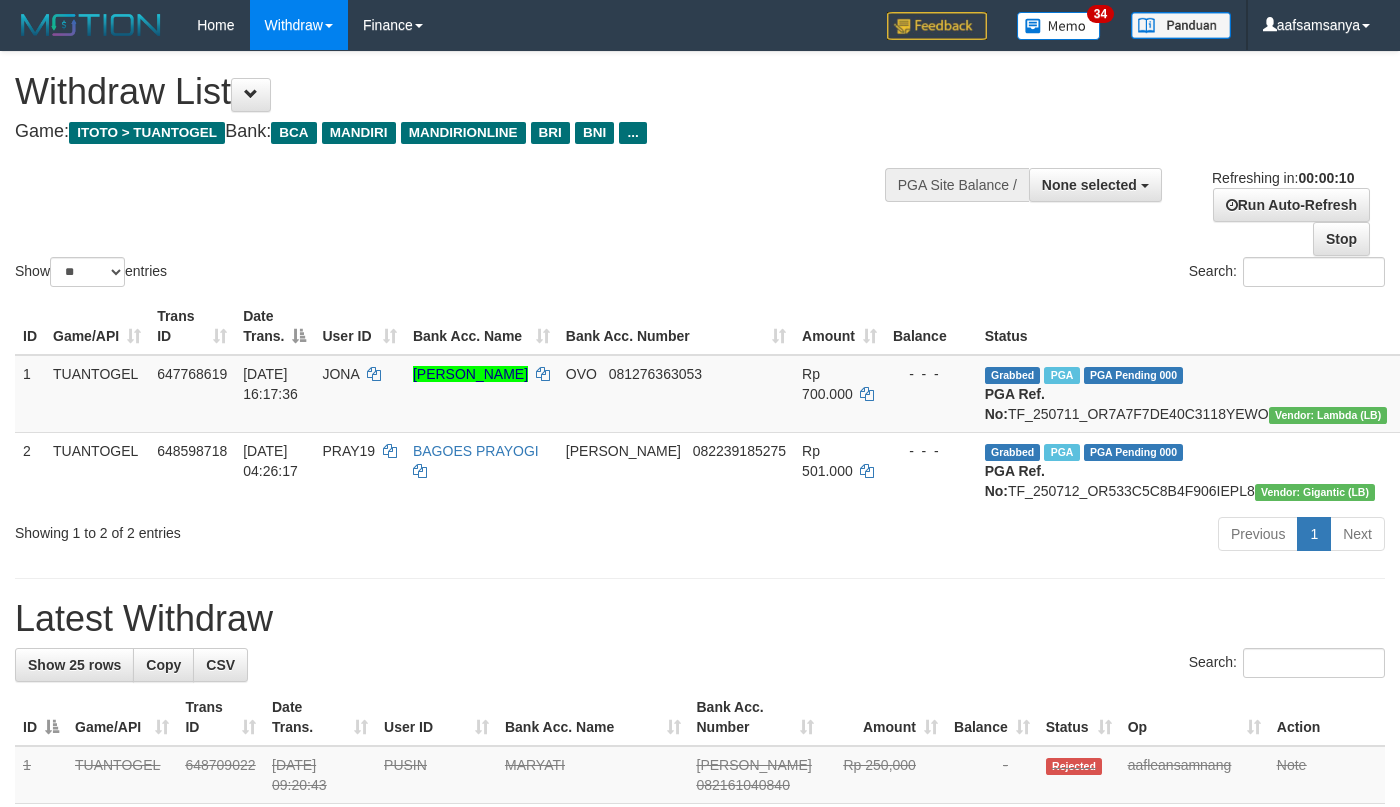 select 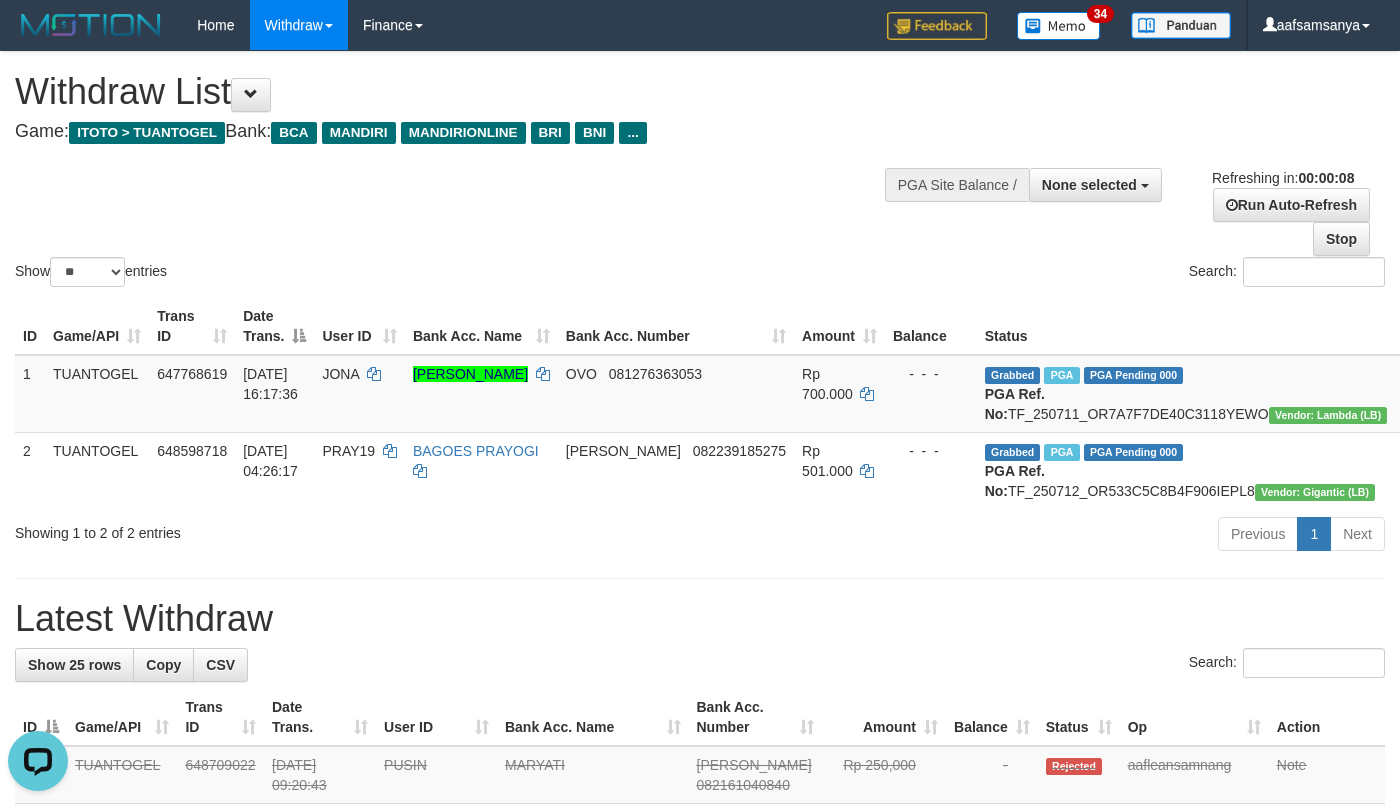 scroll, scrollTop: 0, scrollLeft: 0, axis: both 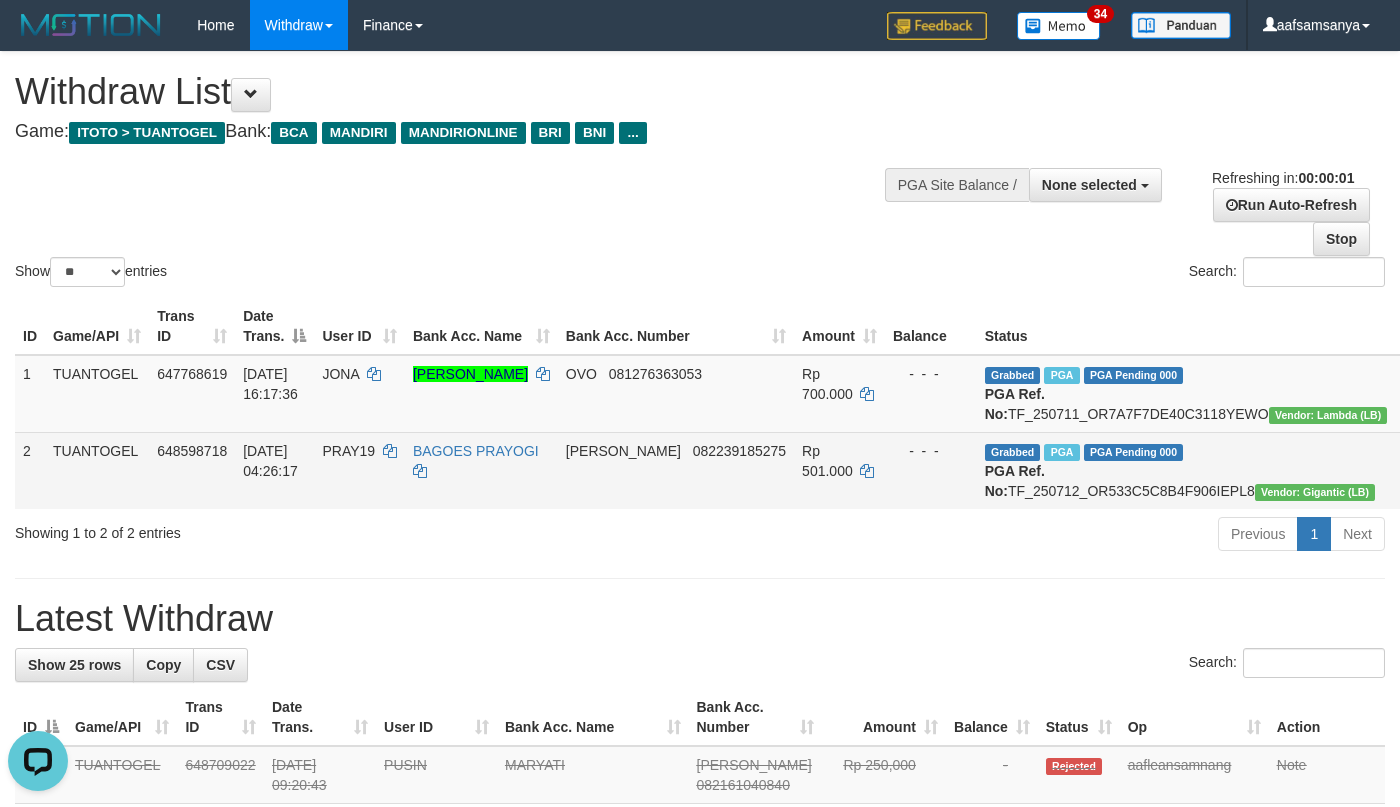 click on "-  -  -" at bounding box center [931, 470] 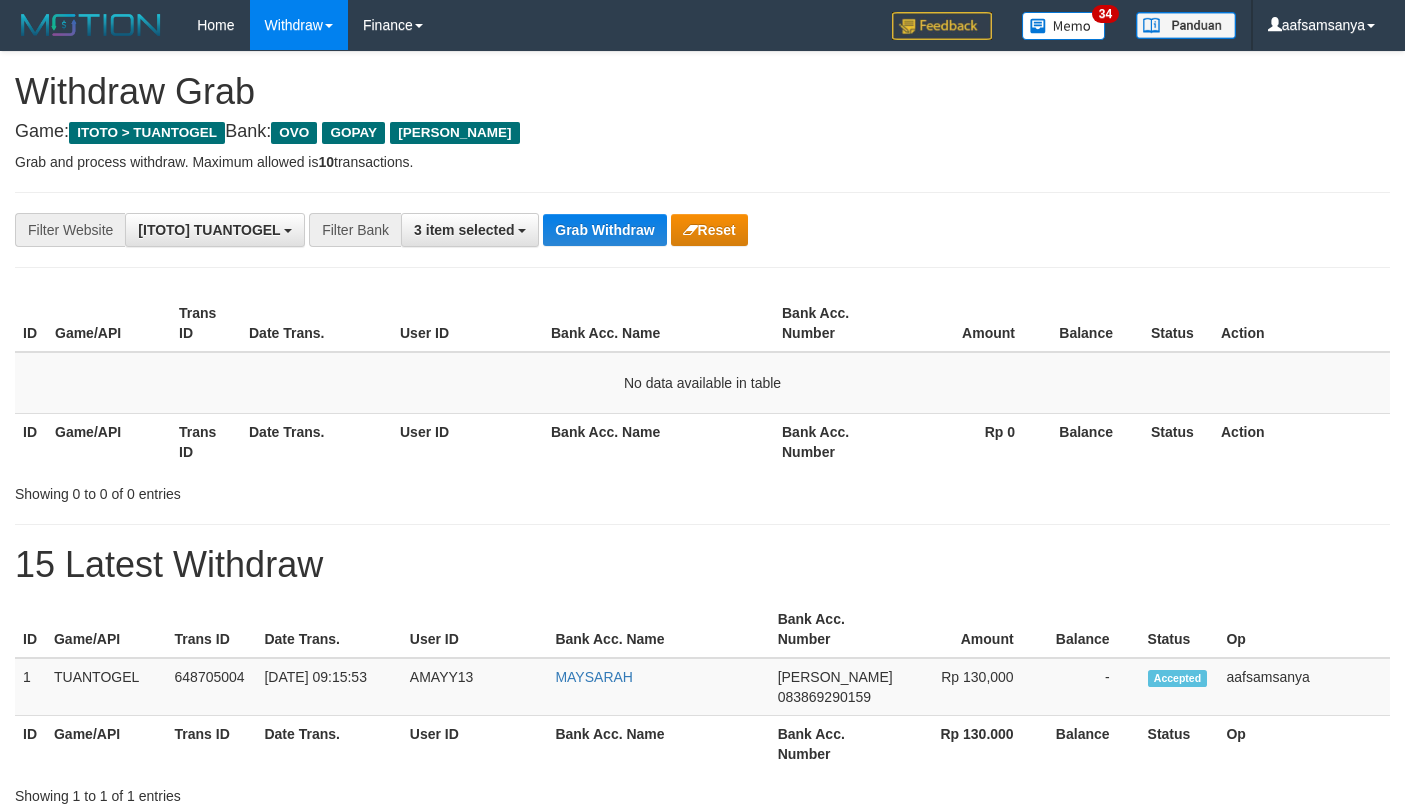 scroll, scrollTop: 0, scrollLeft: 0, axis: both 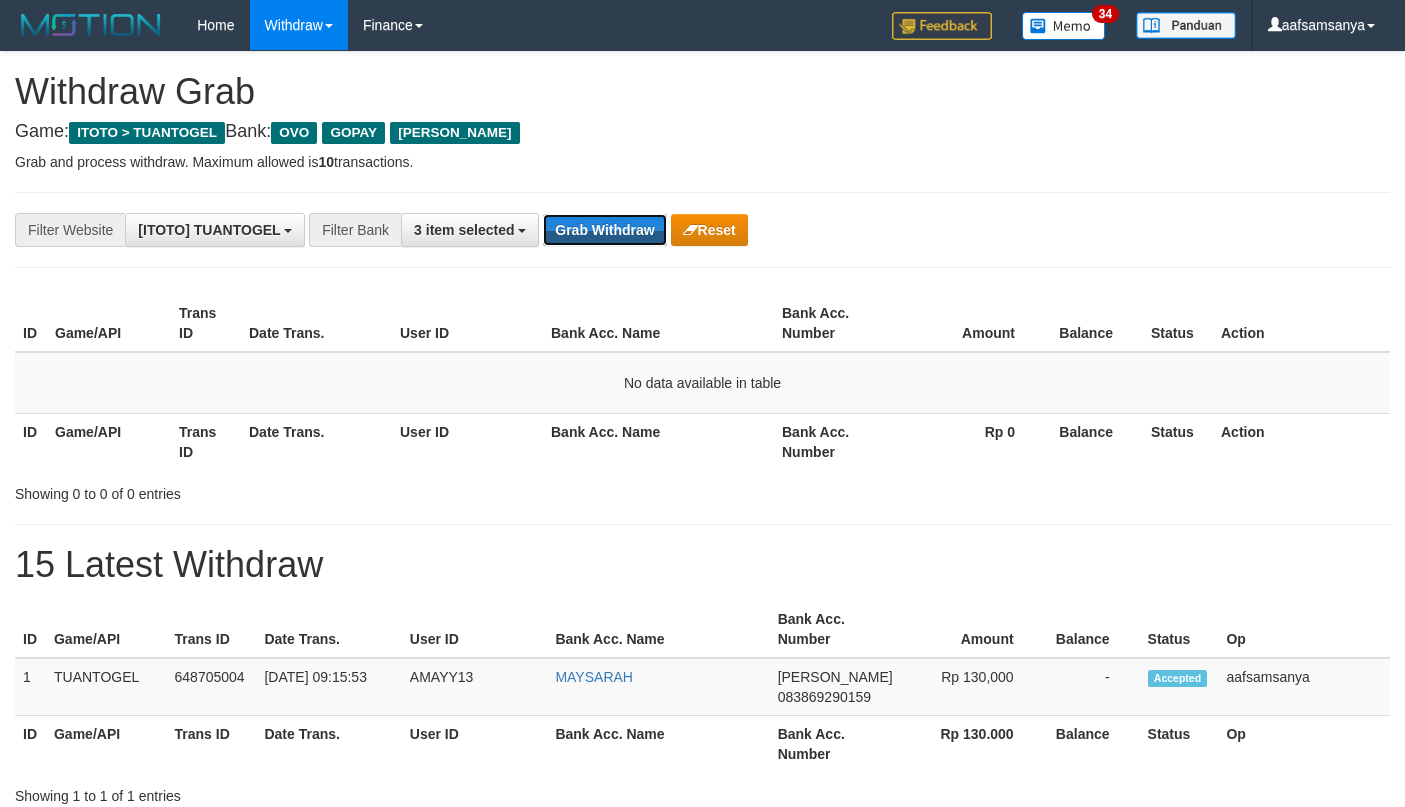 click on "Grab Withdraw" at bounding box center (604, 230) 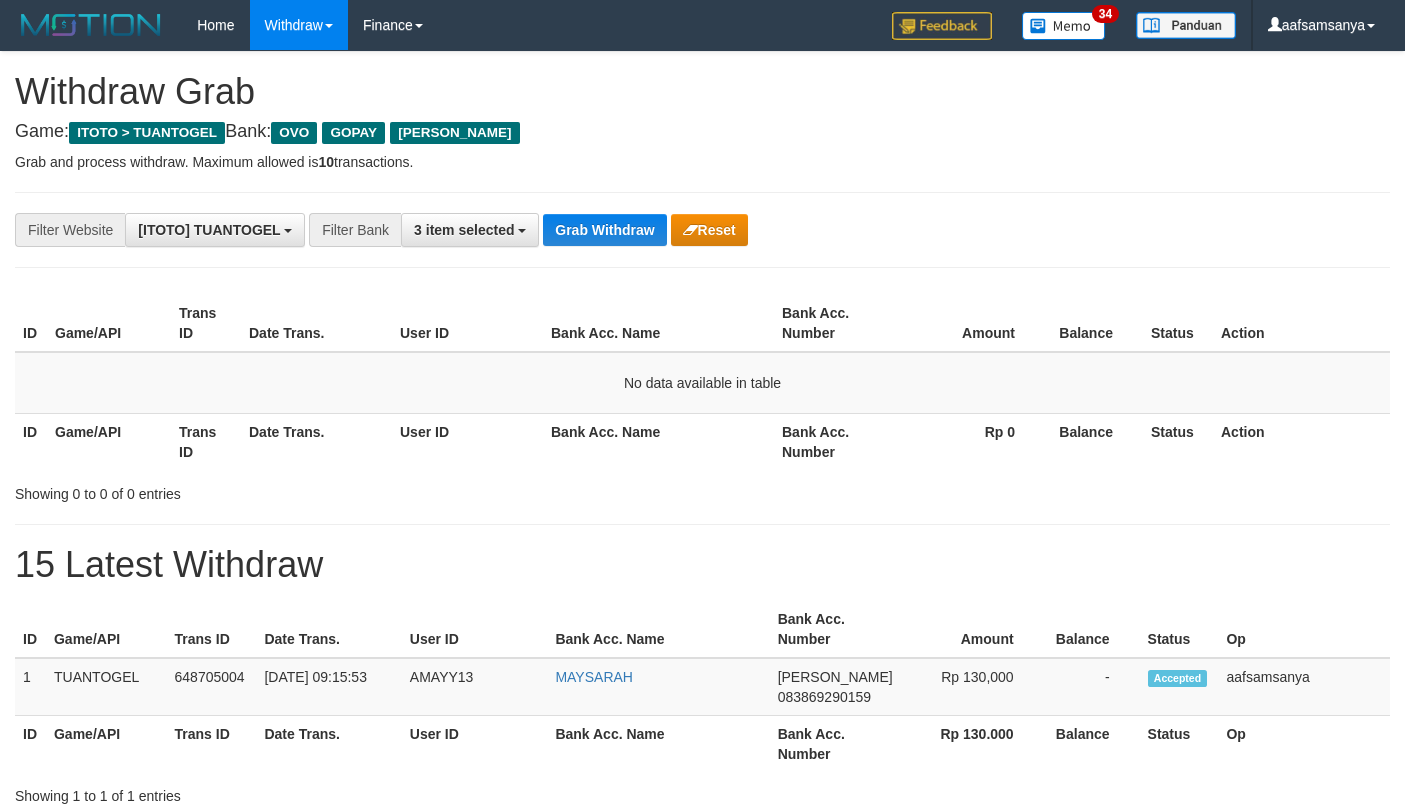 scroll, scrollTop: 0, scrollLeft: 0, axis: both 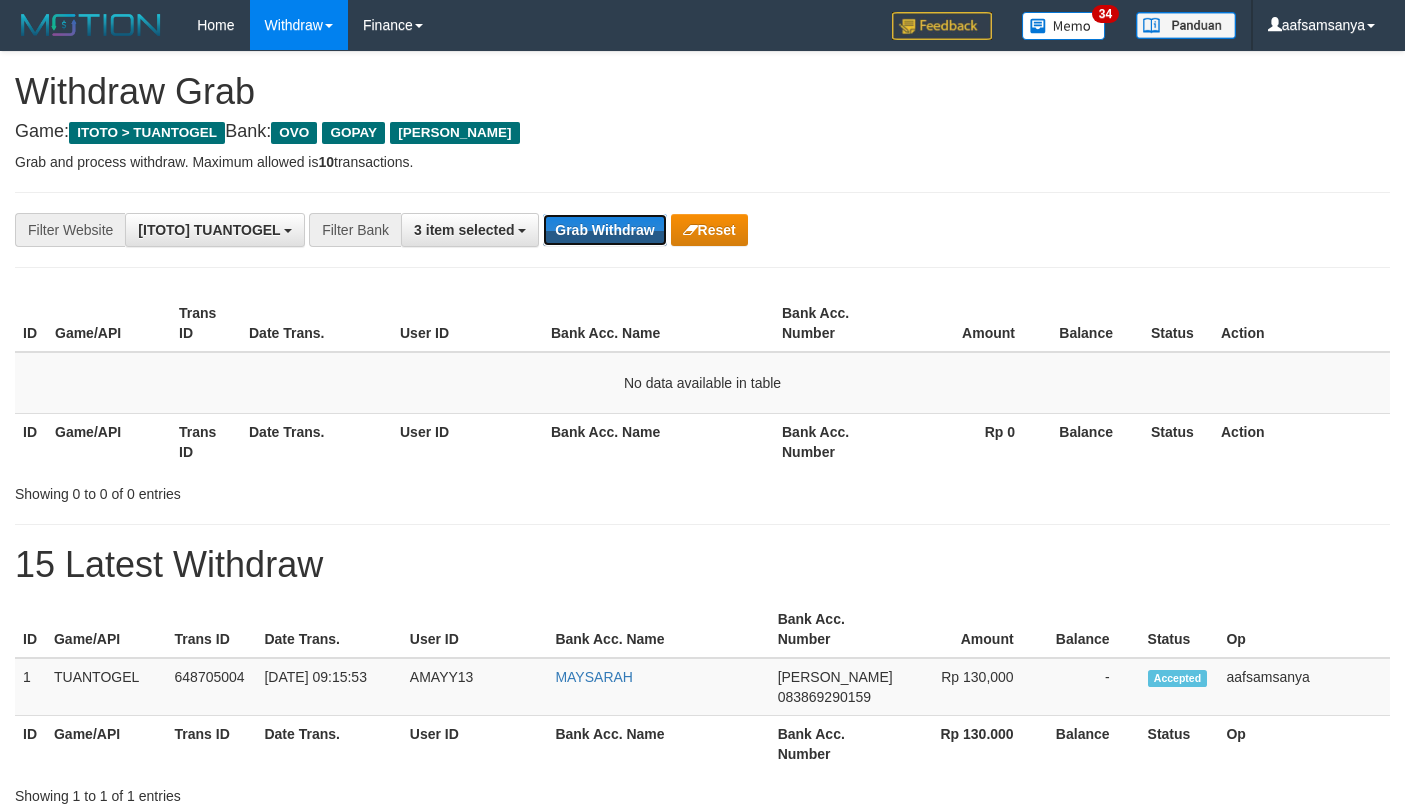 click on "Grab Withdraw" at bounding box center (604, 230) 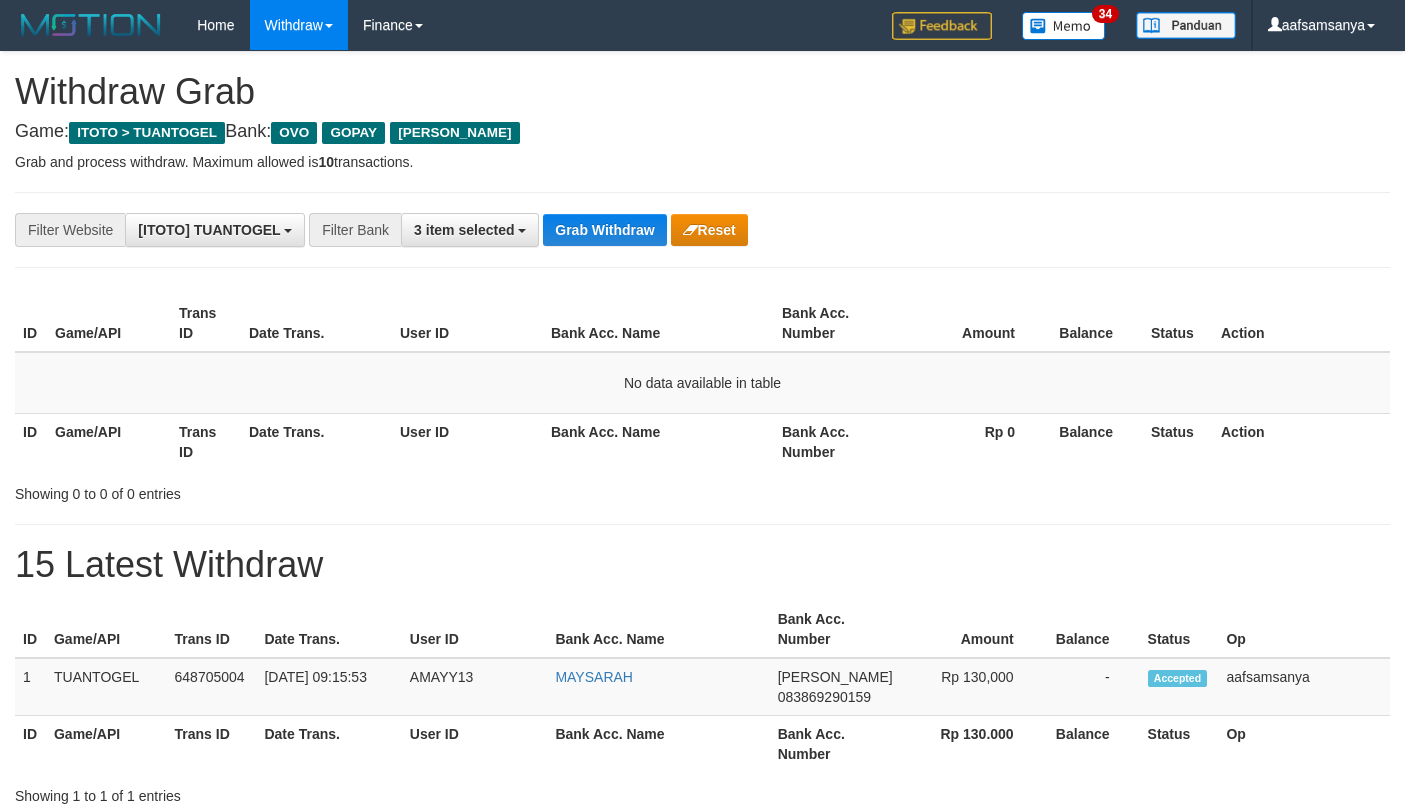 scroll, scrollTop: 0, scrollLeft: 0, axis: both 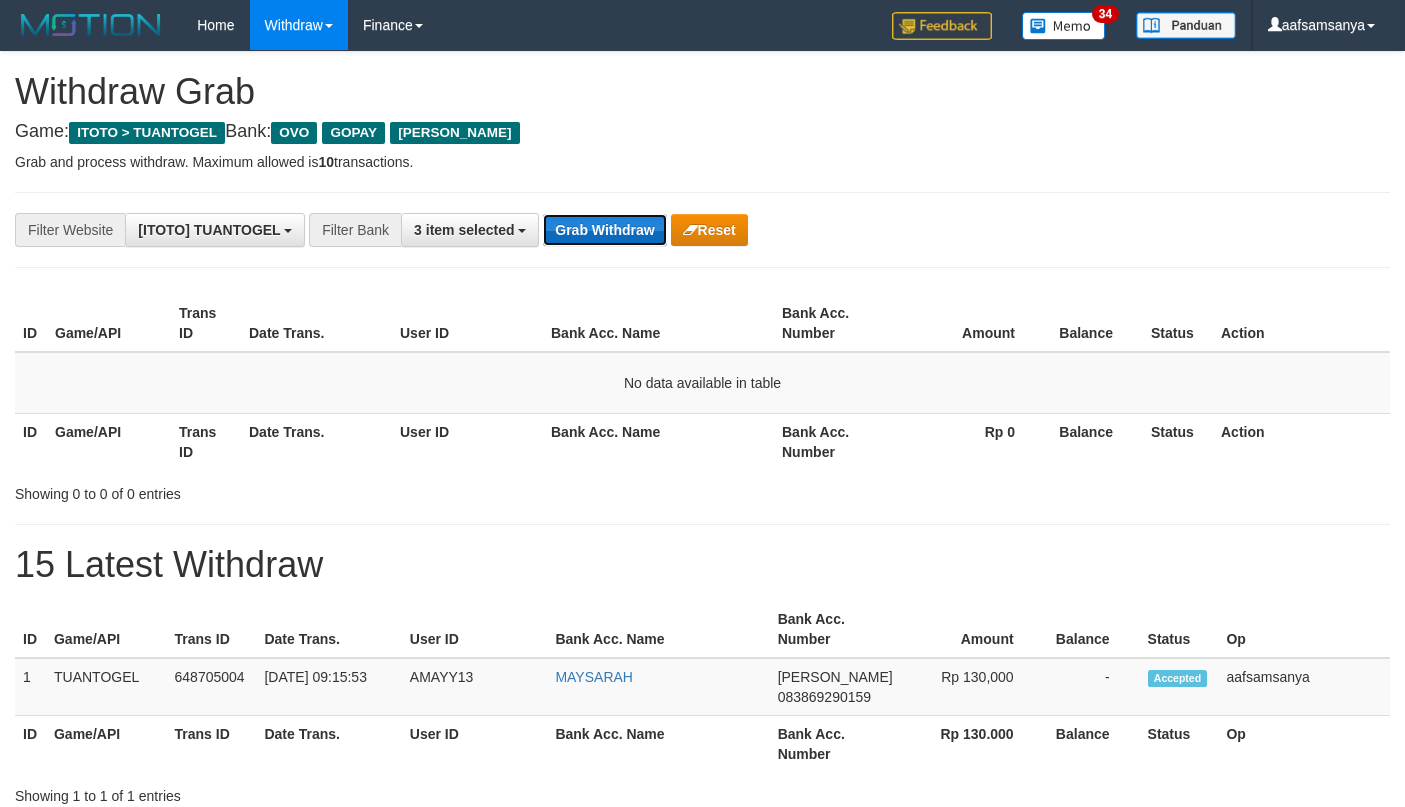 click on "Grab Withdraw" at bounding box center [604, 230] 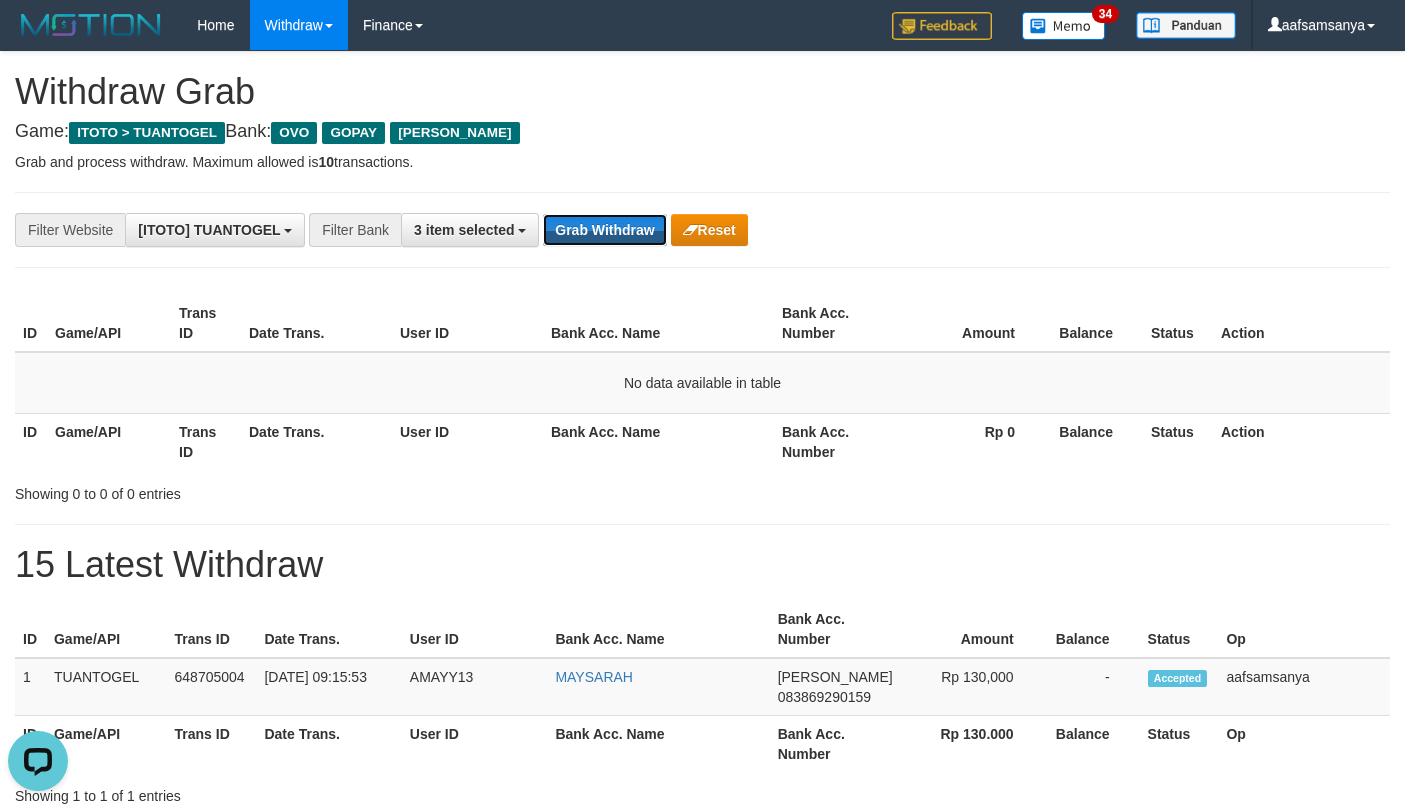 scroll, scrollTop: 0, scrollLeft: 0, axis: both 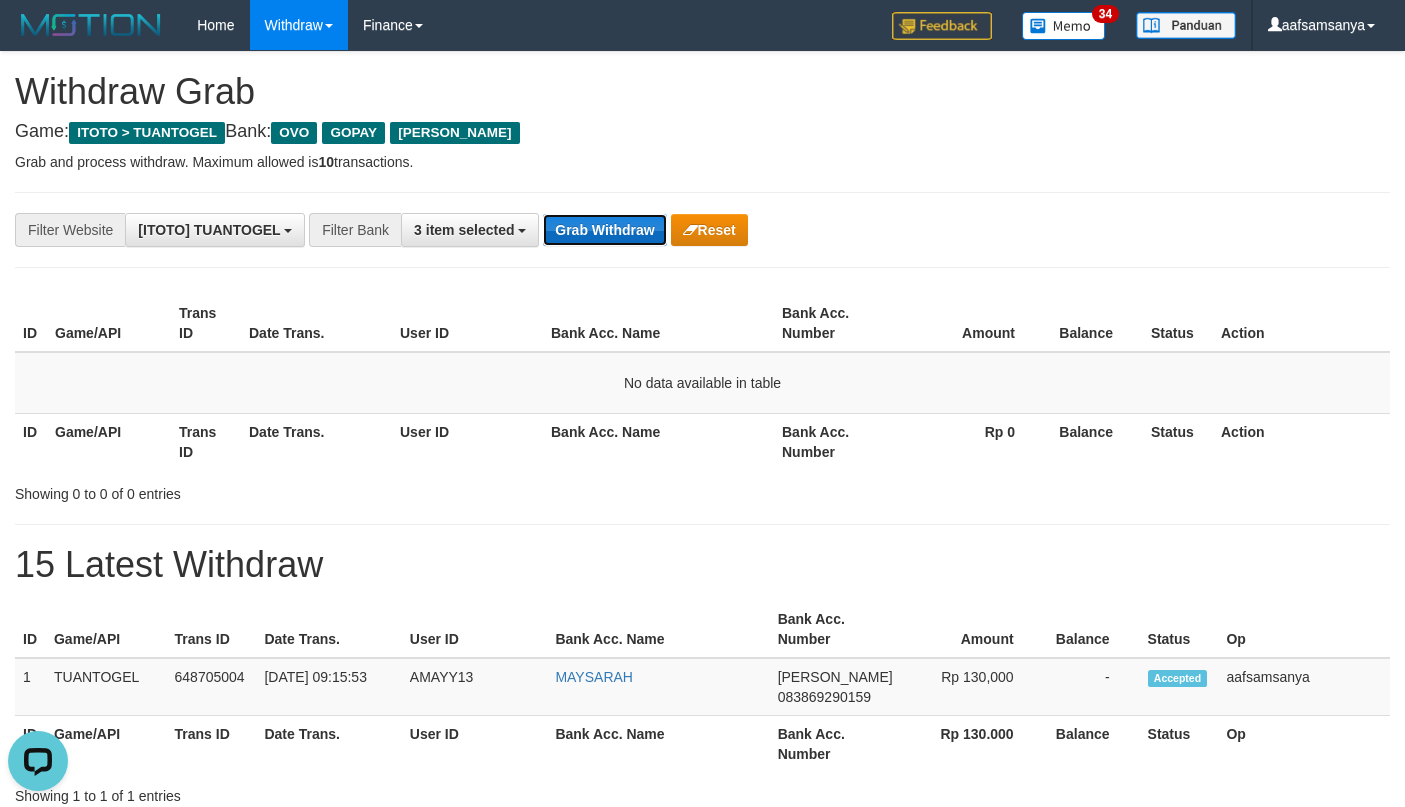 click on "Grab Withdraw" at bounding box center [604, 230] 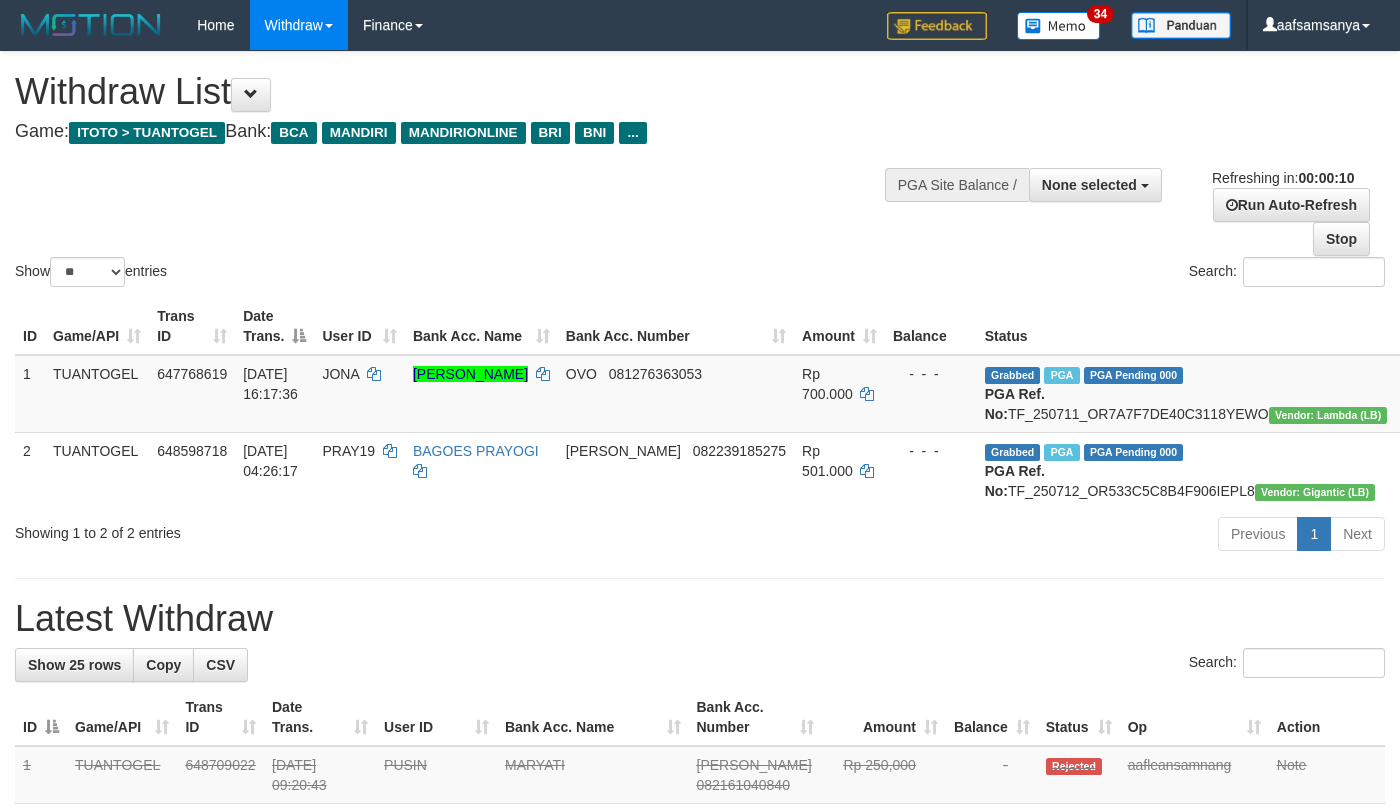 select 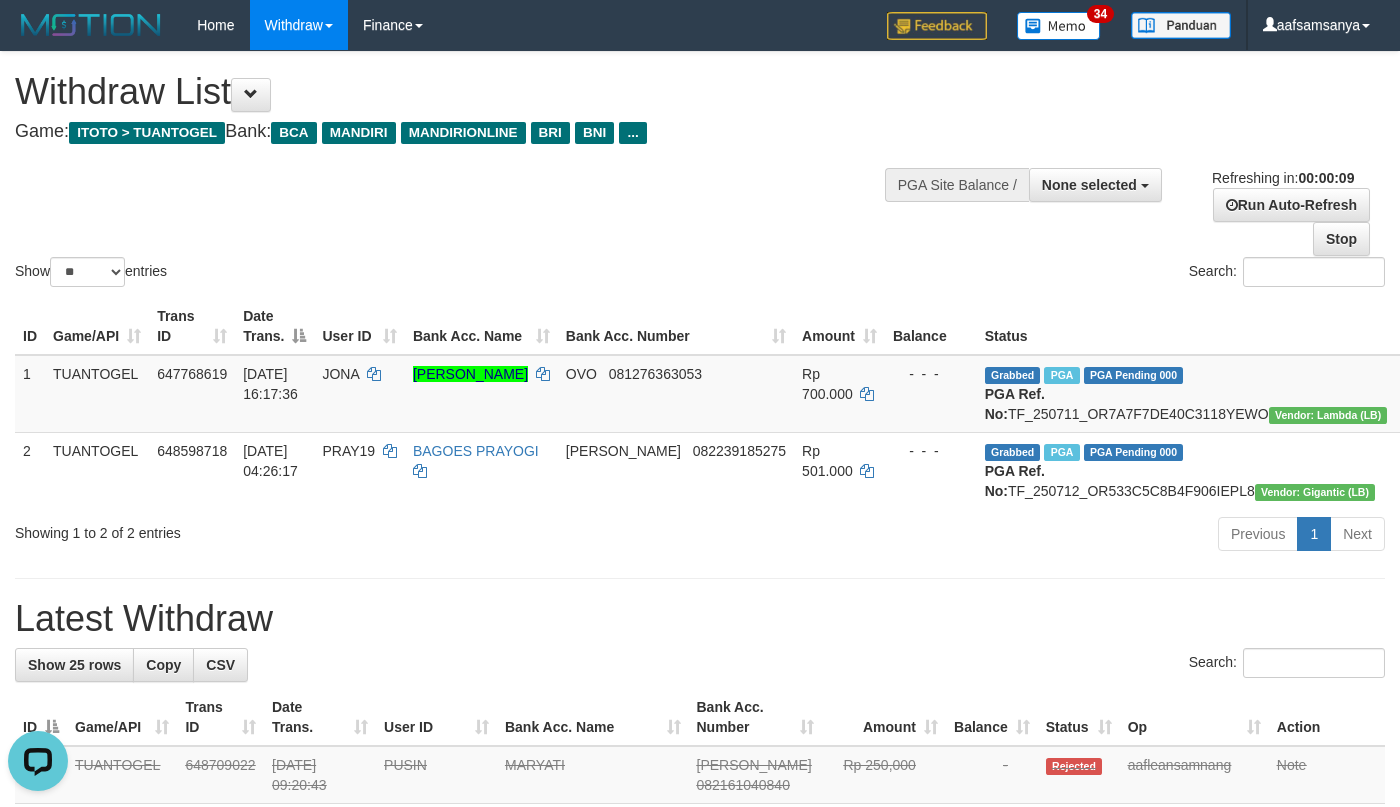 scroll, scrollTop: 0, scrollLeft: 0, axis: both 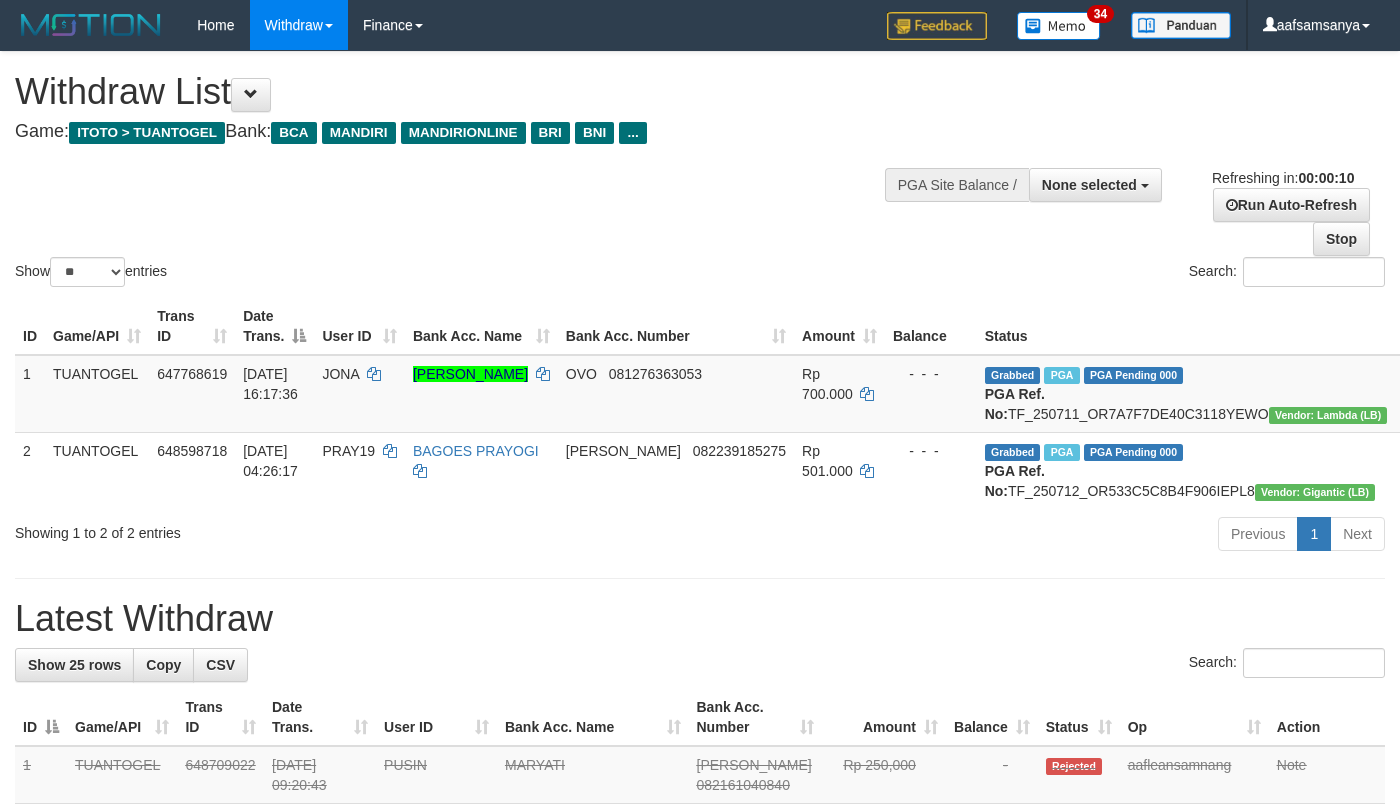 select 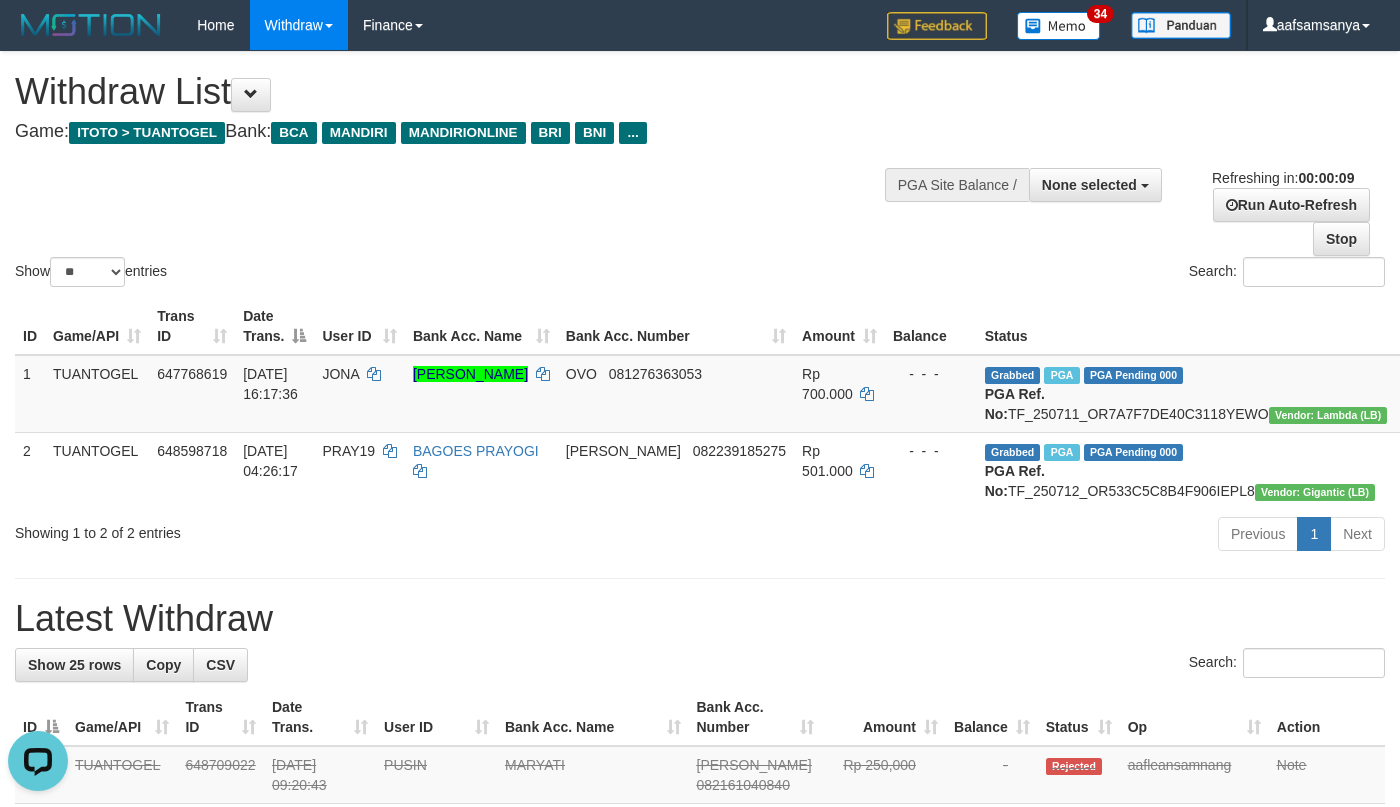 scroll, scrollTop: 0, scrollLeft: 0, axis: both 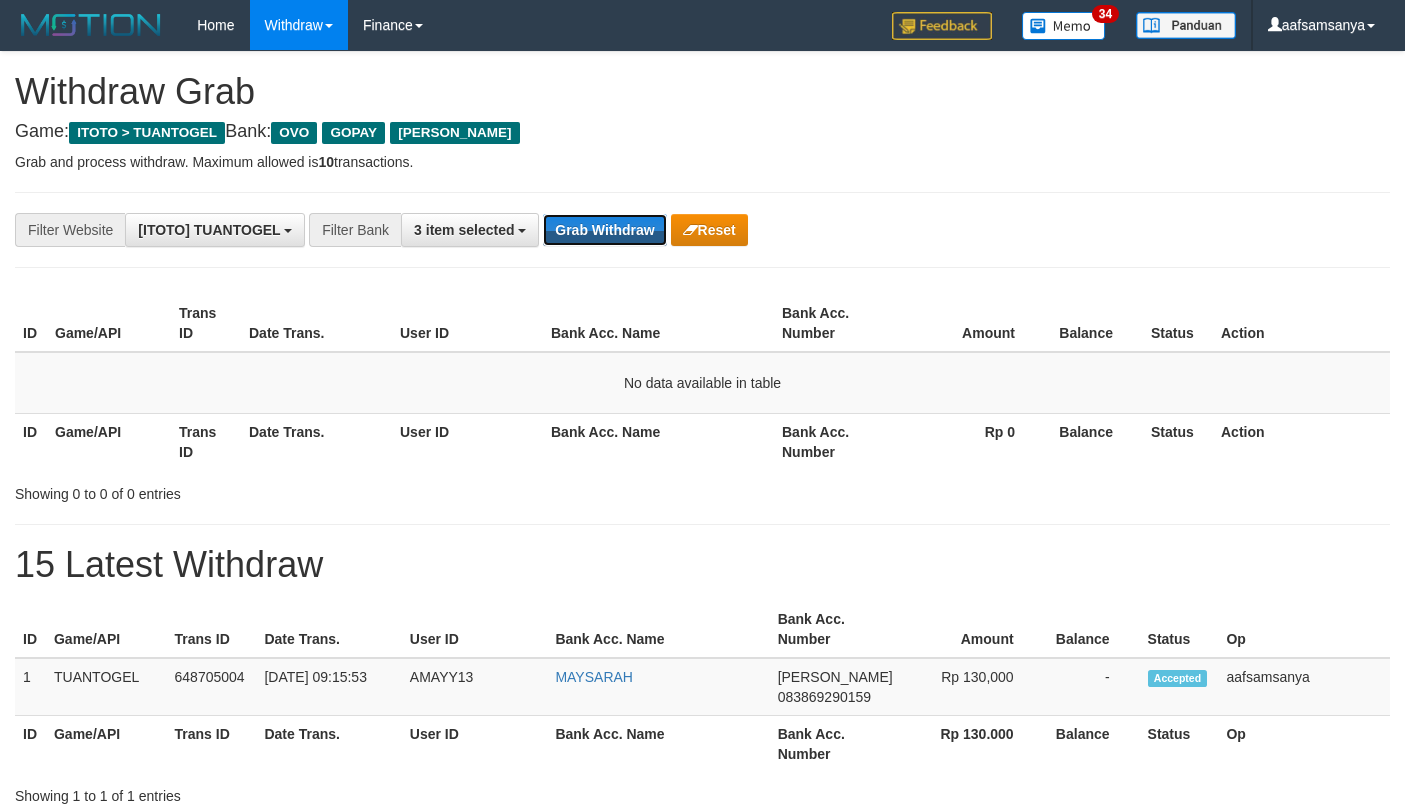 click on "Grab Withdraw" at bounding box center [604, 230] 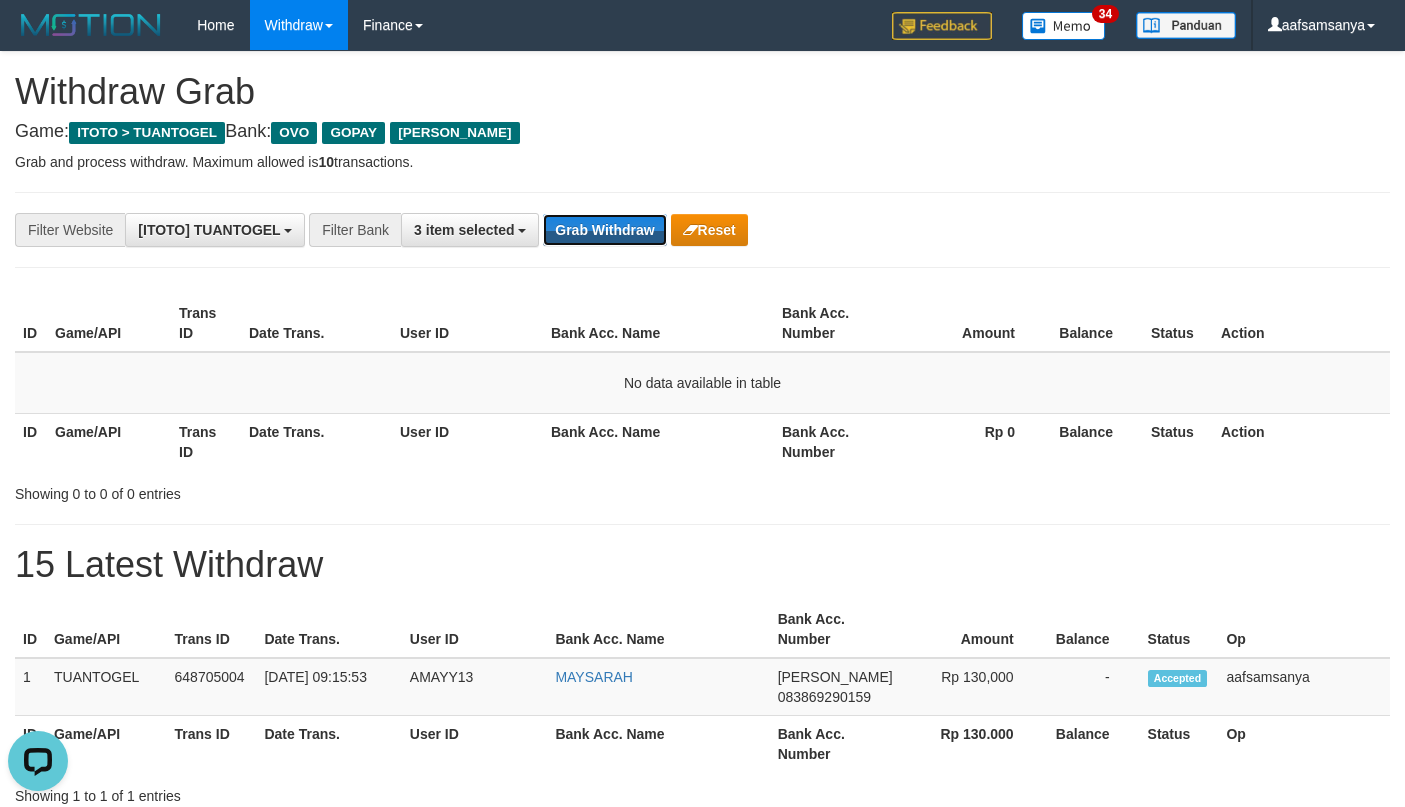click on "Grab Withdraw" at bounding box center [604, 230] 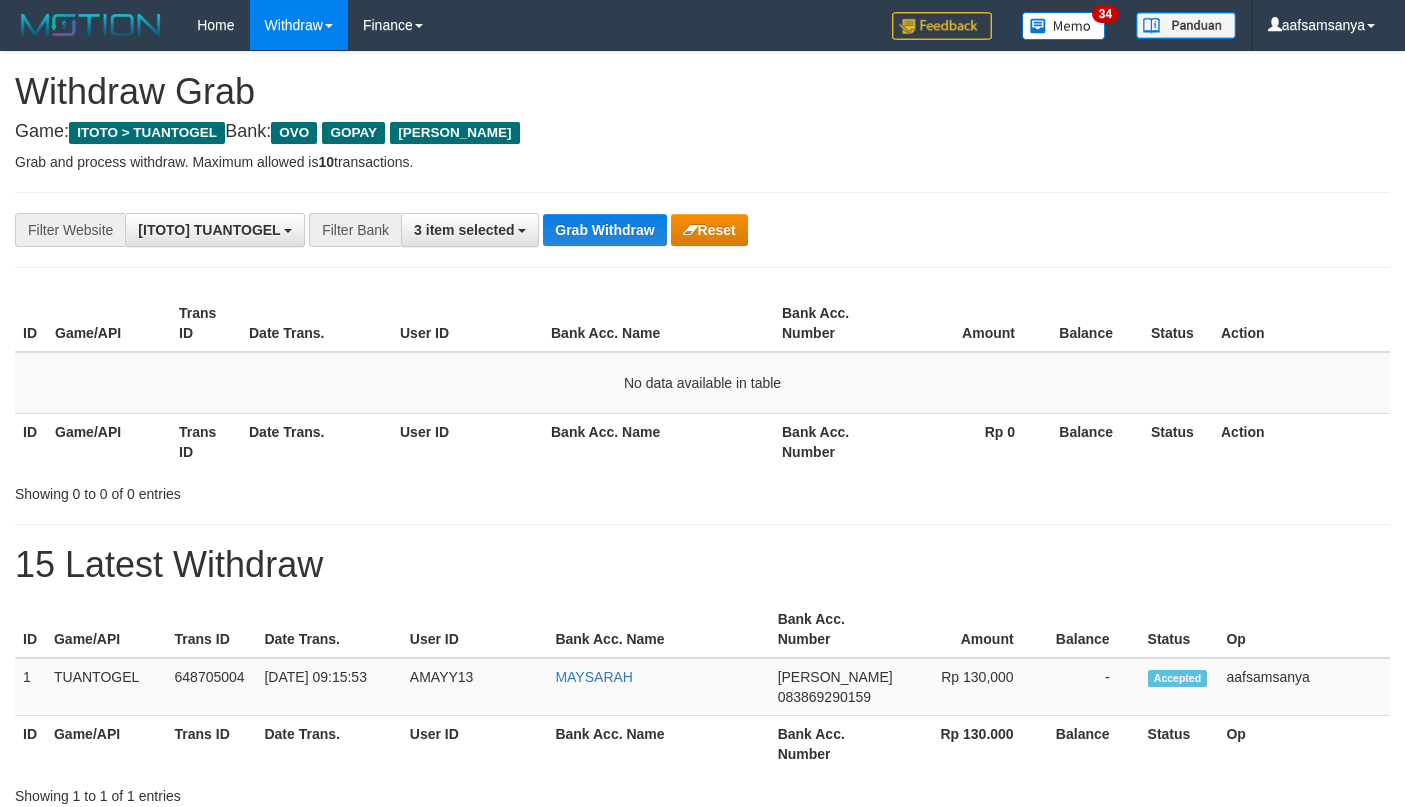 scroll, scrollTop: 0, scrollLeft: 0, axis: both 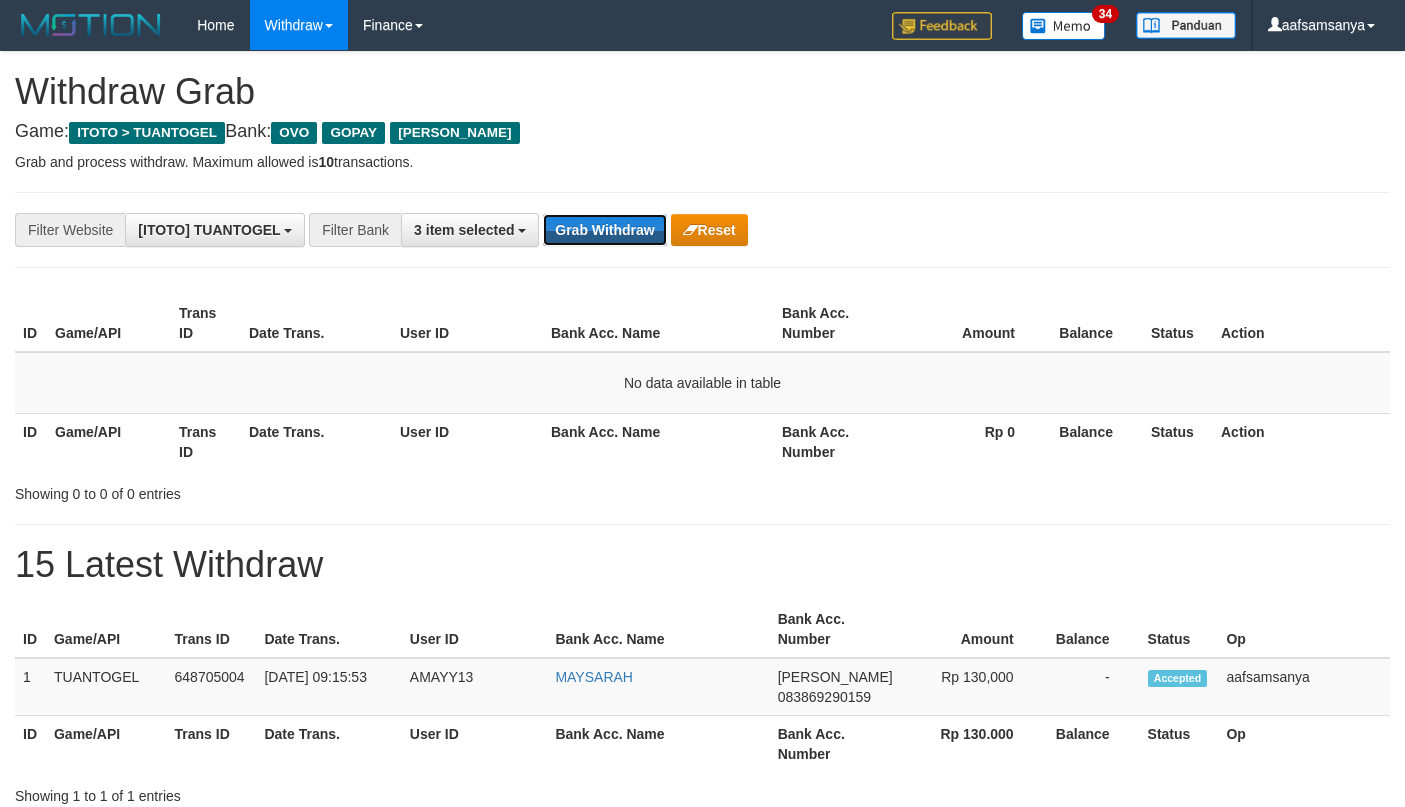 click on "Grab Withdraw" at bounding box center [604, 230] 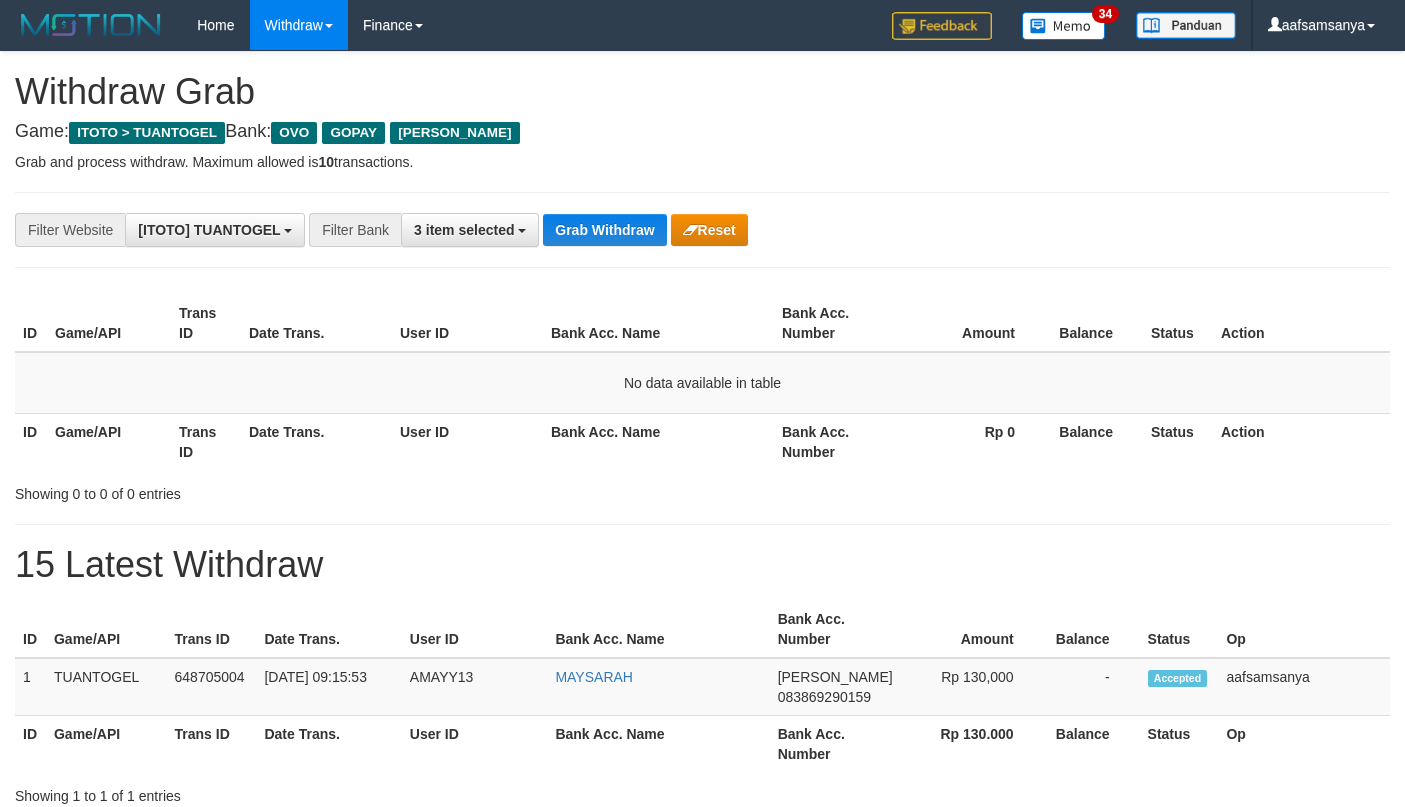 scroll, scrollTop: 0, scrollLeft: 0, axis: both 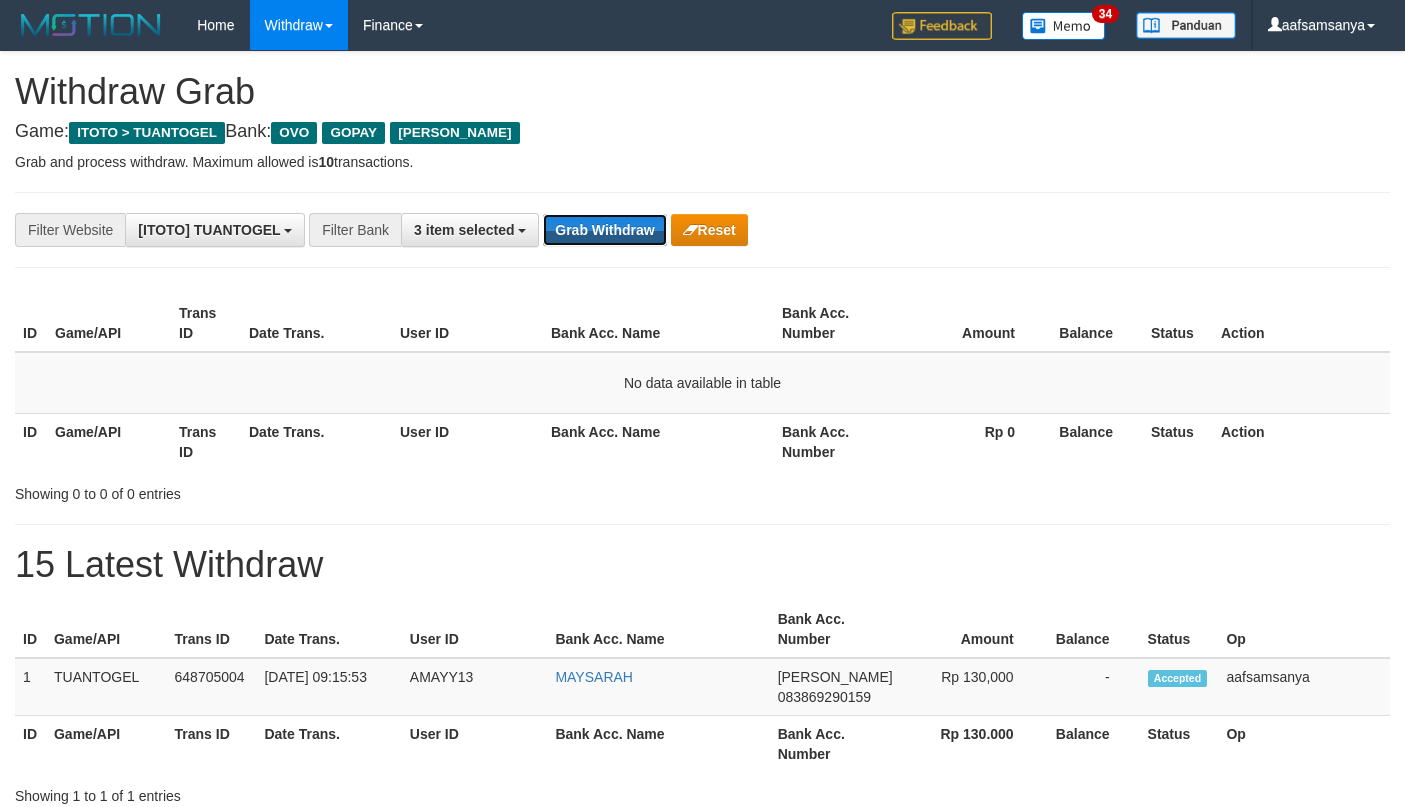 click on "Grab Withdraw" at bounding box center [604, 230] 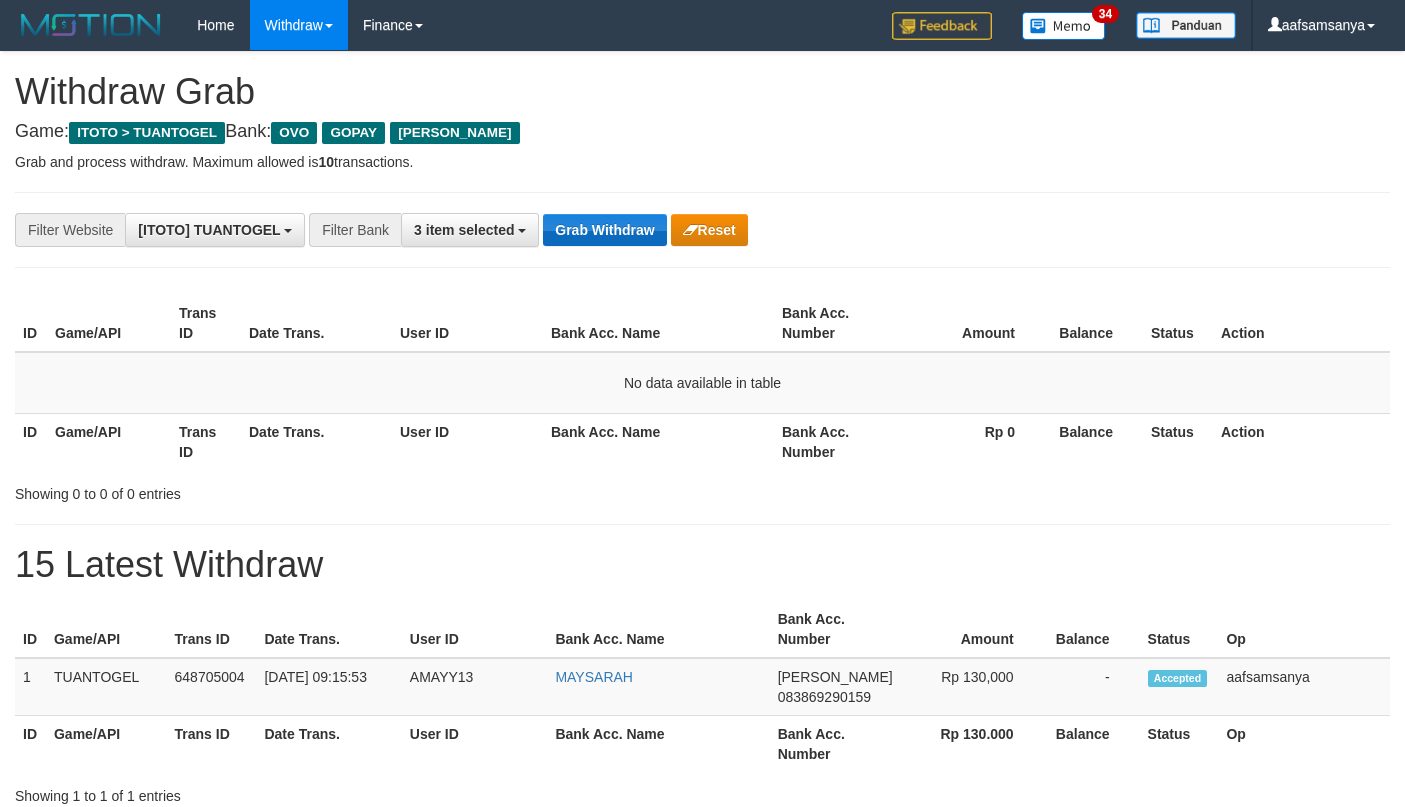 scroll, scrollTop: 0, scrollLeft: 0, axis: both 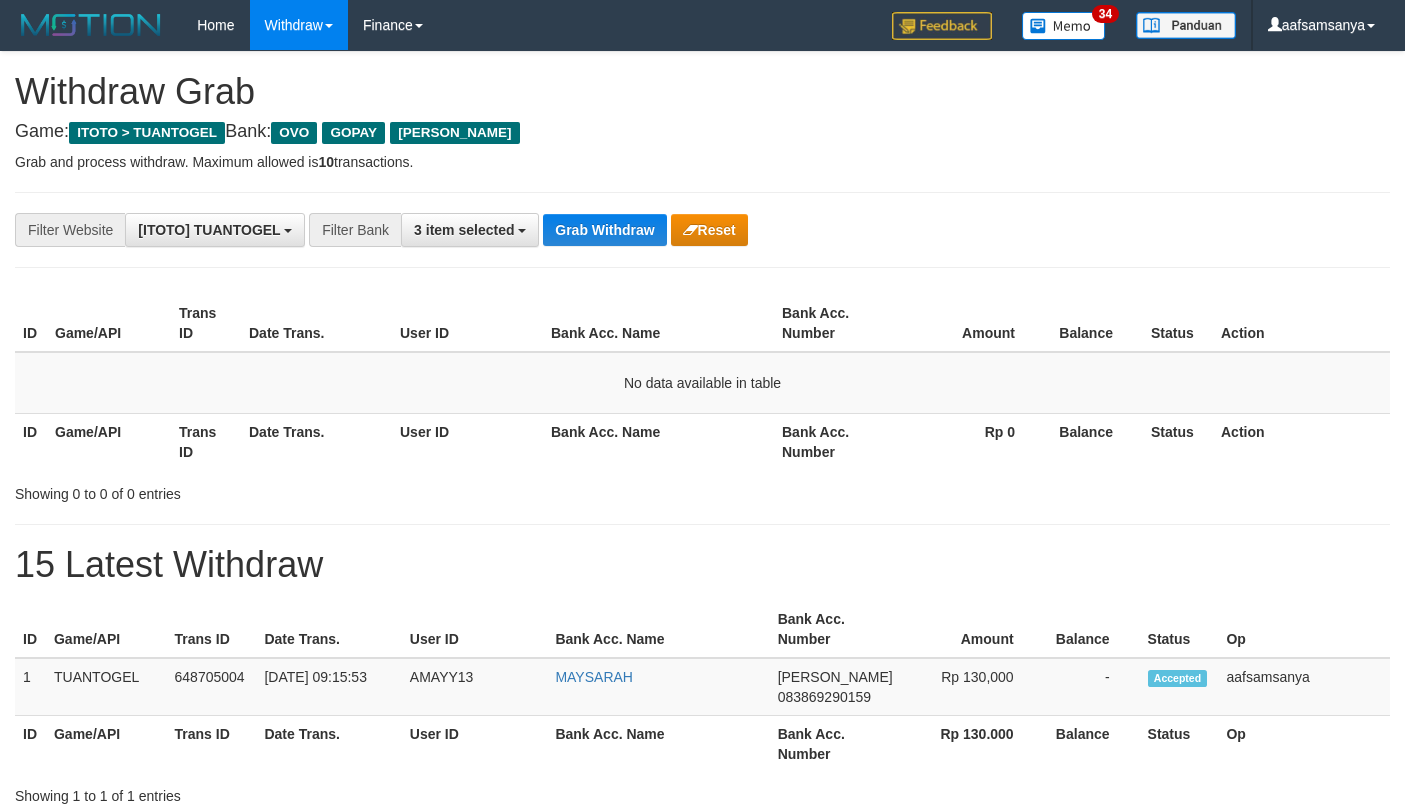 click on "Grab Withdraw" at bounding box center (604, 230) 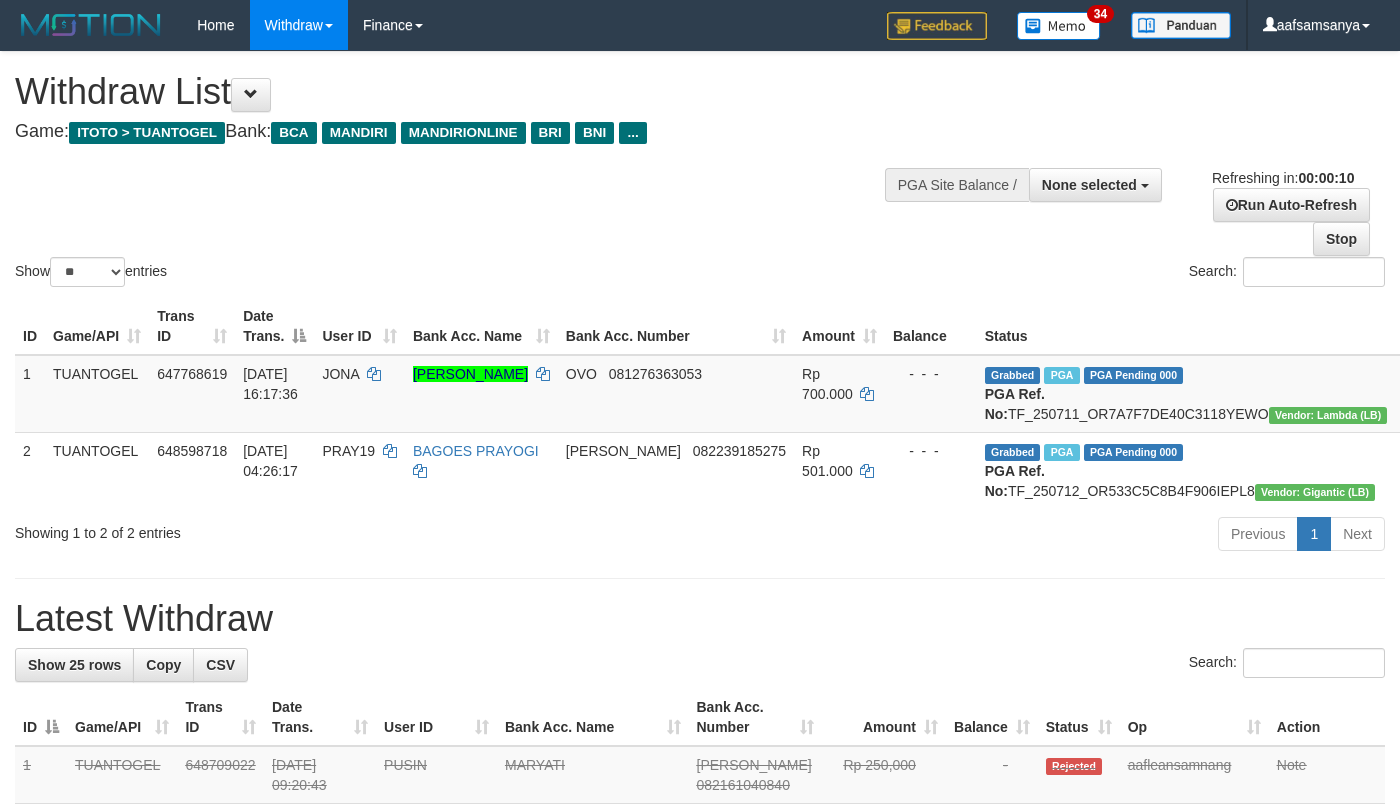 select 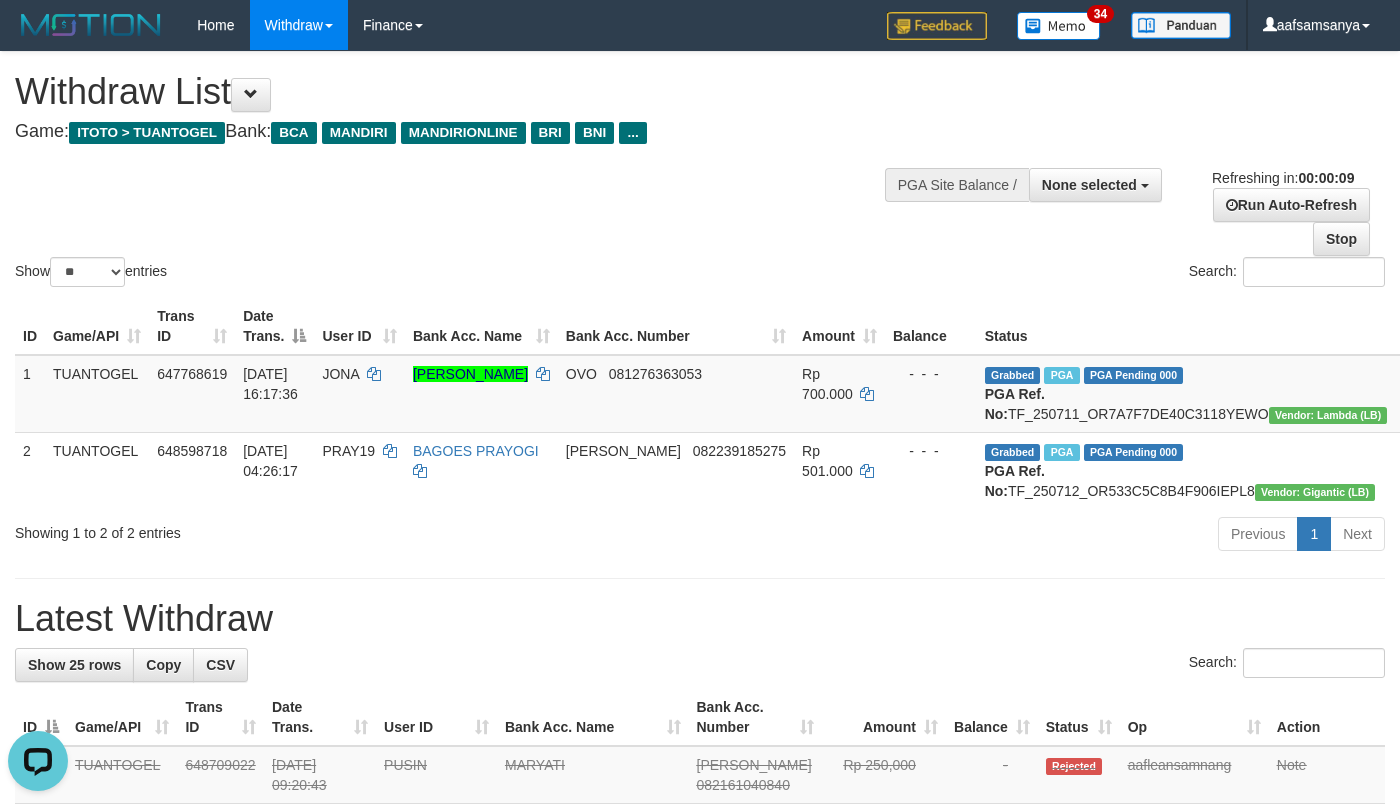 scroll, scrollTop: 0, scrollLeft: 0, axis: both 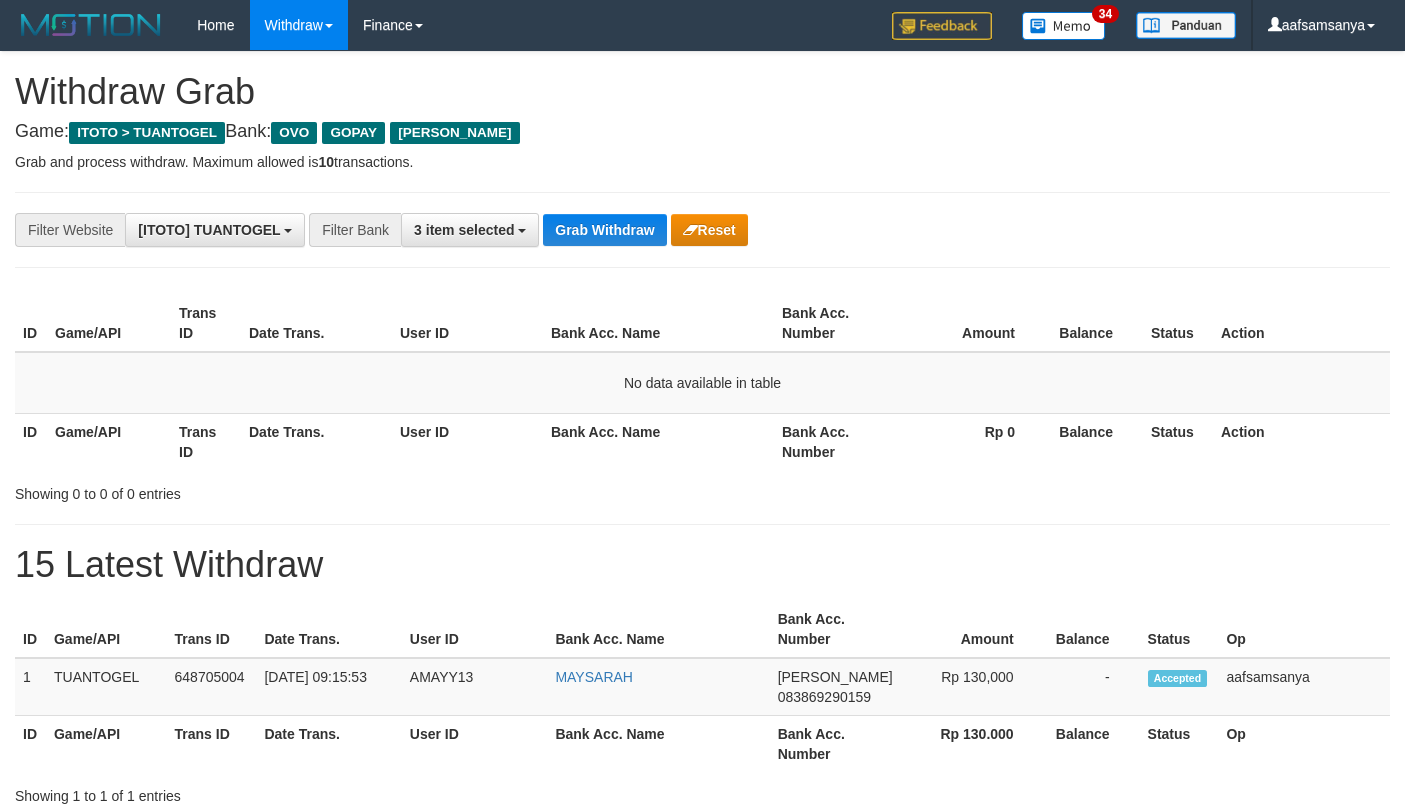click on "Grab Withdraw" at bounding box center (604, 230) 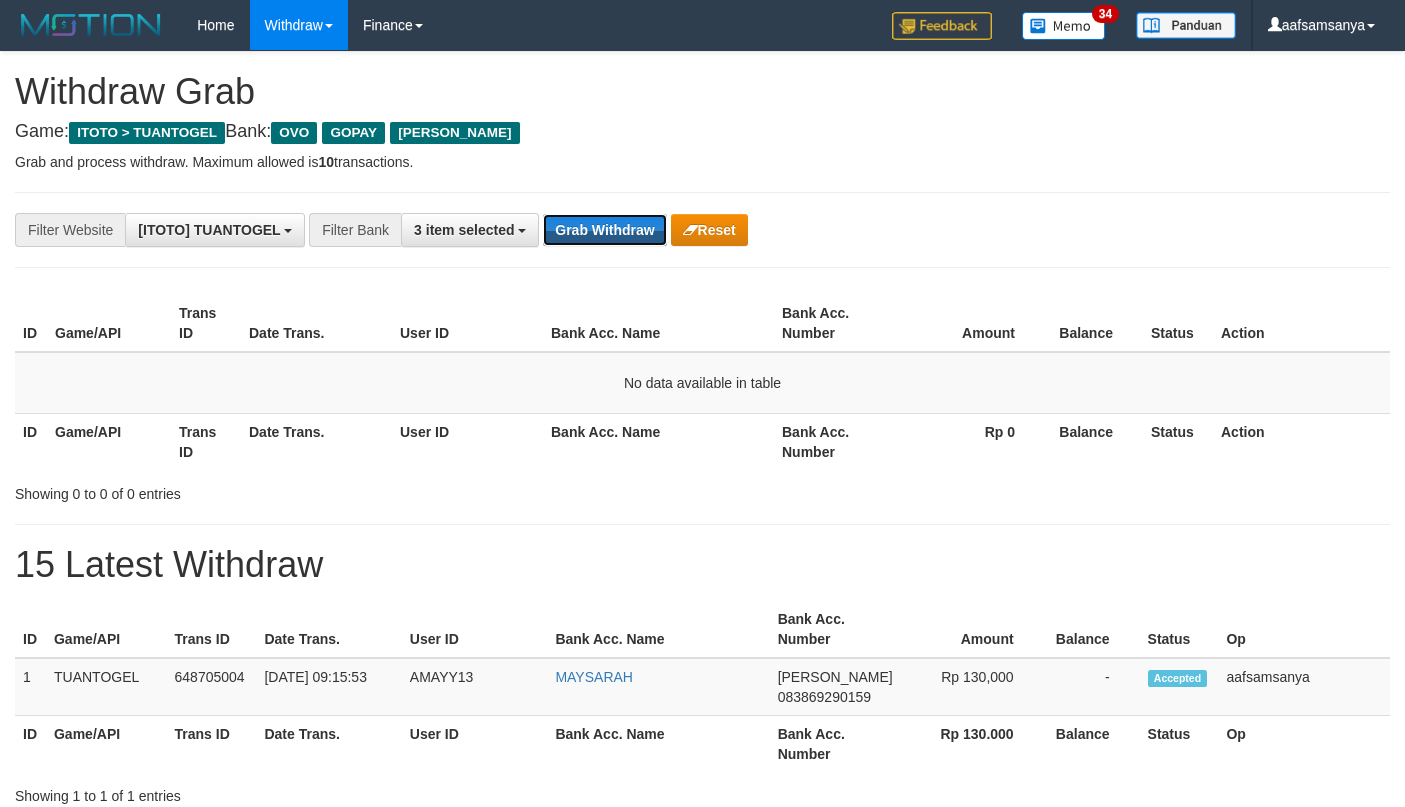 scroll, scrollTop: 0, scrollLeft: 0, axis: both 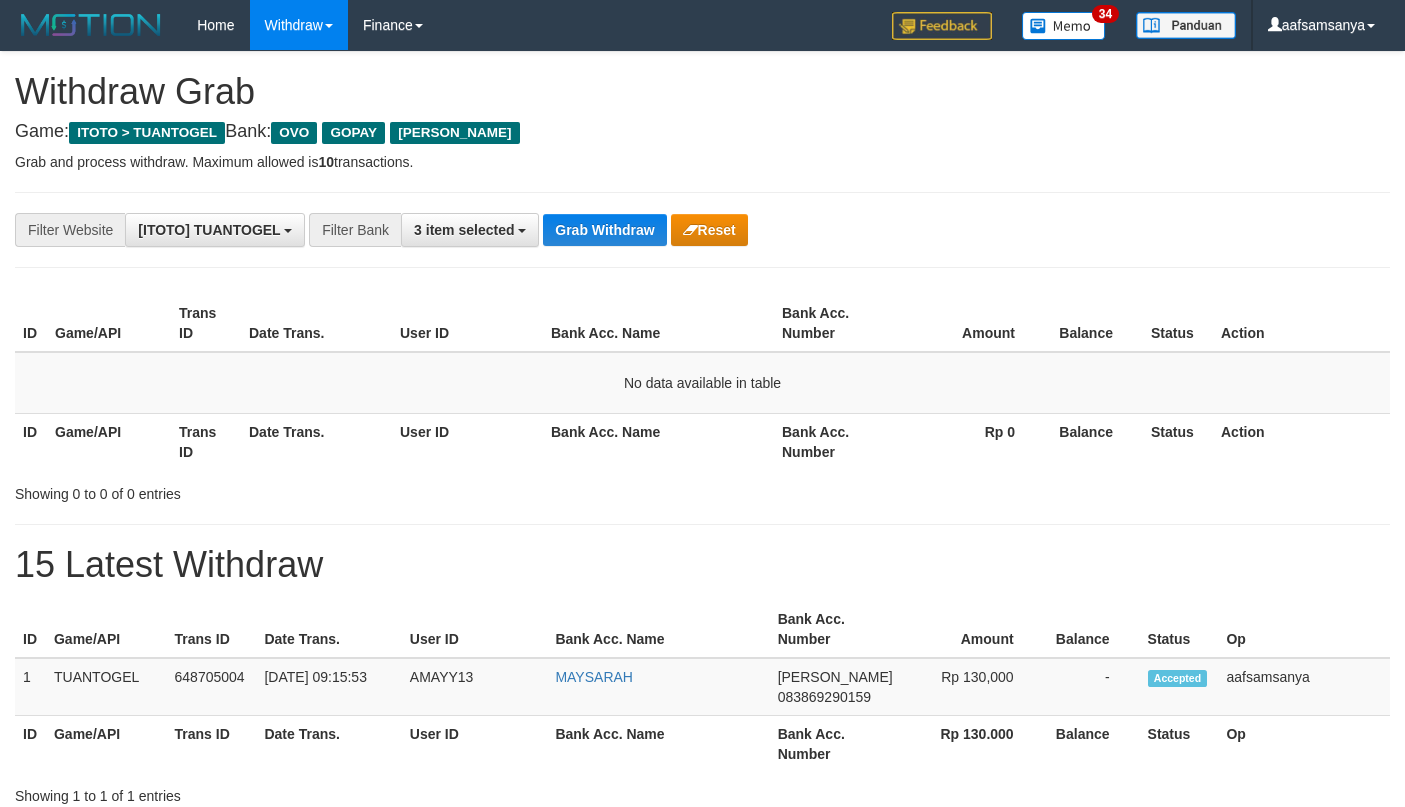 click on "Grab Withdraw" at bounding box center (604, 230) 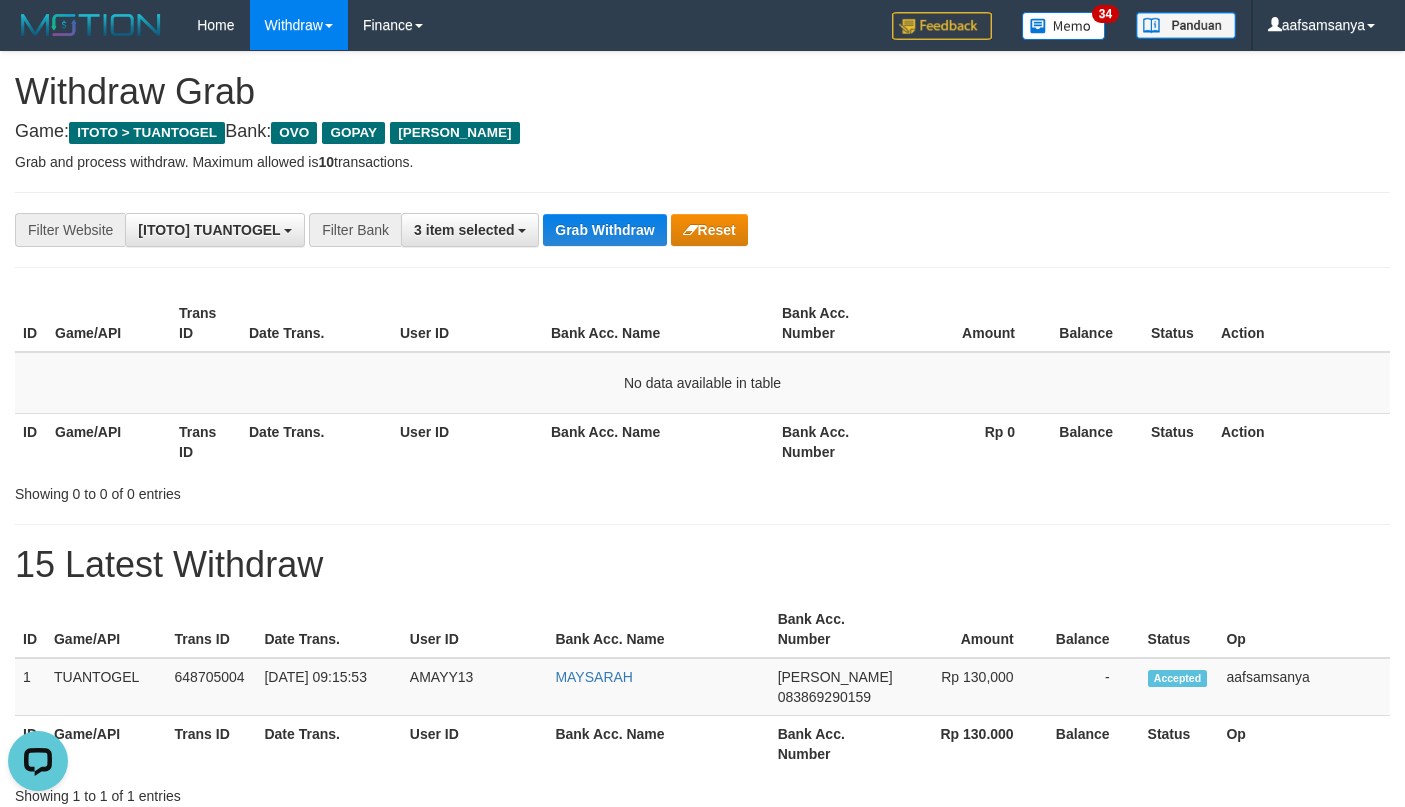scroll, scrollTop: 0, scrollLeft: 0, axis: both 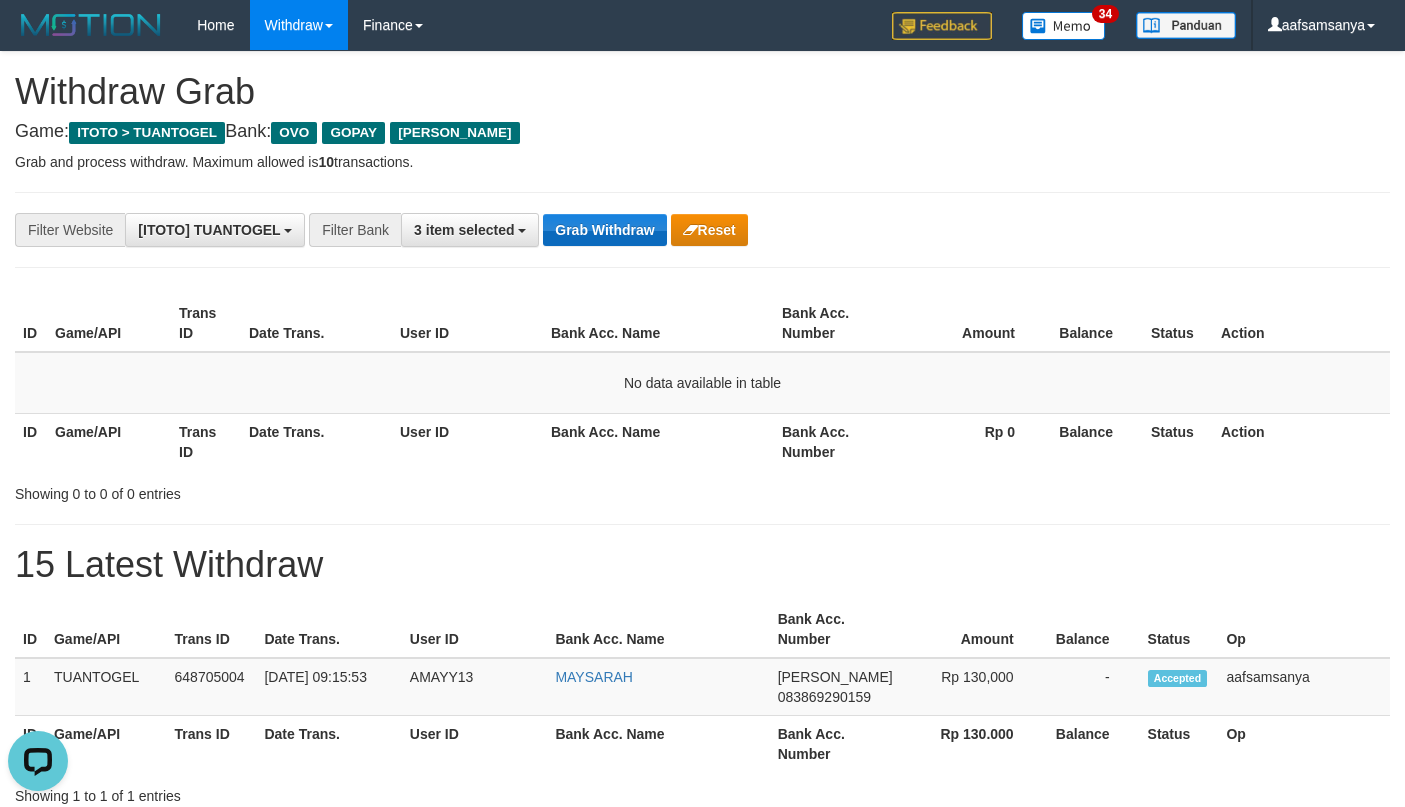 click on "Grab Withdraw" at bounding box center (604, 230) 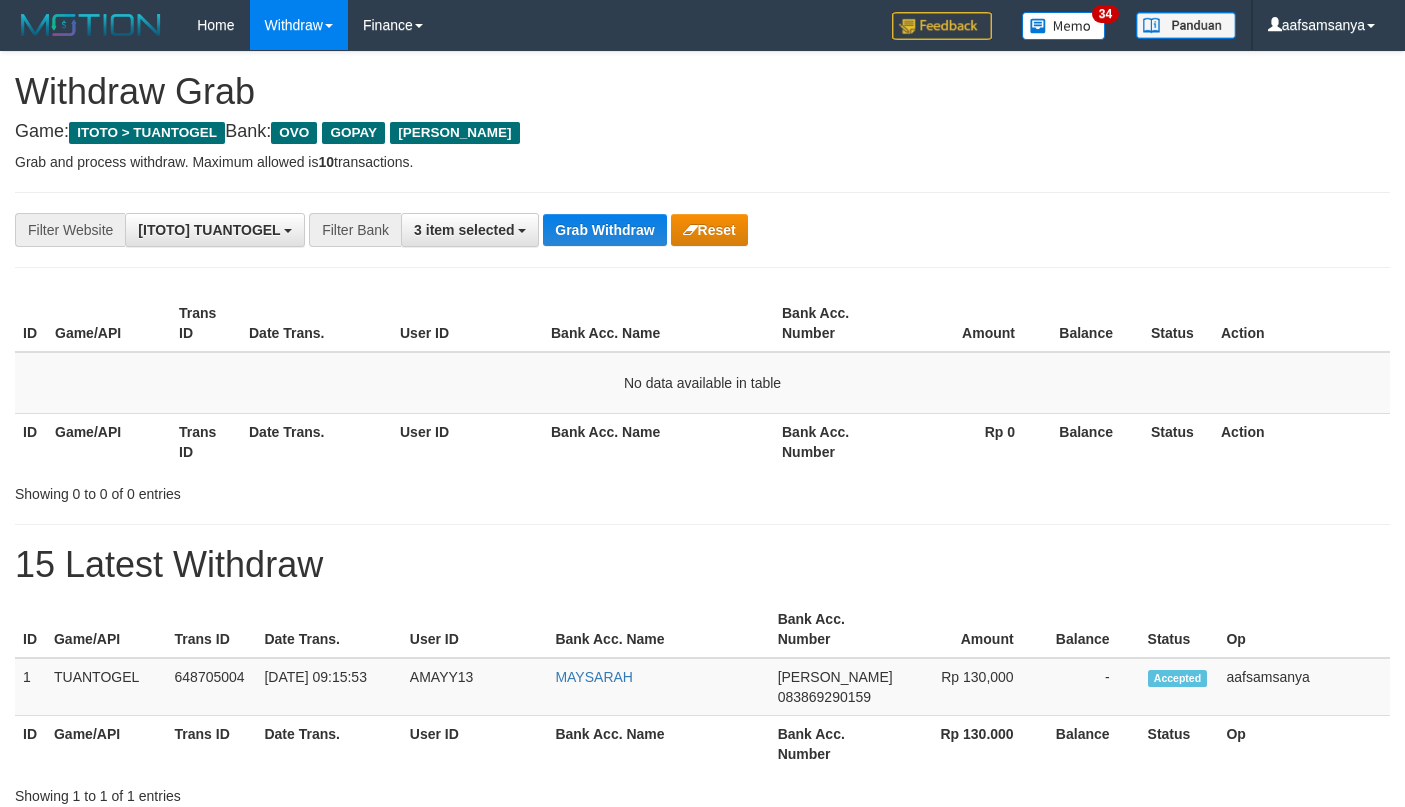 scroll, scrollTop: 0, scrollLeft: 0, axis: both 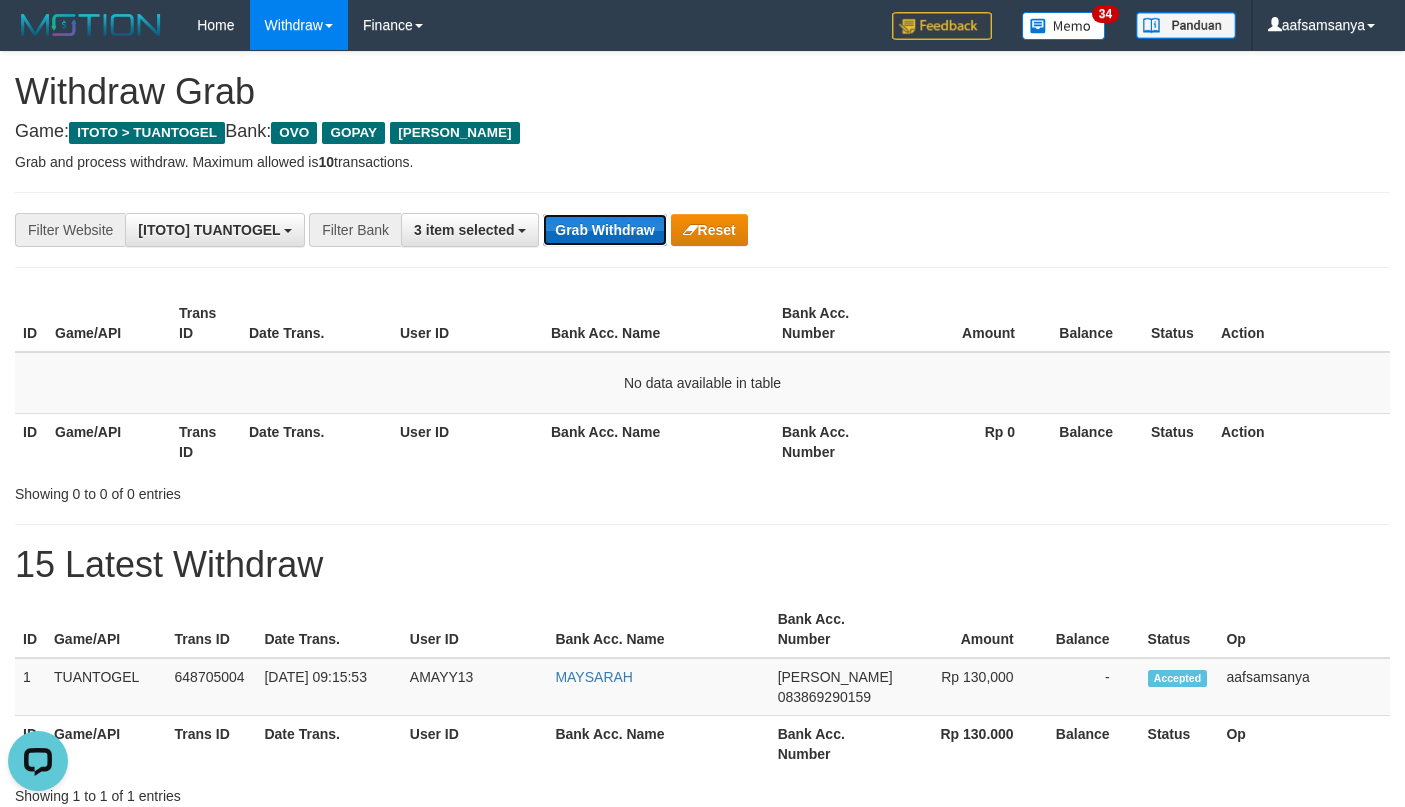 click on "Grab Withdraw" at bounding box center (604, 230) 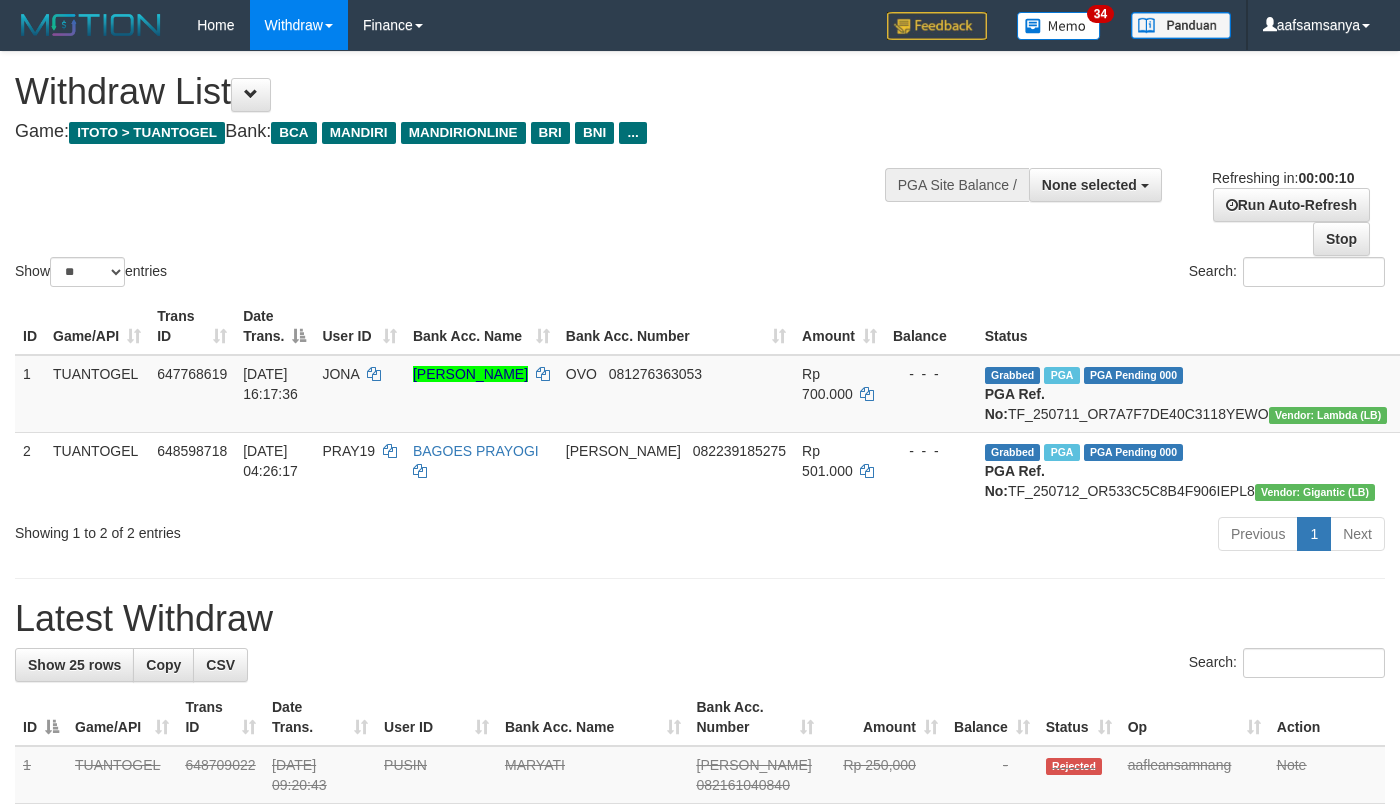 select 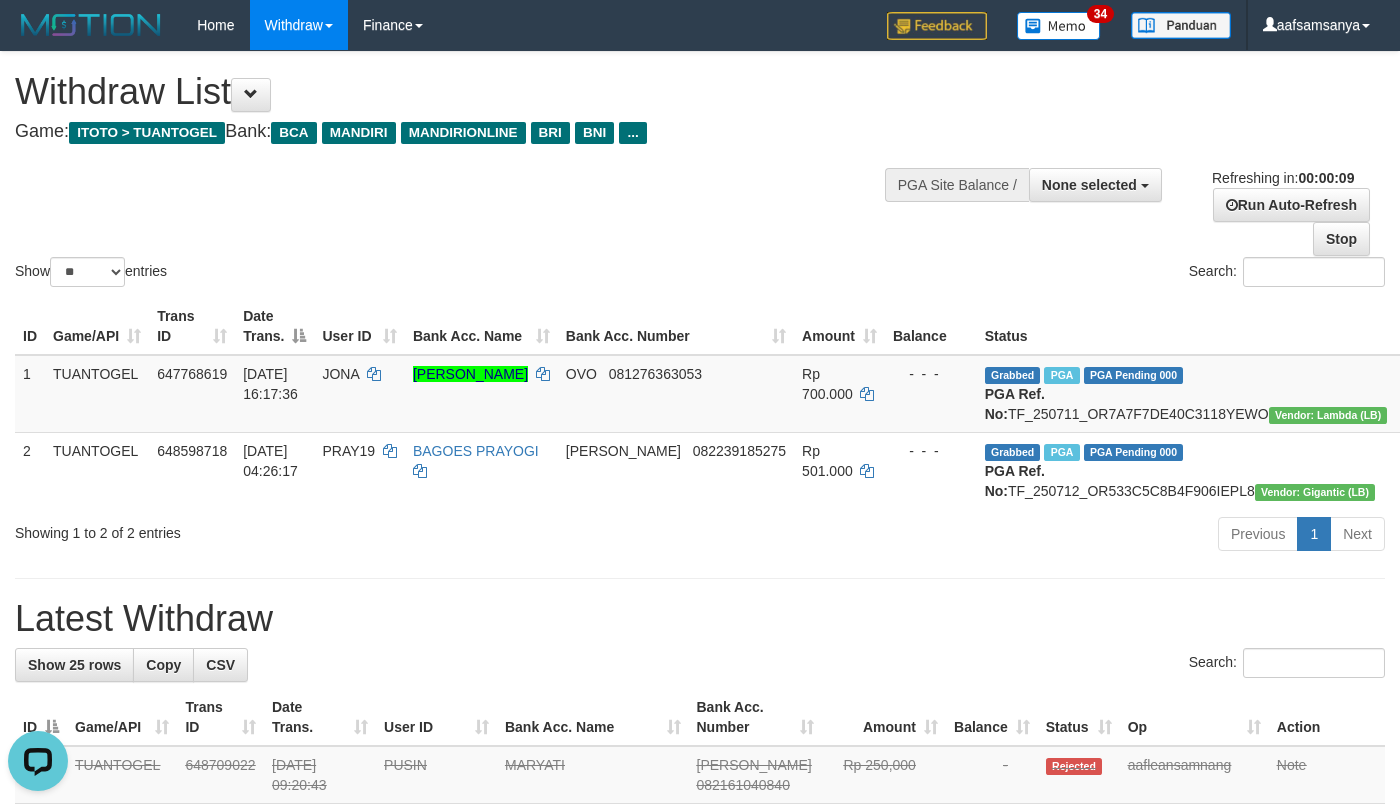 scroll, scrollTop: 0, scrollLeft: 0, axis: both 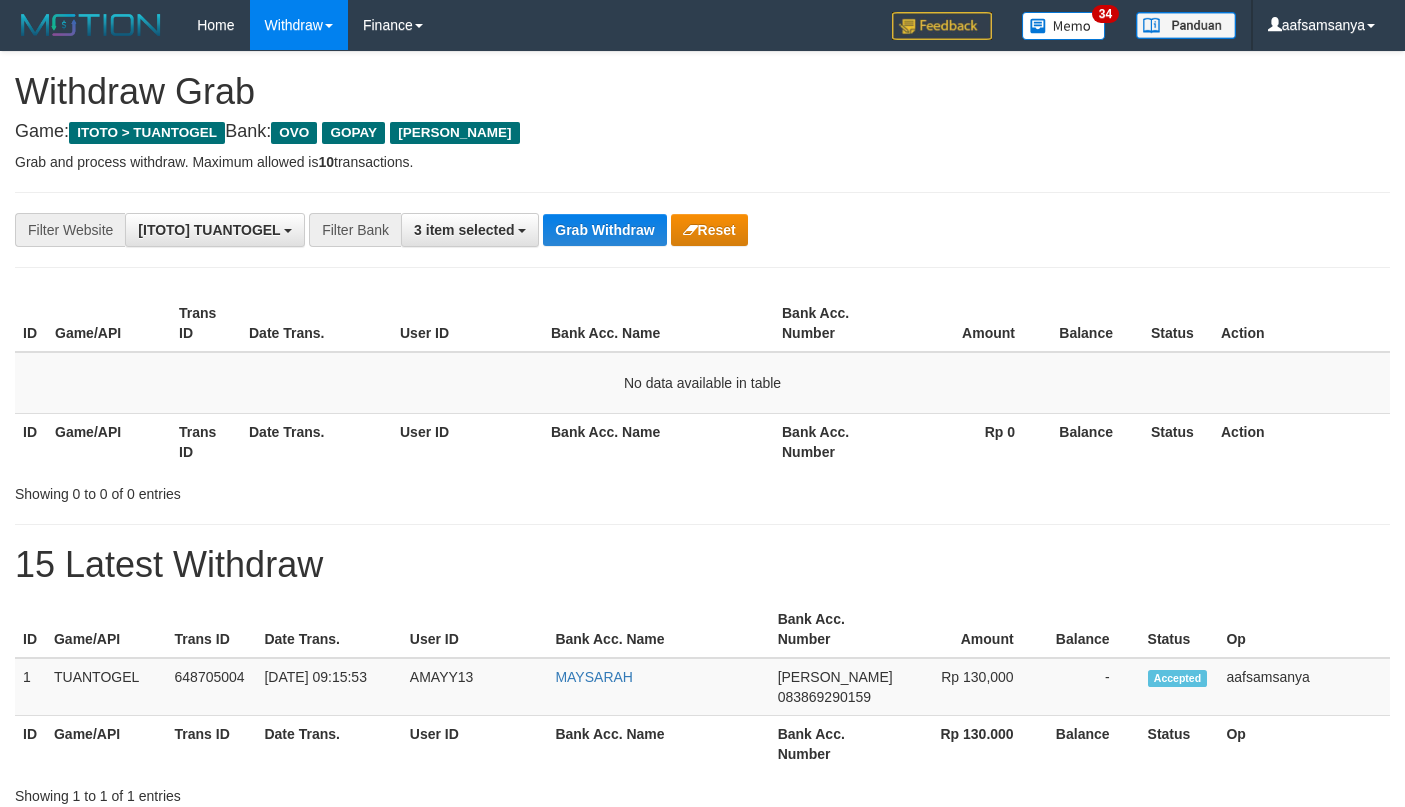 click on "Grab Withdraw" at bounding box center (604, 230) 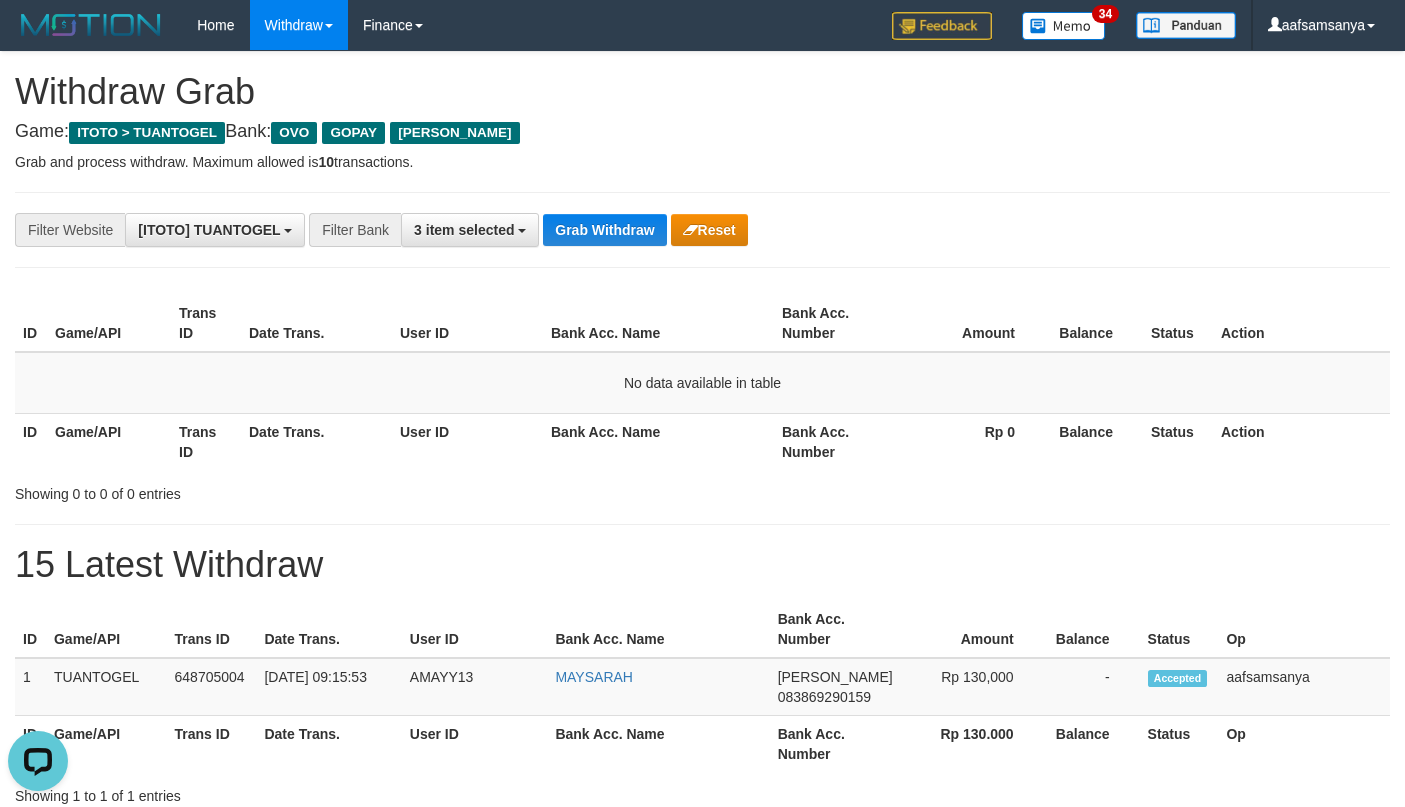 scroll, scrollTop: 0, scrollLeft: 0, axis: both 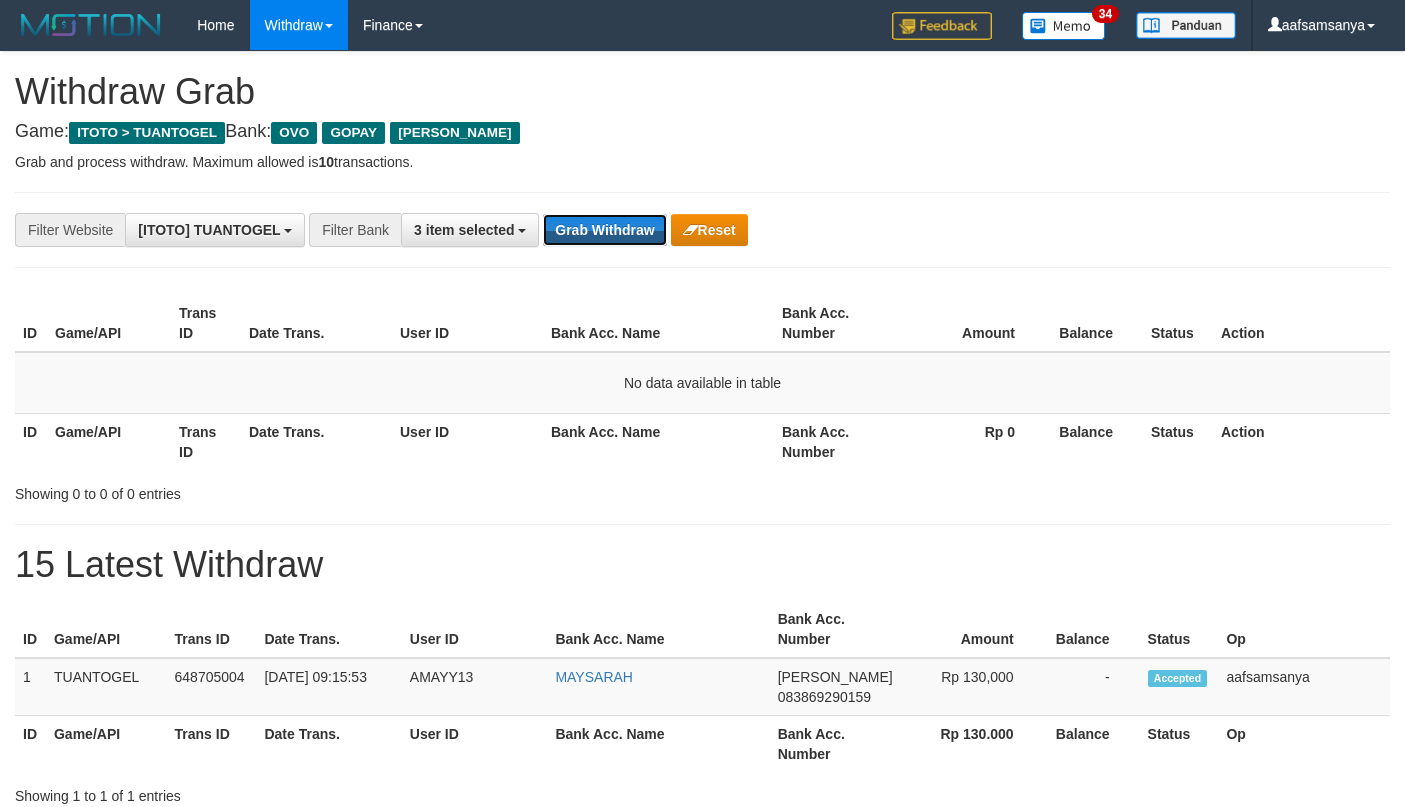 click on "Grab Withdraw" at bounding box center [604, 230] 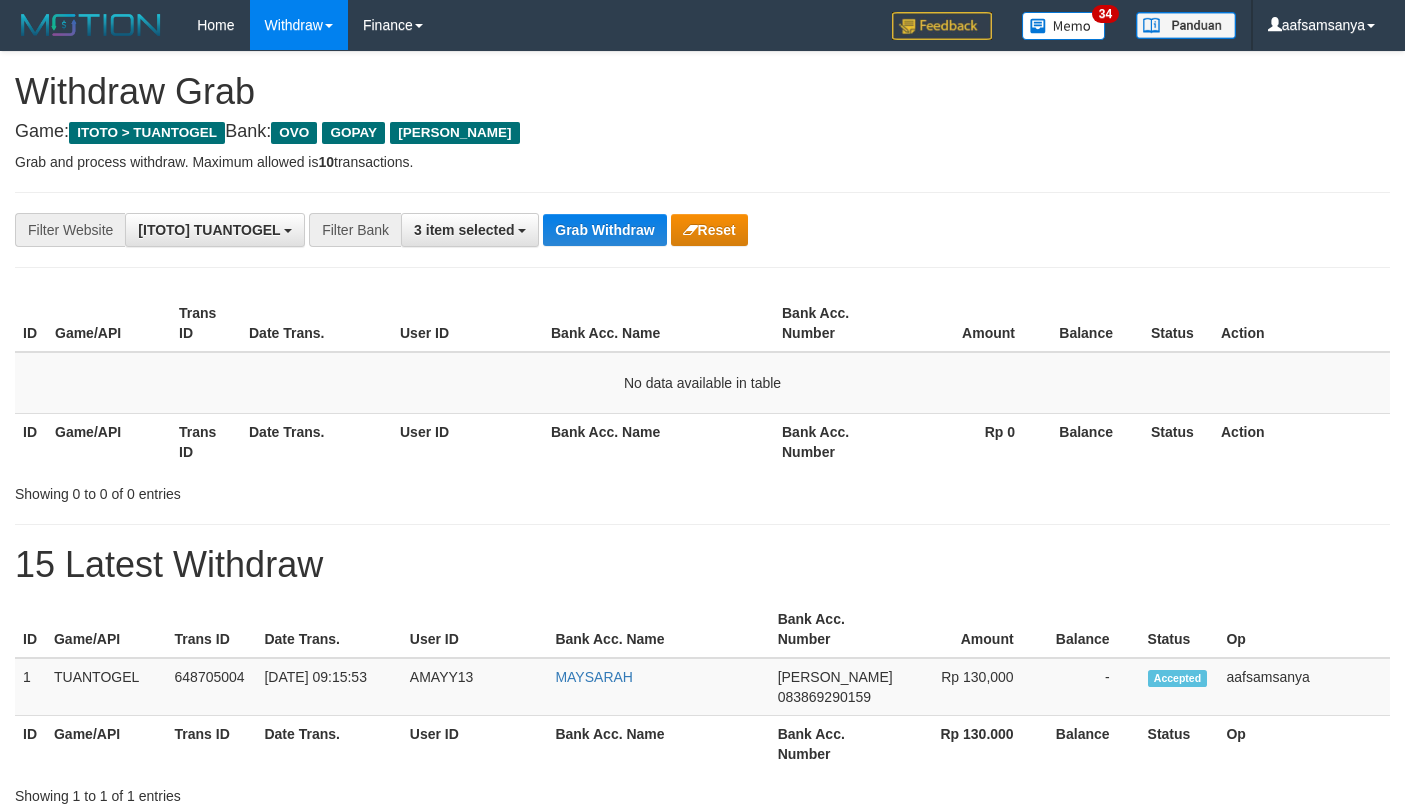 scroll, scrollTop: 0, scrollLeft: 0, axis: both 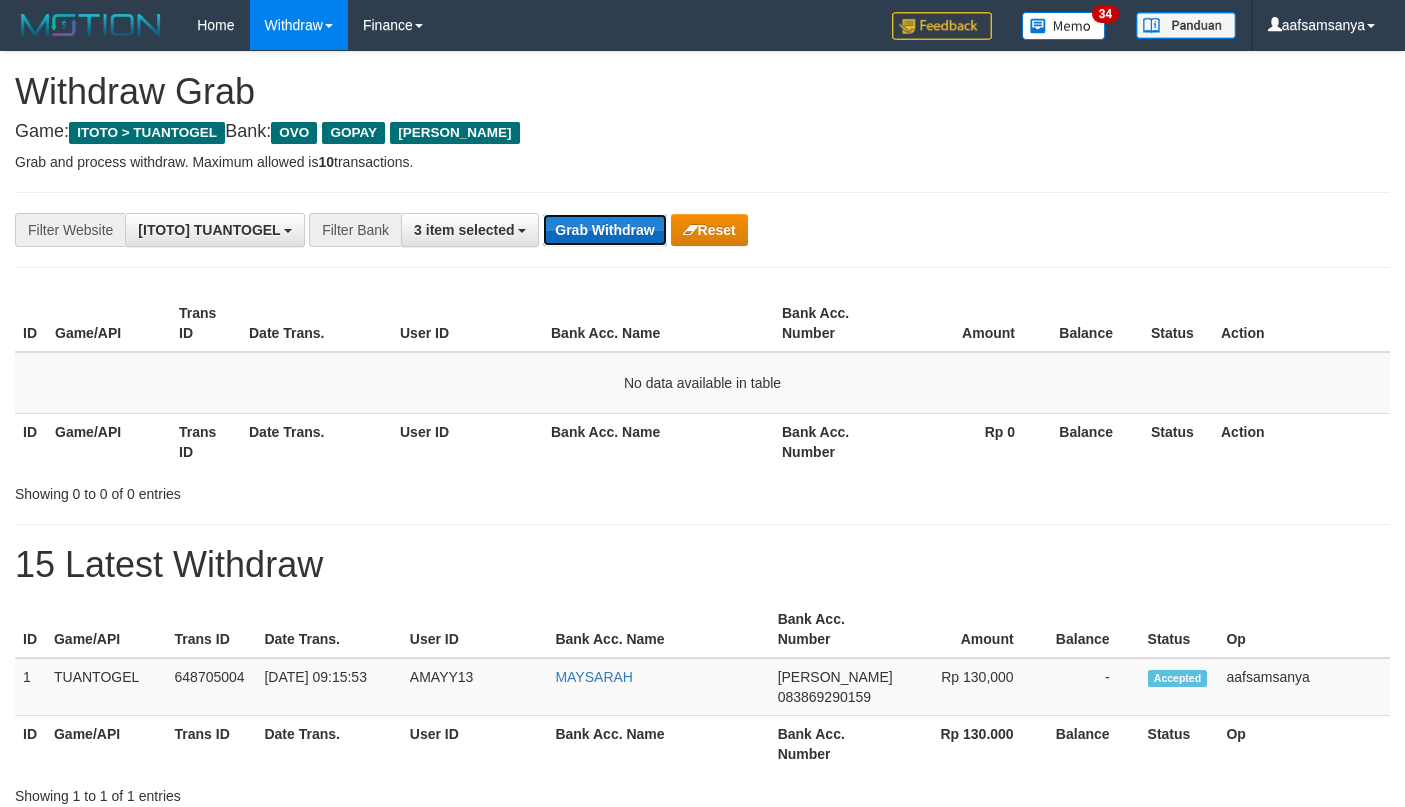 drag, startPoint x: 0, startPoint y: 0, endPoint x: 602, endPoint y: 222, distance: 641.62915 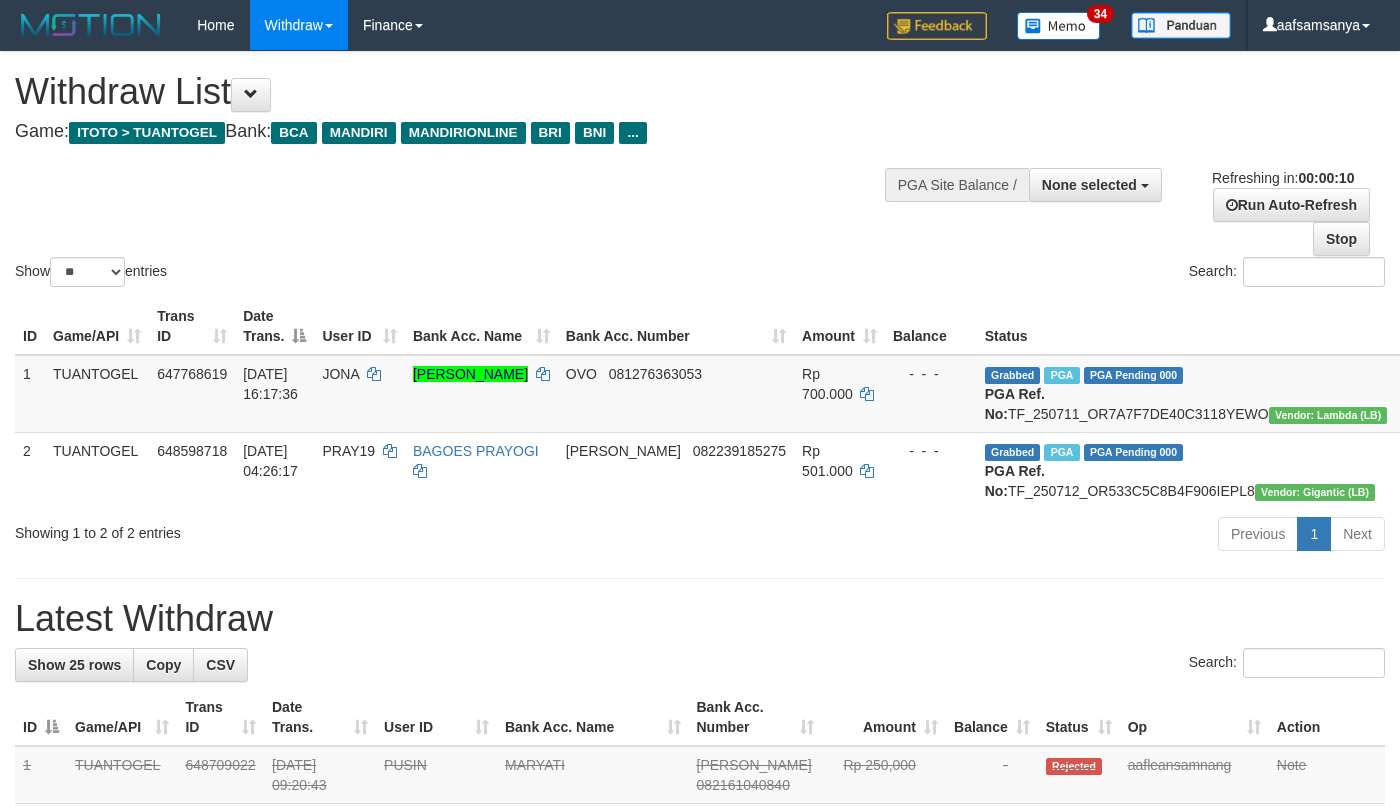 select 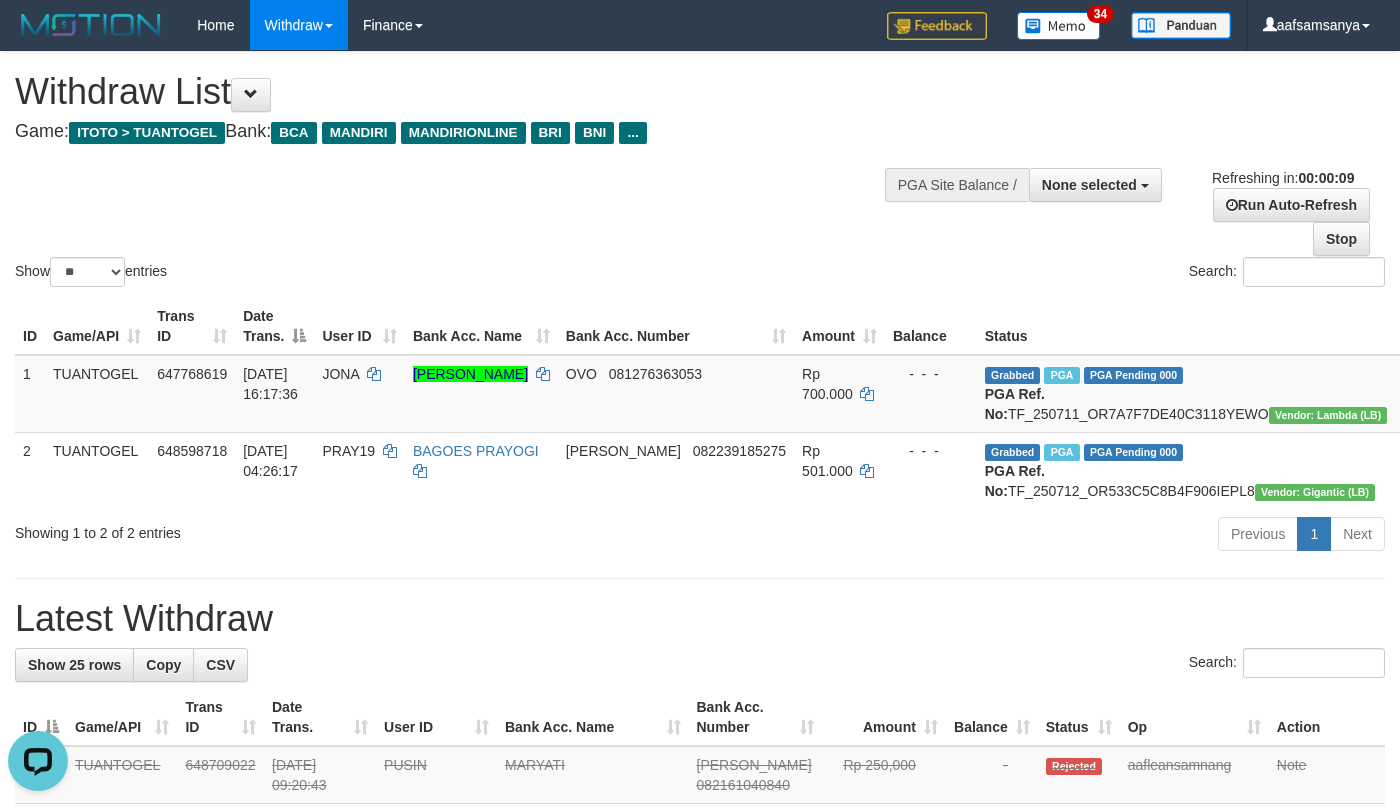 scroll, scrollTop: 0, scrollLeft: 0, axis: both 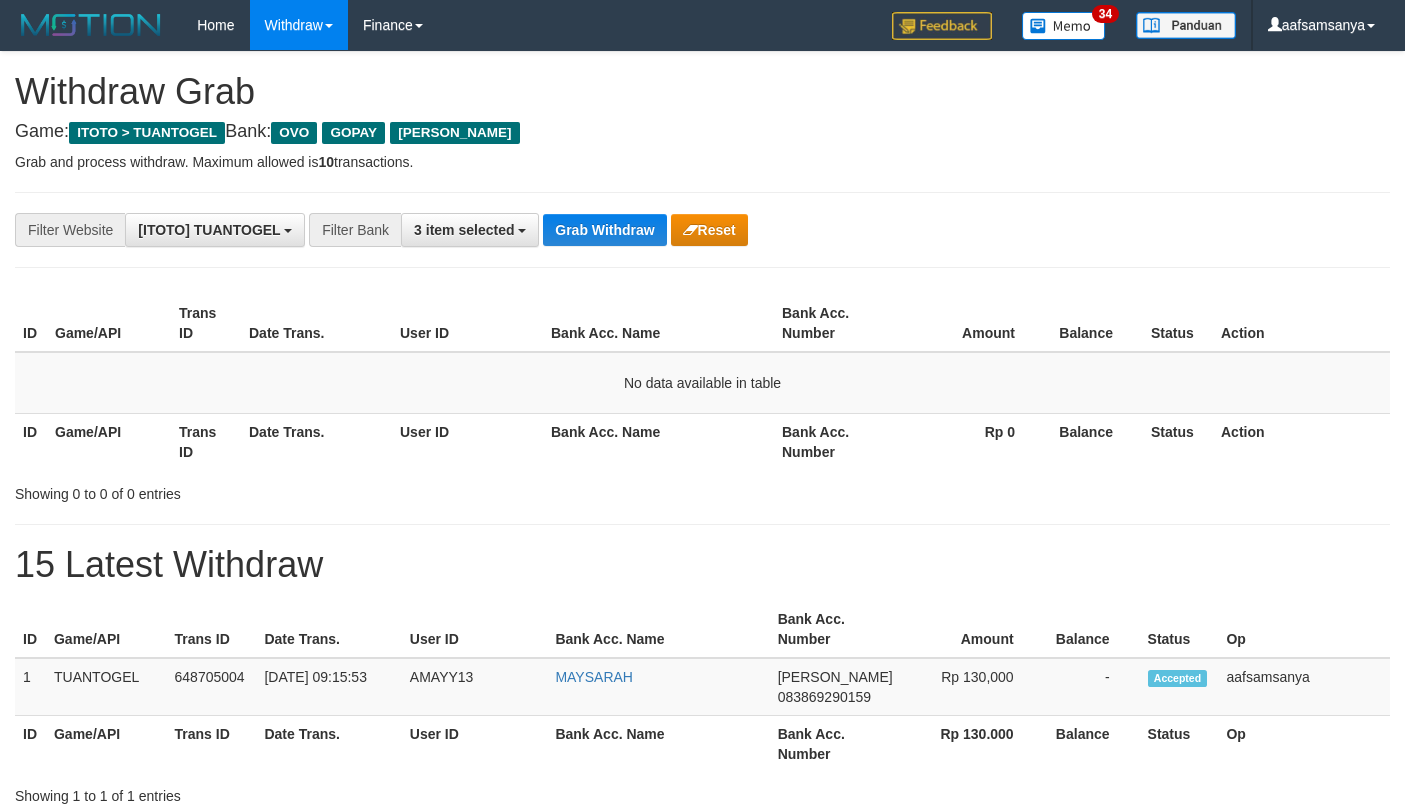 click on "Grab Withdraw" at bounding box center (604, 230) 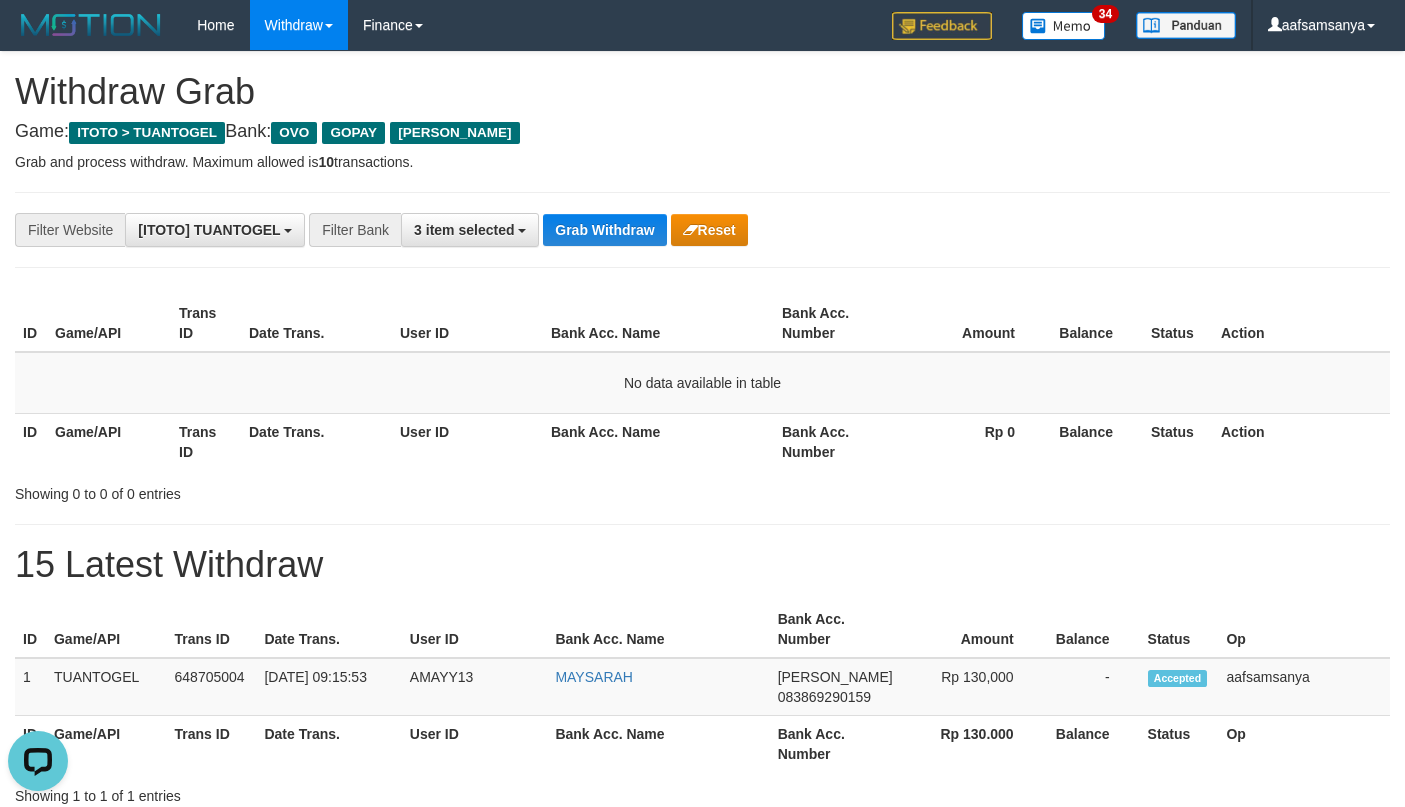 scroll, scrollTop: 0, scrollLeft: 0, axis: both 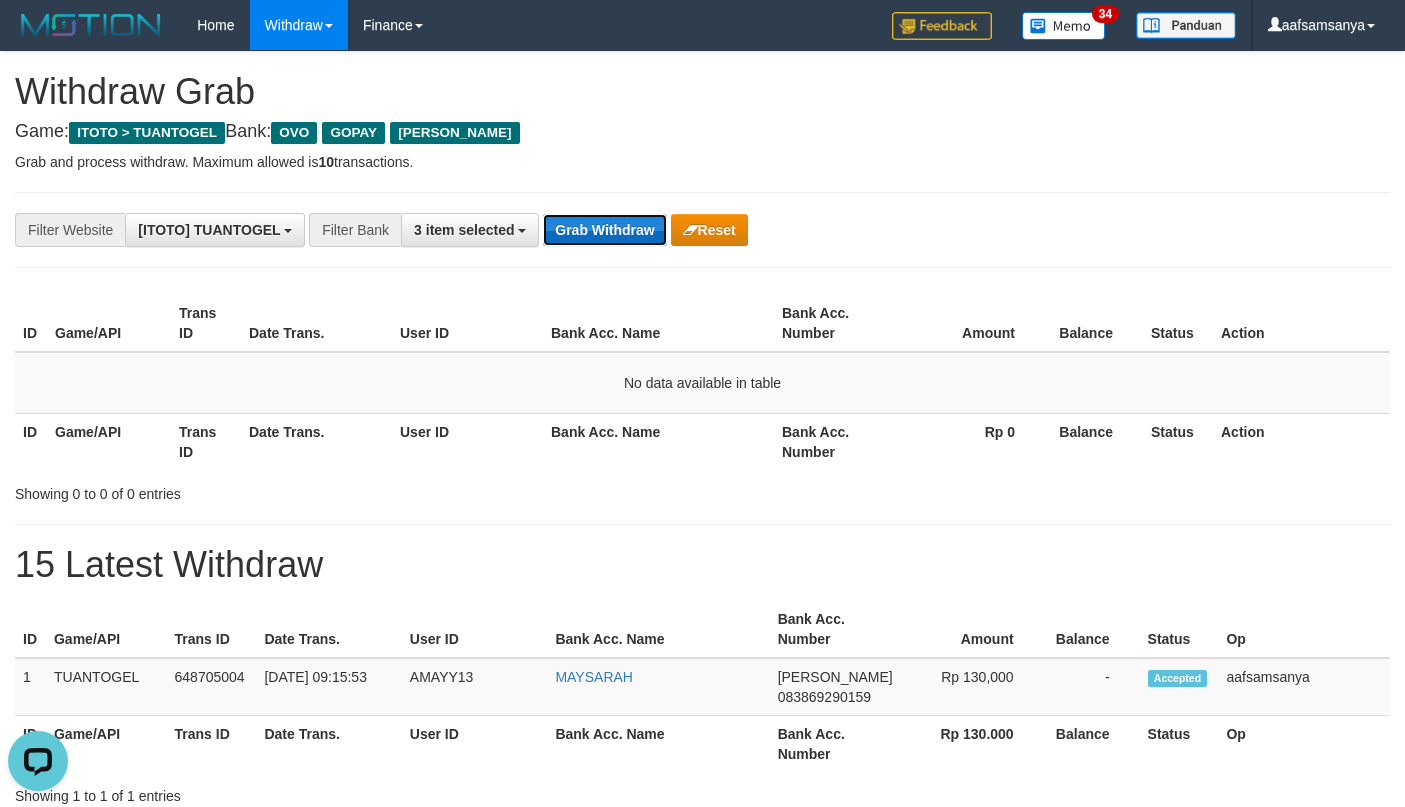 drag, startPoint x: 0, startPoint y: 0, endPoint x: 610, endPoint y: 221, distance: 648.7997 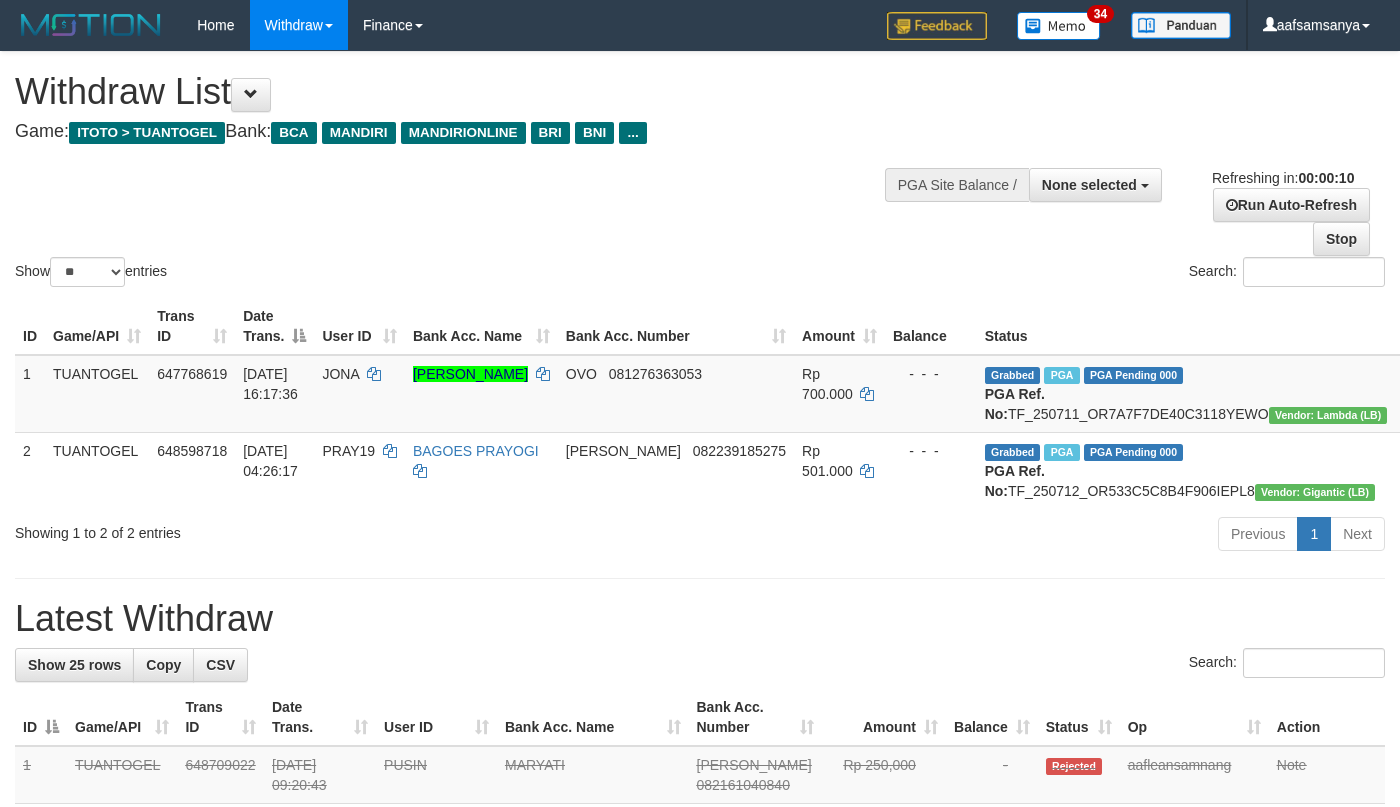 select 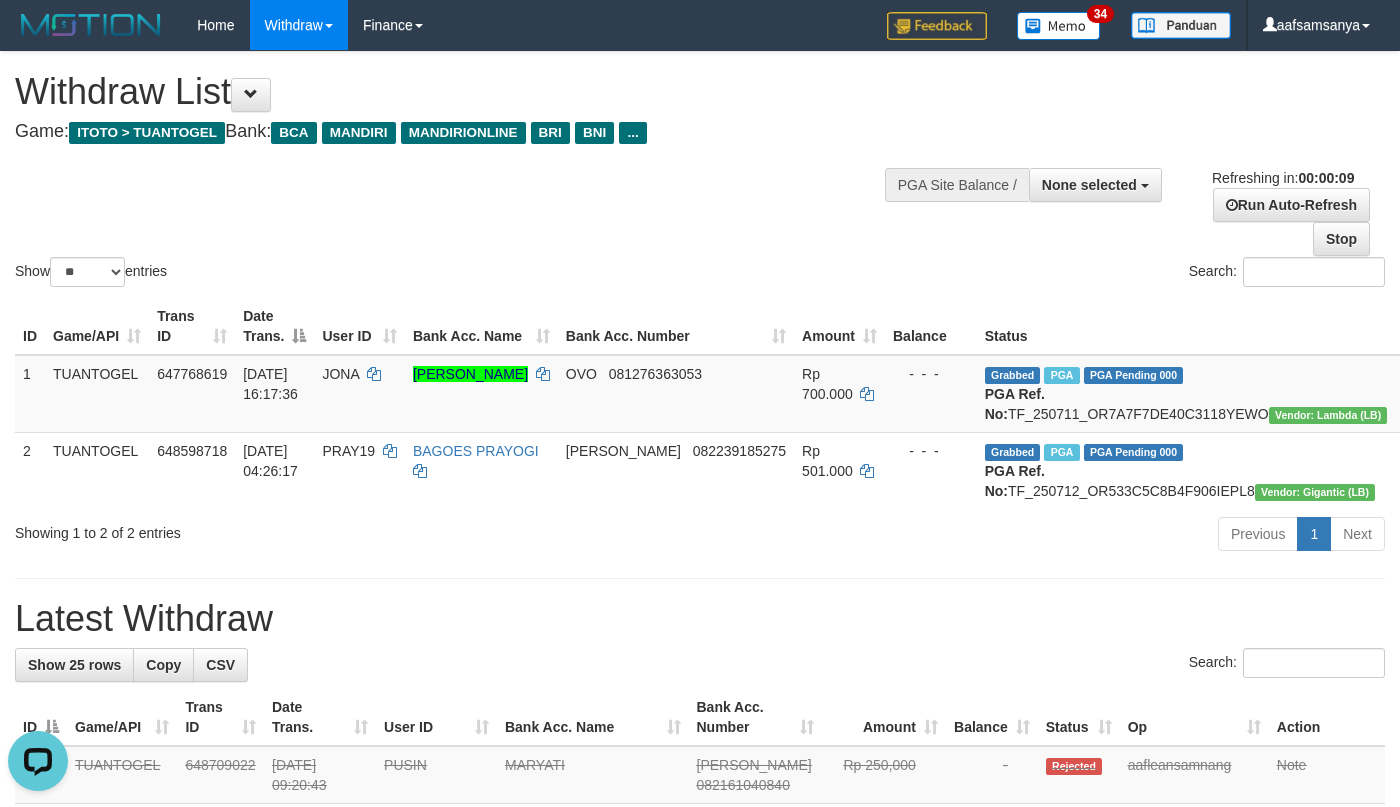 scroll, scrollTop: 0, scrollLeft: 0, axis: both 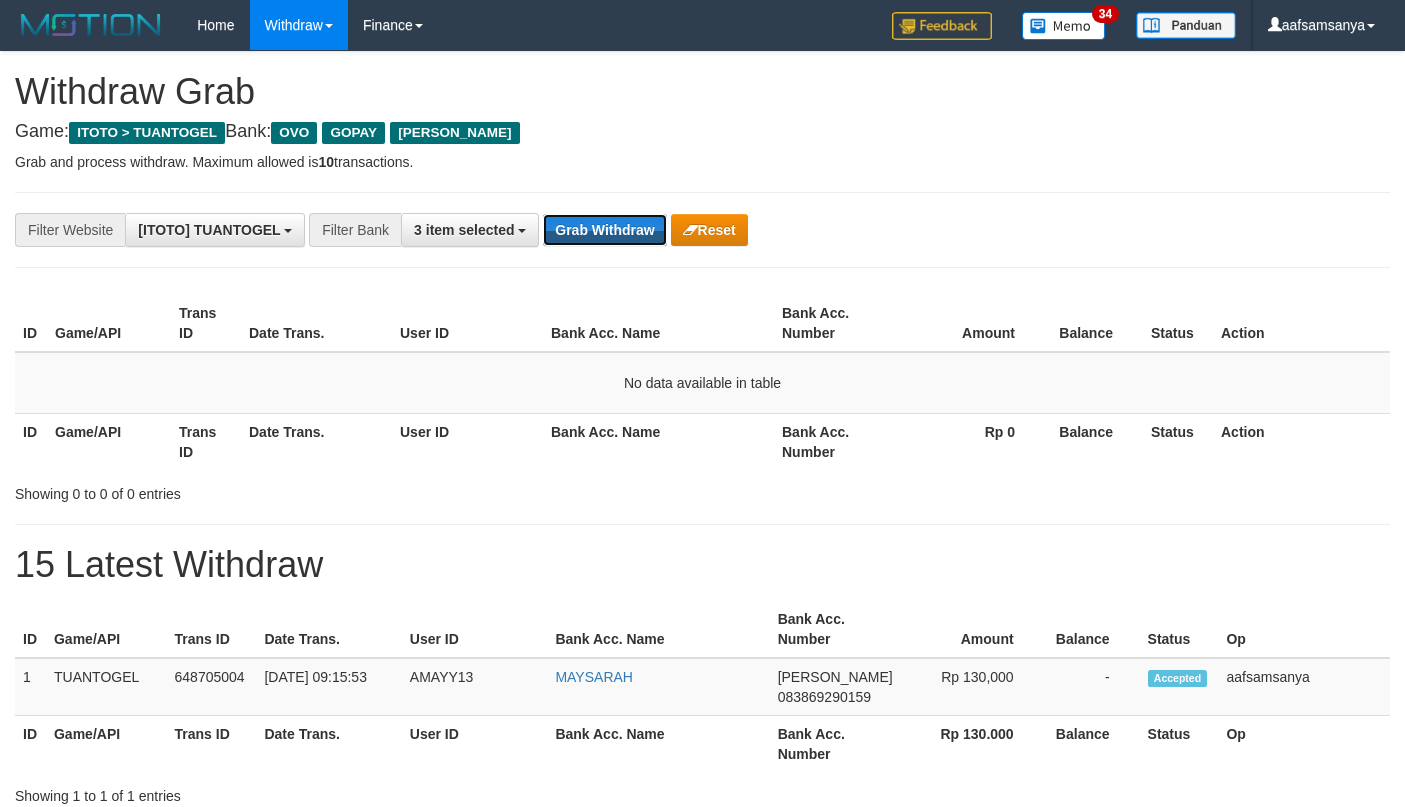 click on "Grab Withdraw" at bounding box center (604, 230) 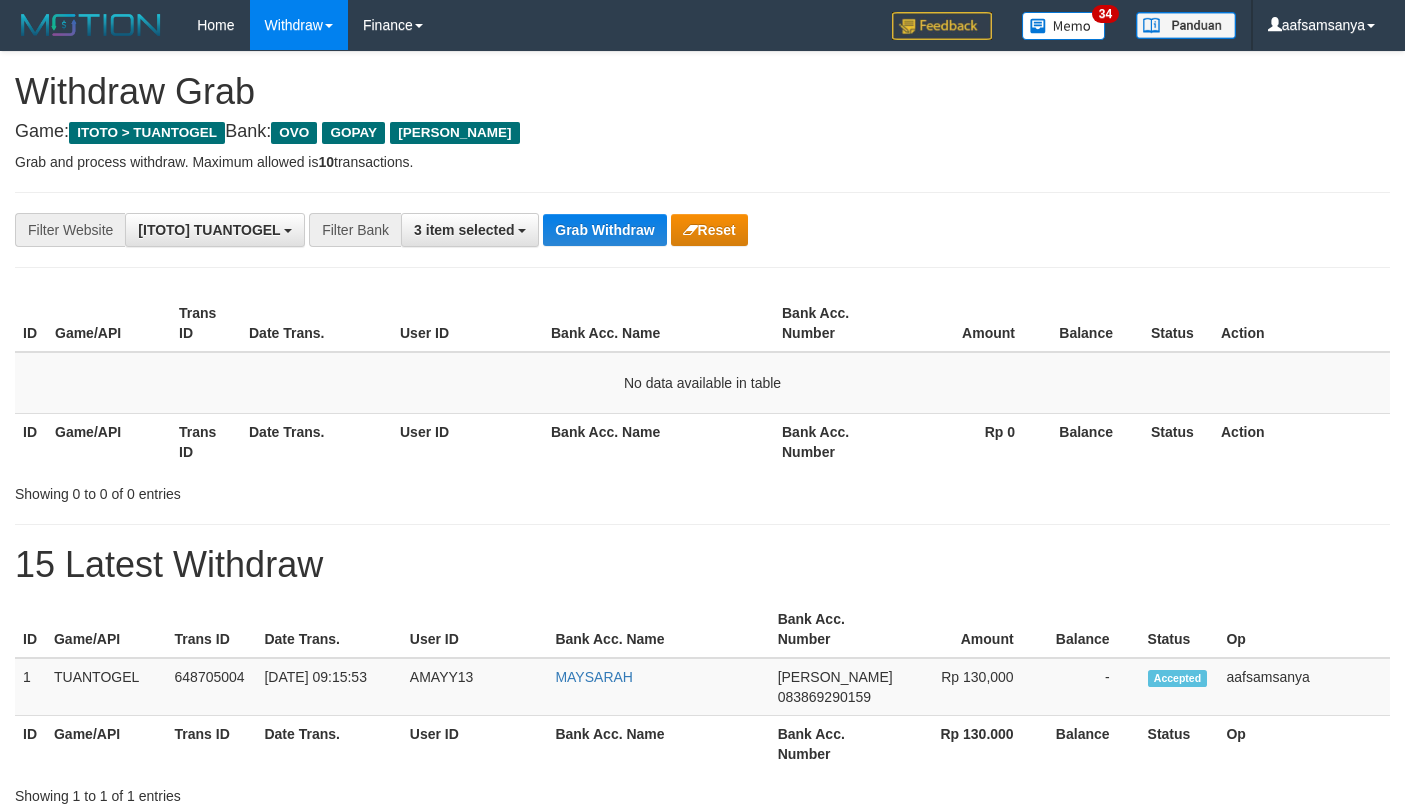 scroll, scrollTop: 0, scrollLeft: 0, axis: both 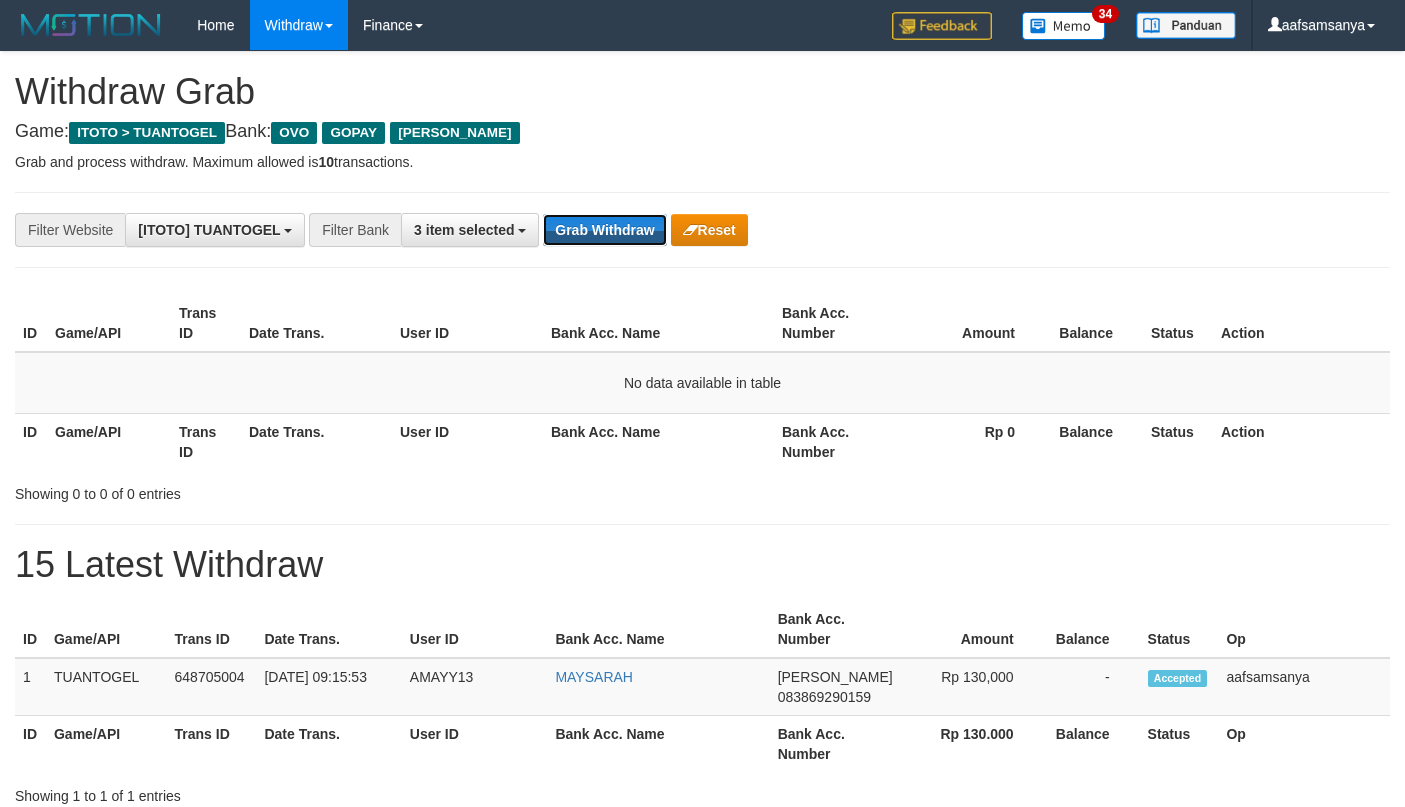 click on "Grab Withdraw" at bounding box center (604, 230) 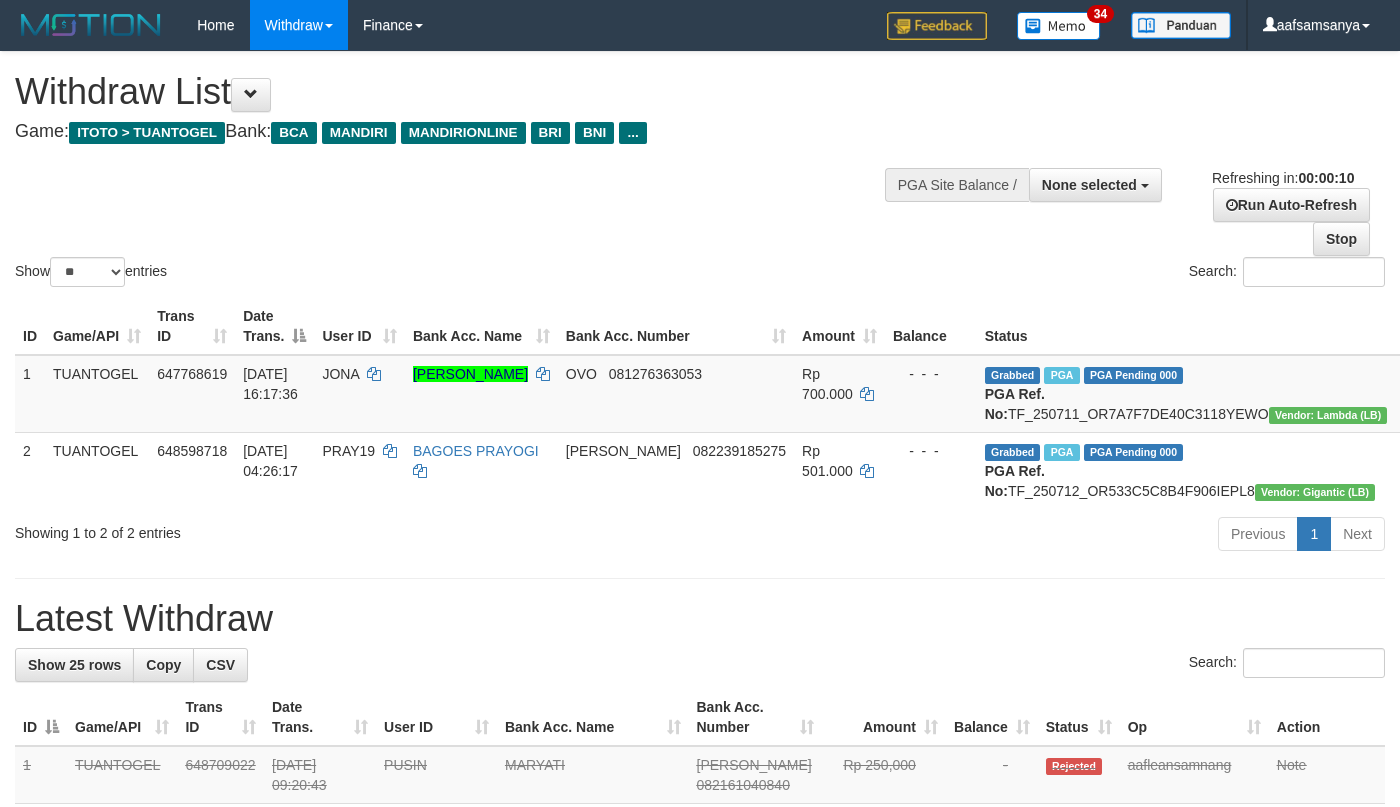 select 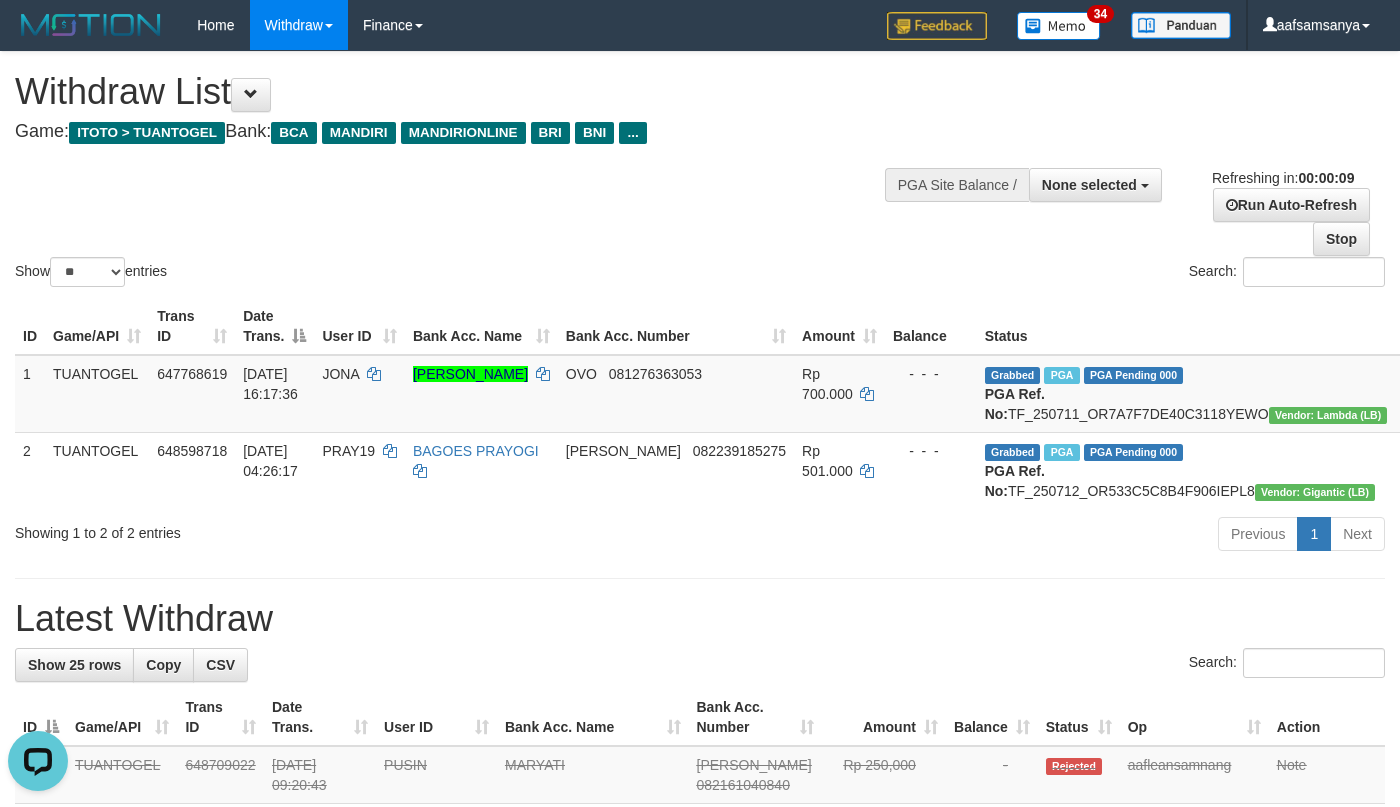 scroll, scrollTop: 0, scrollLeft: 0, axis: both 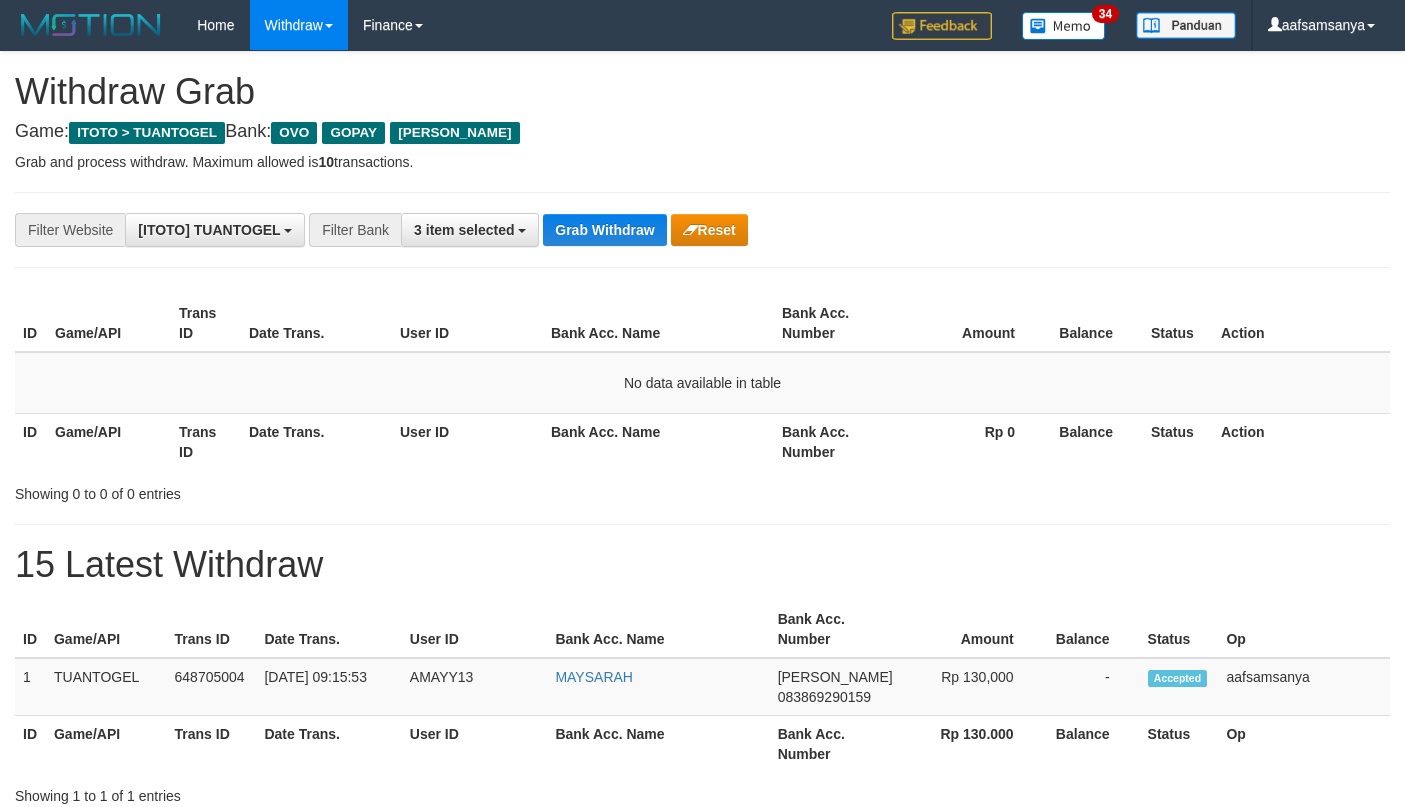 click on "Grab Withdraw" at bounding box center (604, 230) 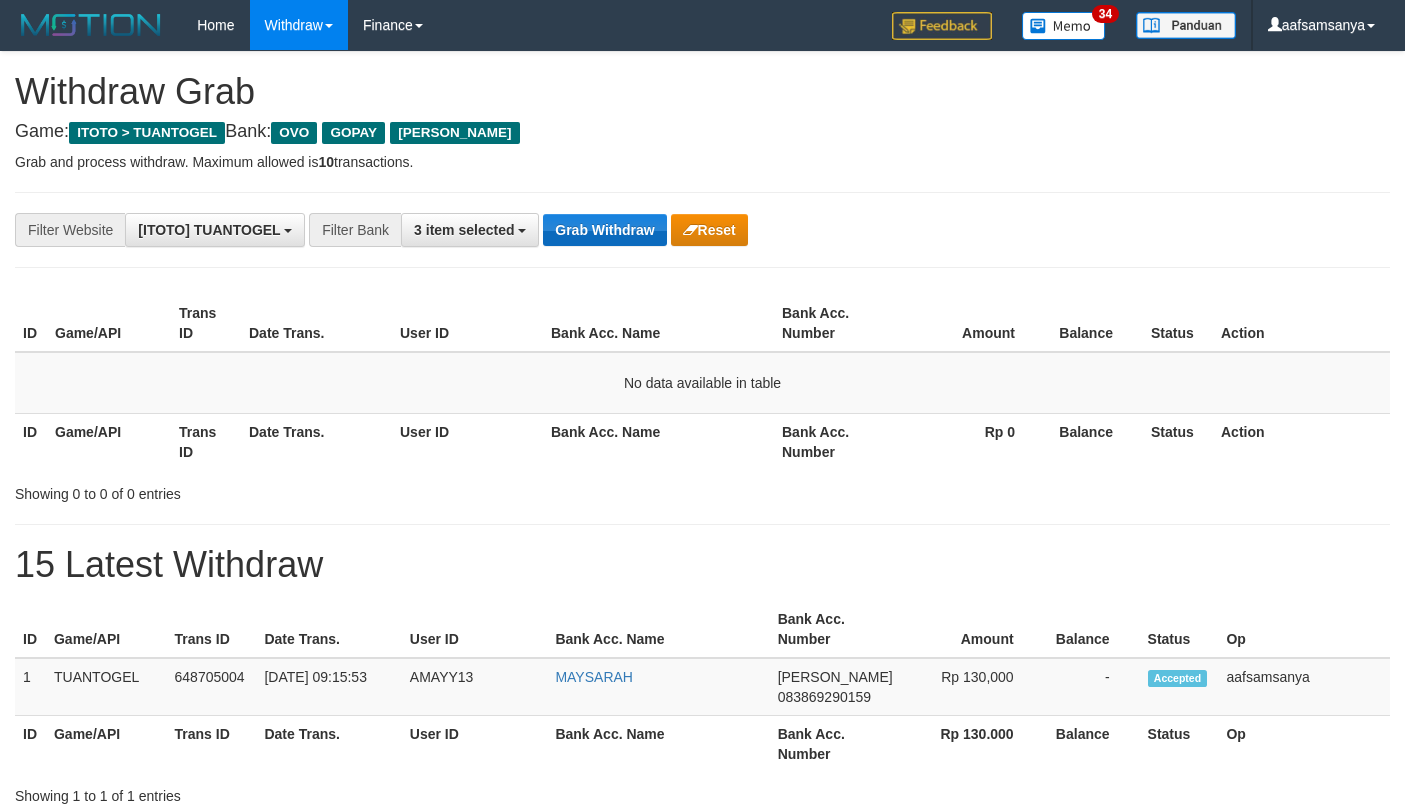scroll, scrollTop: 17, scrollLeft: 0, axis: vertical 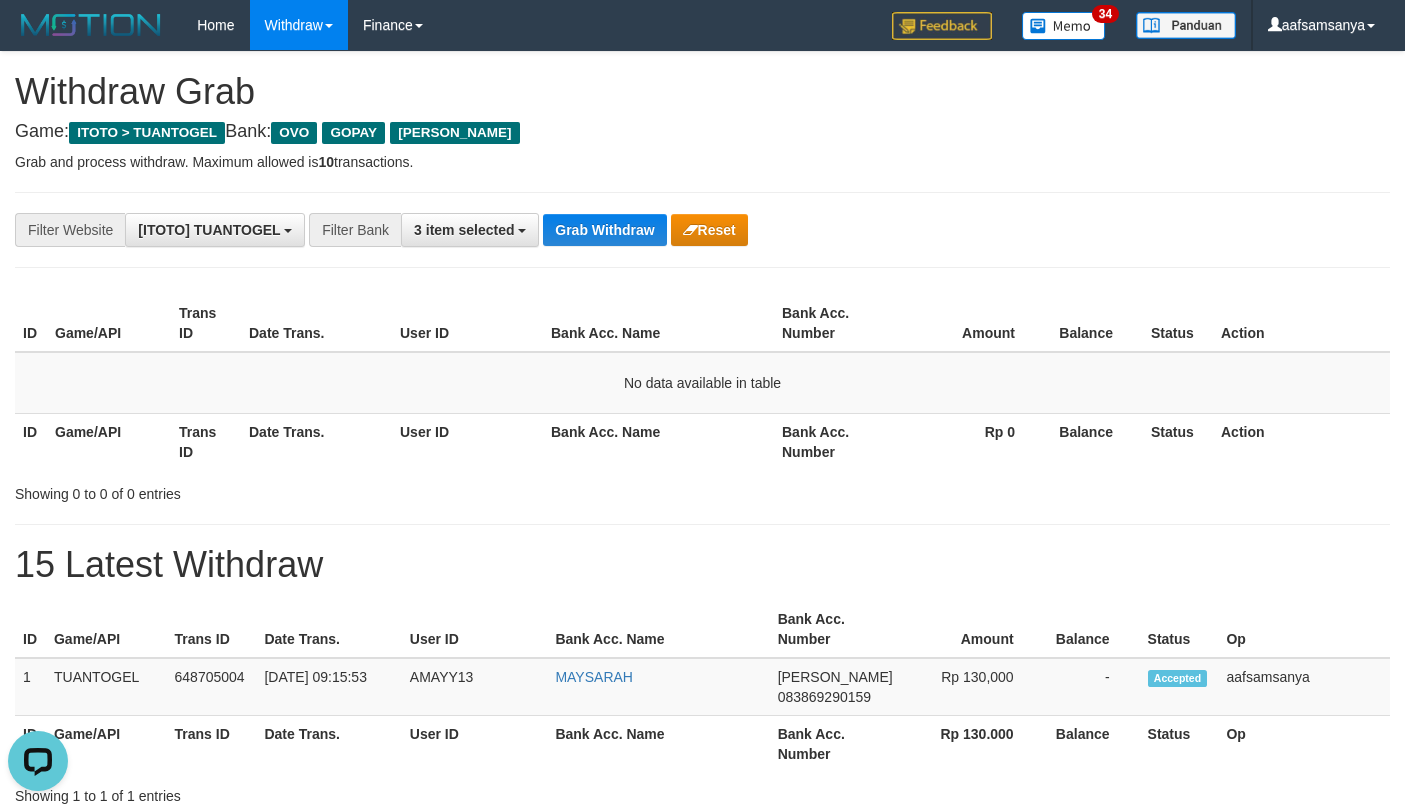 click on "**********" at bounding box center (702, 230) 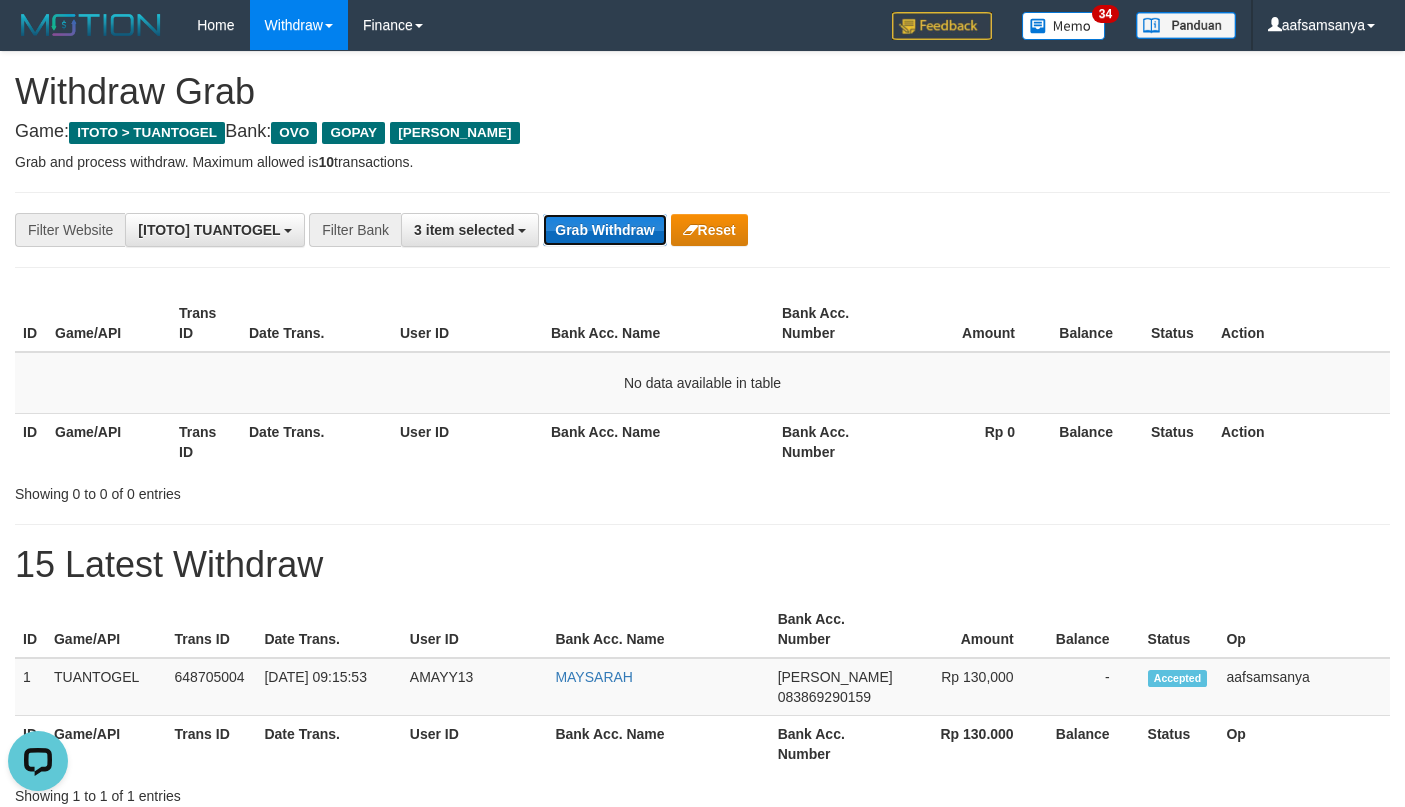 click on "Grab Withdraw" at bounding box center [604, 230] 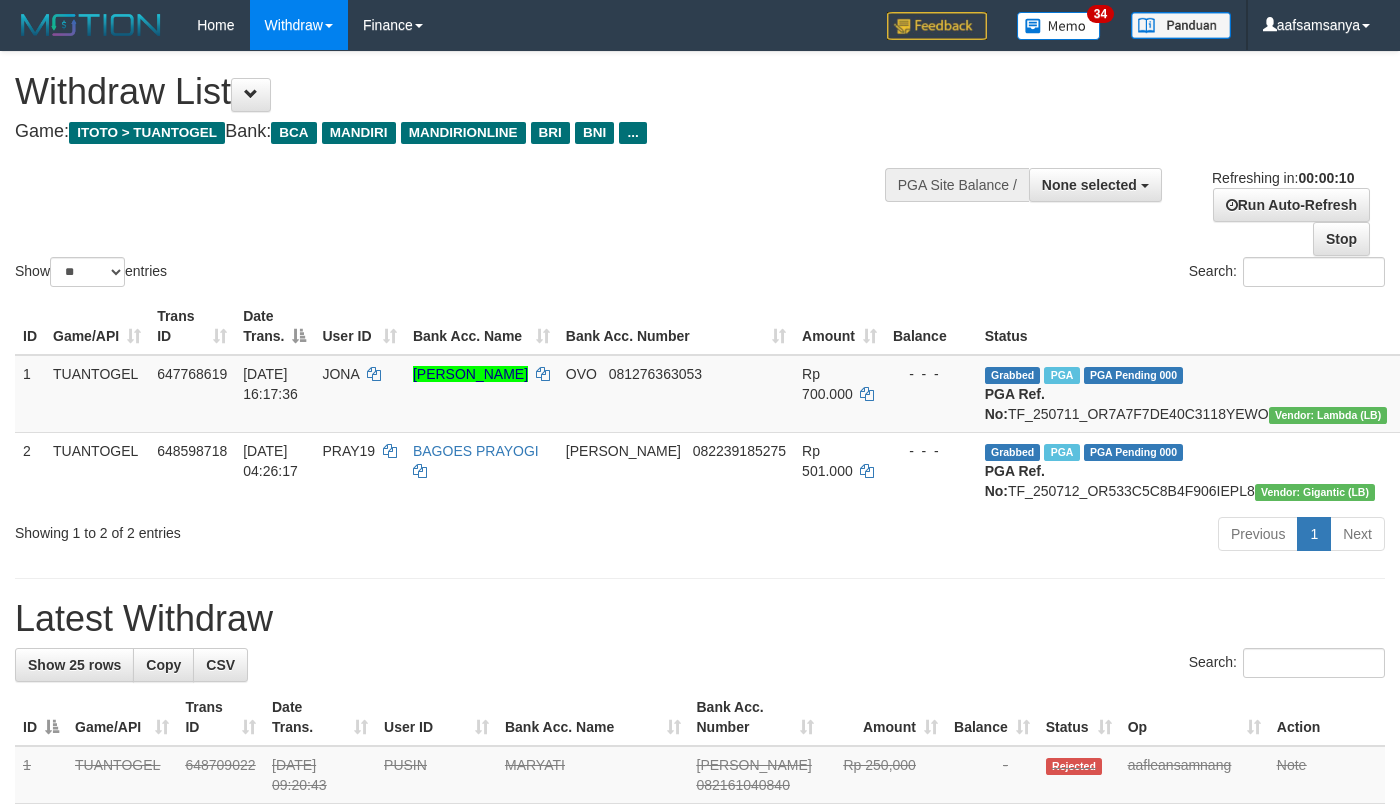select 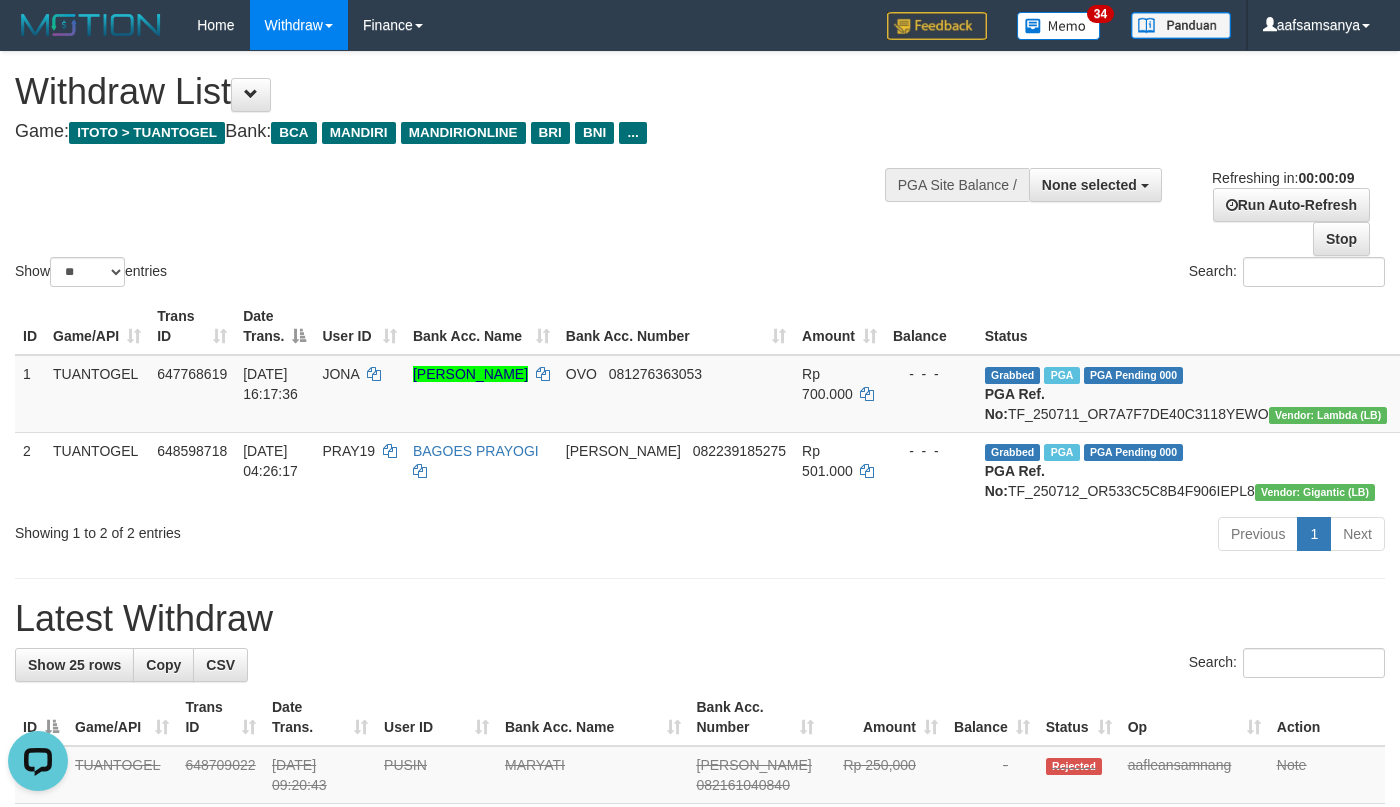 scroll, scrollTop: 0, scrollLeft: 0, axis: both 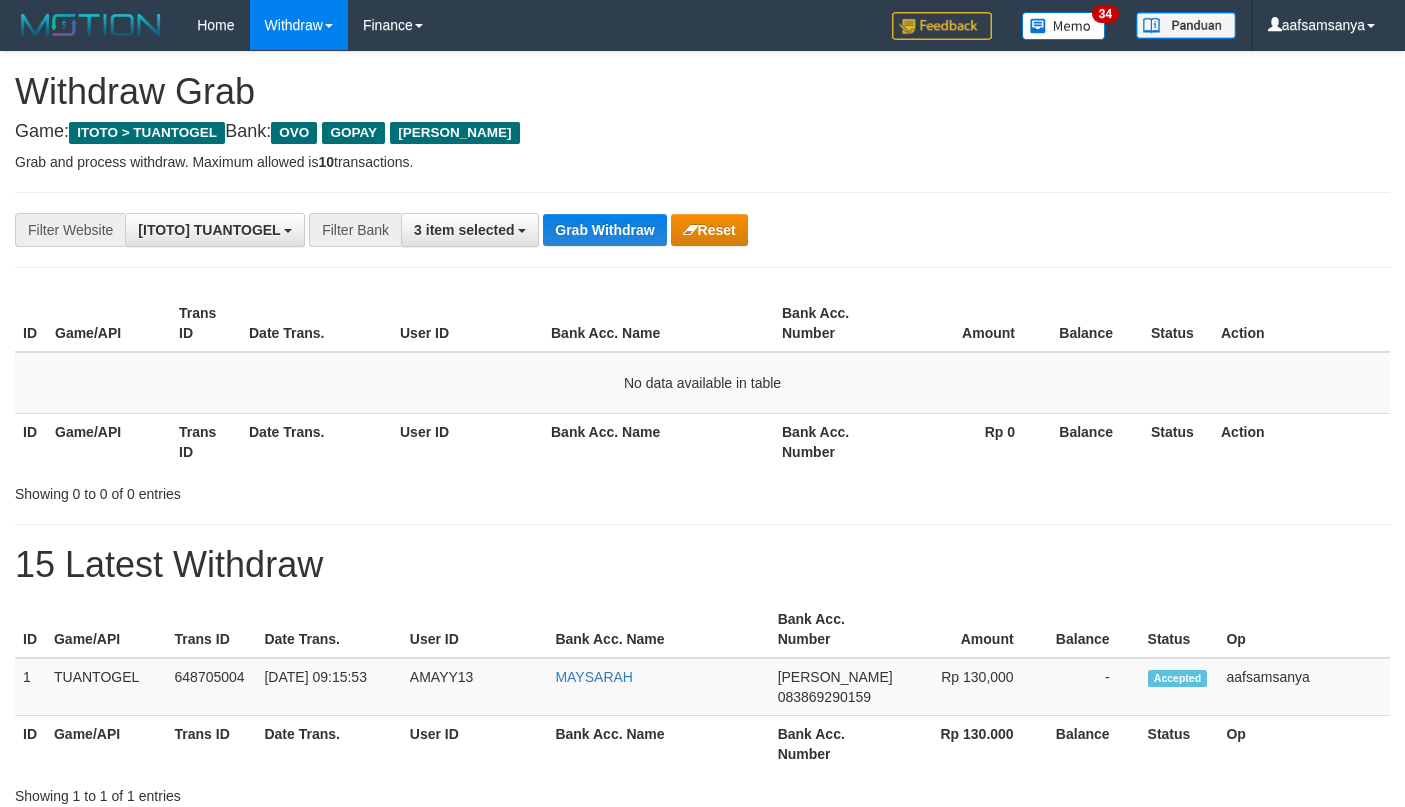 click on "Grab Withdraw" at bounding box center (604, 230) 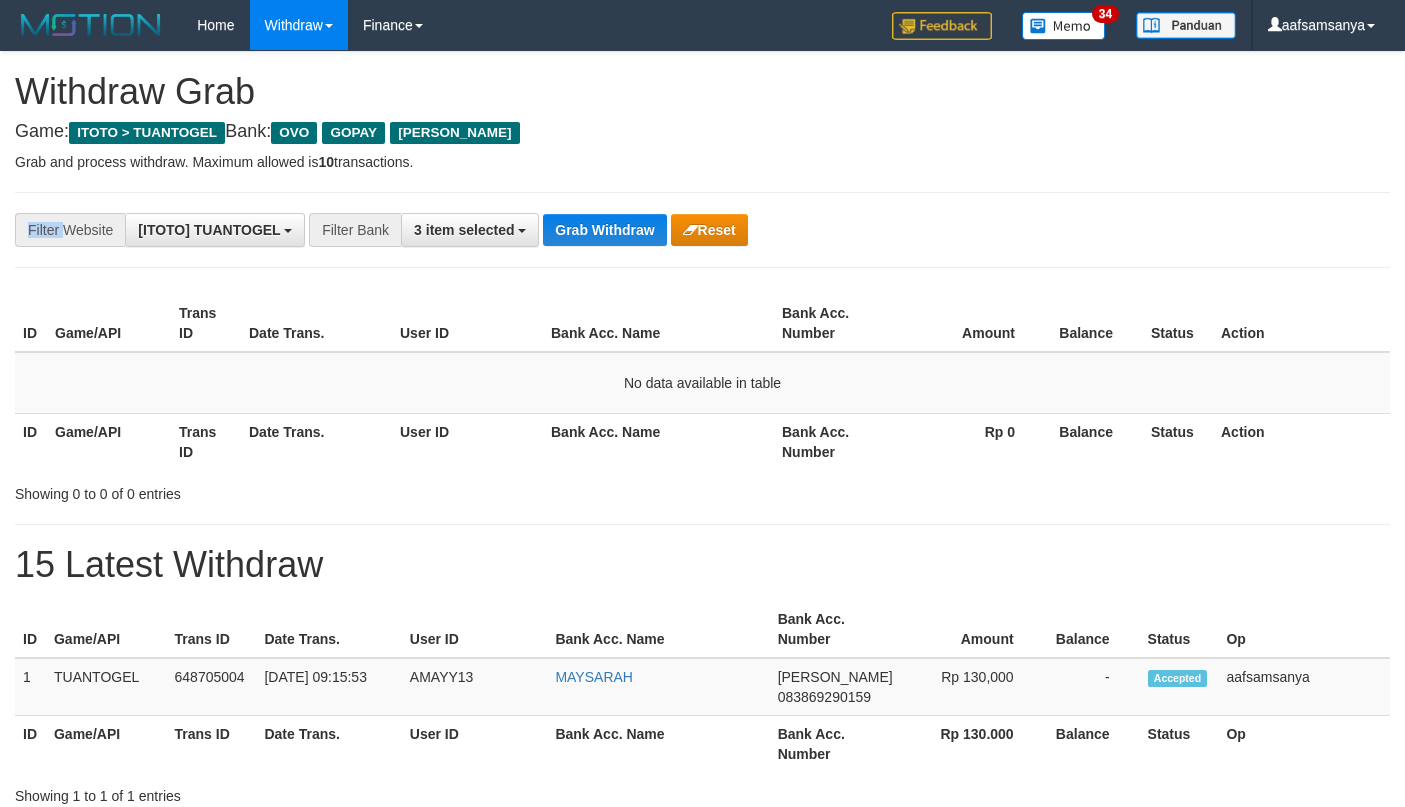 click on "**********" at bounding box center [702, 230] 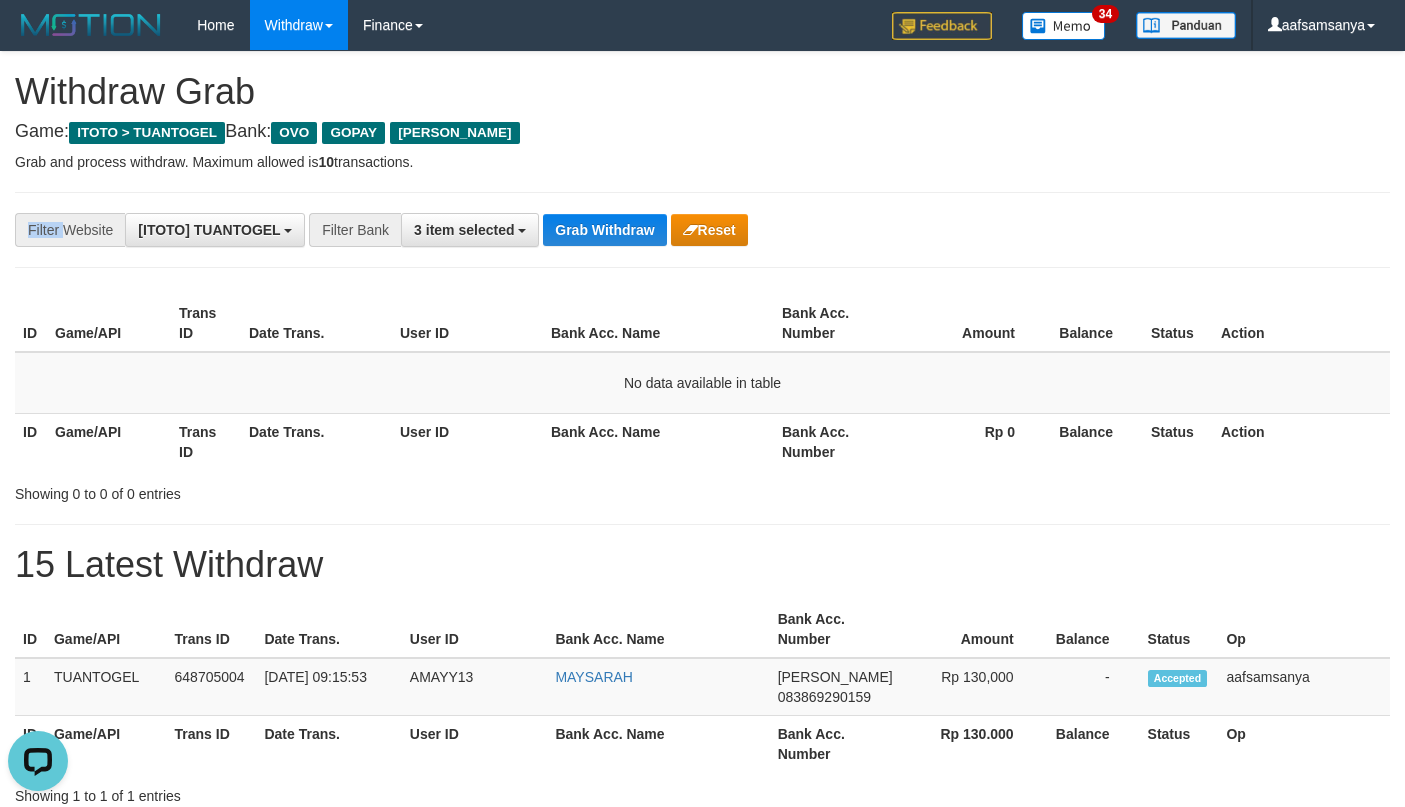 scroll, scrollTop: 0, scrollLeft: 0, axis: both 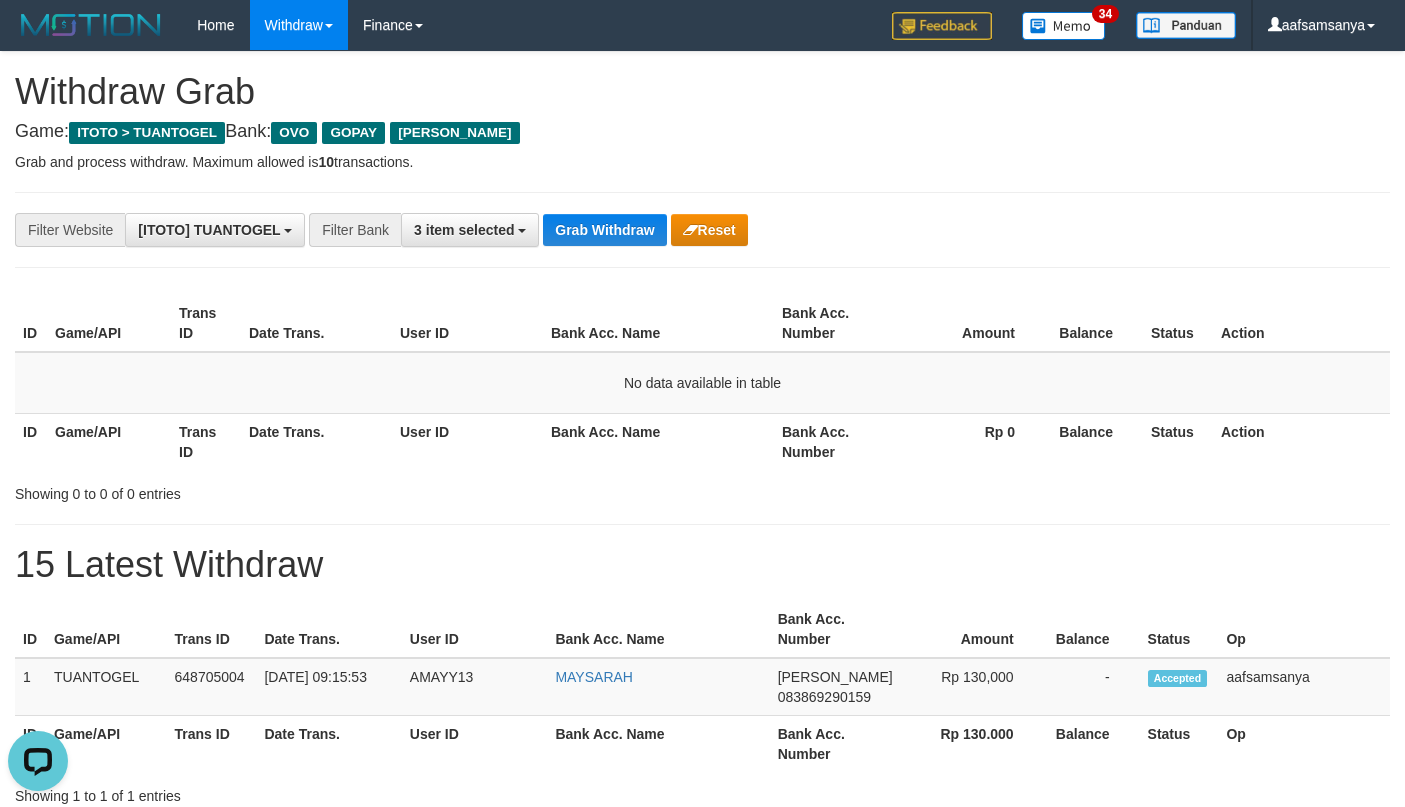 click on "**********" at bounding box center [702, 230] 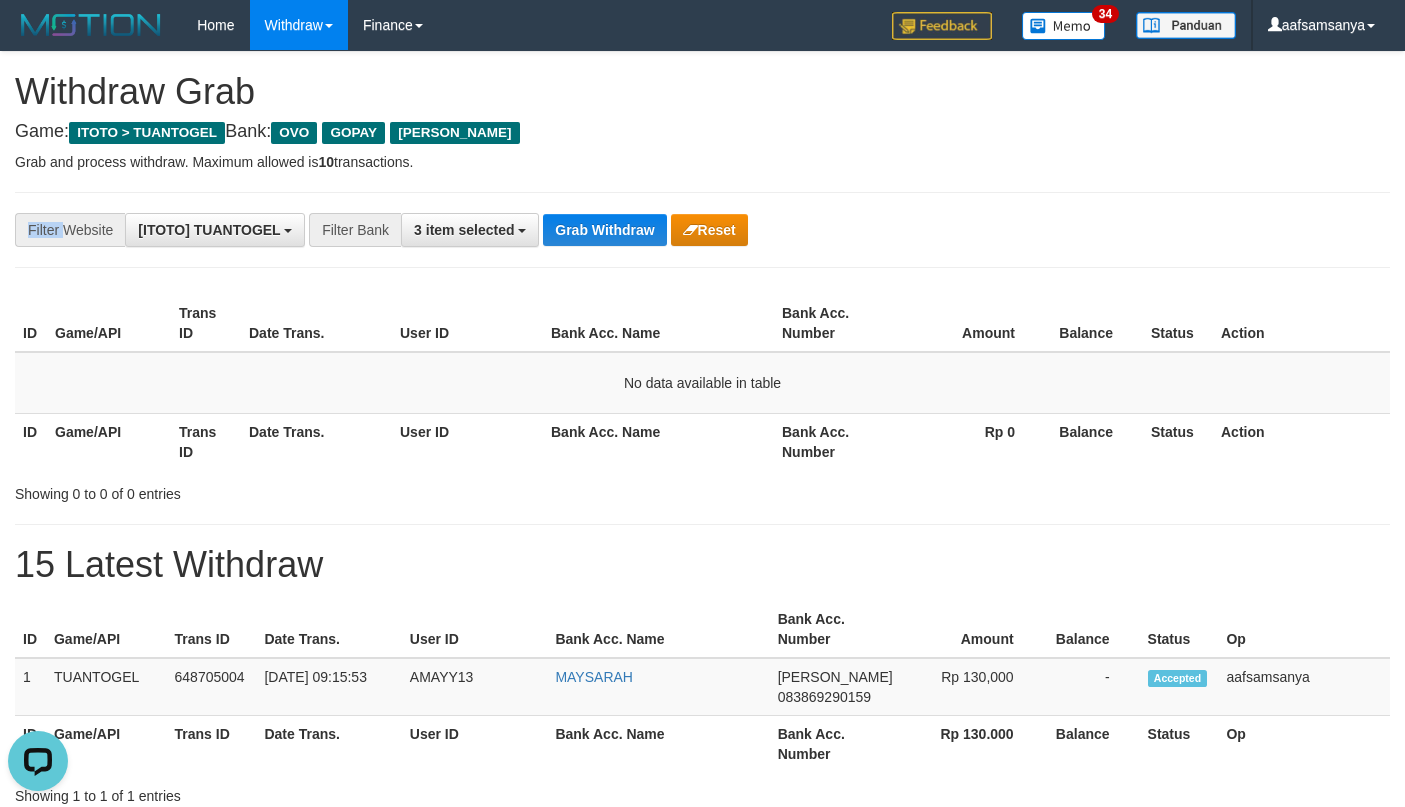 click on "**********" at bounding box center [702, 230] 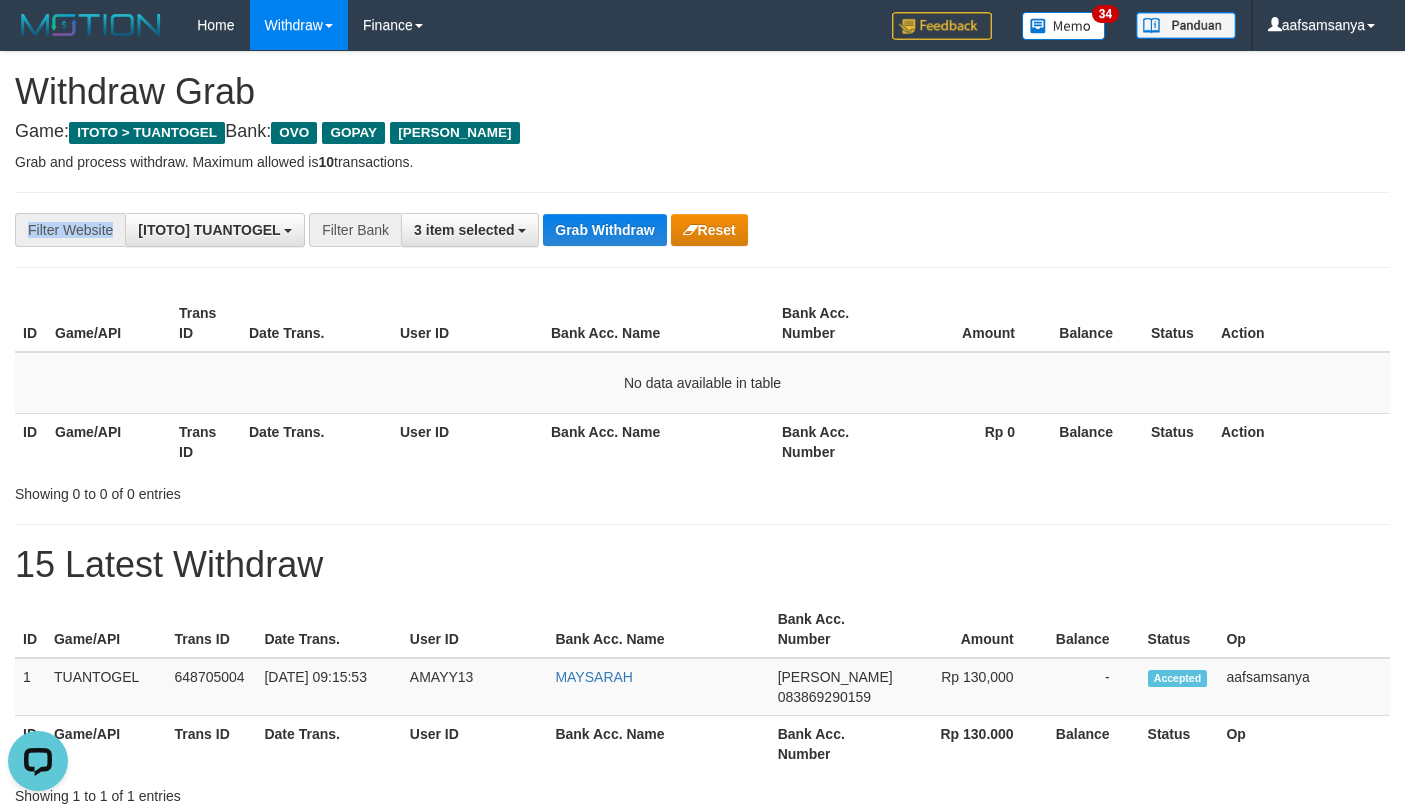 click on "**********" at bounding box center [702, 230] 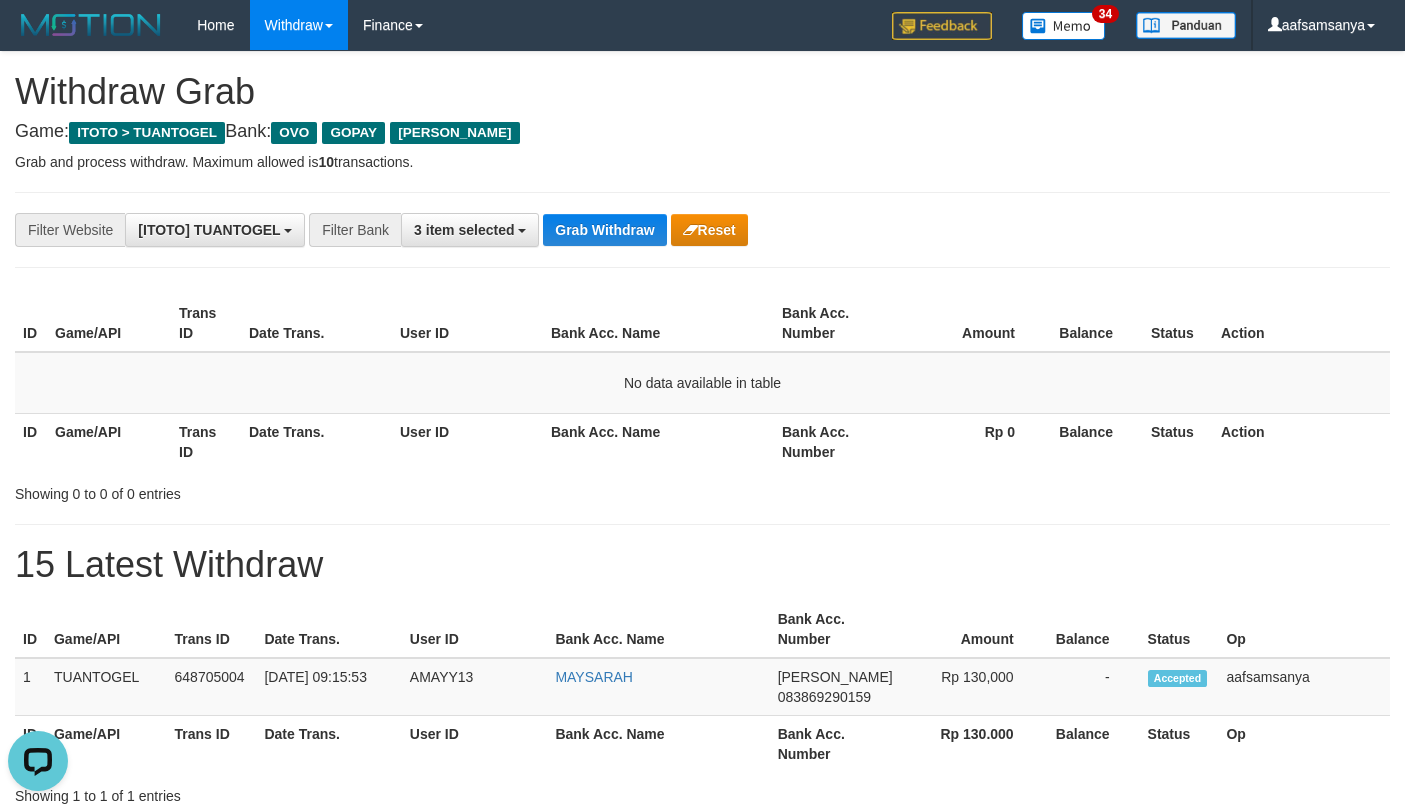 click on "**********" at bounding box center (702, 230) 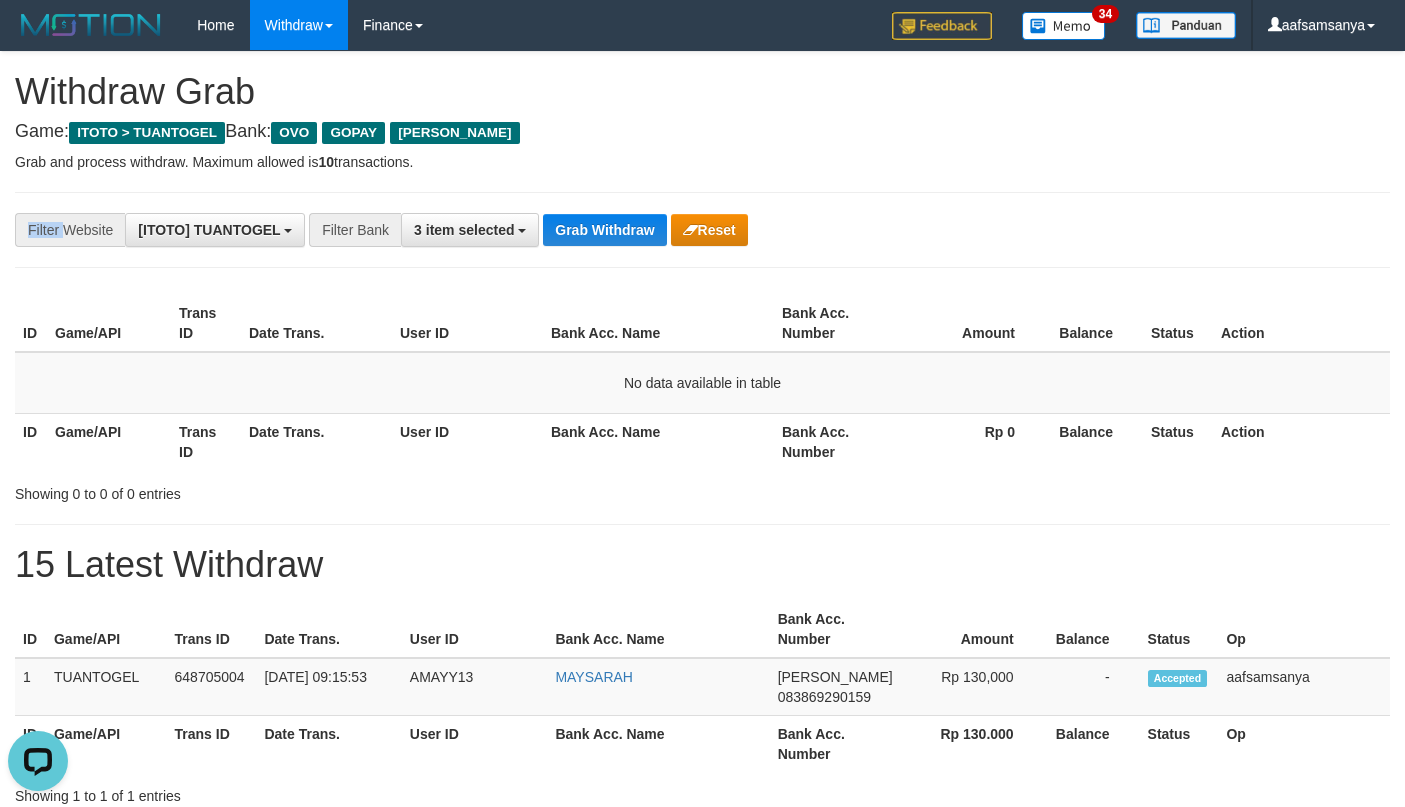 click on "**********" at bounding box center (702, 230) 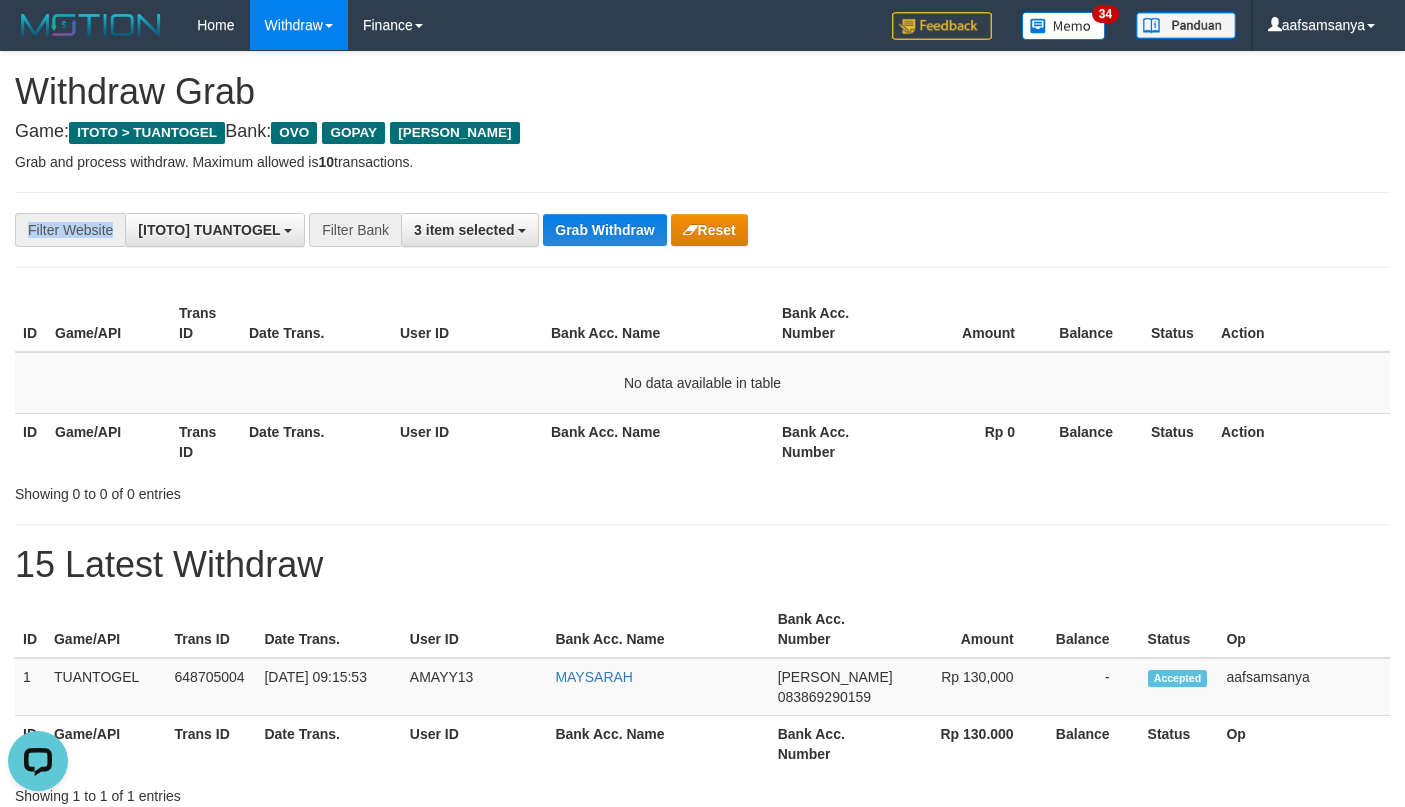 click on "**********" at bounding box center [702, 230] 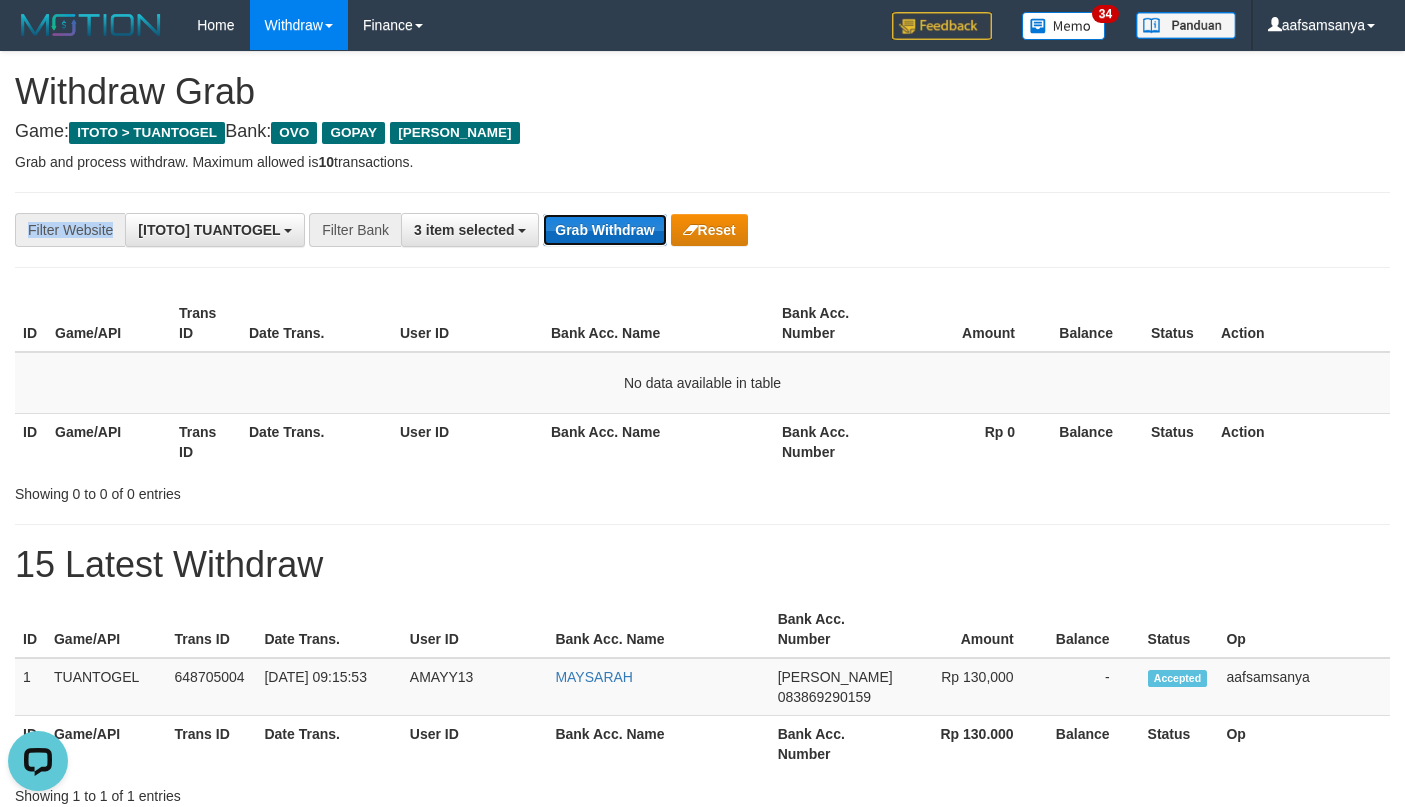 click on "Grab Withdraw" at bounding box center (604, 230) 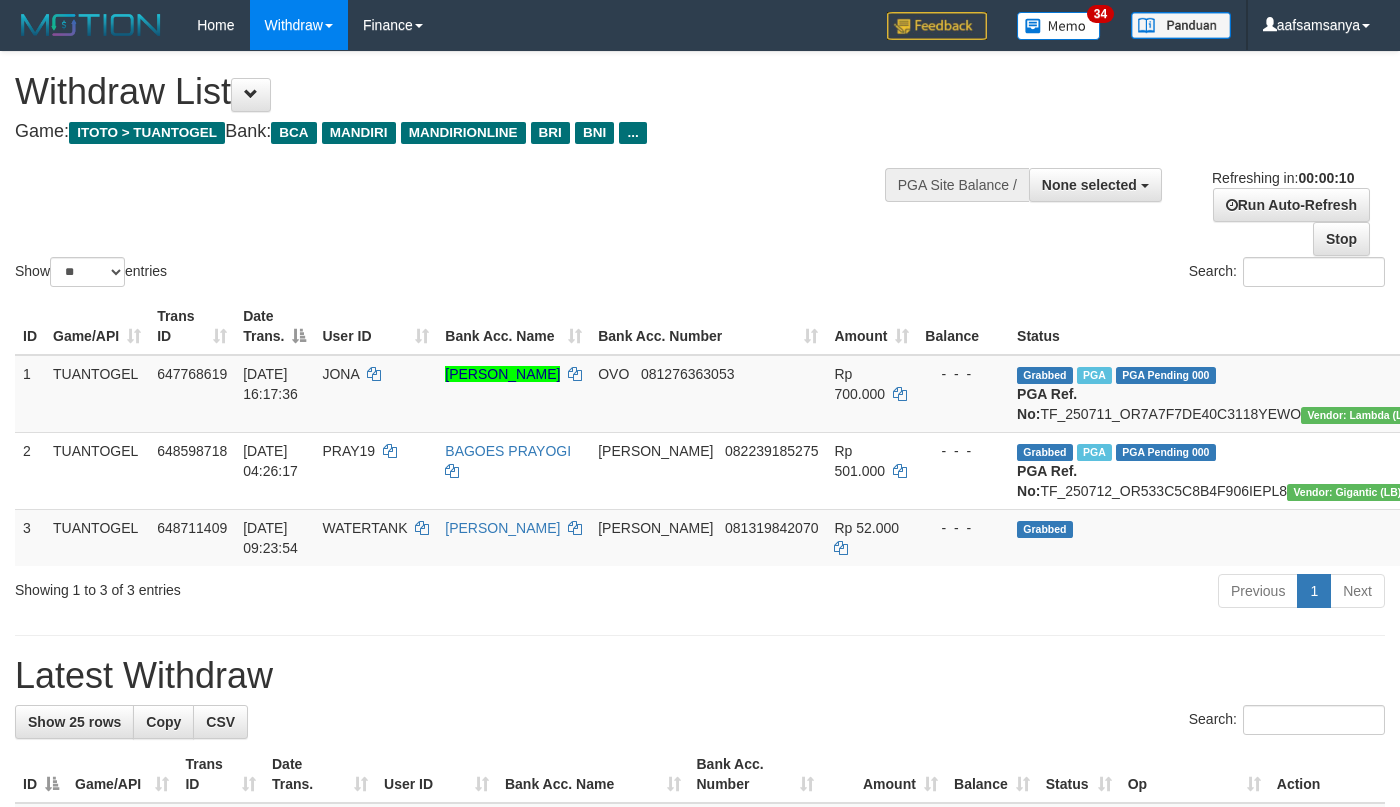 select 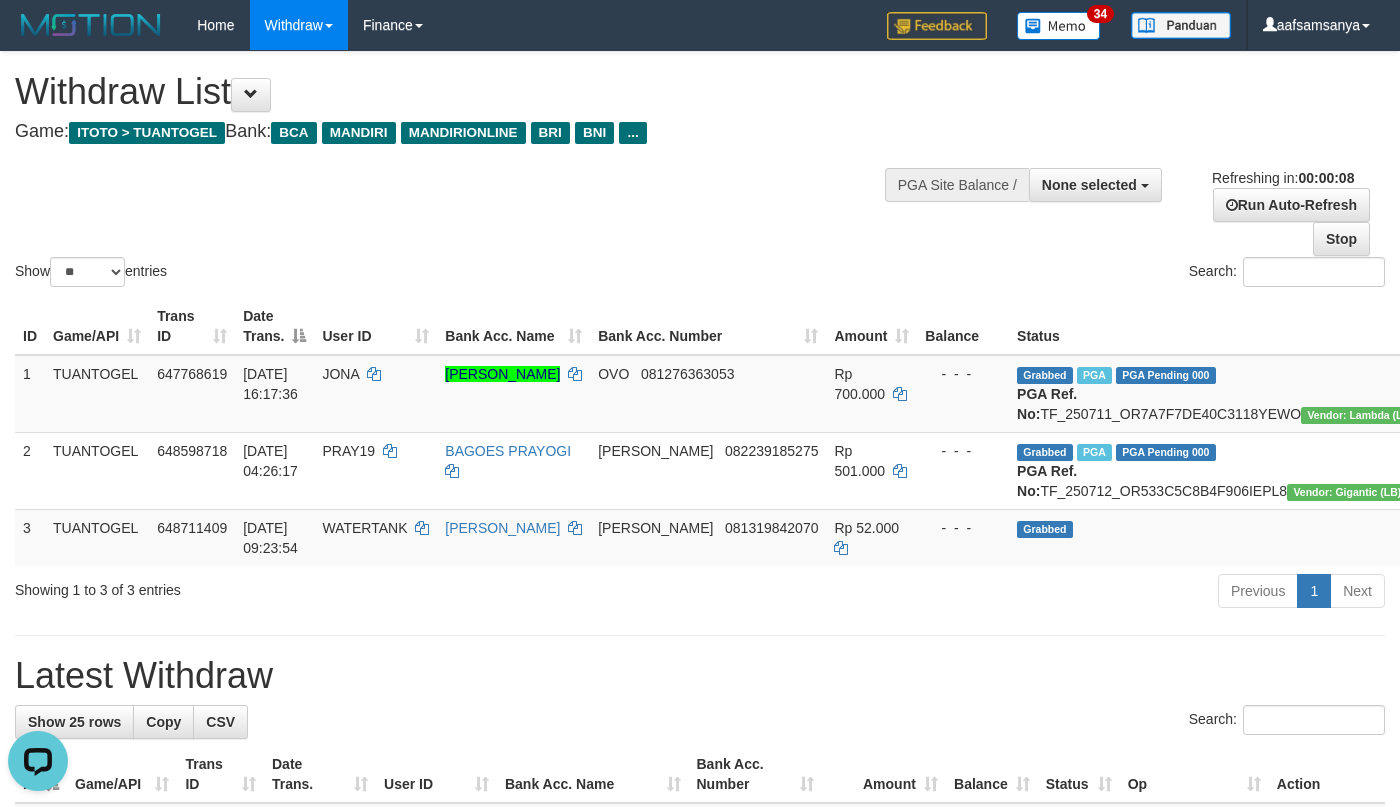 scroll, scrollTop: 0, scrollLeft: 0, axis: both 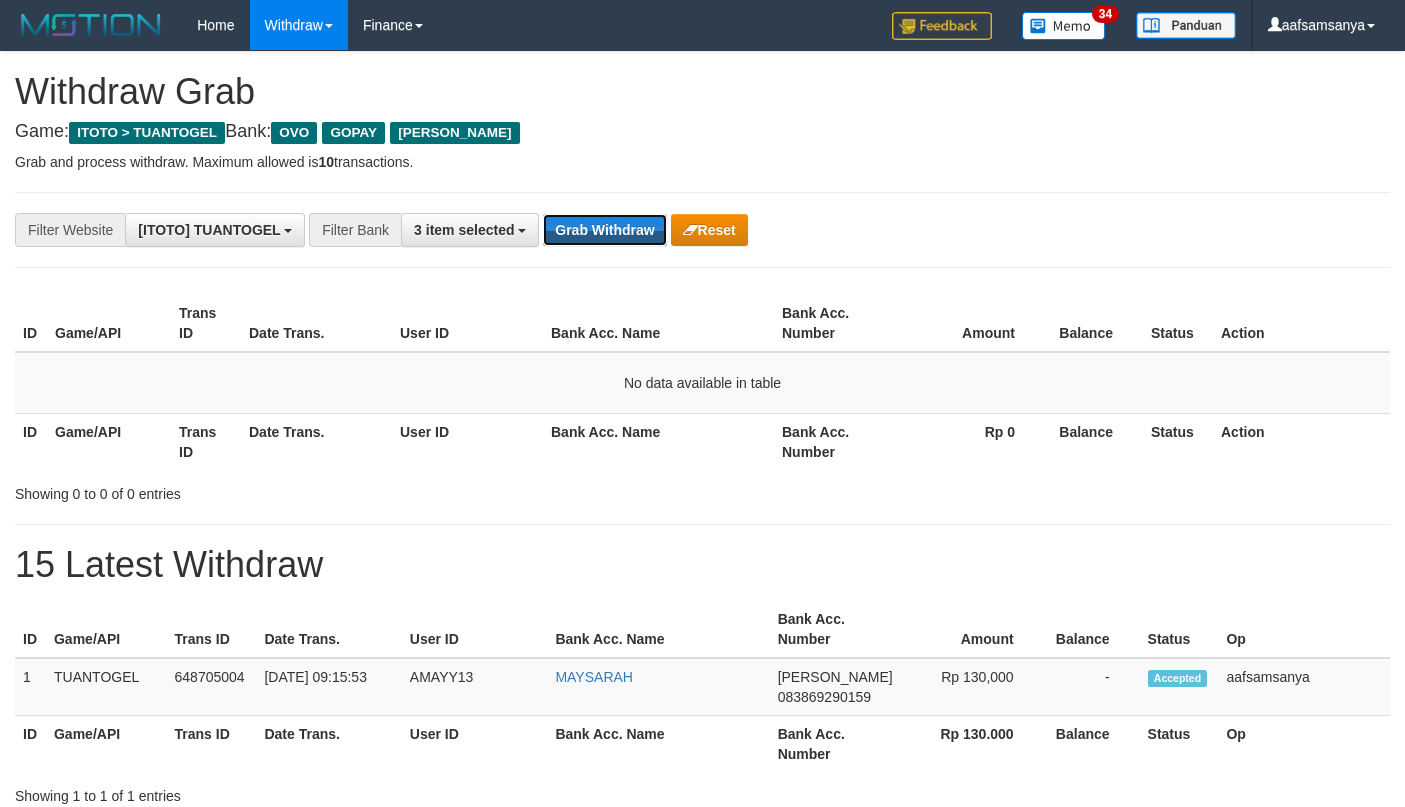 click on "Grab Withdraw" at bounding box center (604, 230) 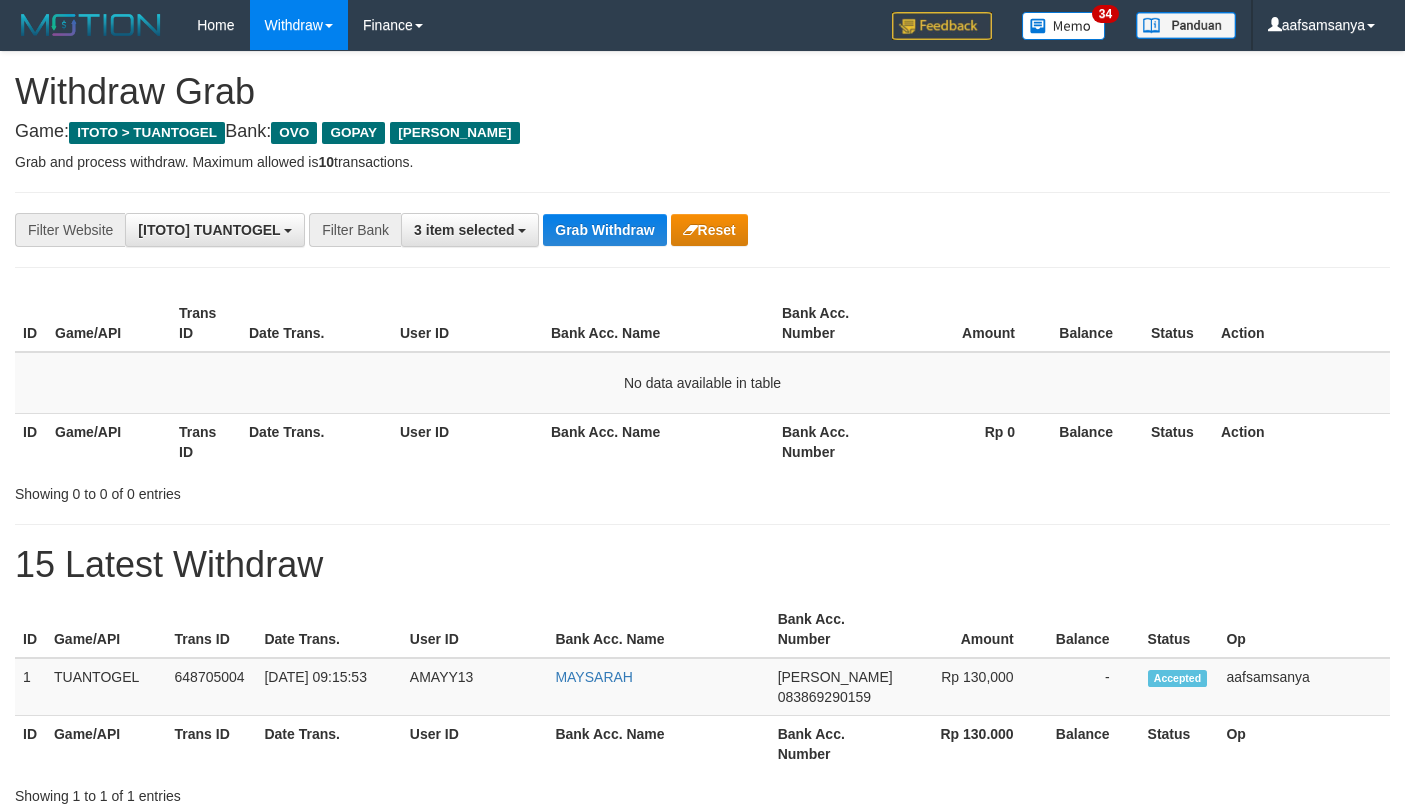 scroll, scrollTop: 0, scrollLeft: 0, axis: both 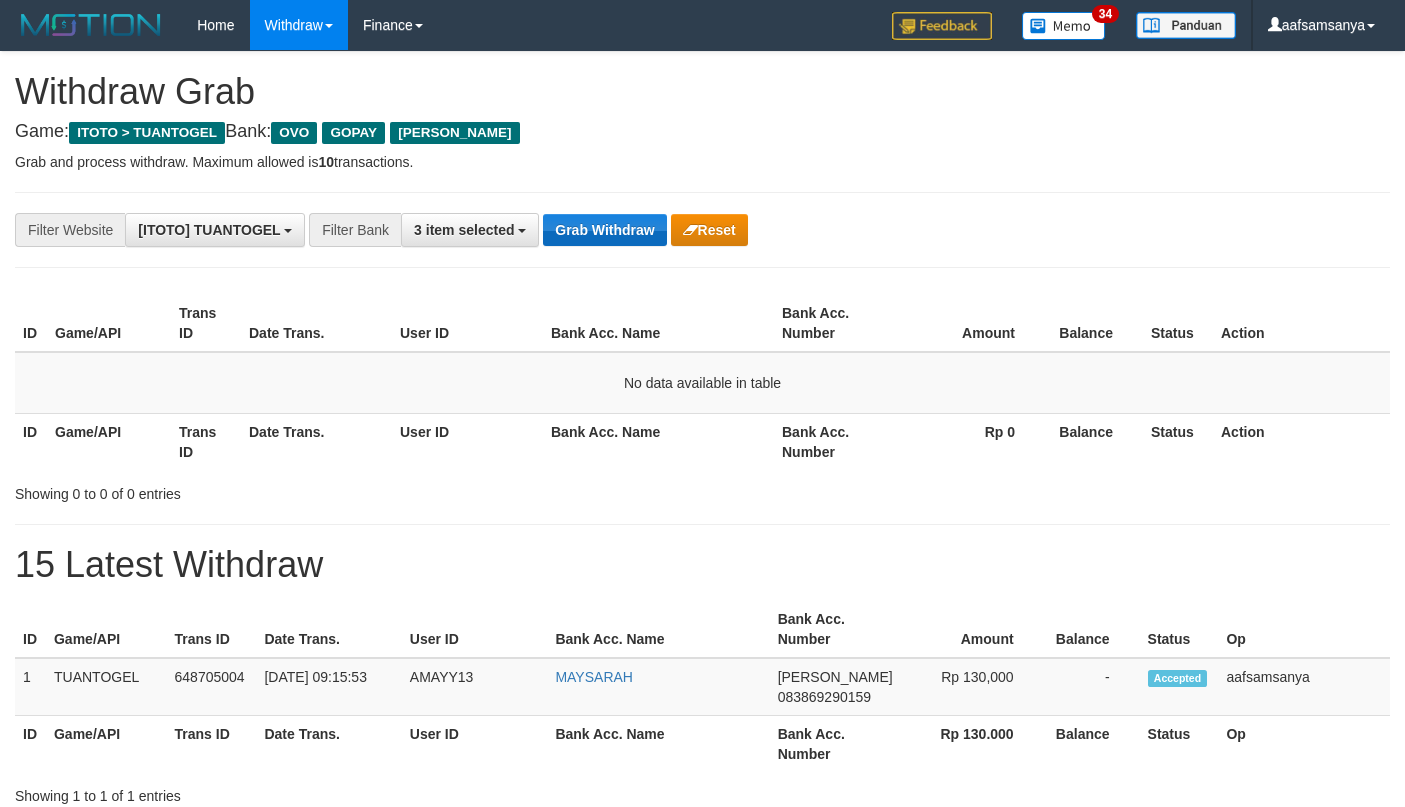 click on "Grab Withdraw" at bounding box center [604, 230] 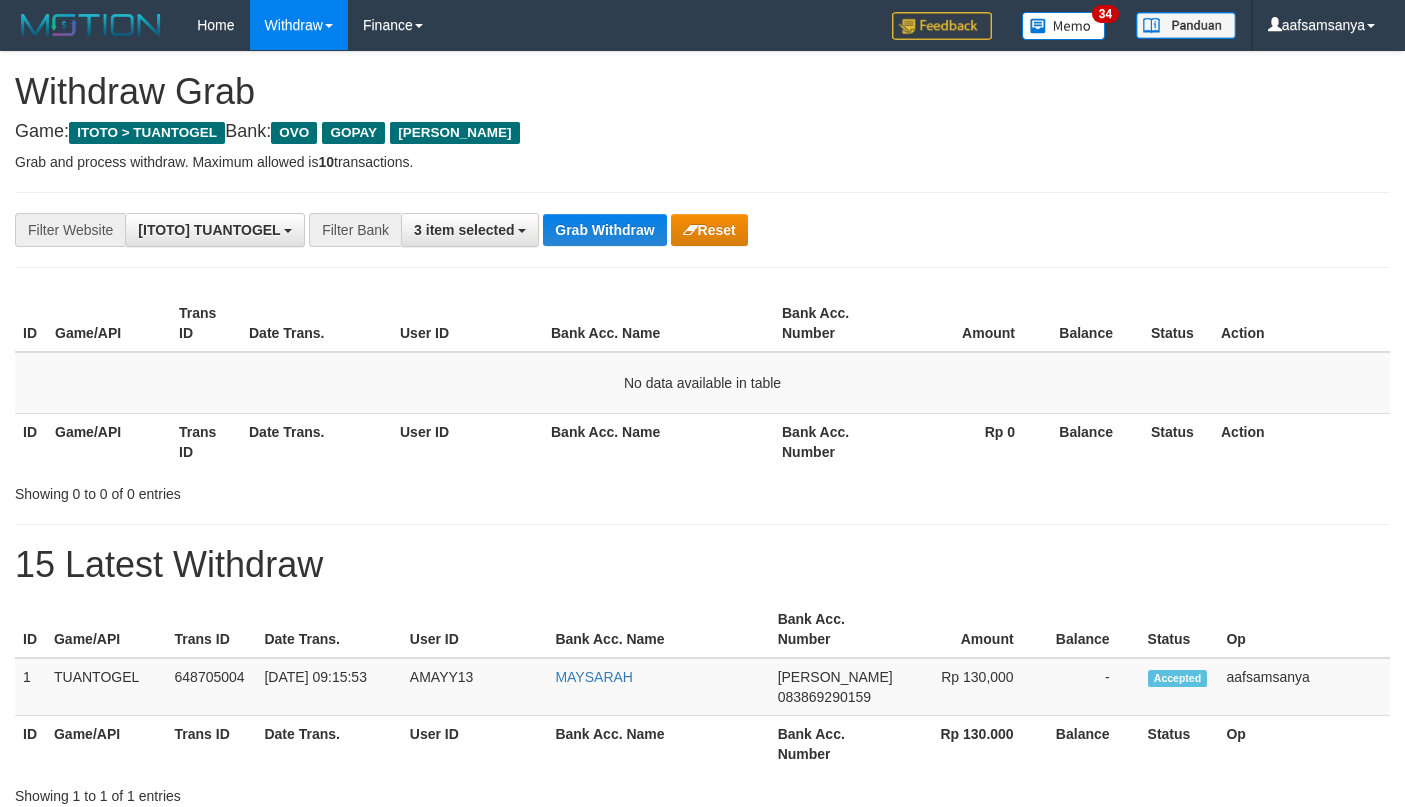 scroll, scrollTop: 0, scrollLeft: 0, axis: both 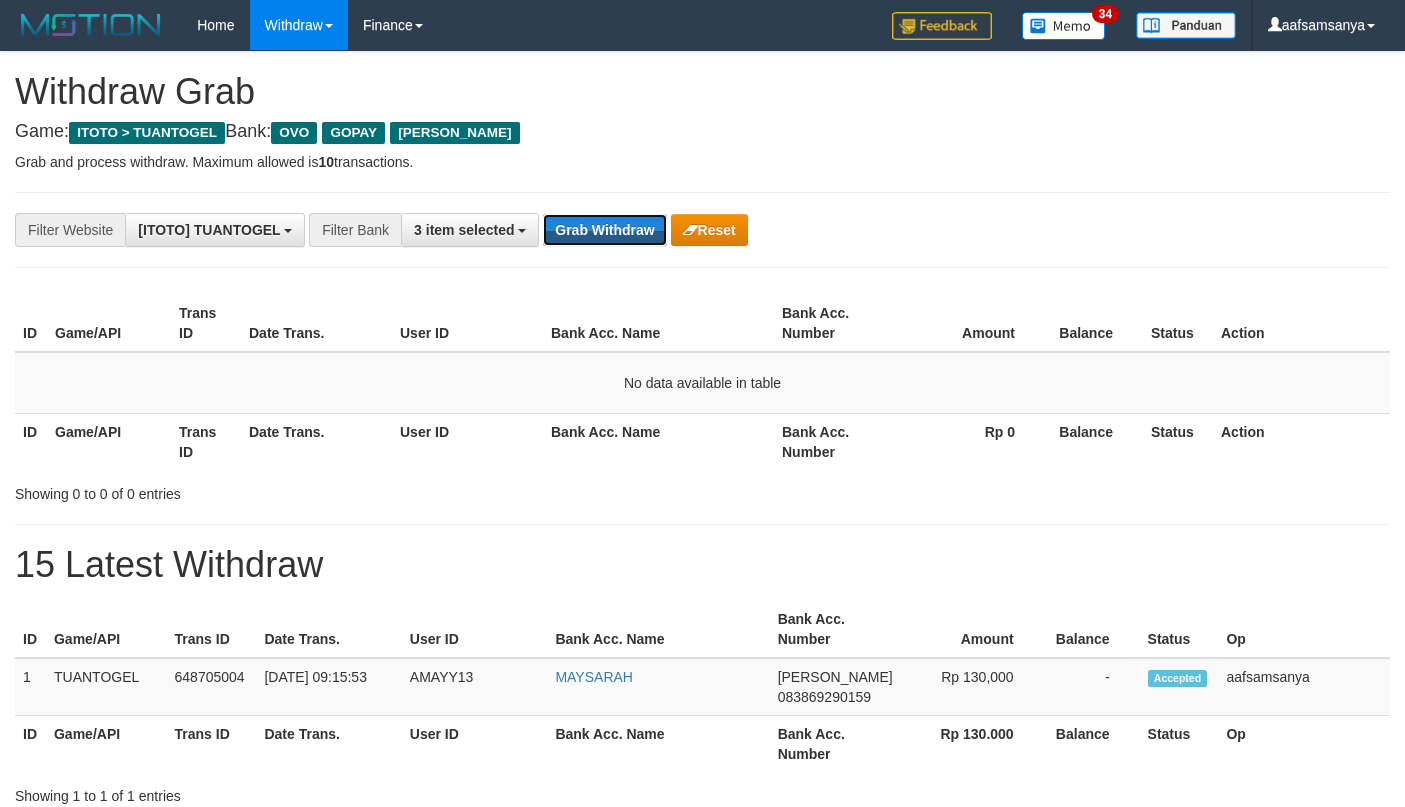click on "Grab Withdraw" at bounding box center (604, 230) 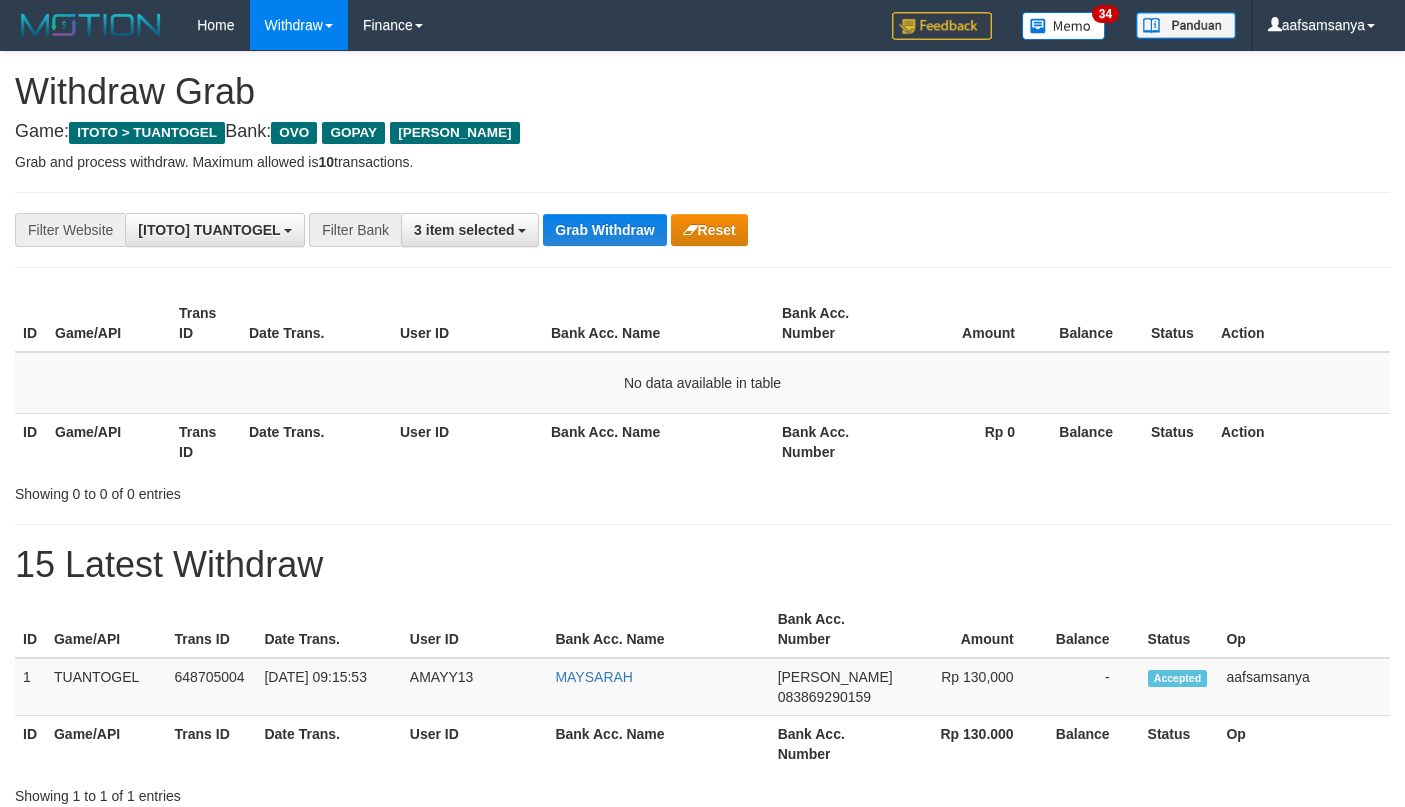scroll, scrollTop: 0, scrollLeft: 0, axis: both 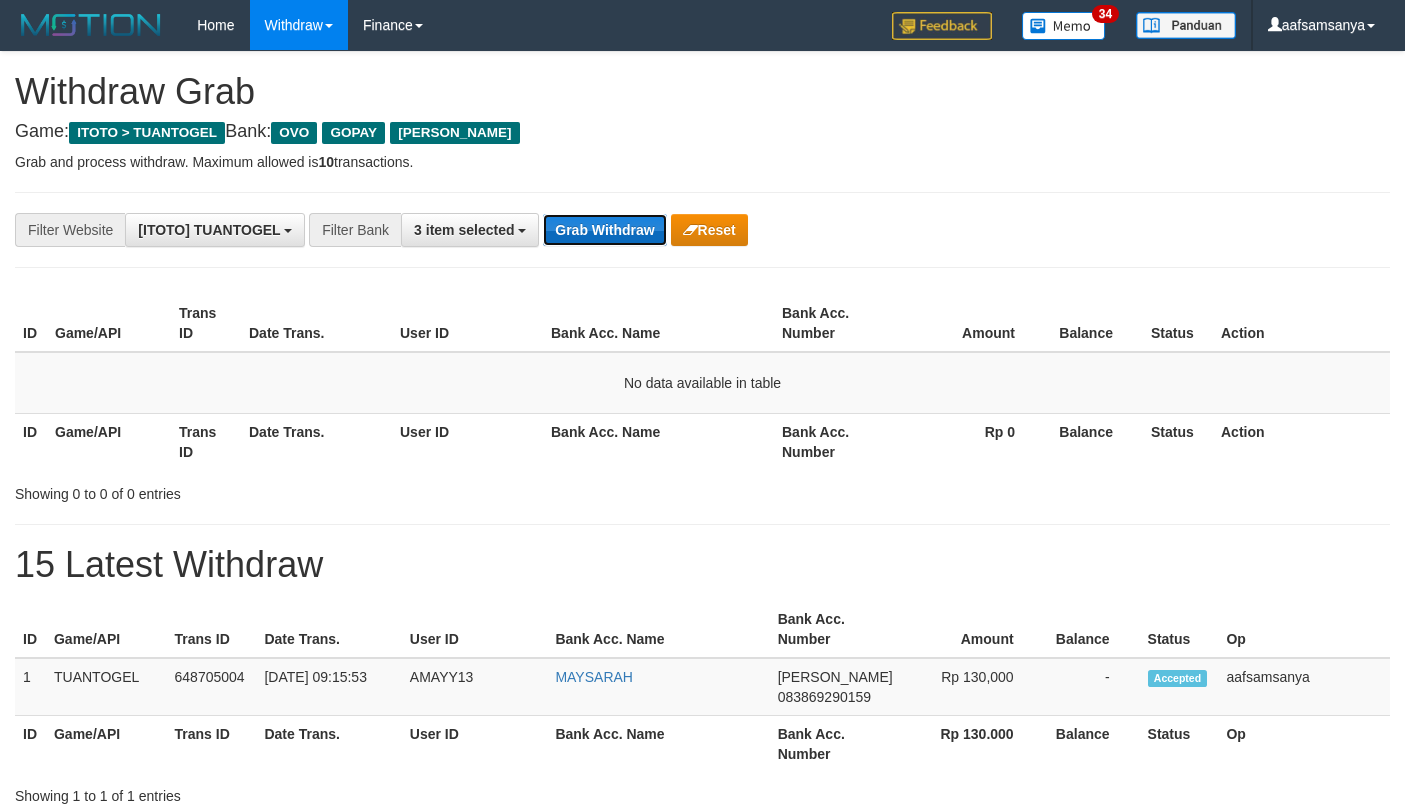 click on "Grab Withdraw" at bounding box center (604, 230) 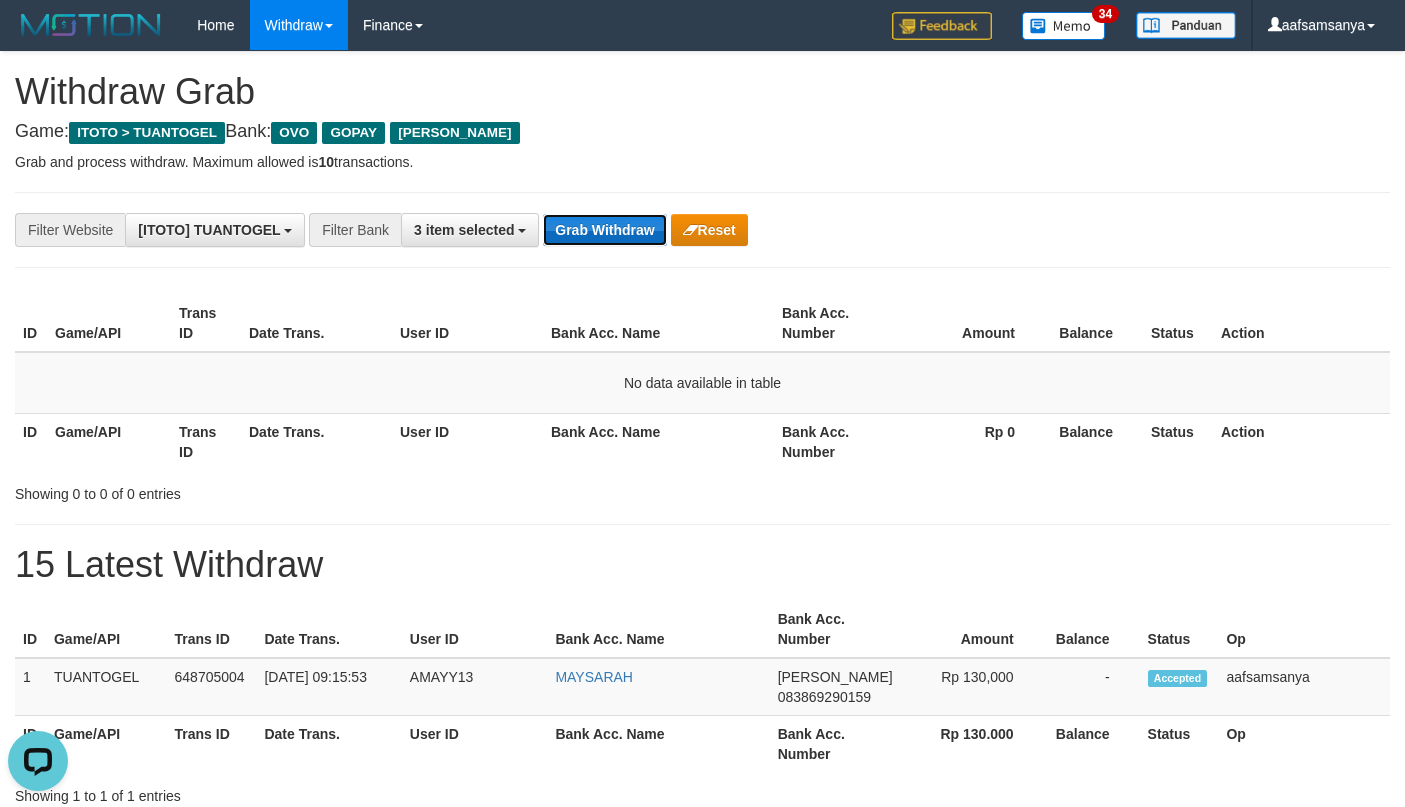 scroll, scrollTop: 0, scrollLeft: 0, axis: both 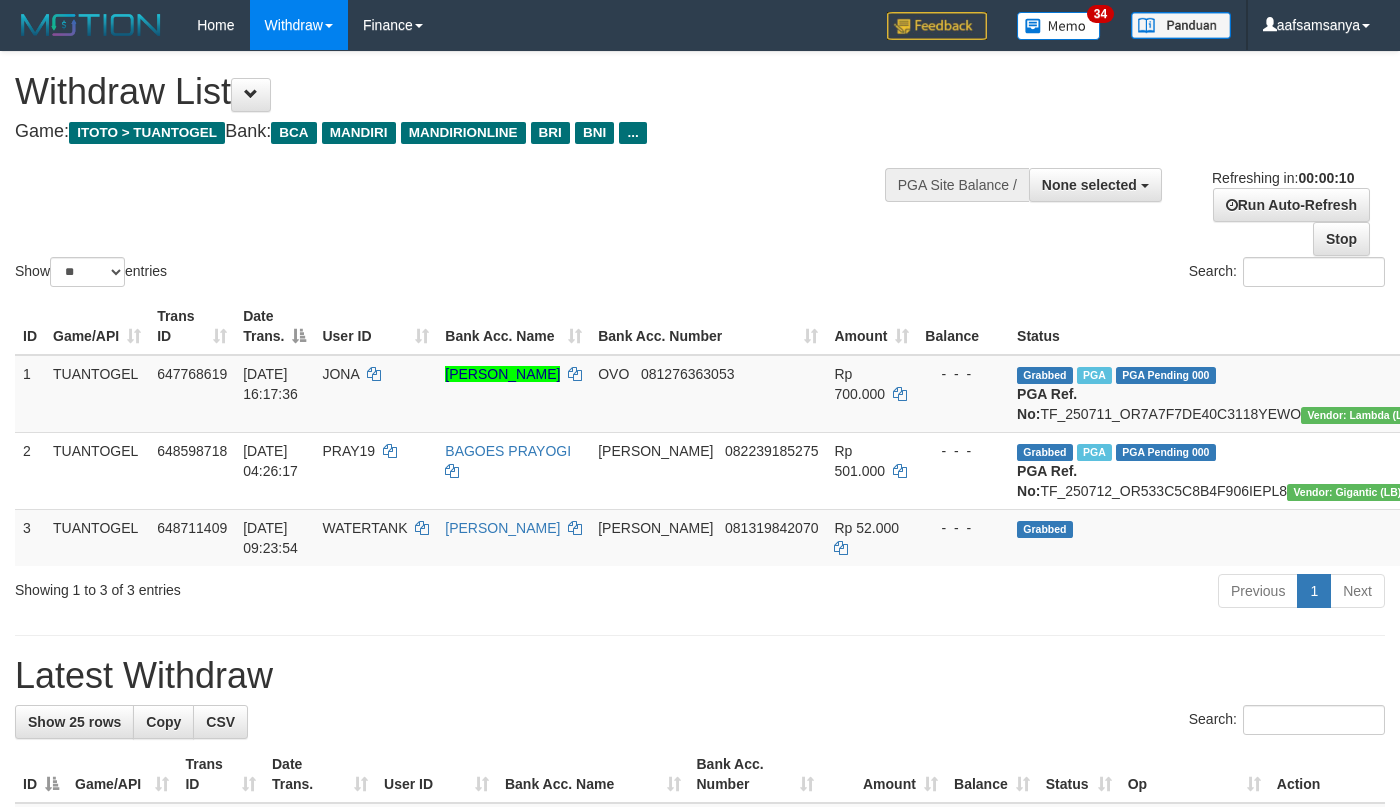 select 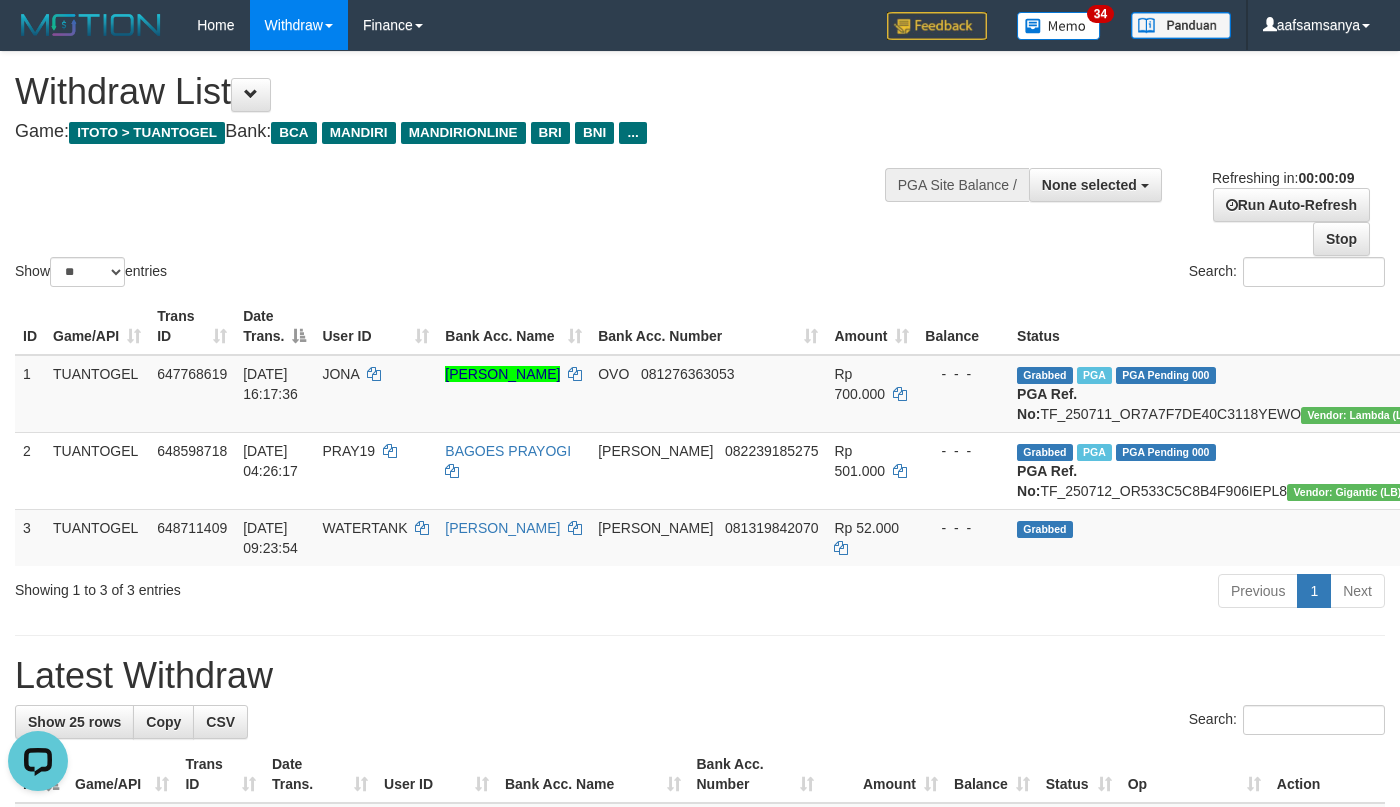 scroll, scrollTop: 0, scrollLeft: 0, axis: both 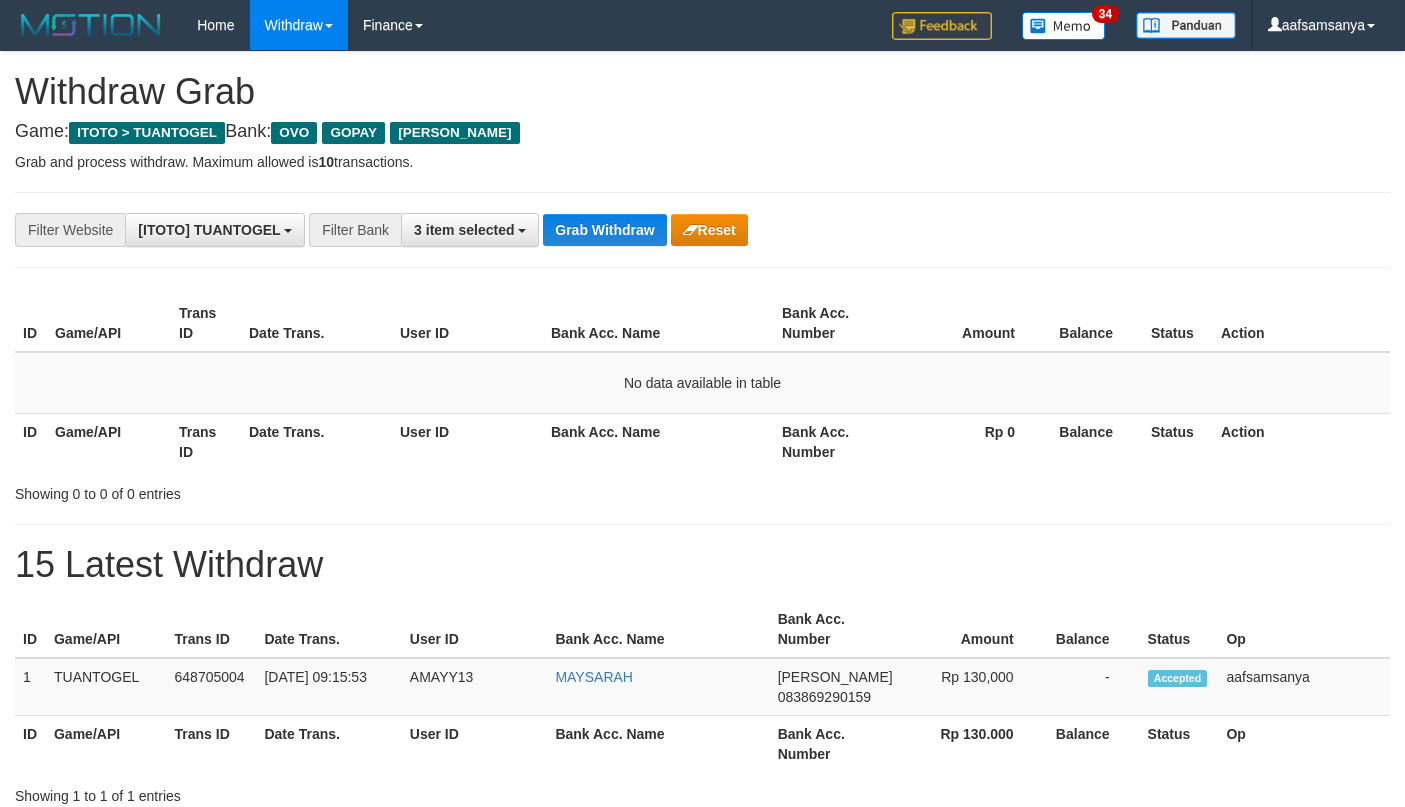 click on "Grab Withdraw" at bounding box center (604, 230) 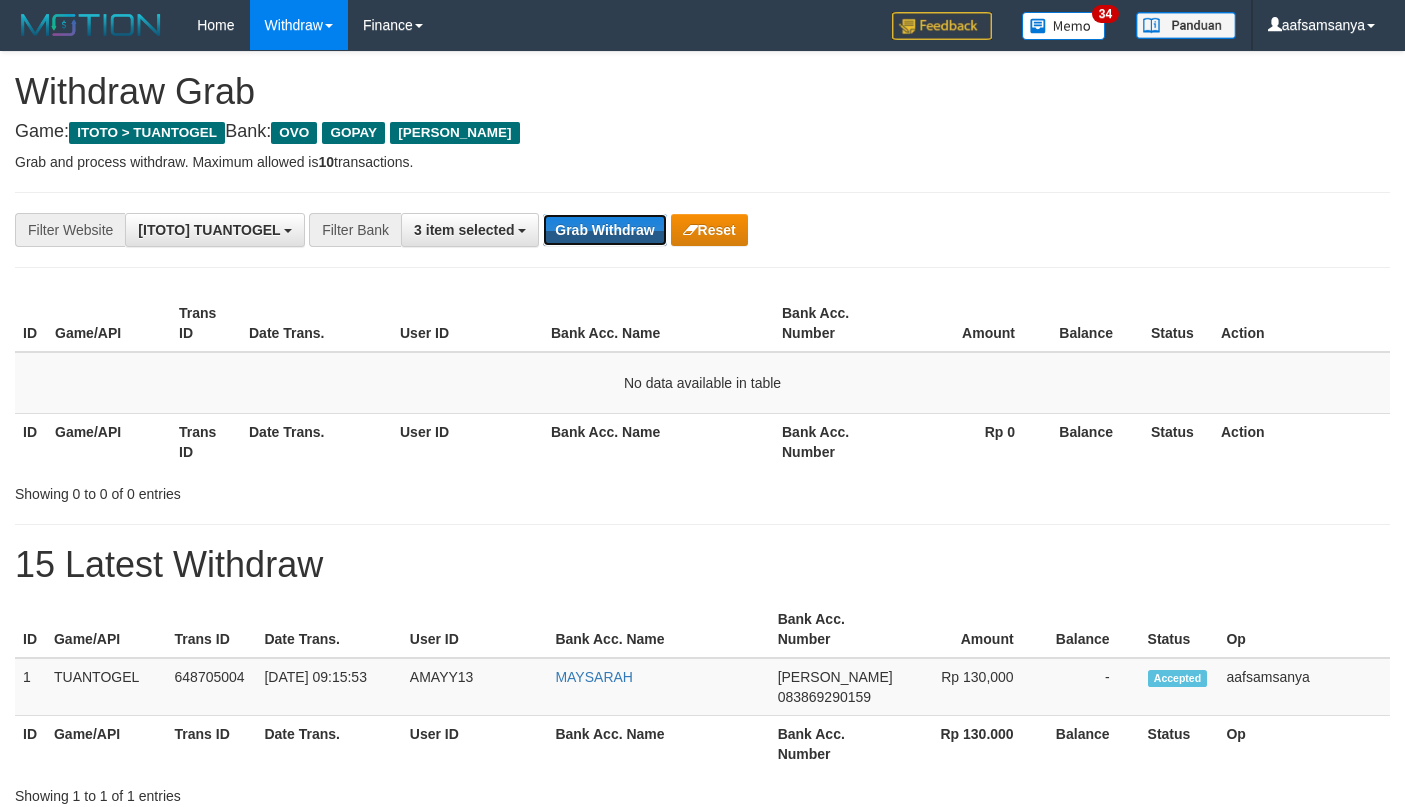 scroll, scrollTop: 0, scrollLeft: 0, axis: both 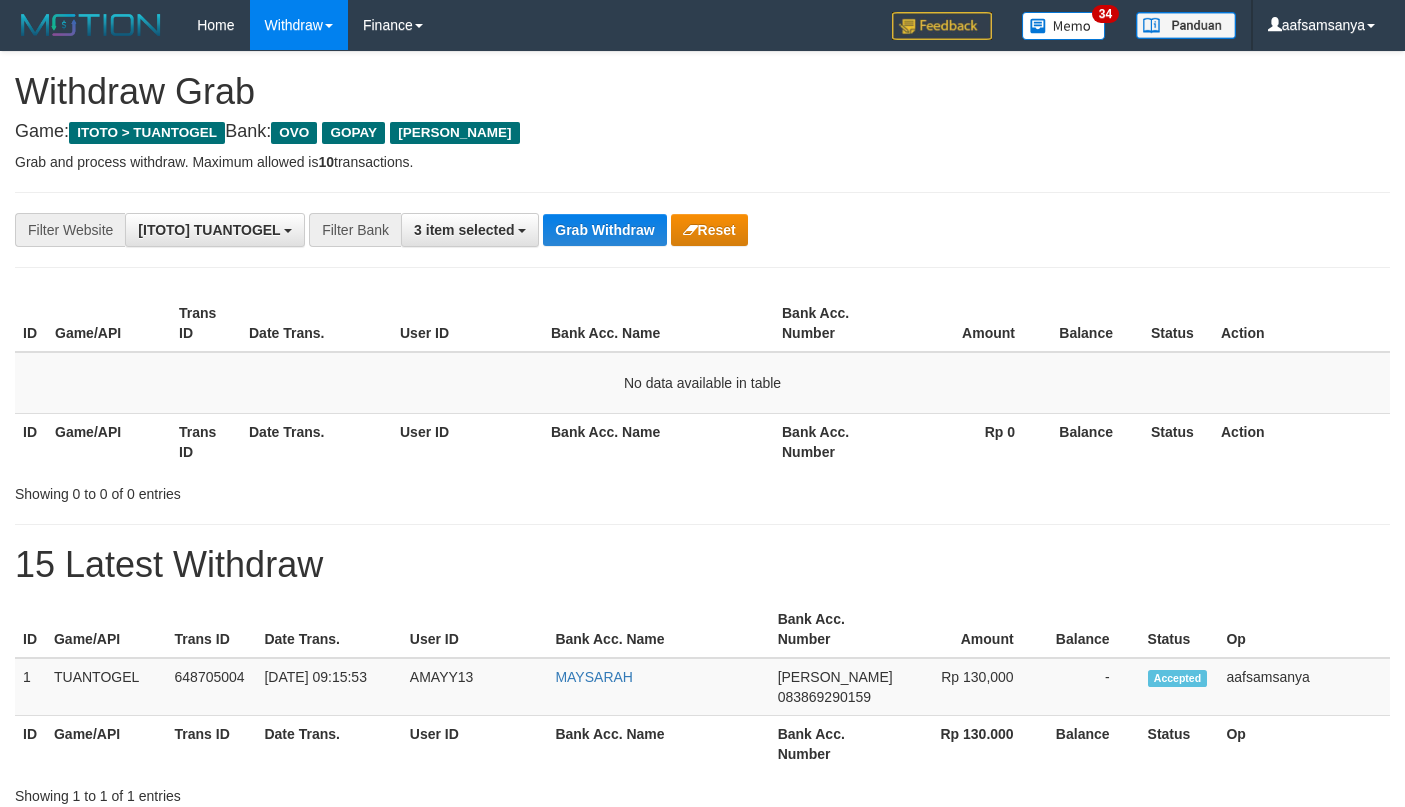 click on "Grab Withdraw" at bounding box center (604, 230) 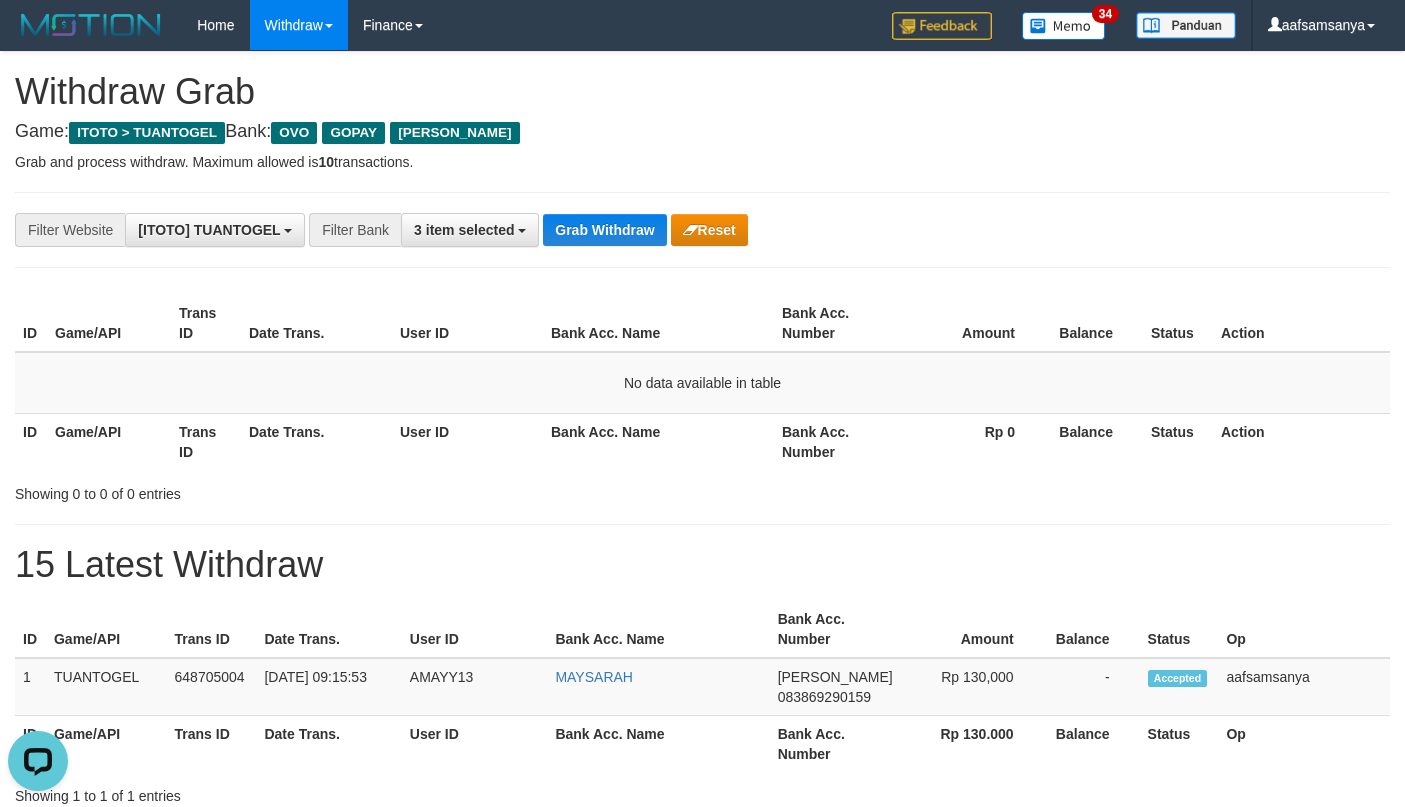 click on "Grab Withdraw" at bounding box center [604, 230] 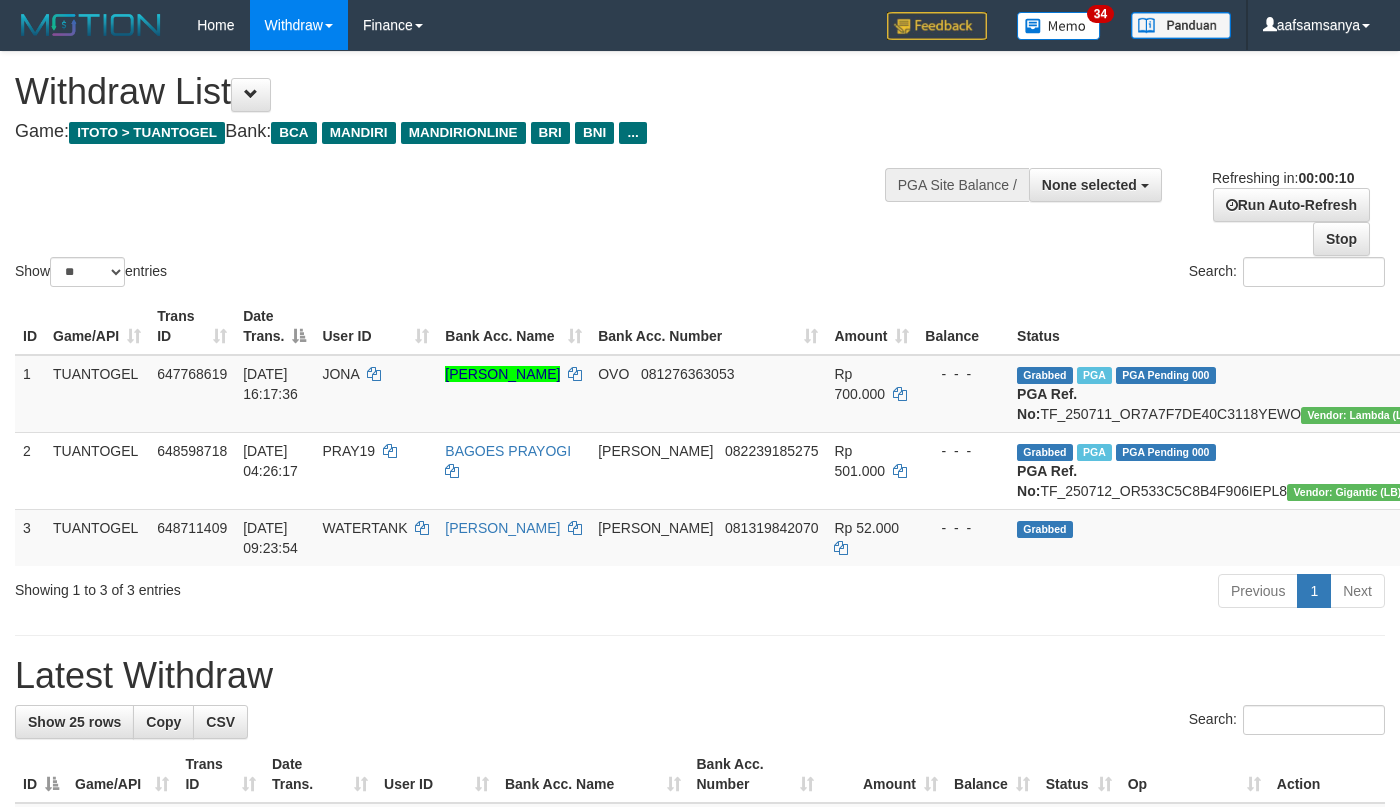 select 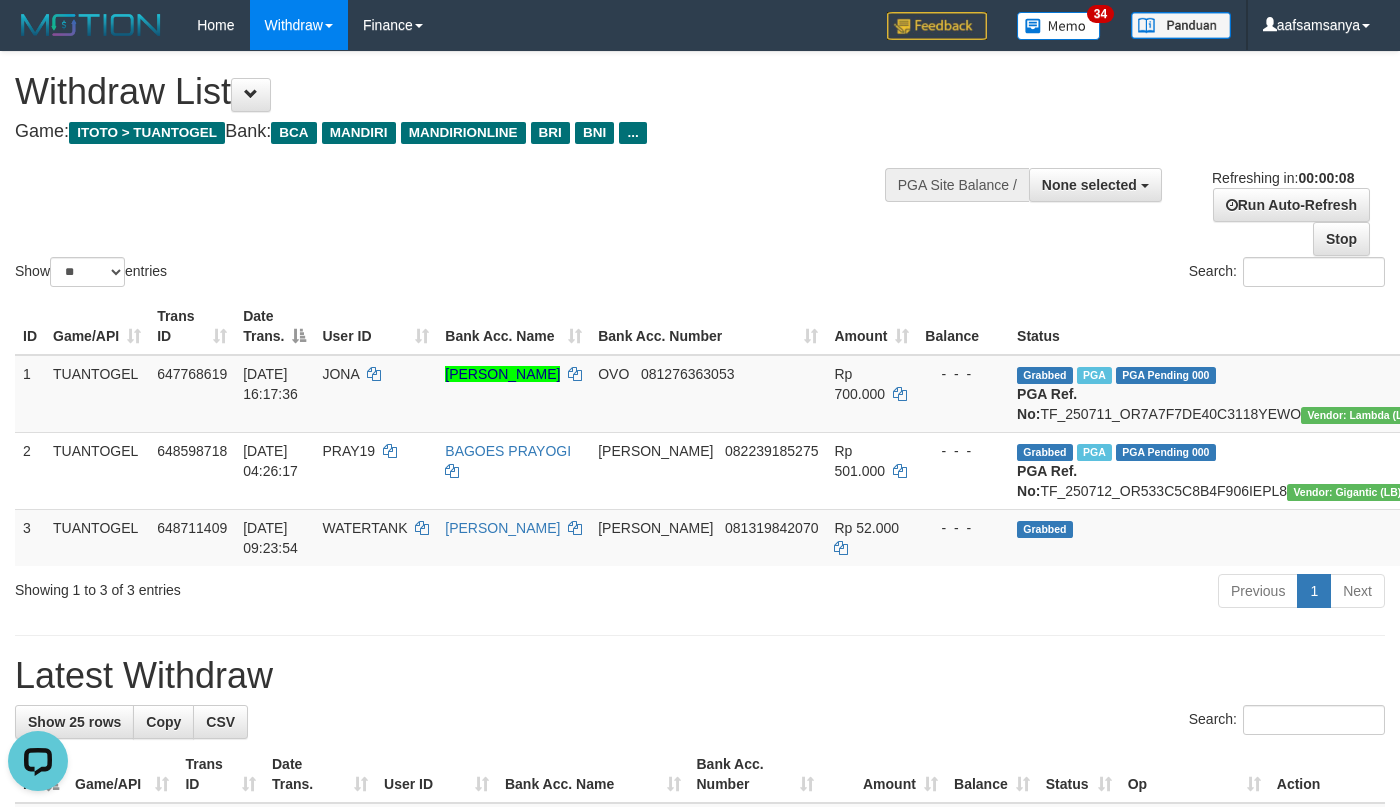 scroll, scrollTop: 0, scrollLeft: 0, axis: both 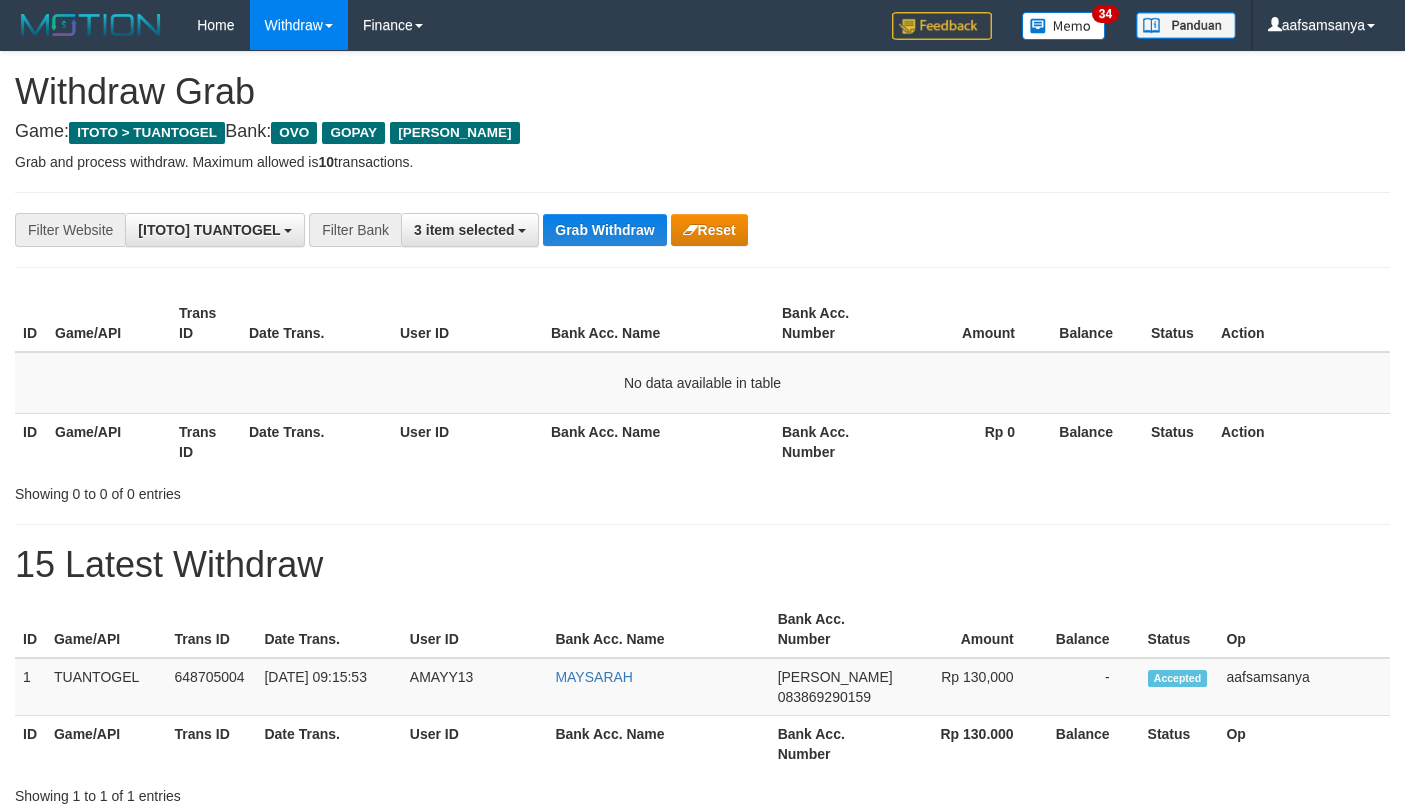 click on "Grab Withdraw" at bounding box center [604, 230] 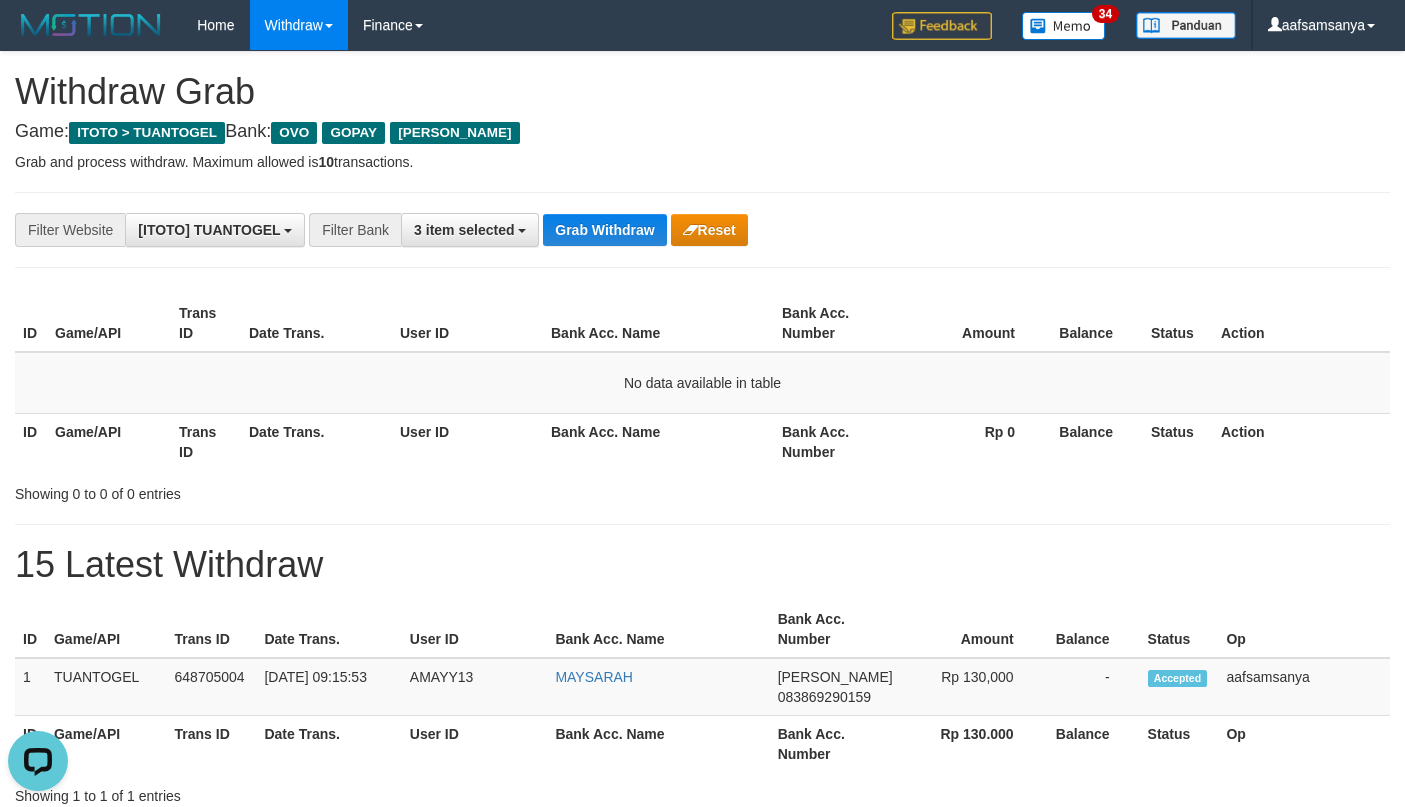 scroll, scrollTop: 0, scrollLeft: 0, axis: both 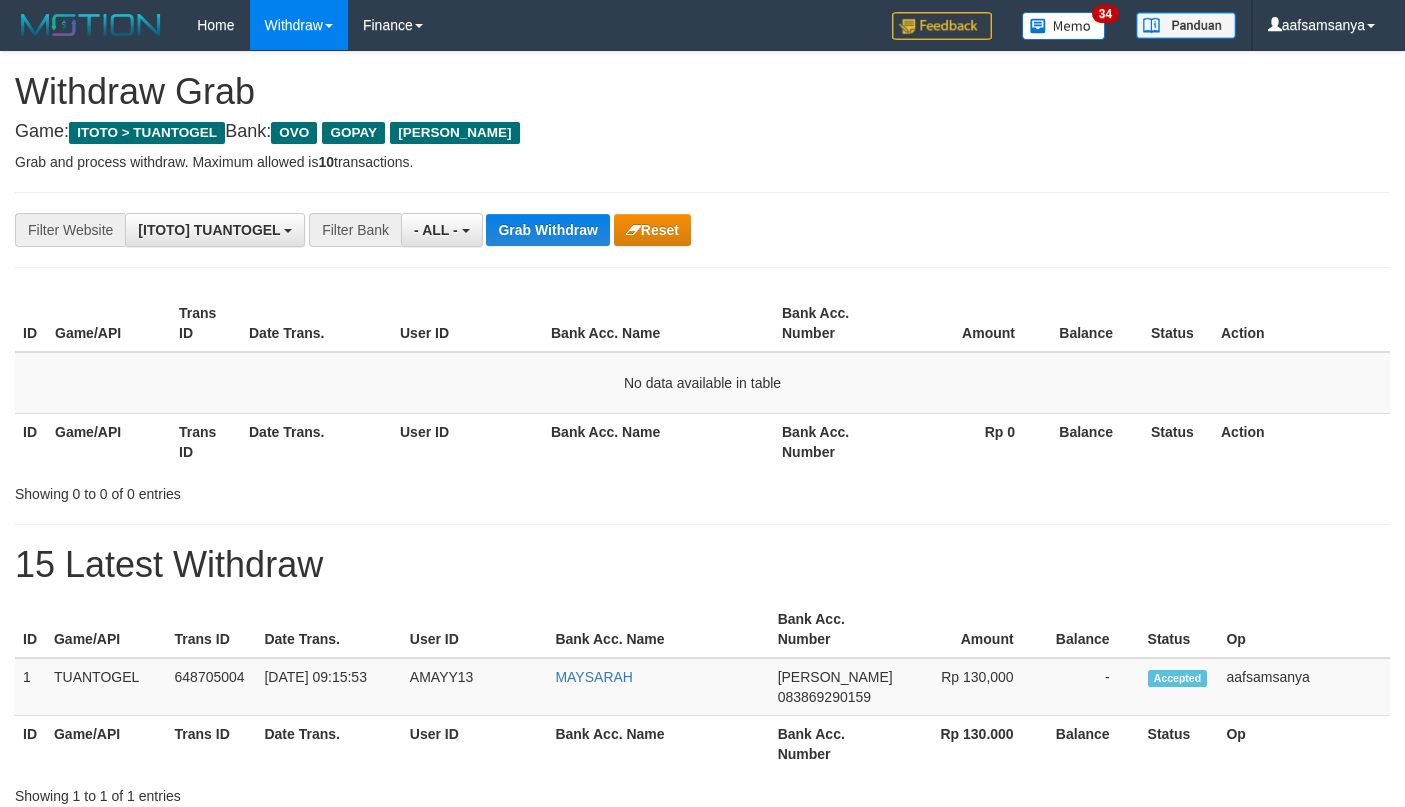 select on "***" 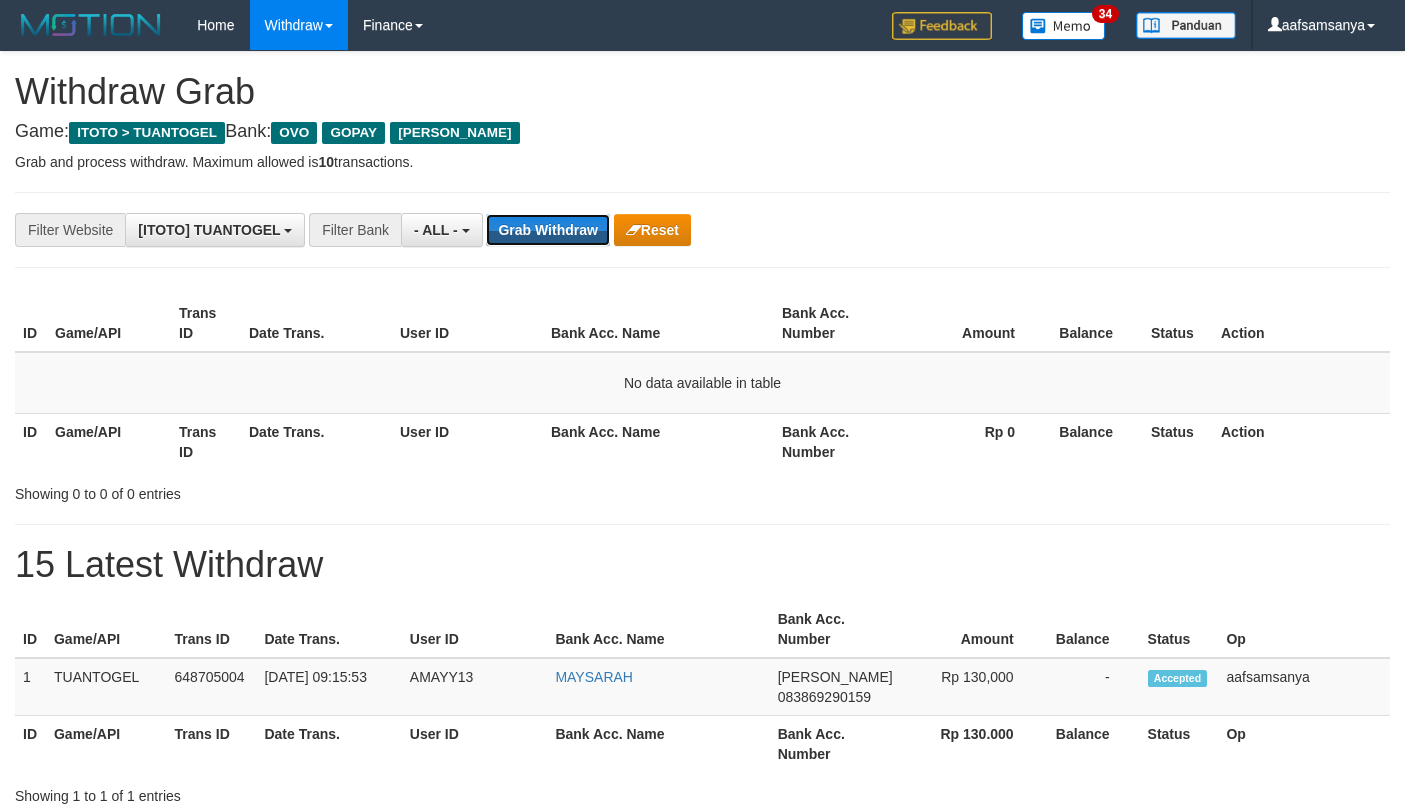 click on "Grab Withdraw" at bounding box center [547, 230] 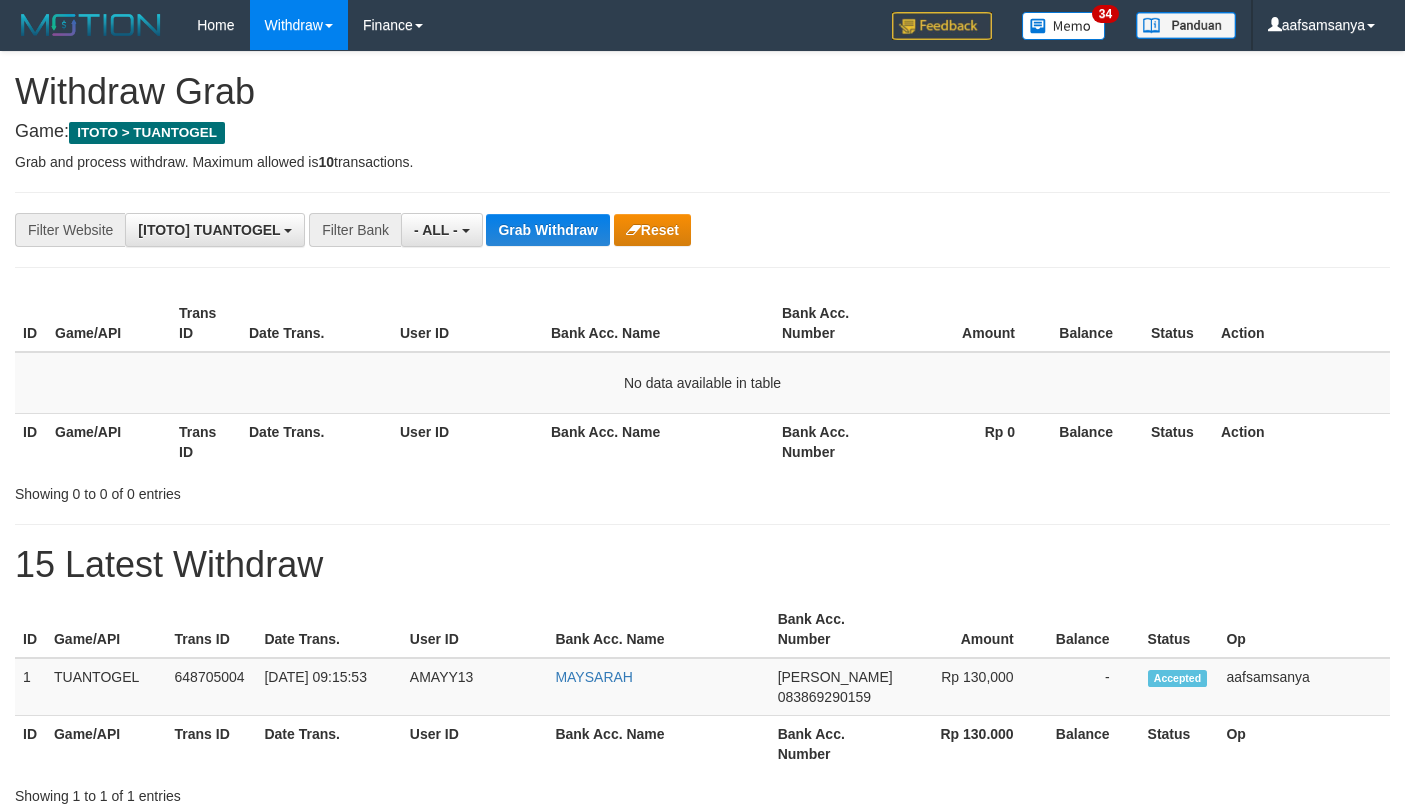 scroll, scrollTop: 0, scrollLeft: 0, axis: both 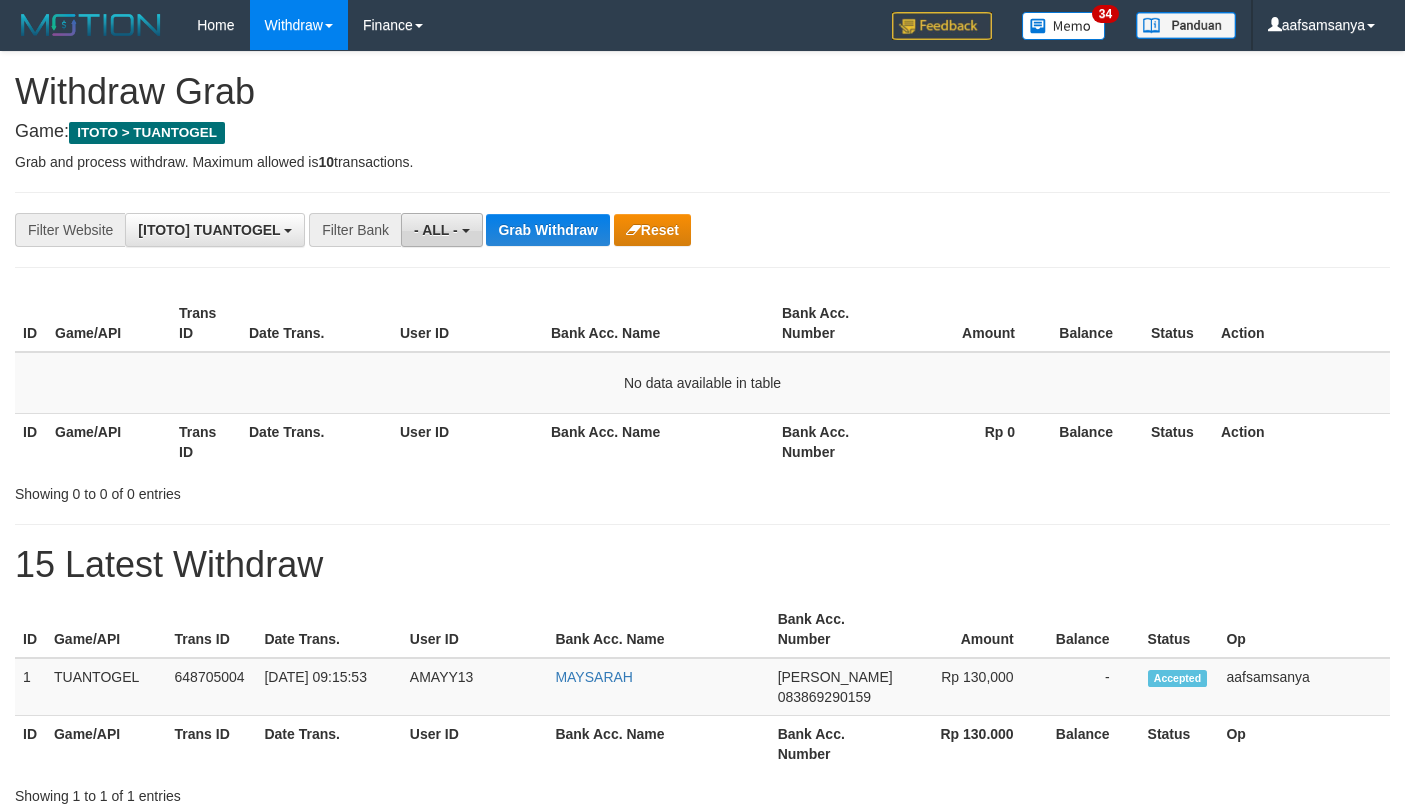 click on "- ALL -" at bounding box center [436, 230] 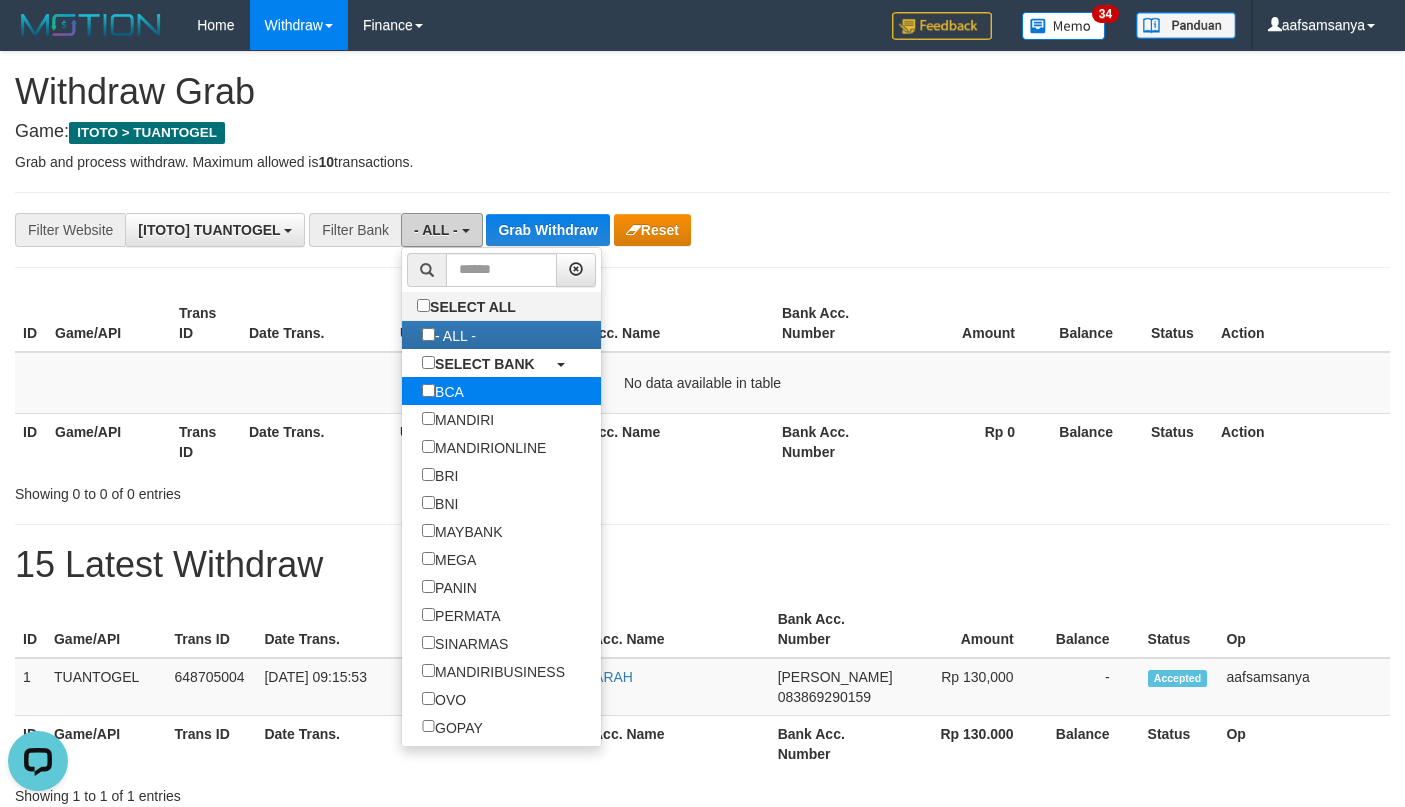 scroll, scrollTop: 0, scrollLeft: 0, axis: both 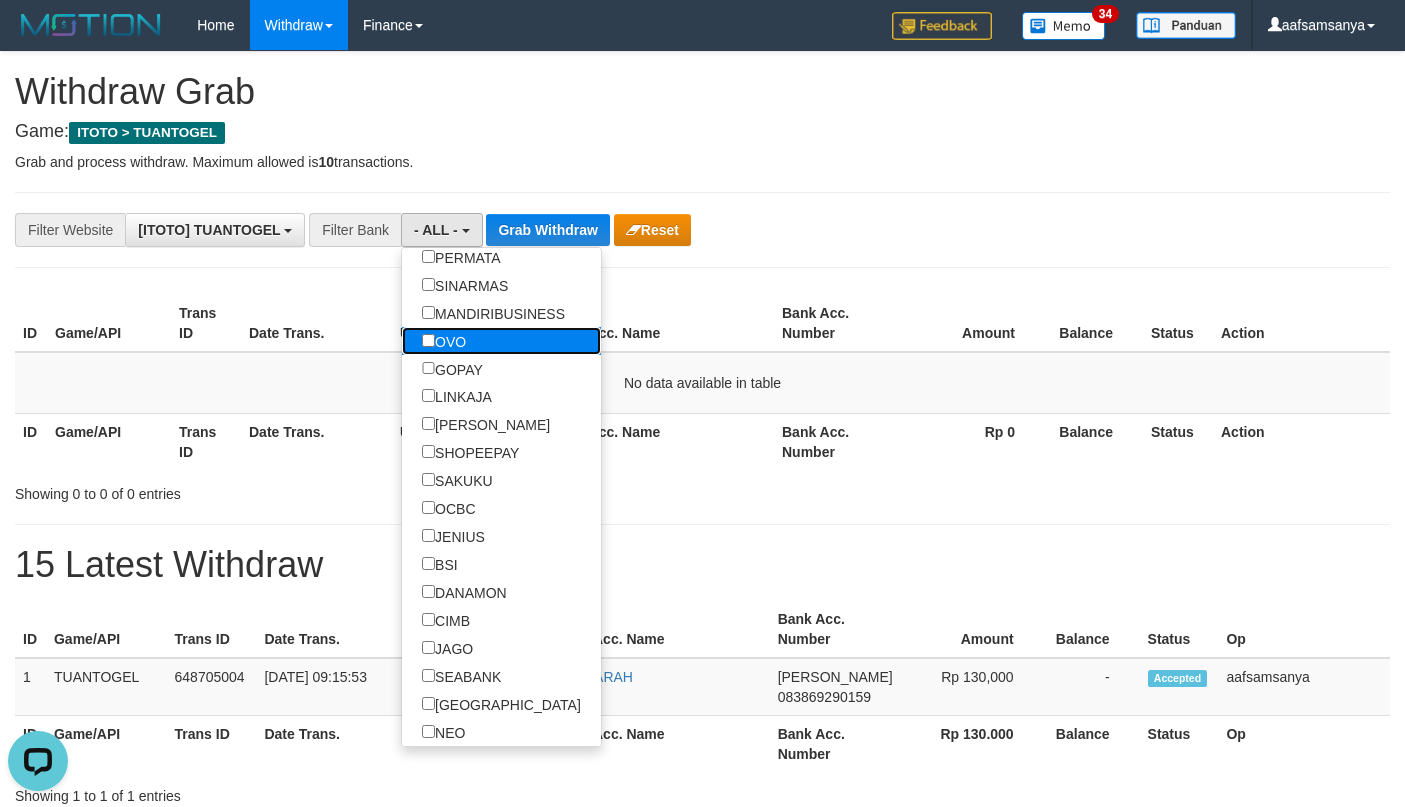 click on "OVO" at bounding box center (444, 341) 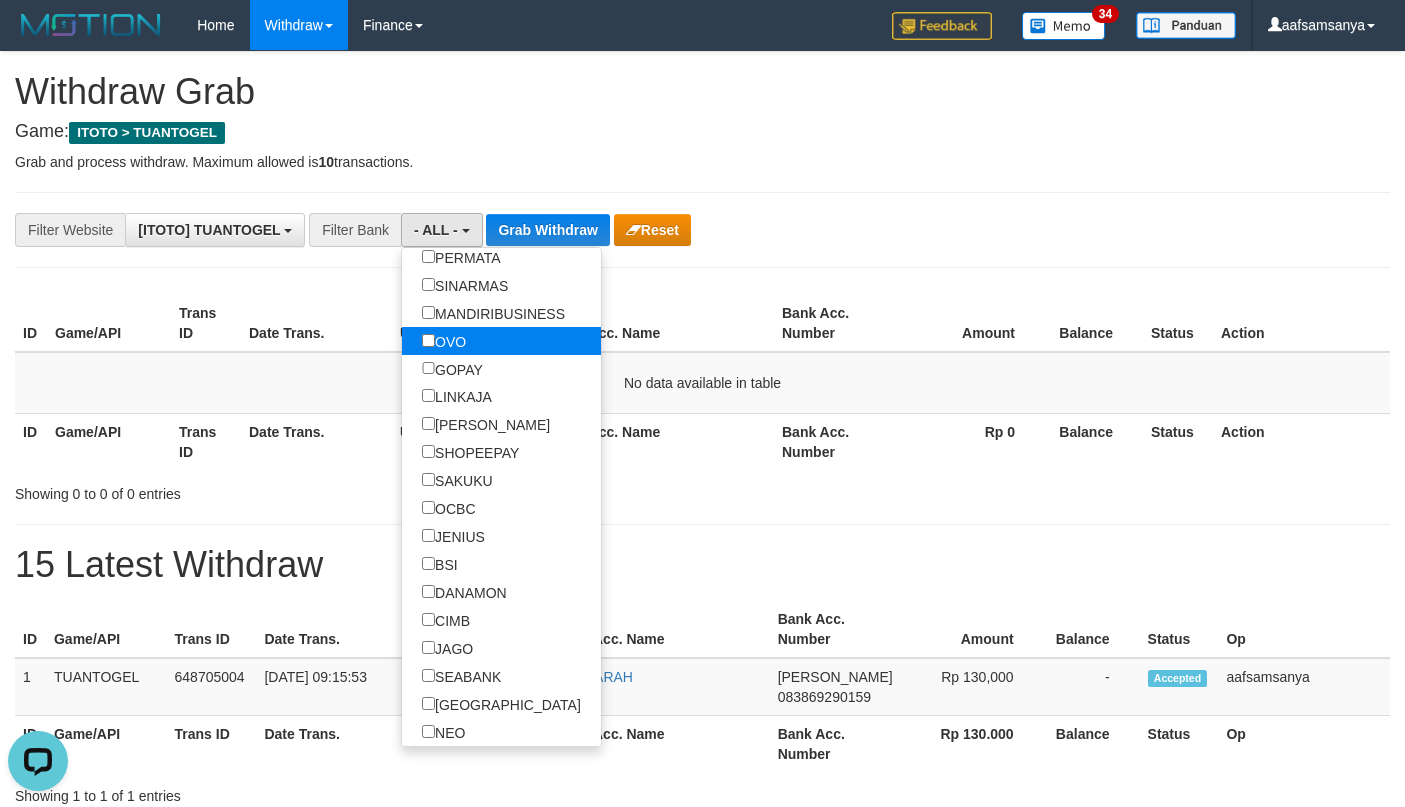 select on "***" 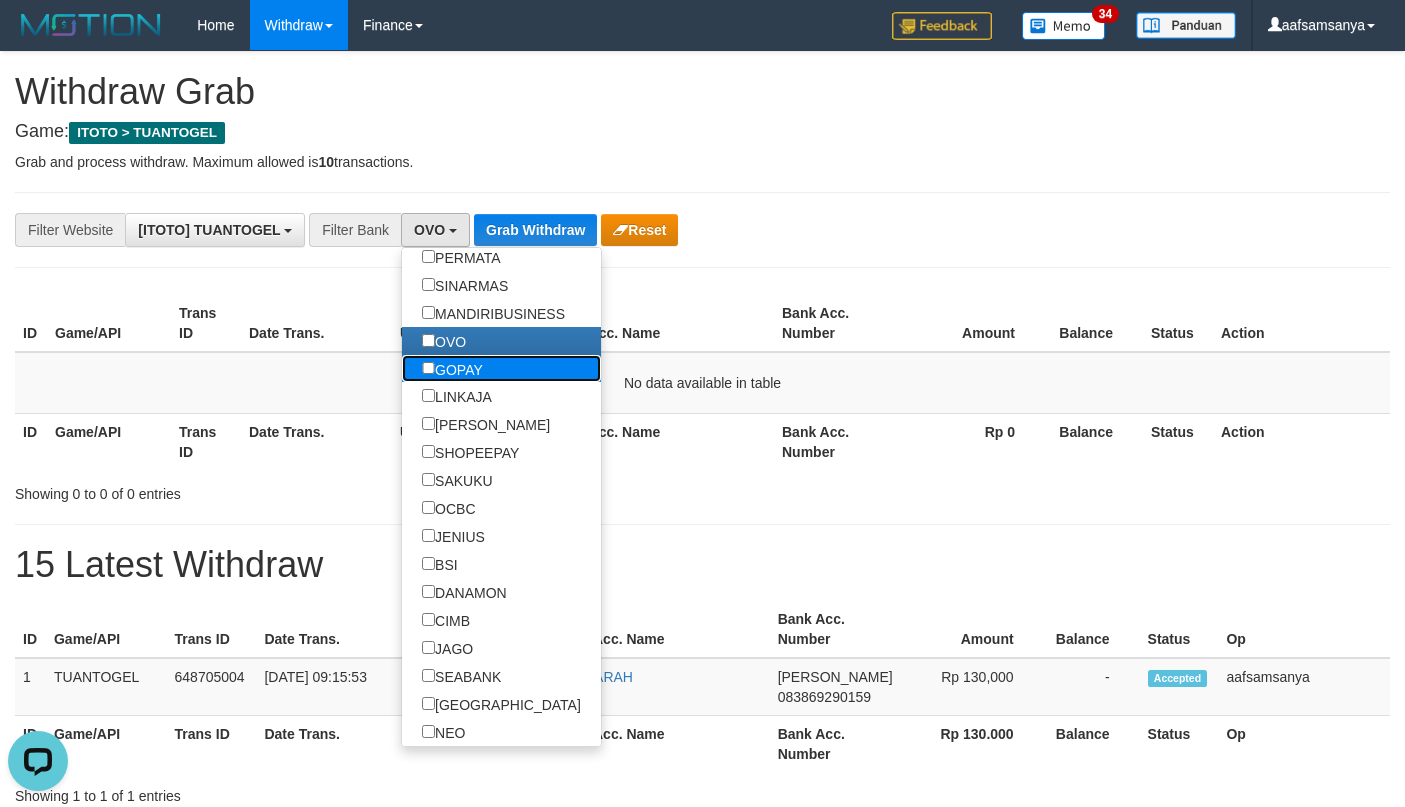 click on "GOPAY" at bounding box center (452, 369) 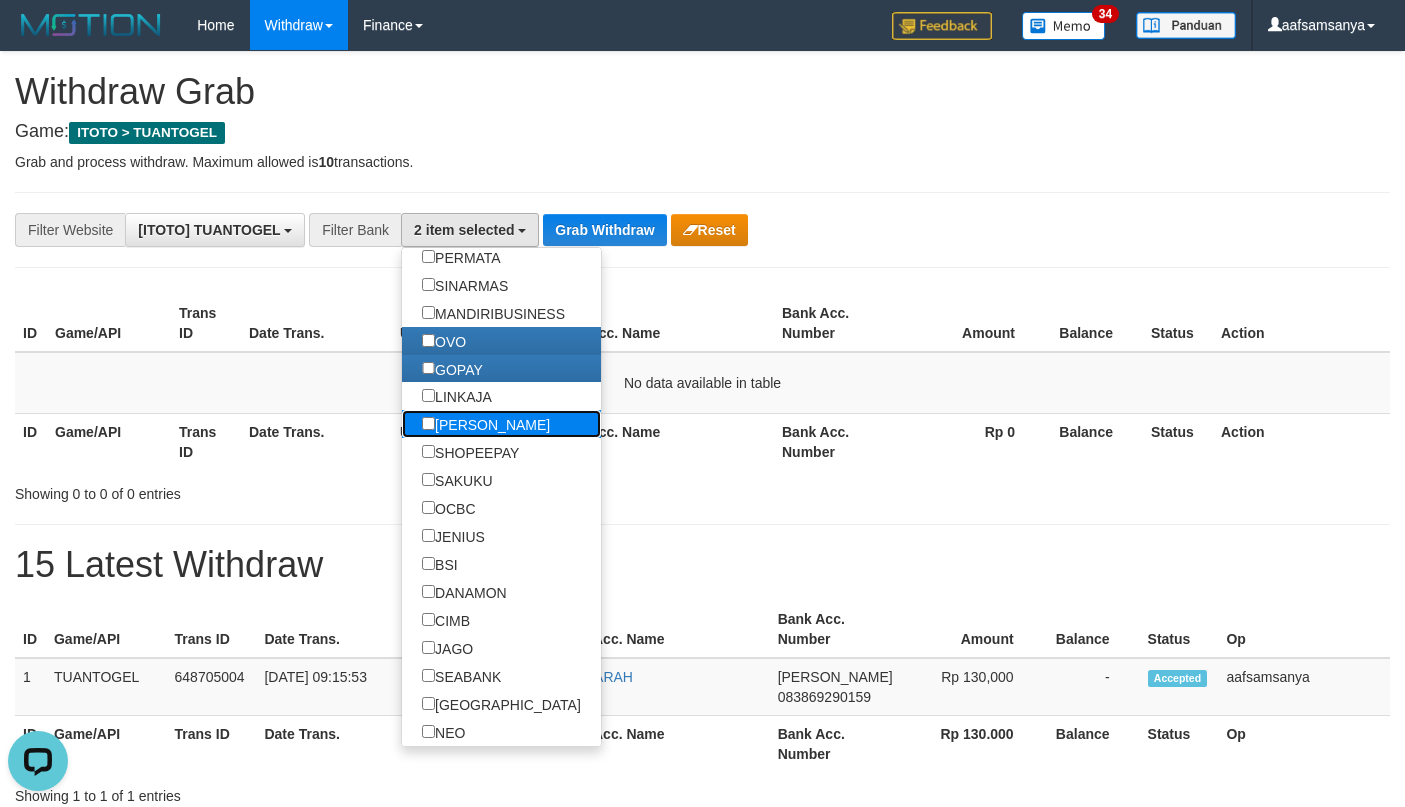 click on "[PERSON_NAME]" at bounding box center [486, 424] 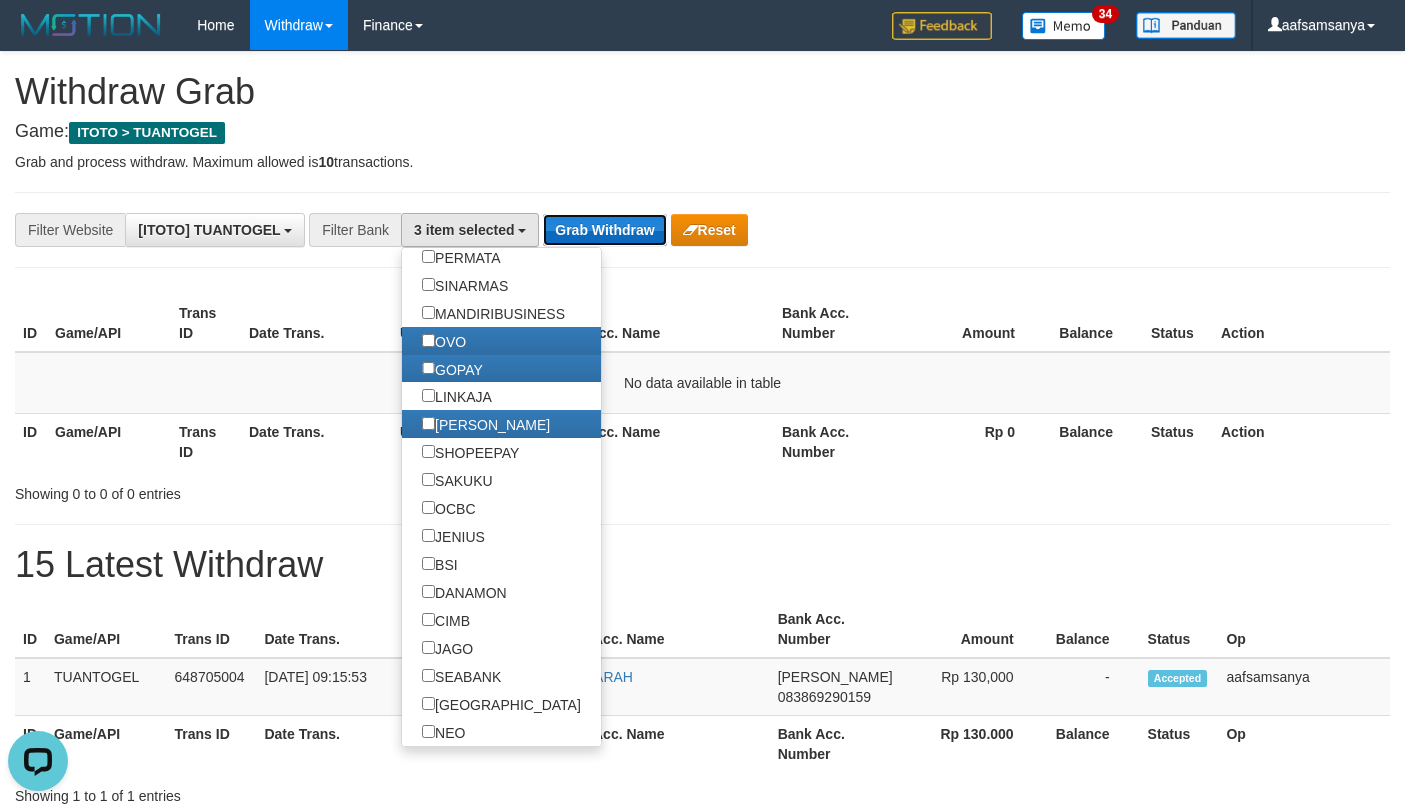 click on "Grab Withdraw" at bounding box center [604, 230] 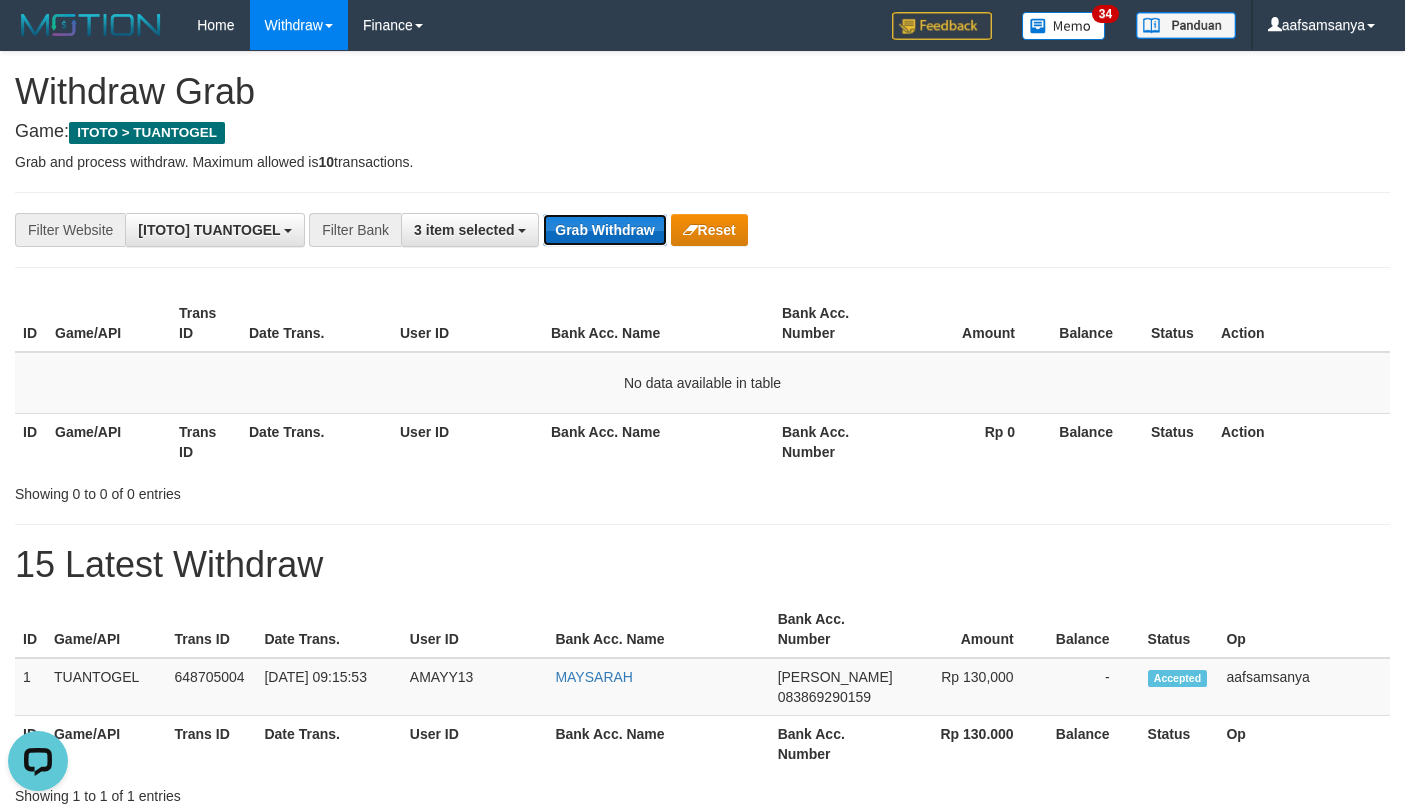 click on "Grab Withdraw" at bounding box center [604, 230] 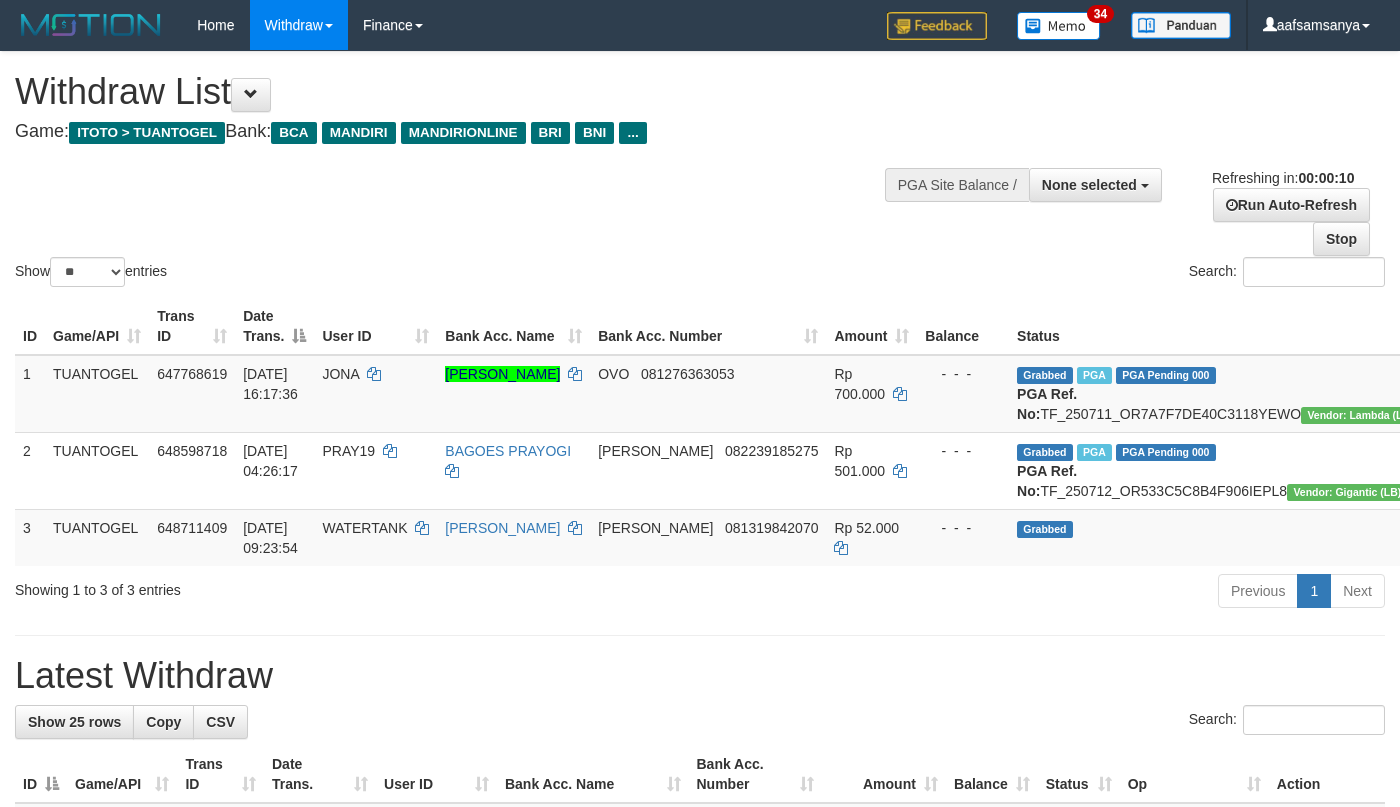 select 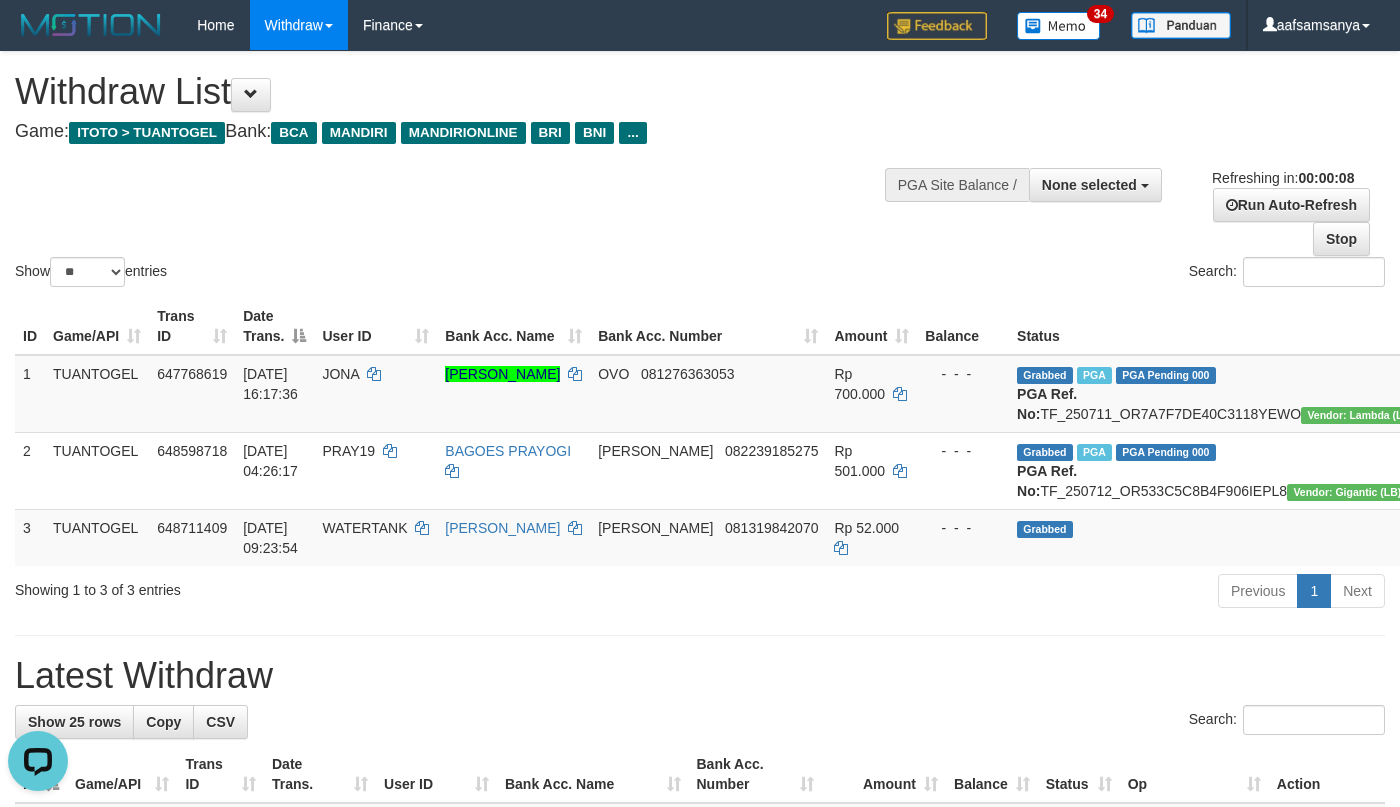 scroll, scrollTop: 0, scrollLeft: 0, axis: both 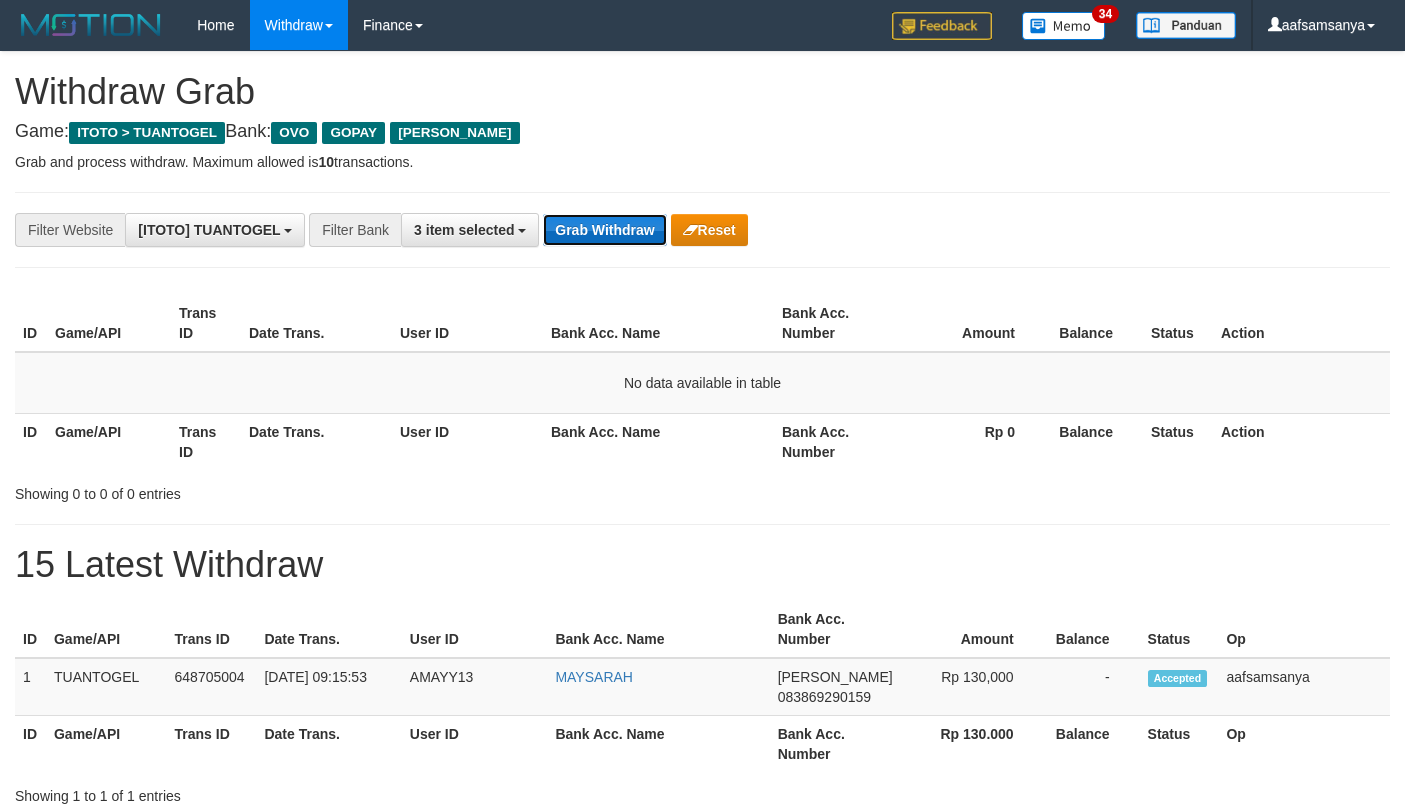 click on "Grab Withdraw" at bounding box center [604, 230] 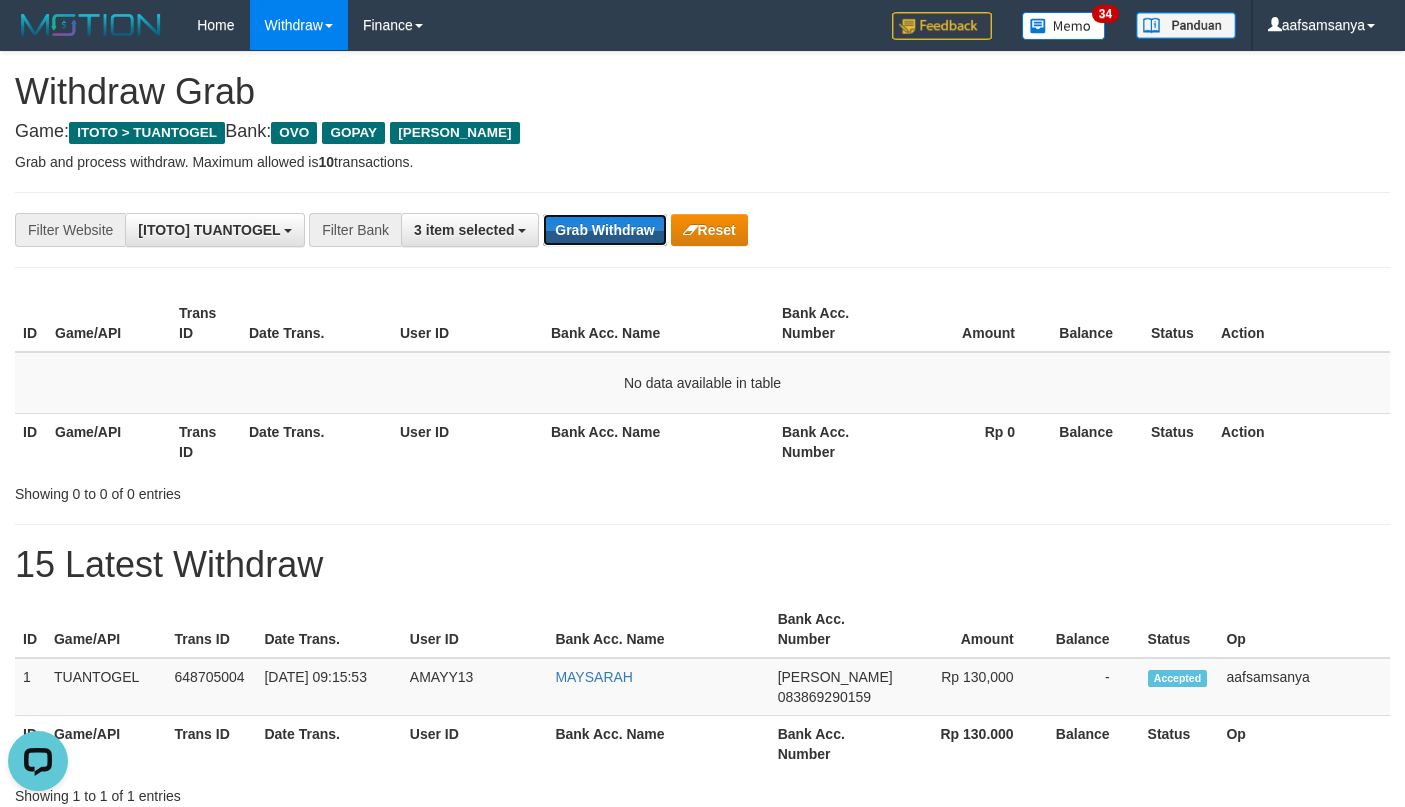 scroll, scrollTop: 0, scrollLeft: 0, axis: both 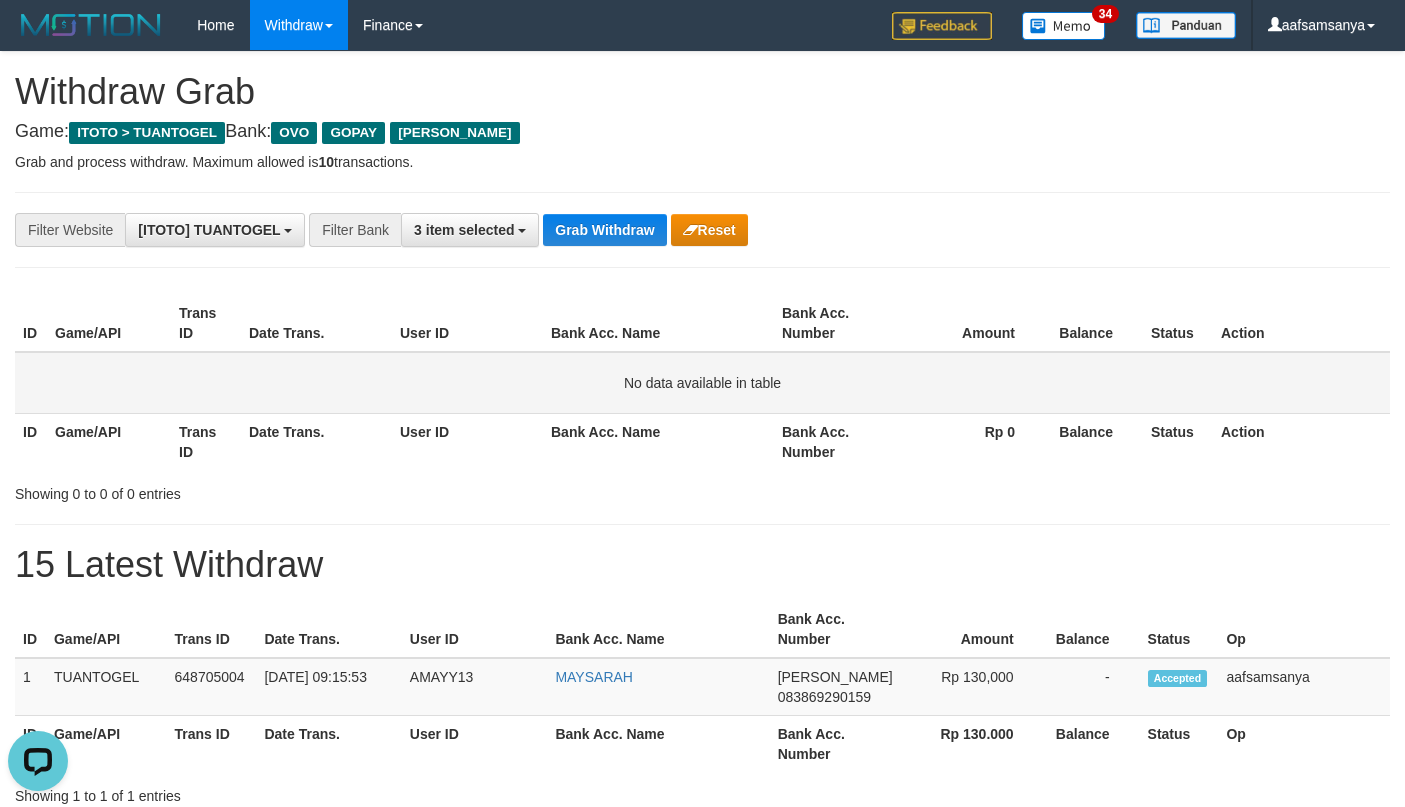 click on "No data available in table" at bounding box center (702, 383) 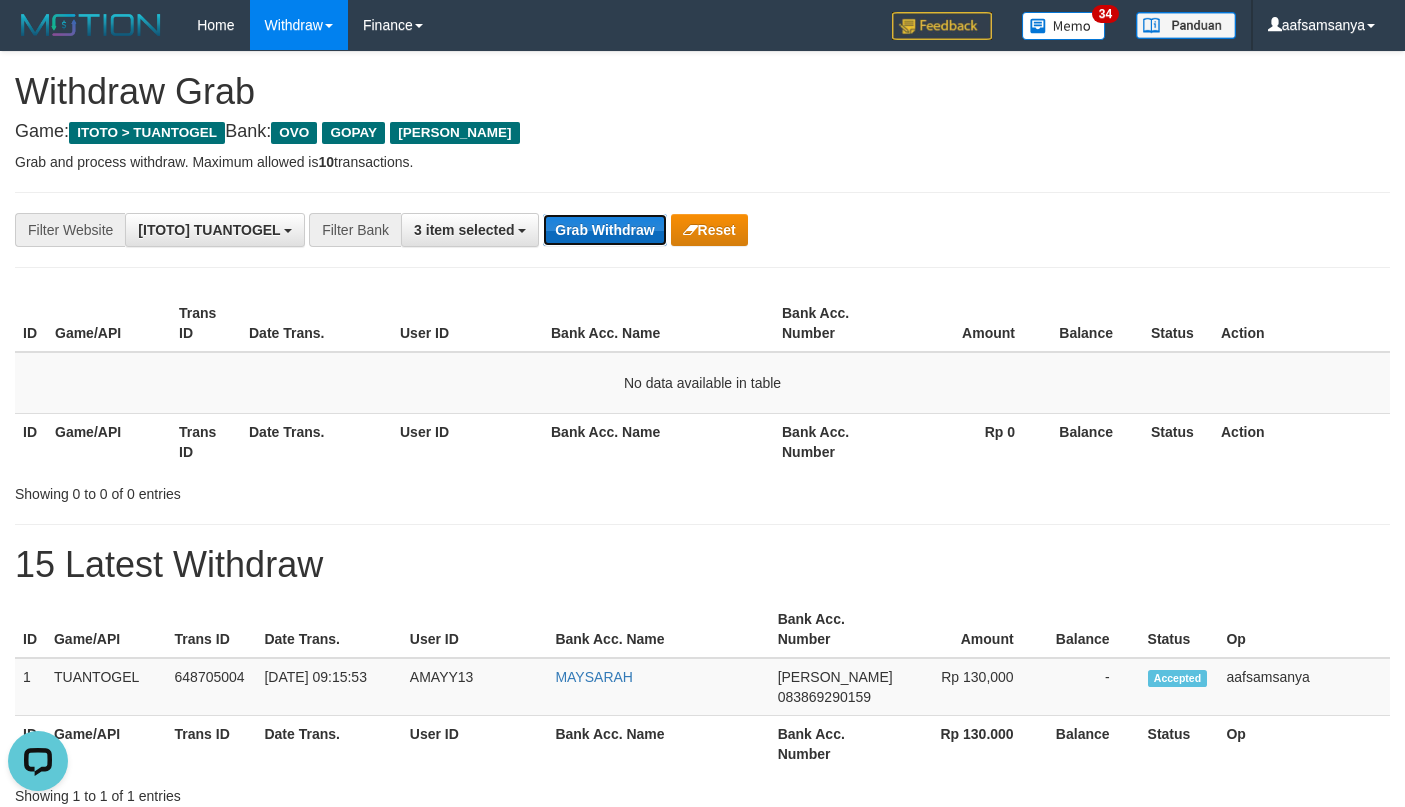 click on "Grab Withdraw" at bounding box center (604, 230) 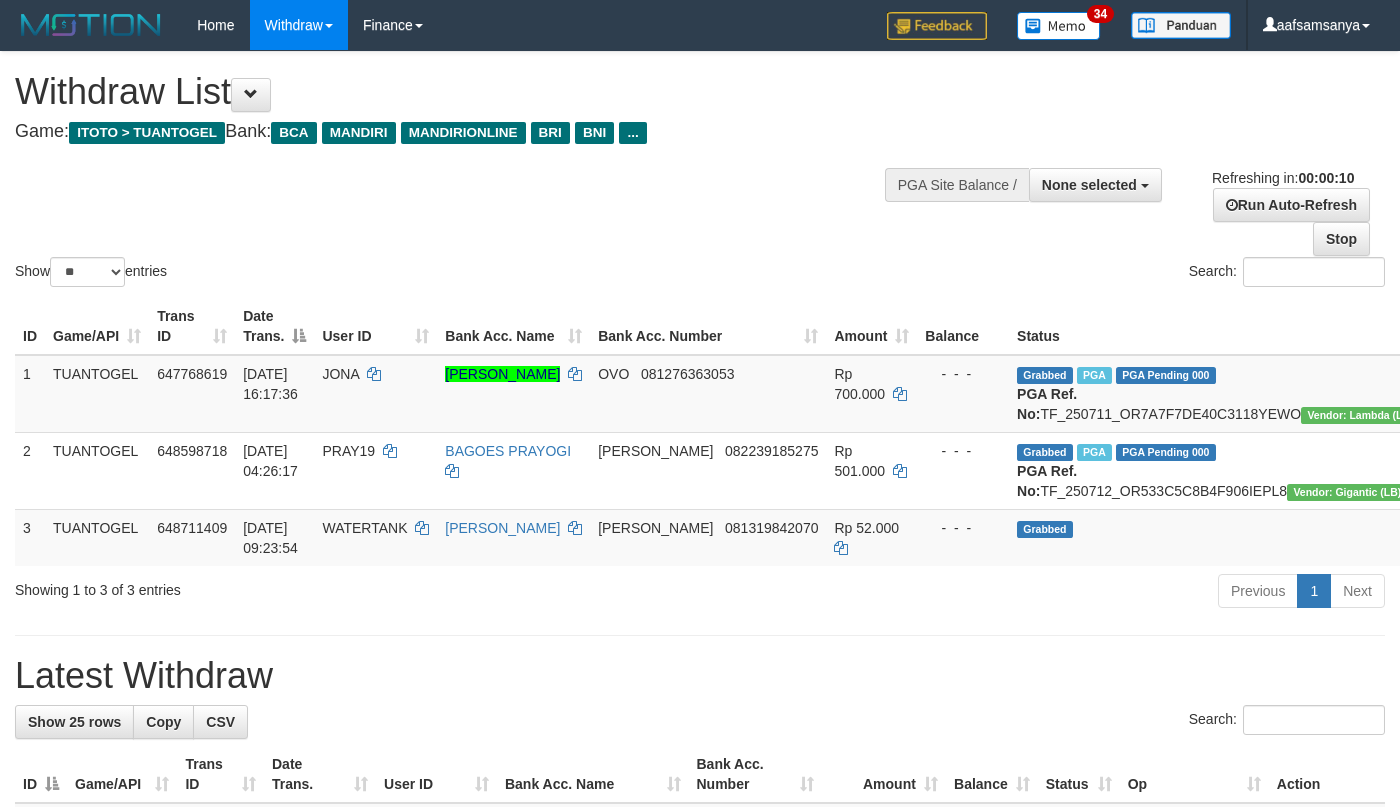 select 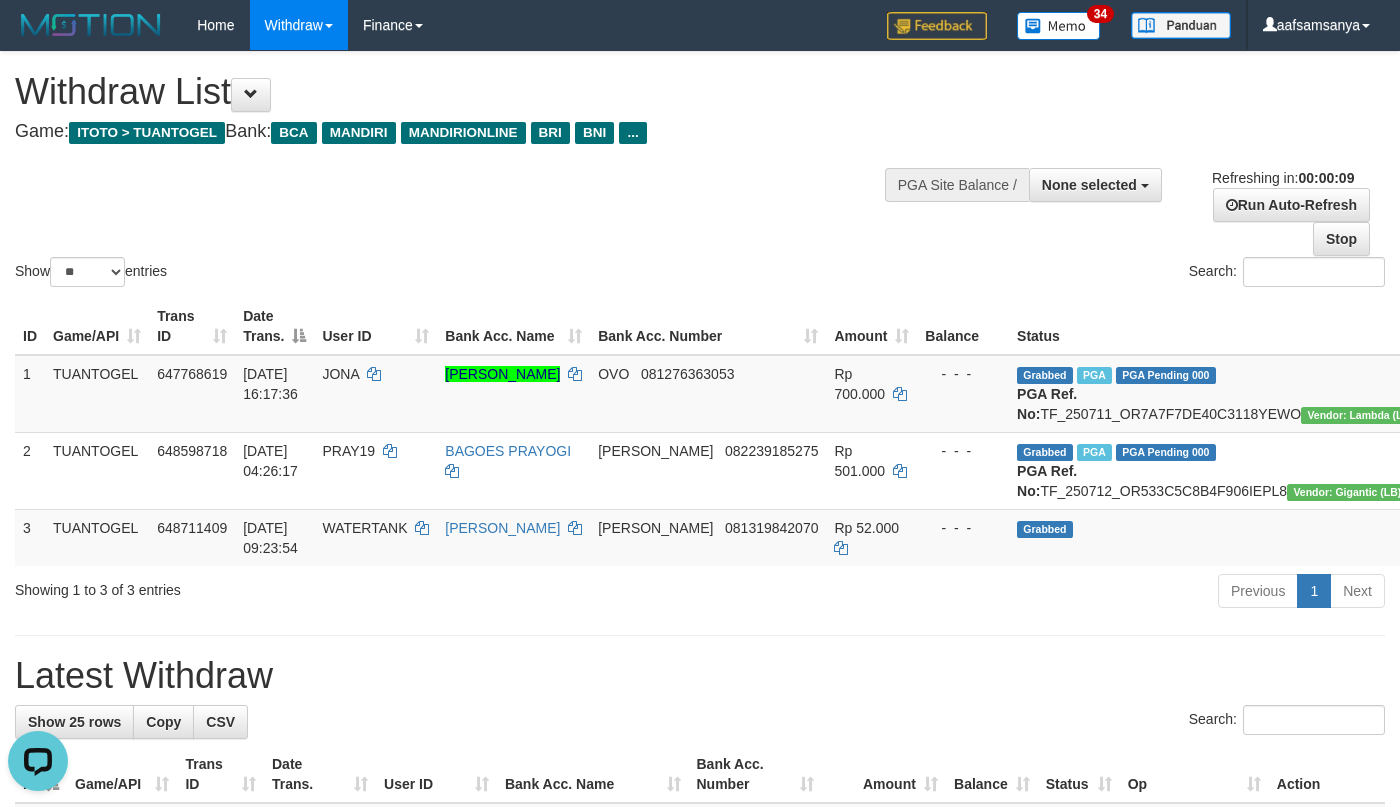 scroll, scrollTop: 0, scrollLeft: 0, axis: both 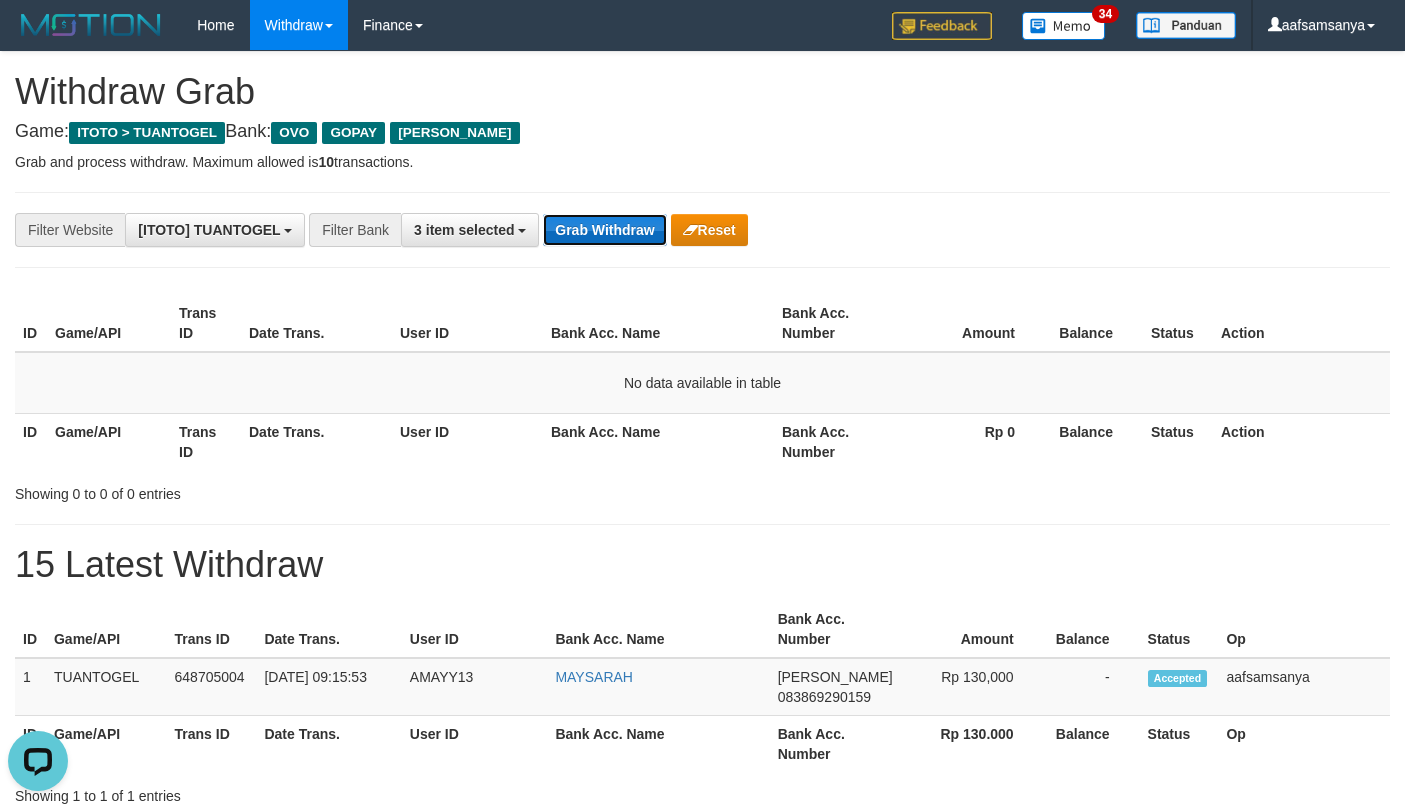click on "Grab Withdraw" at bounding box center [604, 230] 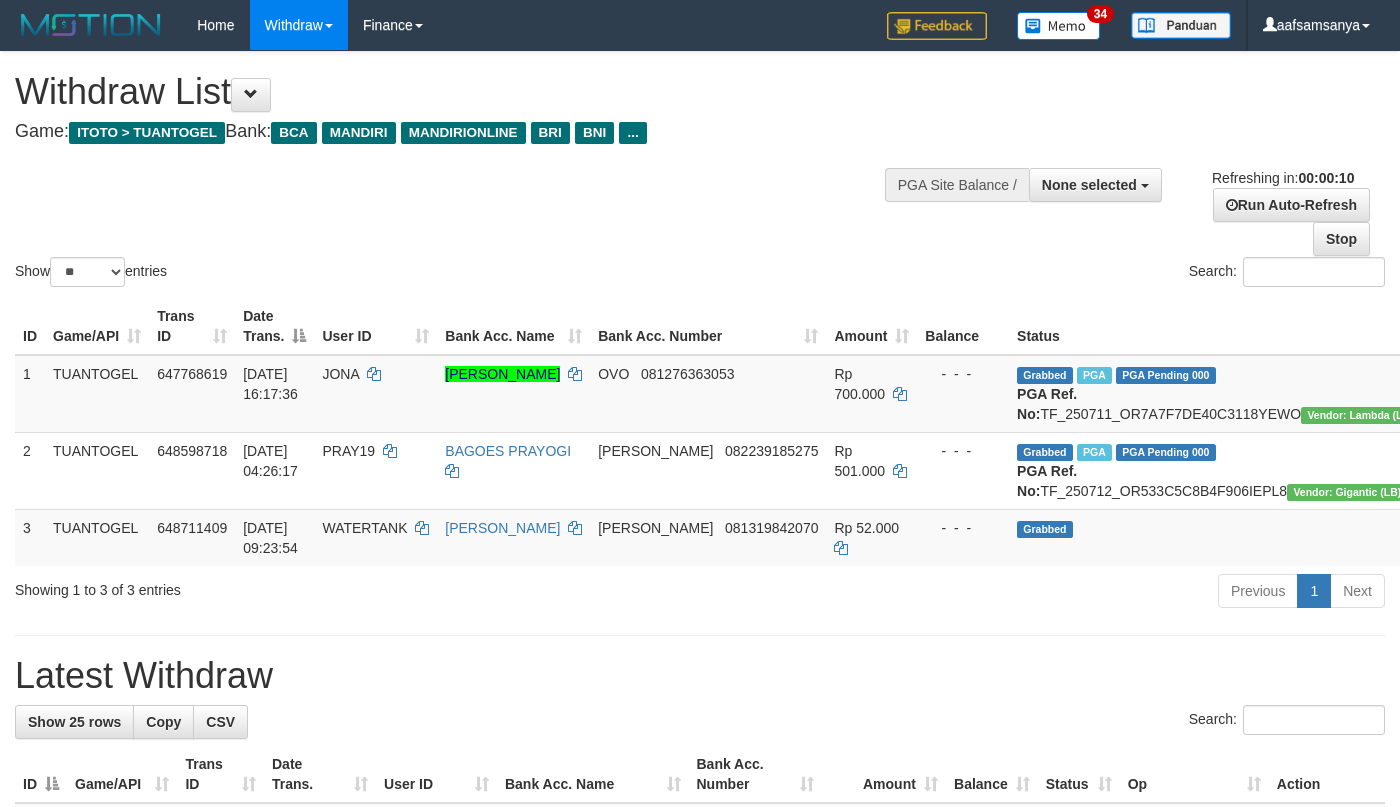select 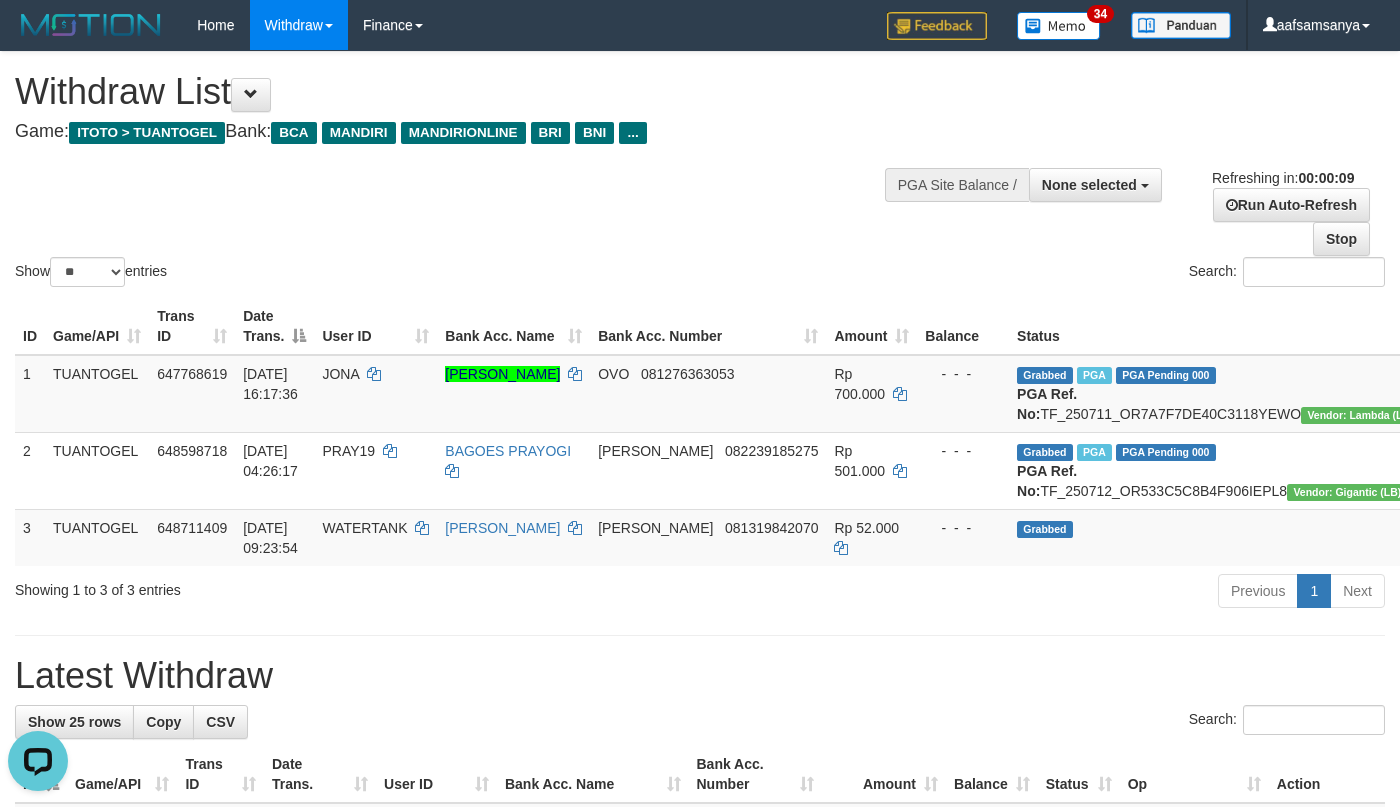 scroll, scrollTop: 0, scrollLeft: 0, axis: both 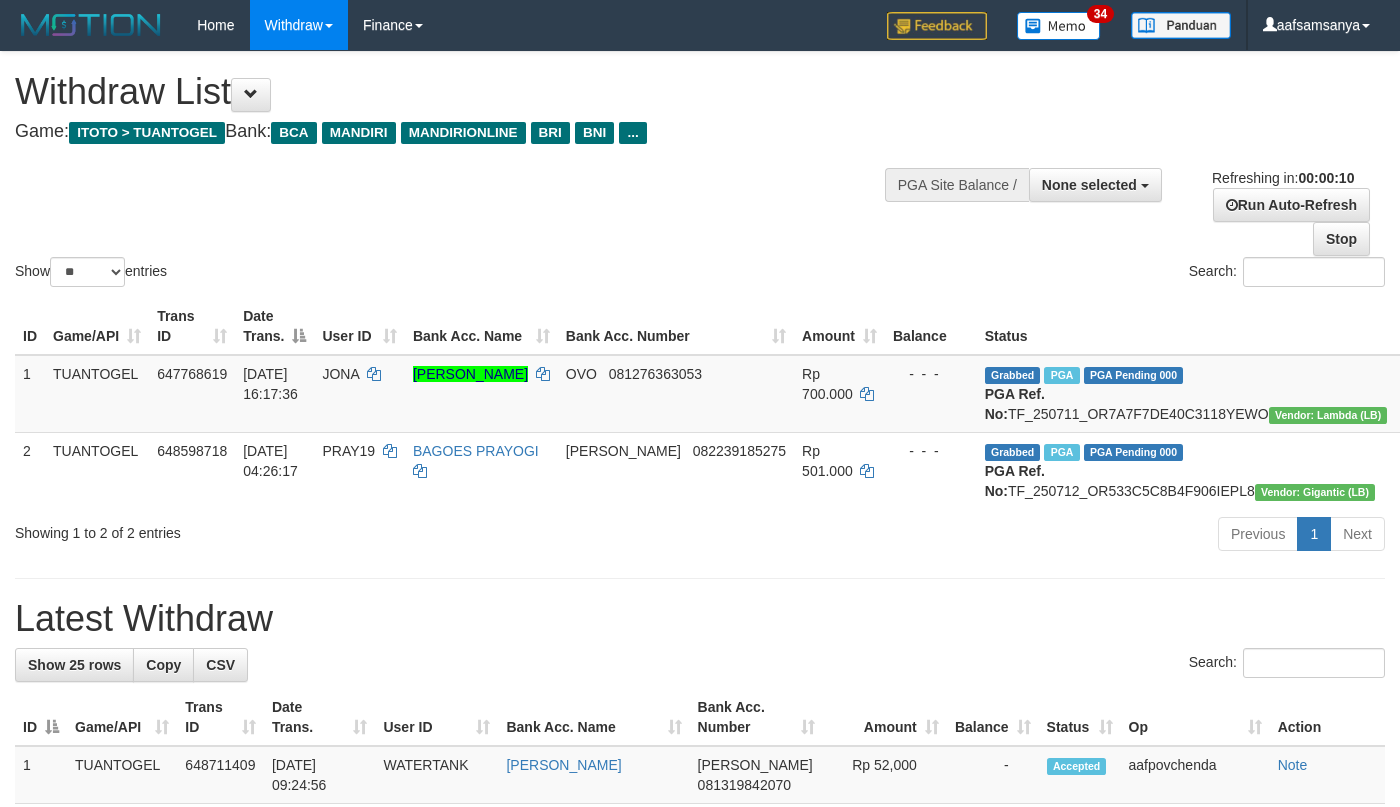 select 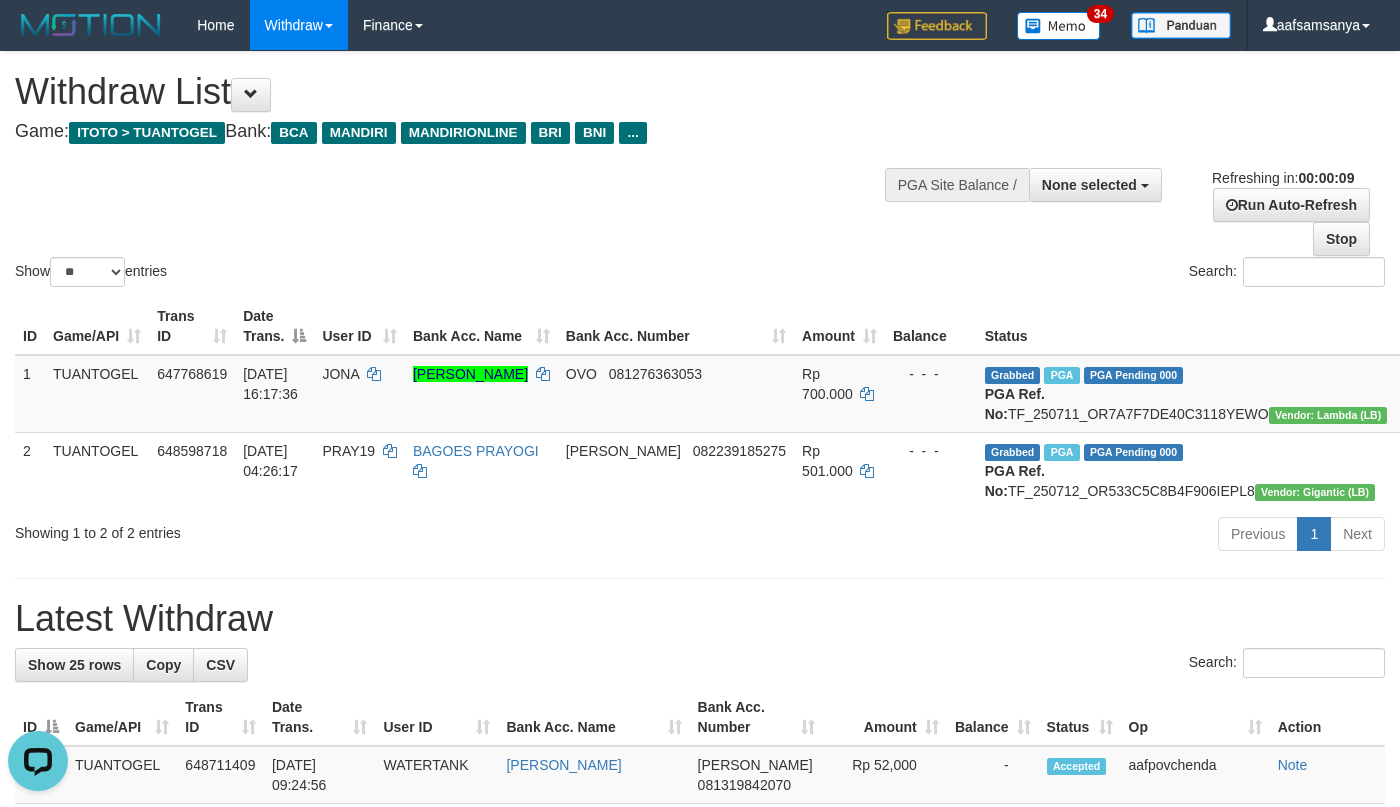 scroll, scrollTop: 0, scrollLeft: 0, axis: both 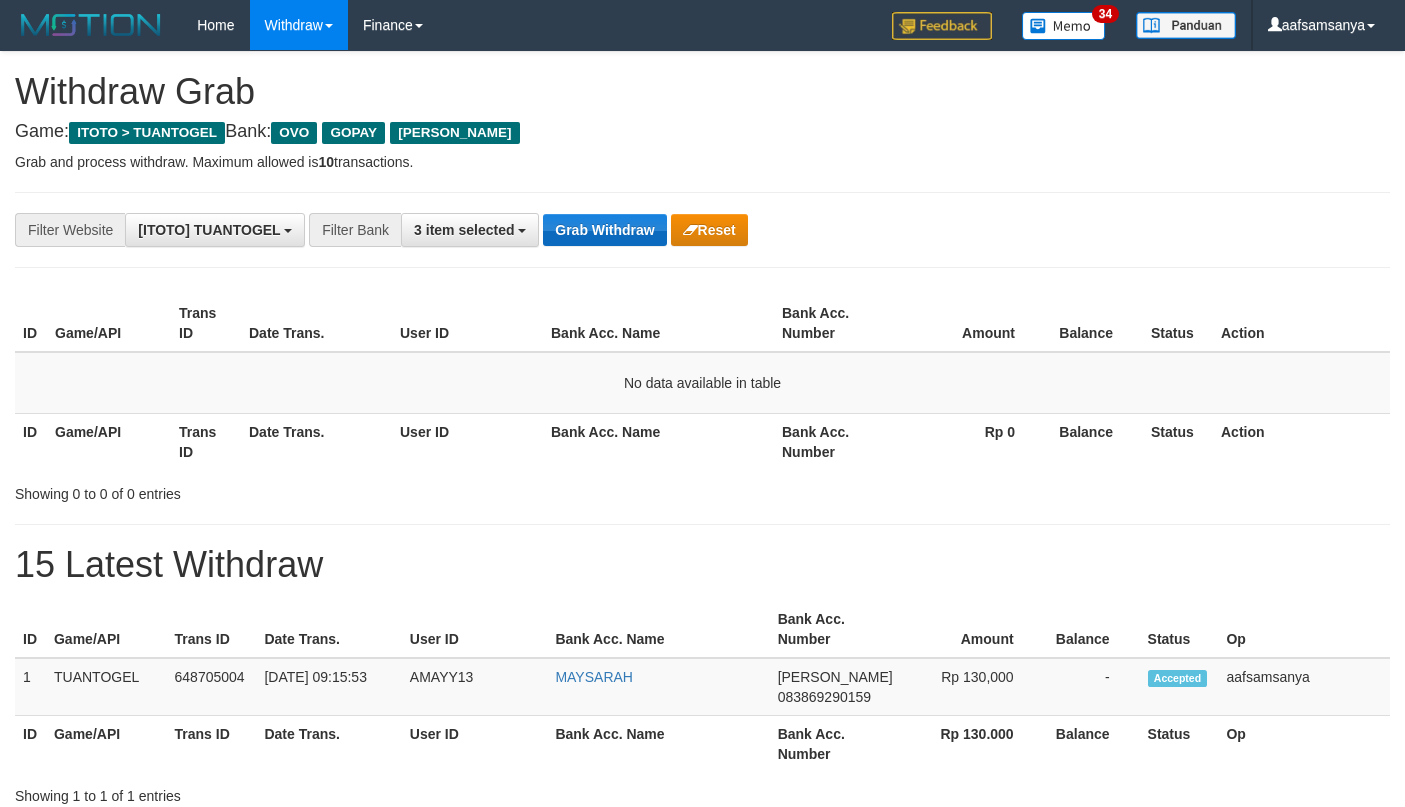 drag, startPoint x: 0, startPoint y: 0, endPoint x: 592, endPoint y: 241, distance: 639.17523 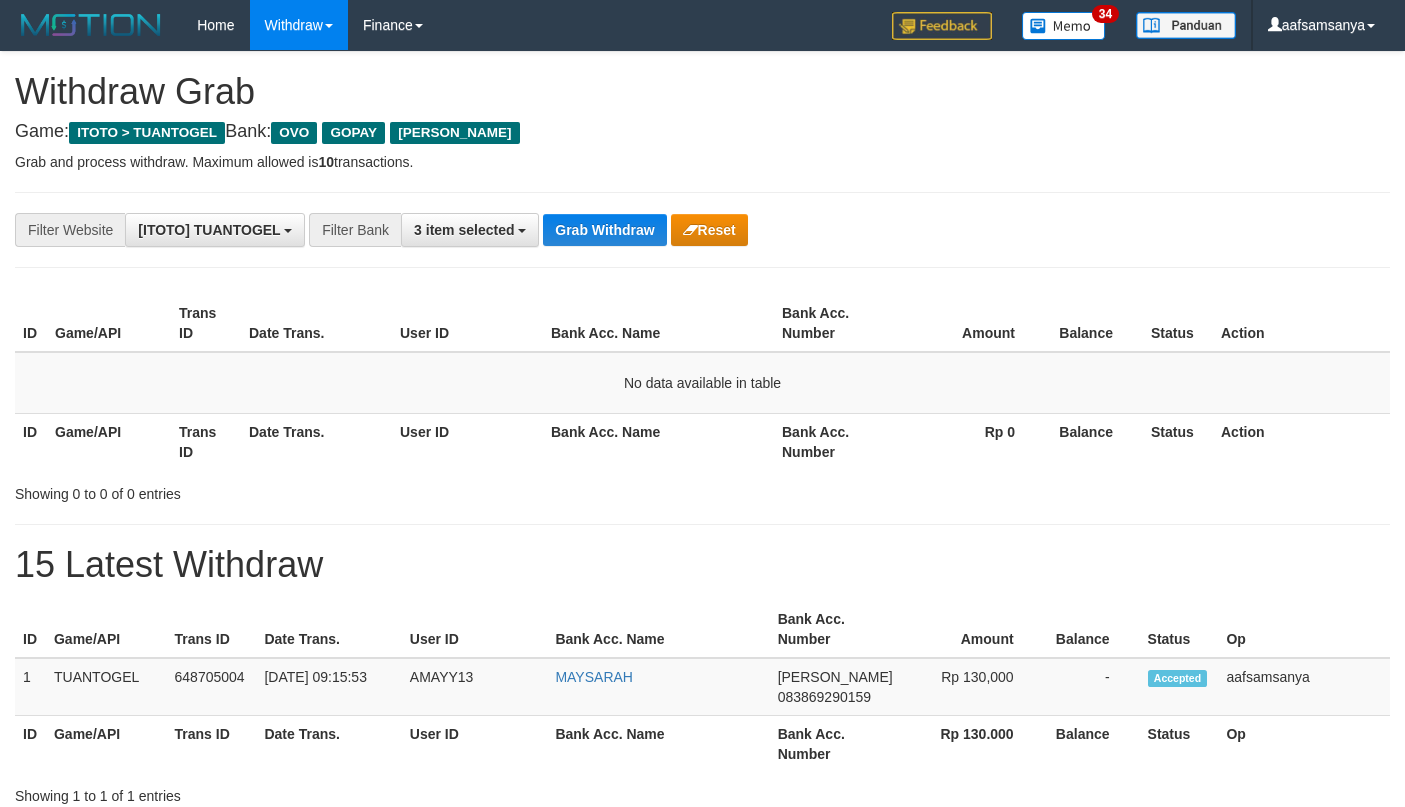 scroll, scrollTop: 0, scrollLeft: 0, axis: both 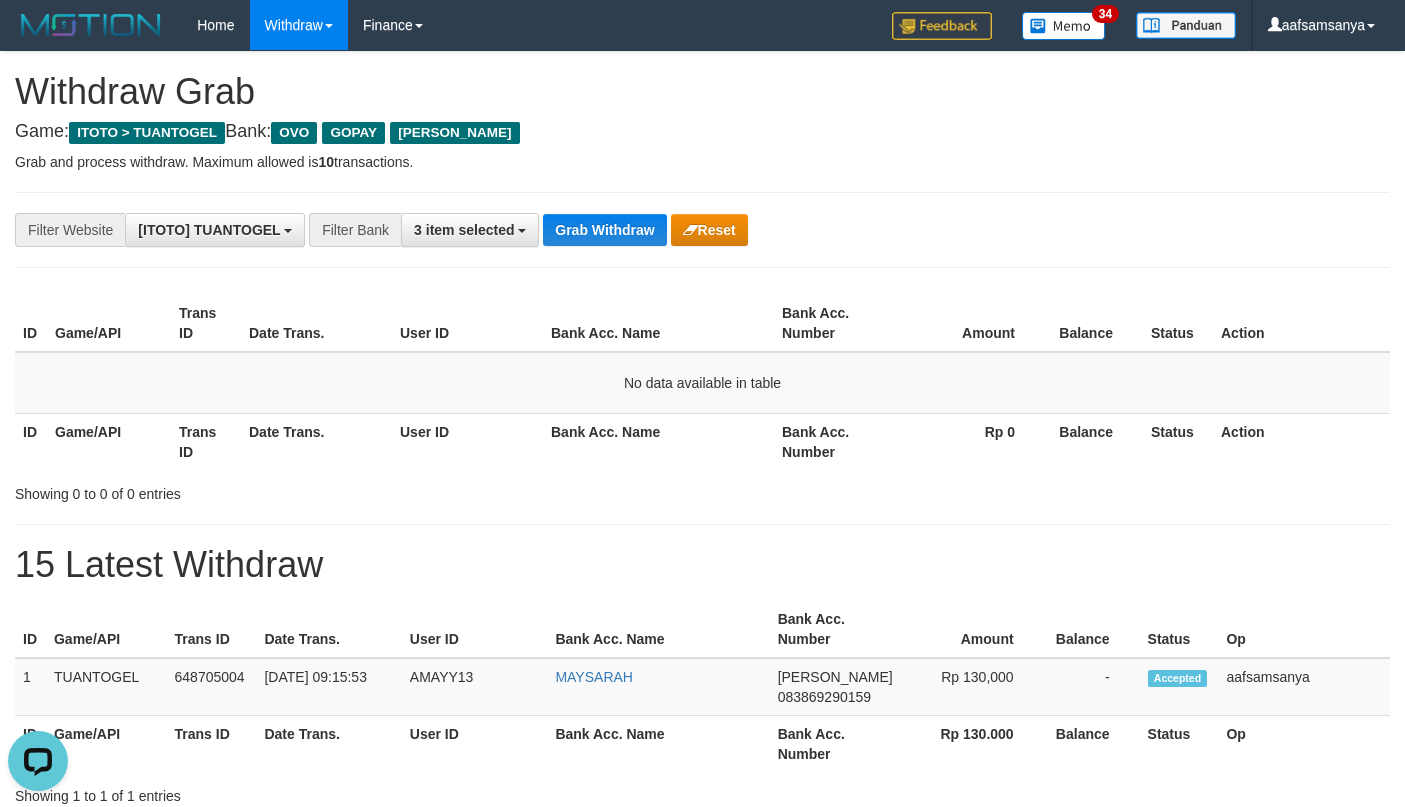 click on "**********" at bounding box center (702, 230) 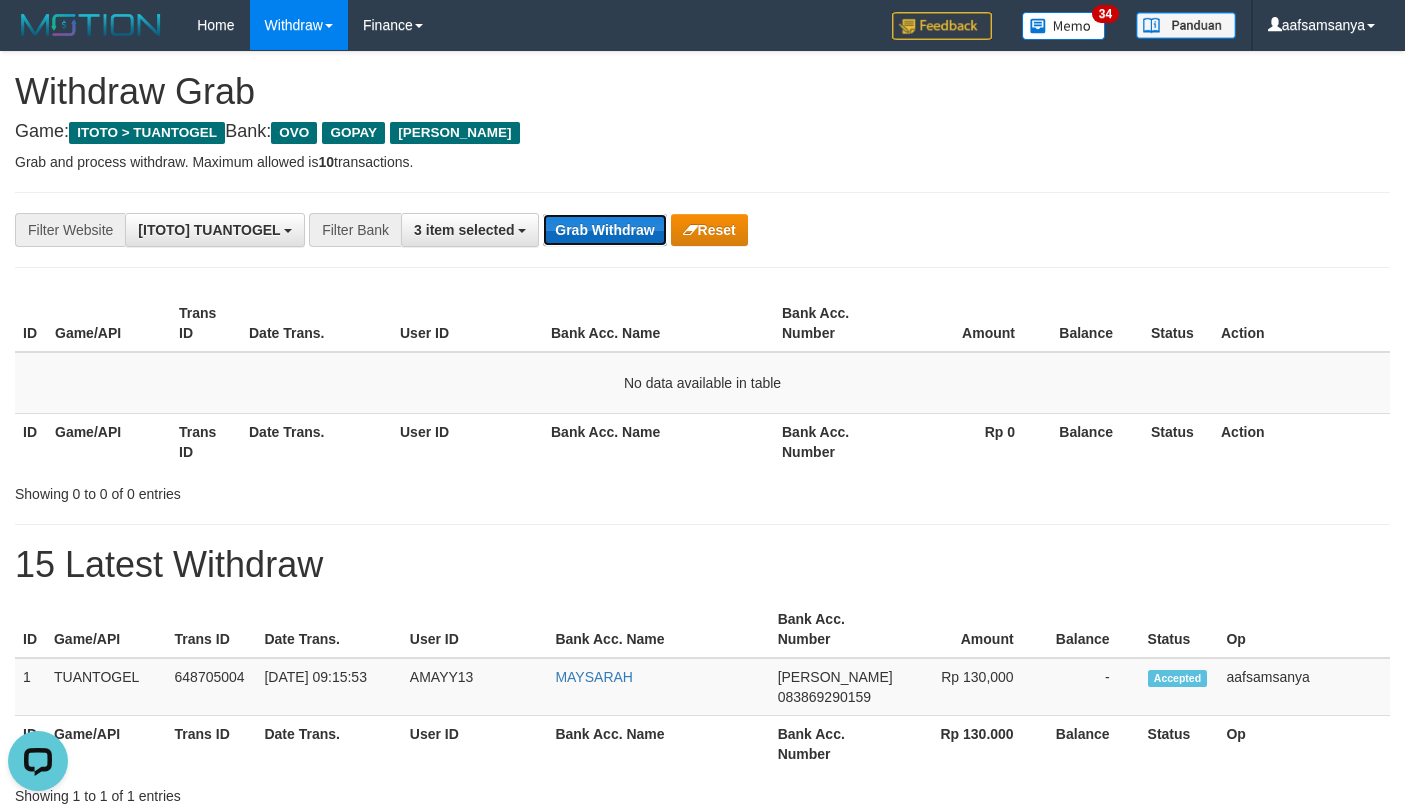 click on "Grab Withdraw" at bounding box center (604, 230) 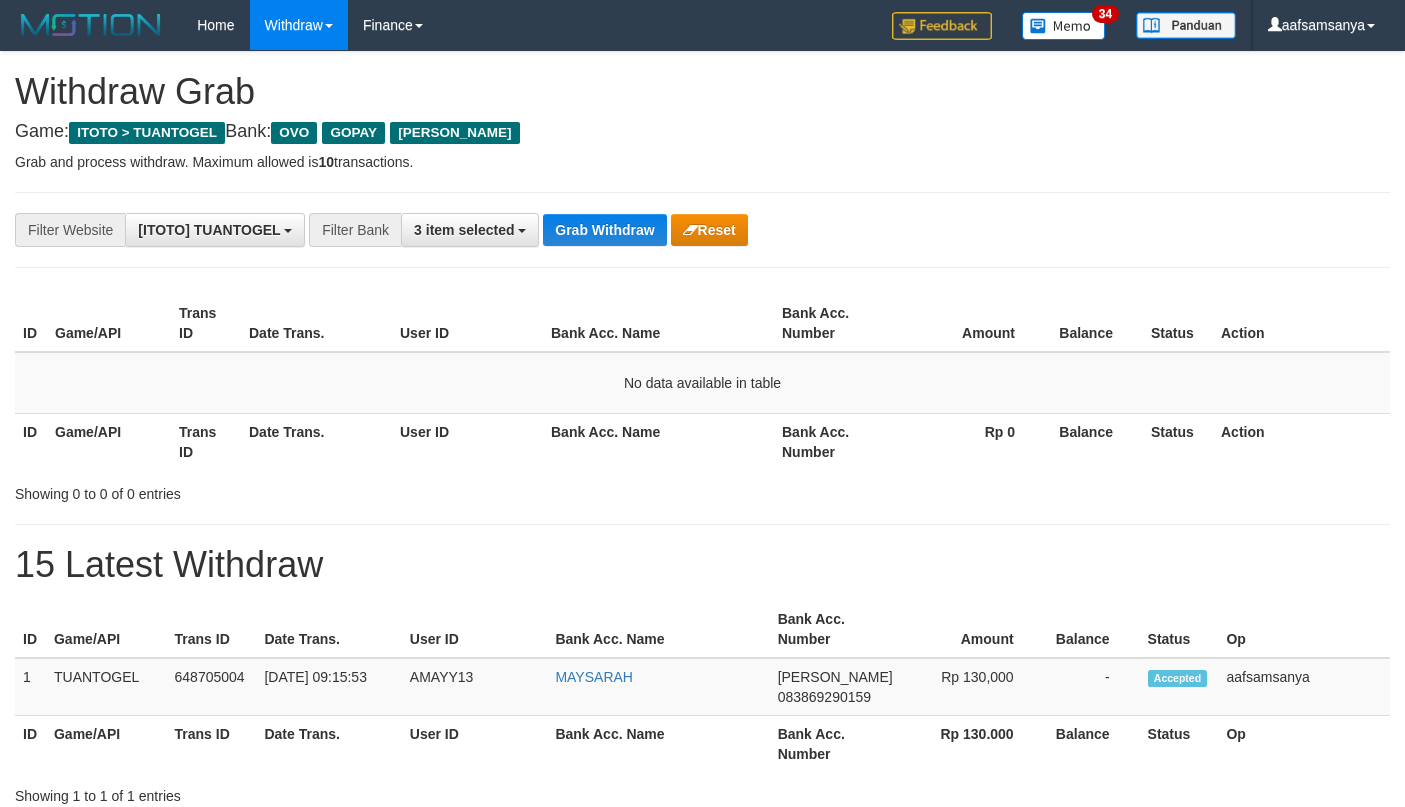 scroll, scrollTop: 0, scrollLeft: 0, axis: both 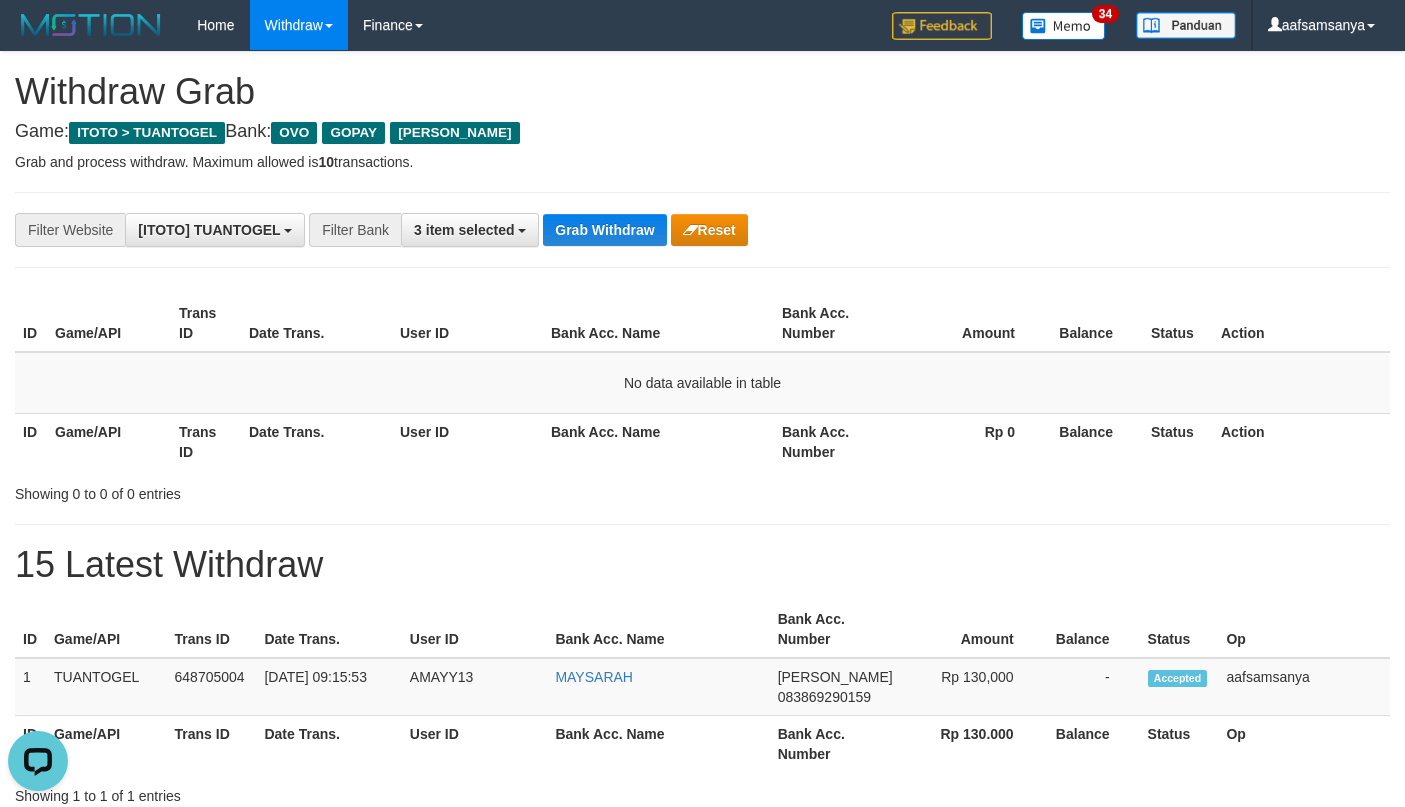 click on "Showing 0 to 0 of 0 entries" at bounding box center (702, 490) 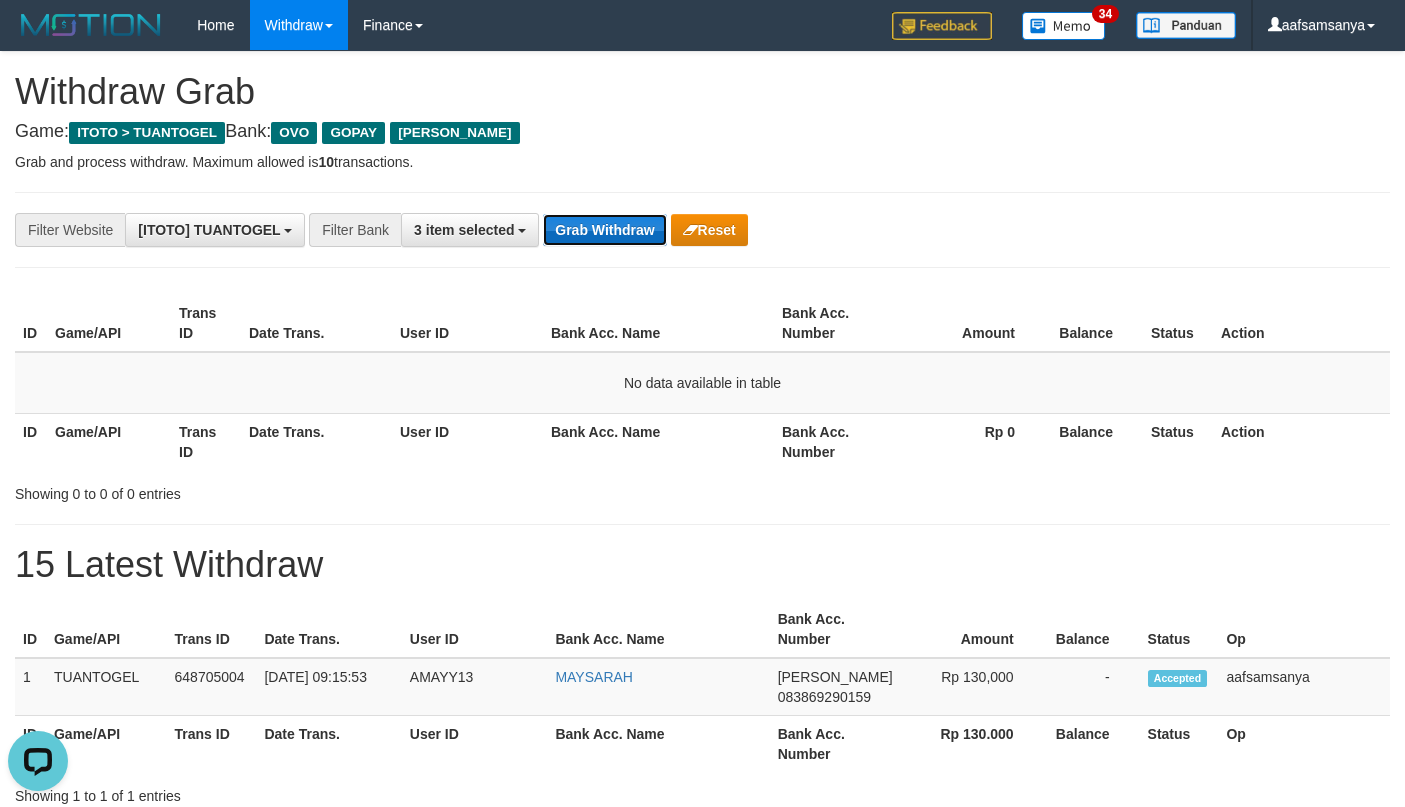 click on "Grab Withdraw" at bounding box center [604, 230] 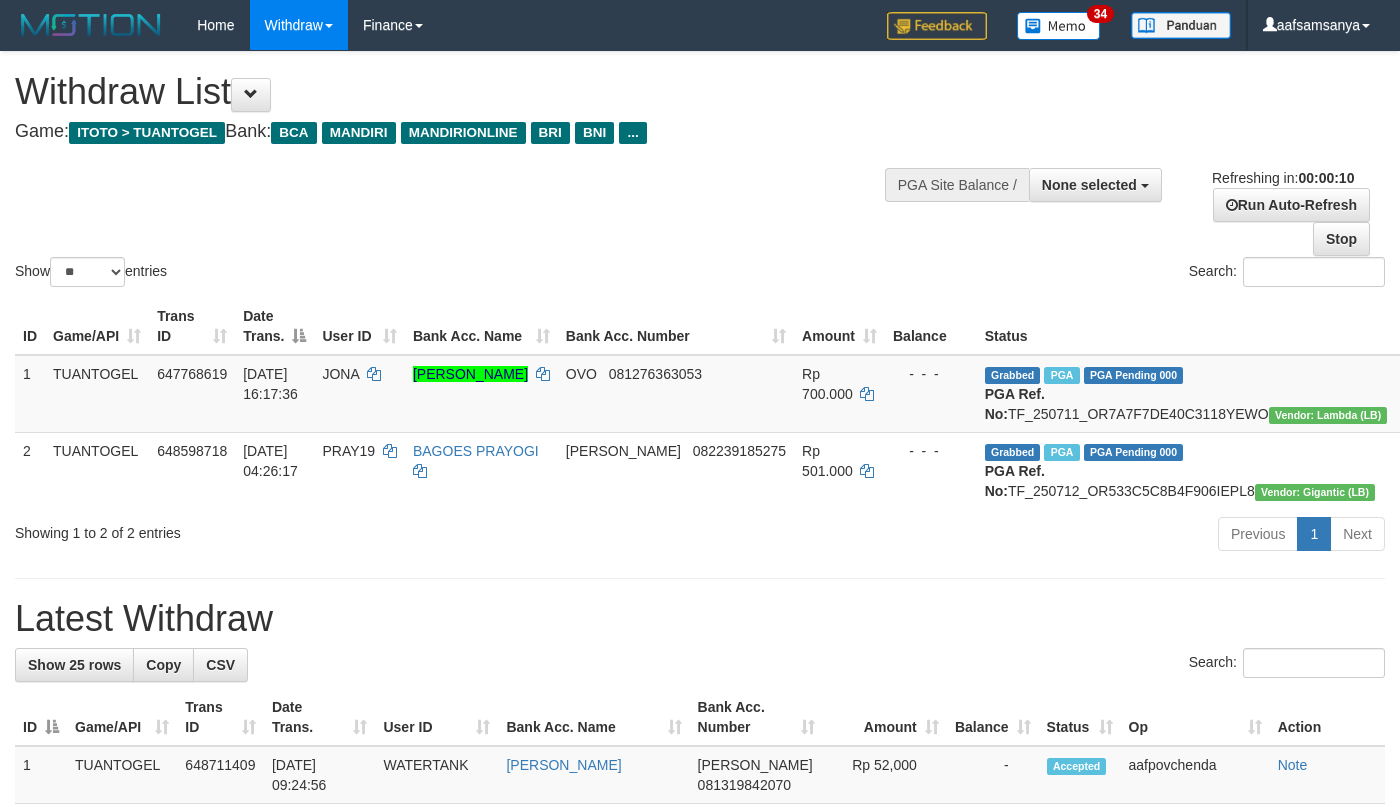 select 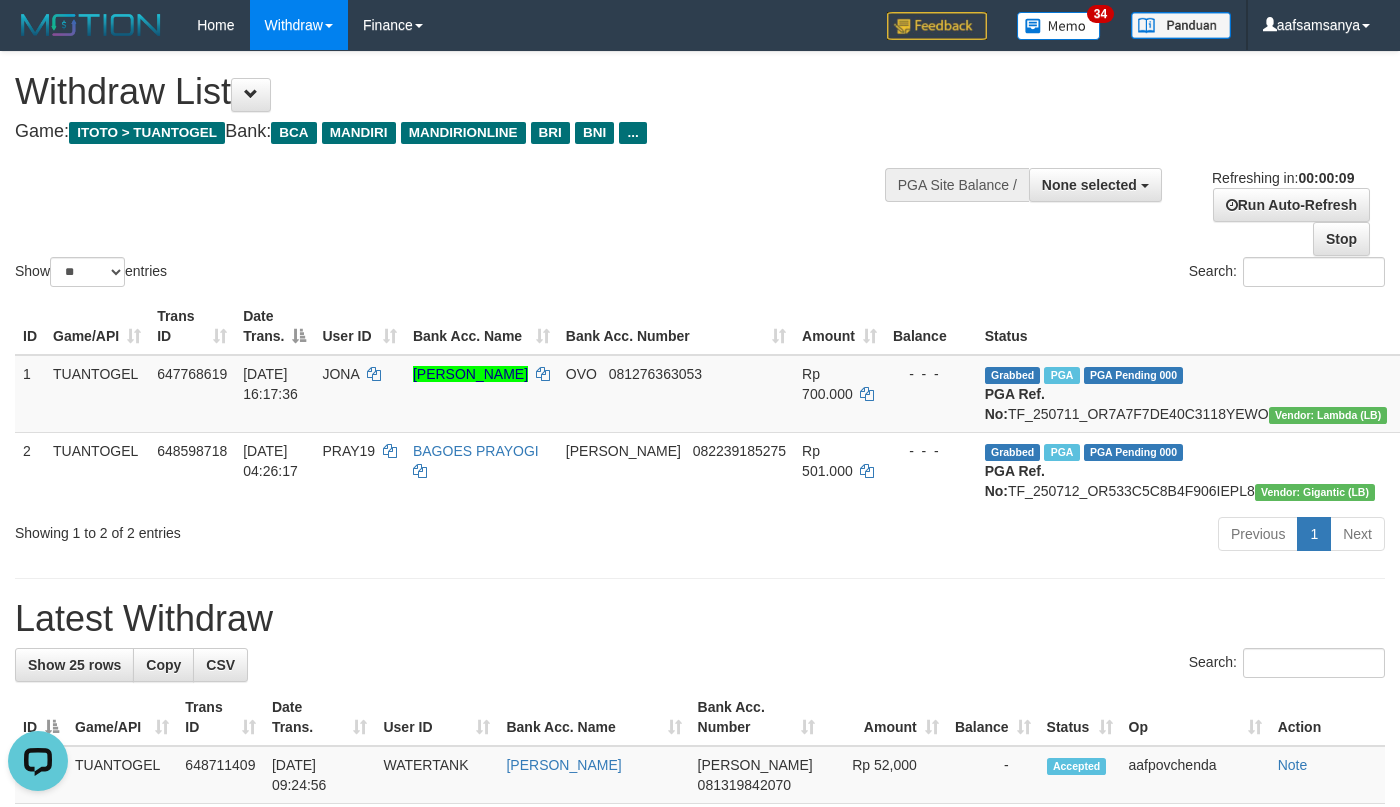scroll, scrollTop: 0, scrollLeft: 0, axis: both 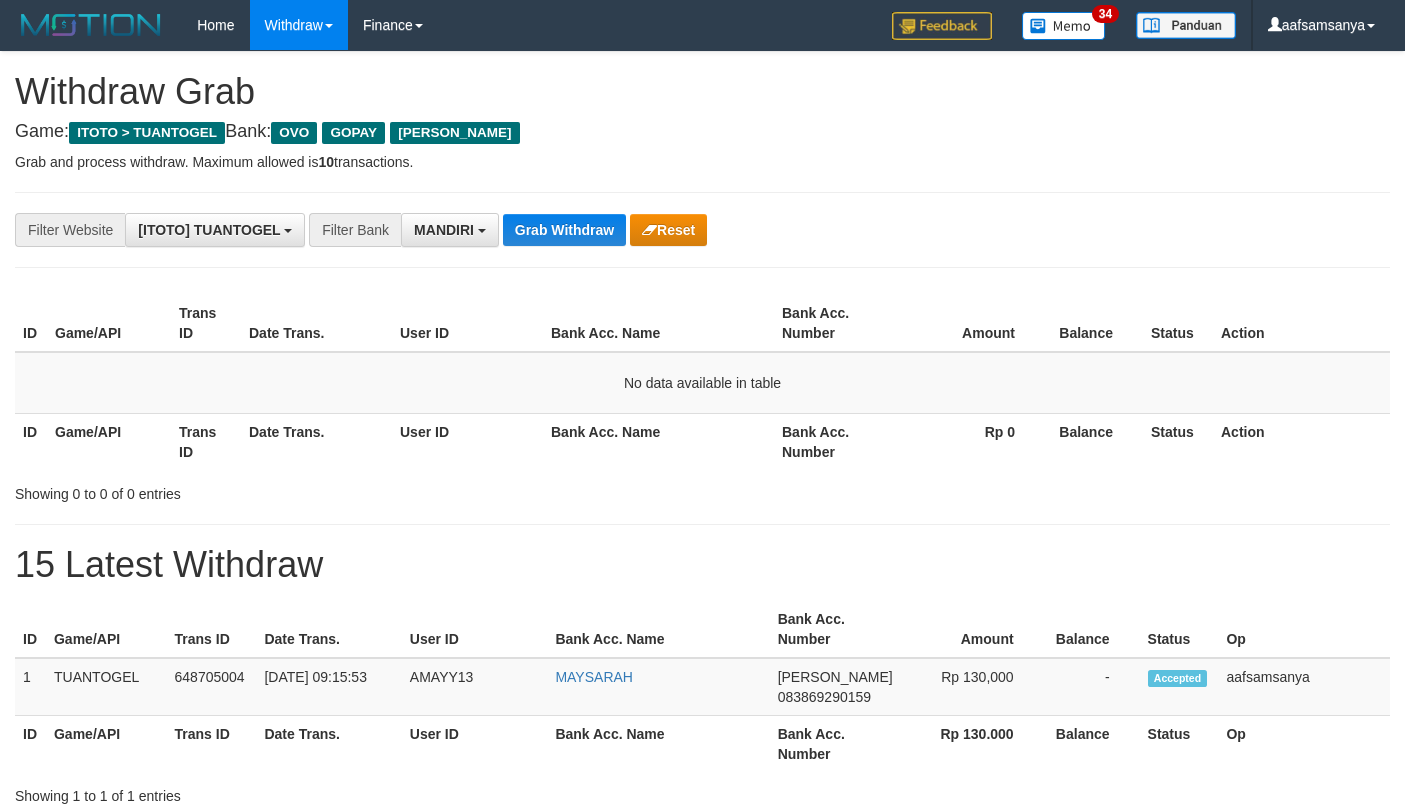 select on "*******" 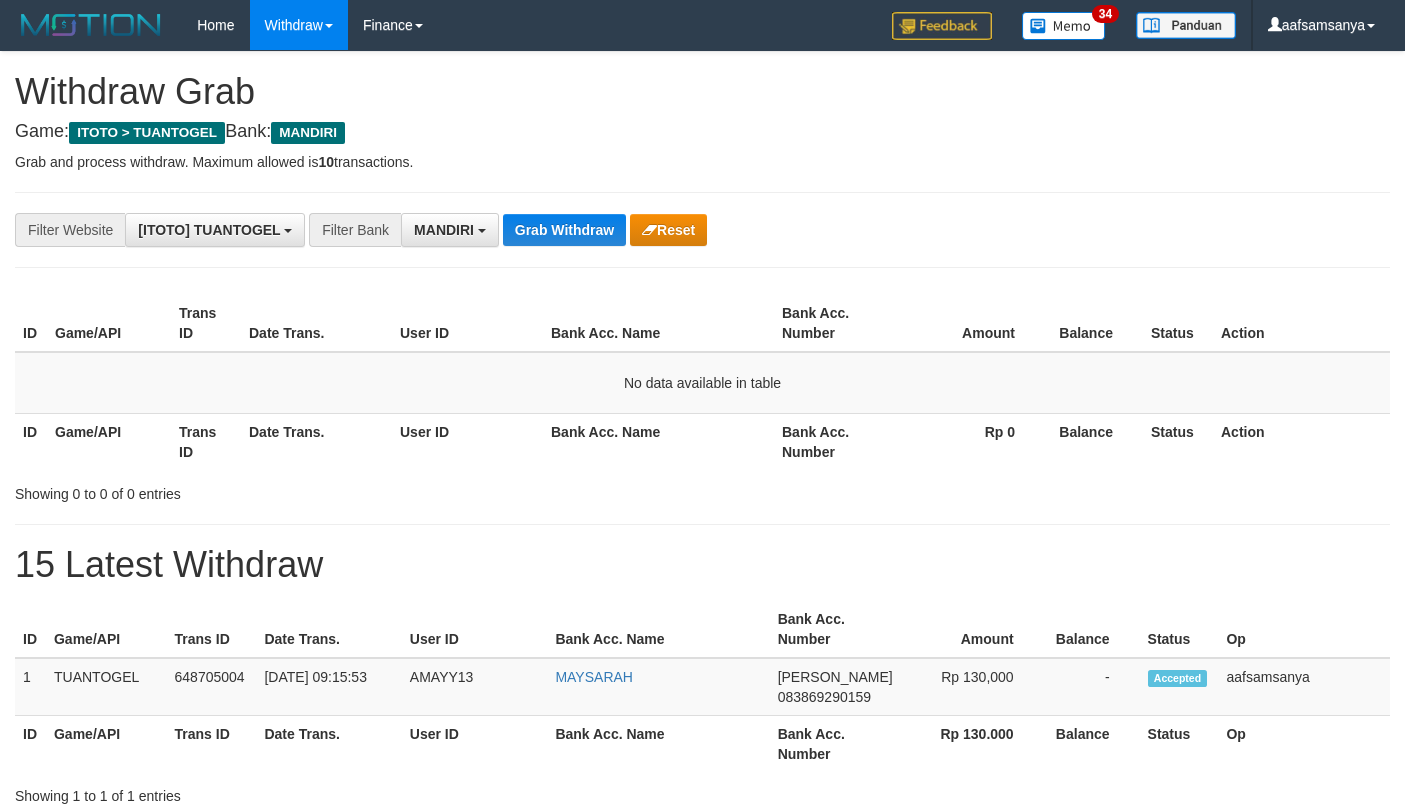 scroll, scrollTop: 0, scrollLeft: 0, axis: both 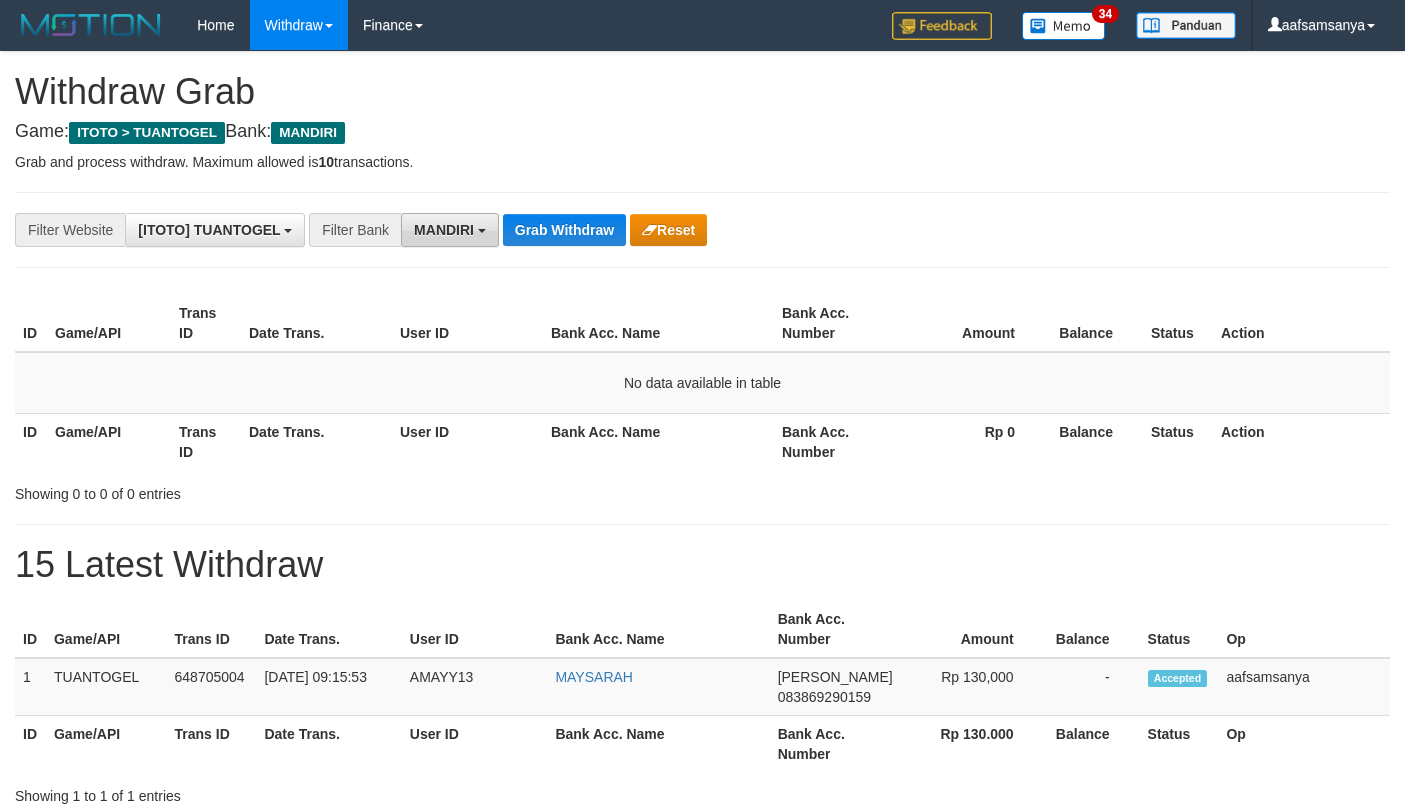 click on "MANDIRI" at bounding box center (450, 230) 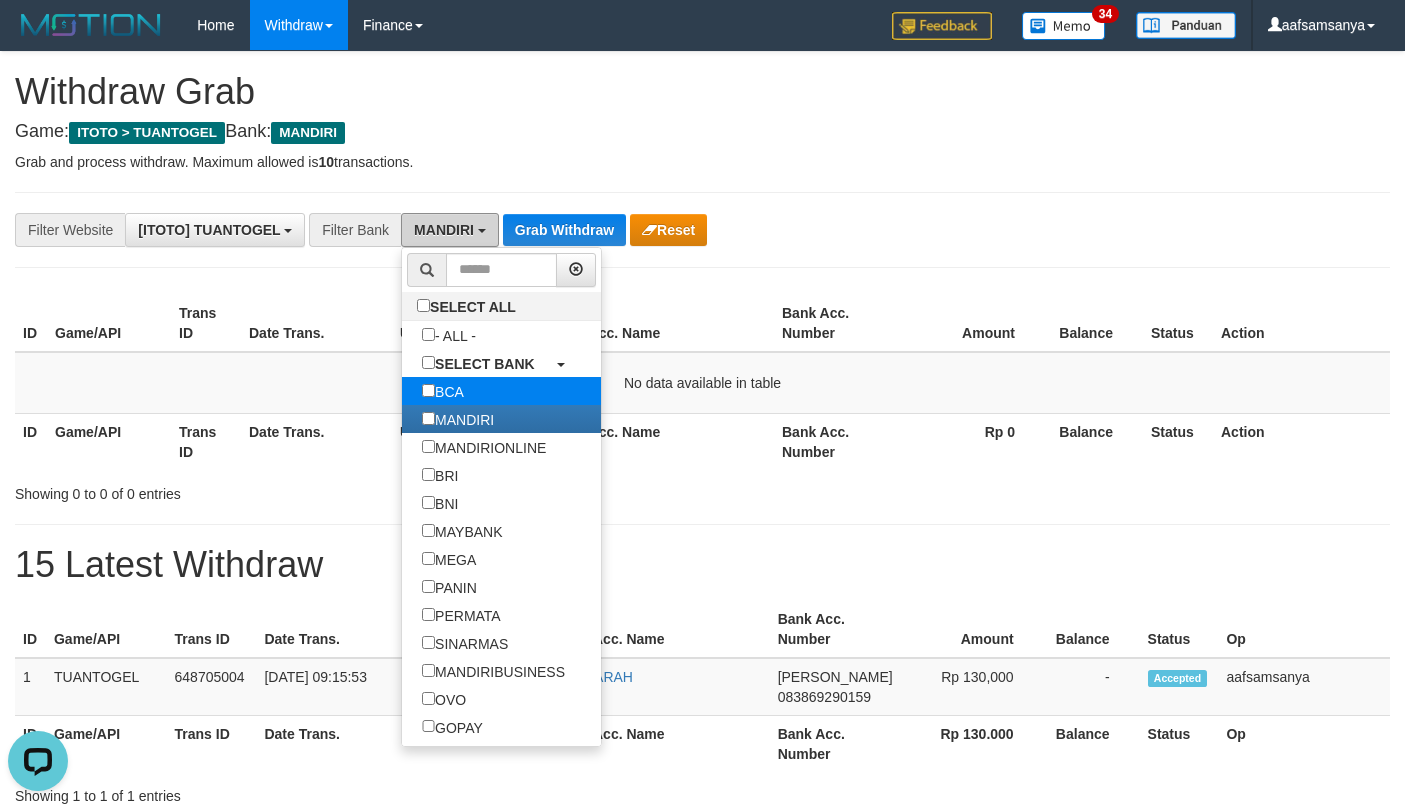 scroll, scrollTop: 0, scrollLeft: 0, axis: both 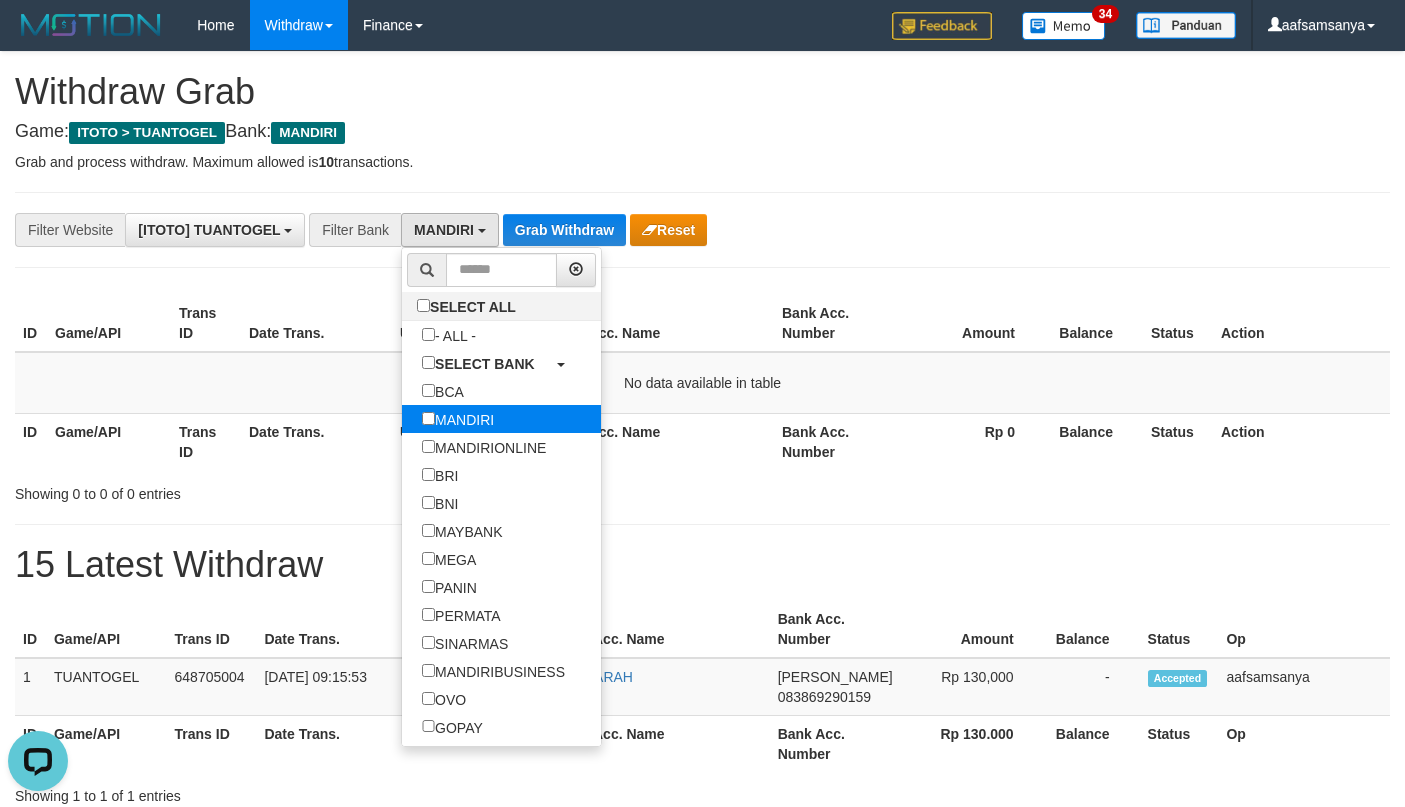 click on "MANDIRI" at bounding box center (458, 419) 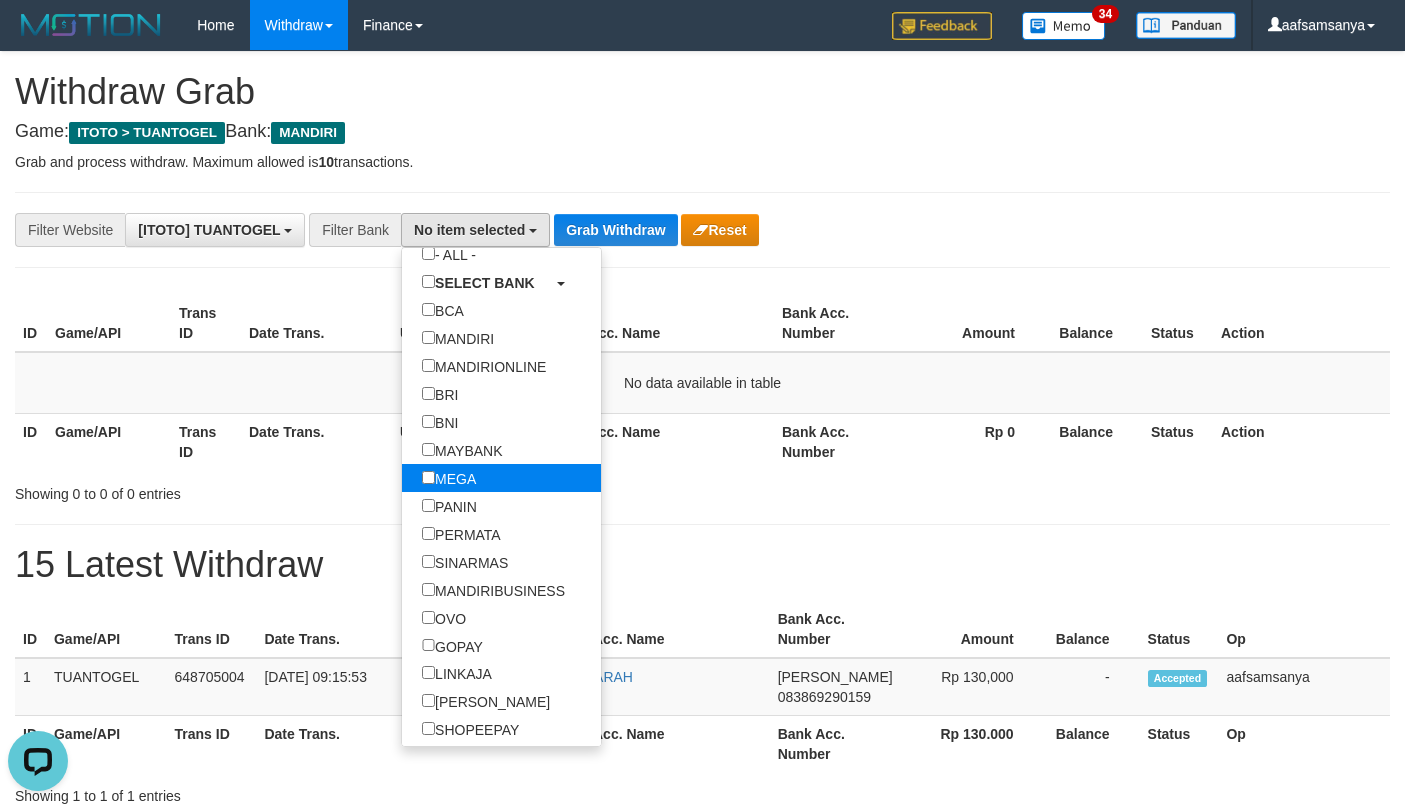 scroll, scrollTop: 125, scrollLeft: 0, axis: vertical 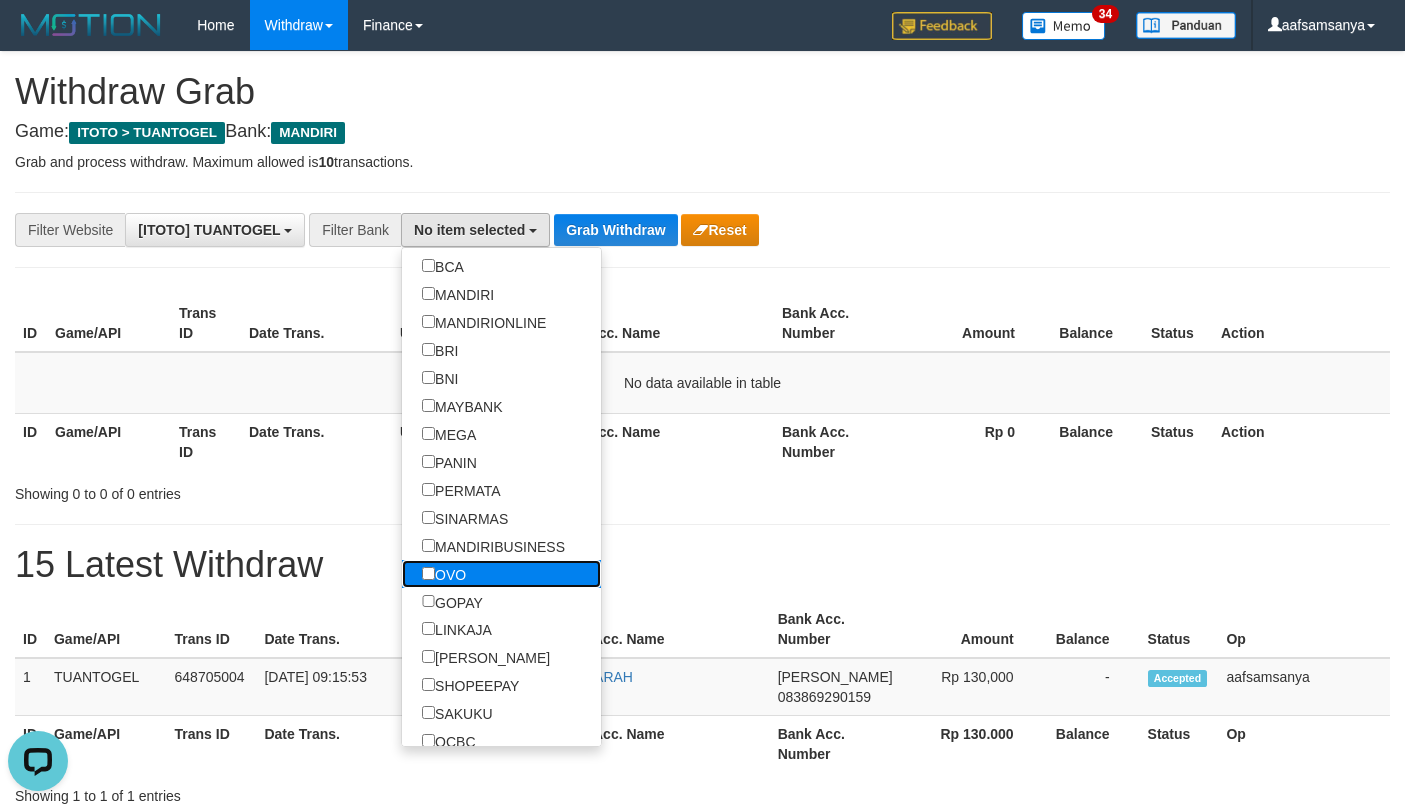 click on "OVO" at bounding box center (444, 574) 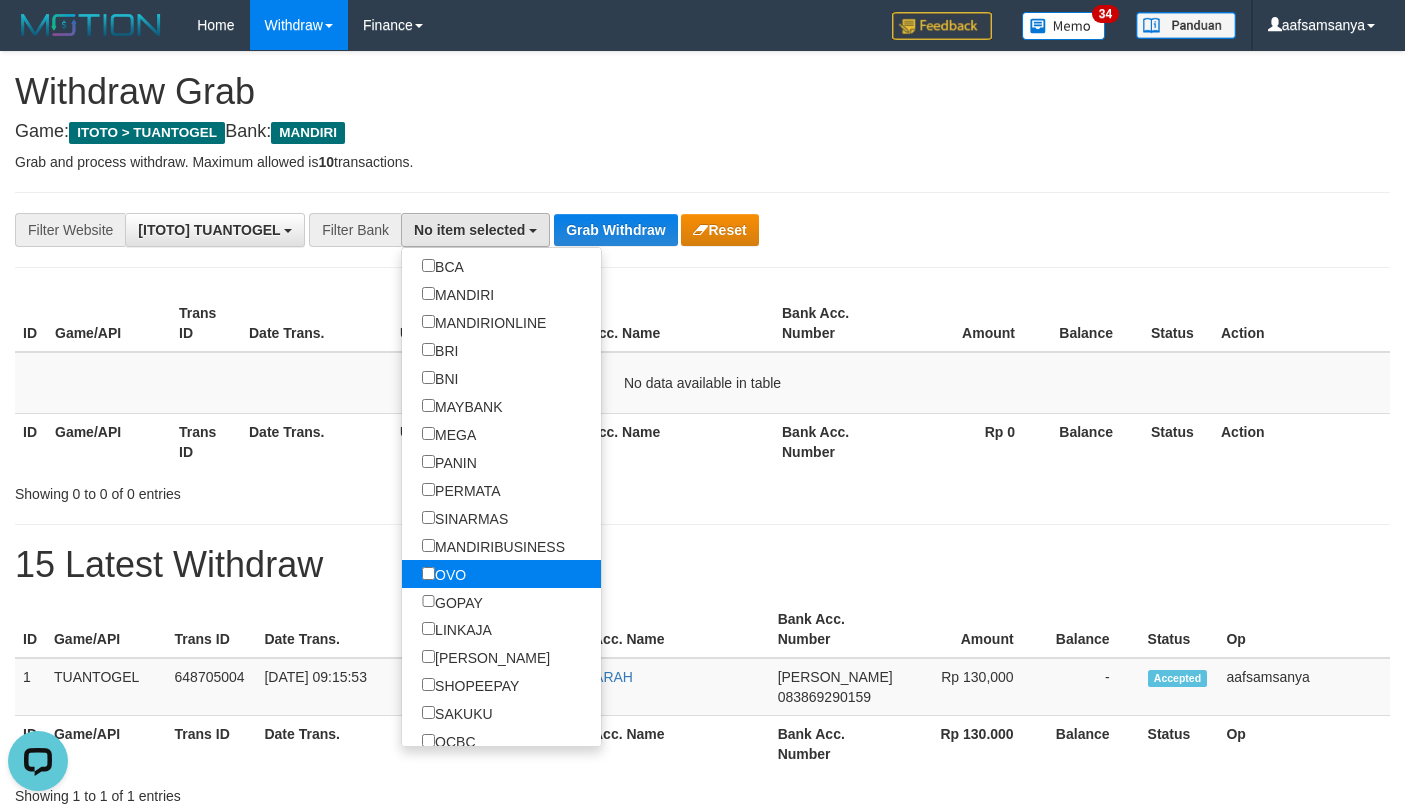 select on "***" 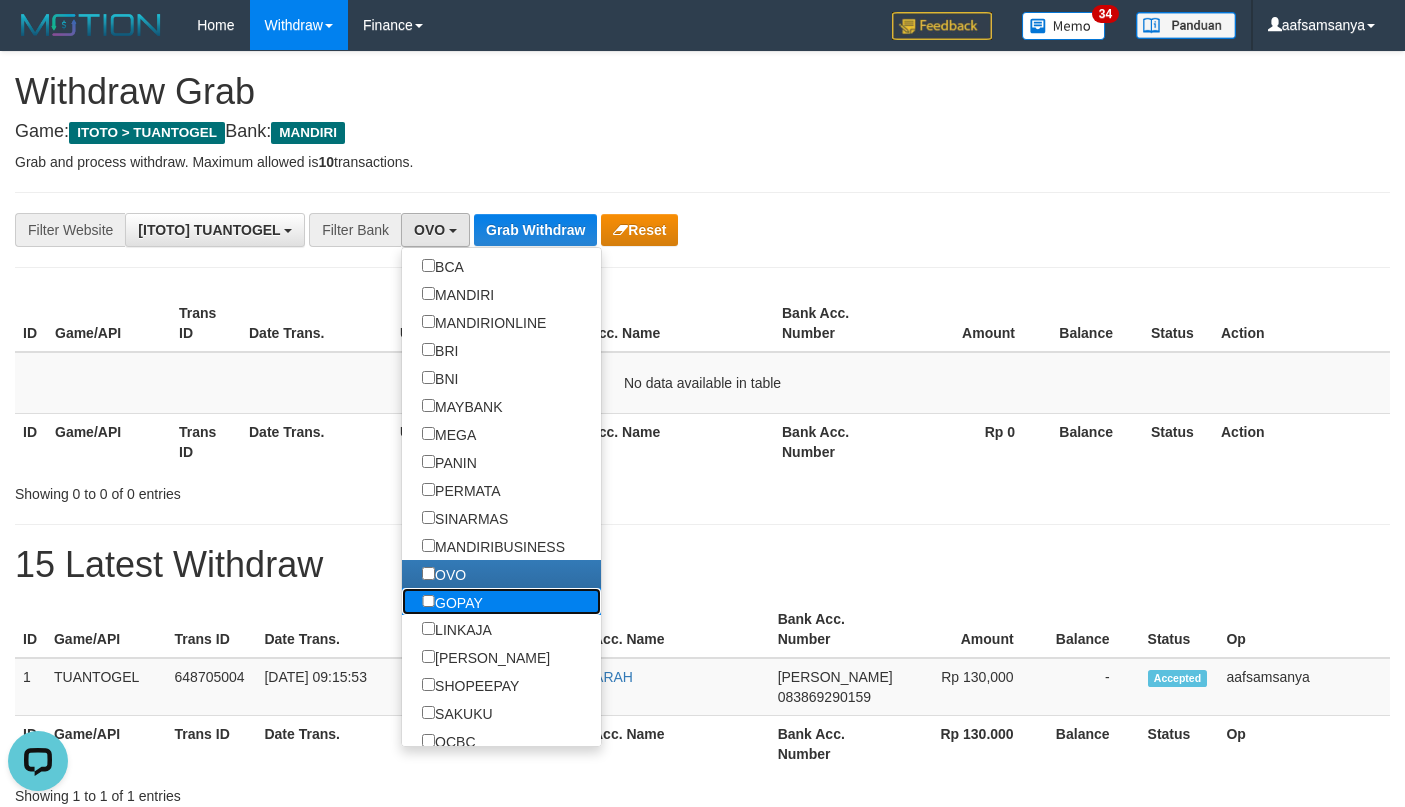 click on "GOPAY" at bounding box center [452, 602] 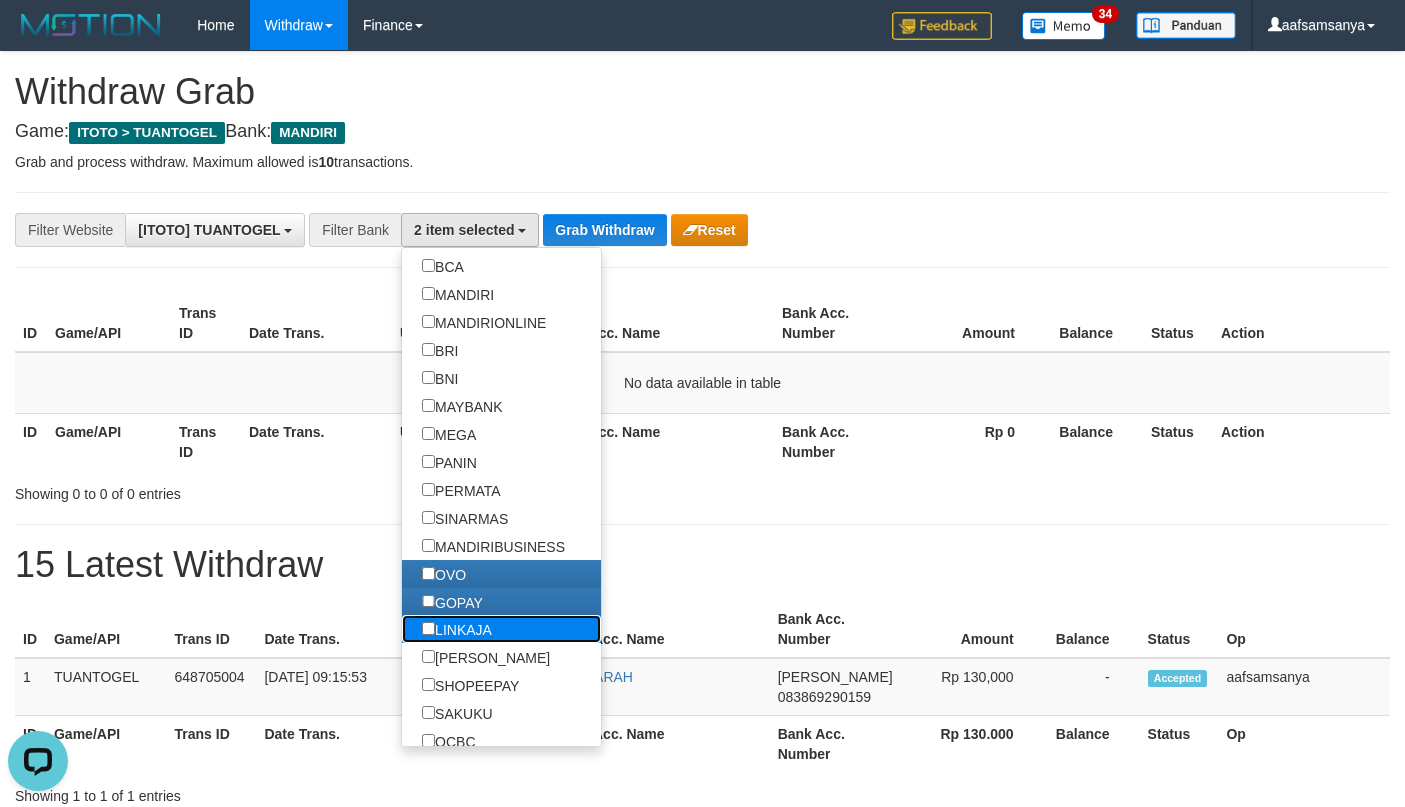 click on "LINKAJA" at bounding box center (457, 629) 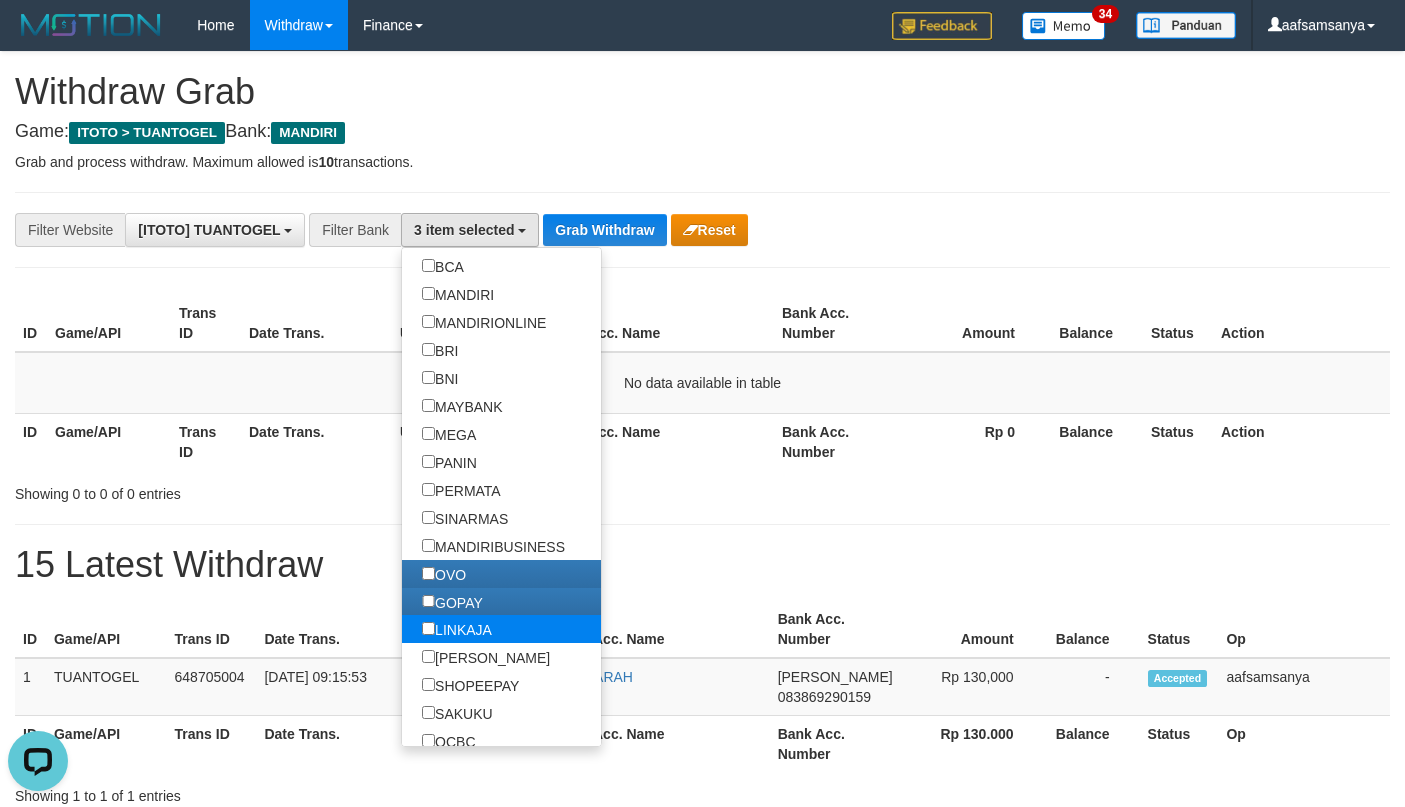 click on "LINKAJA" at bounding box center (457, 629) 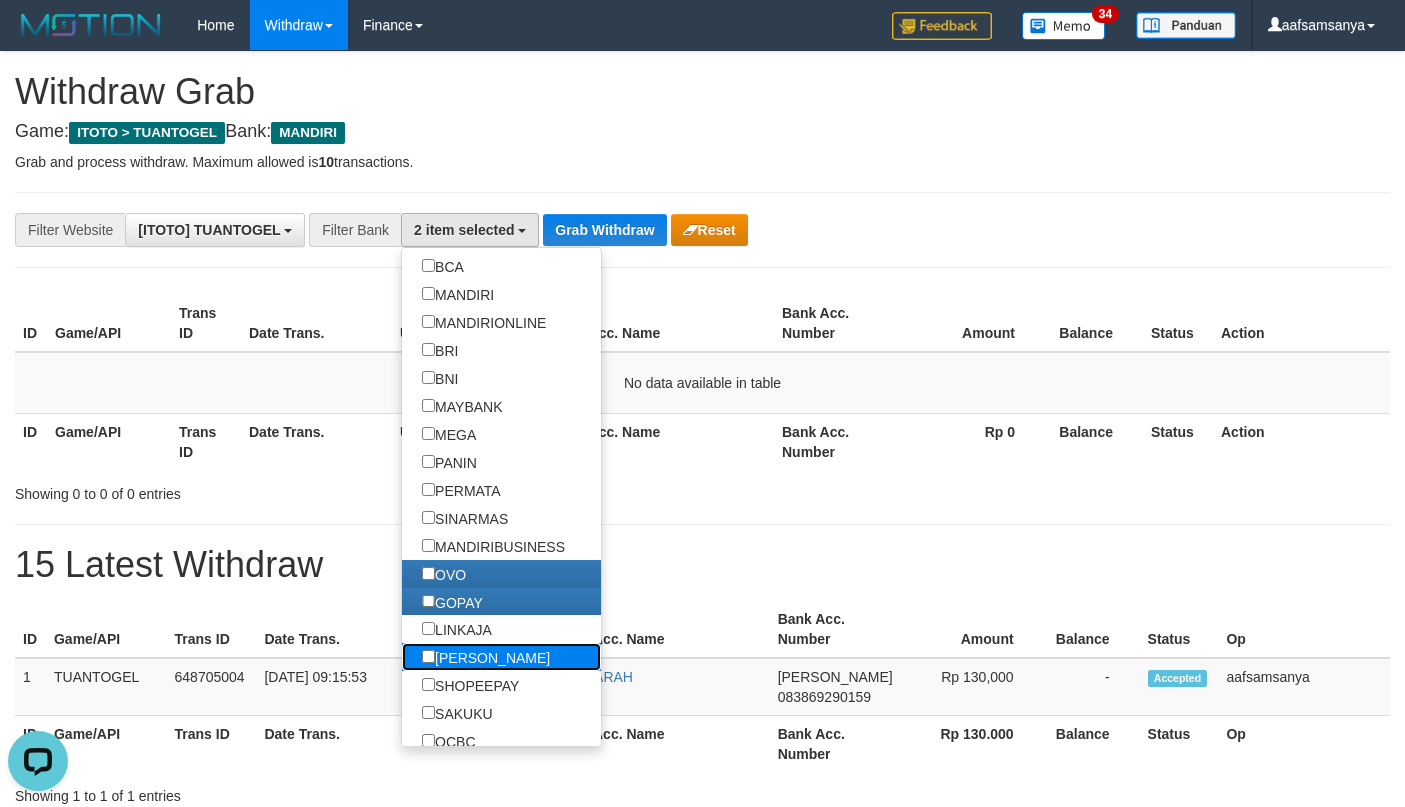click on "[PERSON_NAME]" at bounding box center (486, 657) 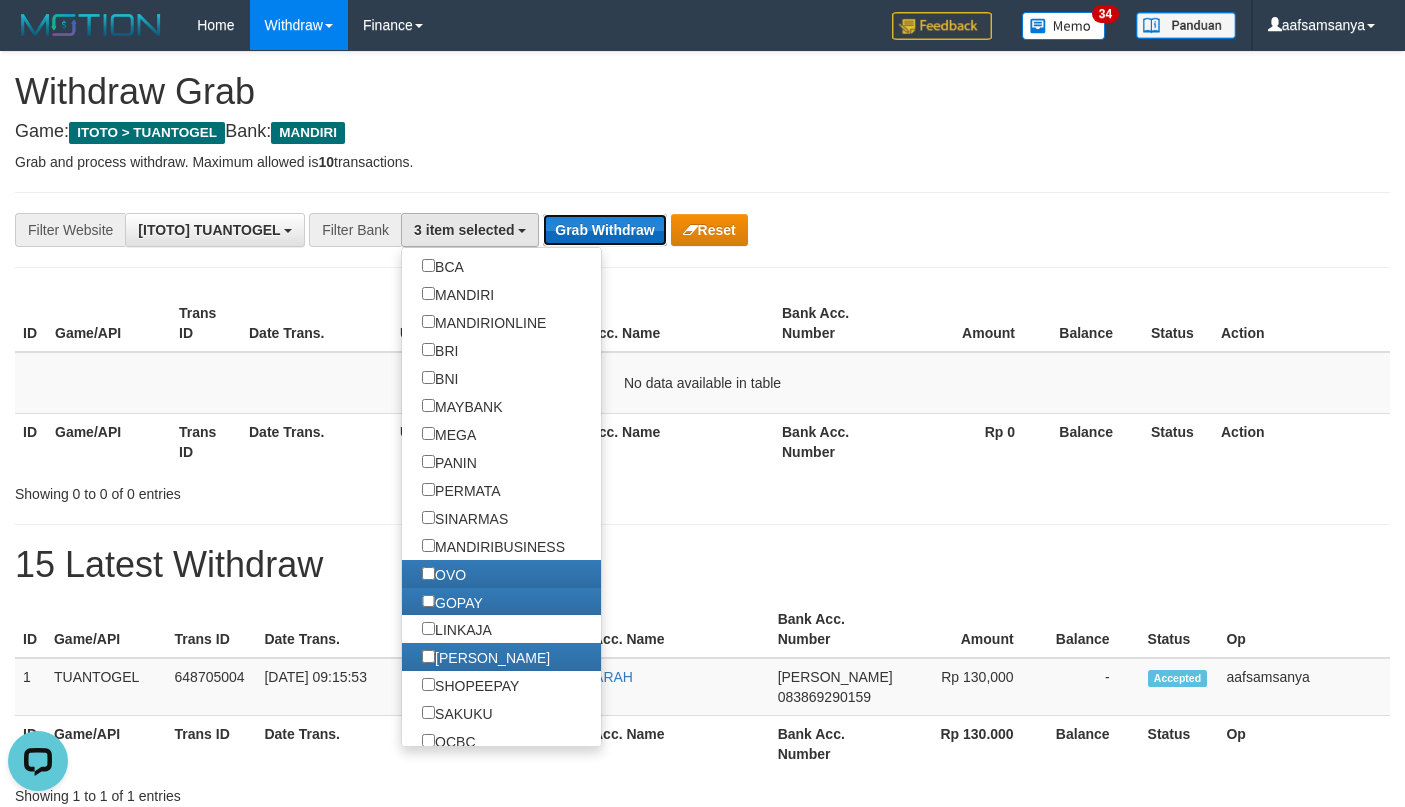 click on "Grab Withdraw" at bounding box center (604, 230) 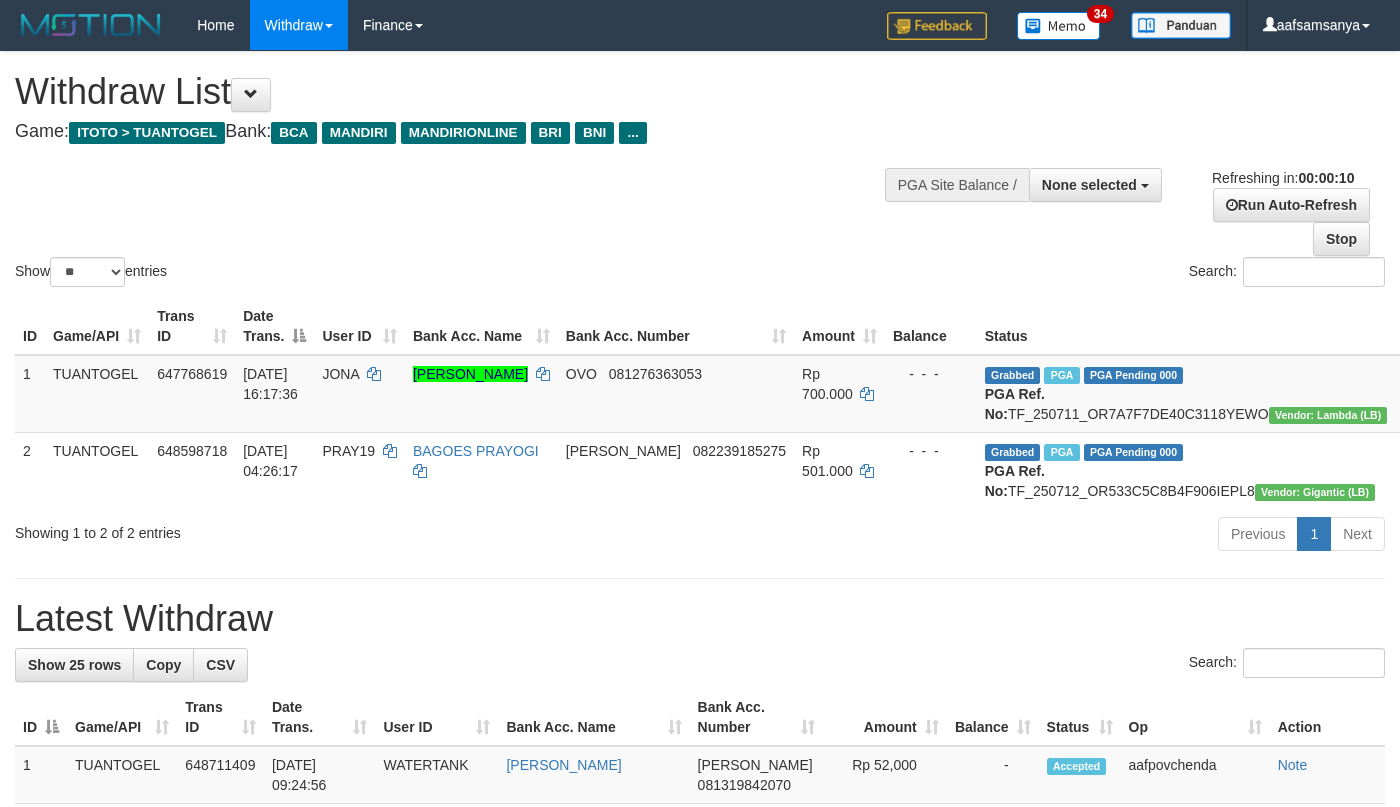 select 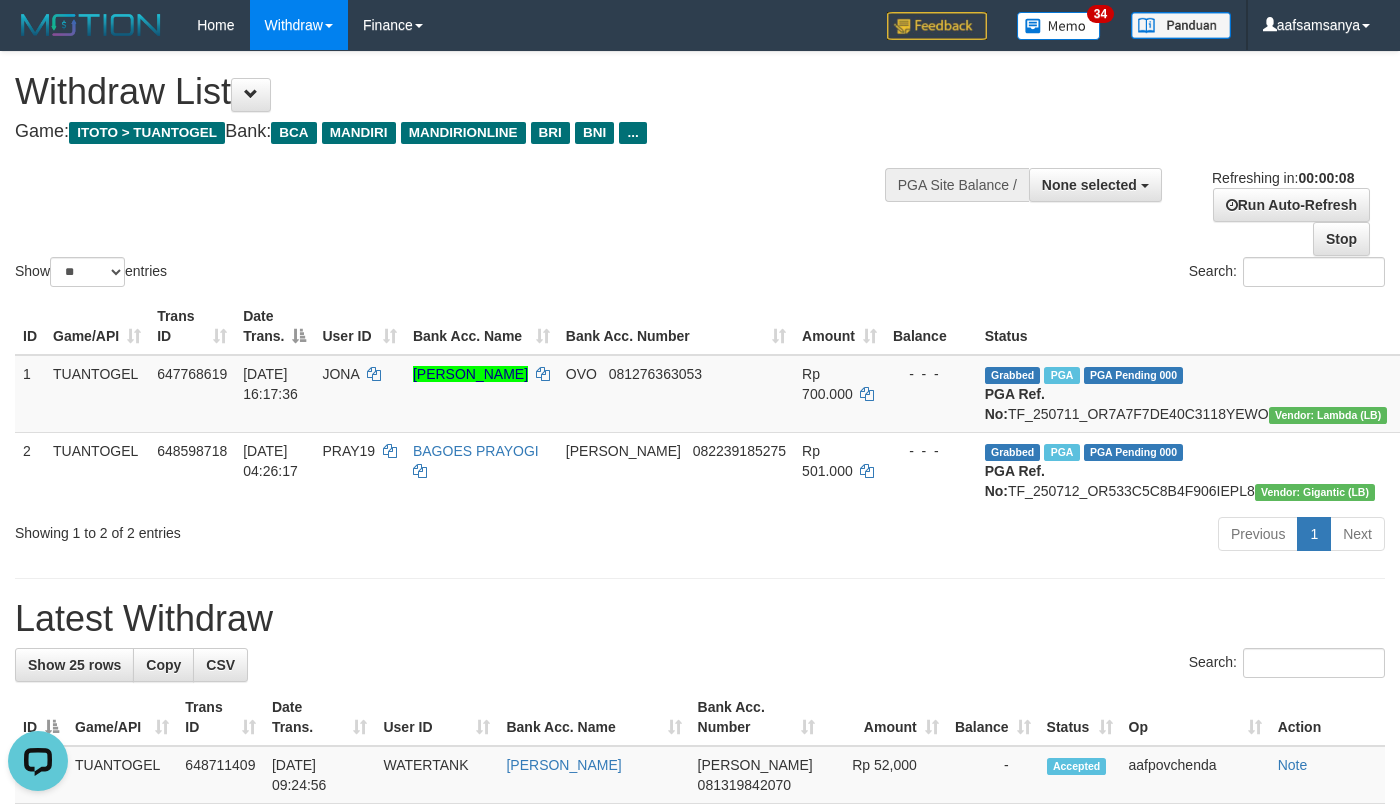 scroll, scrollTop: 0, scrollLeft: 0, axis: both 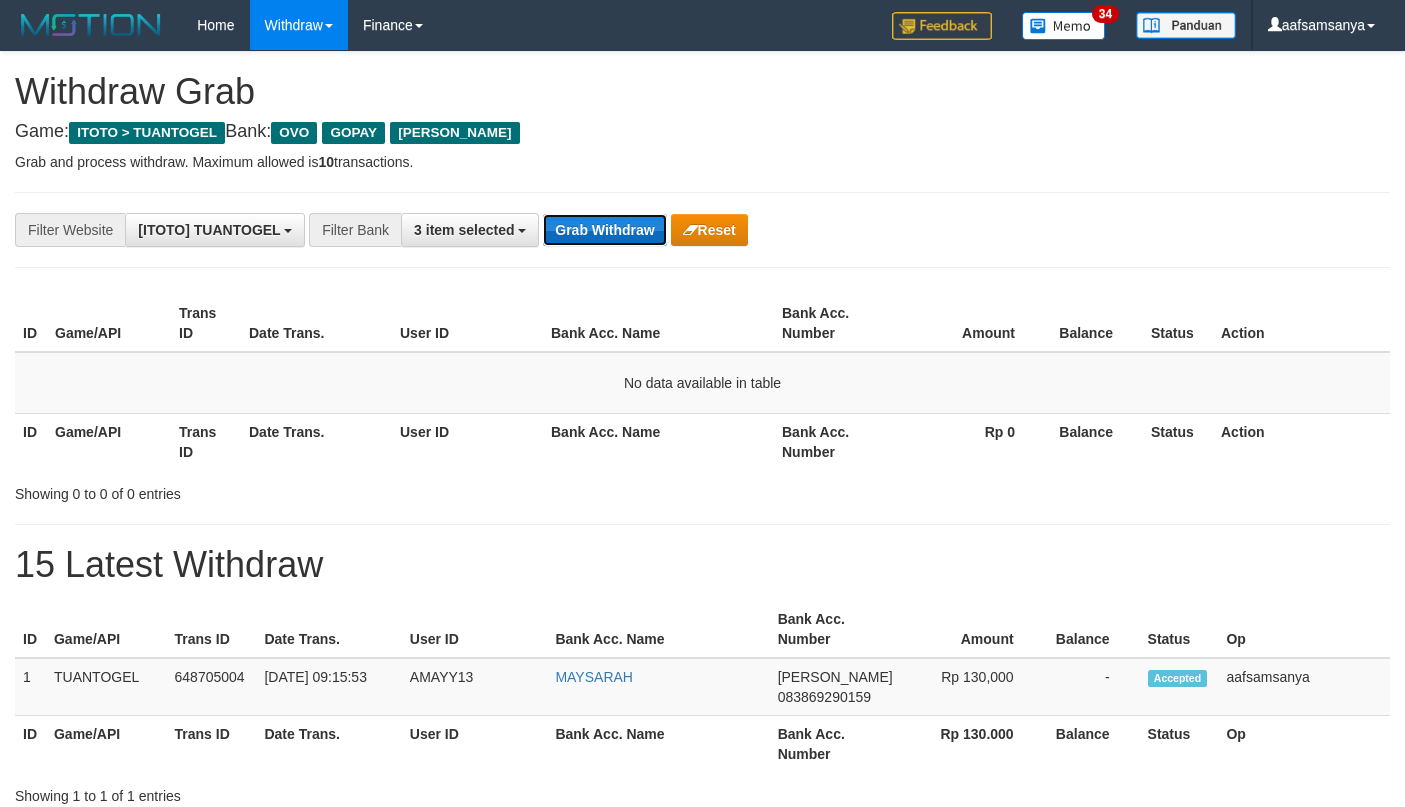 click on "Grab Withdraw" at bounding box center (604, 230) 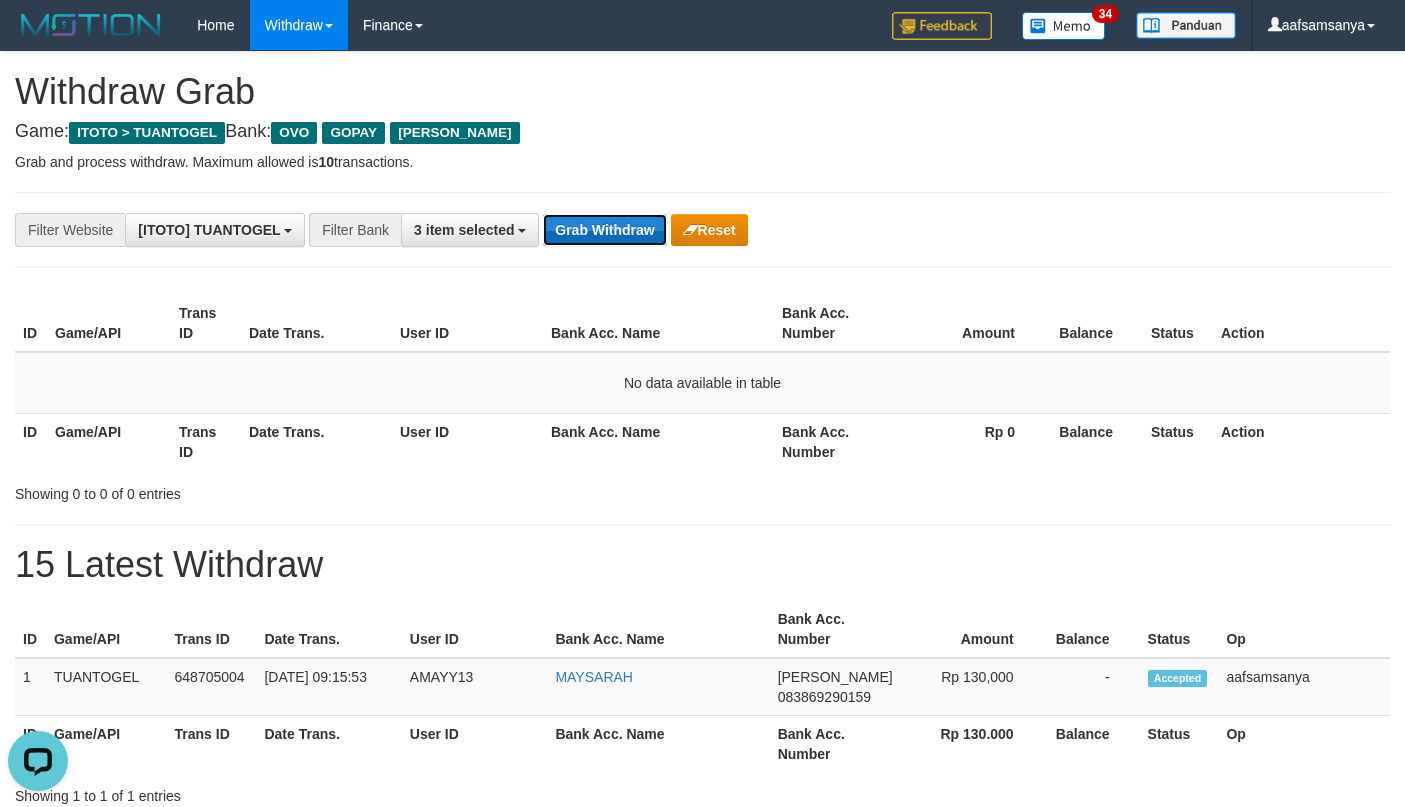 scroll, scrollTop: 0, scrollLeft: 0, axis: both 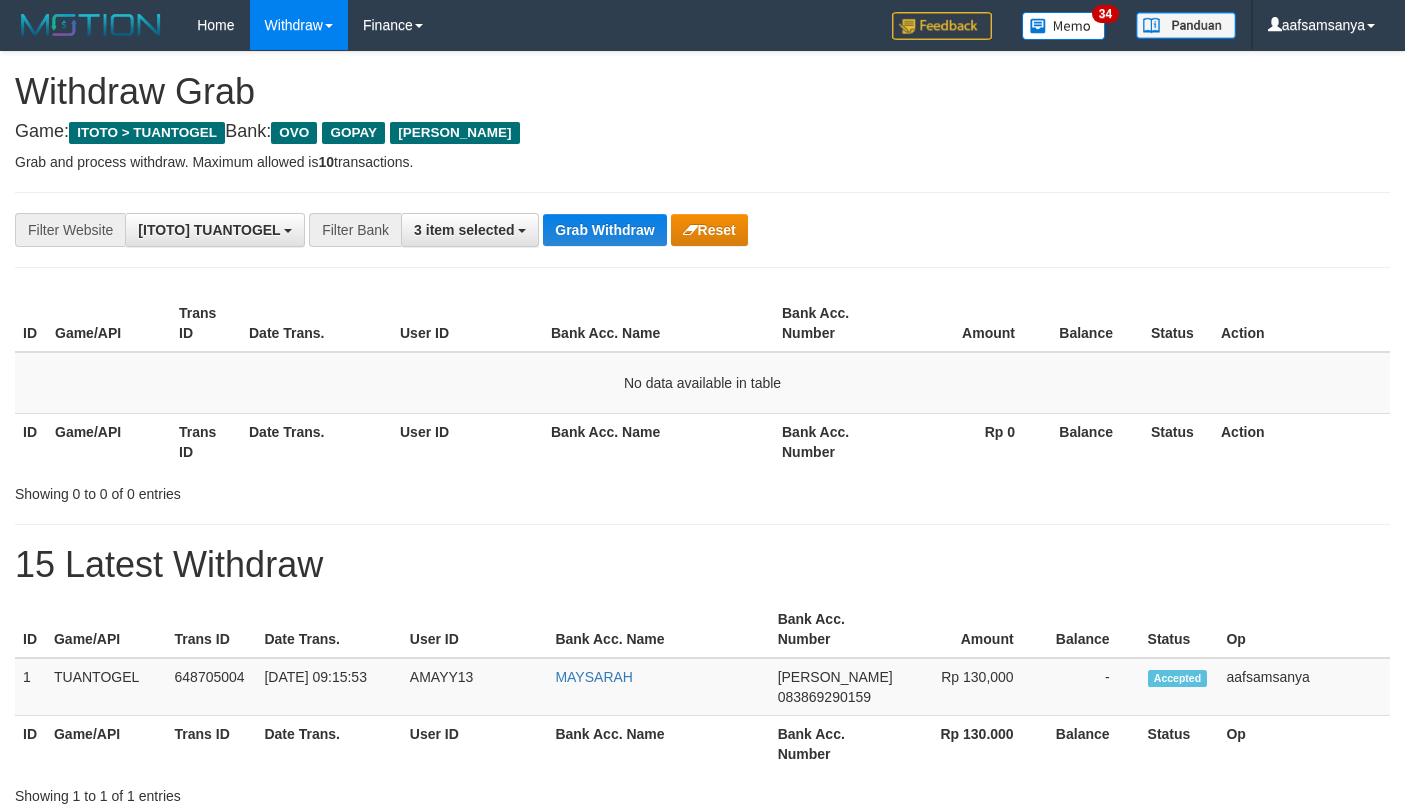 click on "Grab Withdraw" at bounding box center (604, 230) 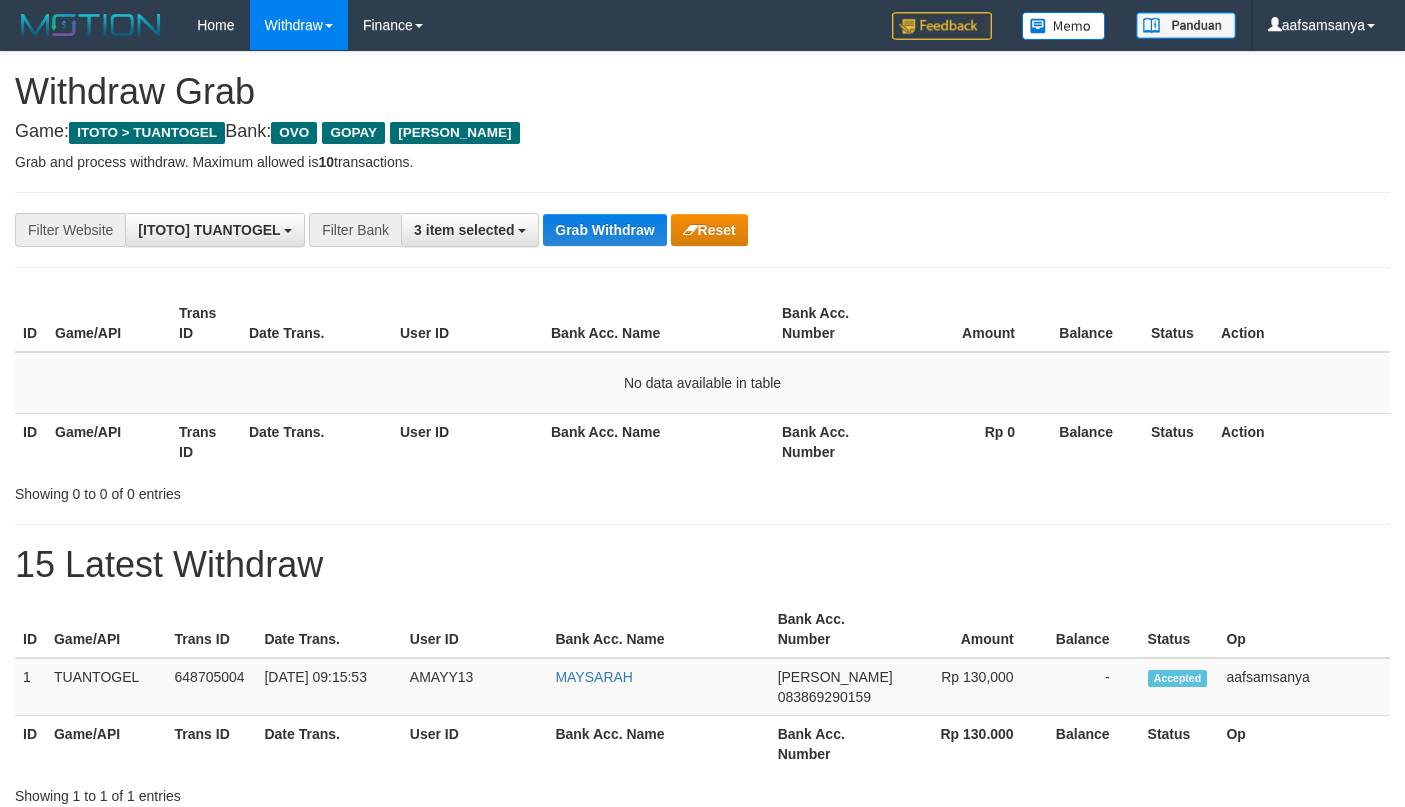 scroll, scrollTop: 0, scrollLeft: 0, axis: both 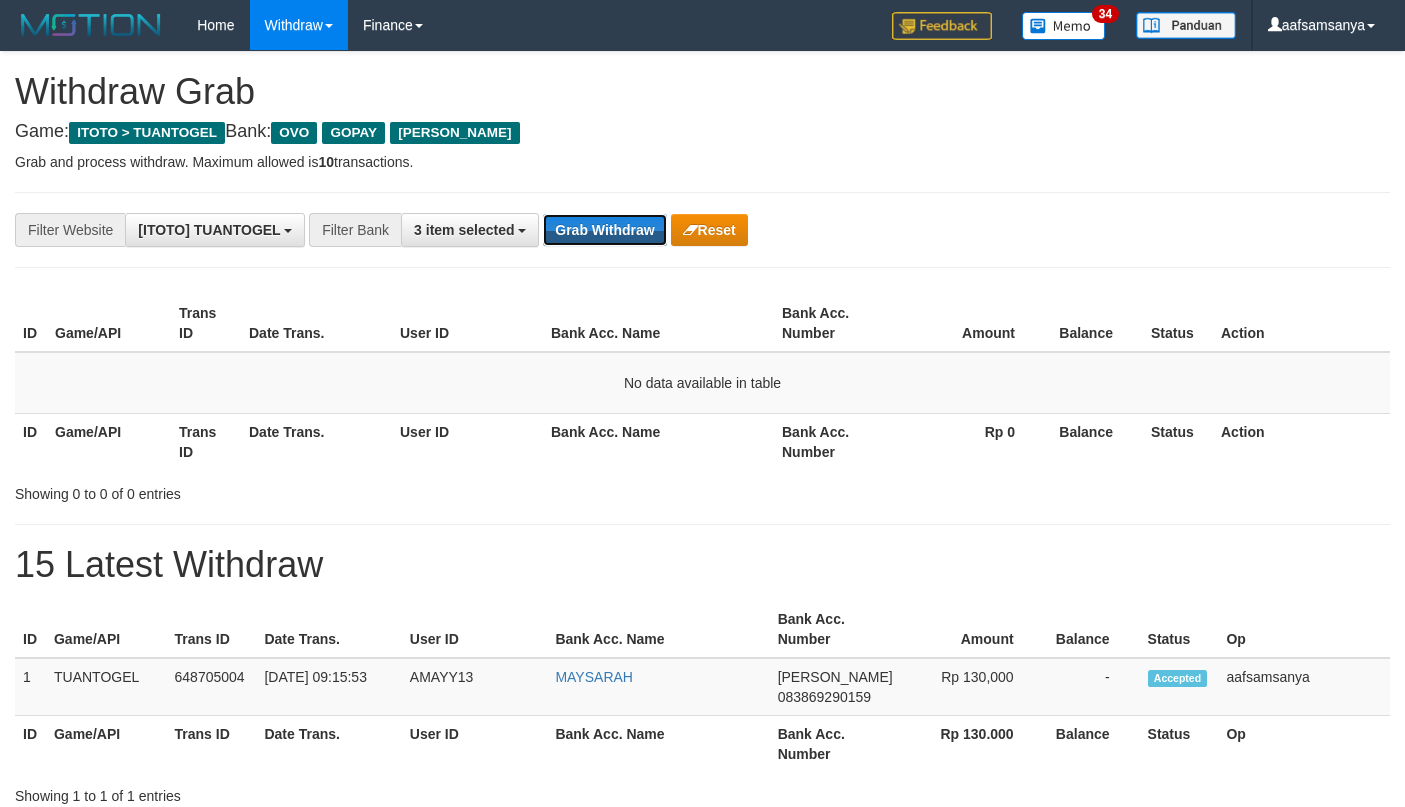 click on "Grab Withdraw" at bounding box center [604, 230] 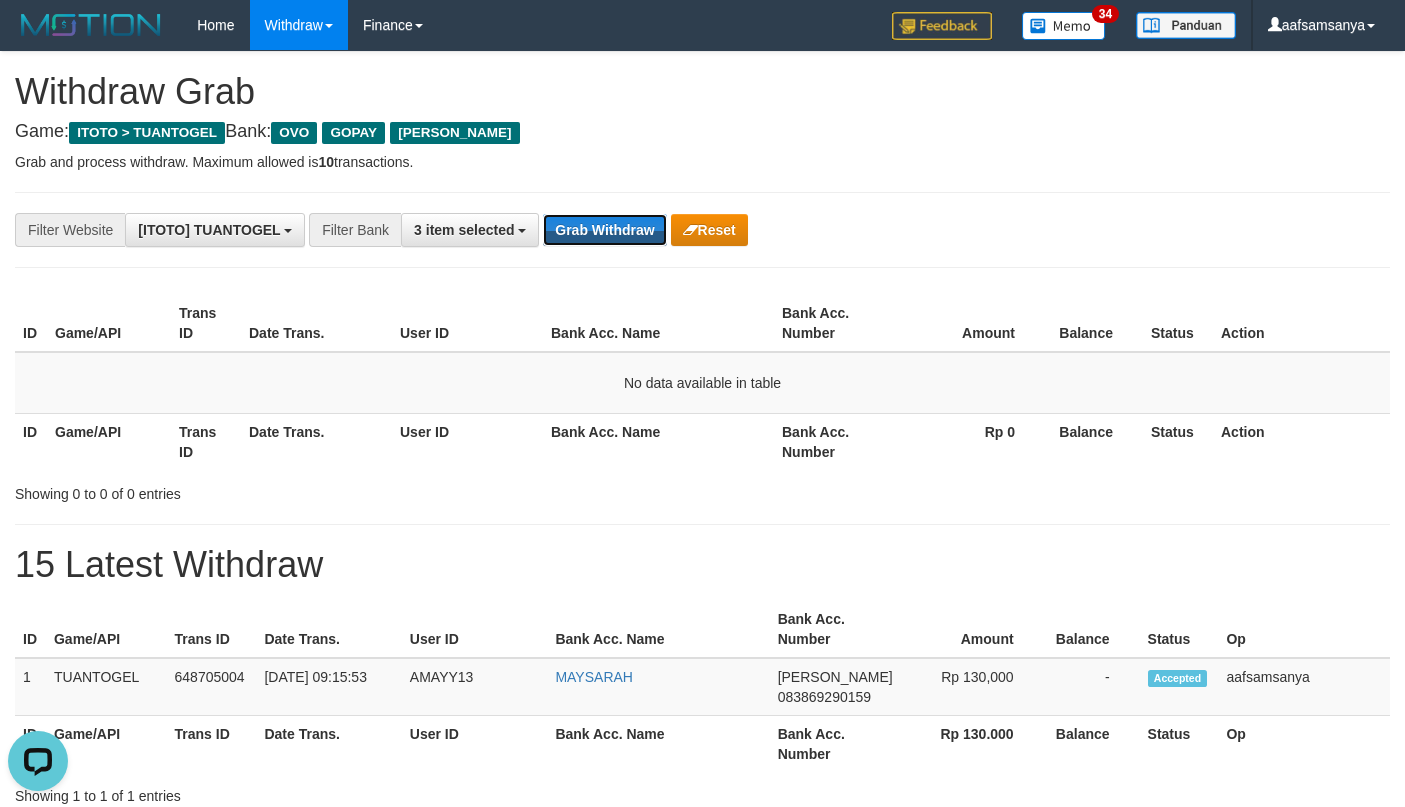 scroll, scrollTop: 0, scrollLeft: 0, axis: both 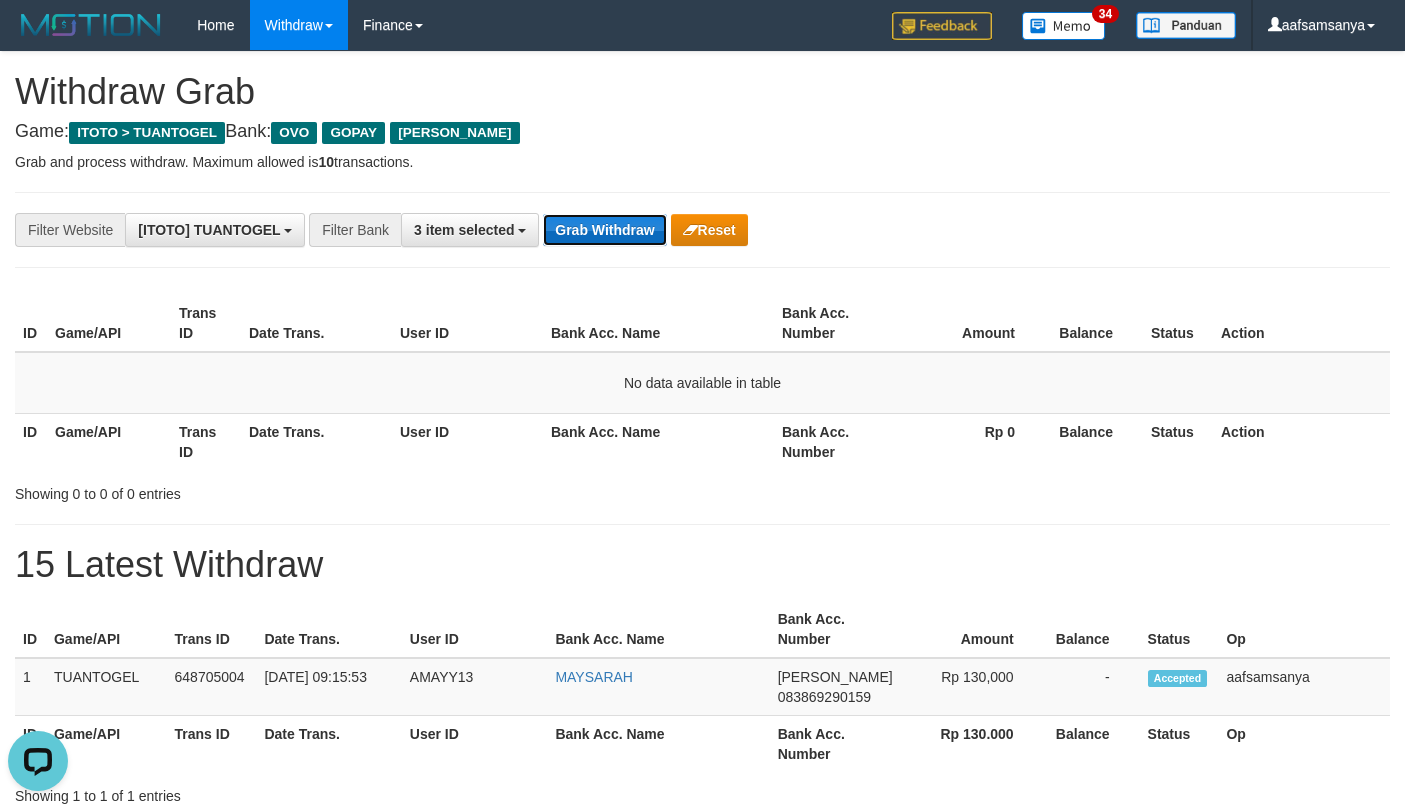 click on "Grab Withdraw" at bounding box center [604, 230] 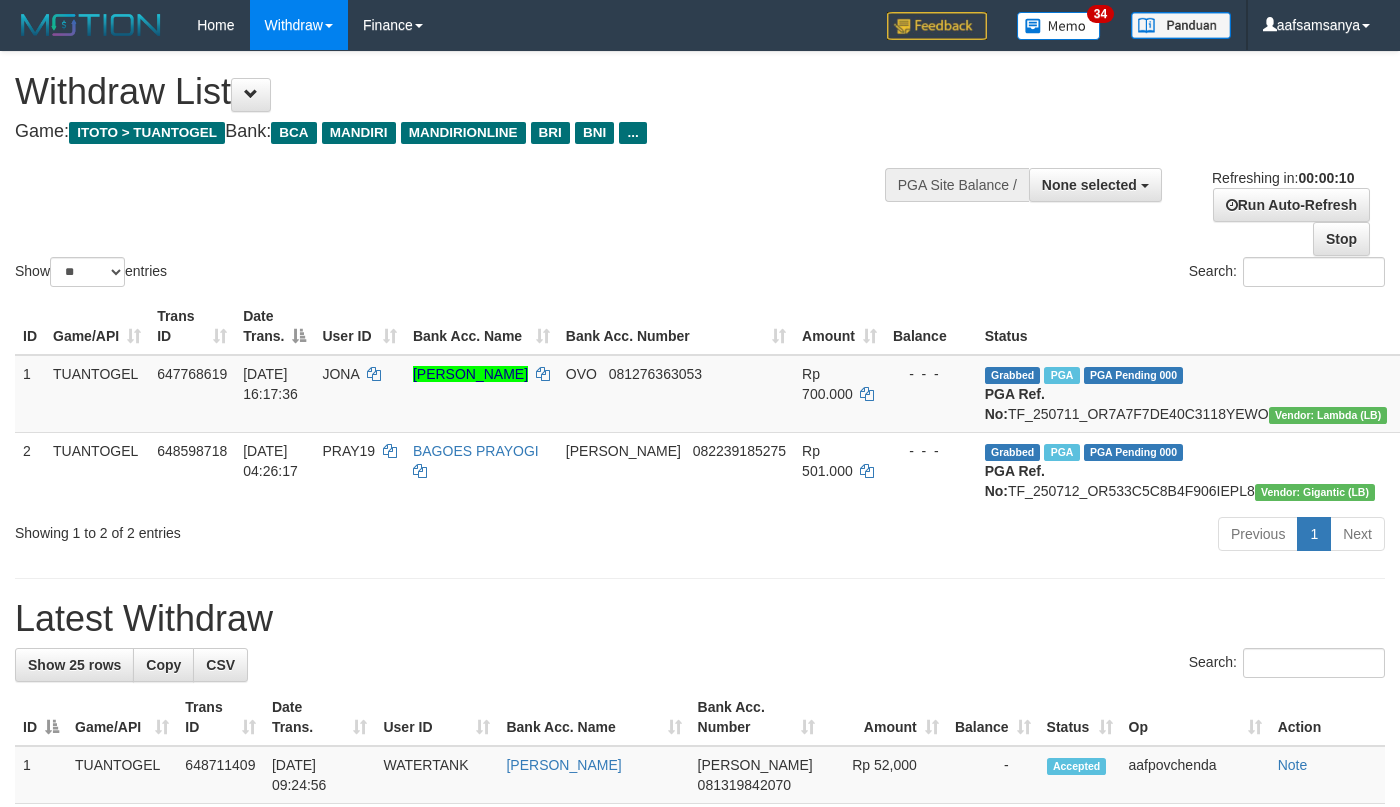 select 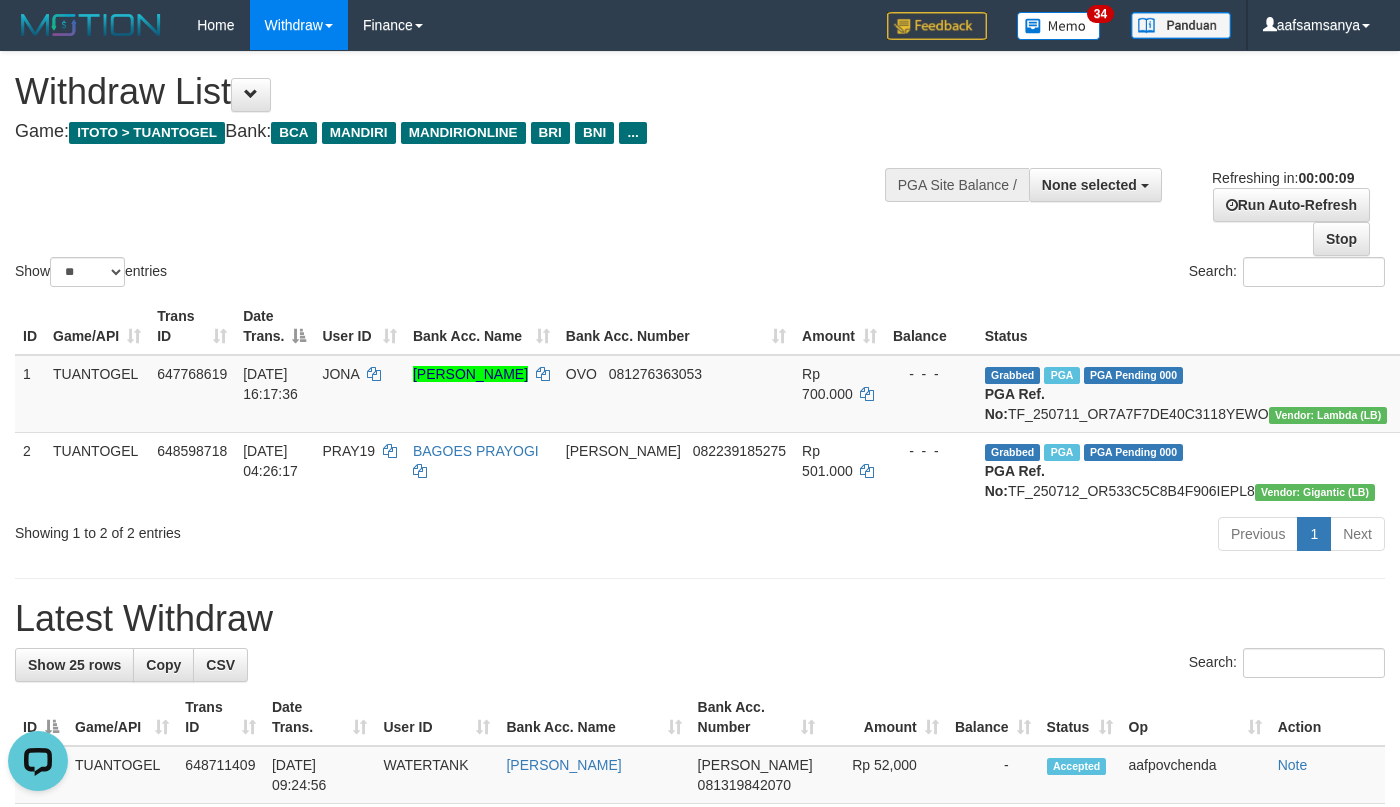scroll, scrollTop: 0, scrollLeft: 0, axis: both 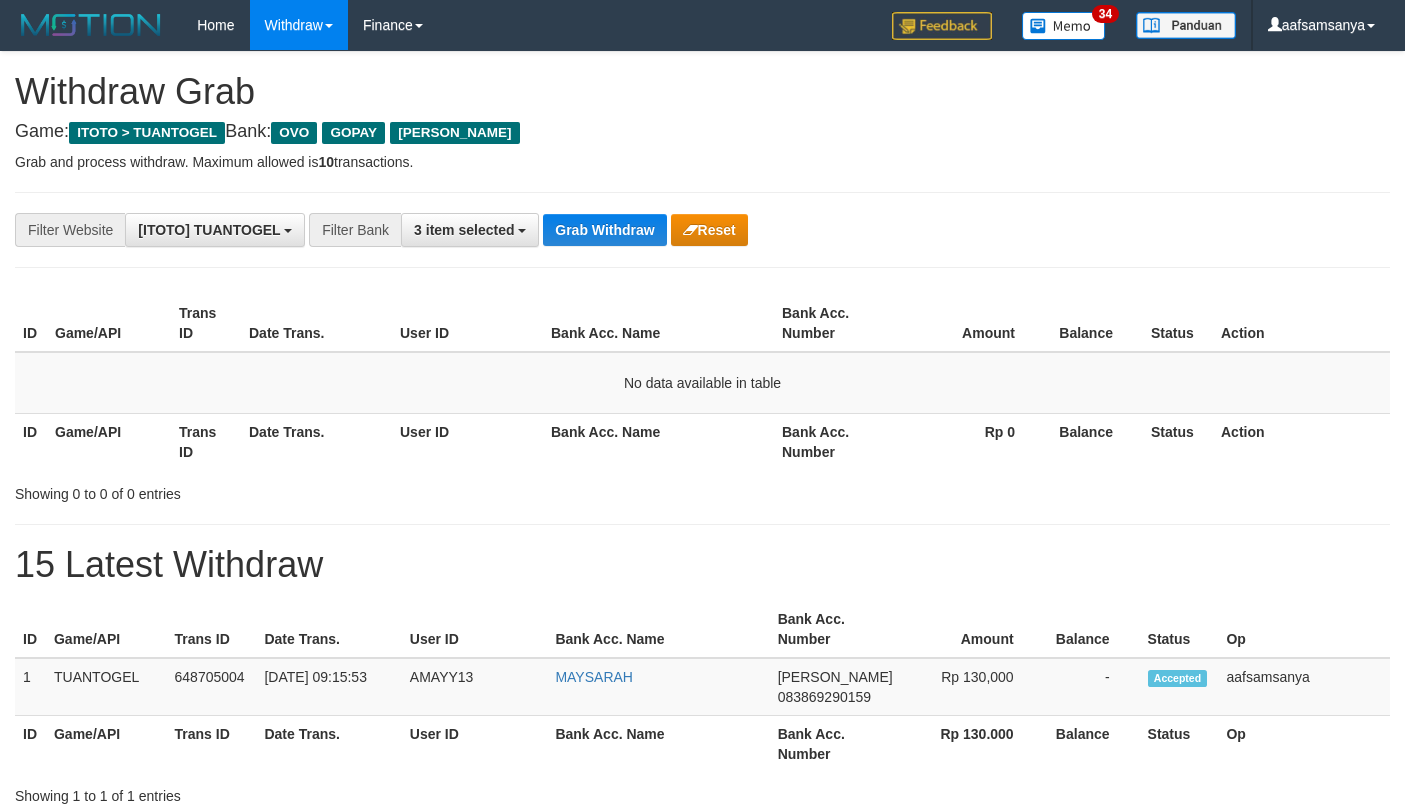 click on "Grab Withdraw" at bounding box center (604, 230) 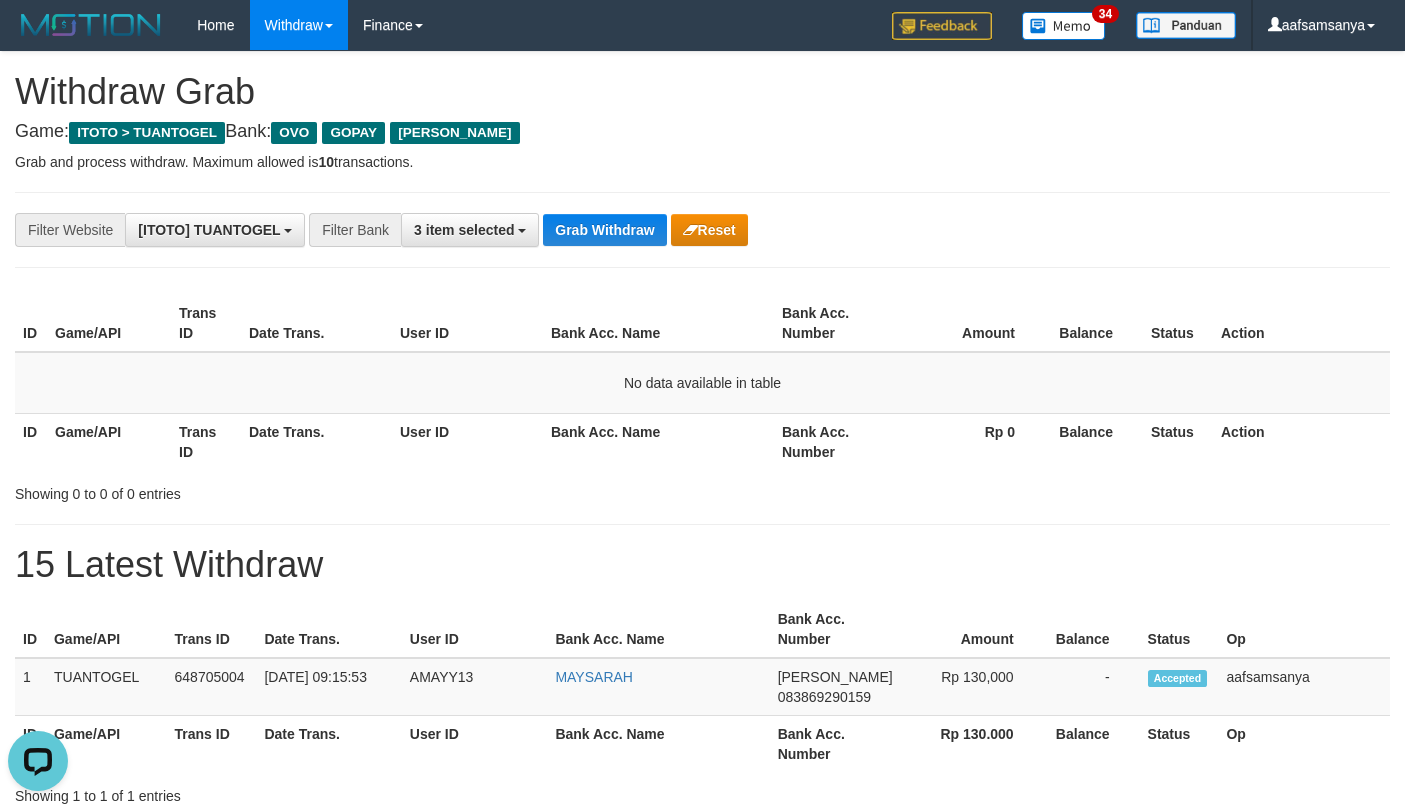 scroll, scrollTop: 0, scrollLeft: 0, axis: both 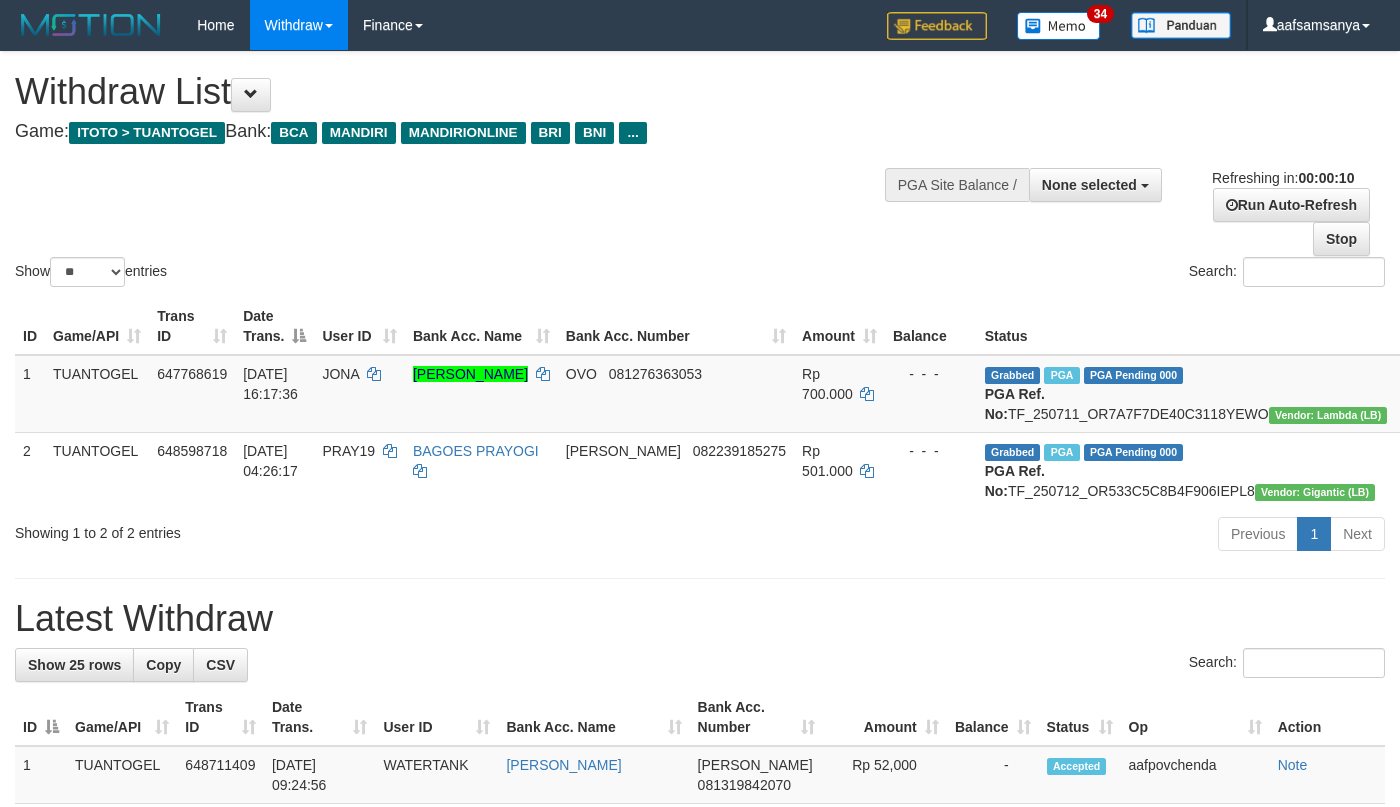 select 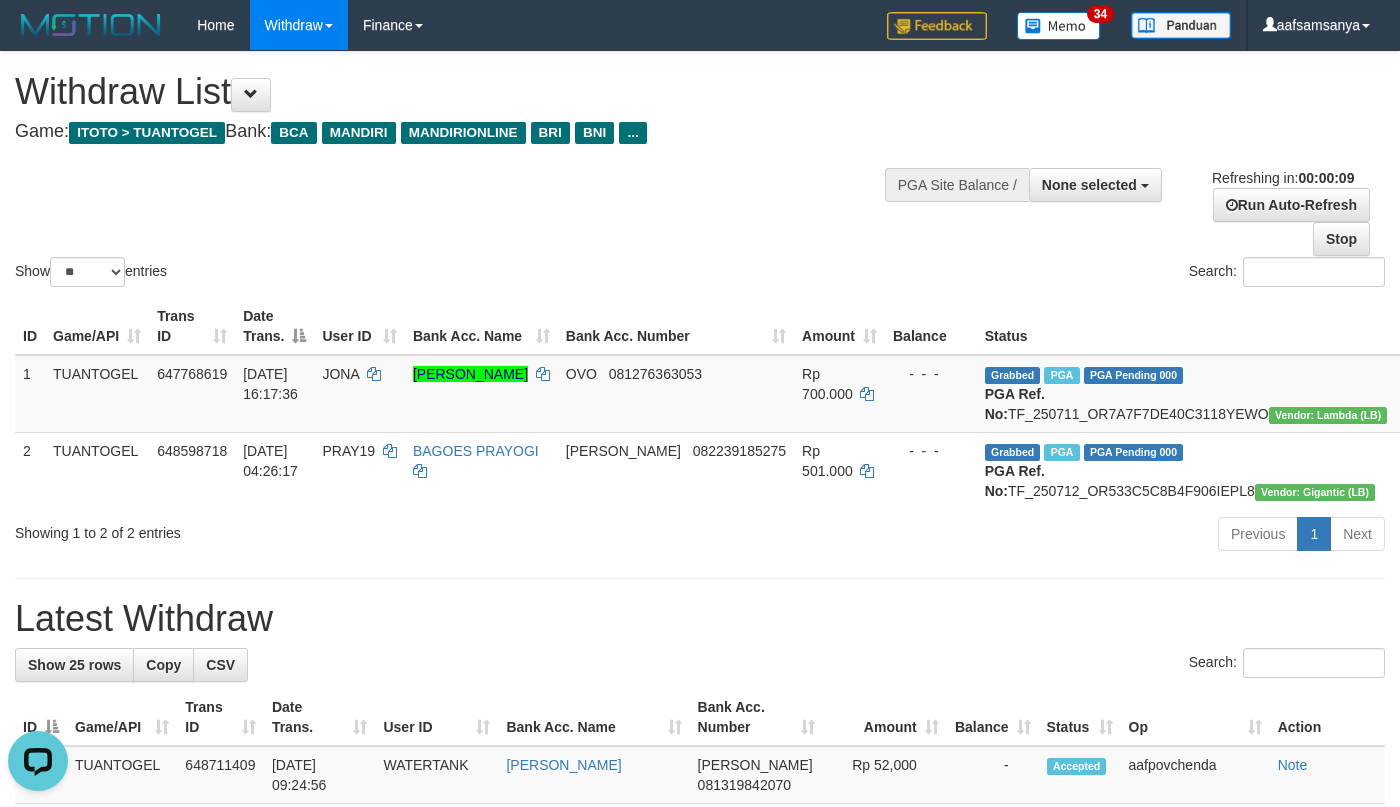 scroll, scrollTop: 0, scrollLeft: 0, axis: both 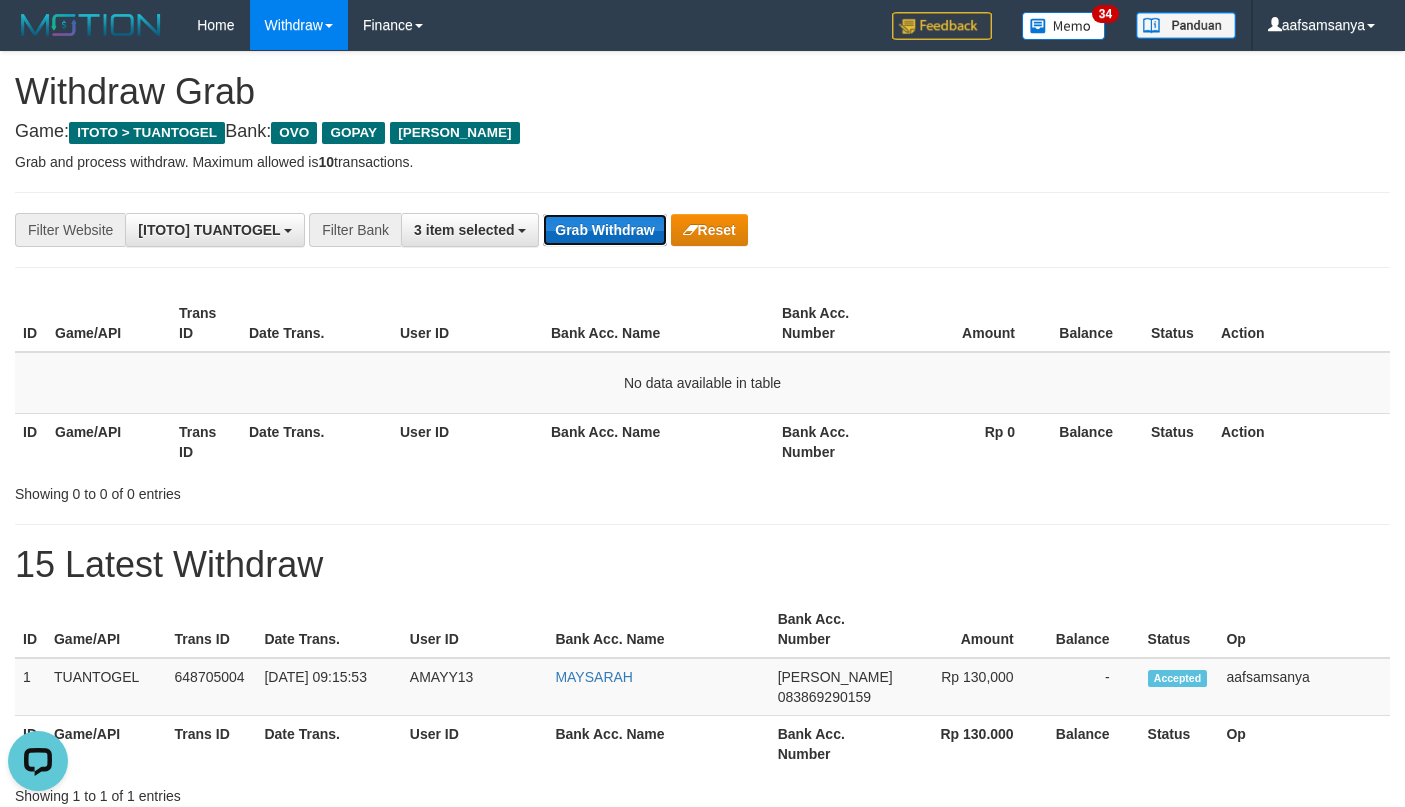 click on "Grab Withdraw" at bounding box center [604, 230] 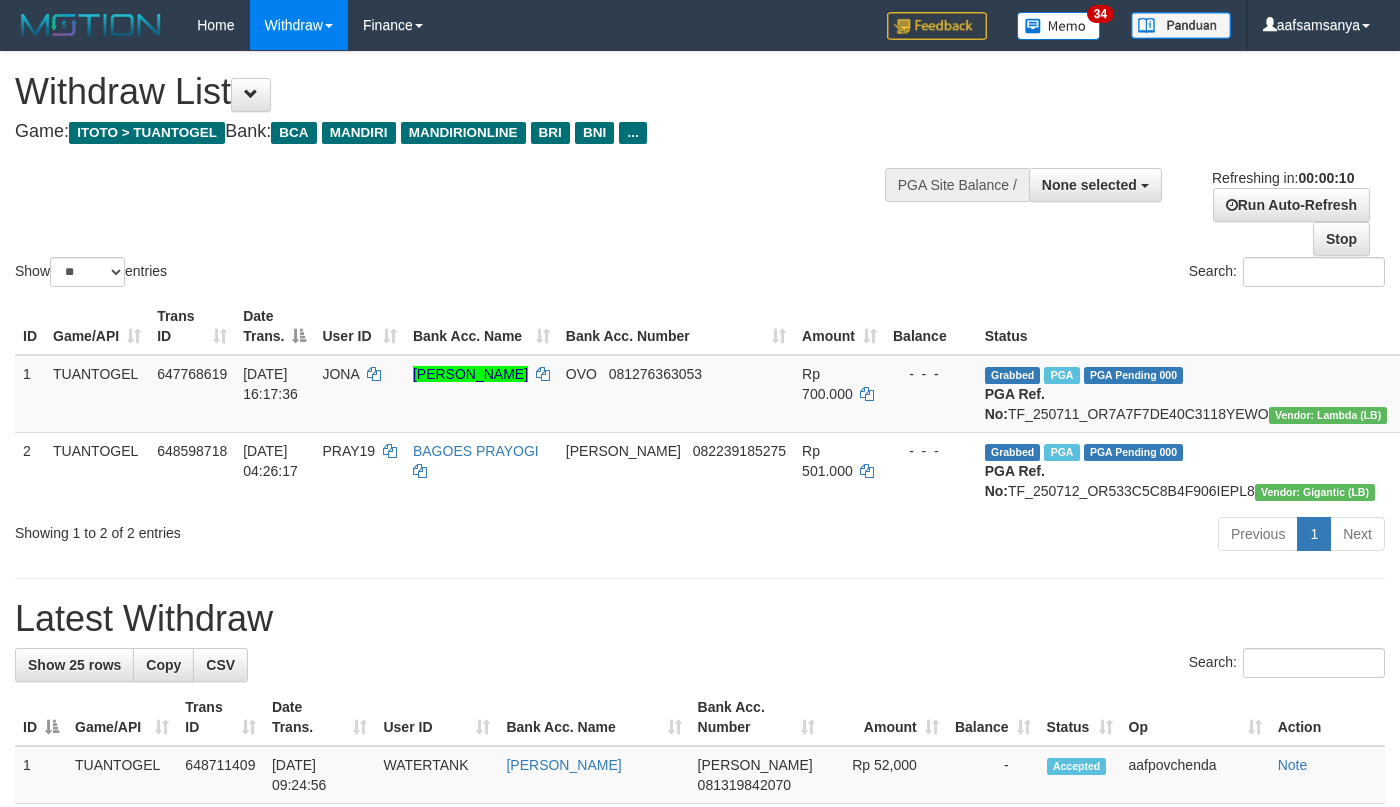 select 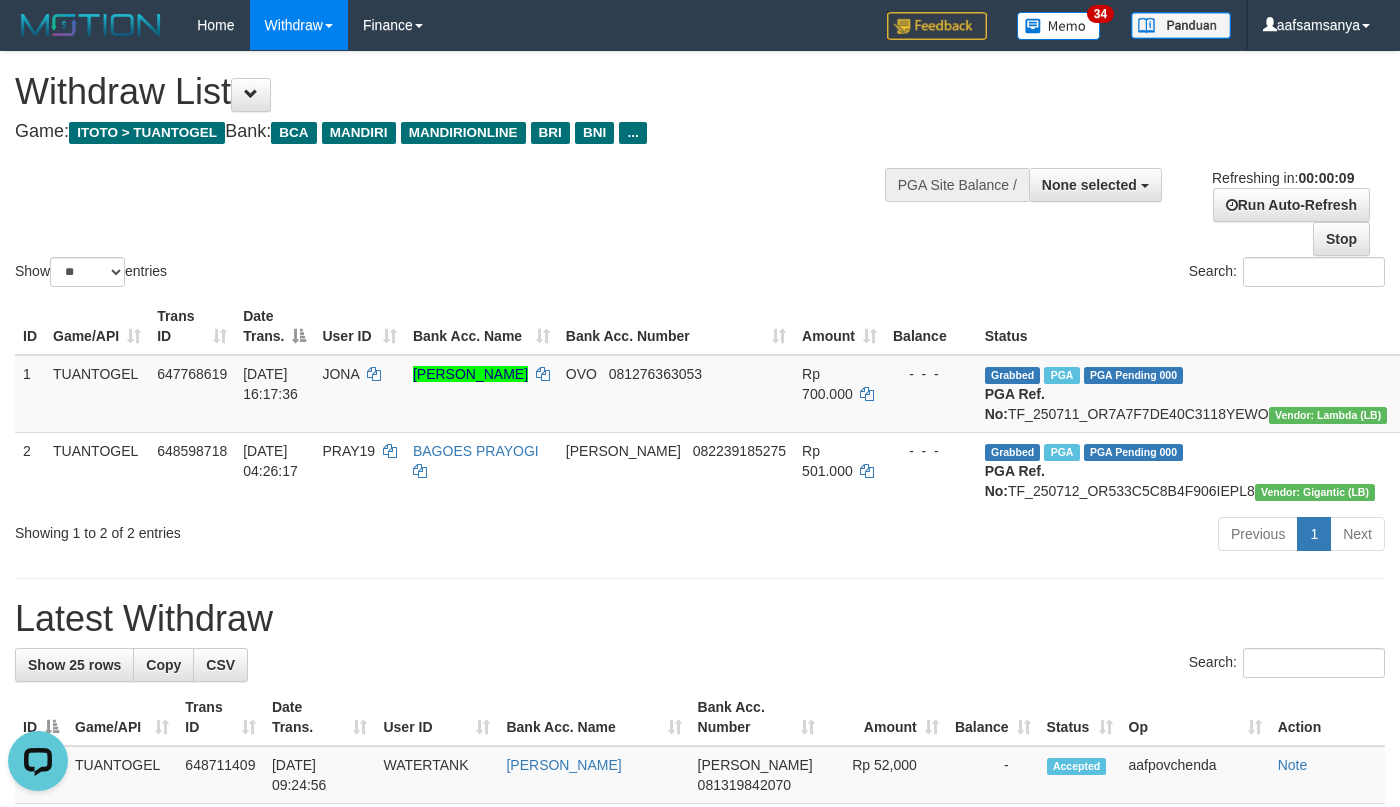 scroll, scrollTop: 0, scrollLeft: 0, axis: both 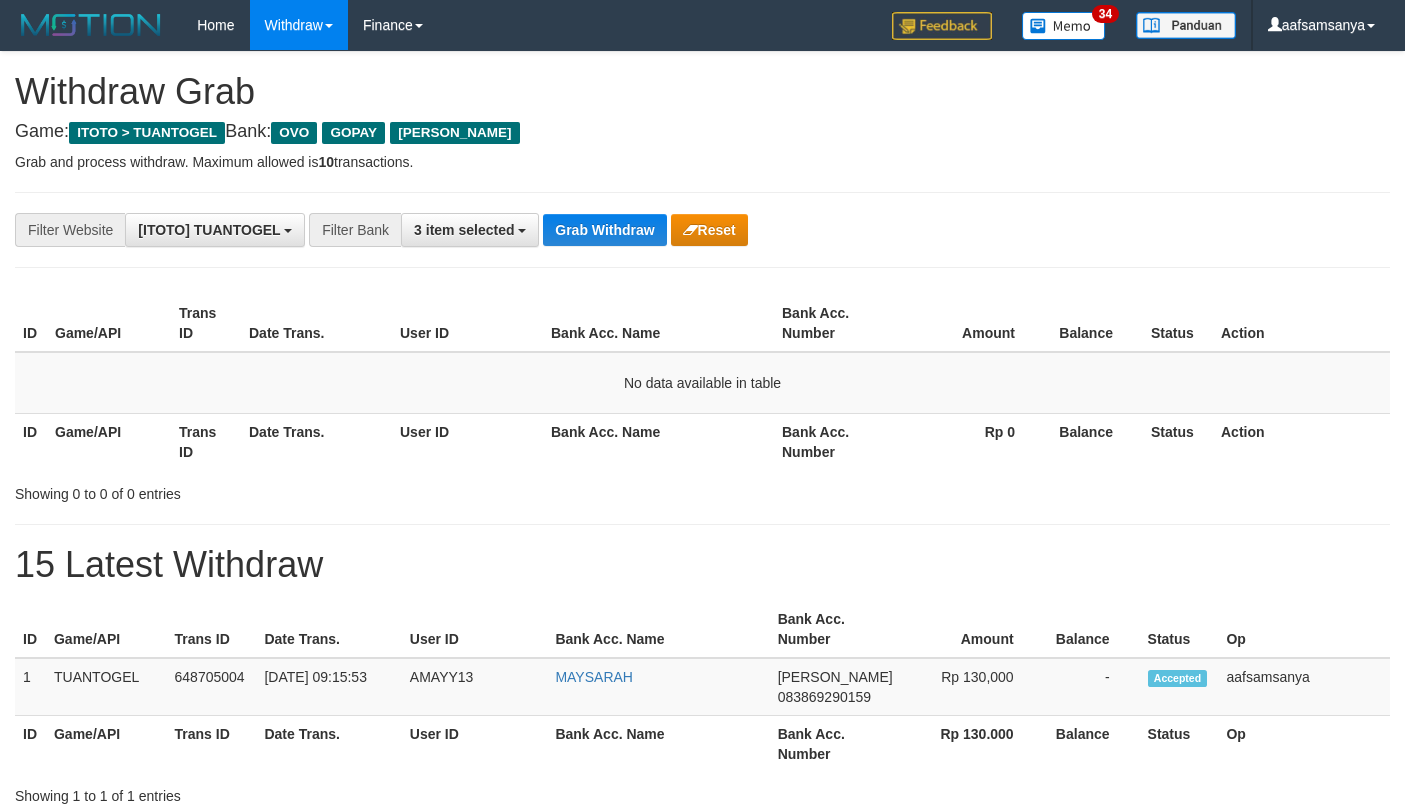 click on "Grab and process withdraw.
Maximum allowed is  10  transactions." at bounding box center [702, 162] 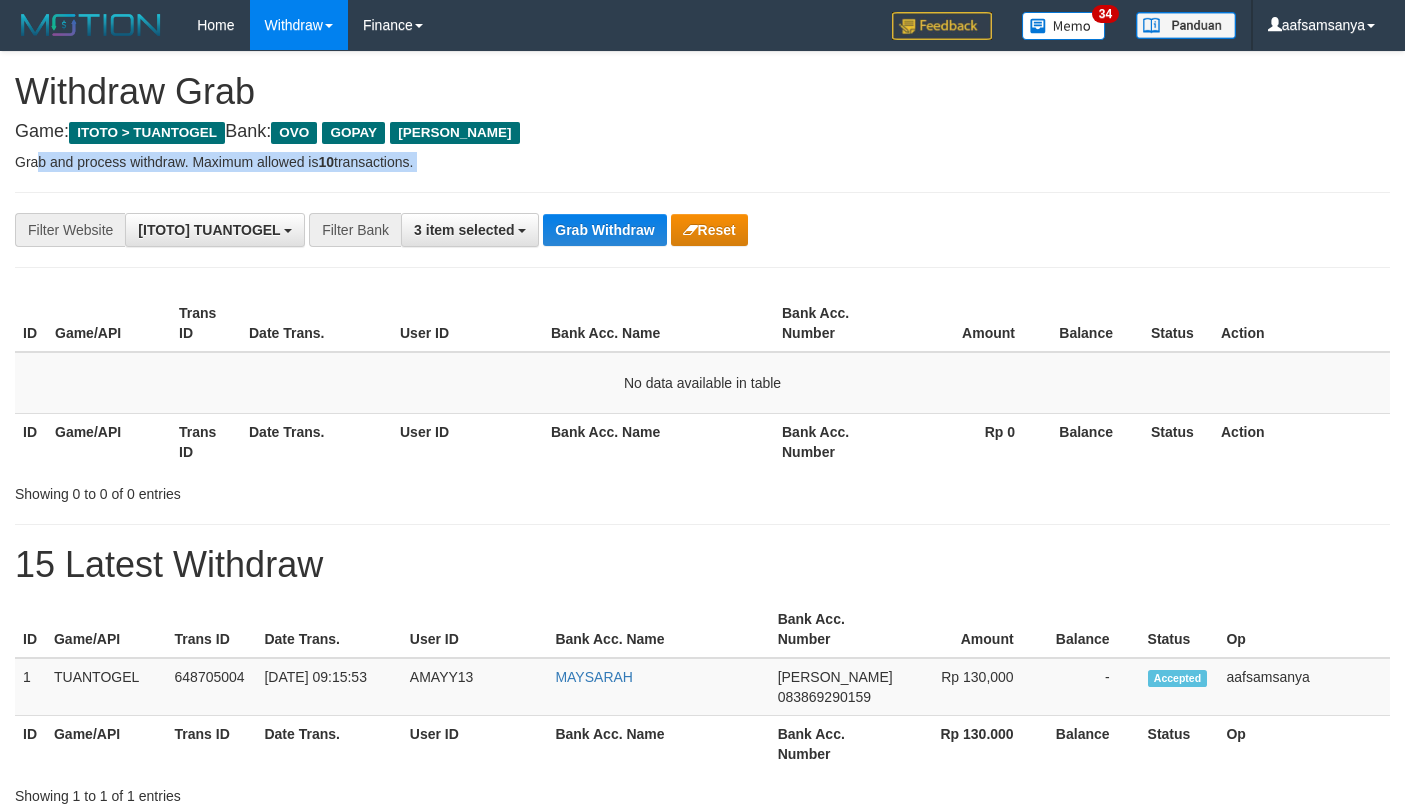 click on "Grab and process withdraw.
Maximum allowed is  10  transactions." at bounding box center [702, 162] 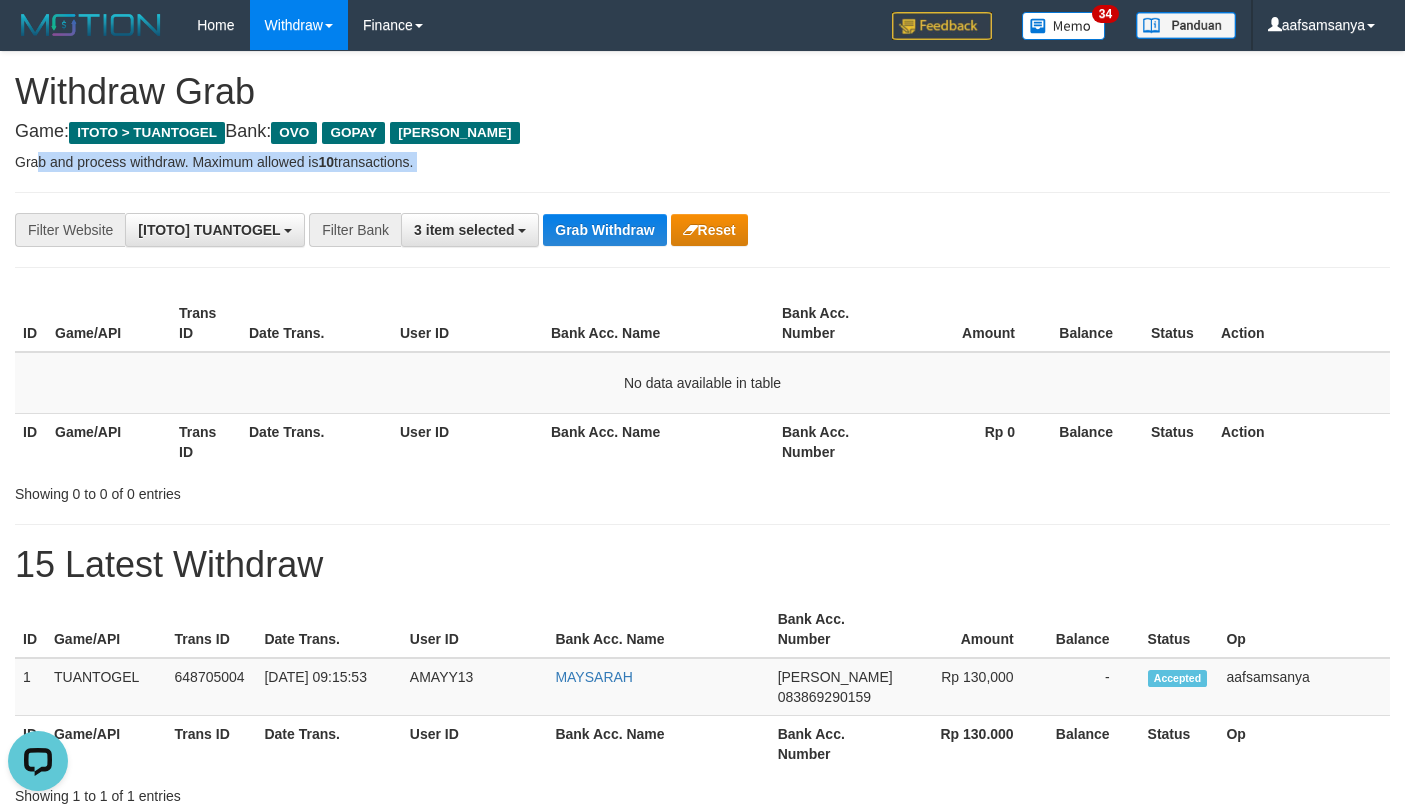 scroll, scrollTop: 0, scrollLeft: 0, axis: both 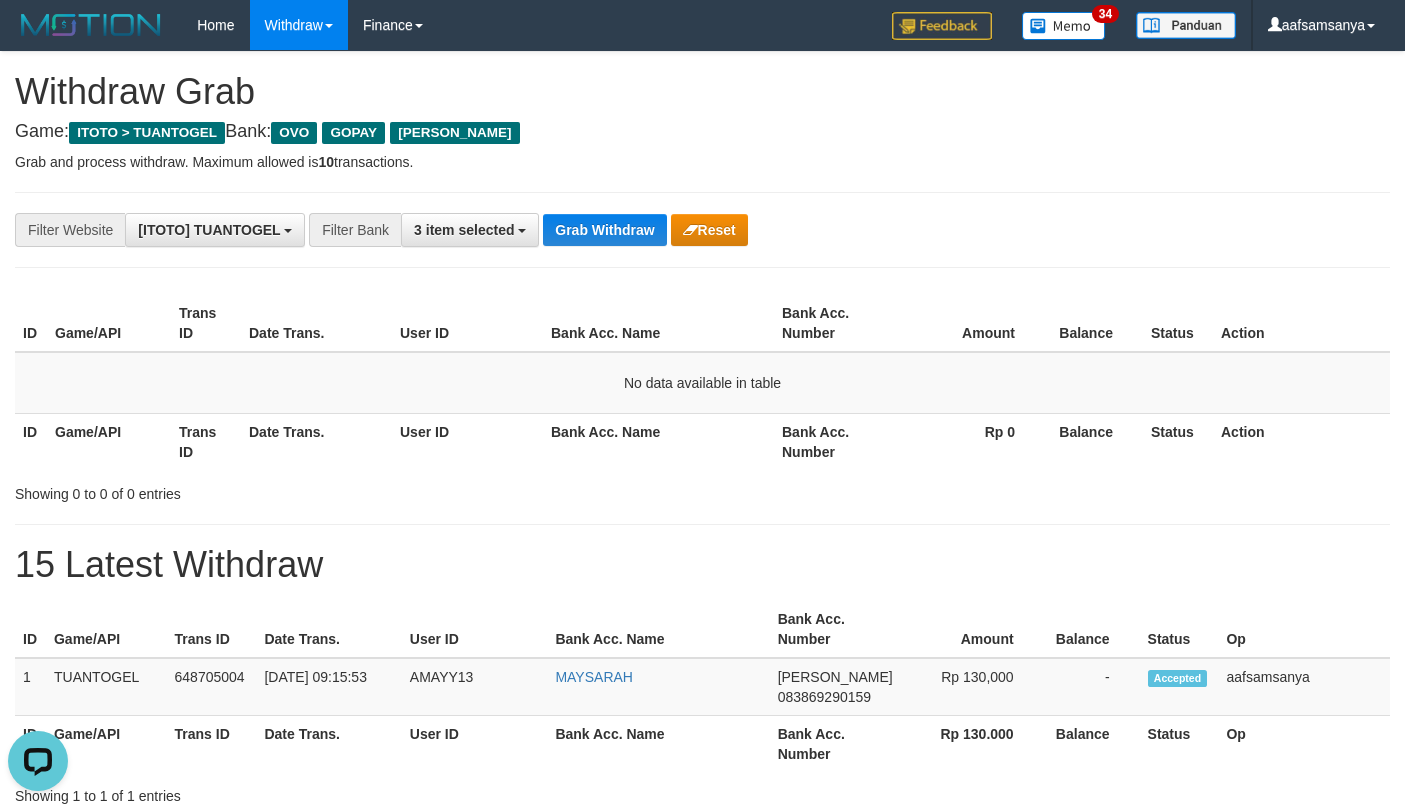 click on "**********" at bounding box center (702, 230) 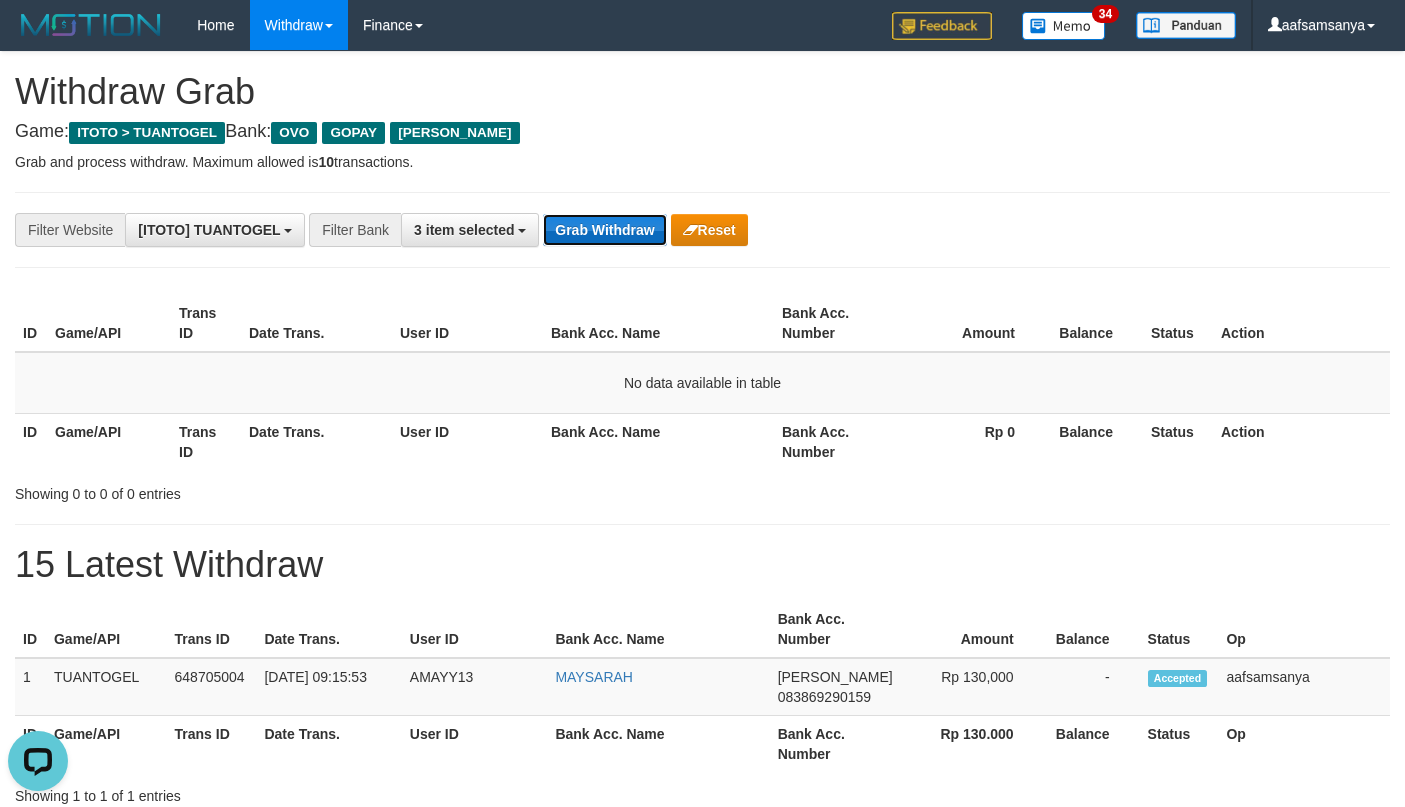 click on "Grab Withdraw" at bounding box center [604, 230] 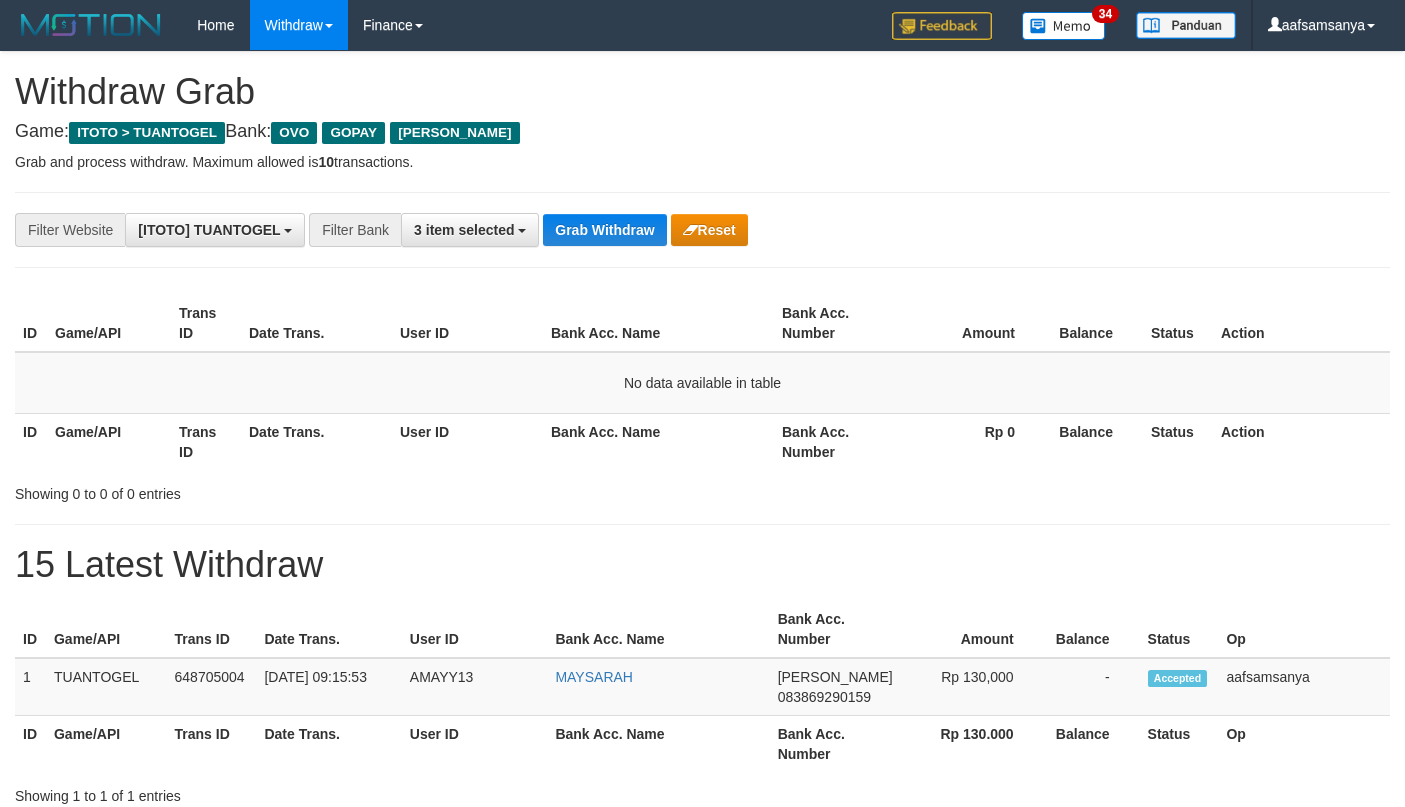 scroll, scrollTop: 0, scrollLeft: 0, axis: both 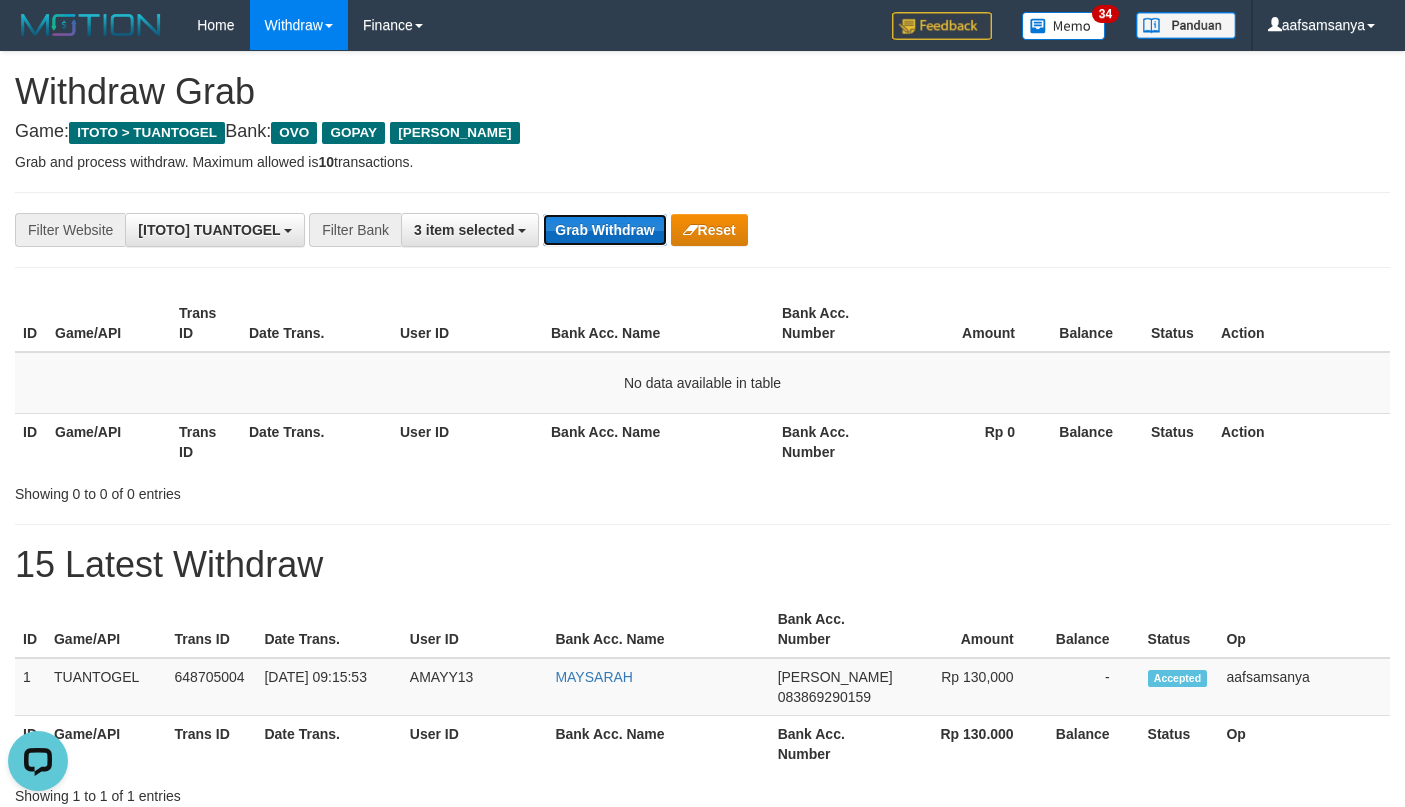 click on "Grab Withdraw" at bounding box center (604, 230) 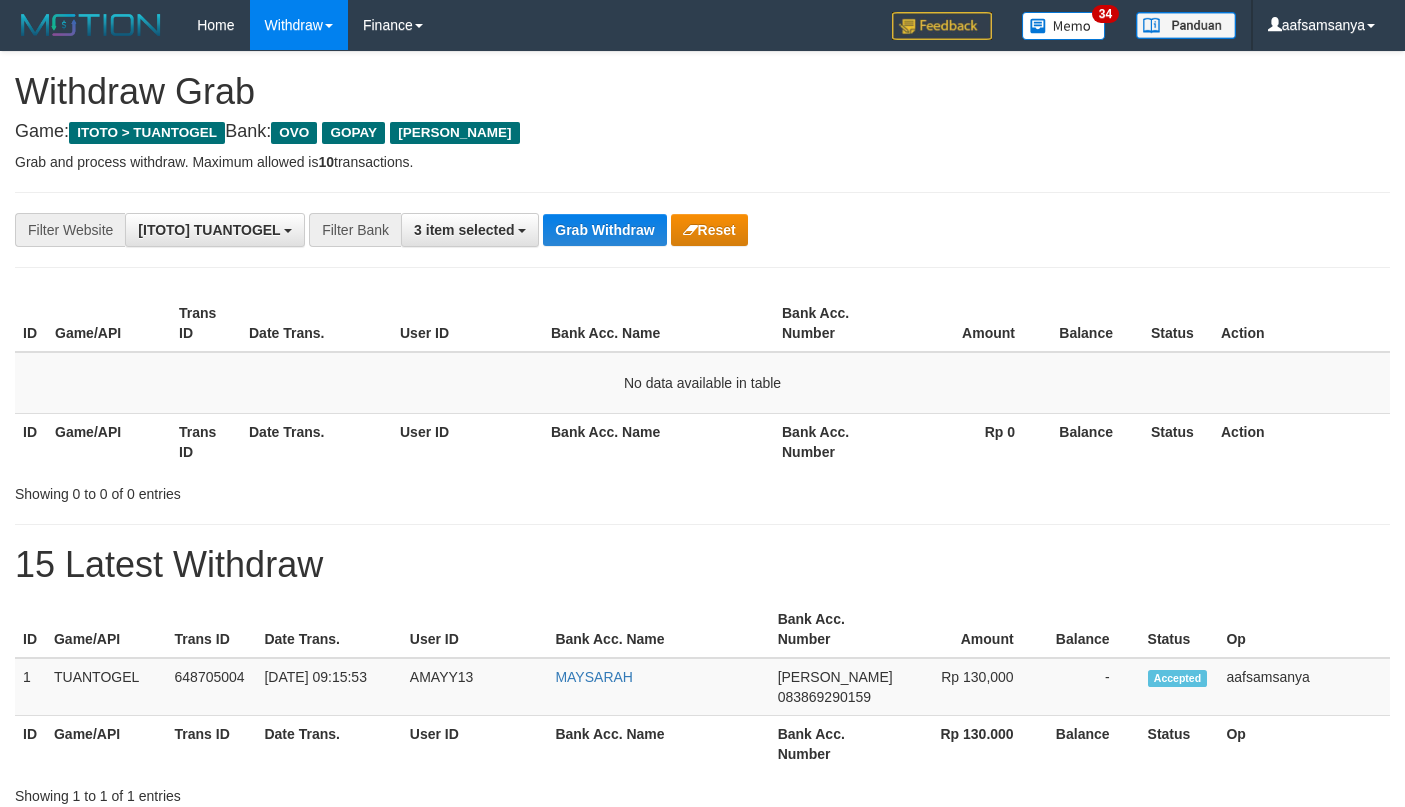 scroll, scrollTop: 0, scrollLeft: 0, axis: both 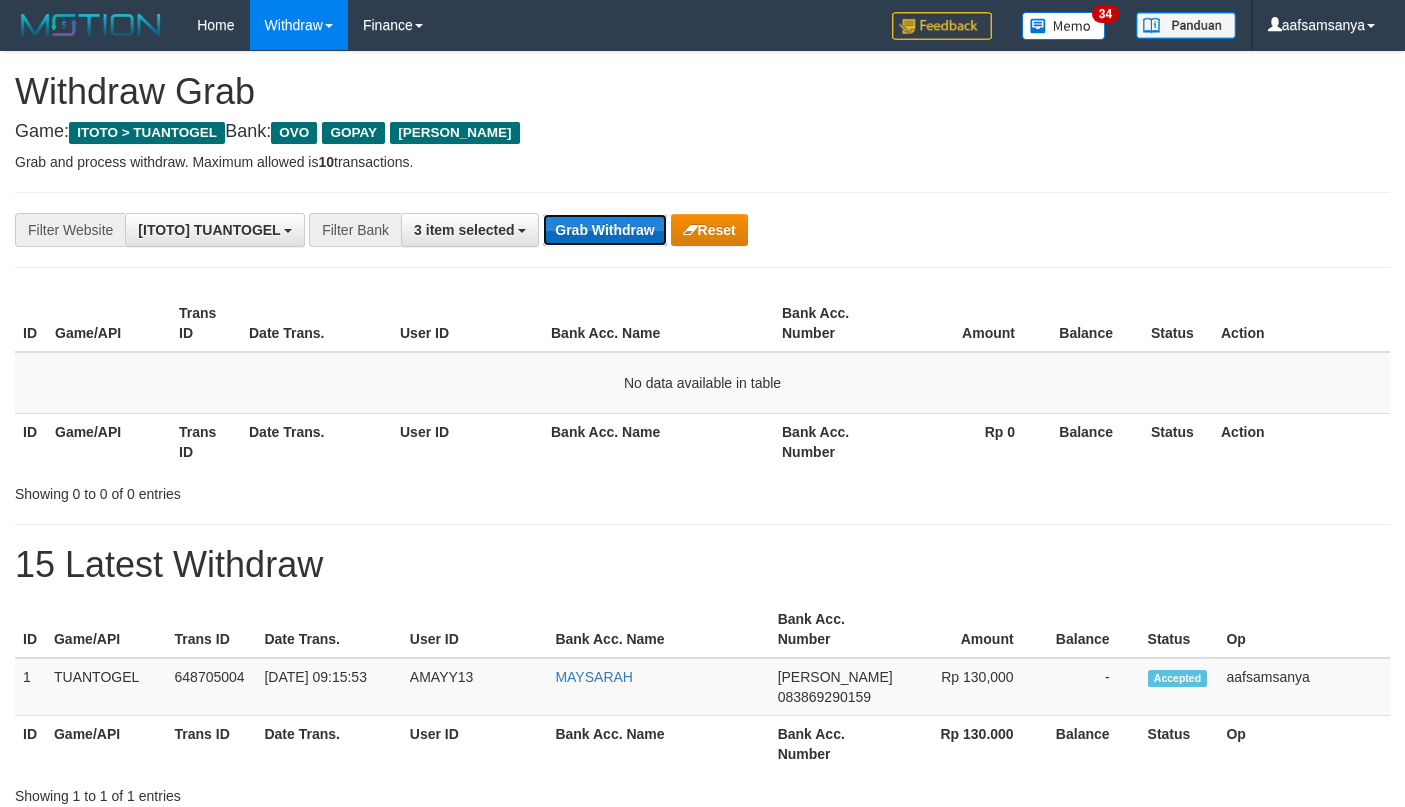 click on "Grab Withdraw" at bounding box center [604, 230] 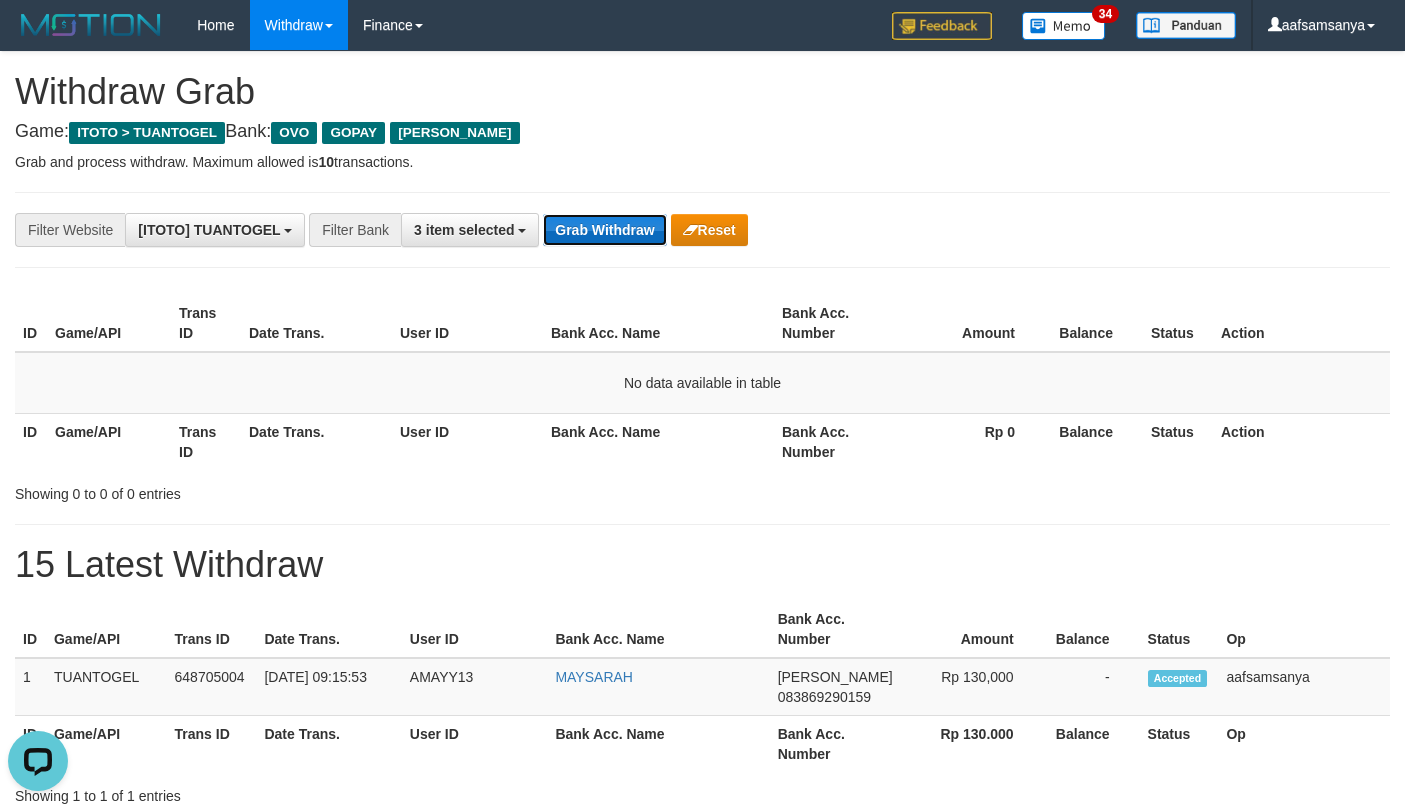scroll, scrollTop: 0, scrollLeft: 0, axis: both 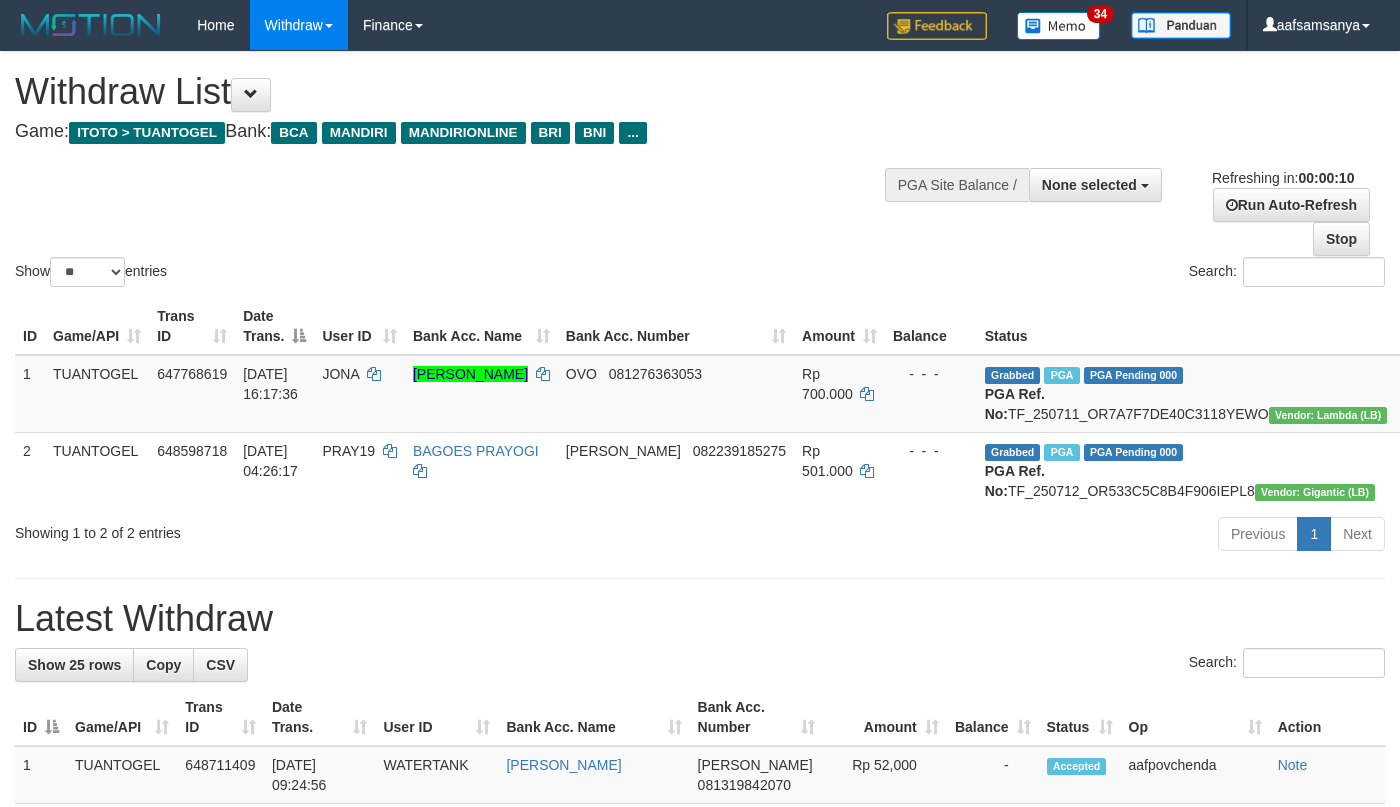 select 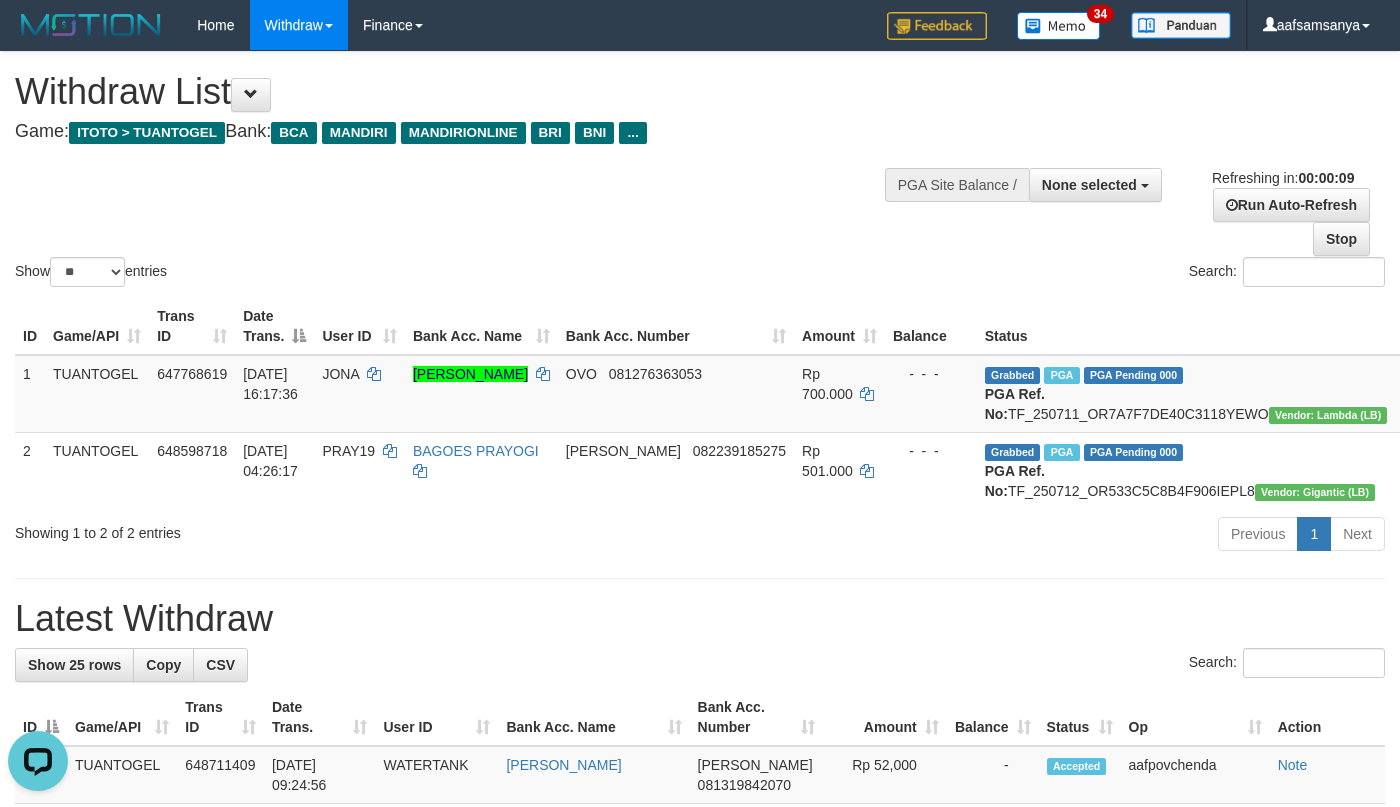 scroll, scrollTop: 0, scrollLeft: 0, axis: both 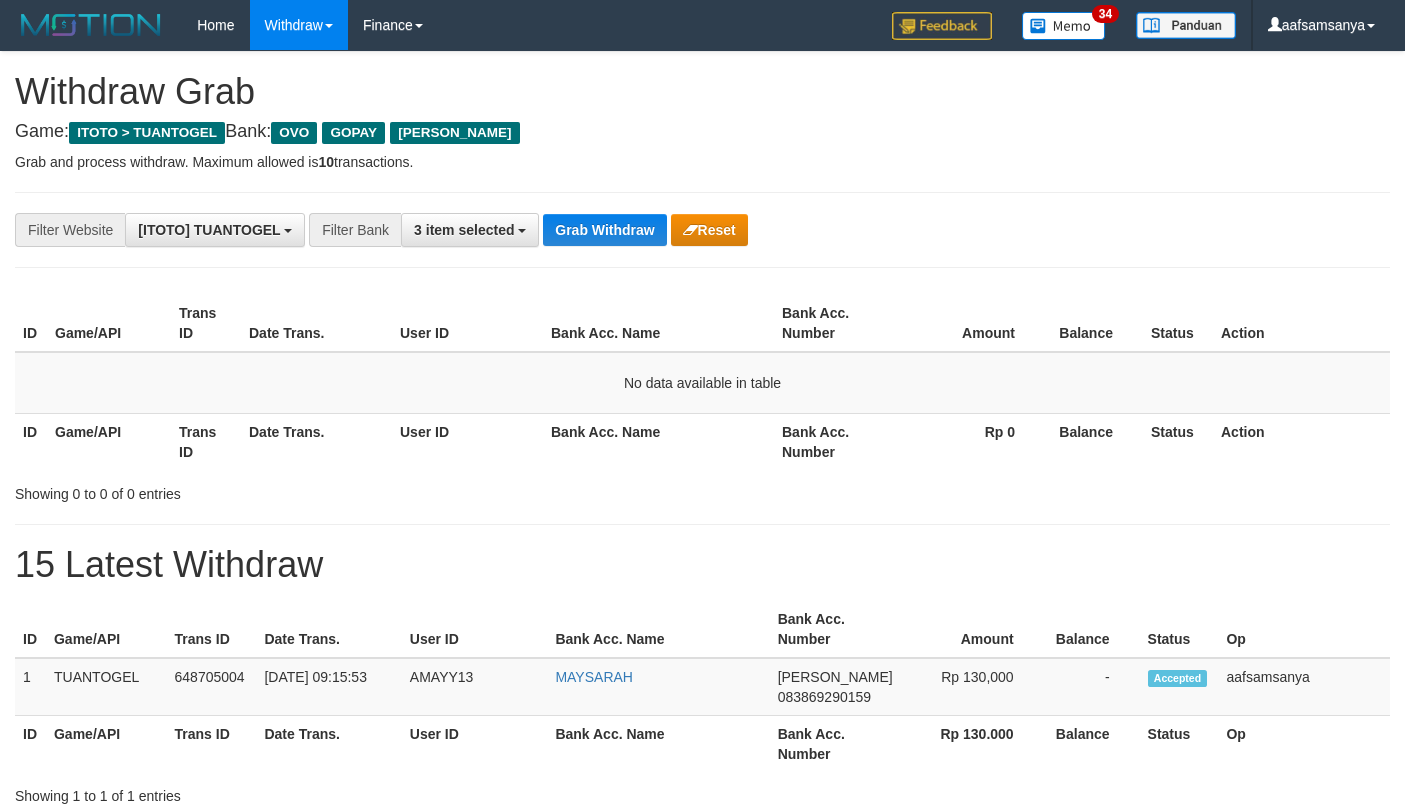click on "Grab Withdraw" at bounding box center (604, 230) 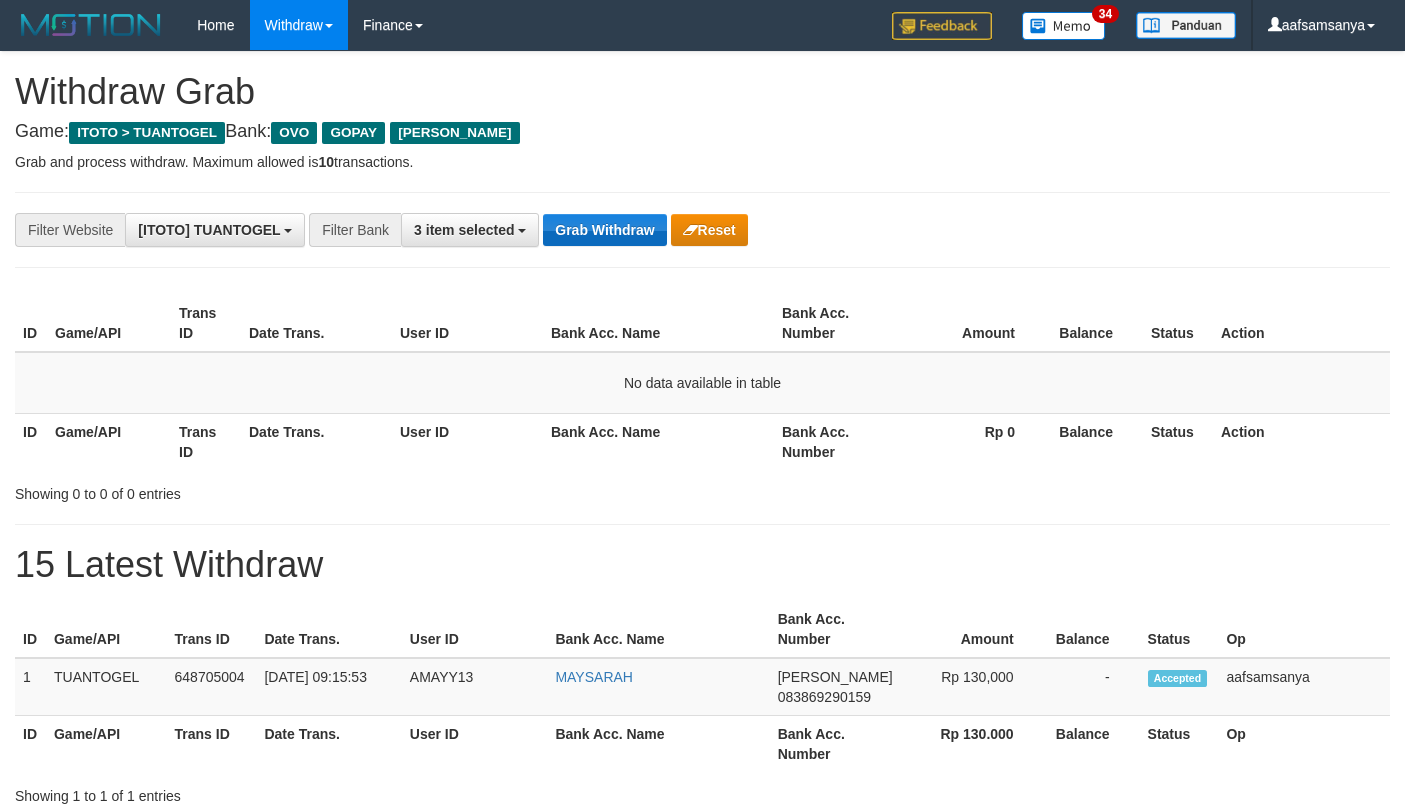 click on "Grab Withdraw" at bounding box center (604, 230) 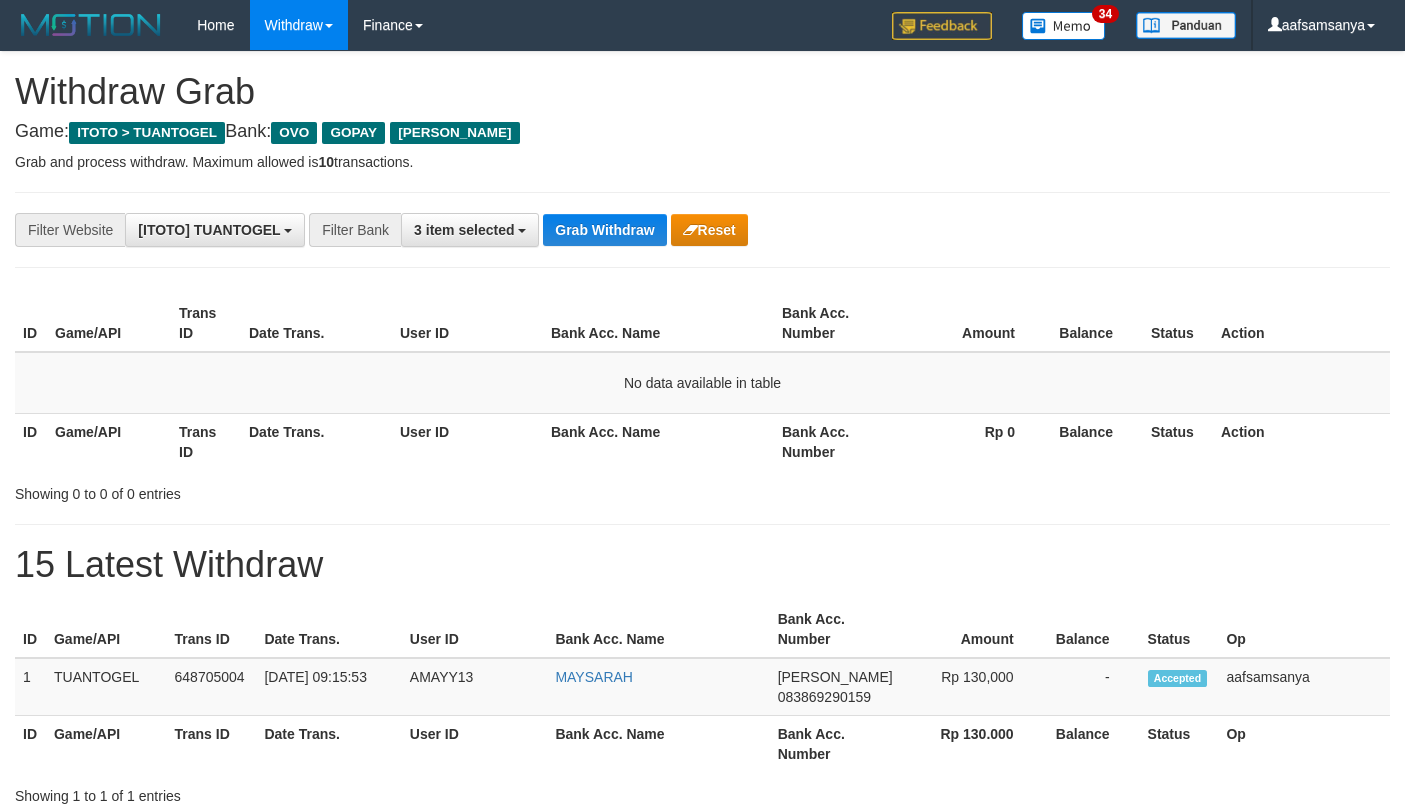 scroll, scrollTop: 0, scrollLeft: 0, axis: both 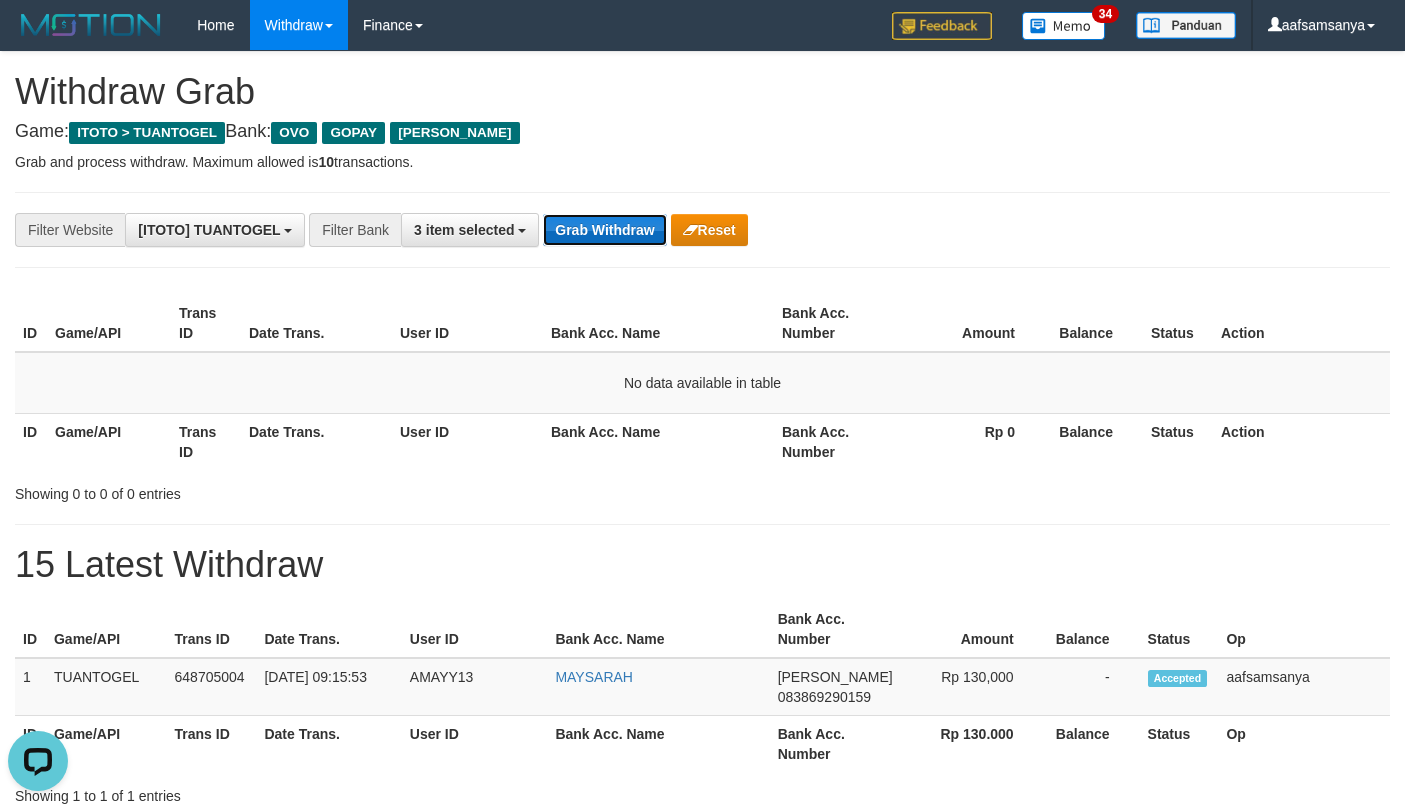 click on "Grab Withdraw" at bounding box center (604, 230) 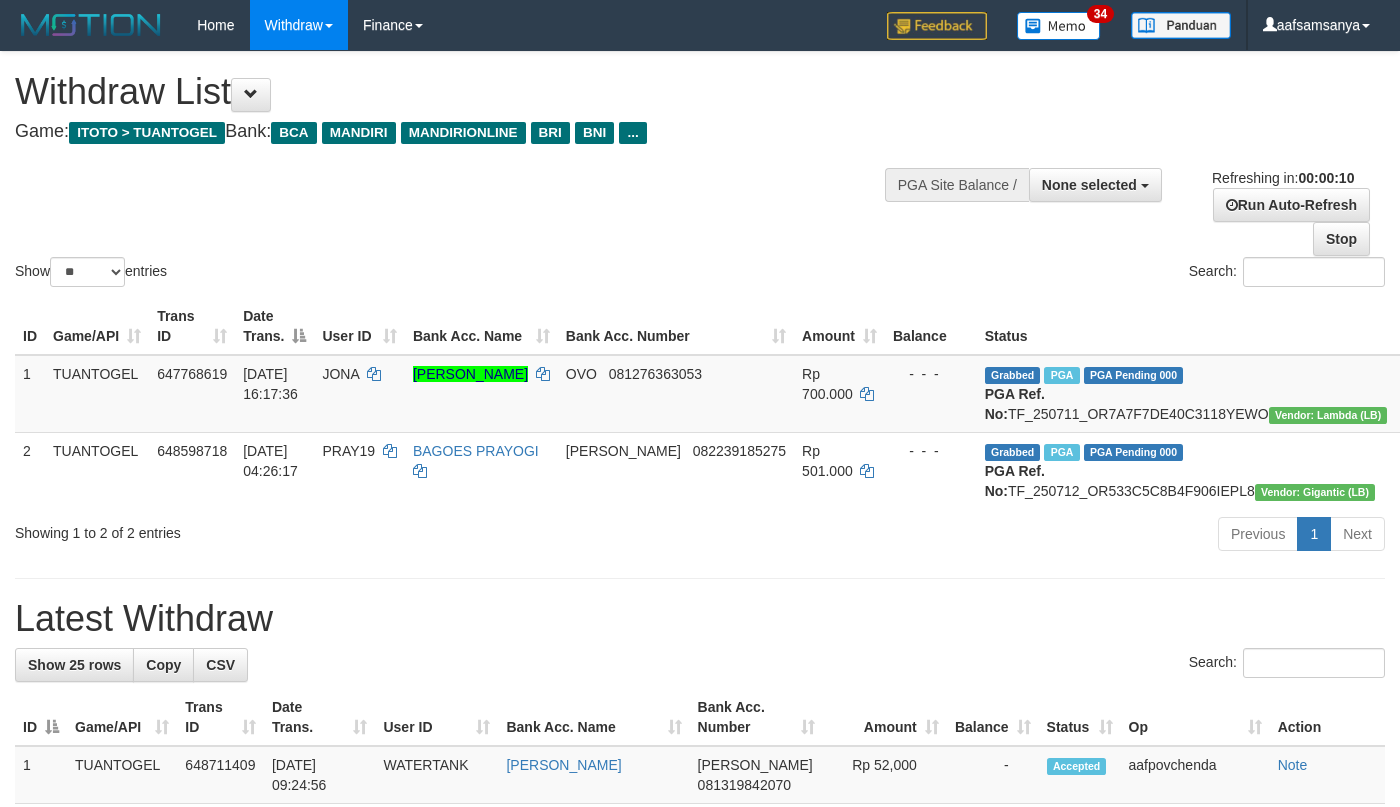 select 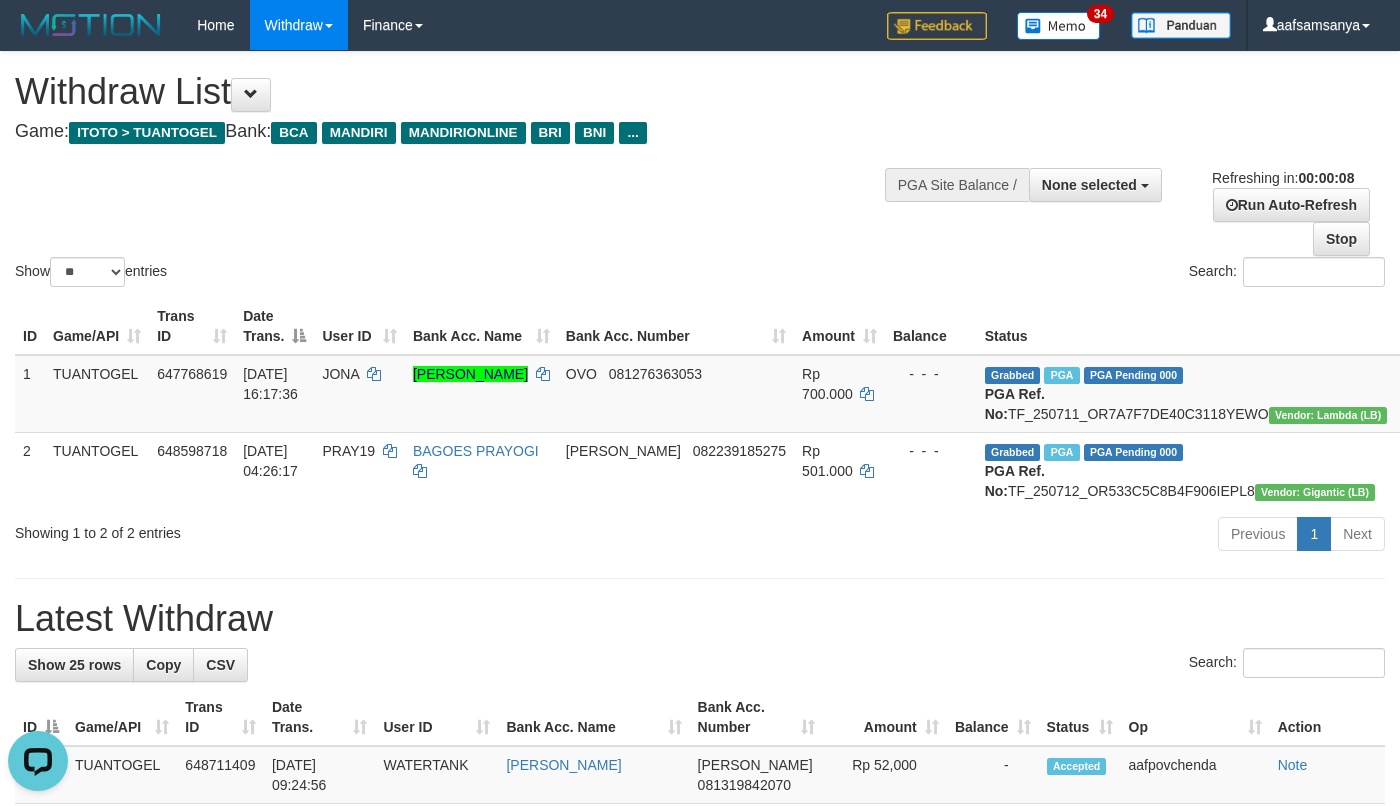 scroll, scrollTop: 0, scrollLeft: 0, axis: both 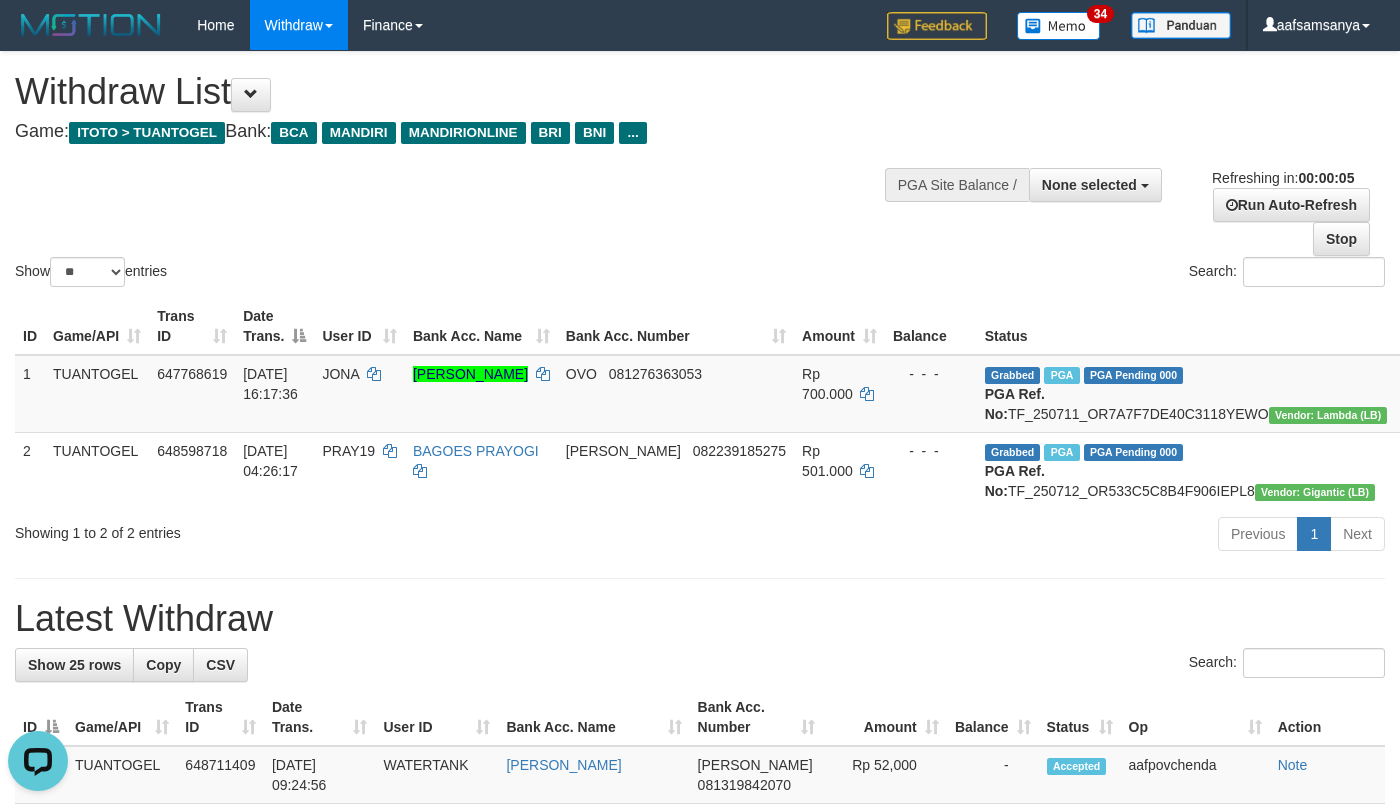 drag, startPoint x: 883, startPoint y: 638, endPoint x: 877, endPoint y: 628, distance: 11.661903 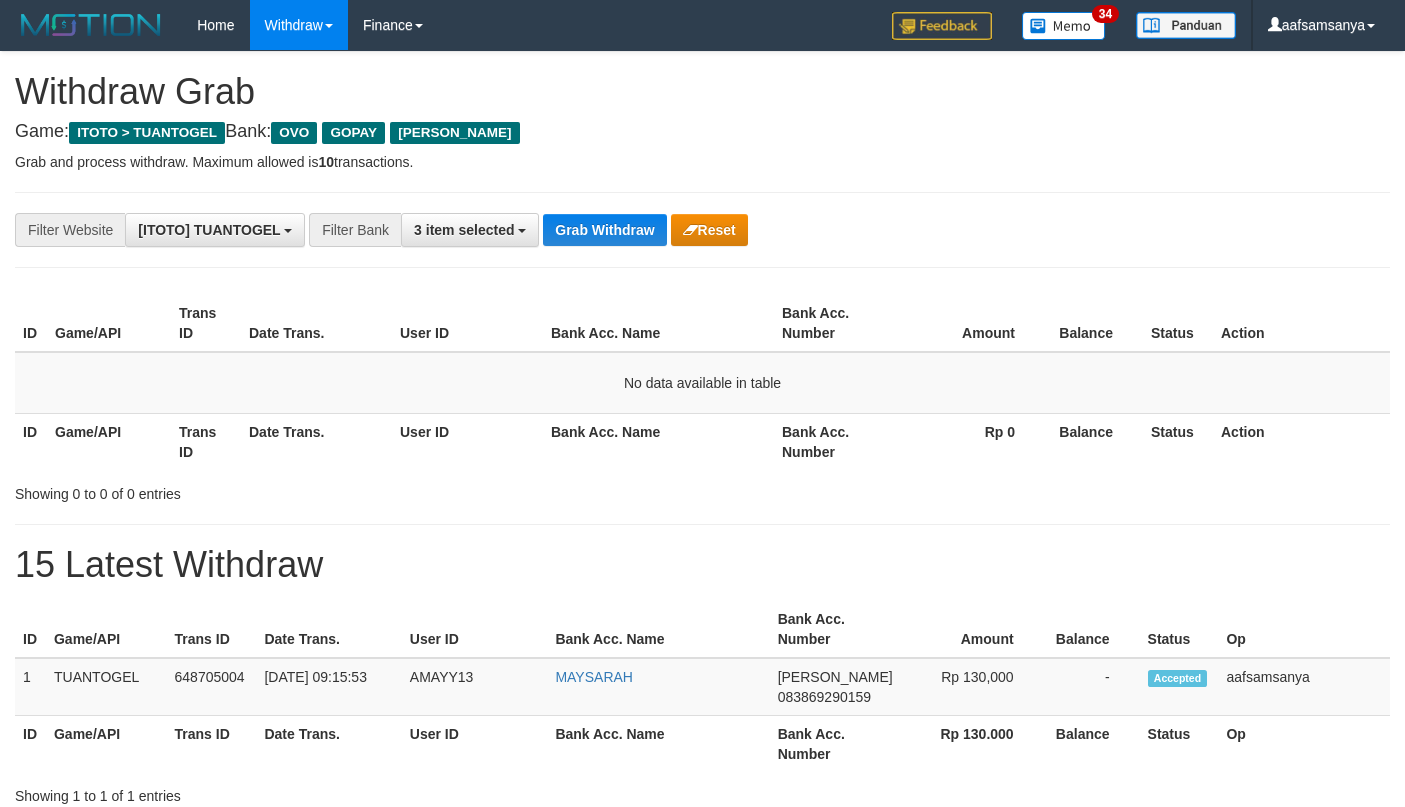 scroll, scrollTop: 0, scrollLeft: 0, axis: both 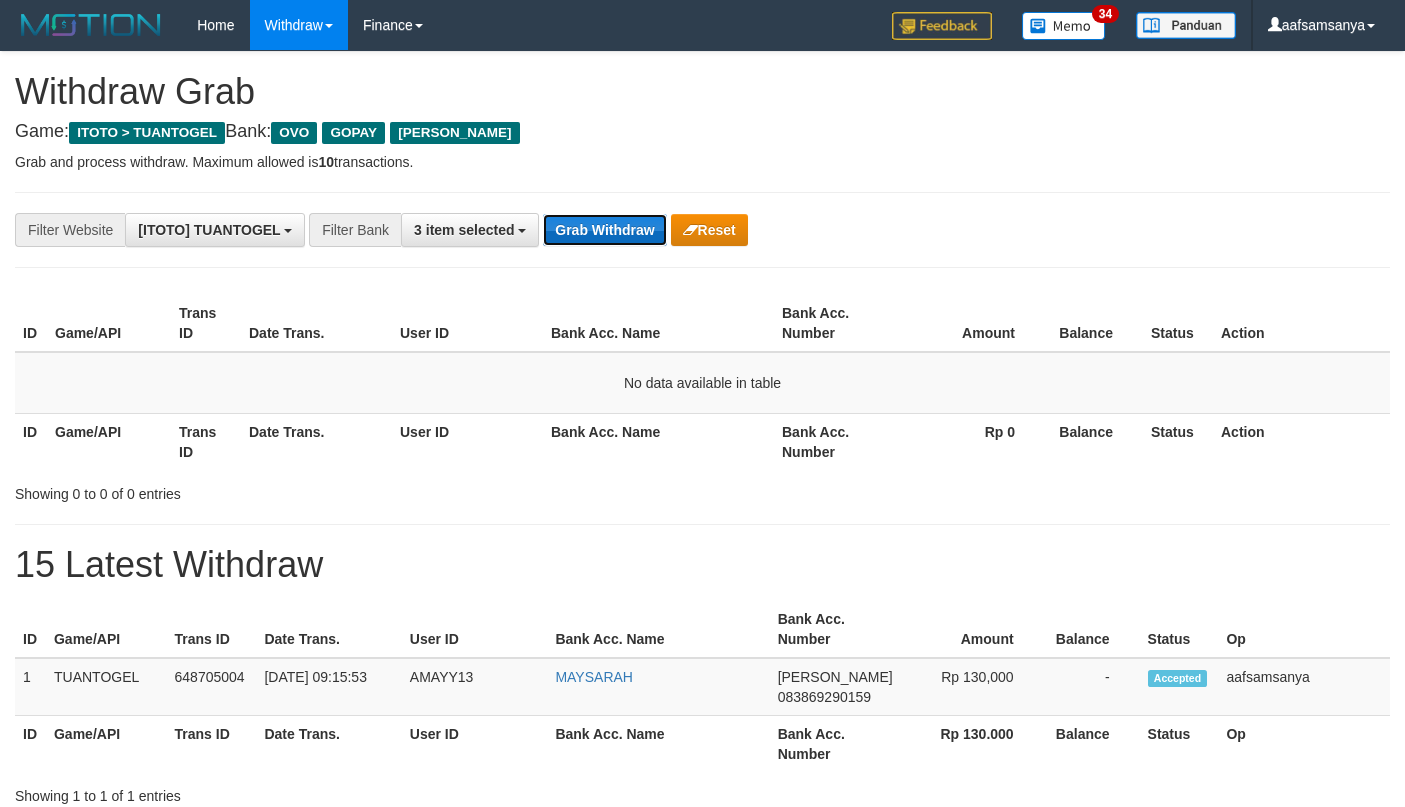 click on "Grab Withdraw" at bounding box center (604, 230) 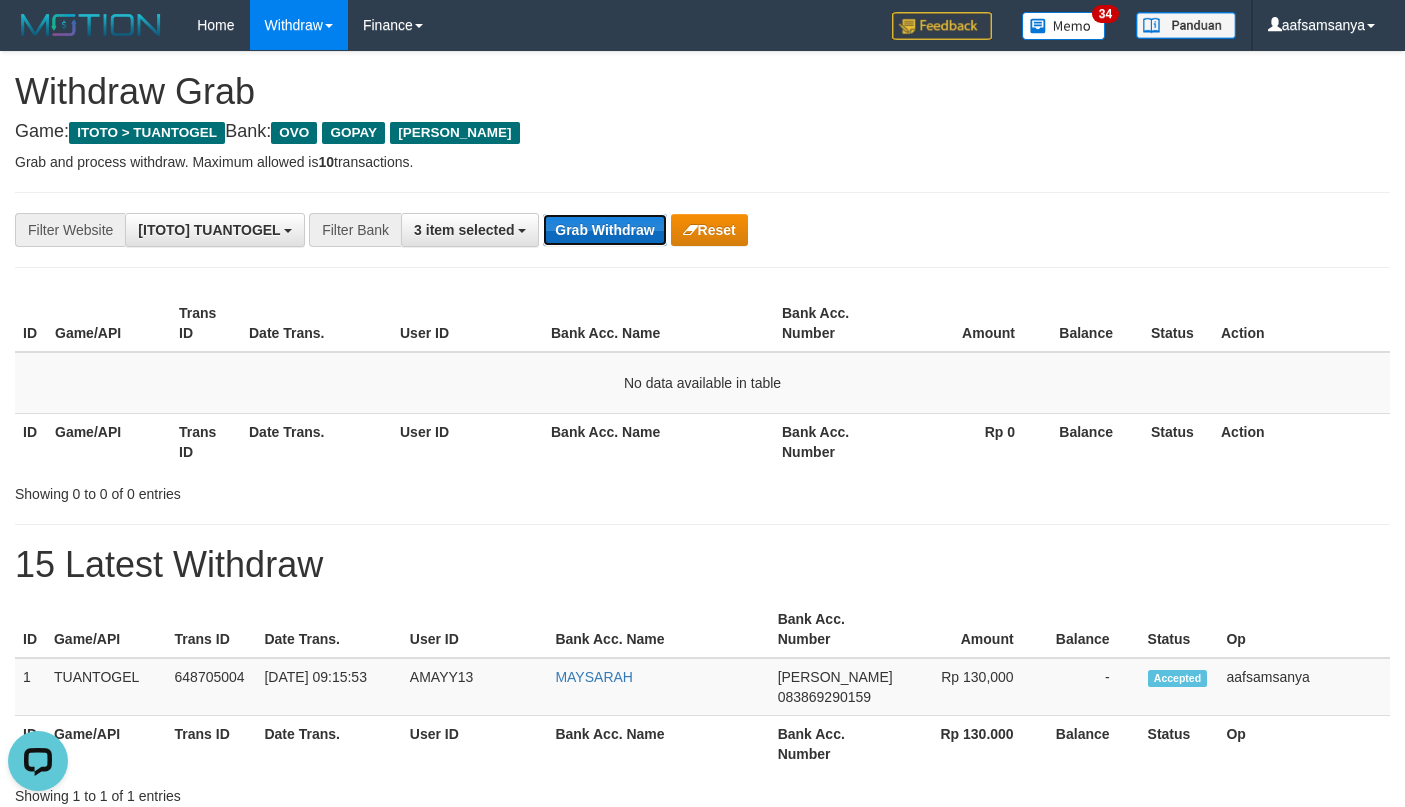 scroll, scrollTop: 0, scrollLeft: 0, axis: both 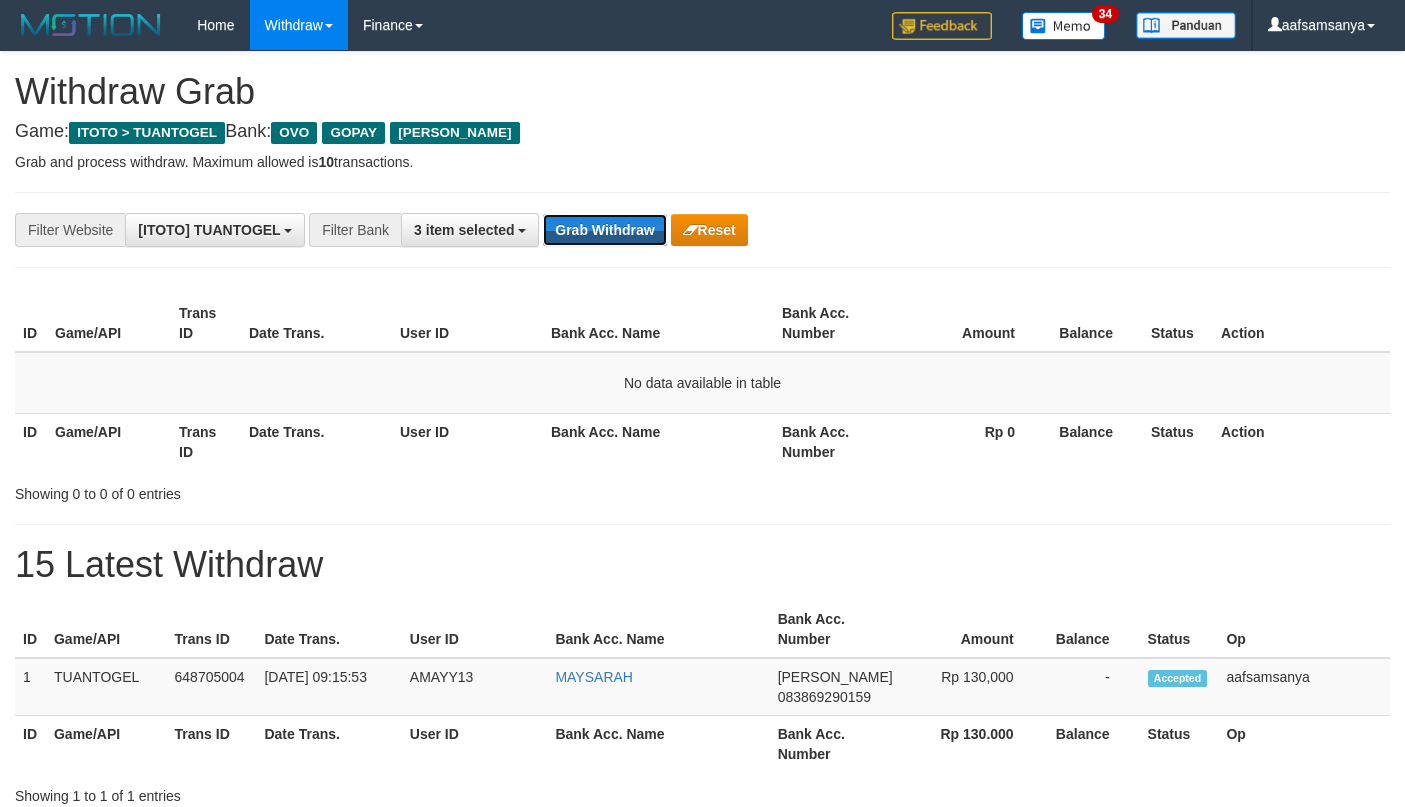 click on "Grab Withdraw" at bounding box center [604, 230] 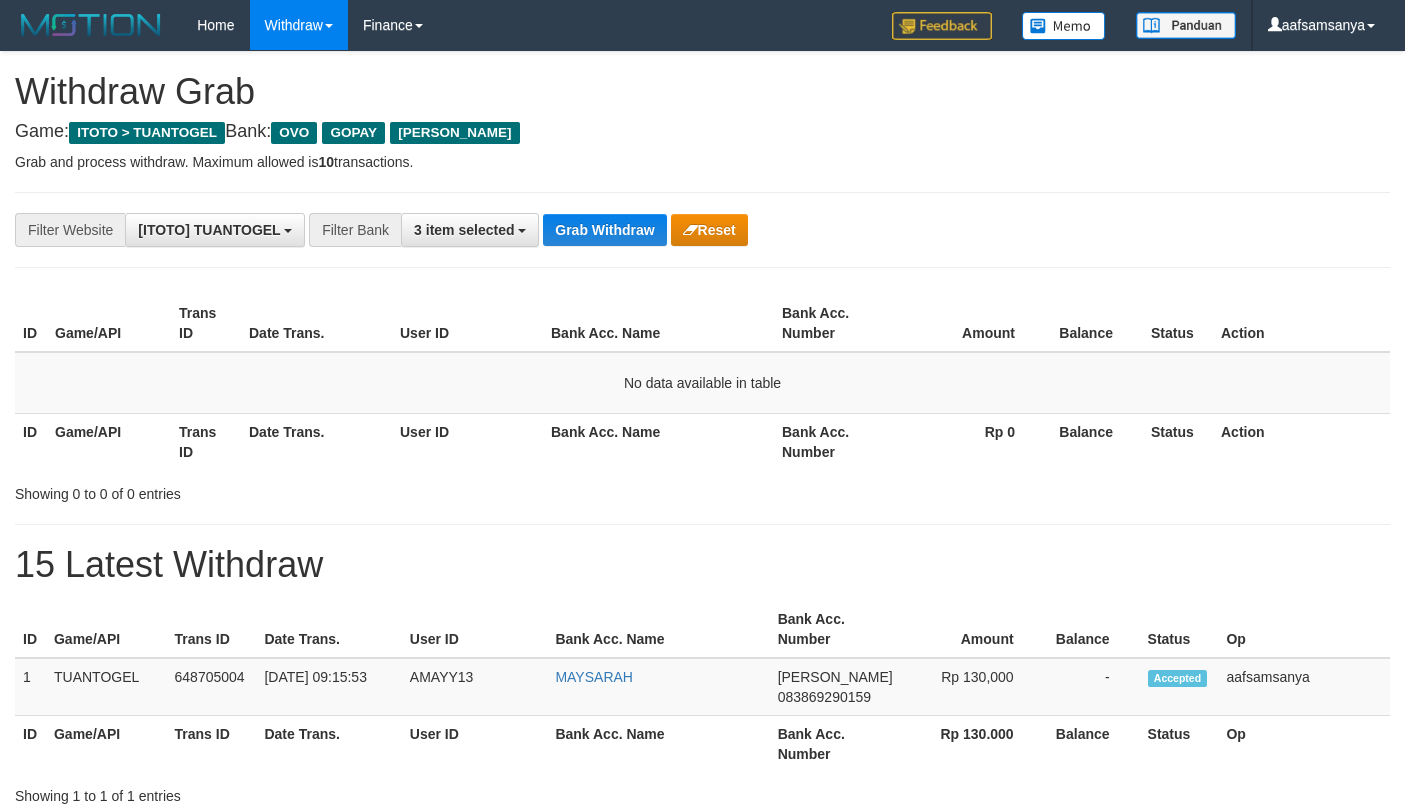 scroll, scrollTop: 0, scrollLeft: 0, axis: both 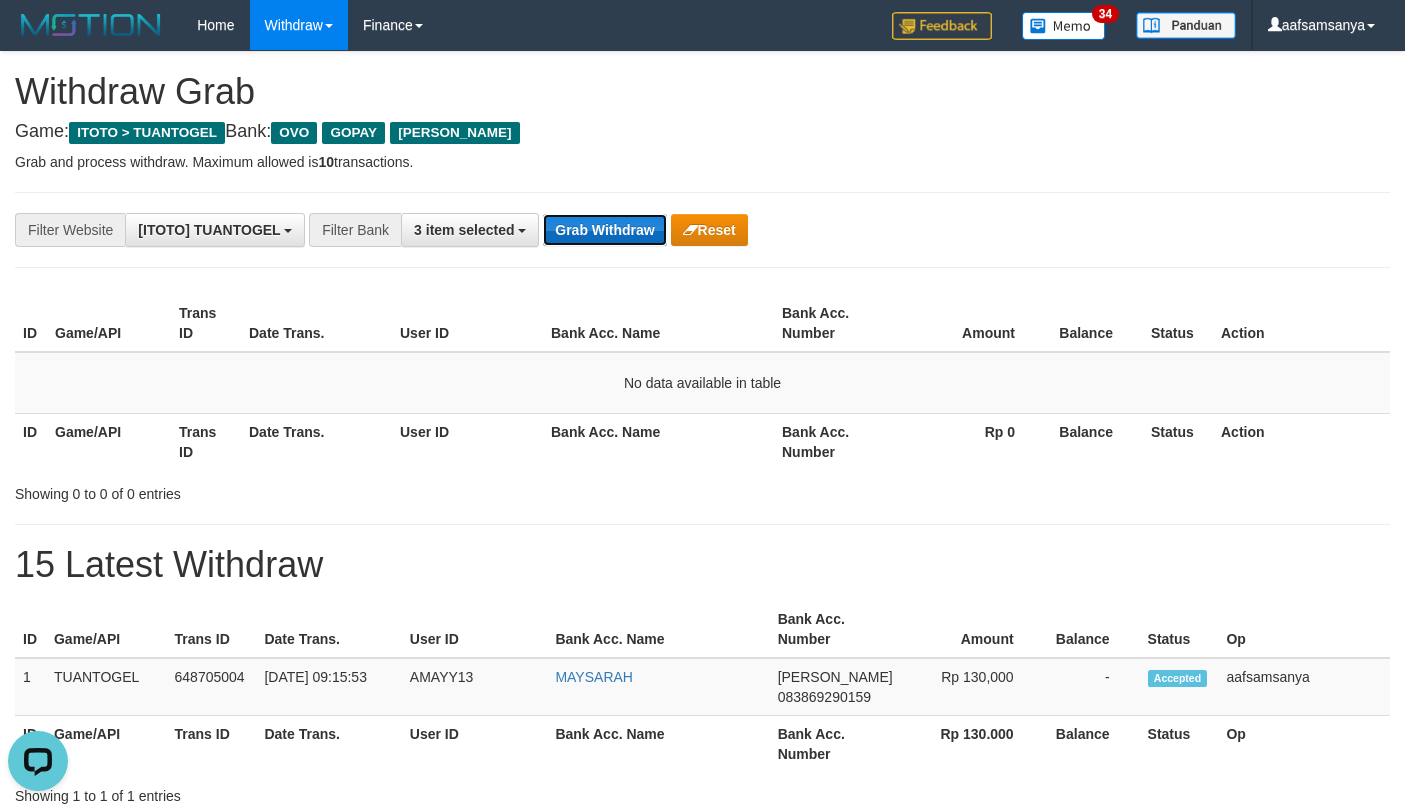 click on "Grab Withdraw" at bounding box center (604, 230) 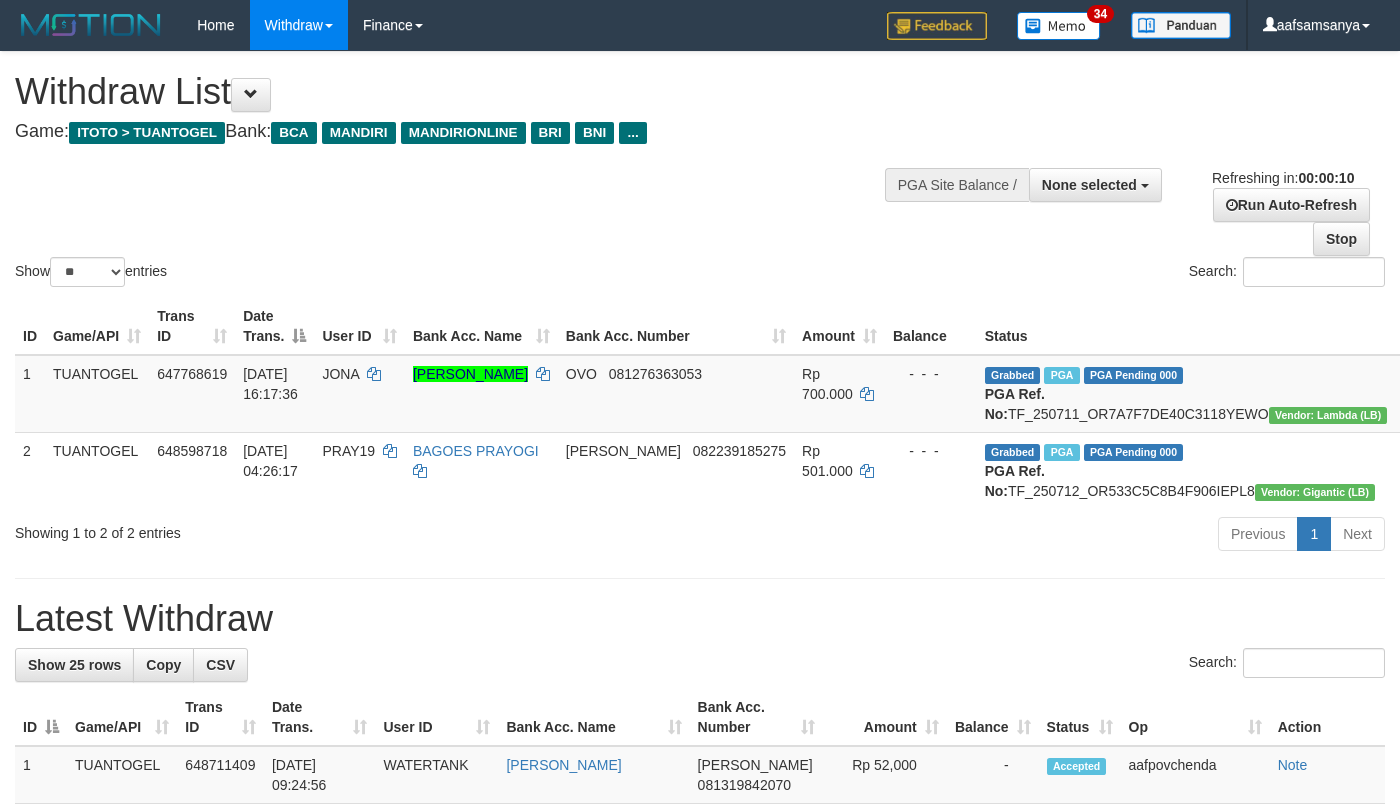 select 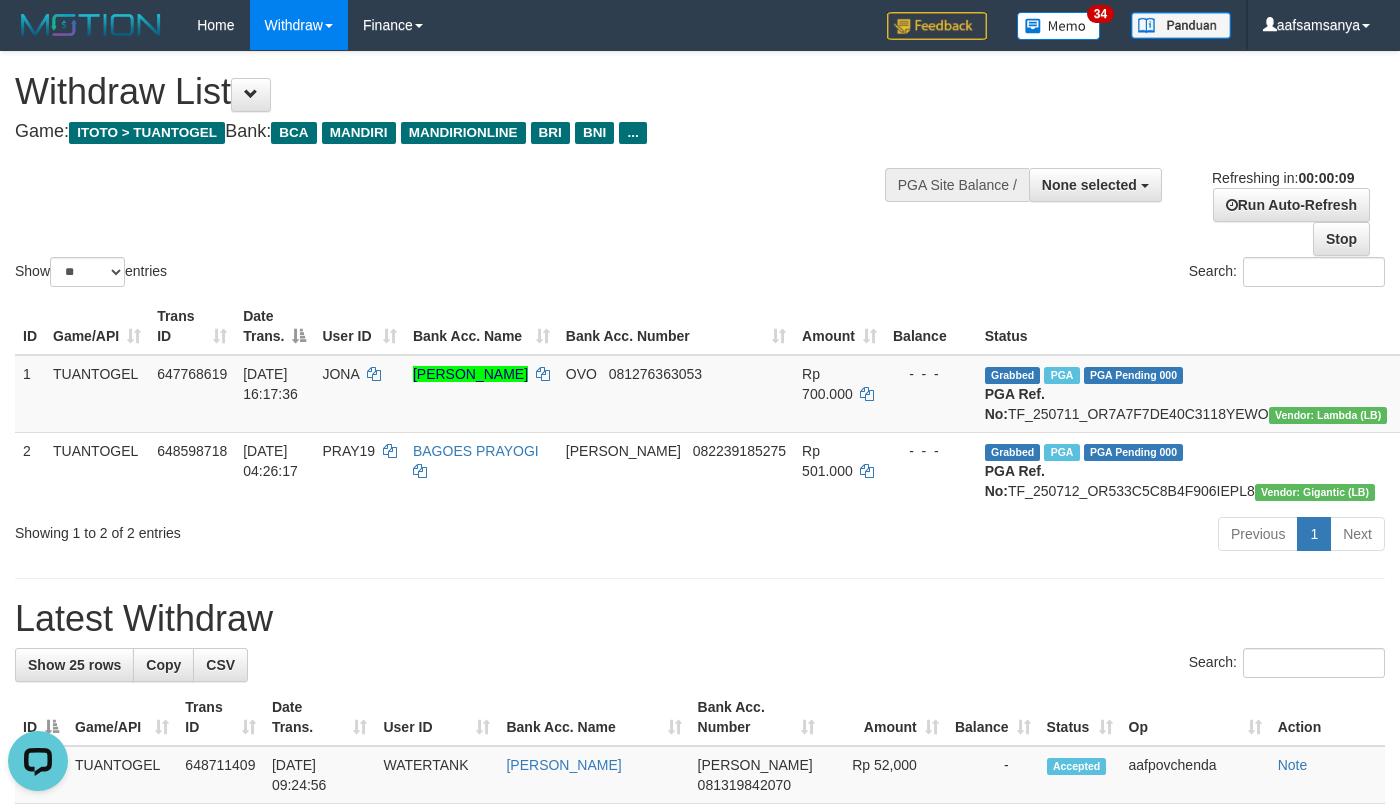 scroll, scrollTop: 0, scrollLeft: 0, axis: both 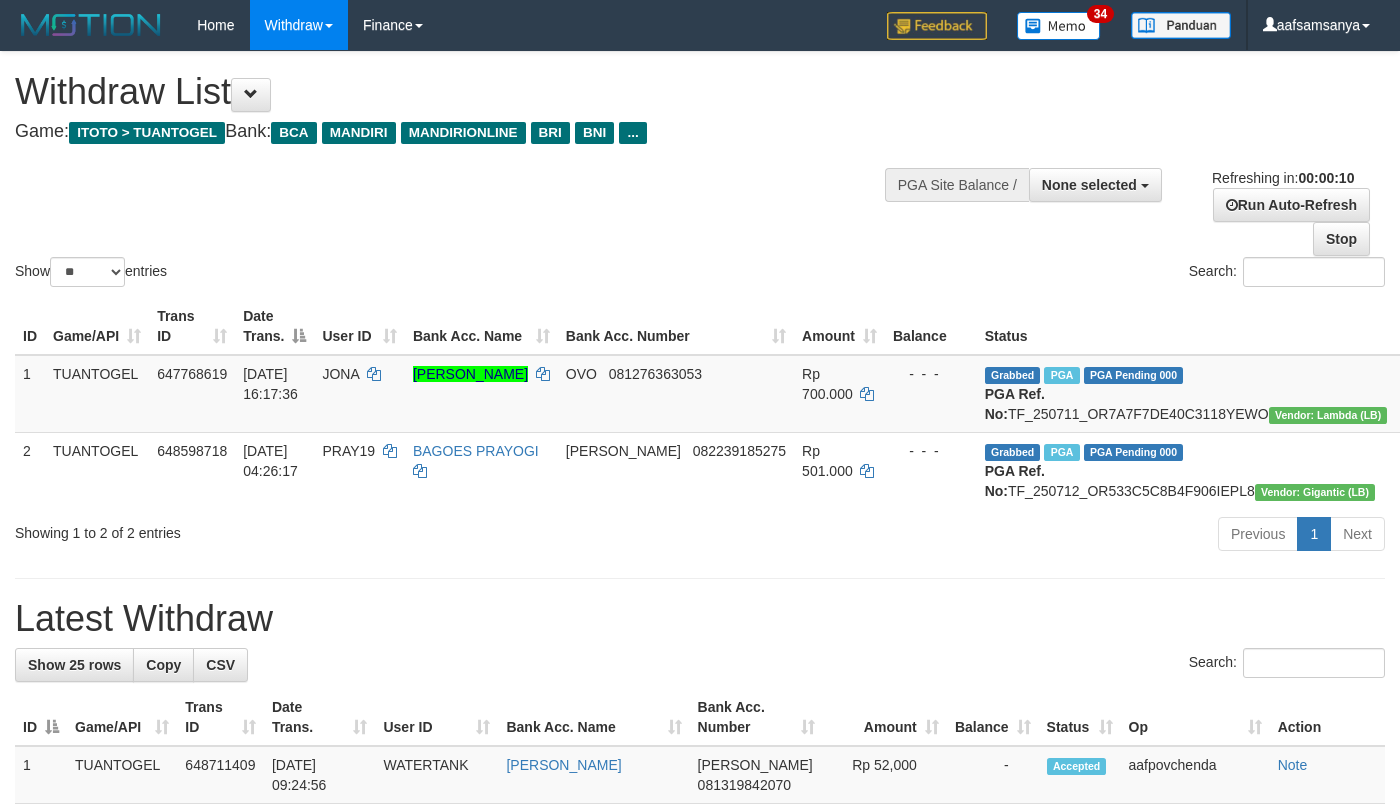 select 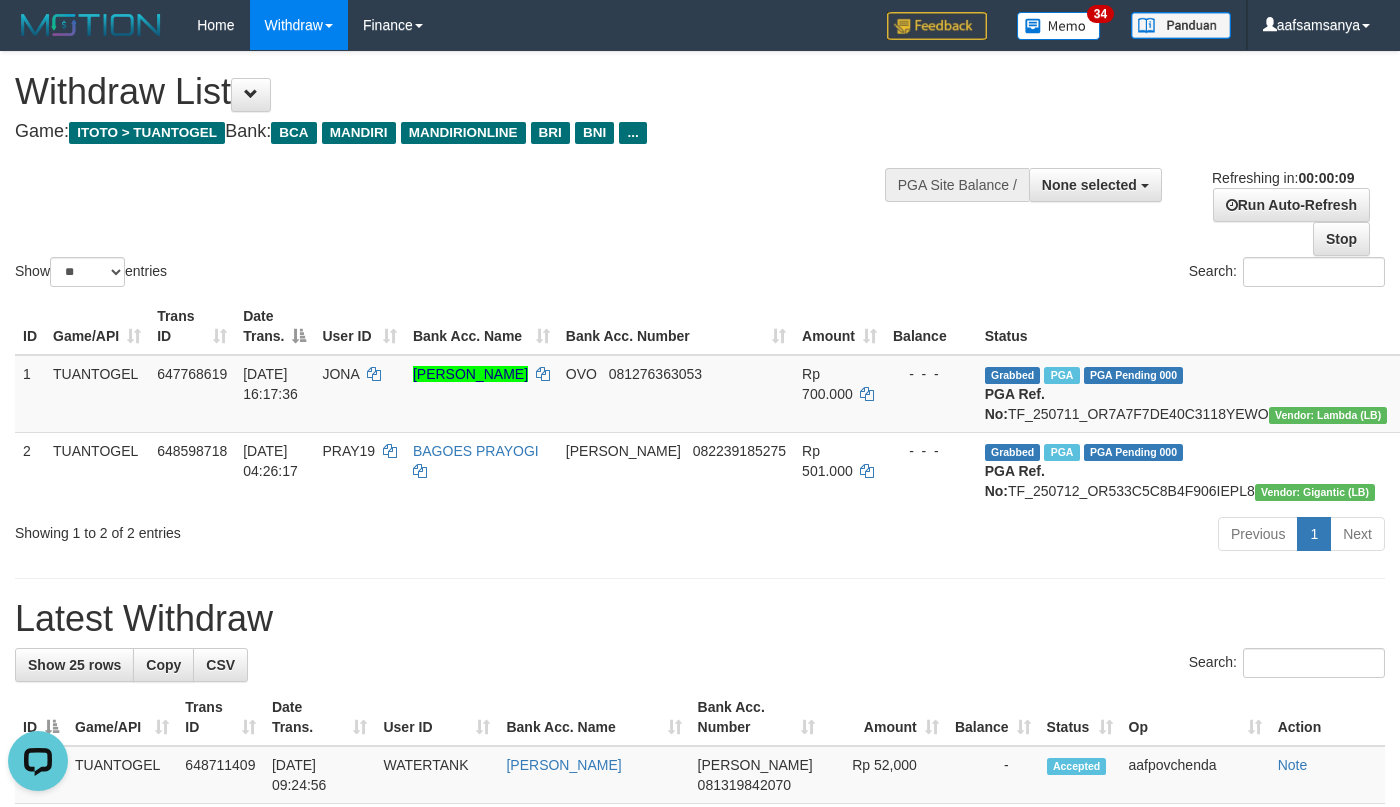 scroll, scrollTop: 0, scrollLeft: 0, axis: both 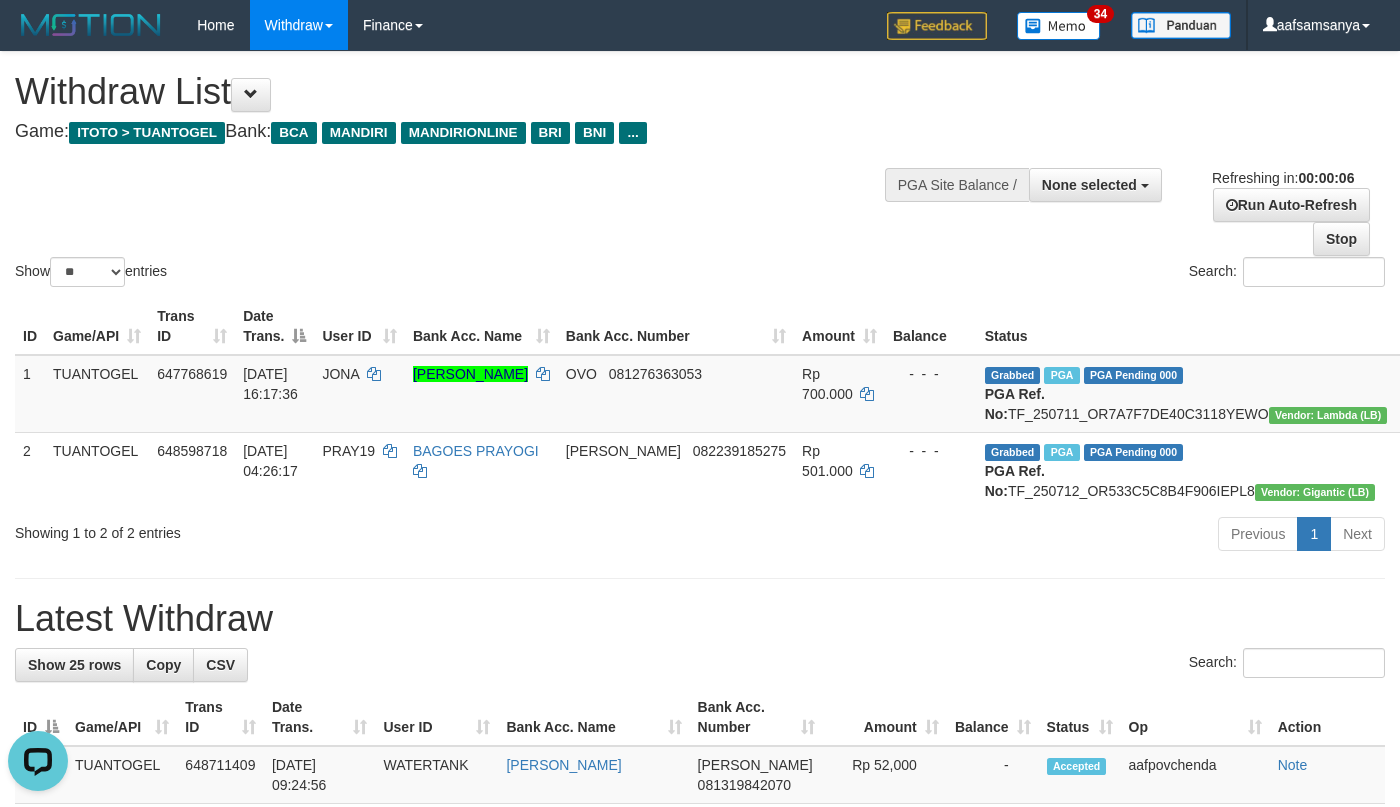 drag, startPoint x: 742, startPoint y: 573, endPoint x: 737, endPoint y: 542, distance: 31.400637 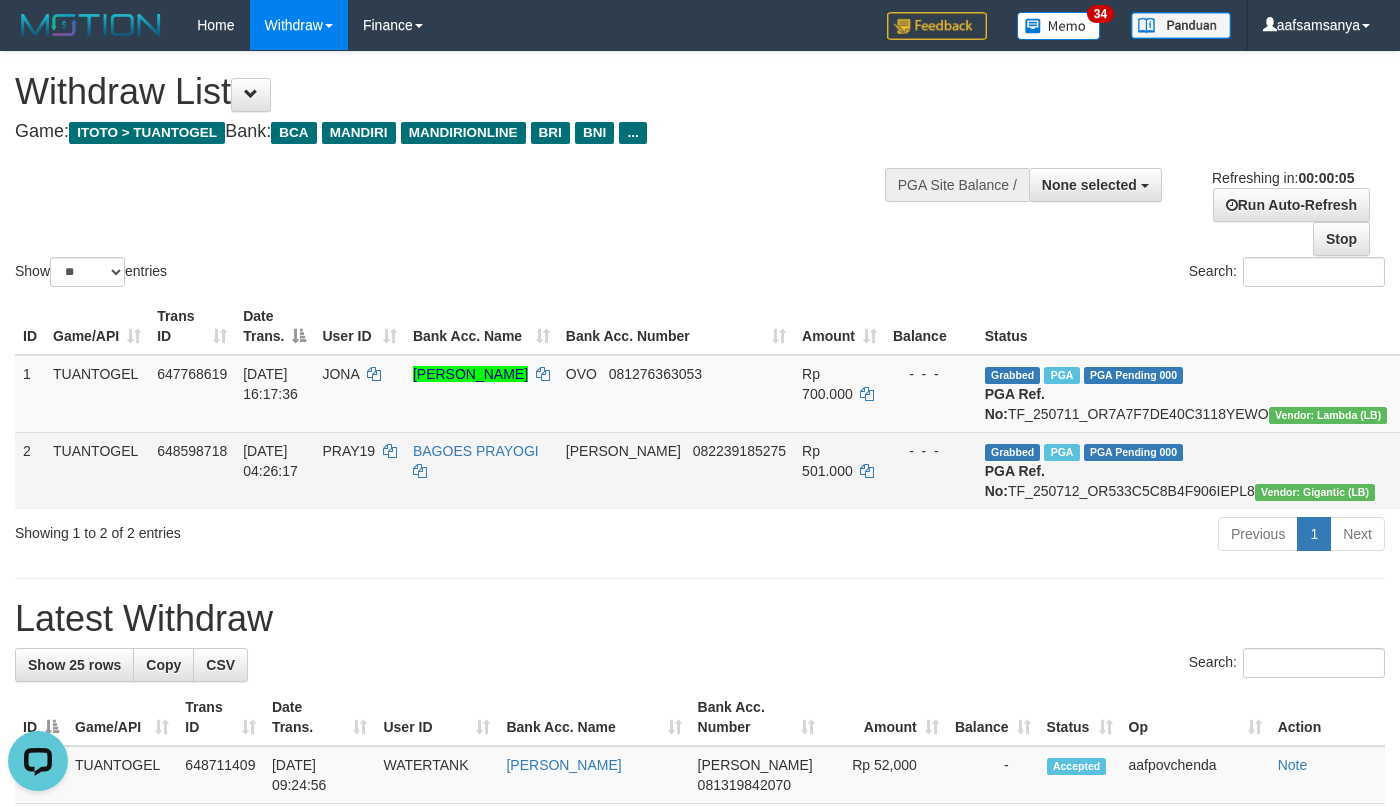 click on "Rp 501.000" at bounding box center (839, 470) 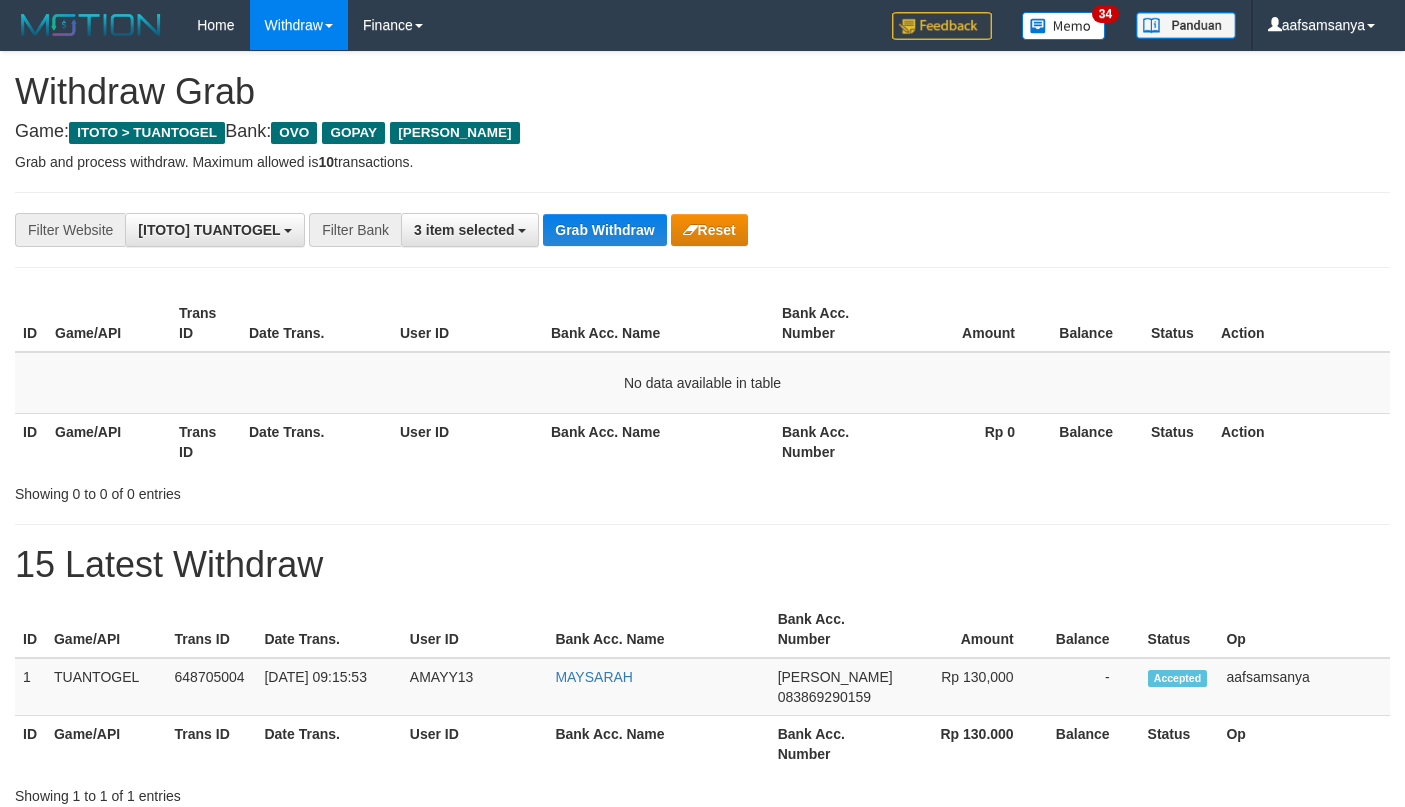 scroll, scrollTop: 0, scrollLeft: 0, axis: both 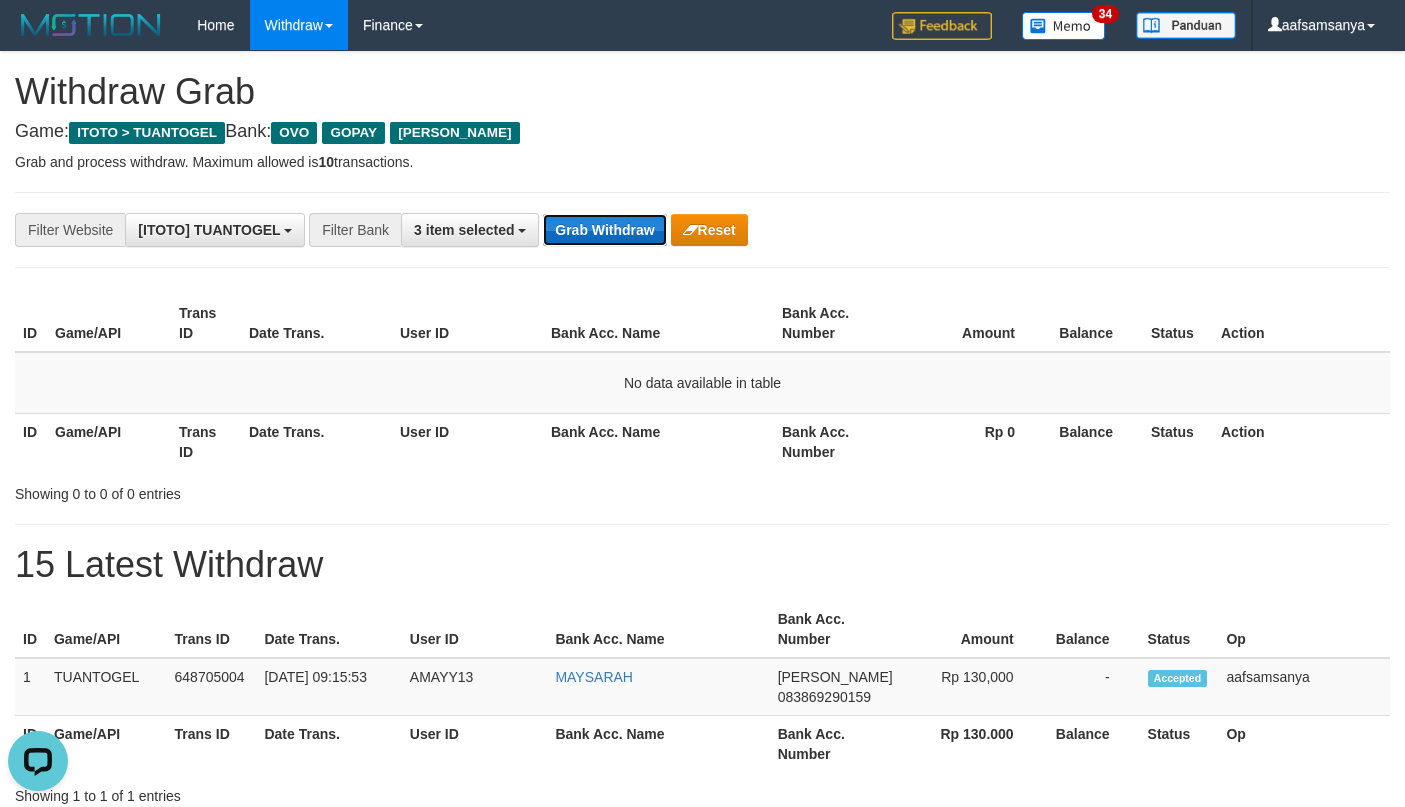 click on "Grab Withdraw" at bounding box center (604, 230) 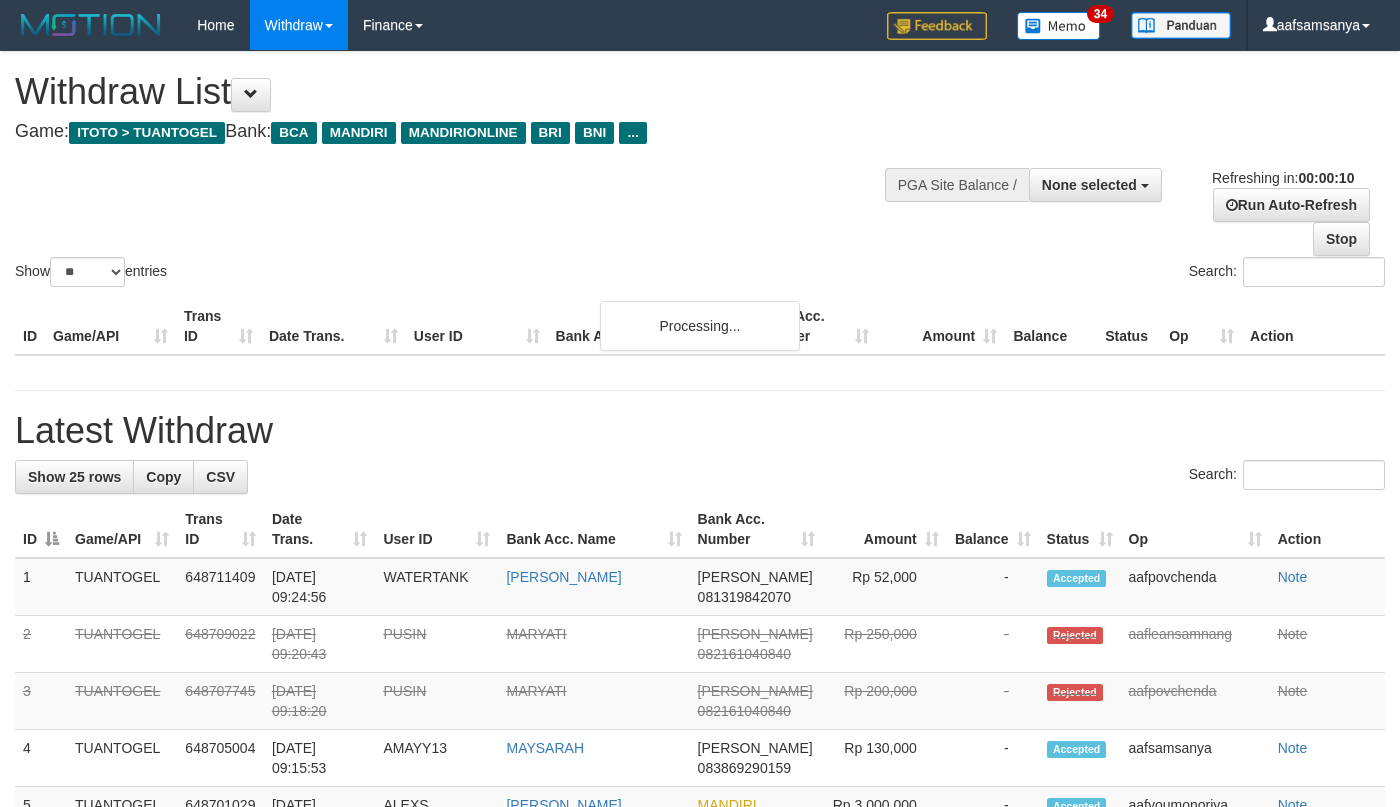 select 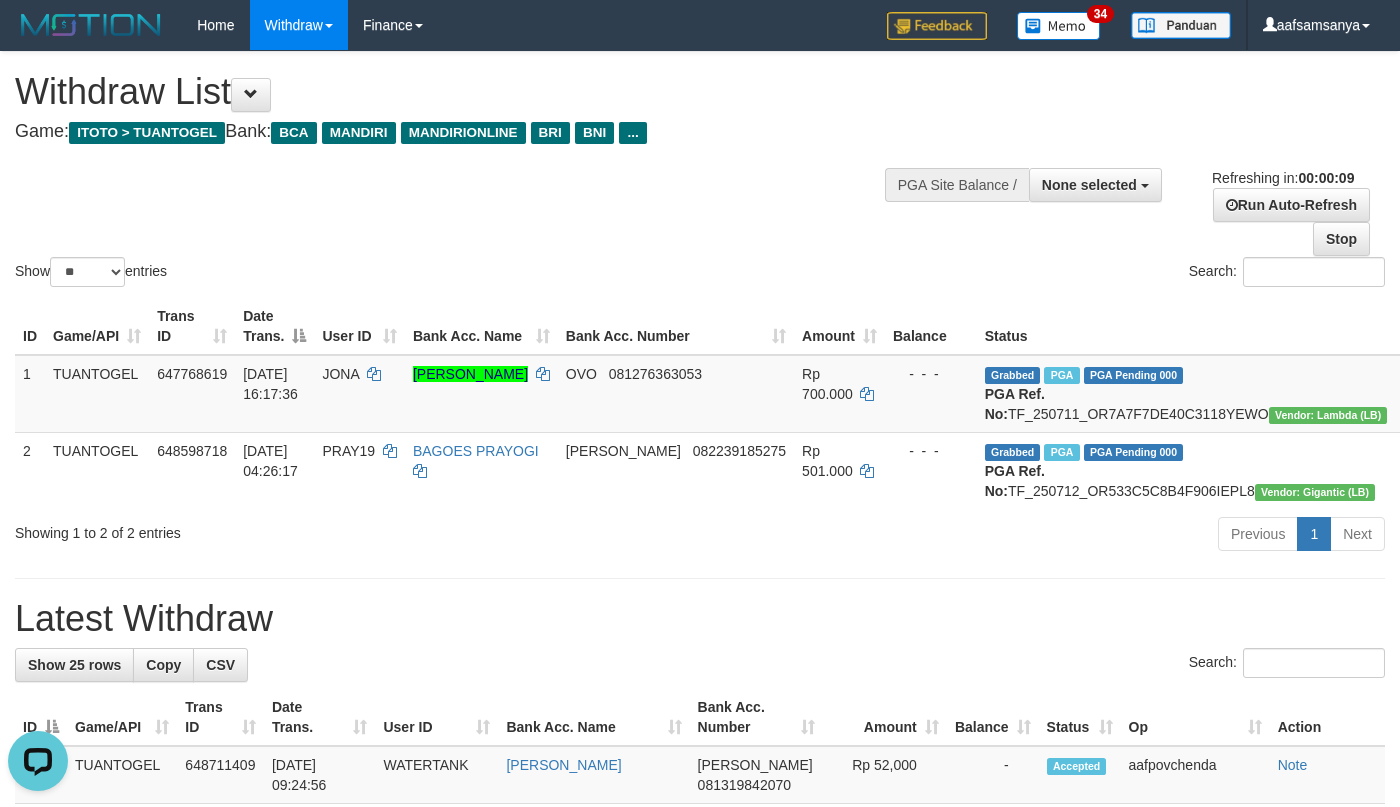 scroll, scrollTop: 0, scrollLeft: 0, axis: both 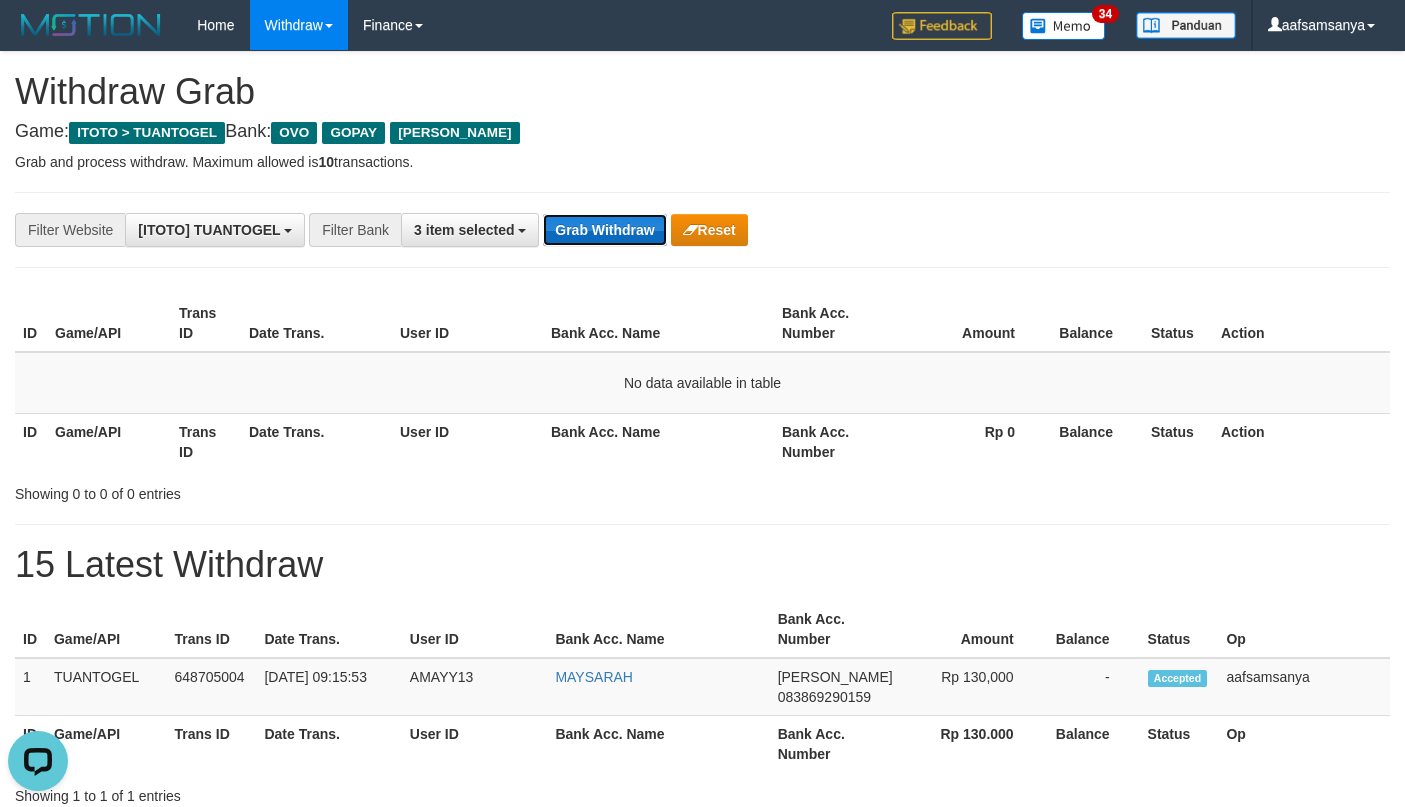 click on "Grab Withdraw" at bounding box center (604, 230) 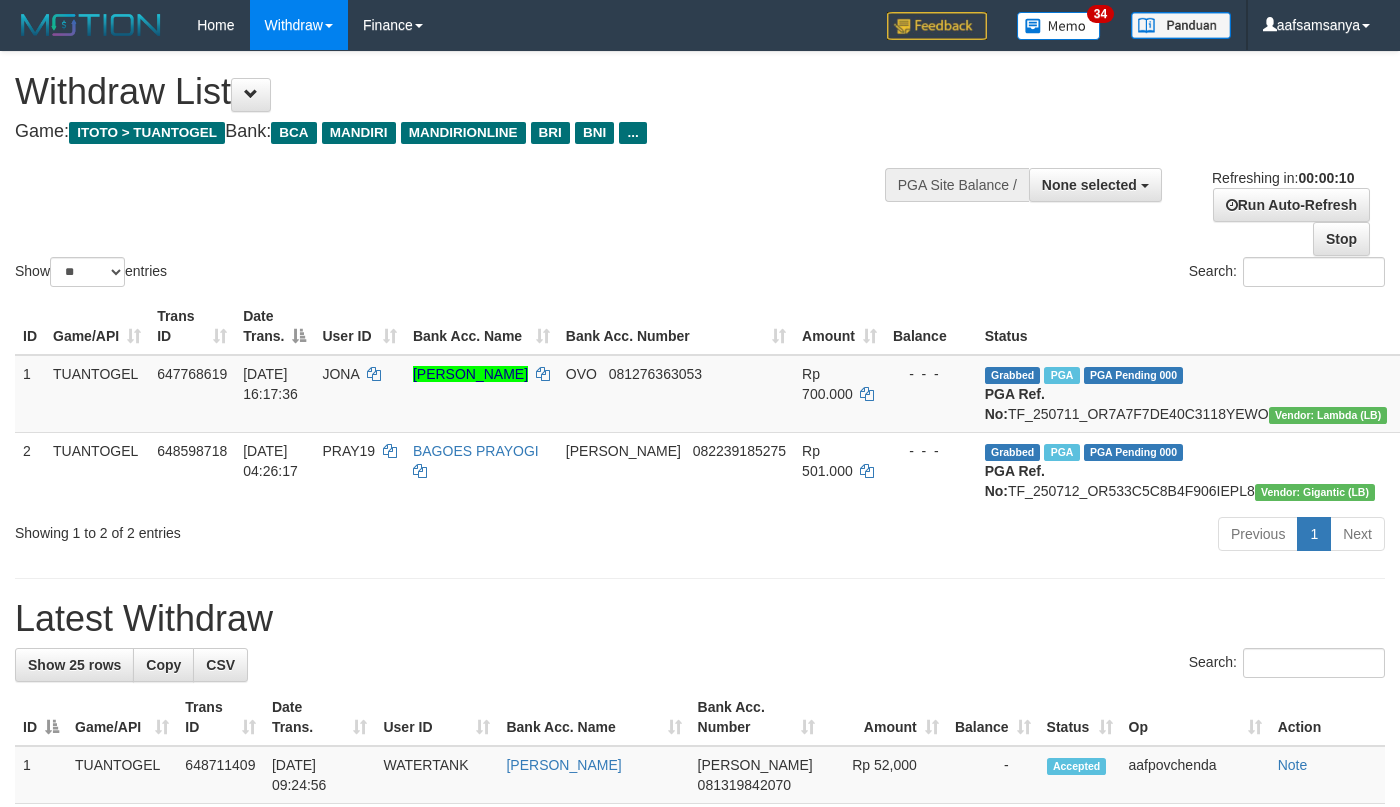 select 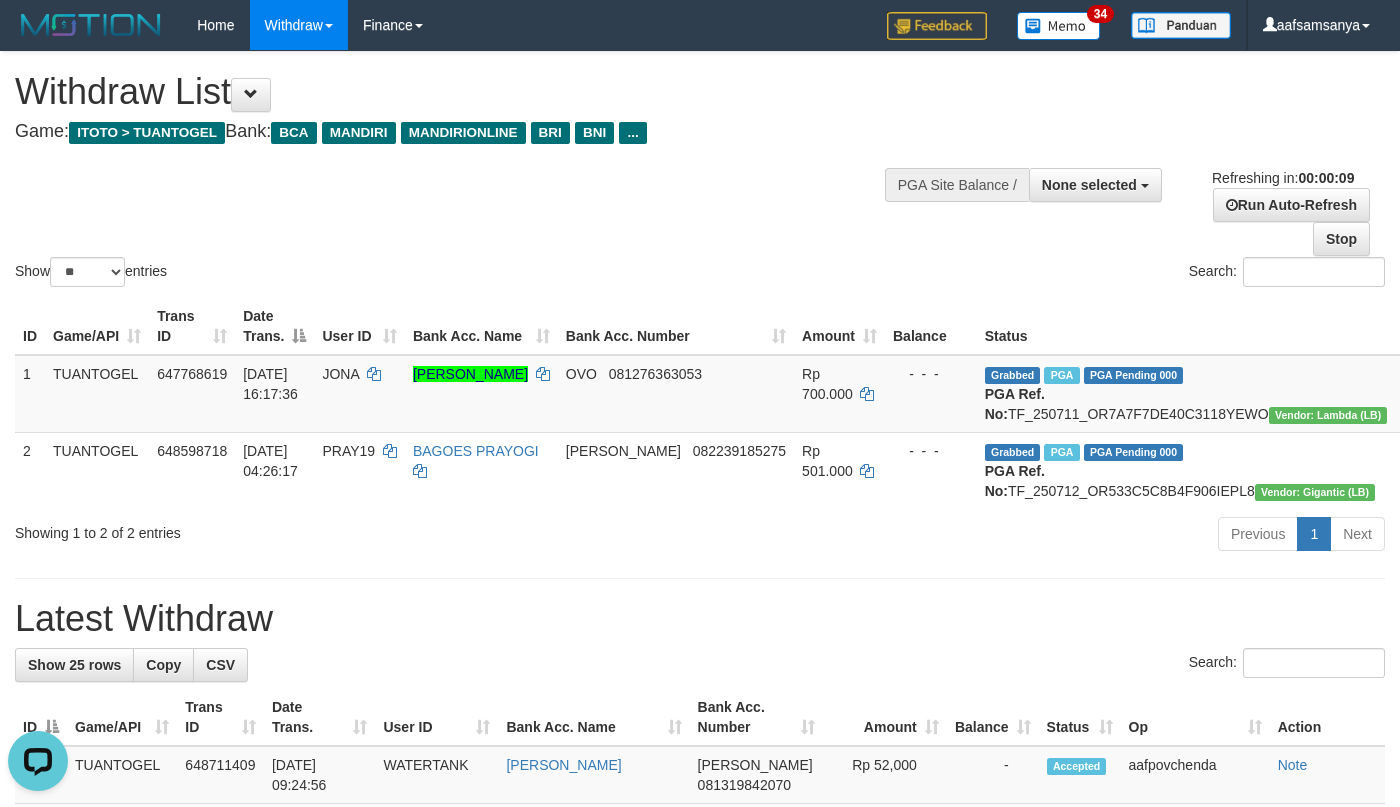 scroll, scrollTop: 0, scrollLeft: 0, axis: both 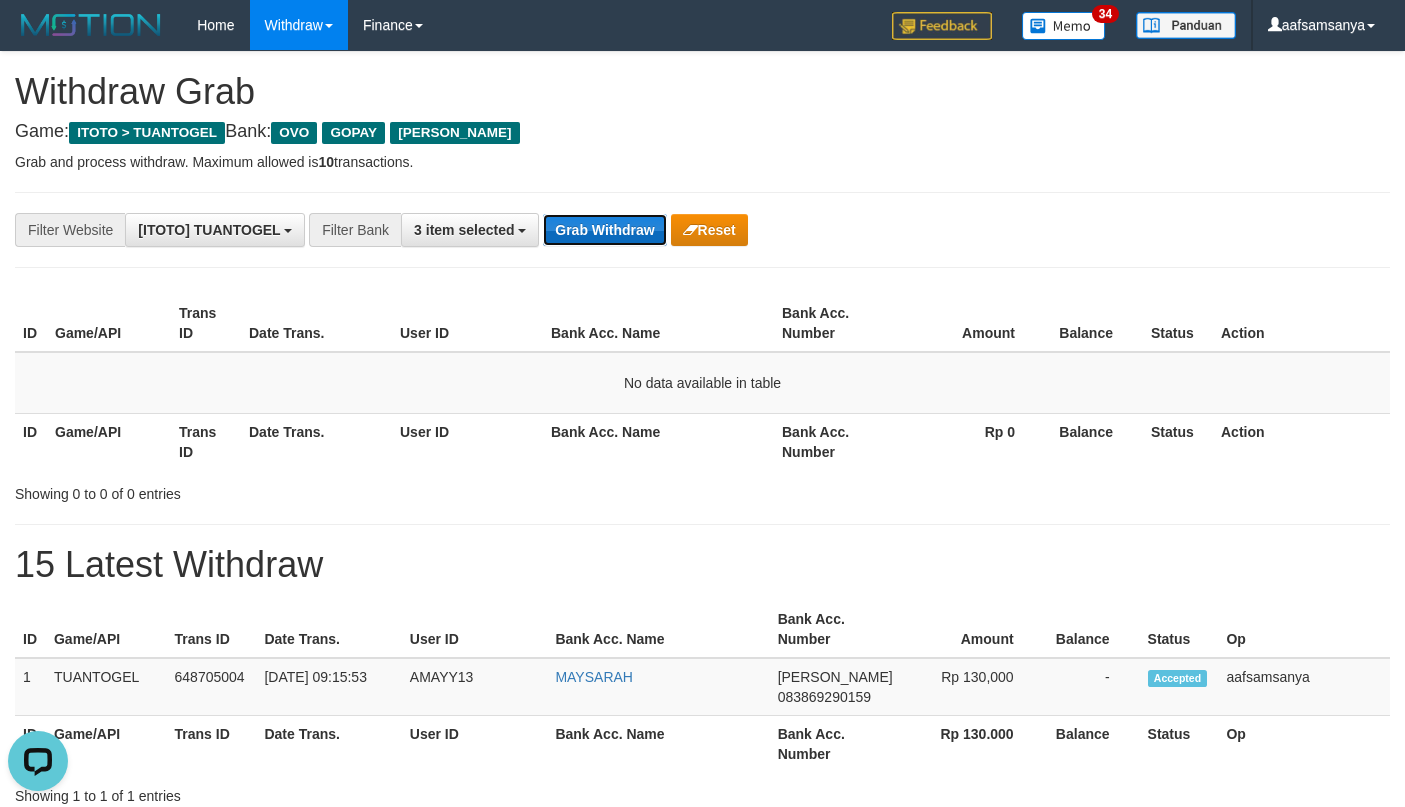 click on "Grab Withdraw" at bounding box center [604, 230] 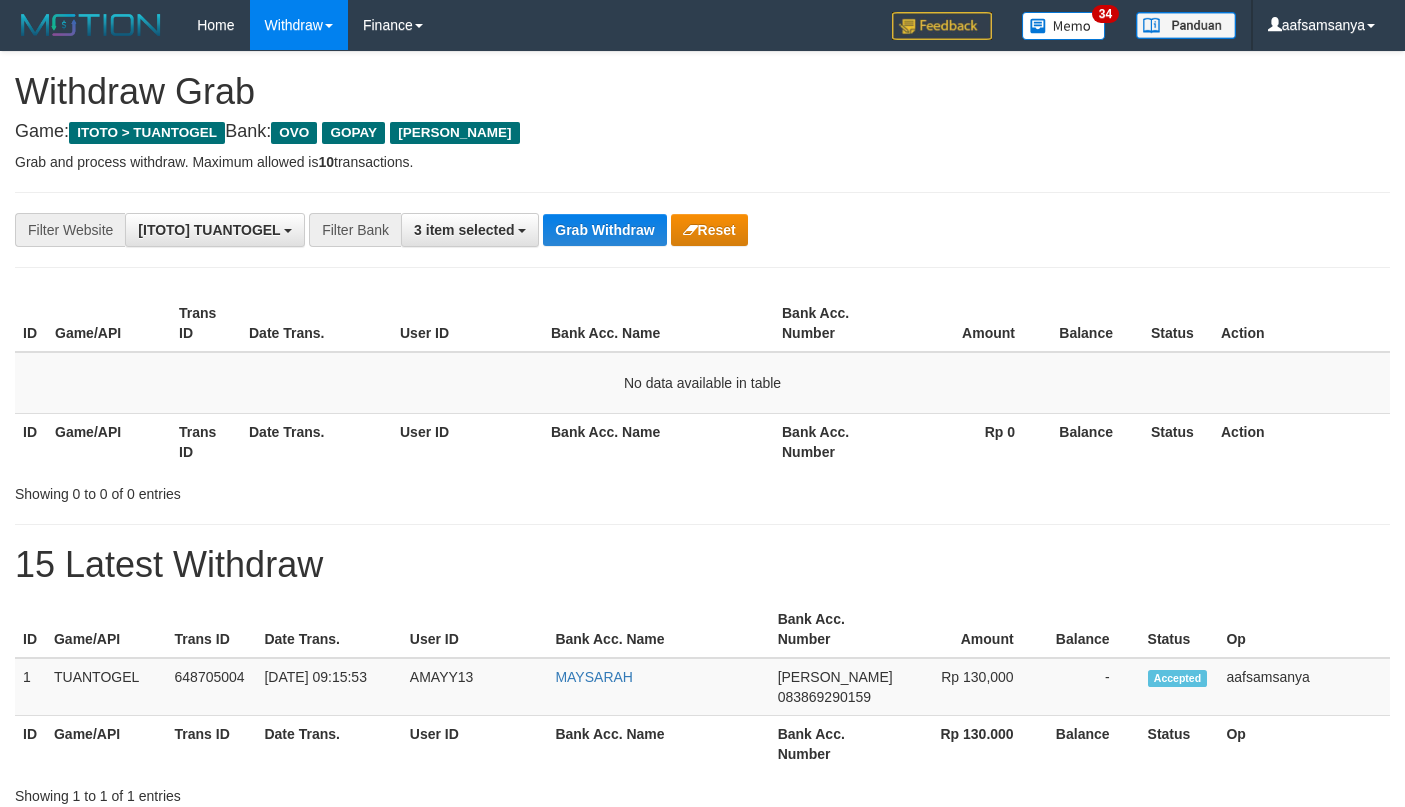 scroll, scrollTop: 0, scrollLeft: 0, axis: both 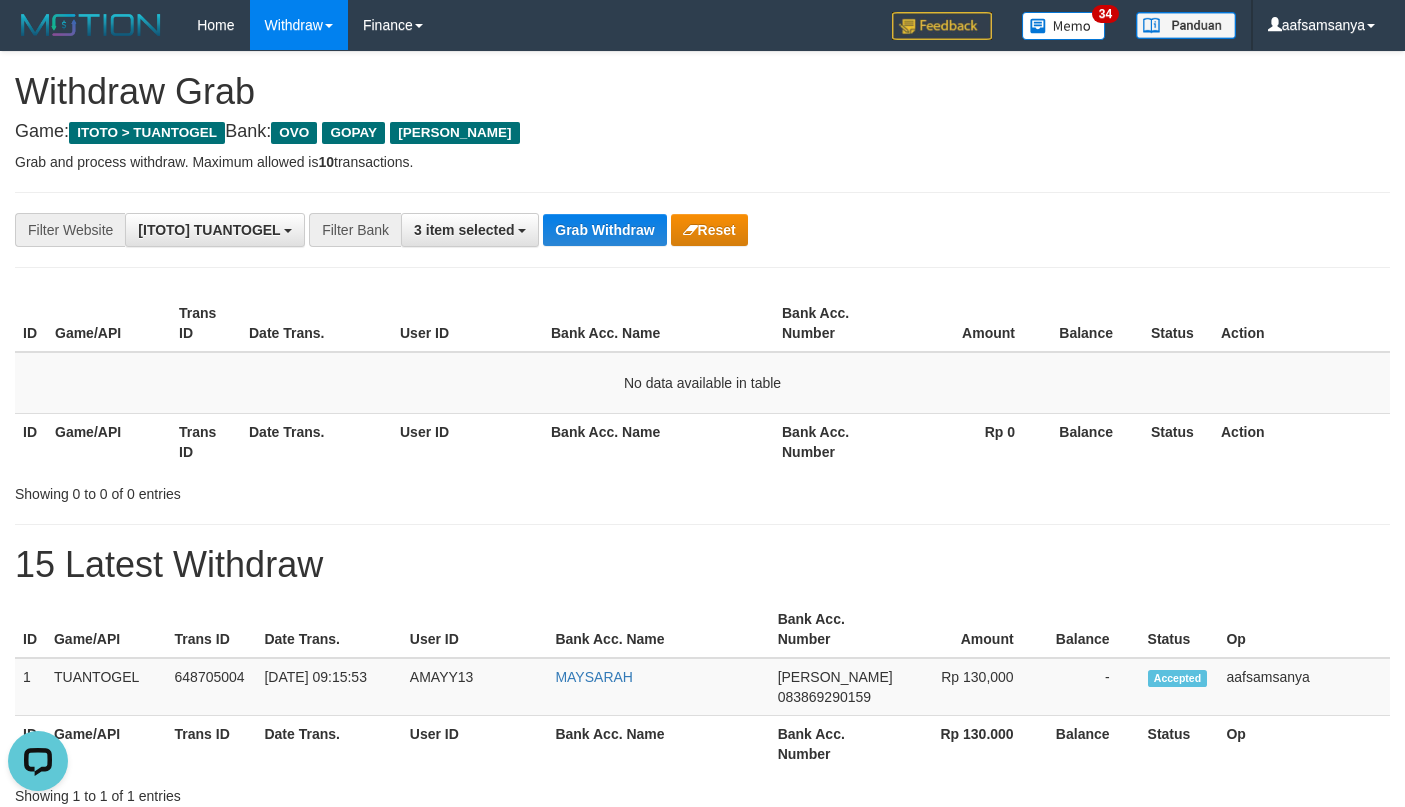 click on "Grab Withdraw" at bounding box center [604, 230] 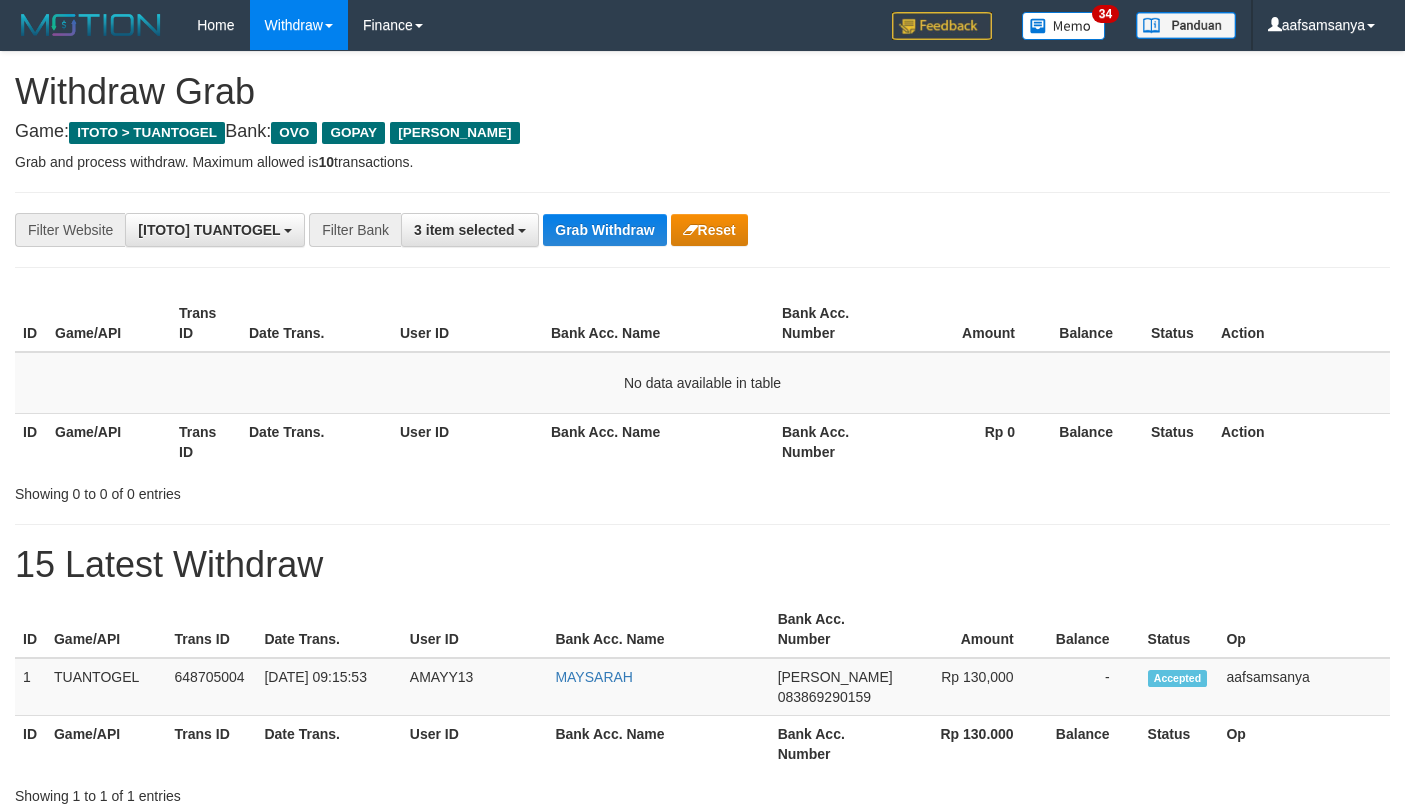 scroll, scrollTop: 0, scrollLeft: 0, axis: both 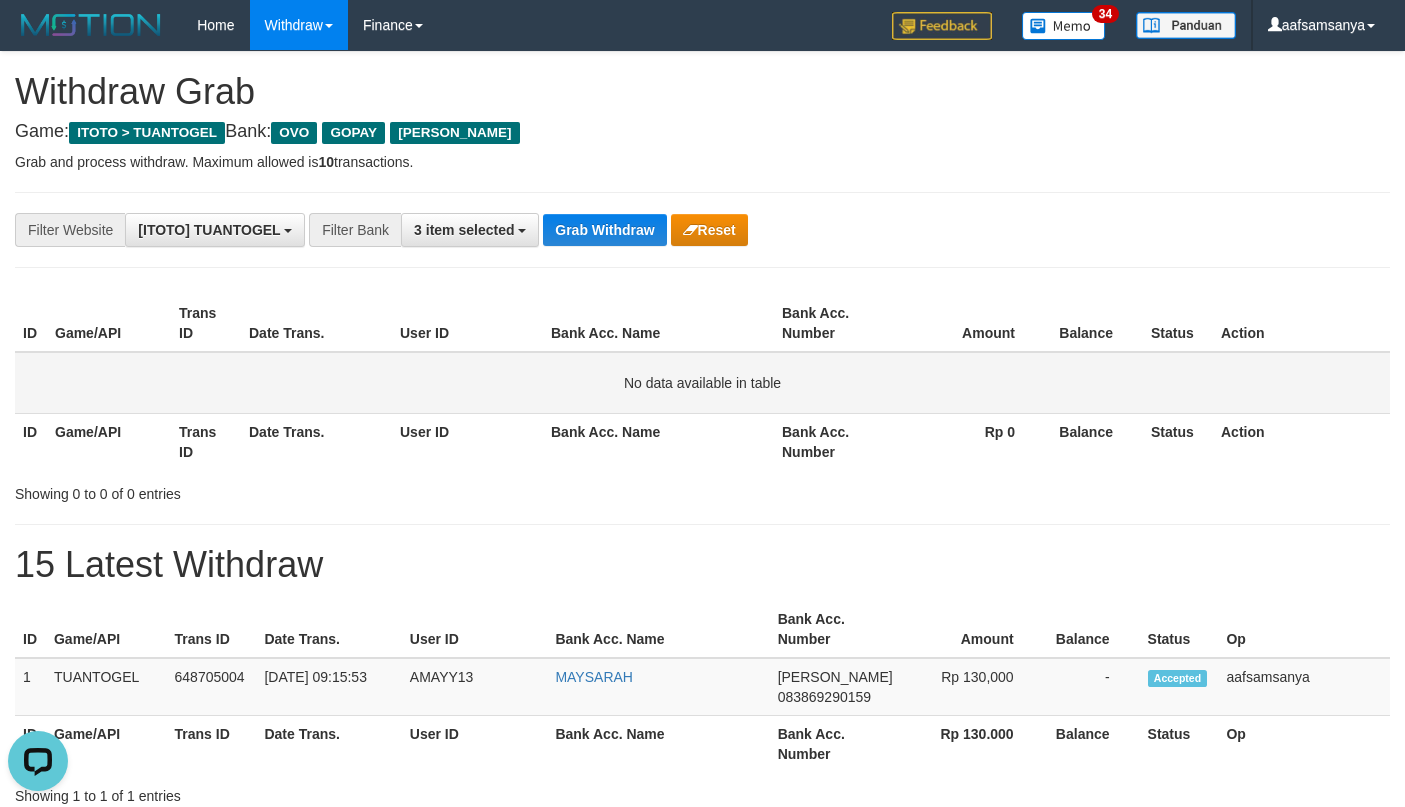 click on "No data available in table" at bounding box center (702, 383) 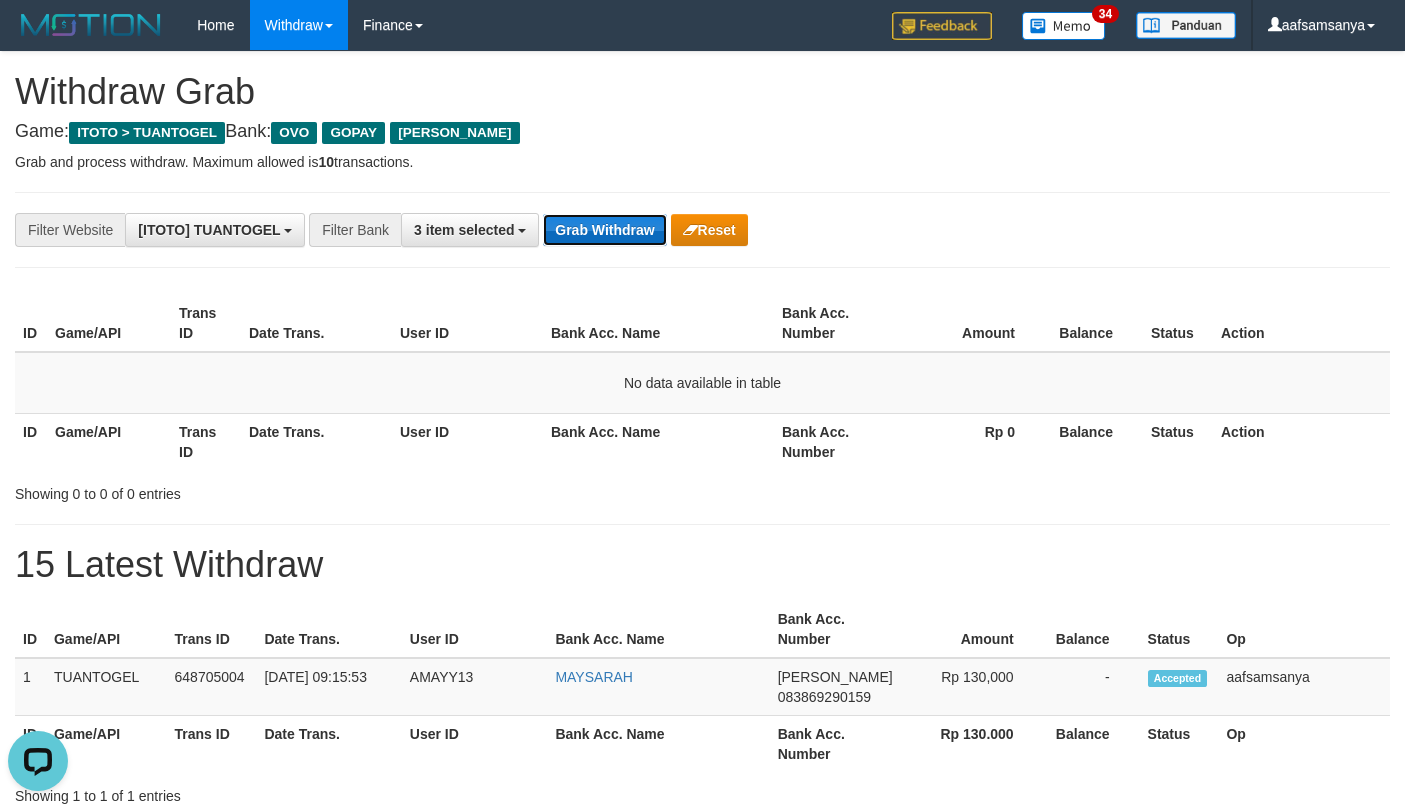 click on "Grab Withdraw" at bounding box center [604, 230] 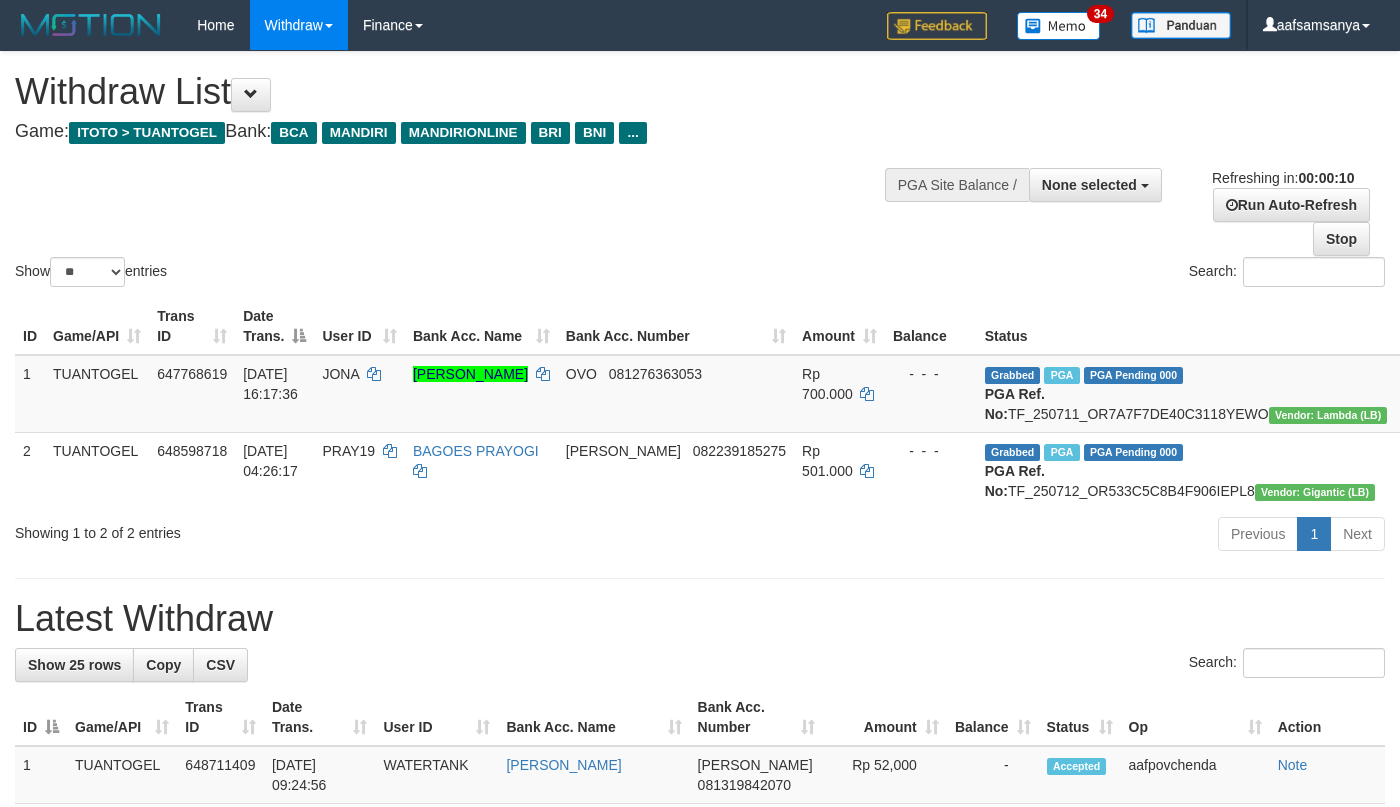 select 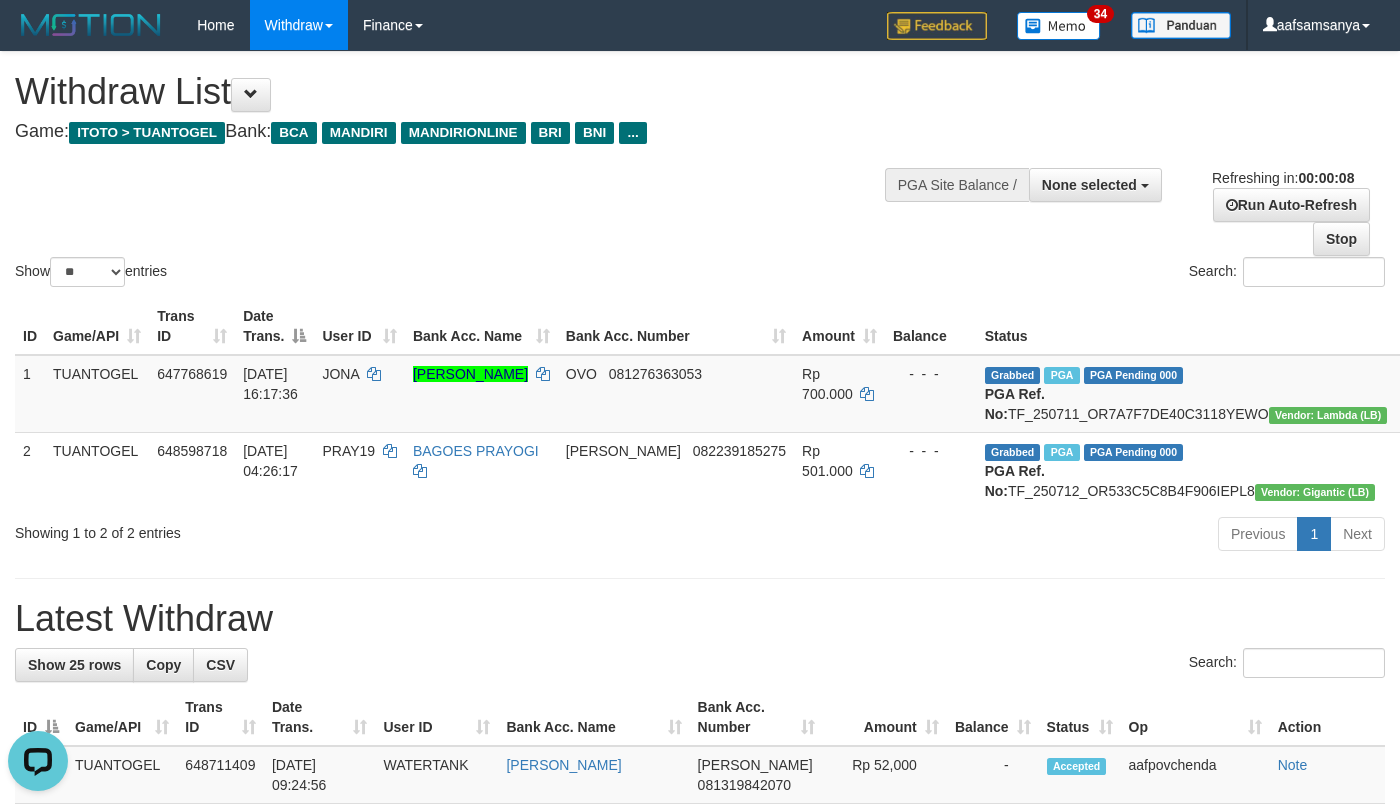 scroll, scrollTop: 0, scrollLeft: 0, axis: both 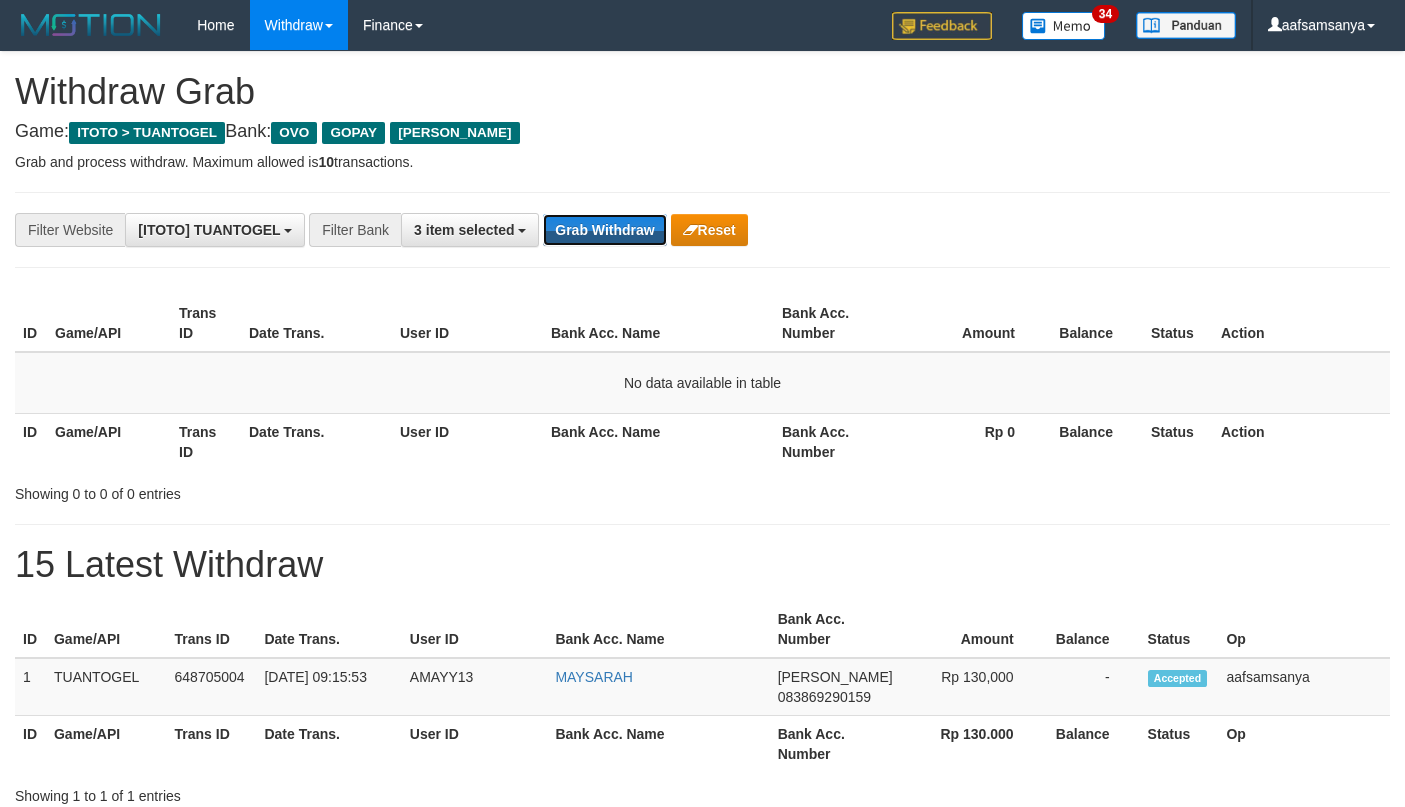 click on "Grab Withdraw" at bounding box center (604, 230) 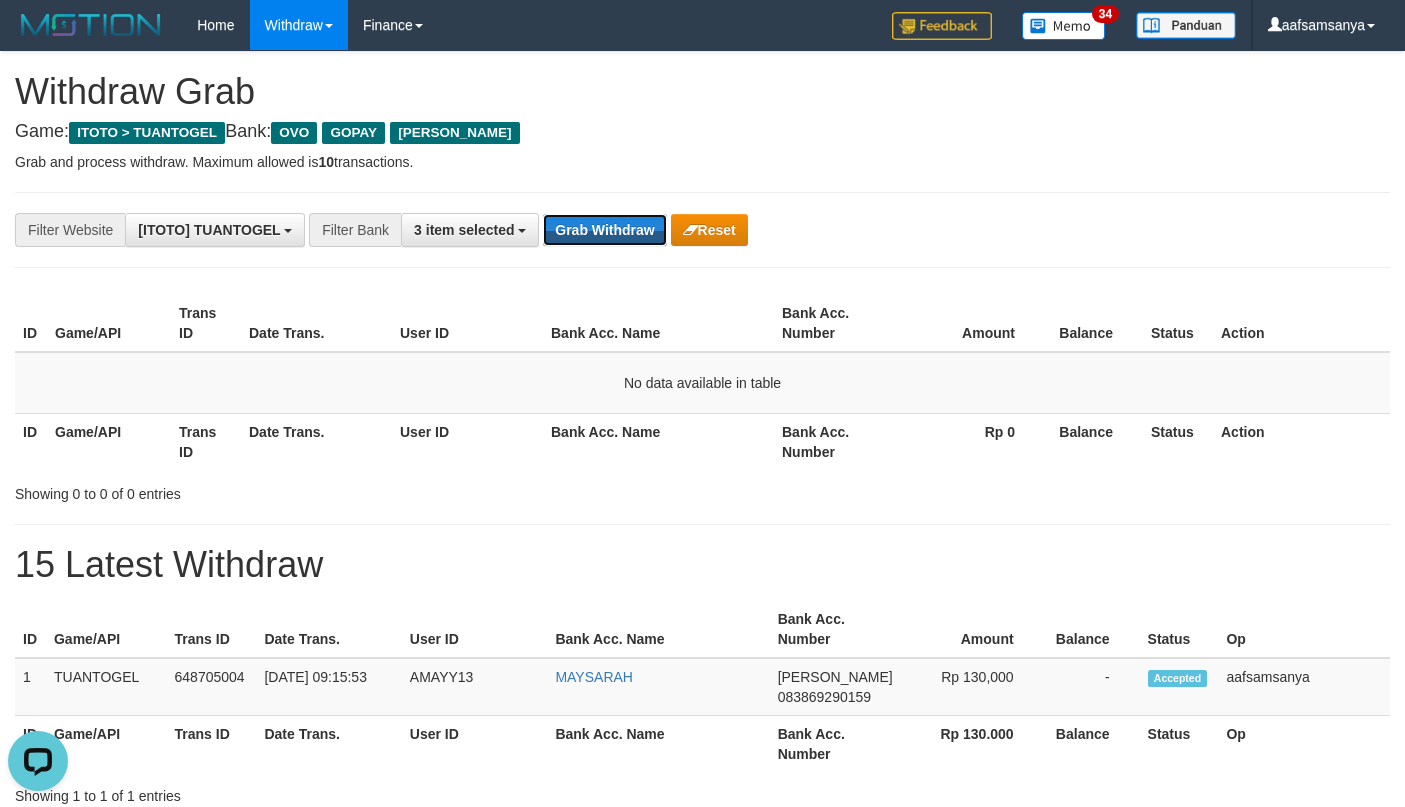 scroll, scrollTop: 0, scrollLeft: 0, axis: both 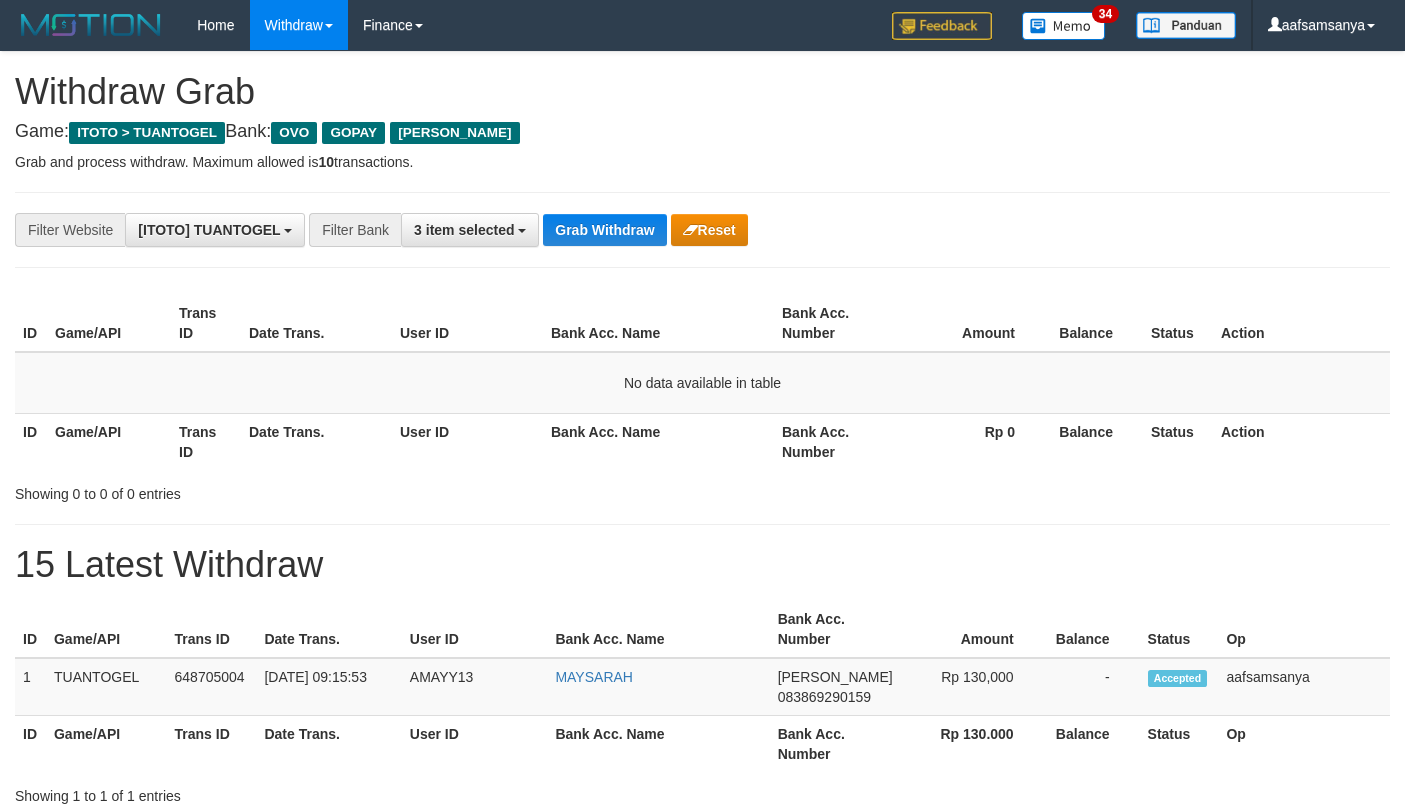 click on "Grab Withdraw" at bounding box center (604, 230) 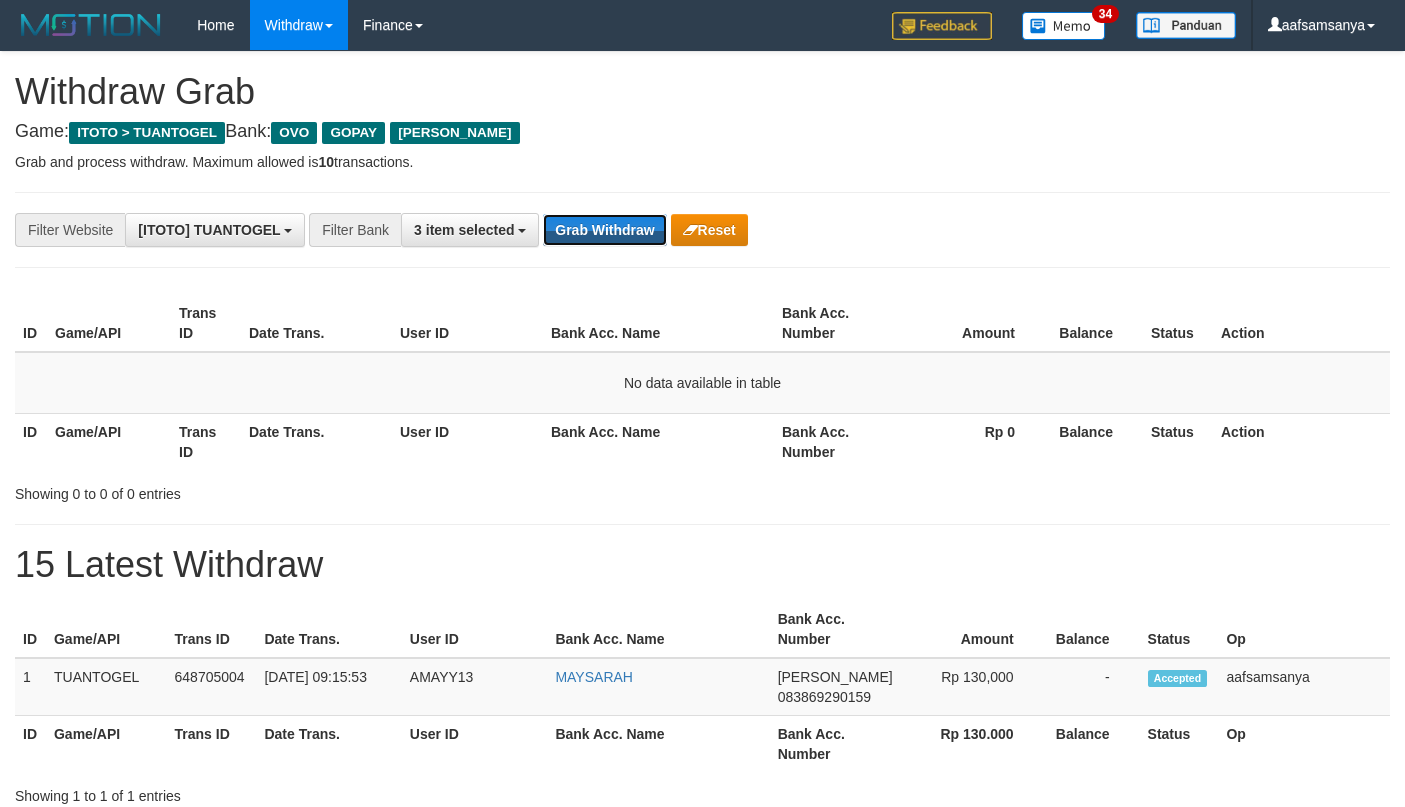 click on "Grab Withdraw" at bounding box center [604, 230] 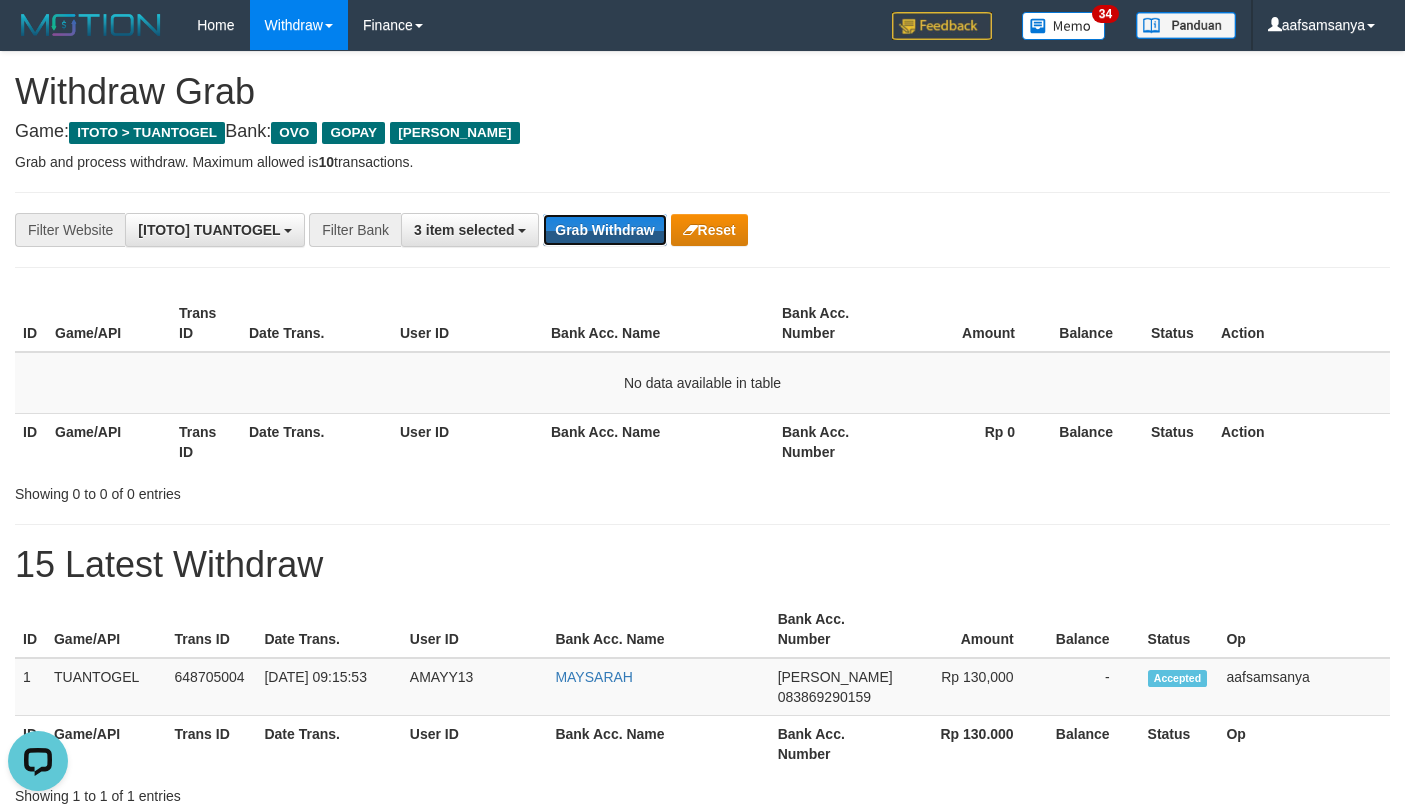 scroll, scrollTop: 0, scrollLeft: 0, axis: both 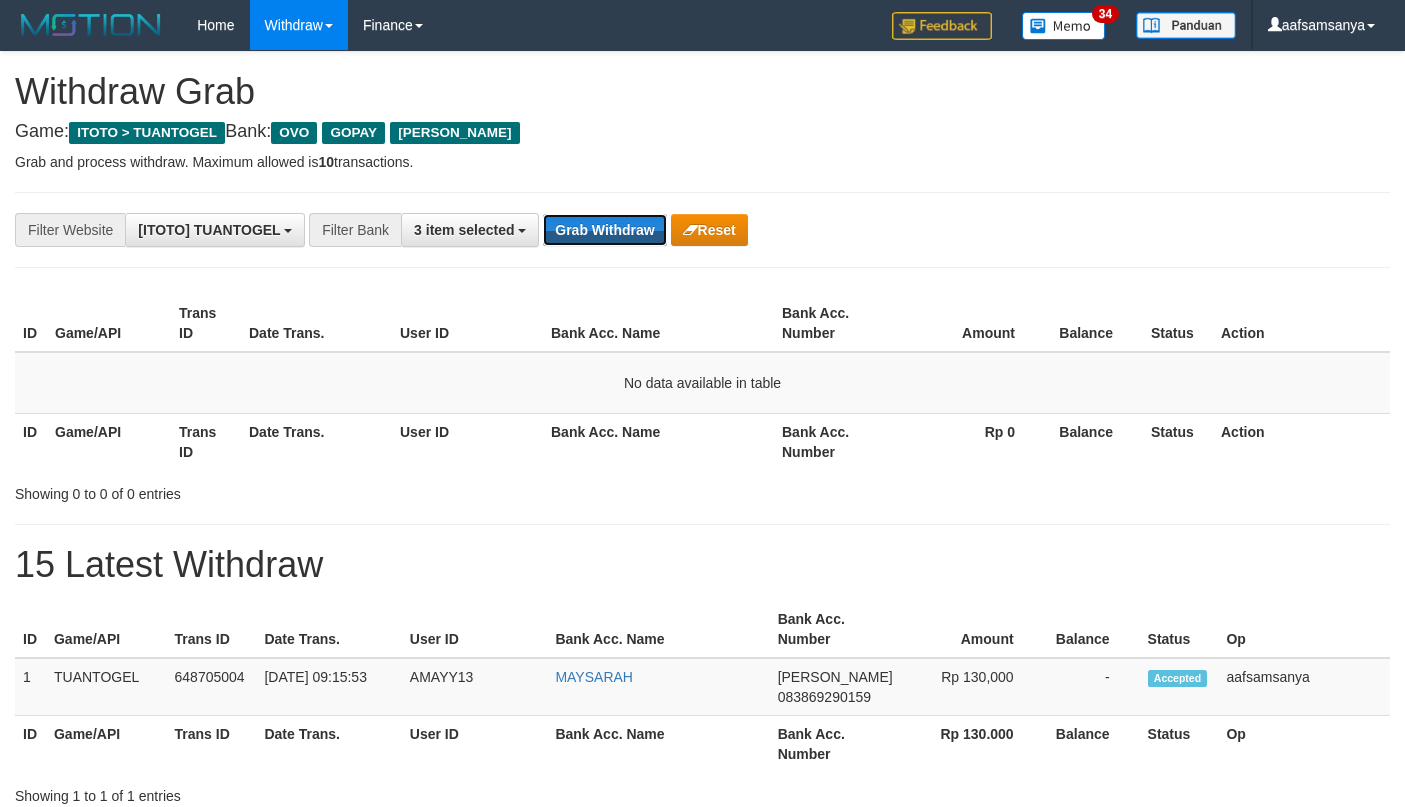 click on "Grab Withdraw" at bounding box center [604, 230] 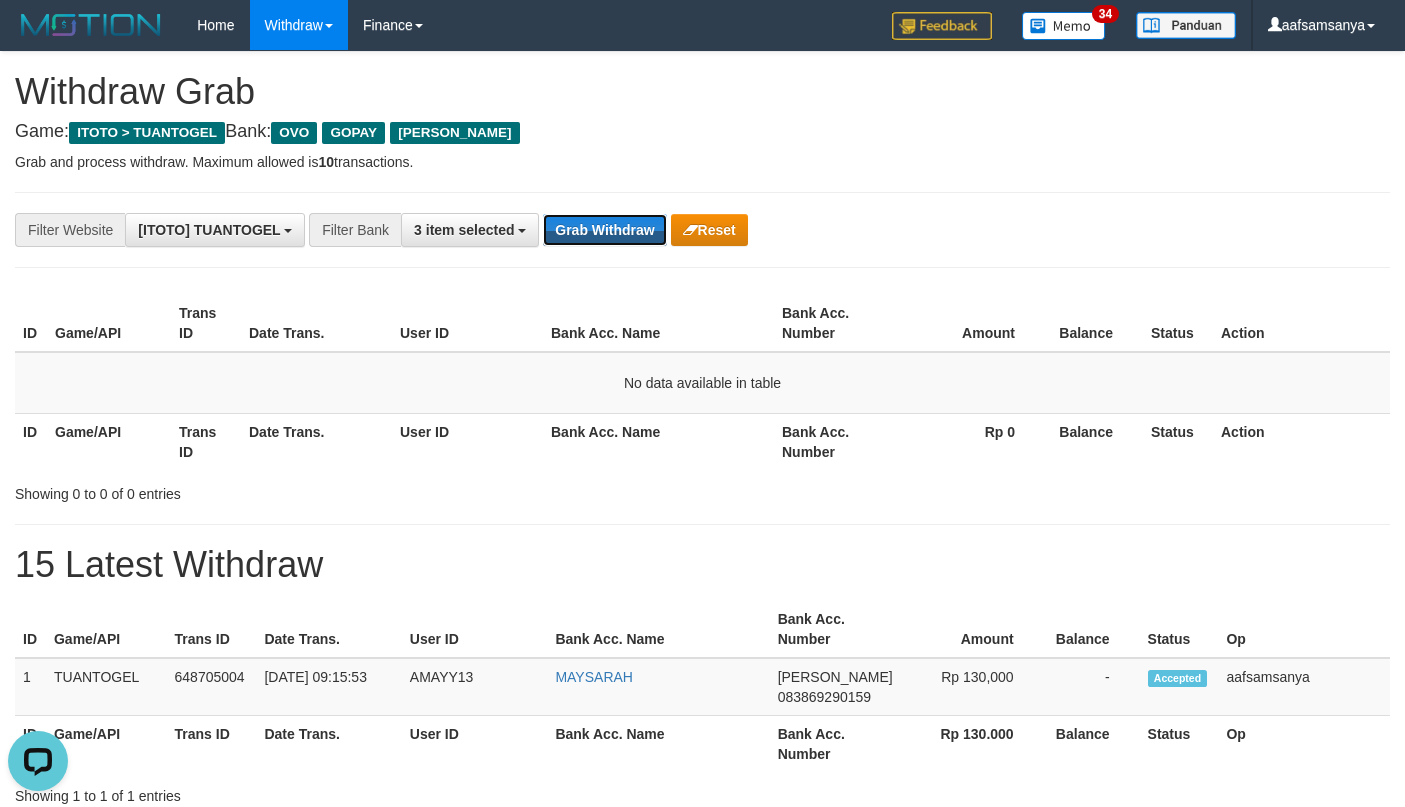 scroll, scrollTop: 0, scrollLeft: 0, axis: both 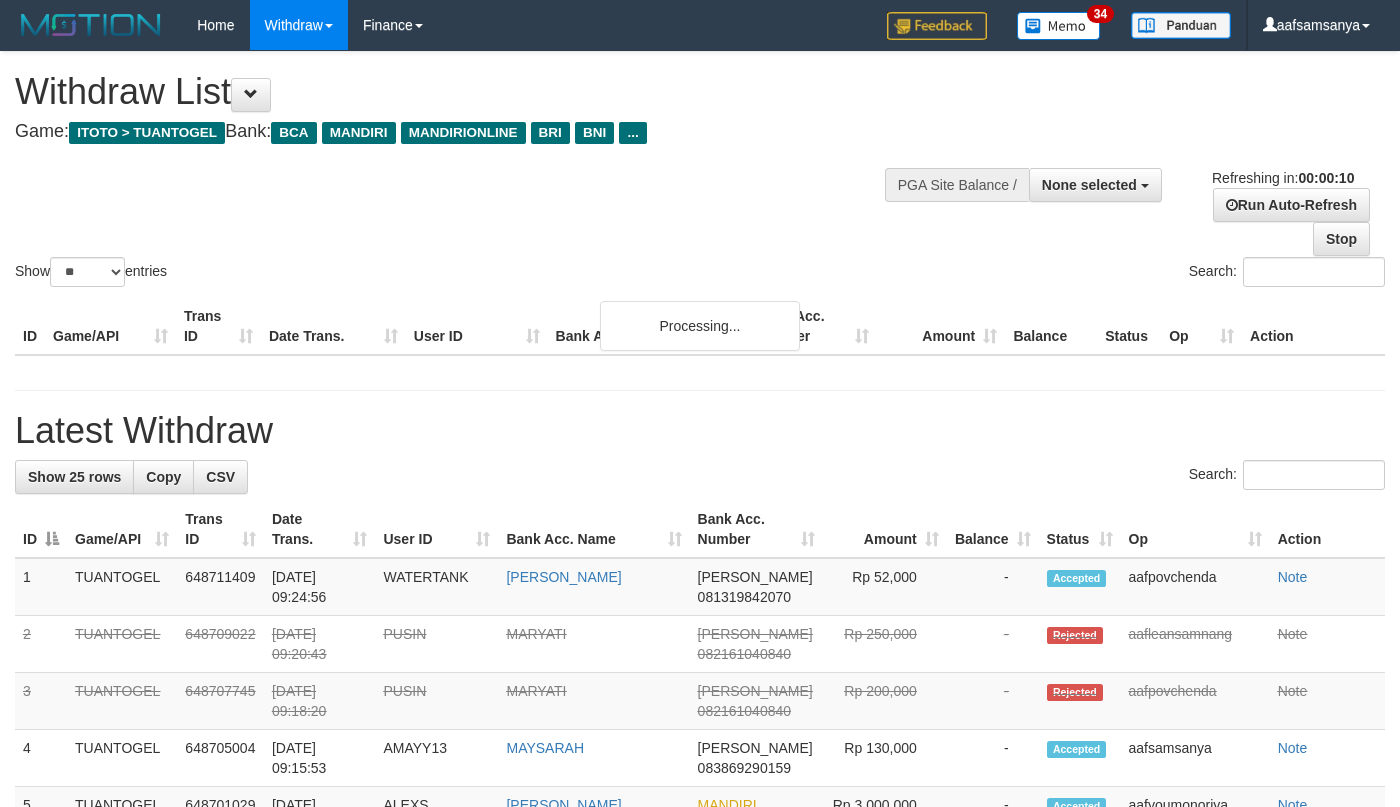 select 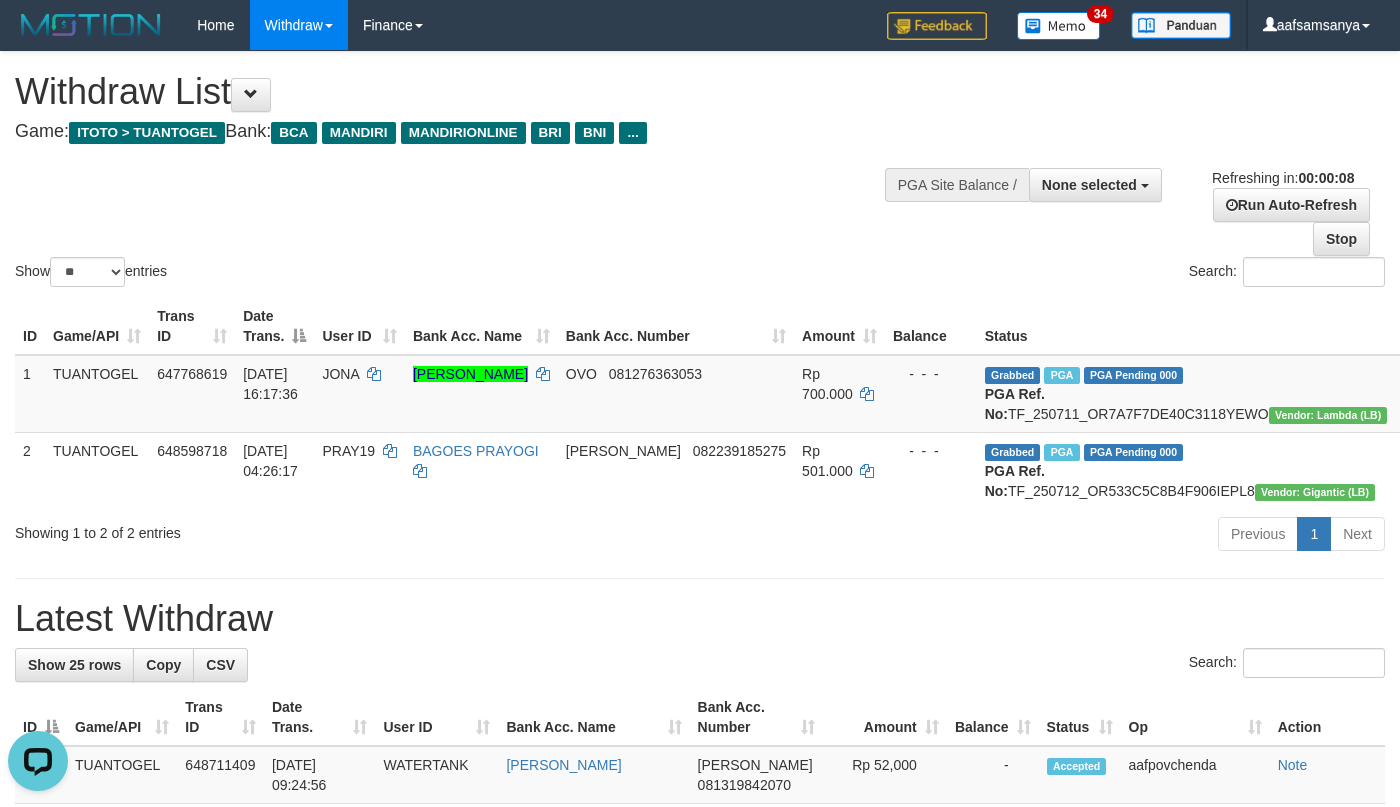 scroll, scrollTop: 0, scrollLeft: 0, axis: both 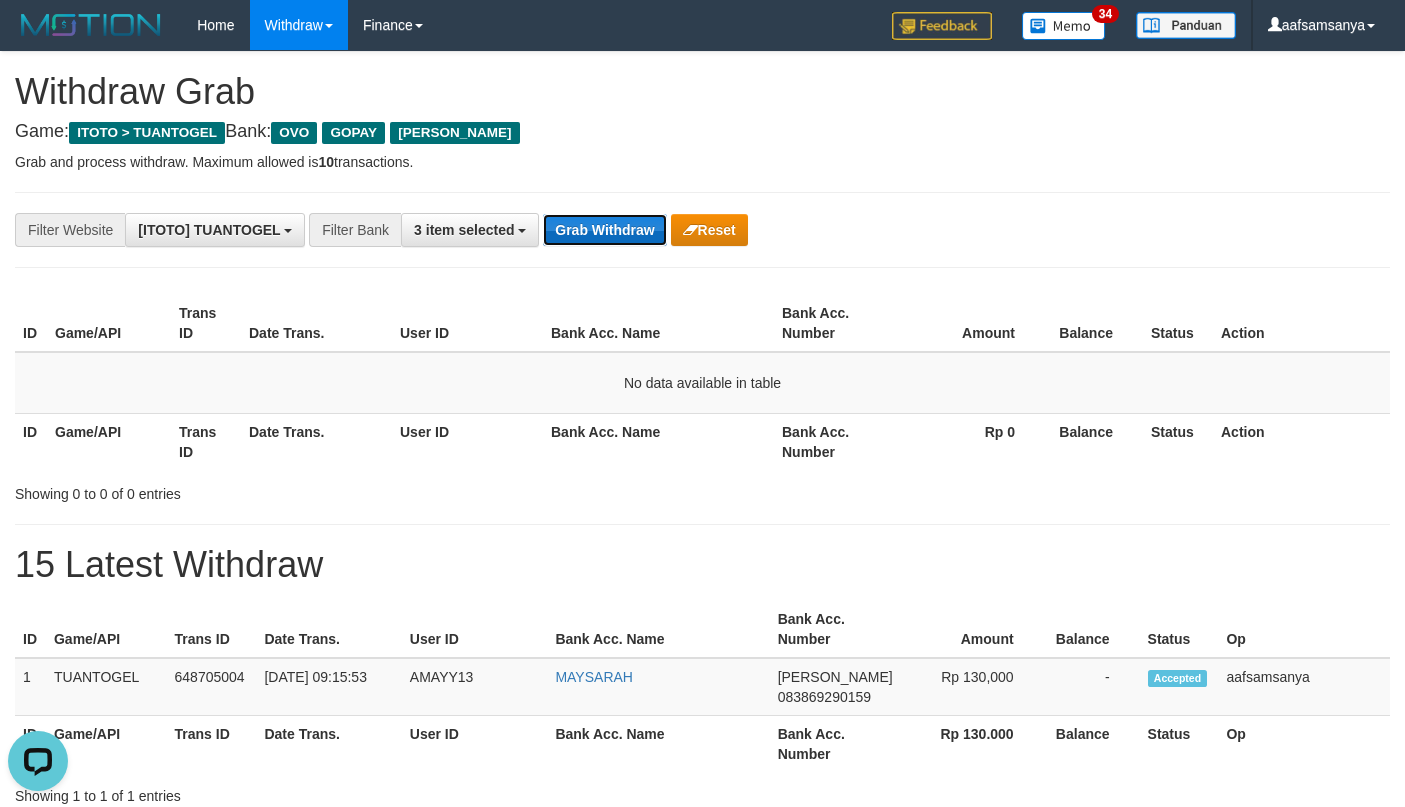 drag, startPoint x: 0, startPoint y: 0, endPoint x: 612, endPoint y: 236, distance: 655.9268 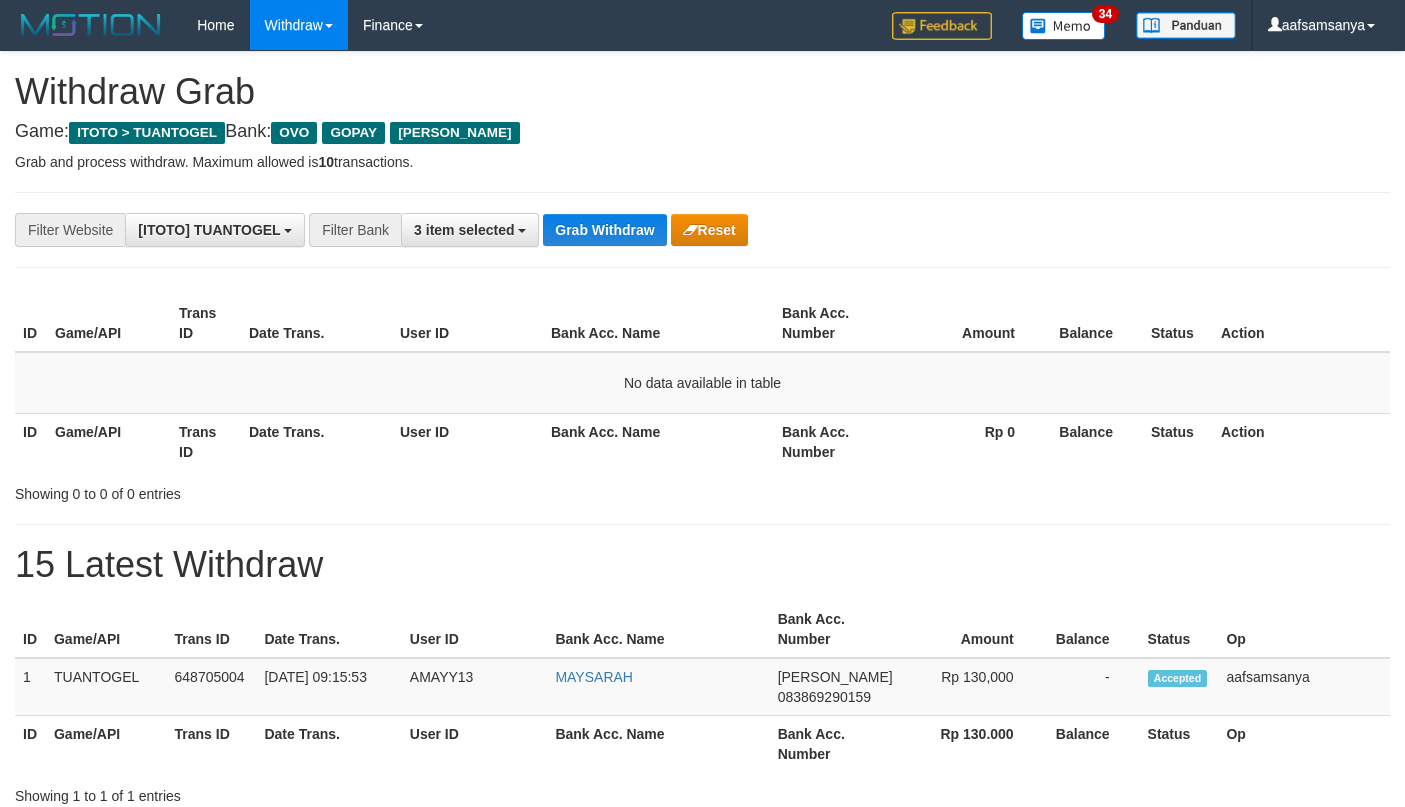 scroll, scrollTop: 0, scrollLeft: 0, axis: both 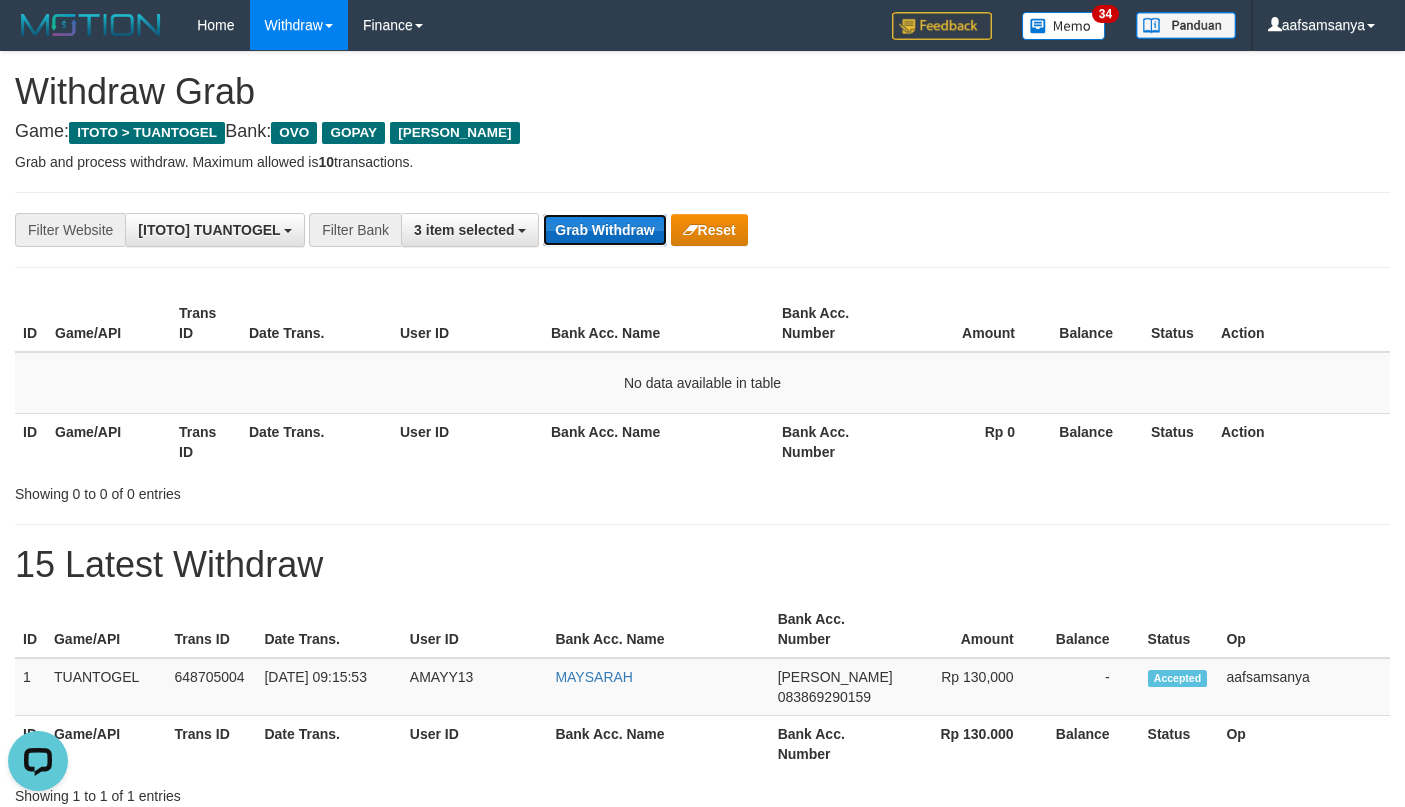 click on "Grab Withdraw" at bounding box center [604, 230] 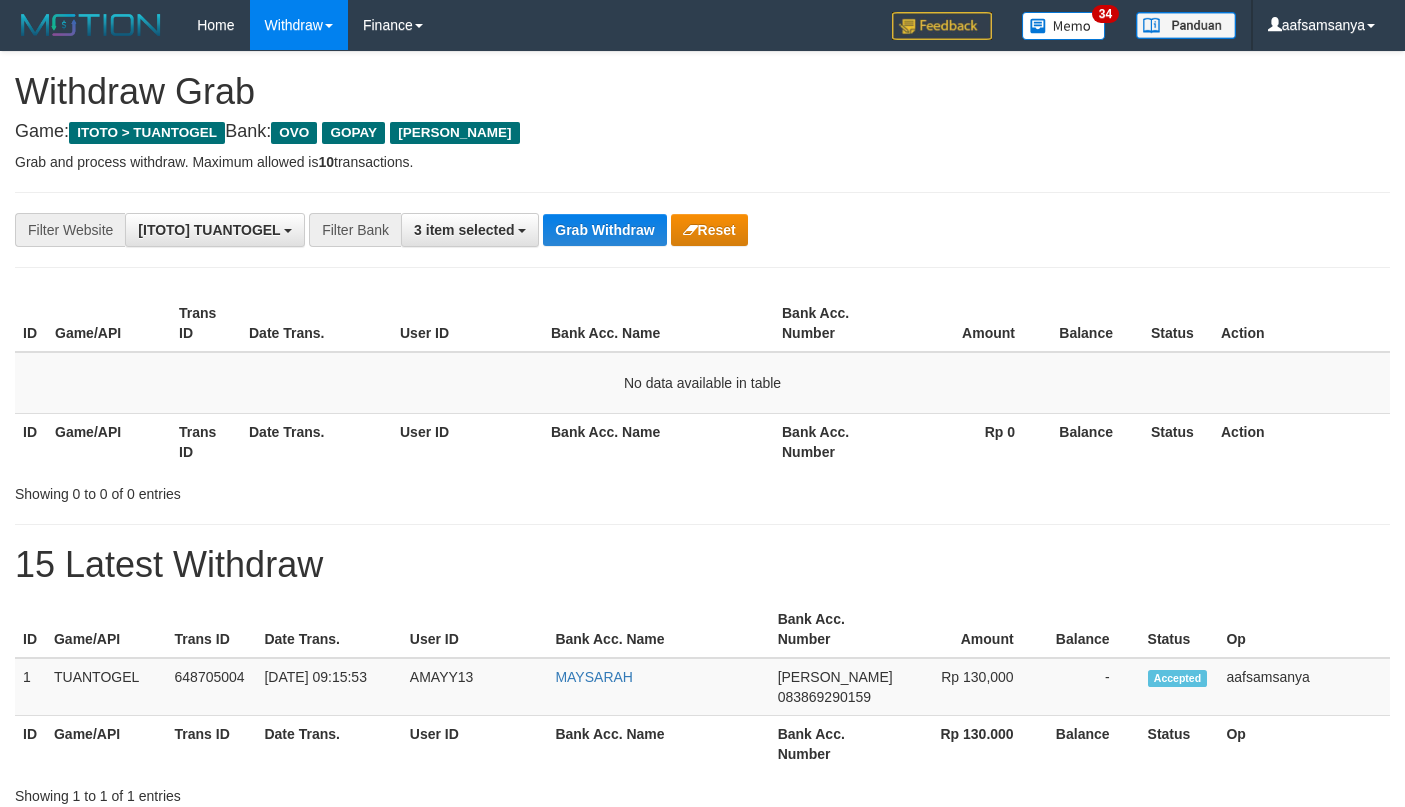 scroll, scrollTop: 0, scrollLeft: 0, axis: both 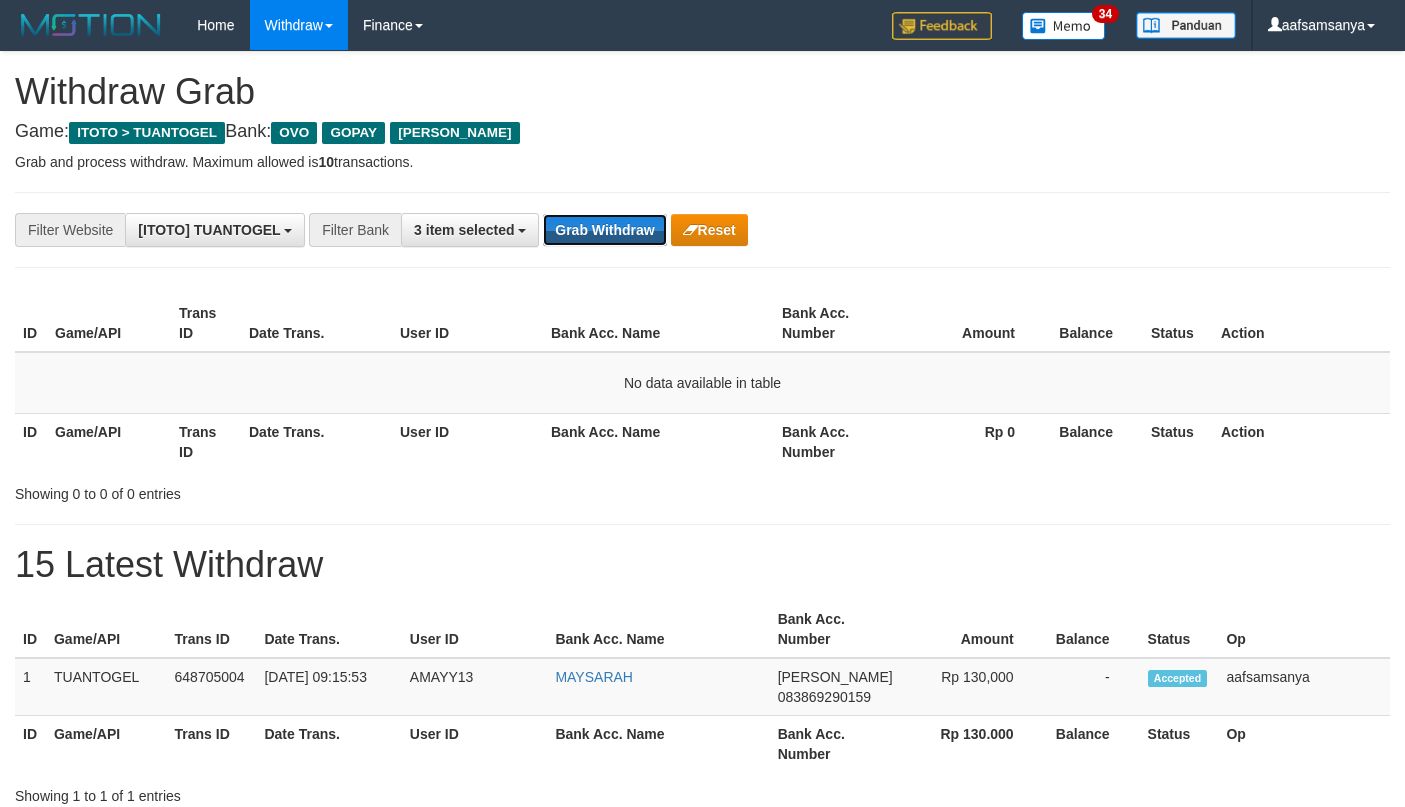 click on "Grab Withdraw" at bounding box center (604, 230) 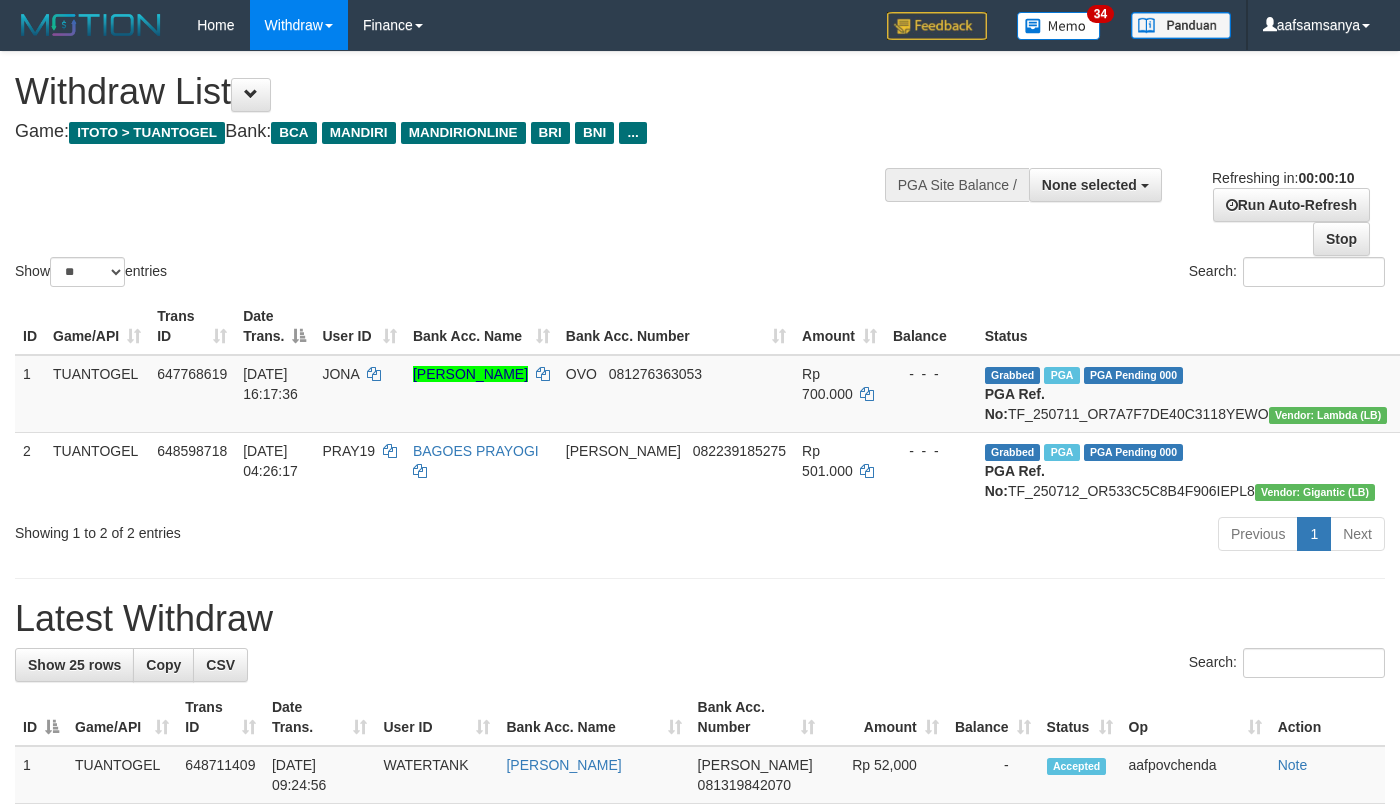 select 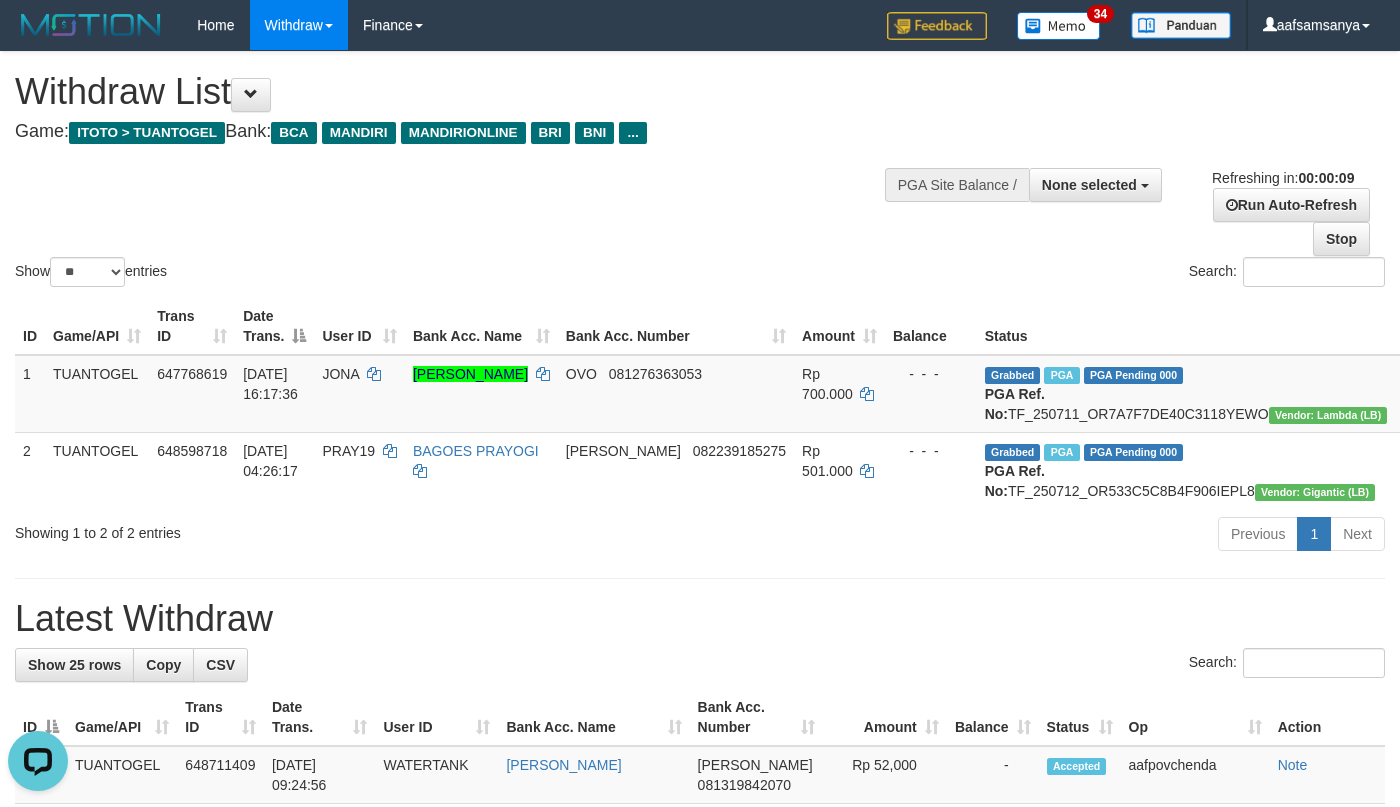 scroll, scrollTop: 0, scrollLeft: 0, axis: both 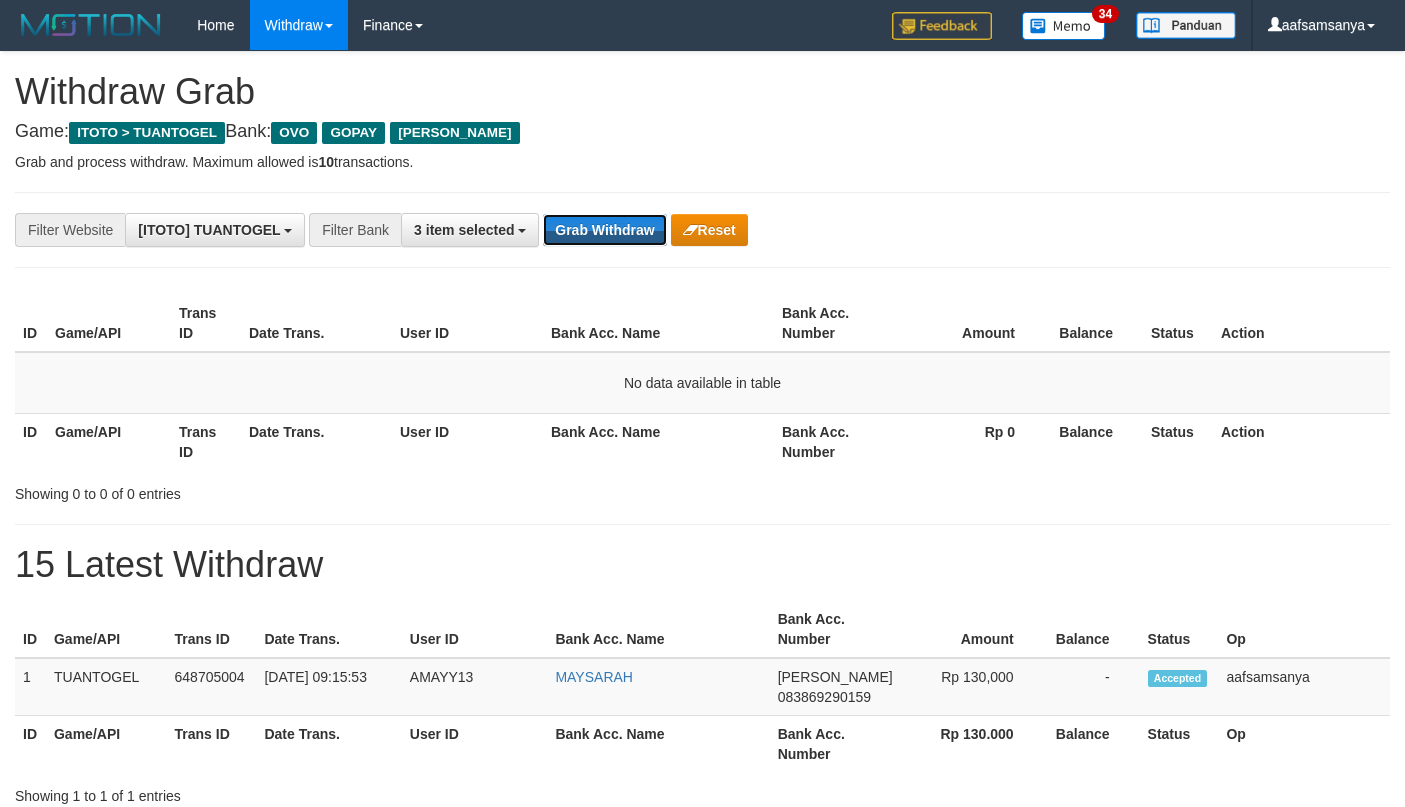 click on "Grab Withdraw" at bounding box center [604, 230] 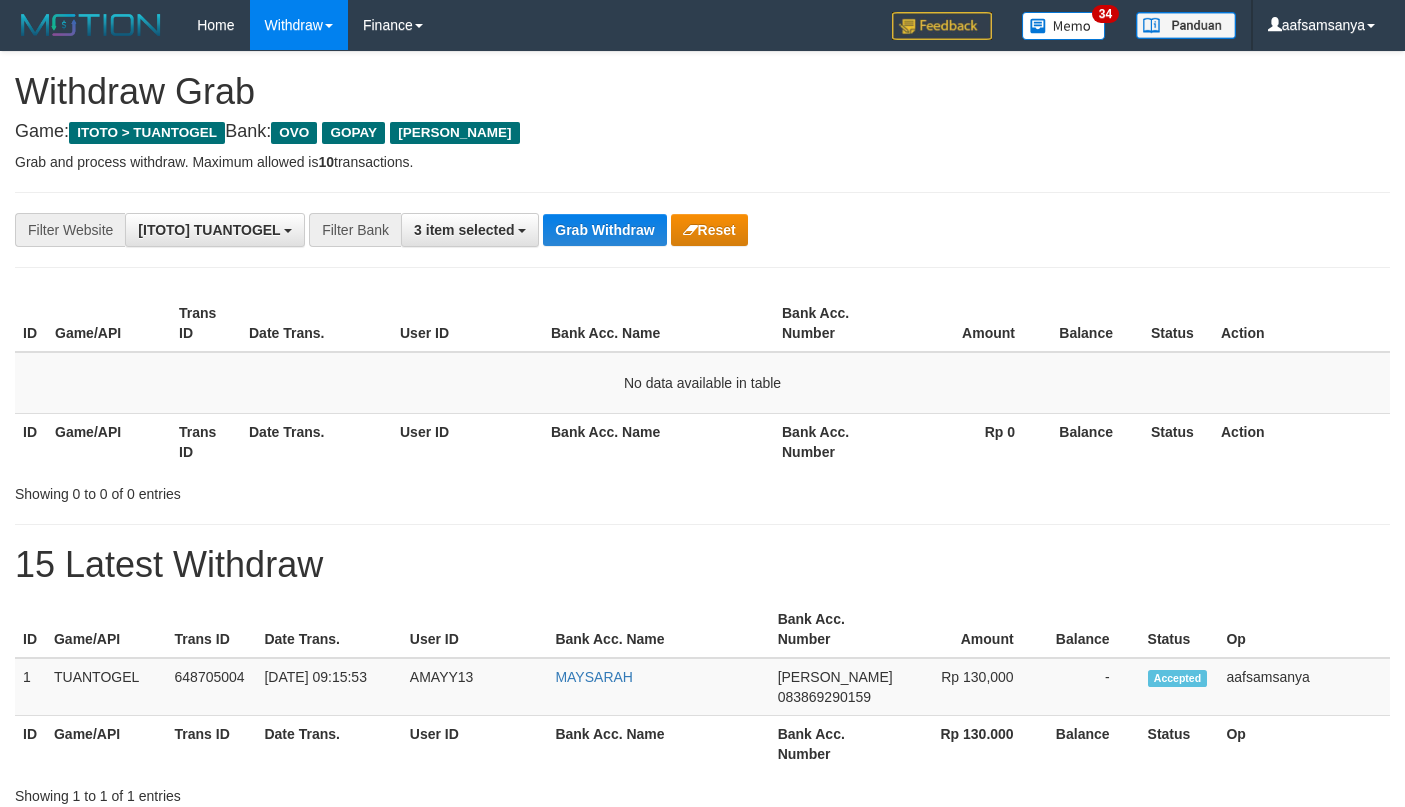 scroll, scrollTop: 0, scrollLeft: 0, axis: both 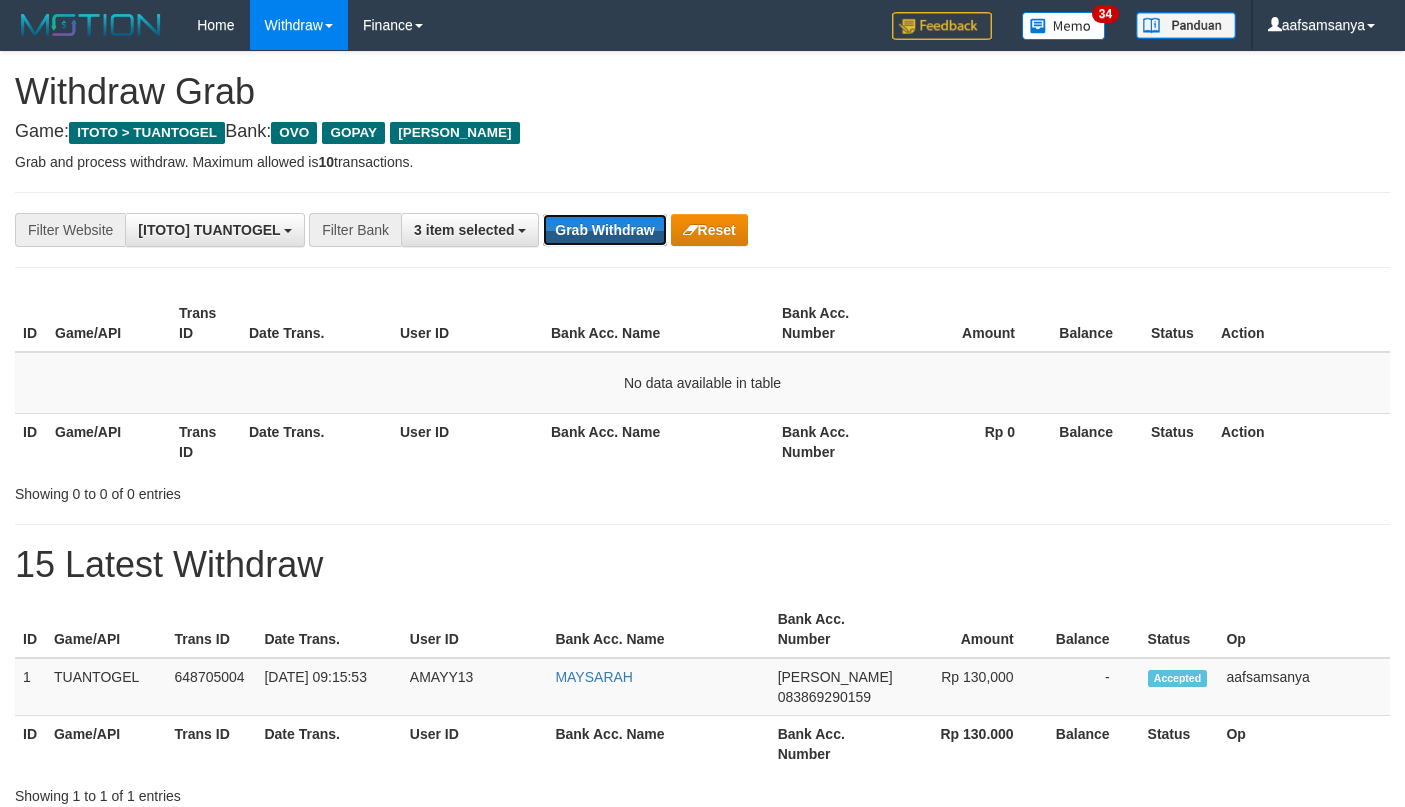 click on "Grab Withdraw" at bounding box center [604, 230] 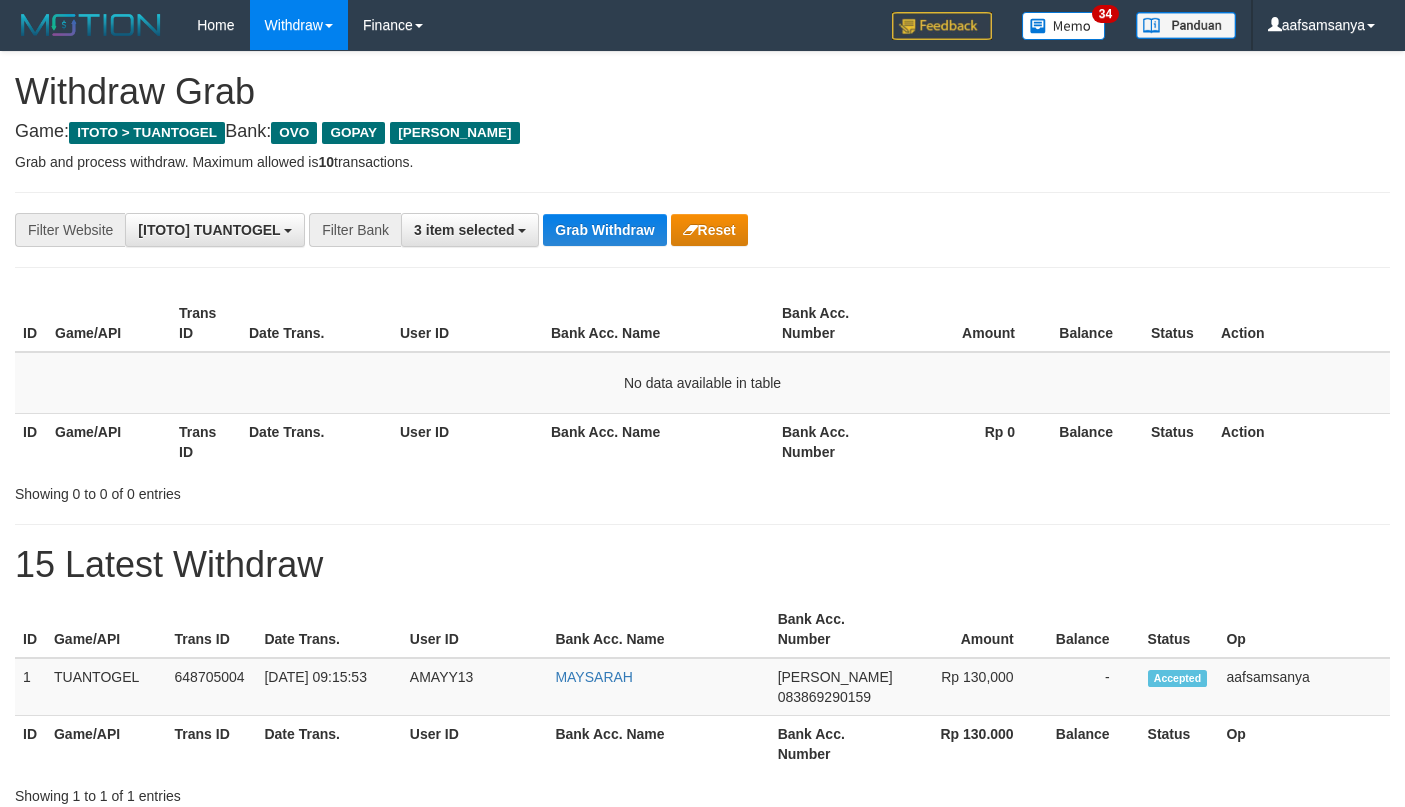 scroll, scrollTop: 0, scrollLeft: 0, axis: both 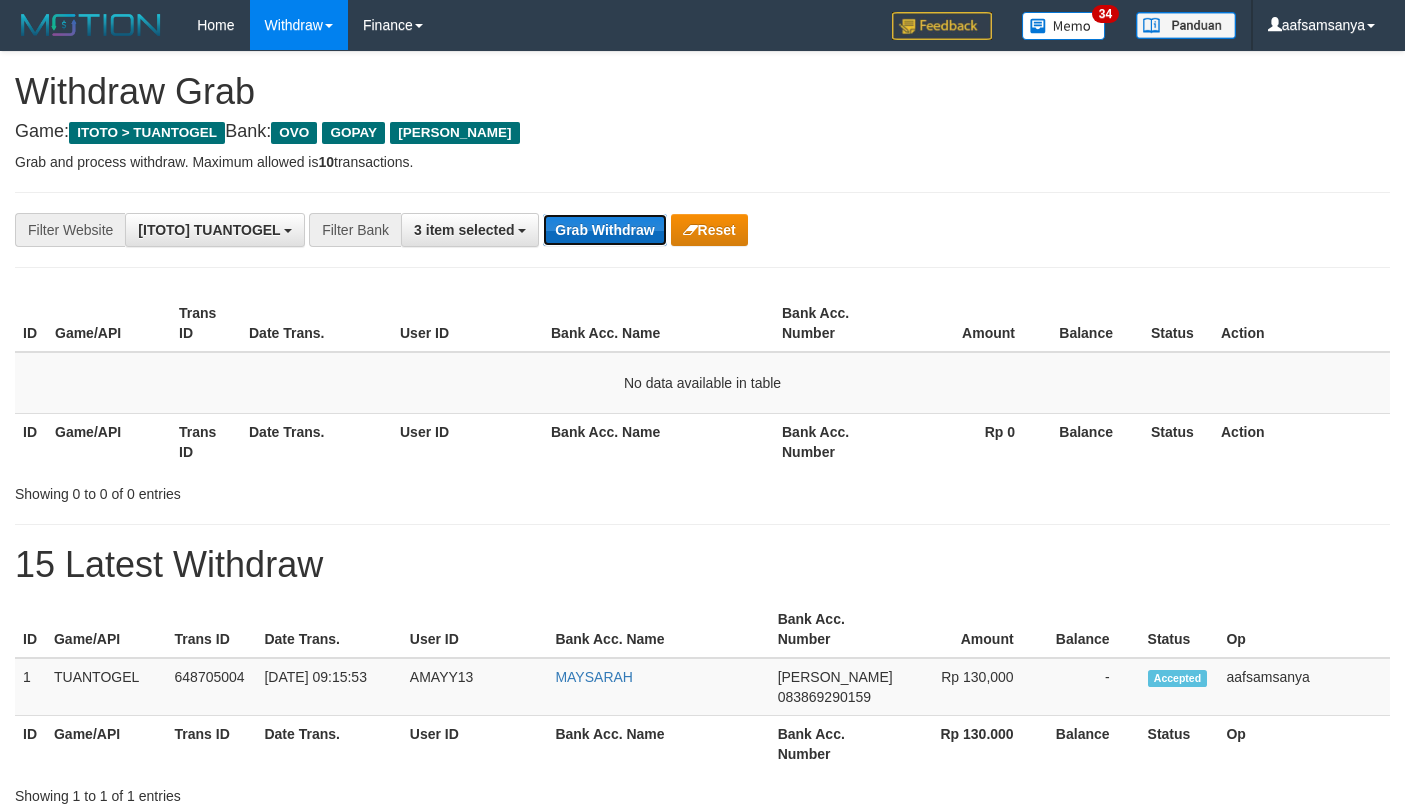 click on "Grab Withdraw" at bounding box center [604, 230] 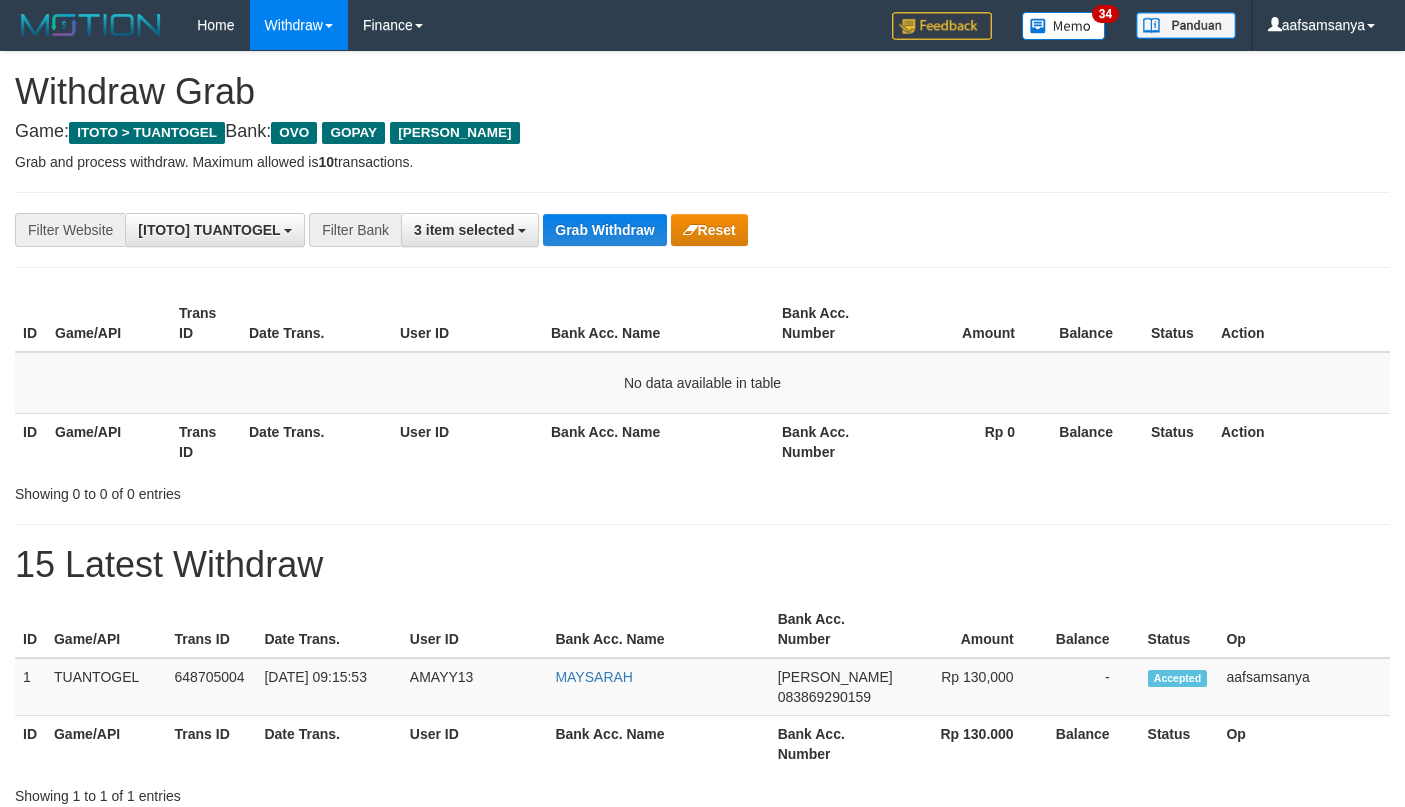 scroll, scrollTop: 0, scrollLeft: 0, axis: both 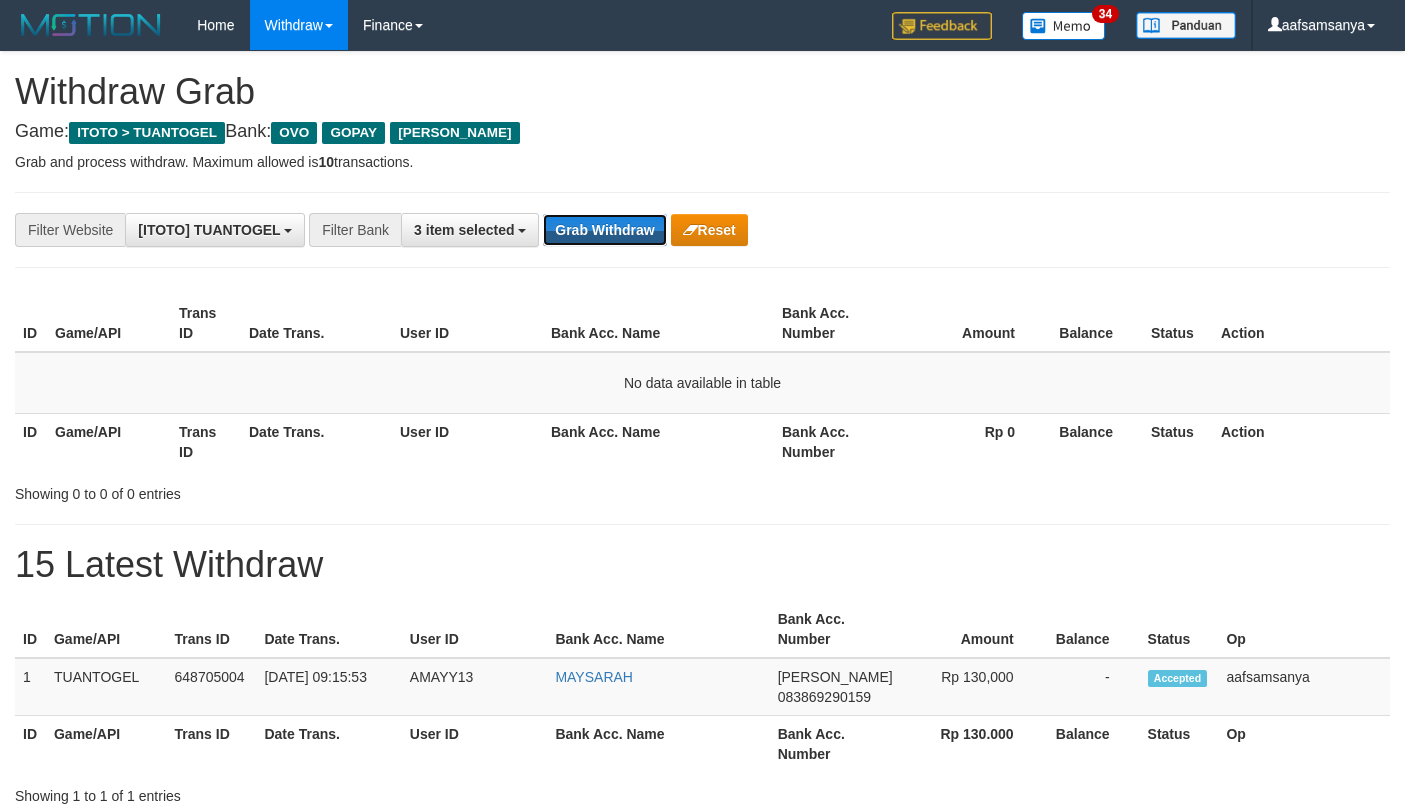 click on "Grab Withdraw" at bounding box center (604, 230) 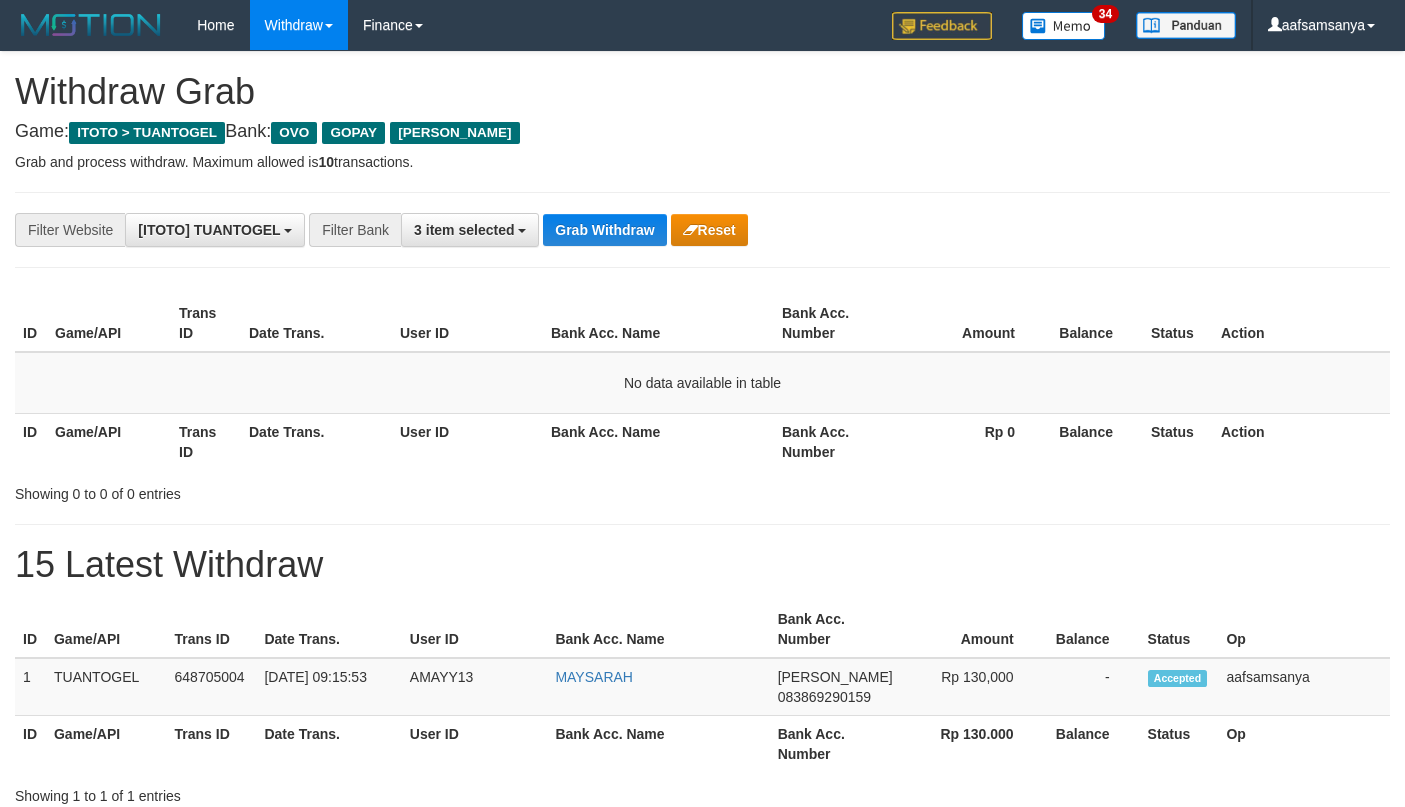 scroll, scrollTop: 0, scrollLeft: 0, axis: both 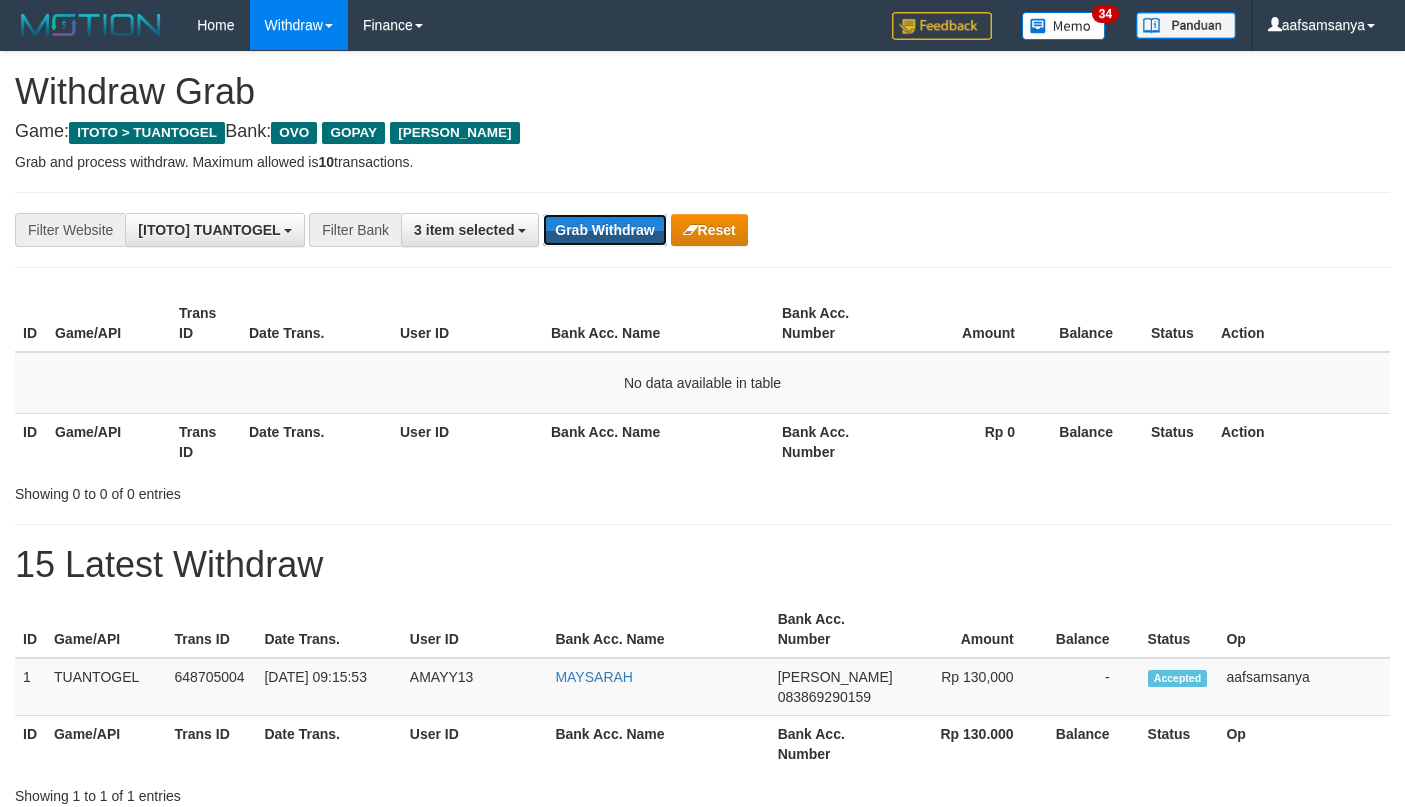 click on "Grab Withdraw" at bounding box center [604, 230] 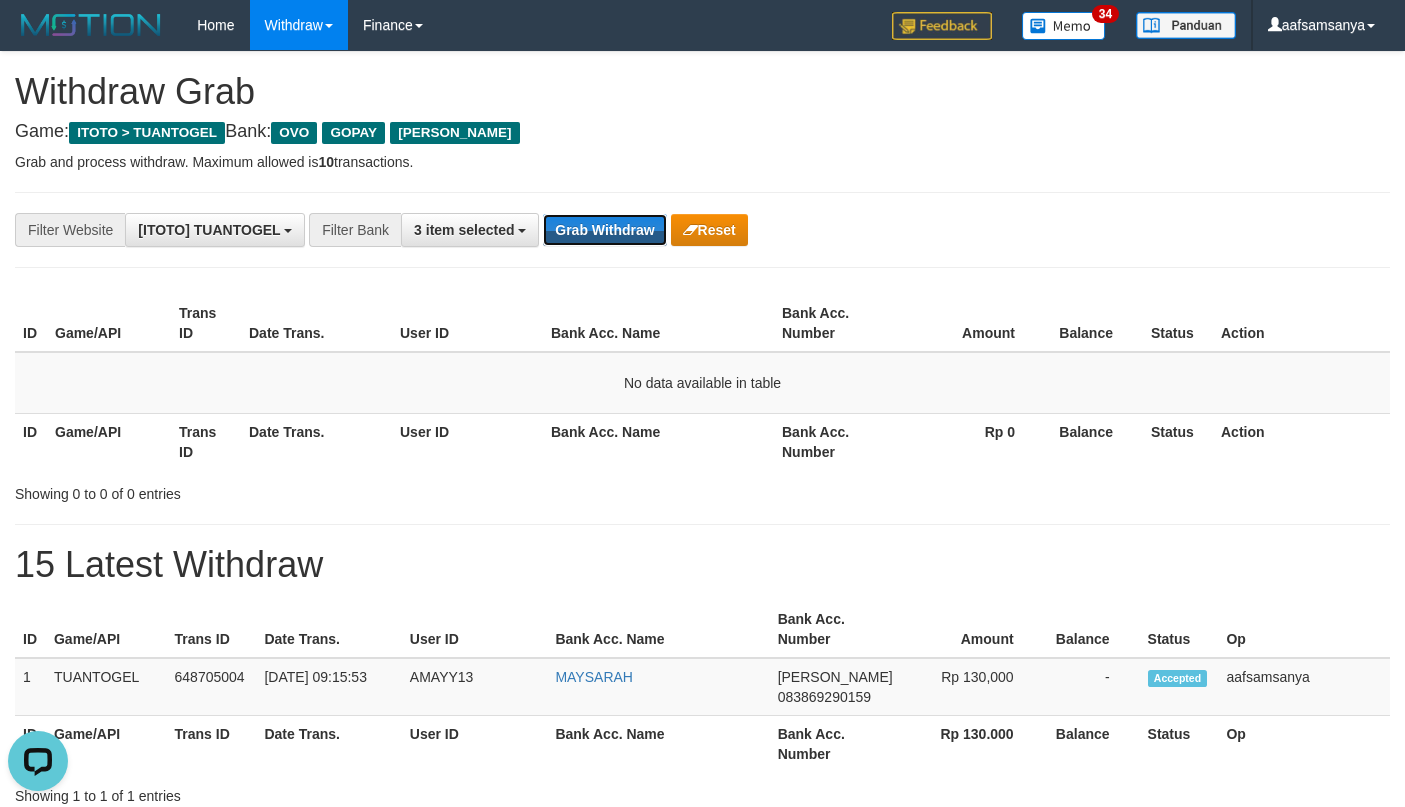 scroll, scrollTop: 0, scrollLeft: 0, axis: both 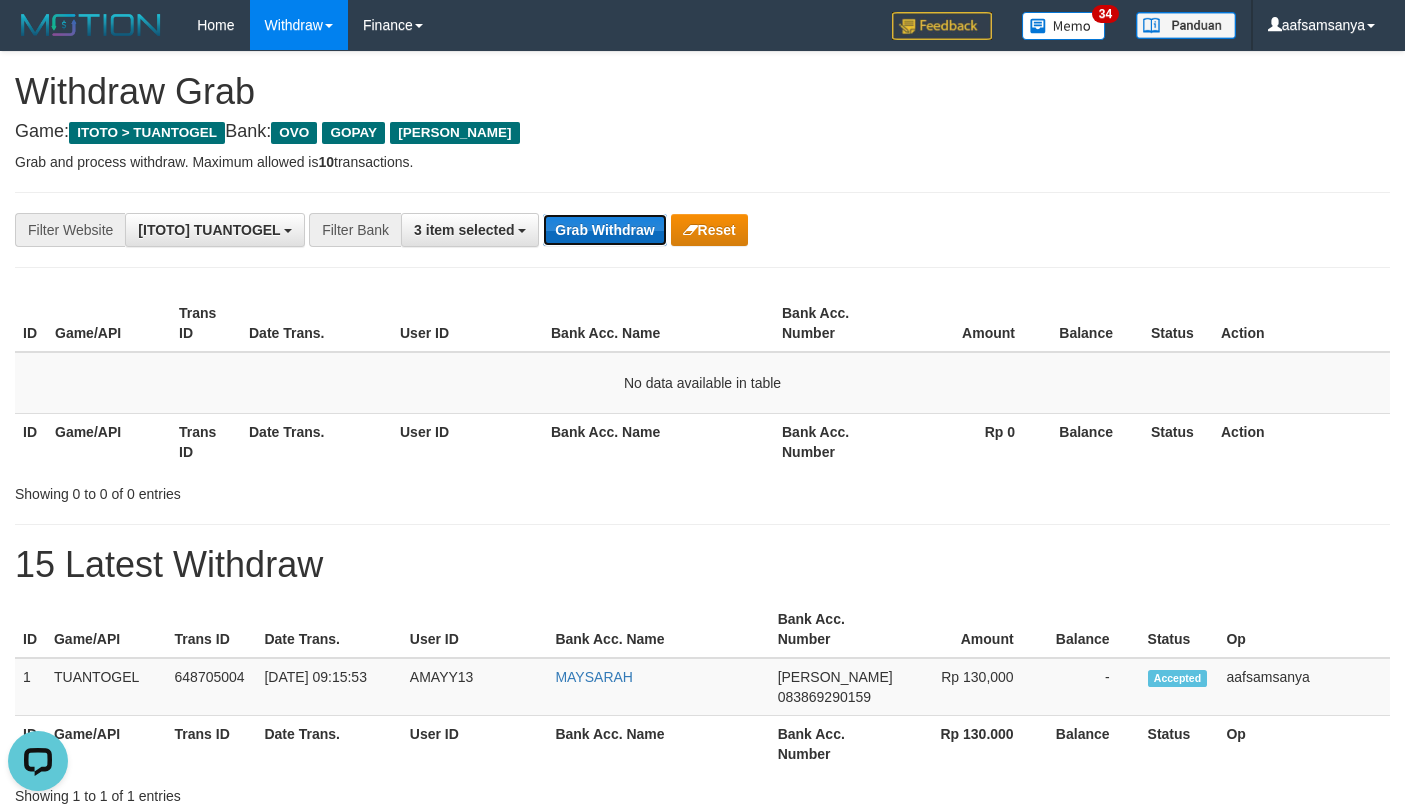 click on "Grab Withdraw" at bounding box center [604, 230] 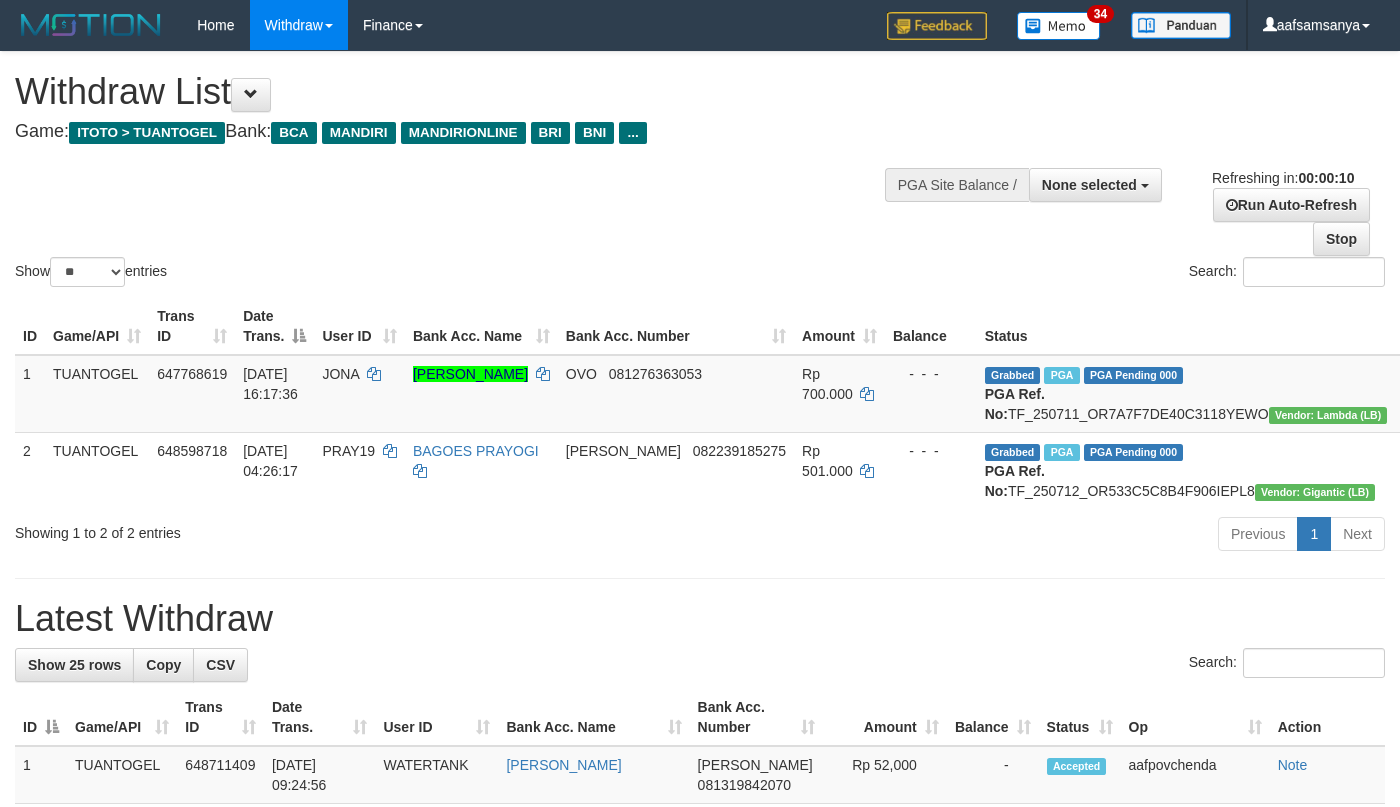 select 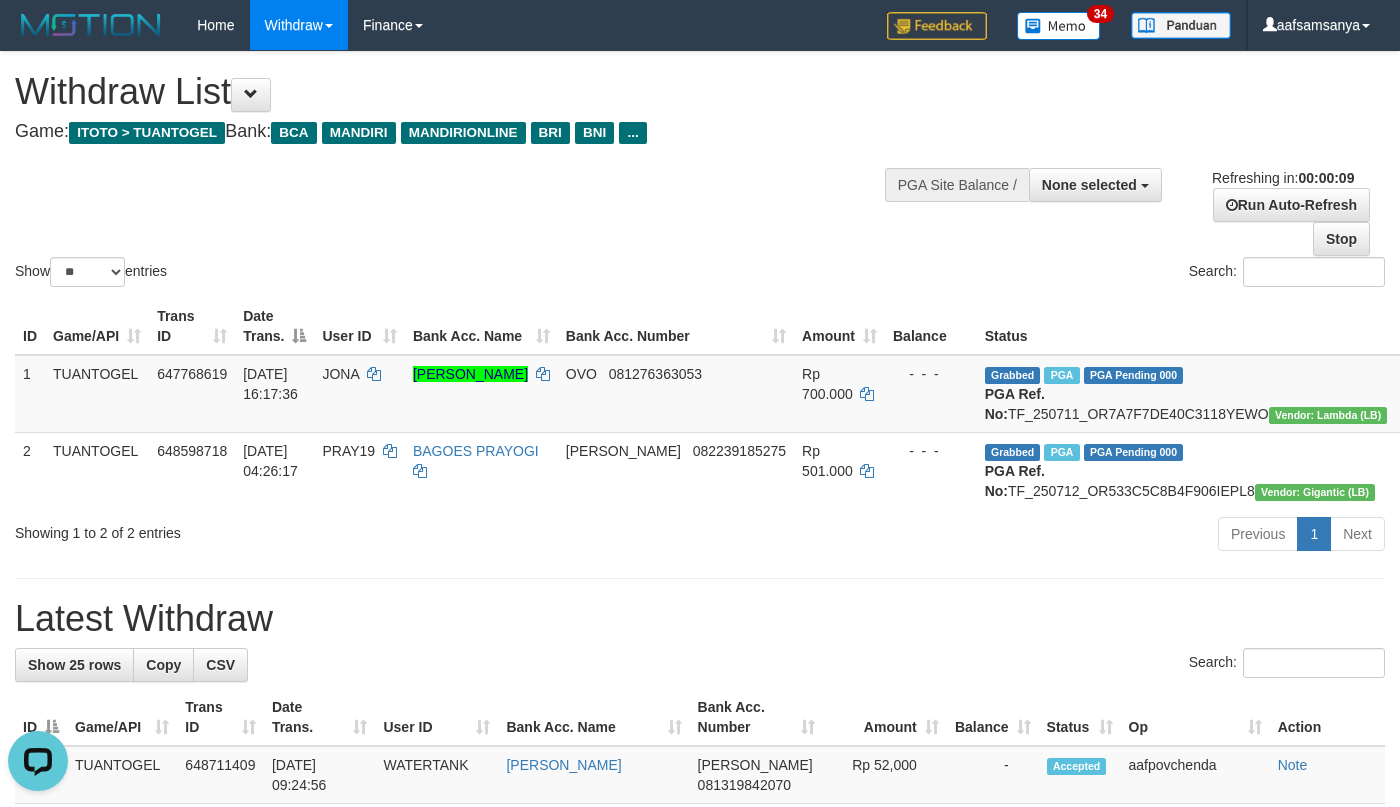 scroll, scrollTop: 0, scrollLeft: 0, axis: both 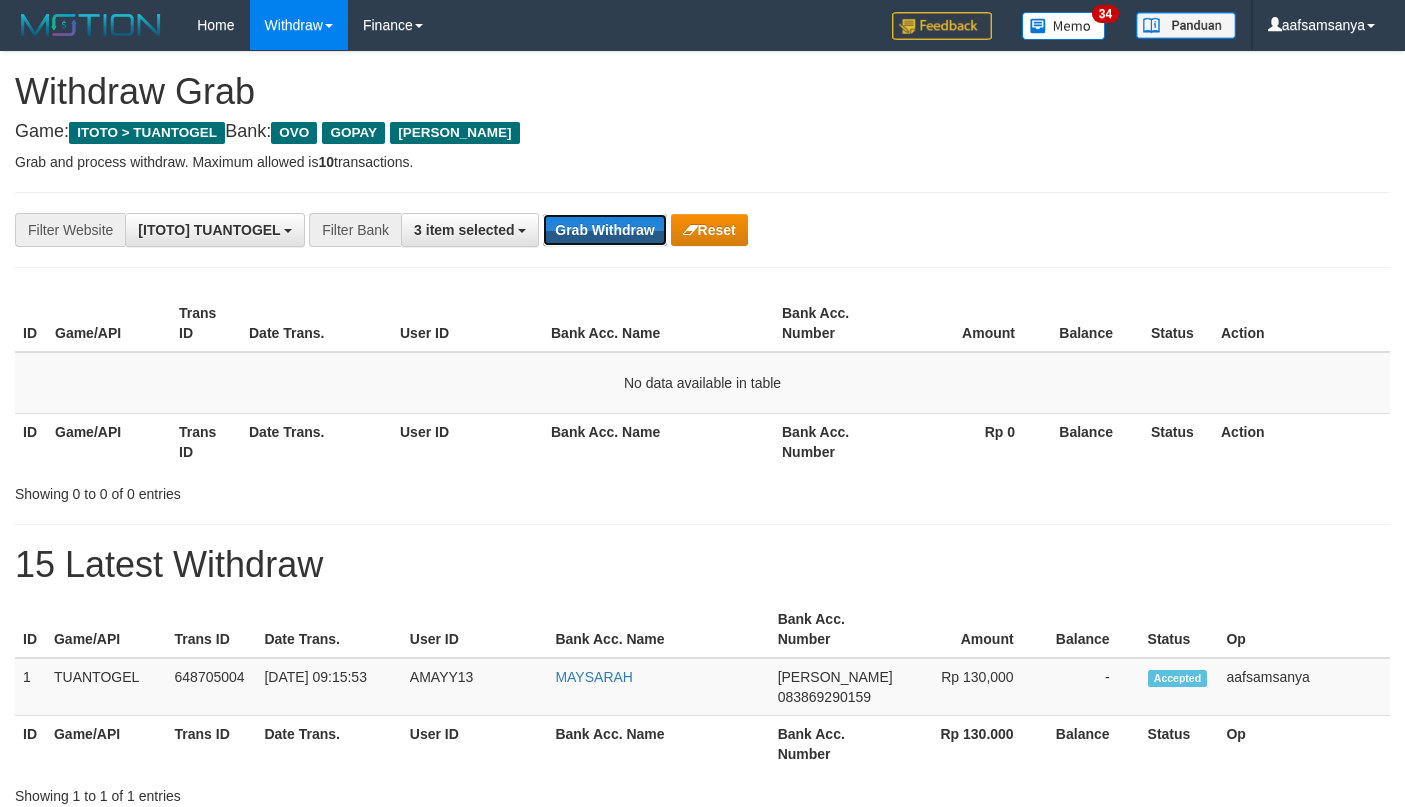 click on "Grab Withdraw" at bounding box center [604, 230] 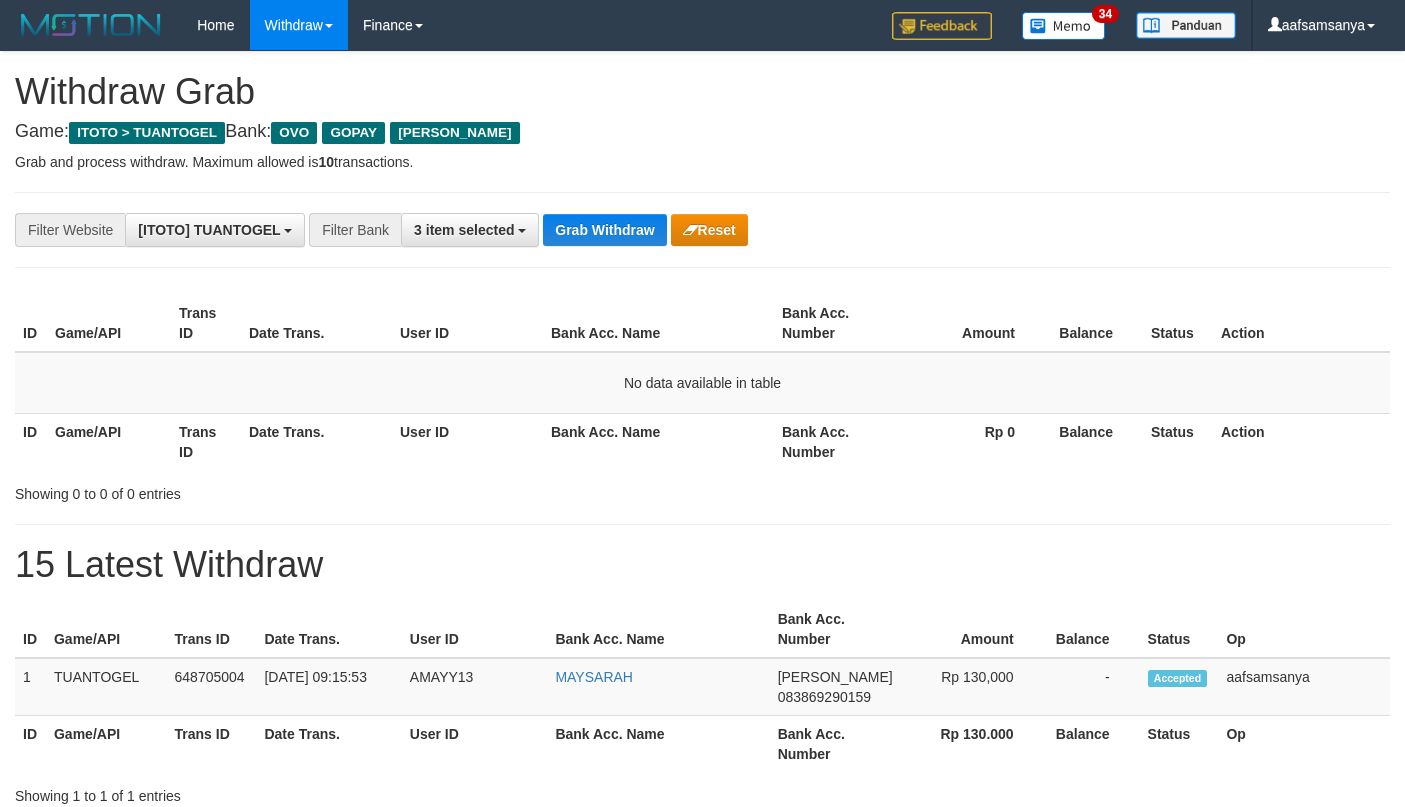 scroll, scrollTop: 0, scrollLeft: 0, axis: both 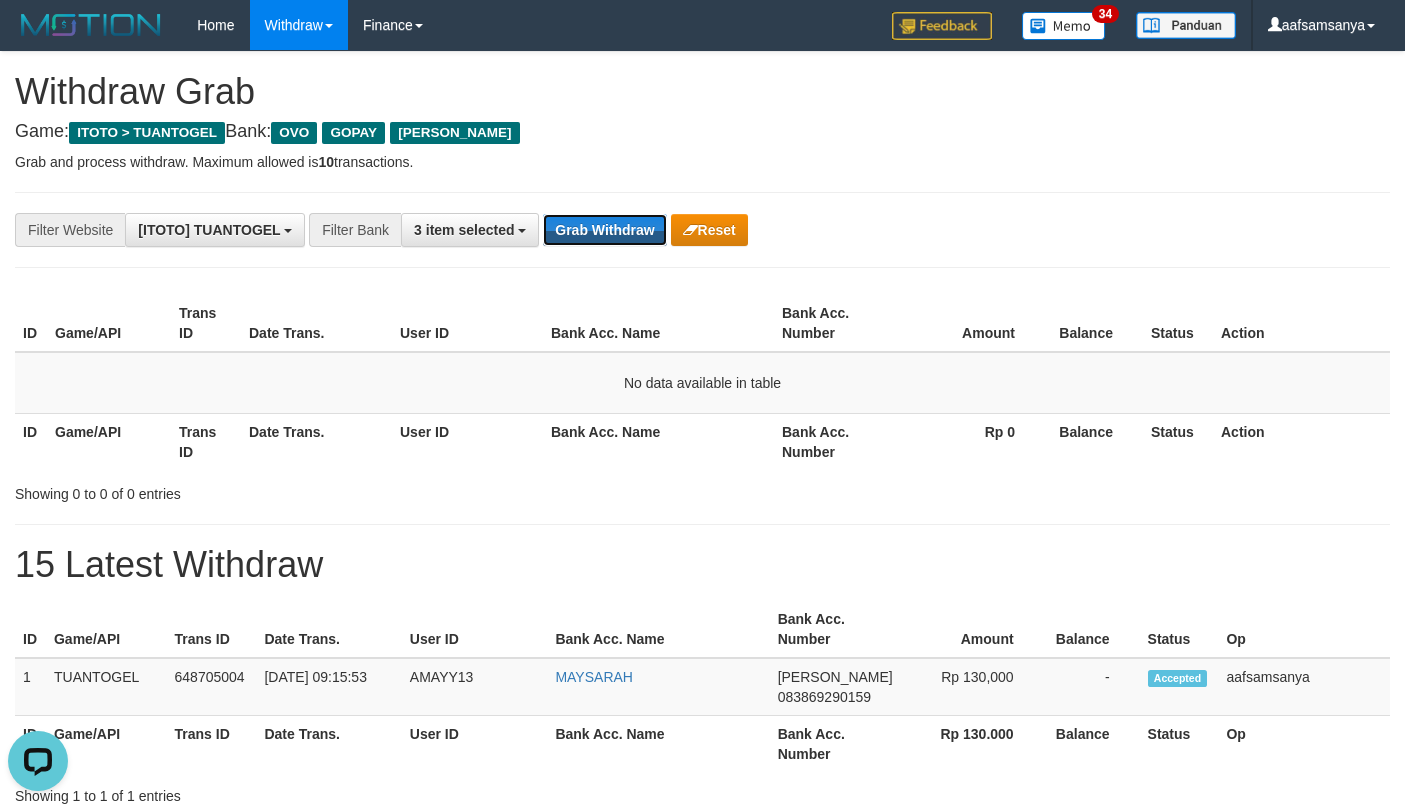click on "Grab Withdraw" at bounding box center [604, 230] 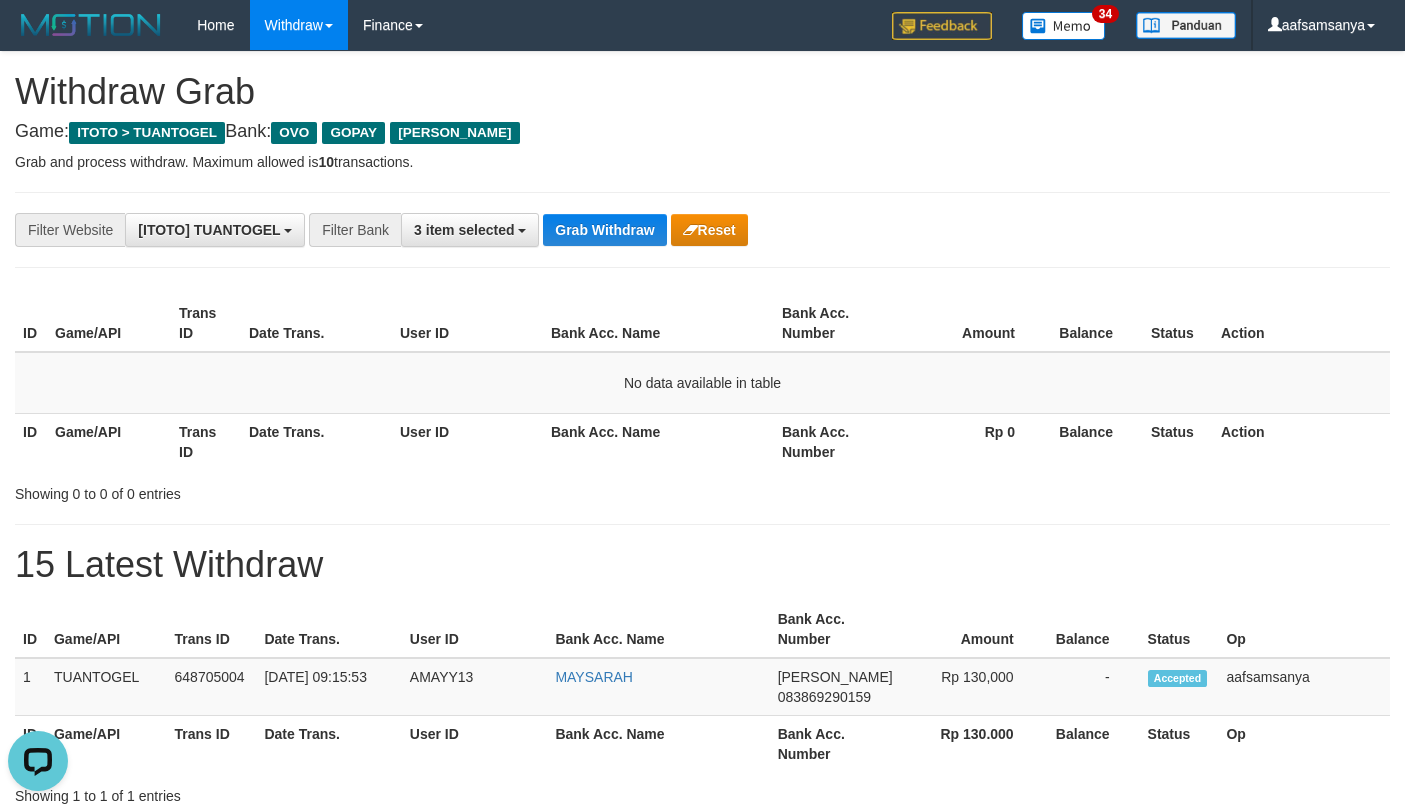 click on "**********" at bounding box center [702, 230] 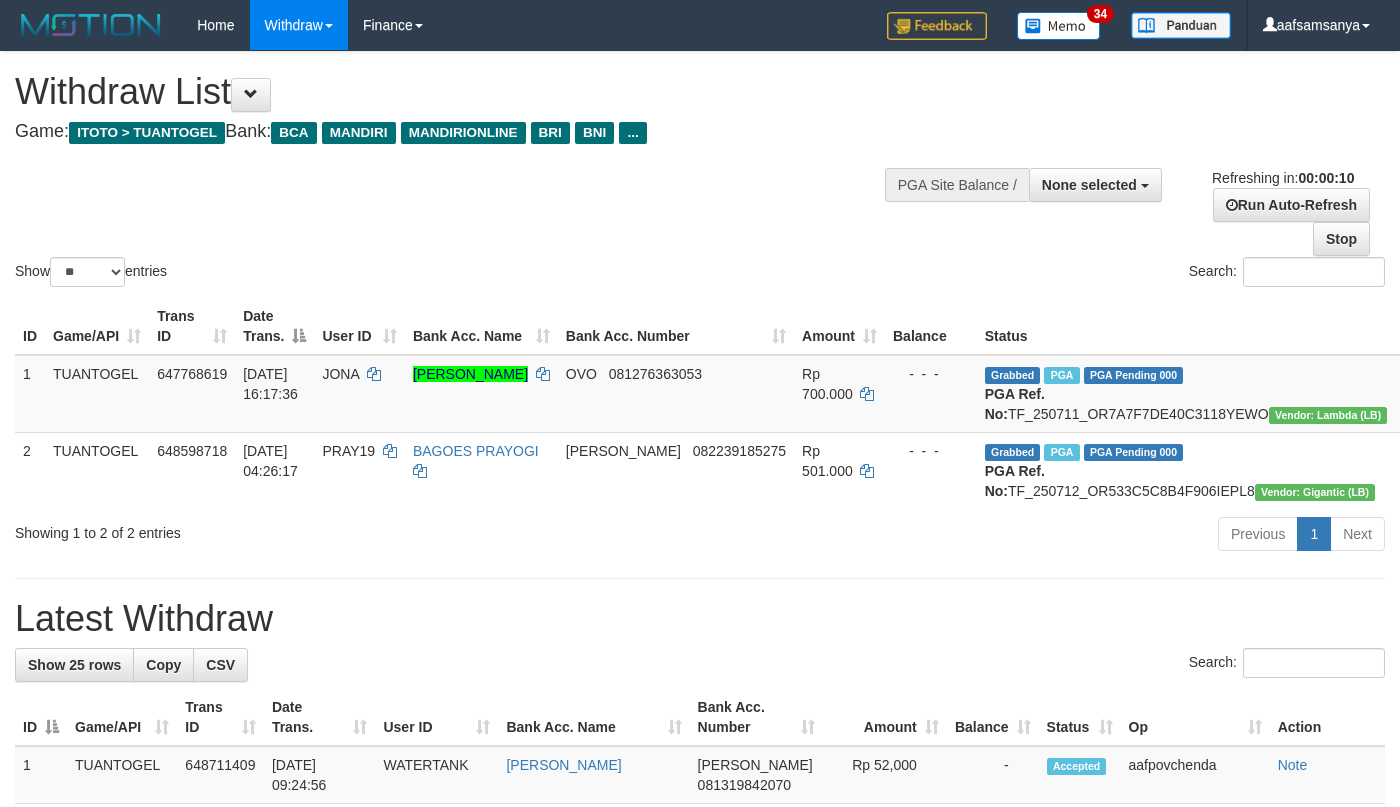 select 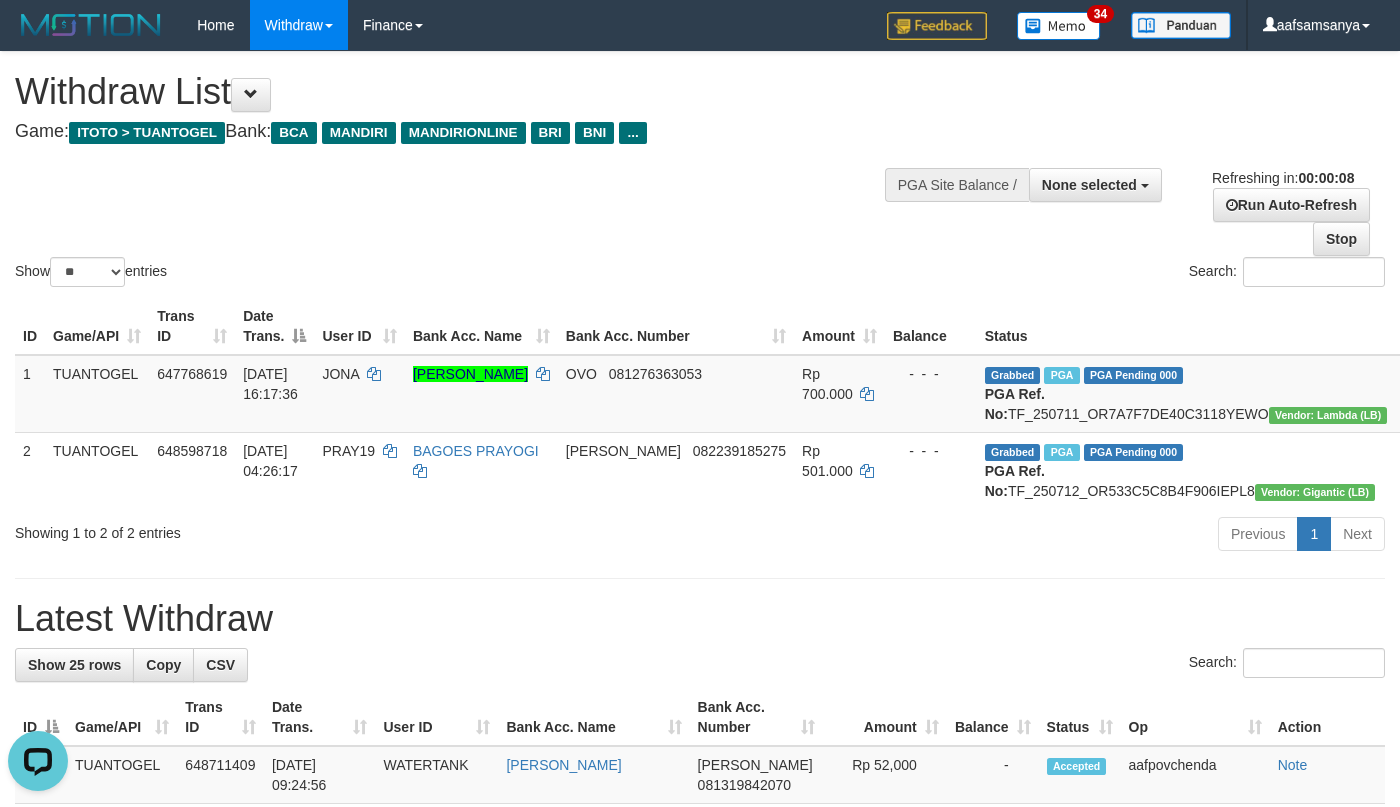 scroll, scrollTop: 0, scrollLeft: 0, axis: both 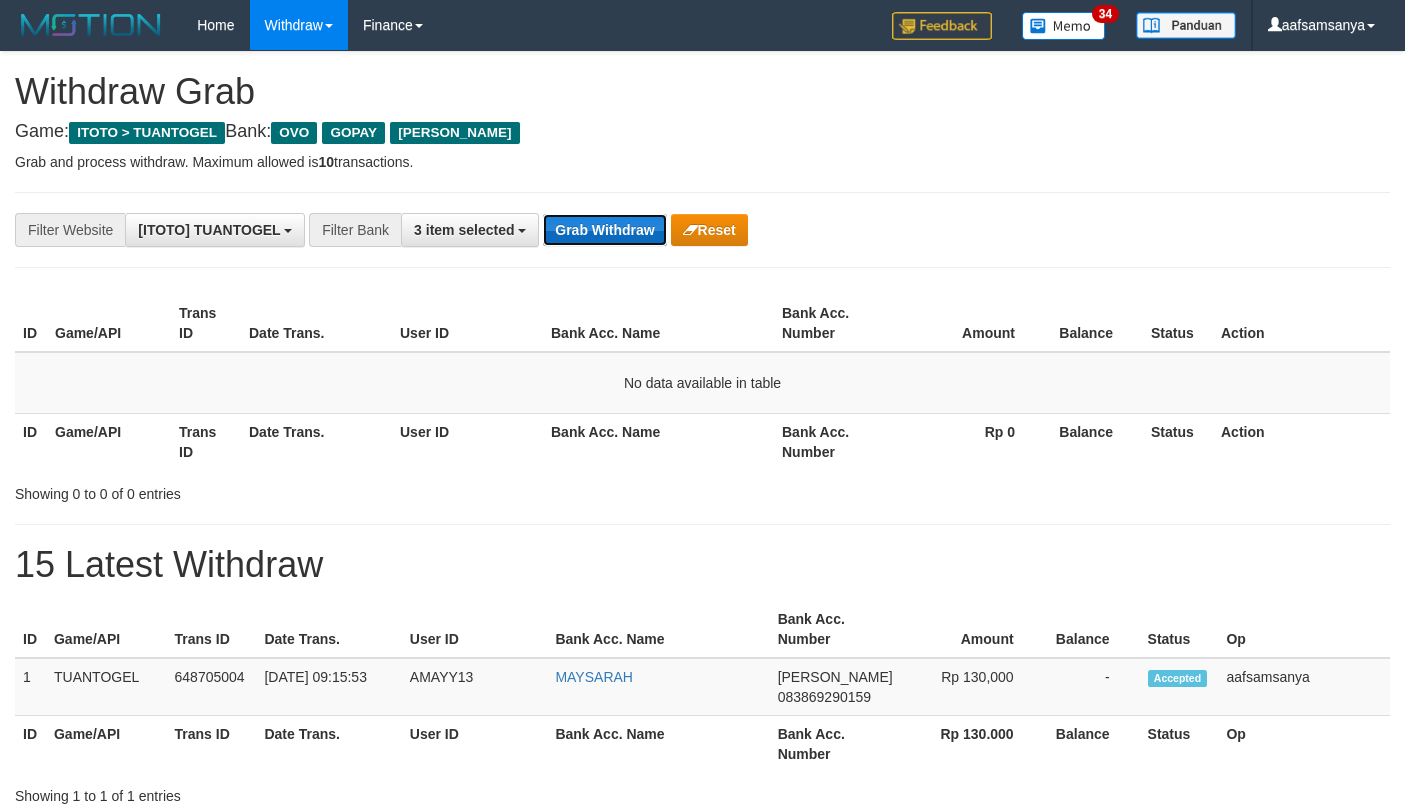 click on "Grab Withdraw" at bounding box center [604, 230] 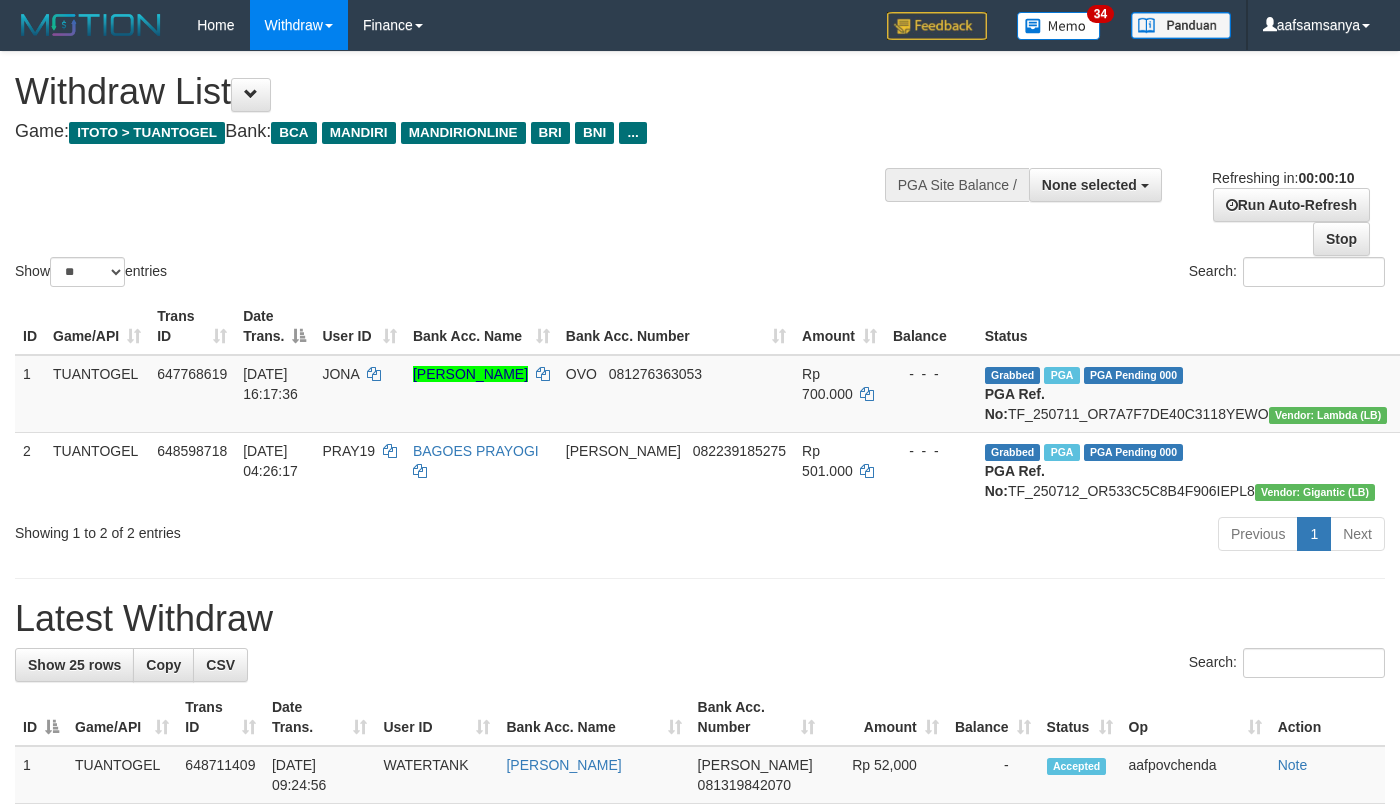 select 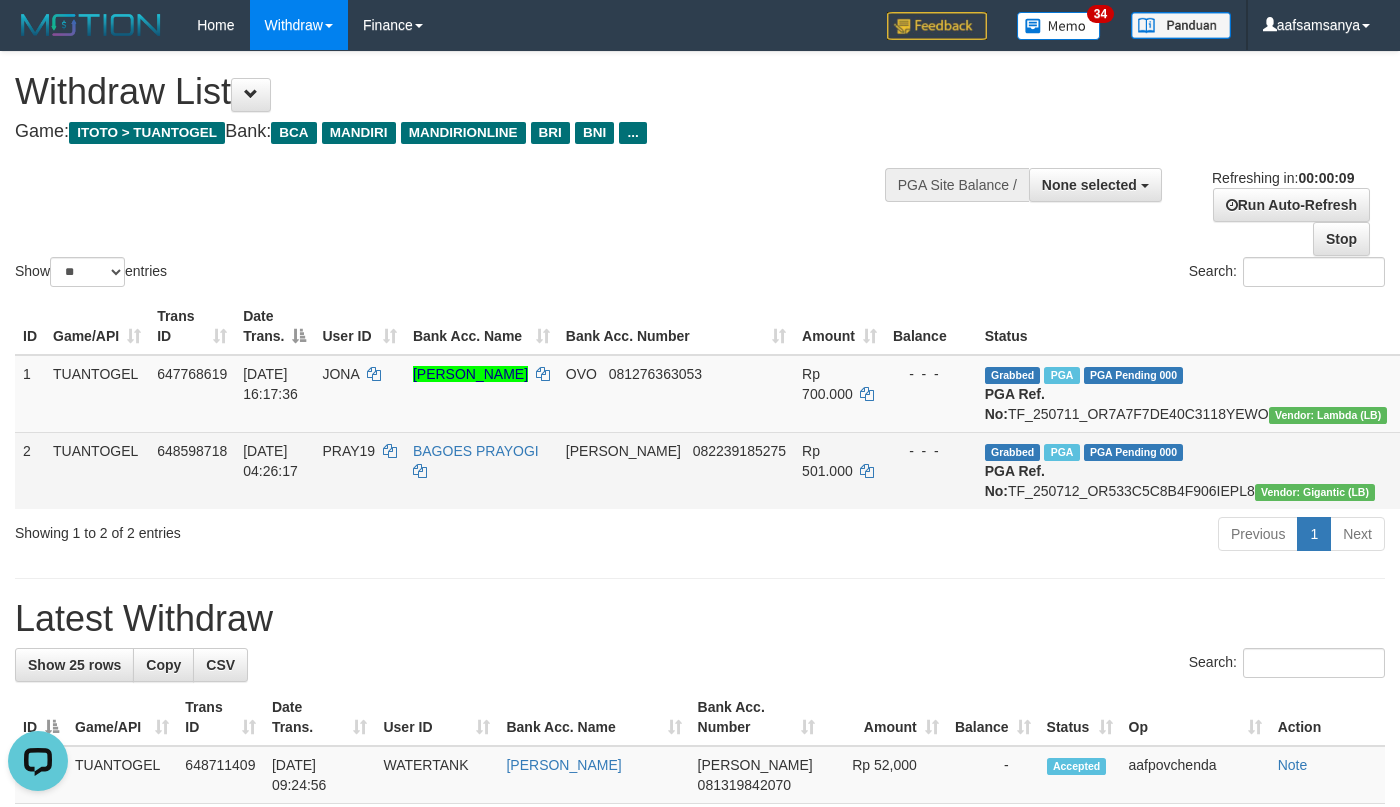 scroll, scrollTop: 0, scrollLeft: 0, axis: both 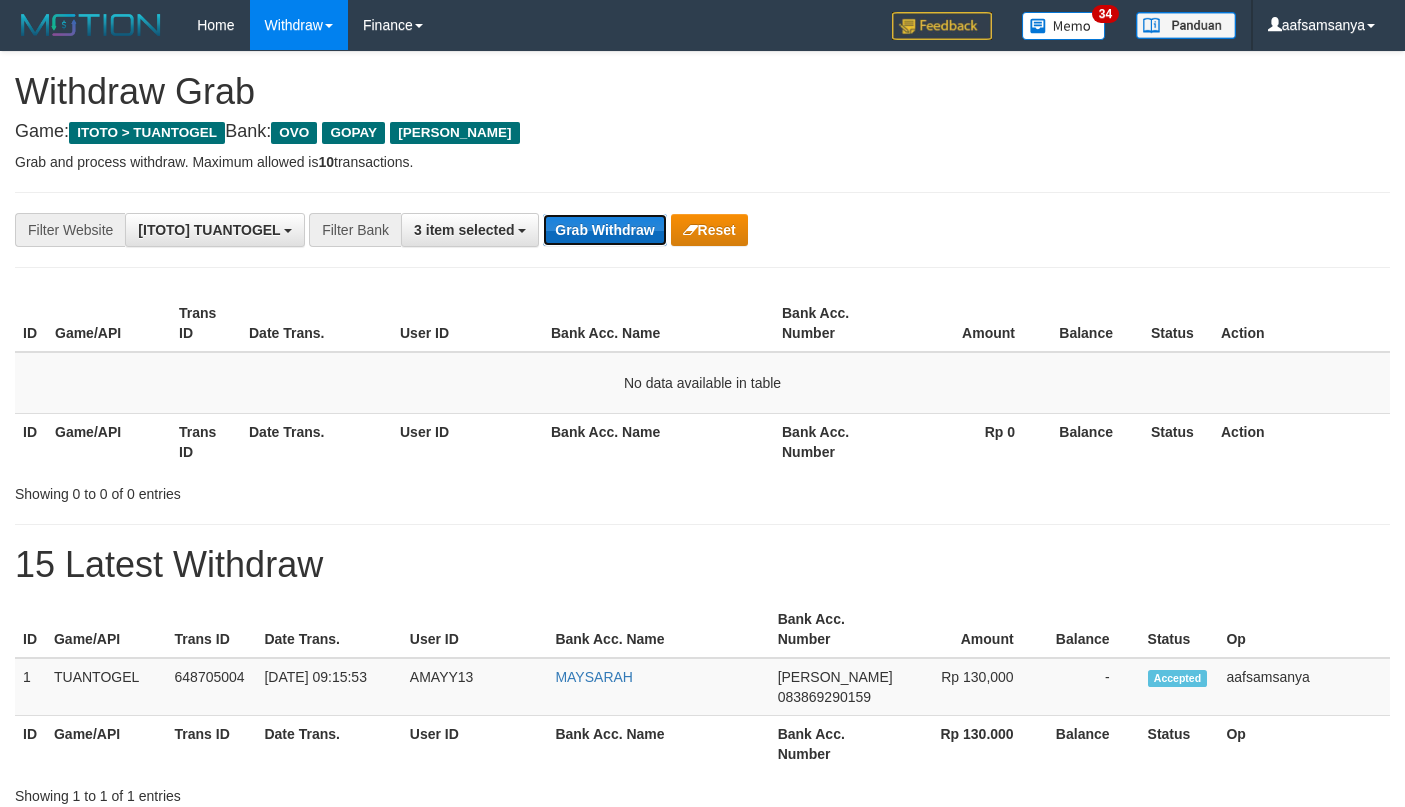 click on "Grab Withdraw" at bounding box center (604, 230) 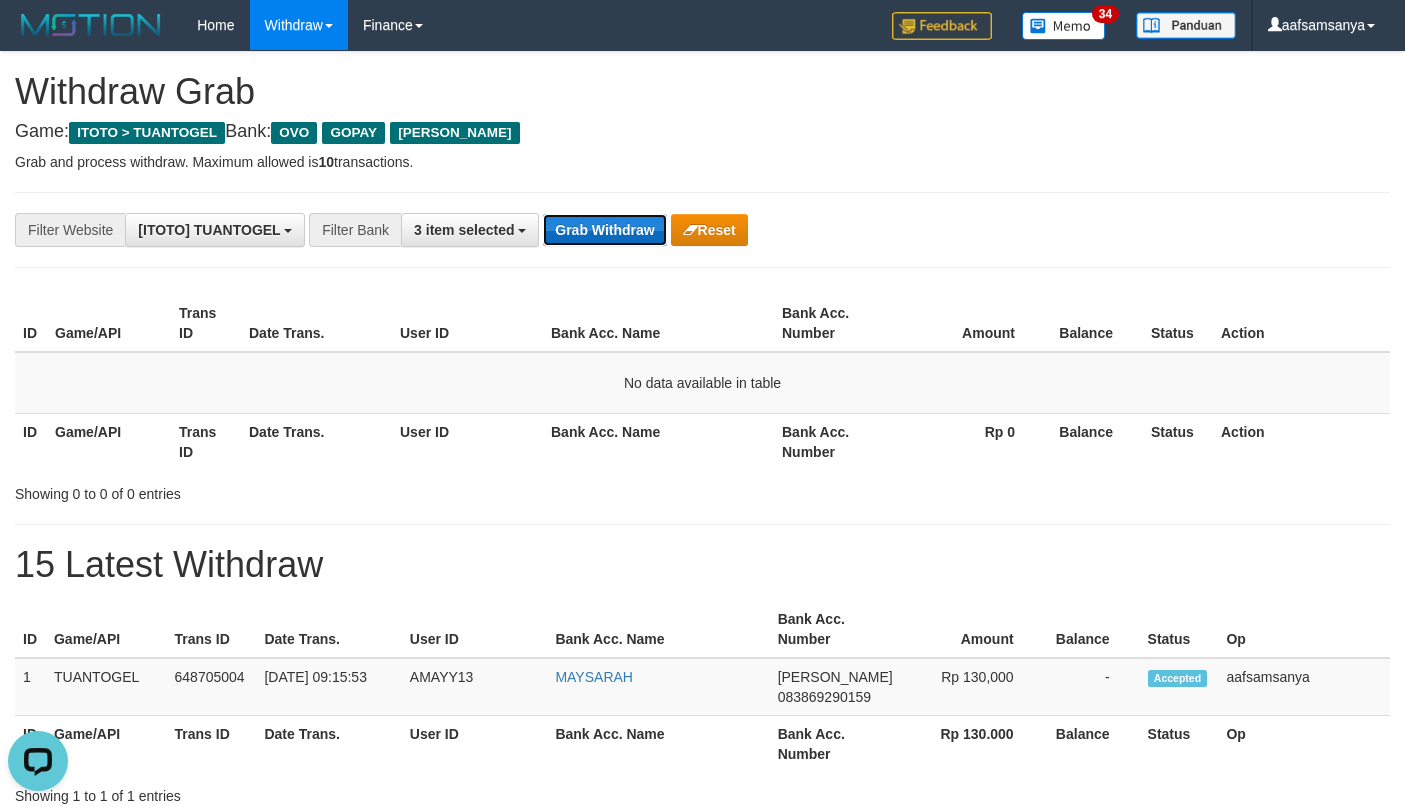 scroll, scrollTop: 0, scrollLeft: 0, axis: both 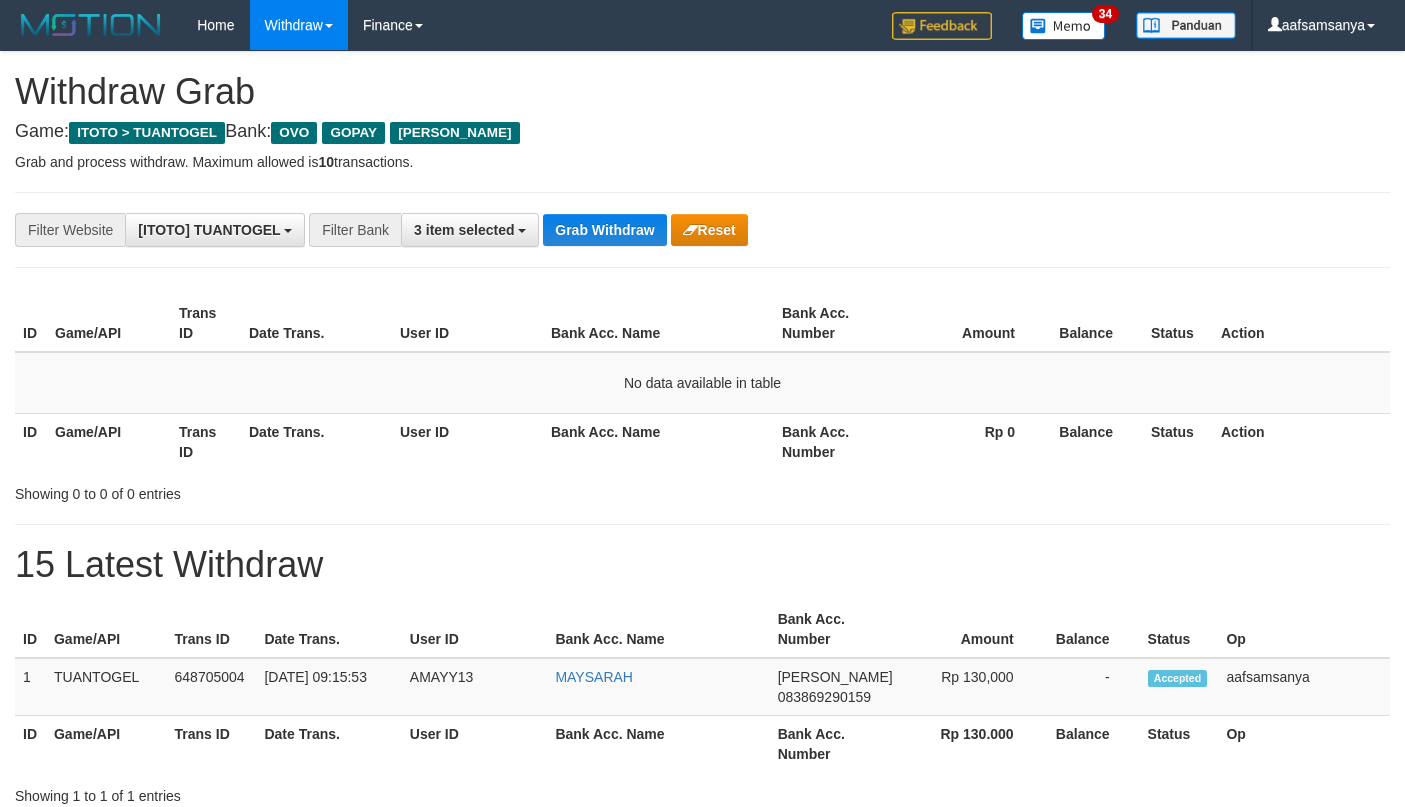 click on "Grab Withdraw" at bounding box center [604, 230] 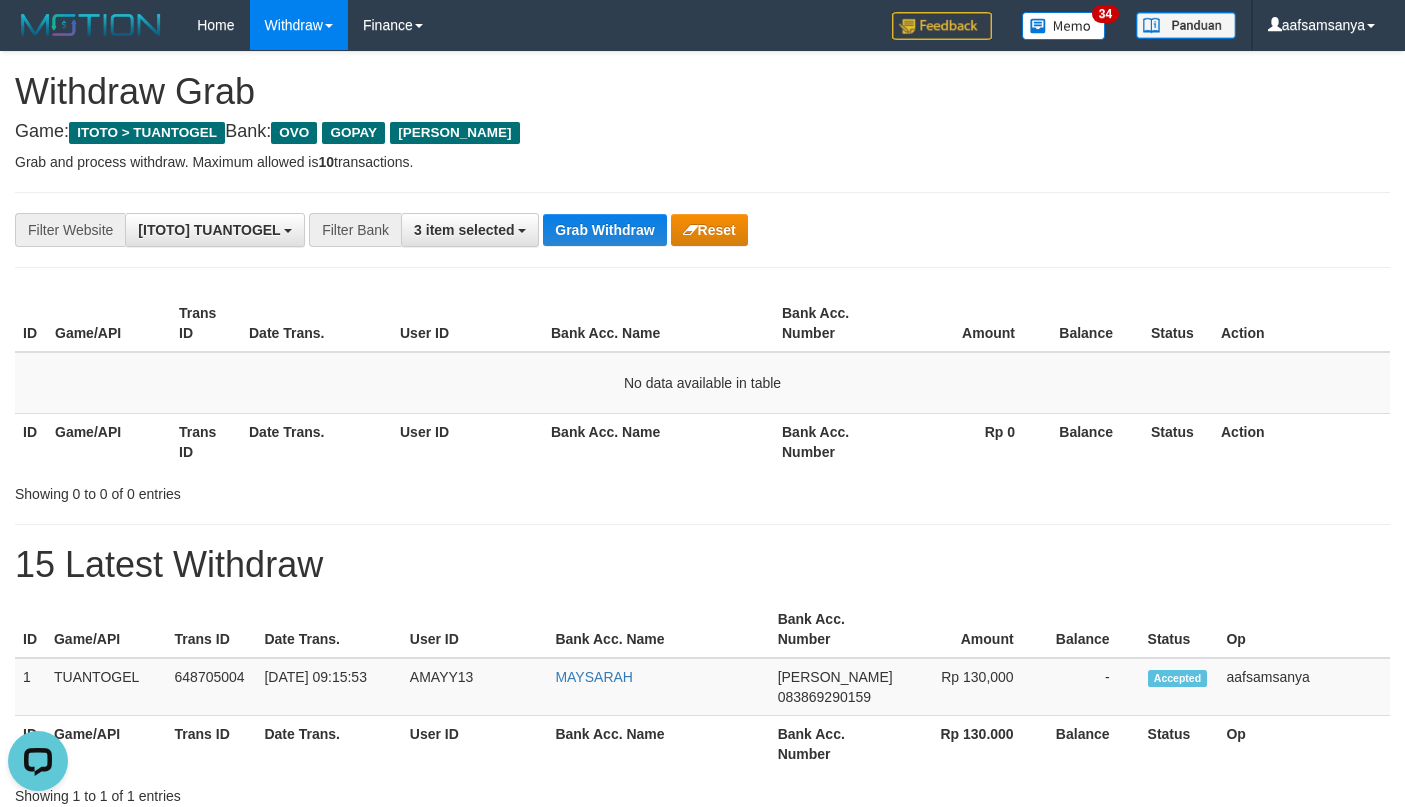 scroll, scrollTop: 0, scrollLeft: 0, axis: both 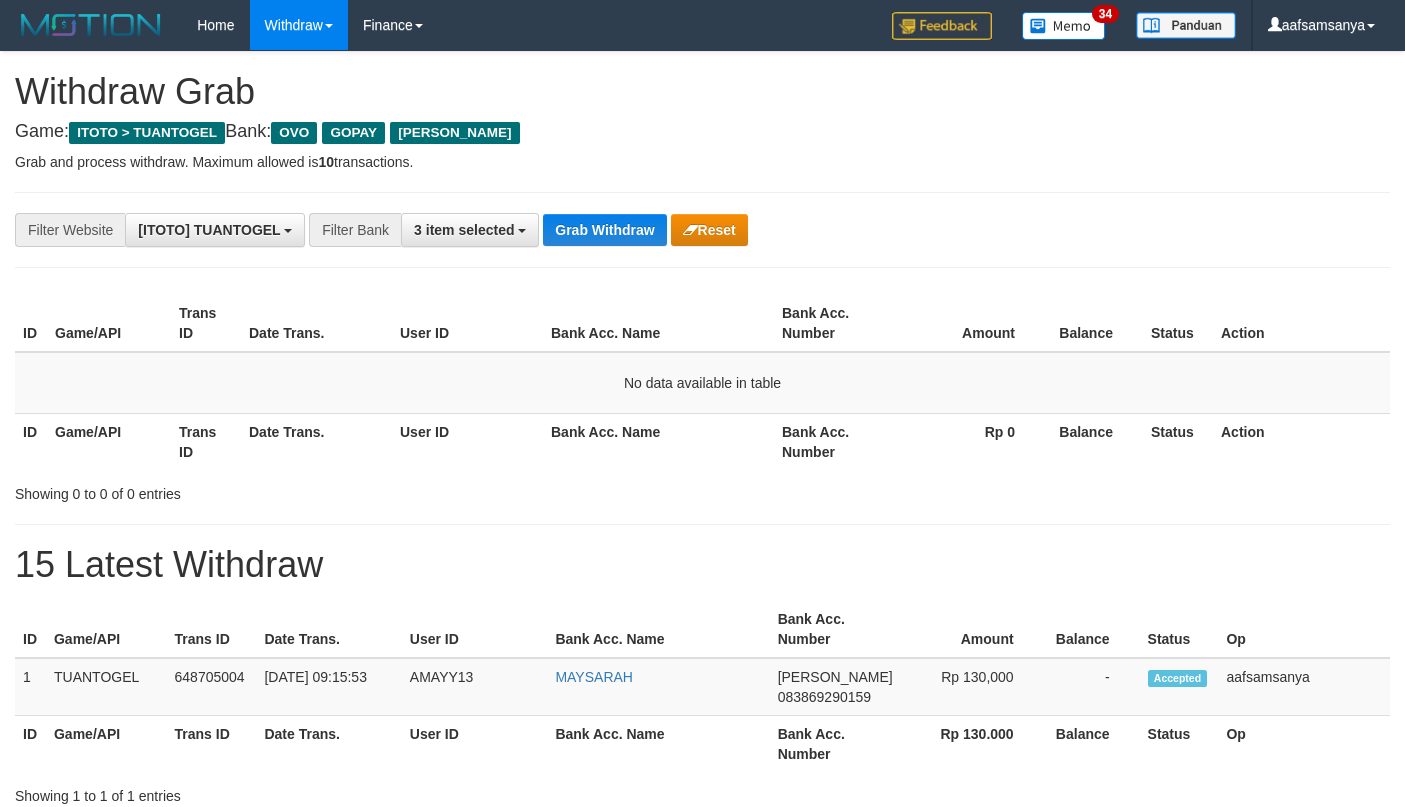 click on "Grab Withdraw" at bounding box center [604, 230] 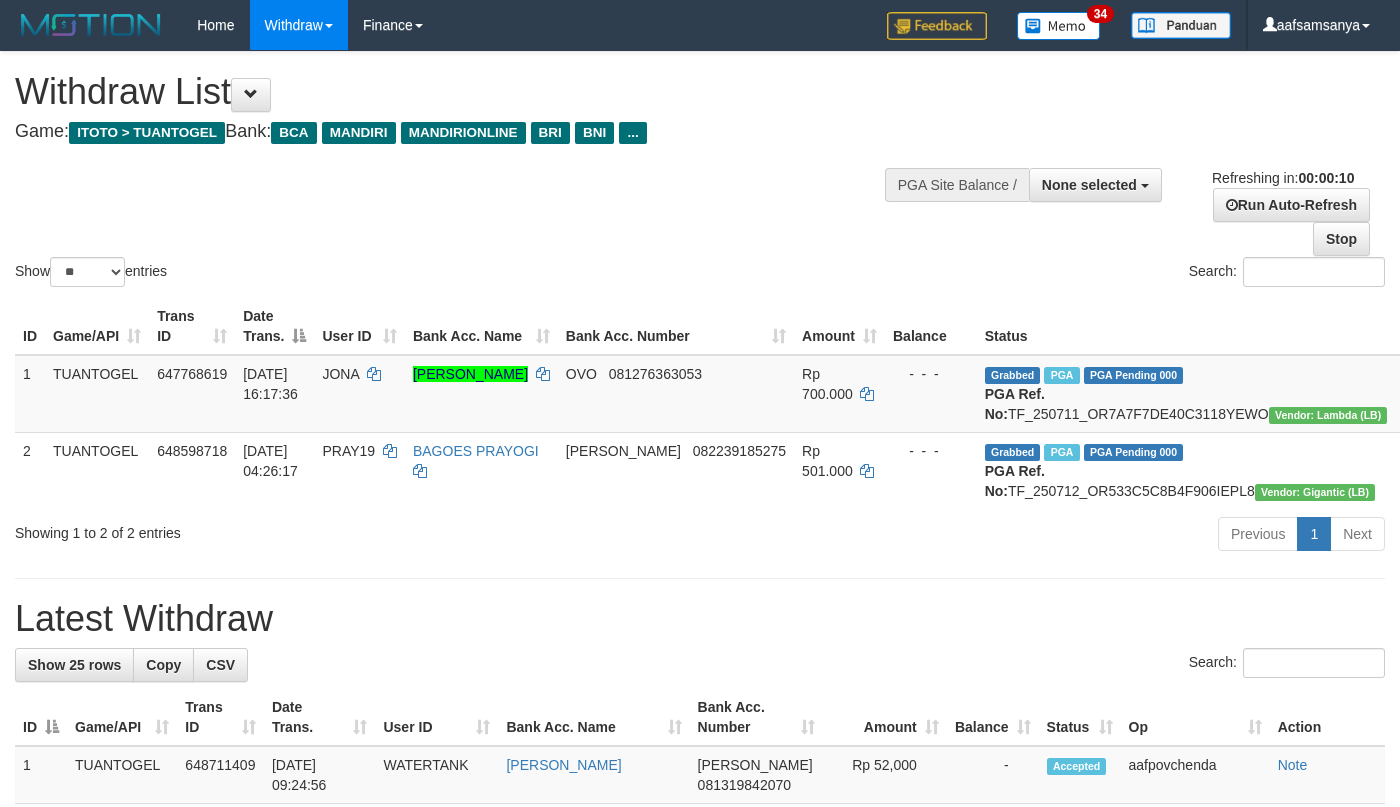 select 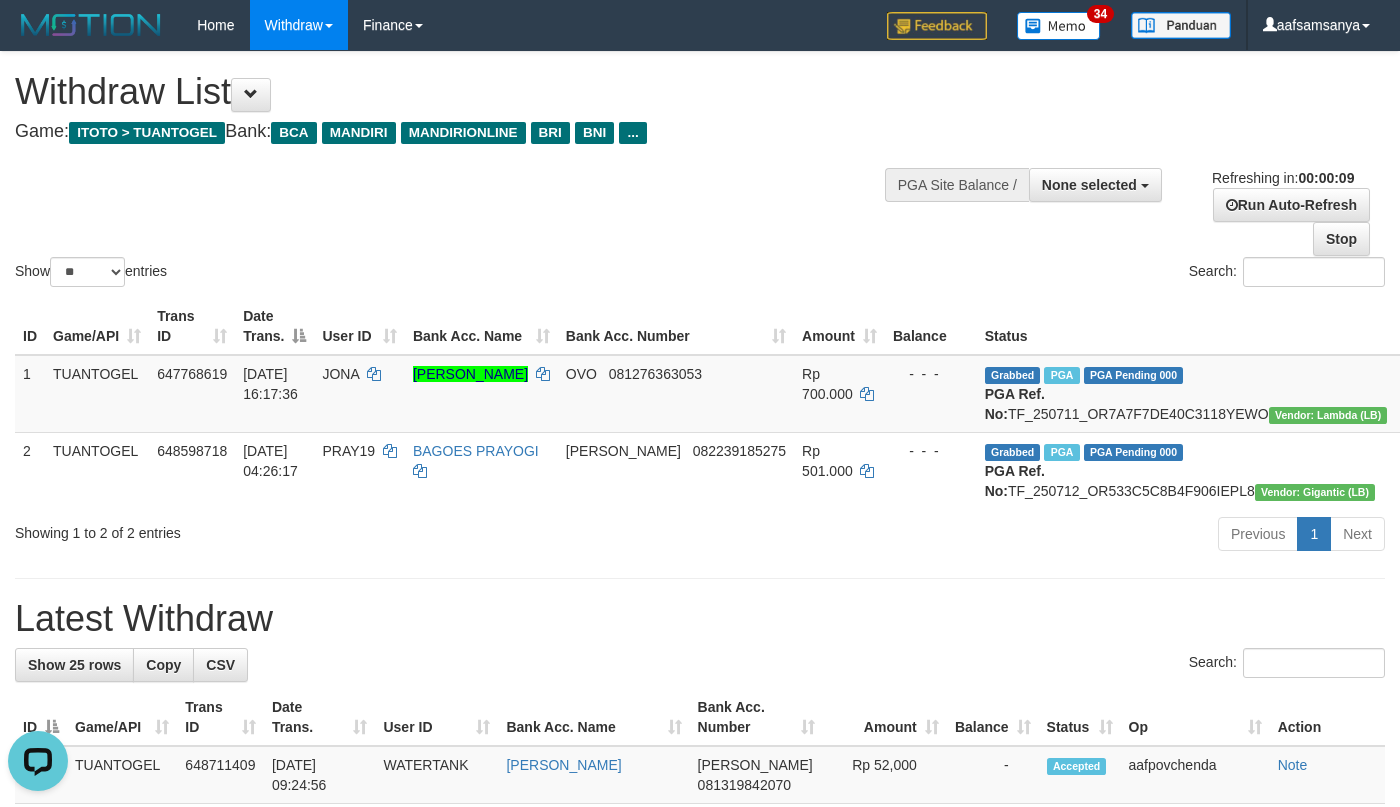 scroll, scrollTop: 0, scrollLeft: 0, axis: both 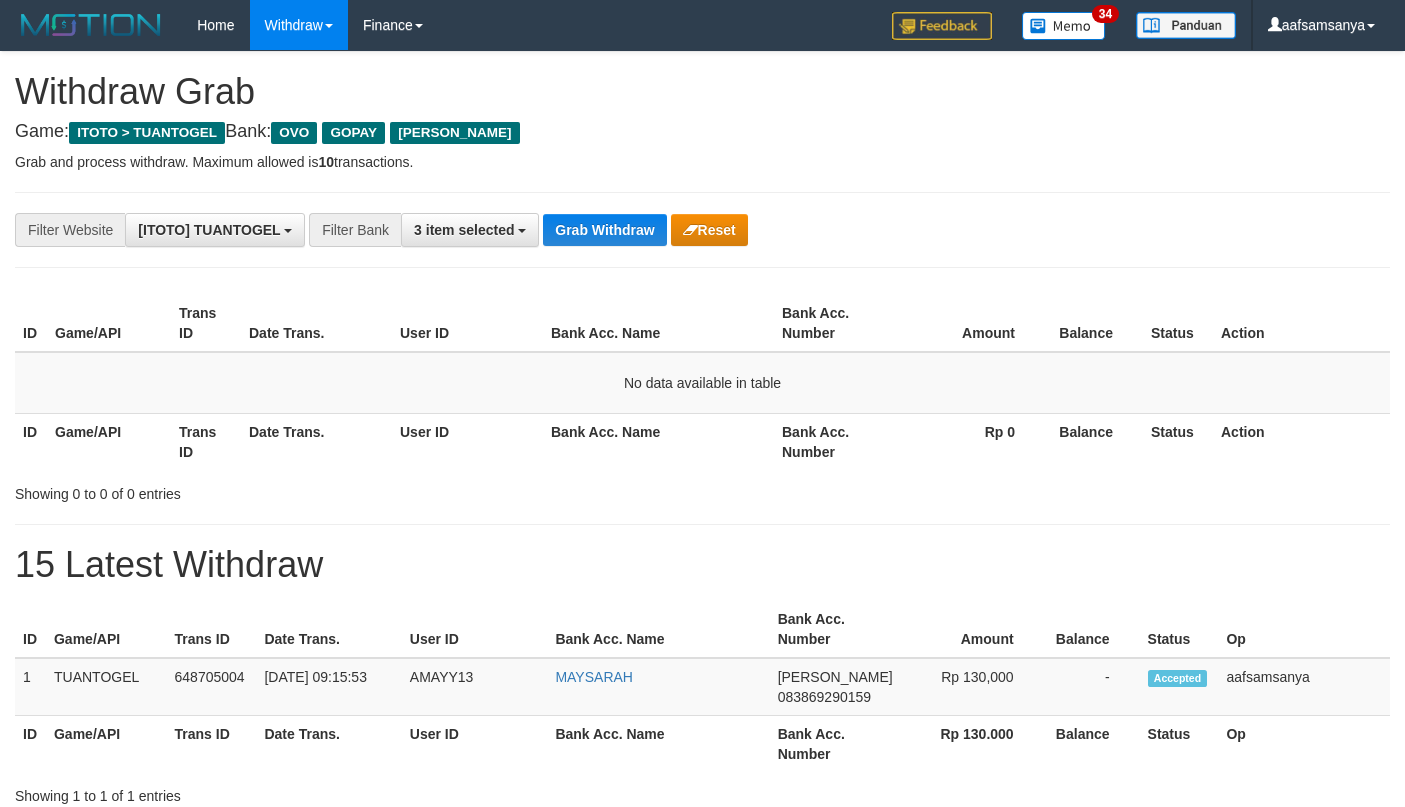 click on "Grab Withdraw" at bounding box center (604, 230) 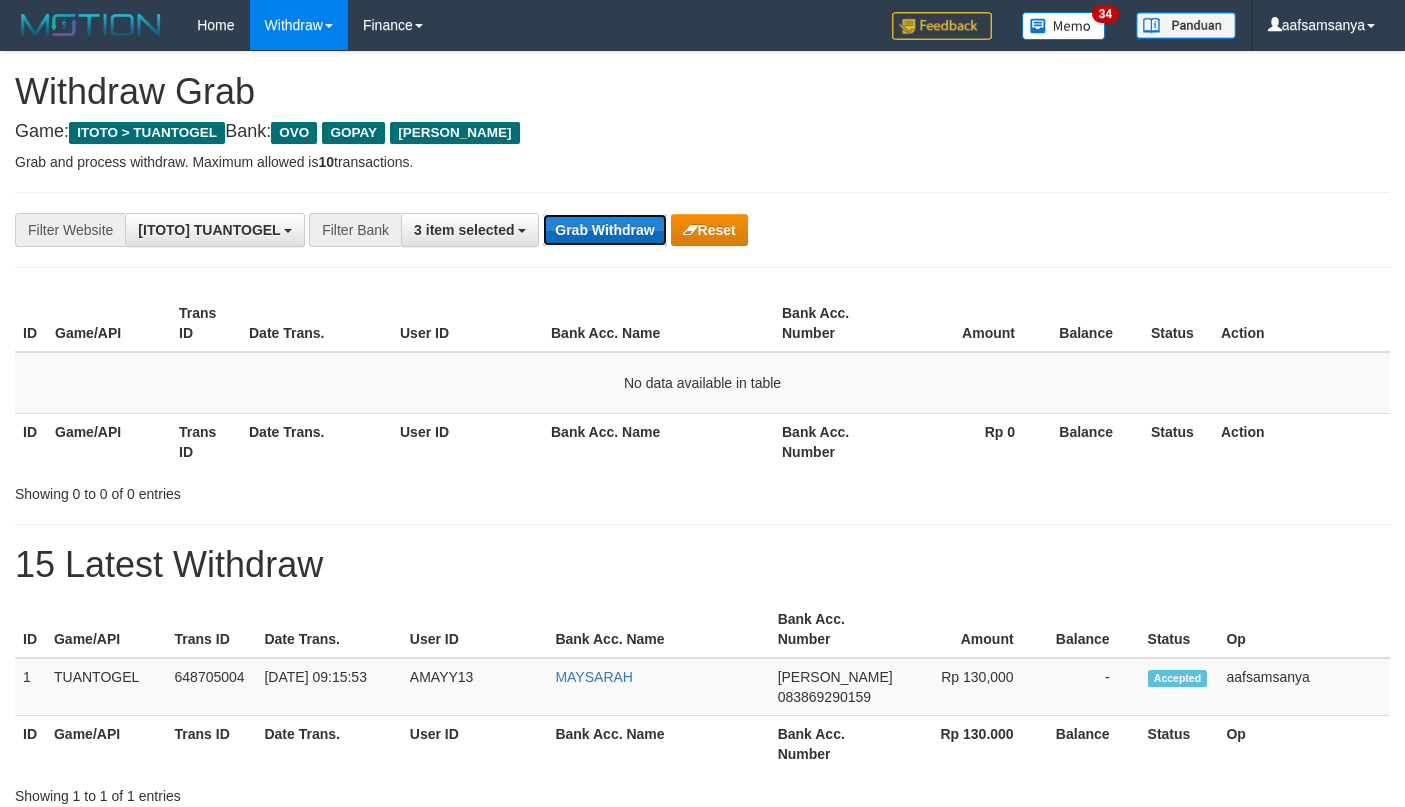 click on "Grab Withdraw" at bounding box center [604, 230] 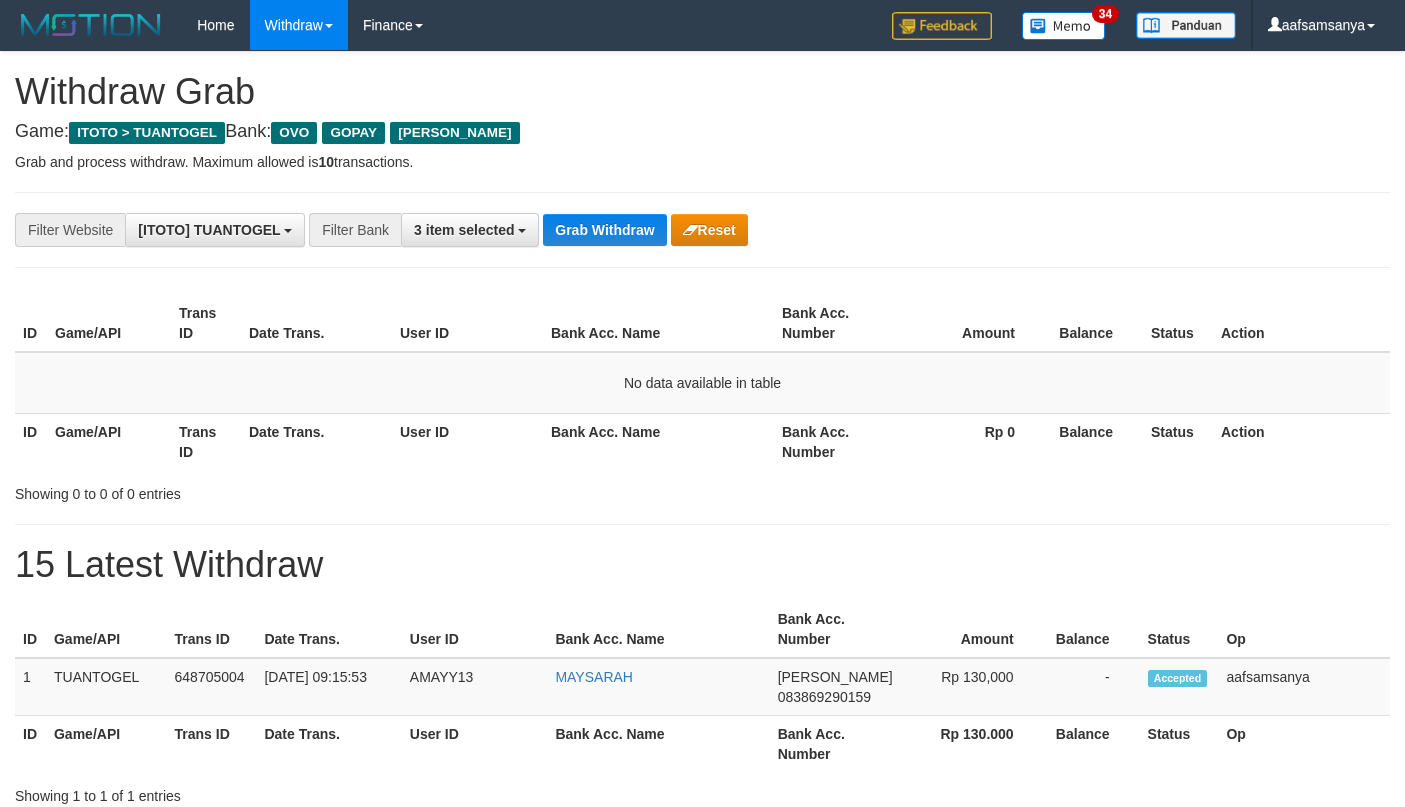 scroll, scrollTop: 0, scrollLeft: 0, axis: both 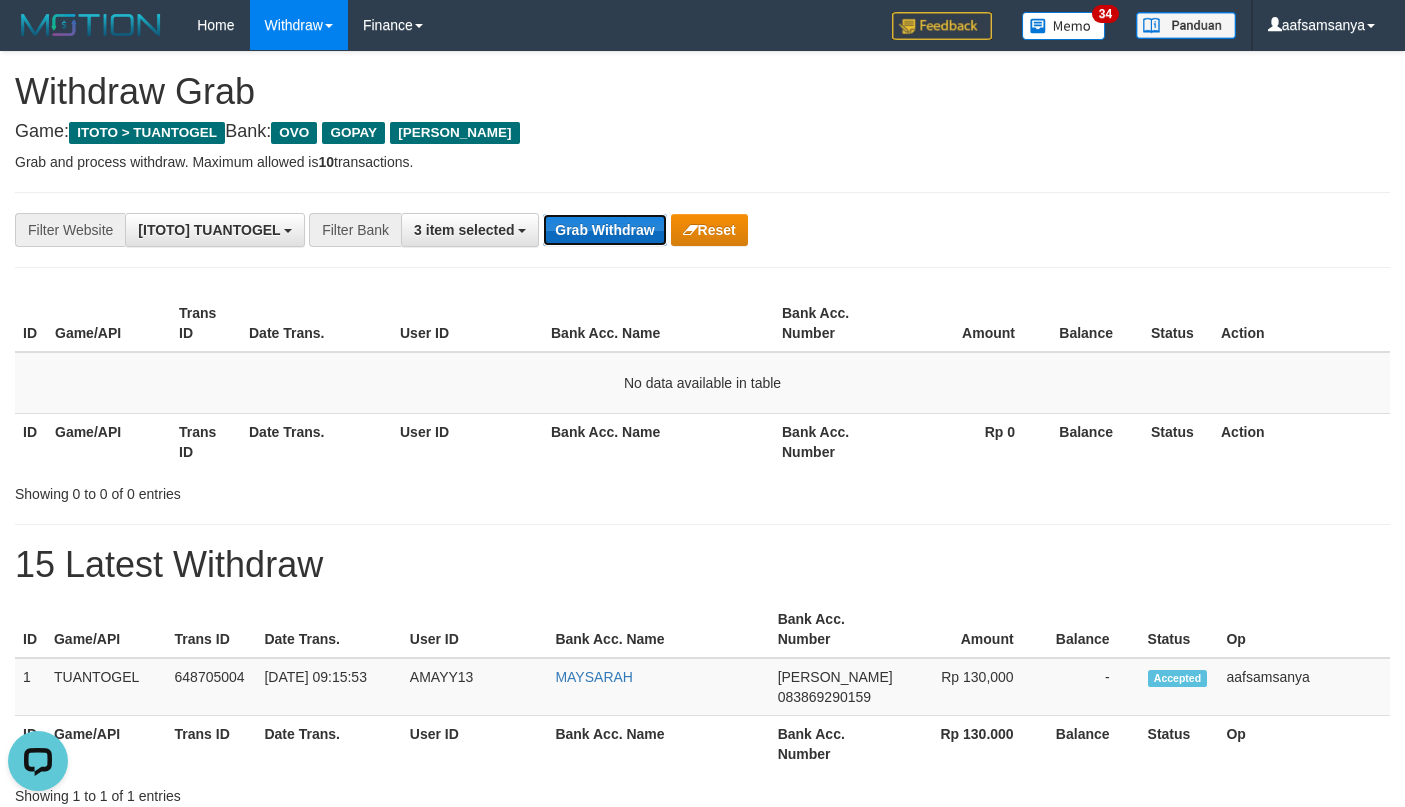 click on "Grab Withdraw" at bounding box center (604, 230) 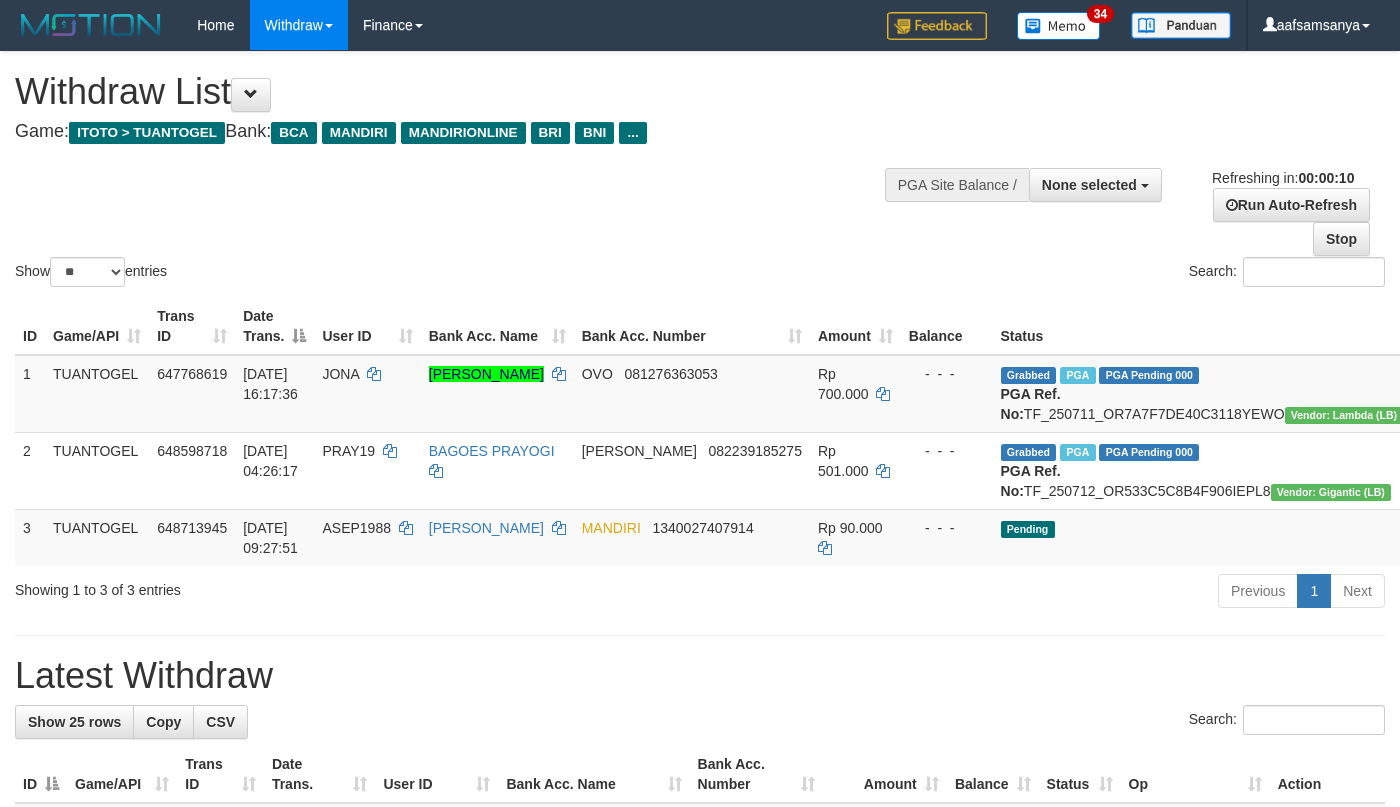 select 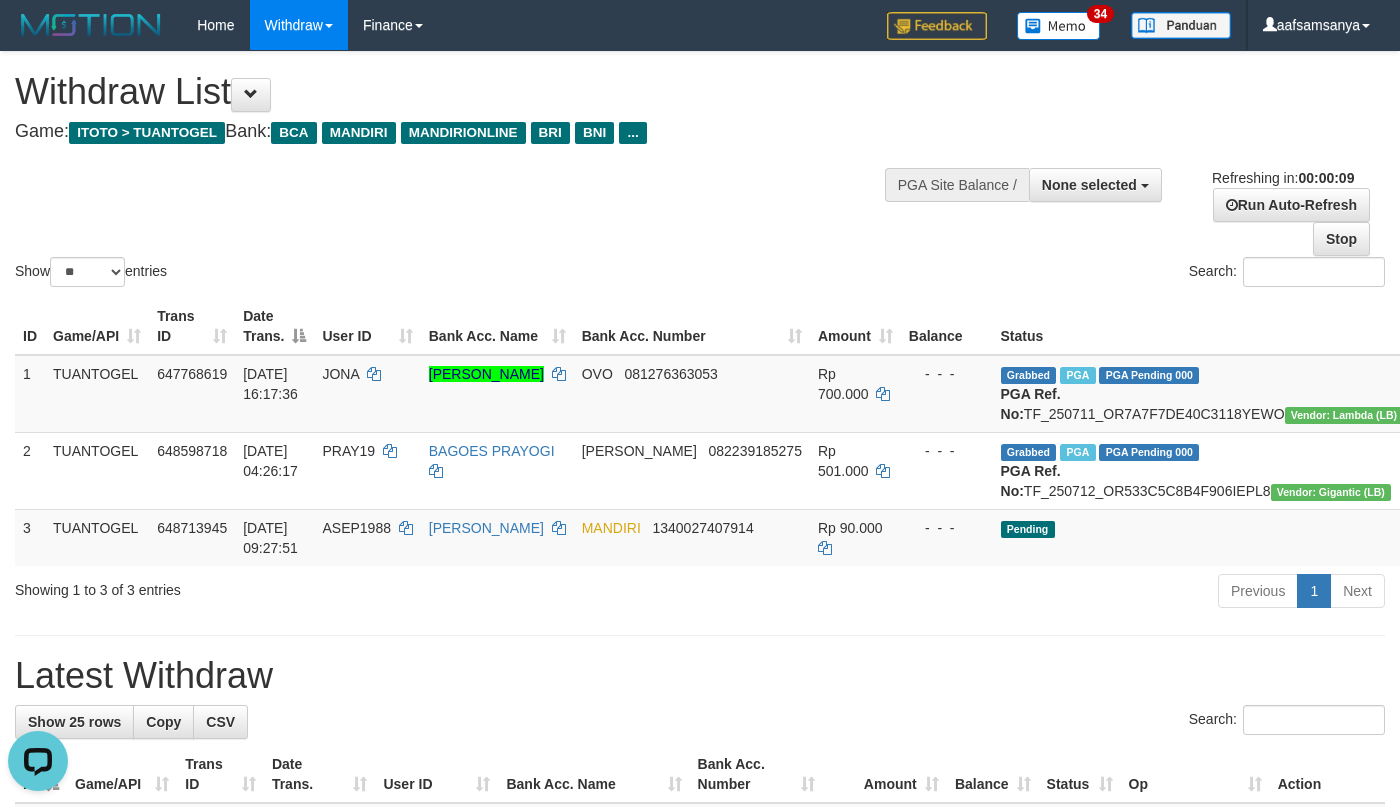 scroll, scrollTop: 0, scrollLeft: 0, axis: both 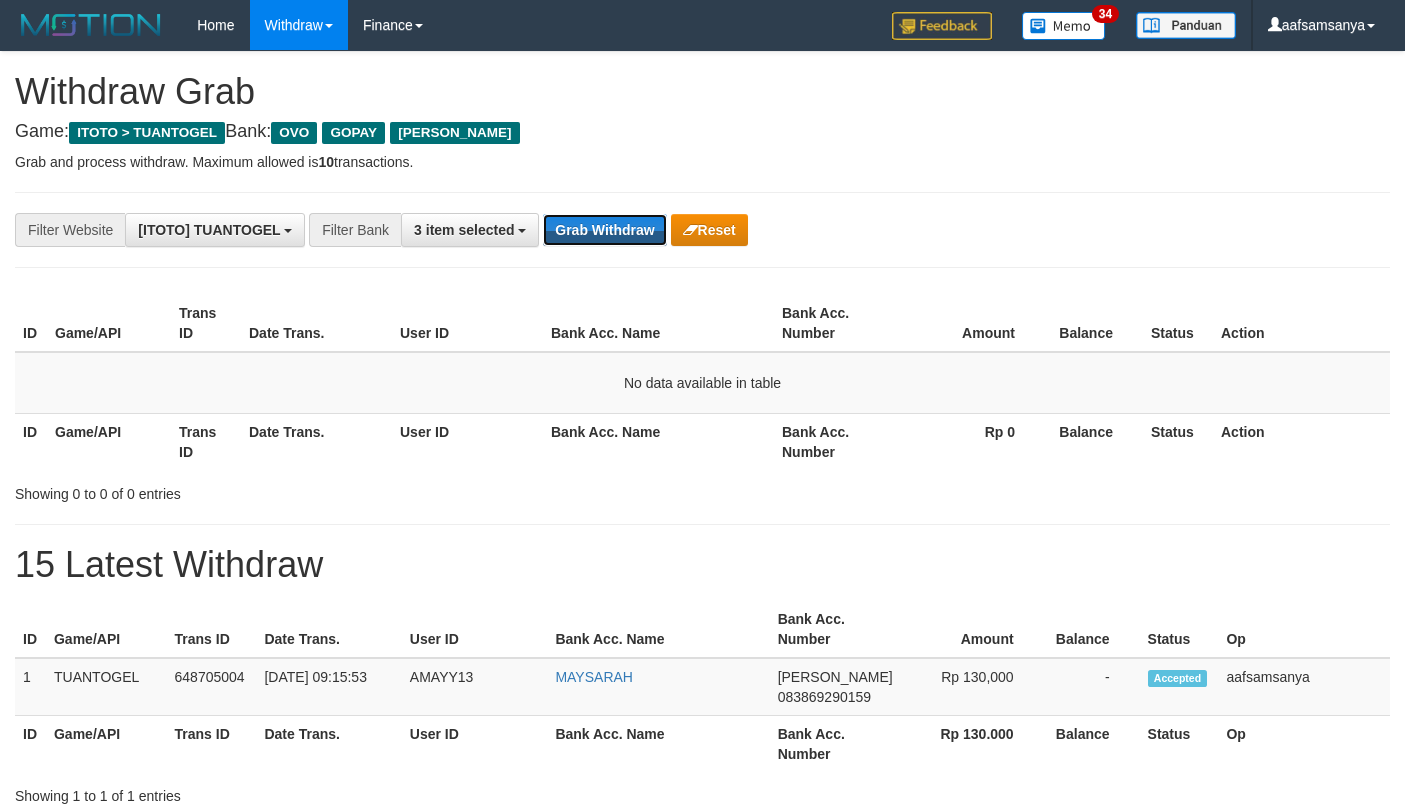 click on "Grab Withdraw" at bounding box center (604, 230) 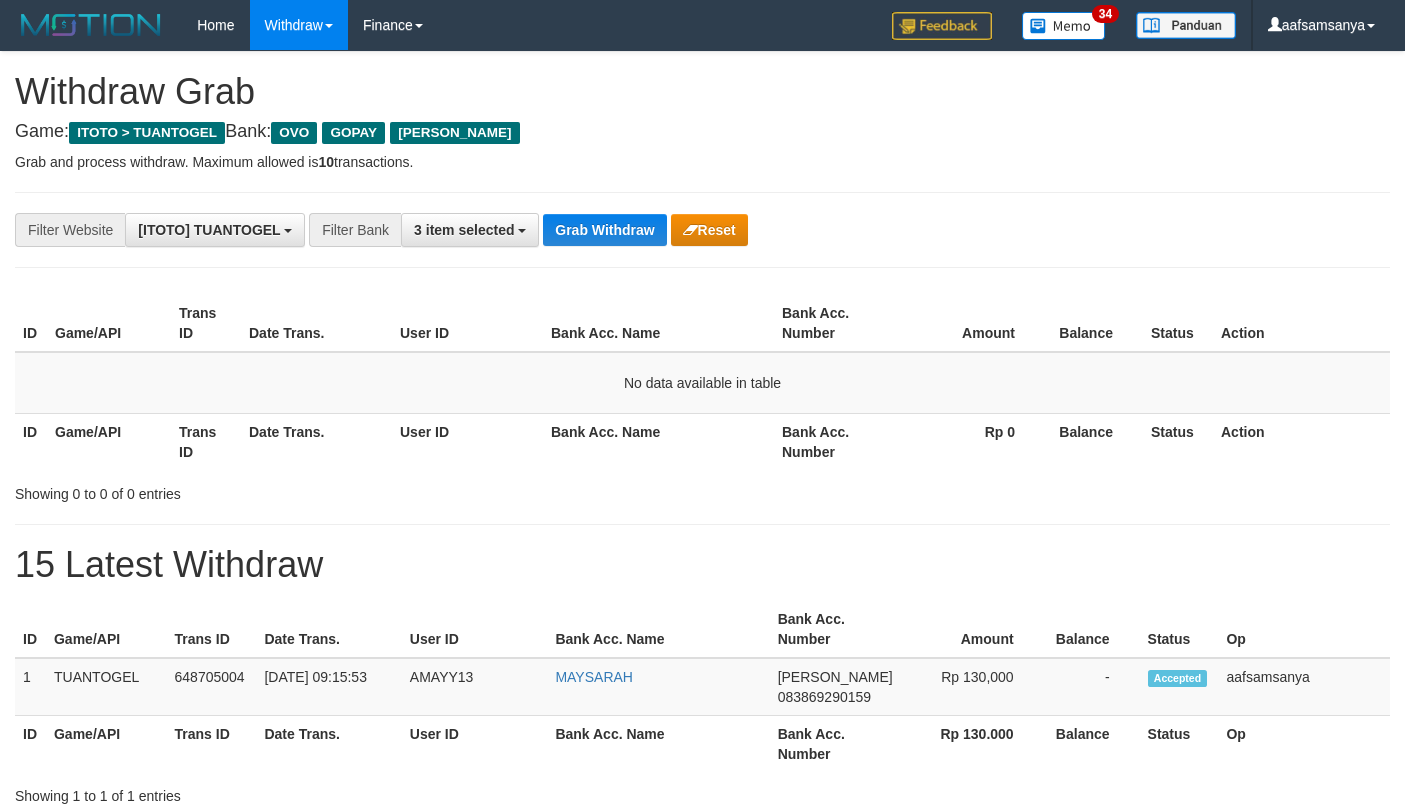 scroll, scrollTop: 0, scrollLeft: 0, axis: both 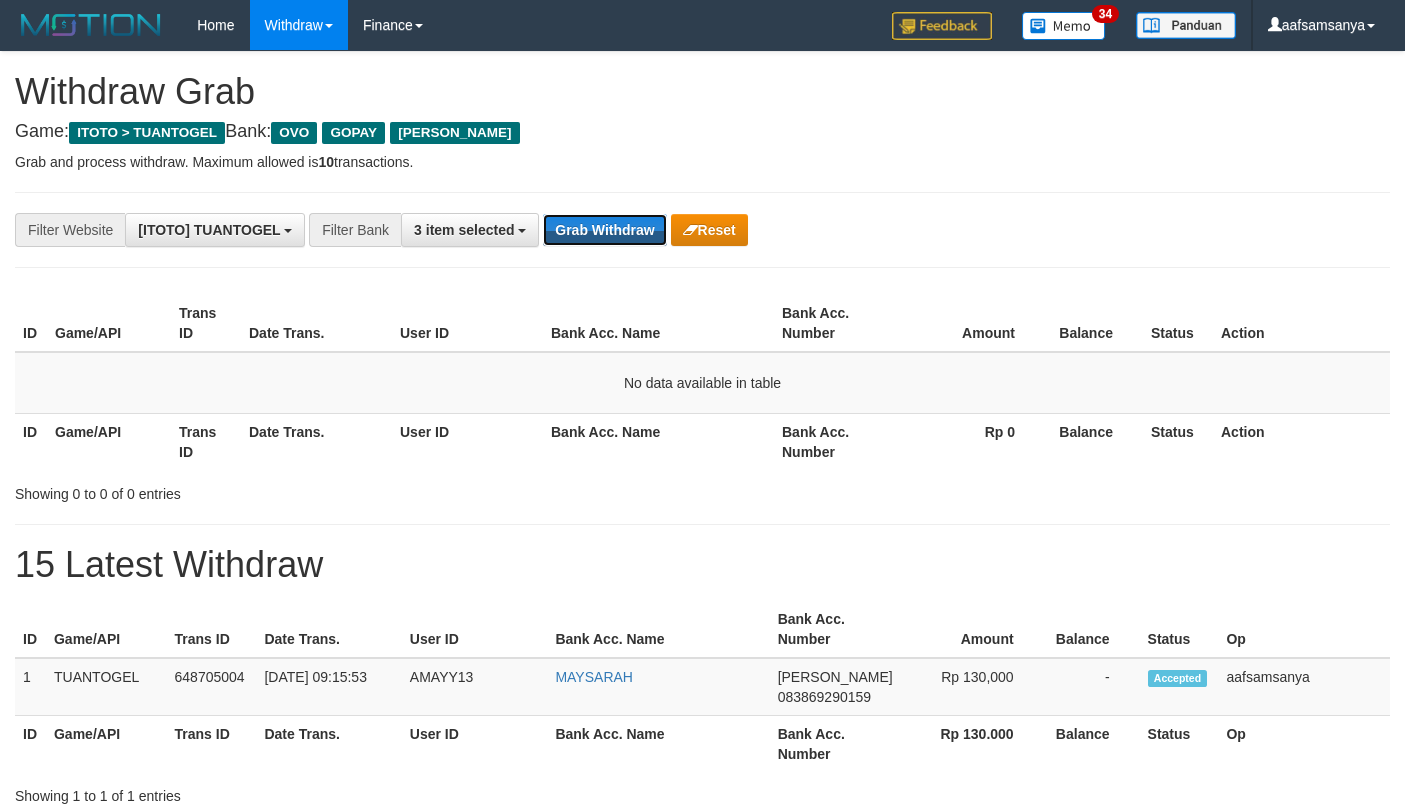 click on "Grab Withdraw" at bounding box center (604, 230) 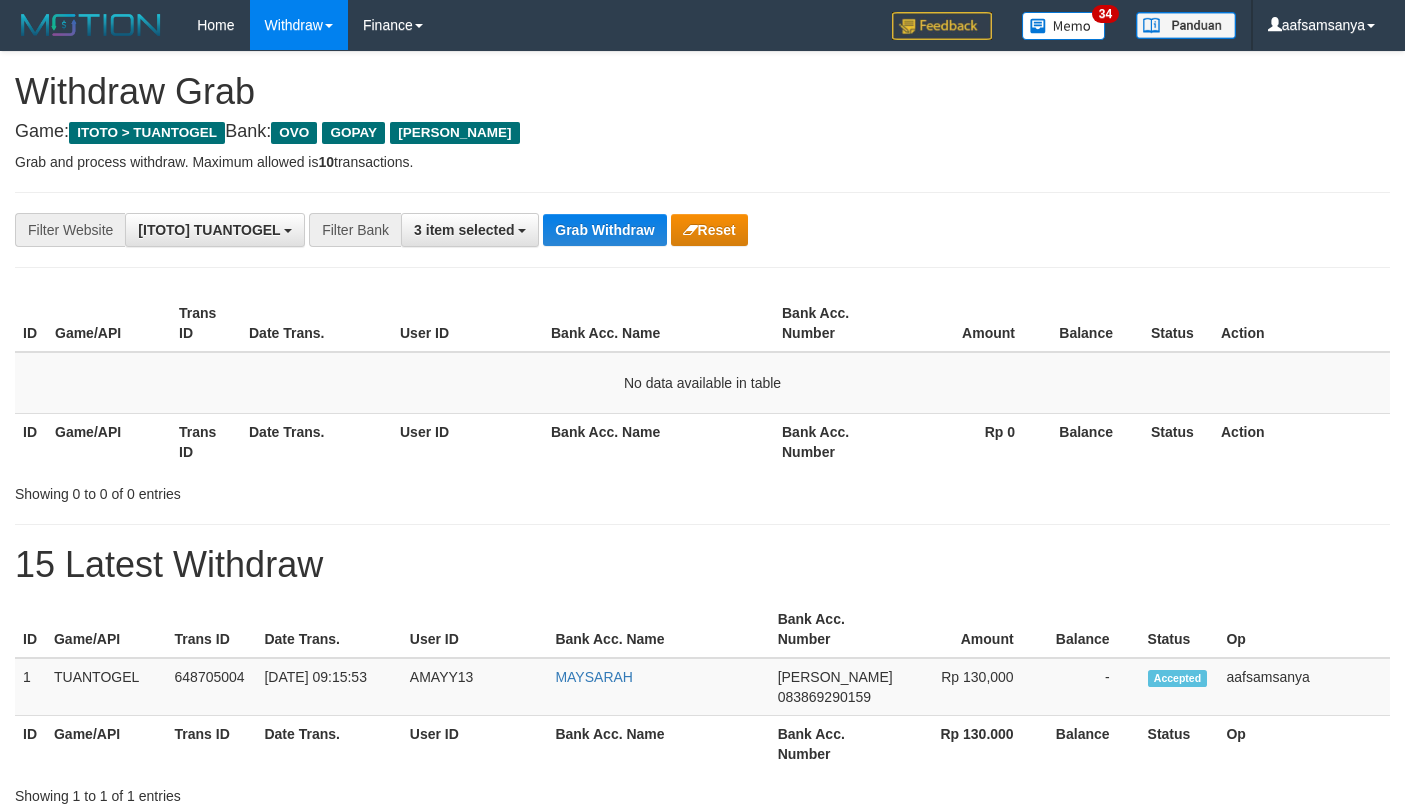 scroll, scrollTop: 0, scrollLeft: 0, axis: both 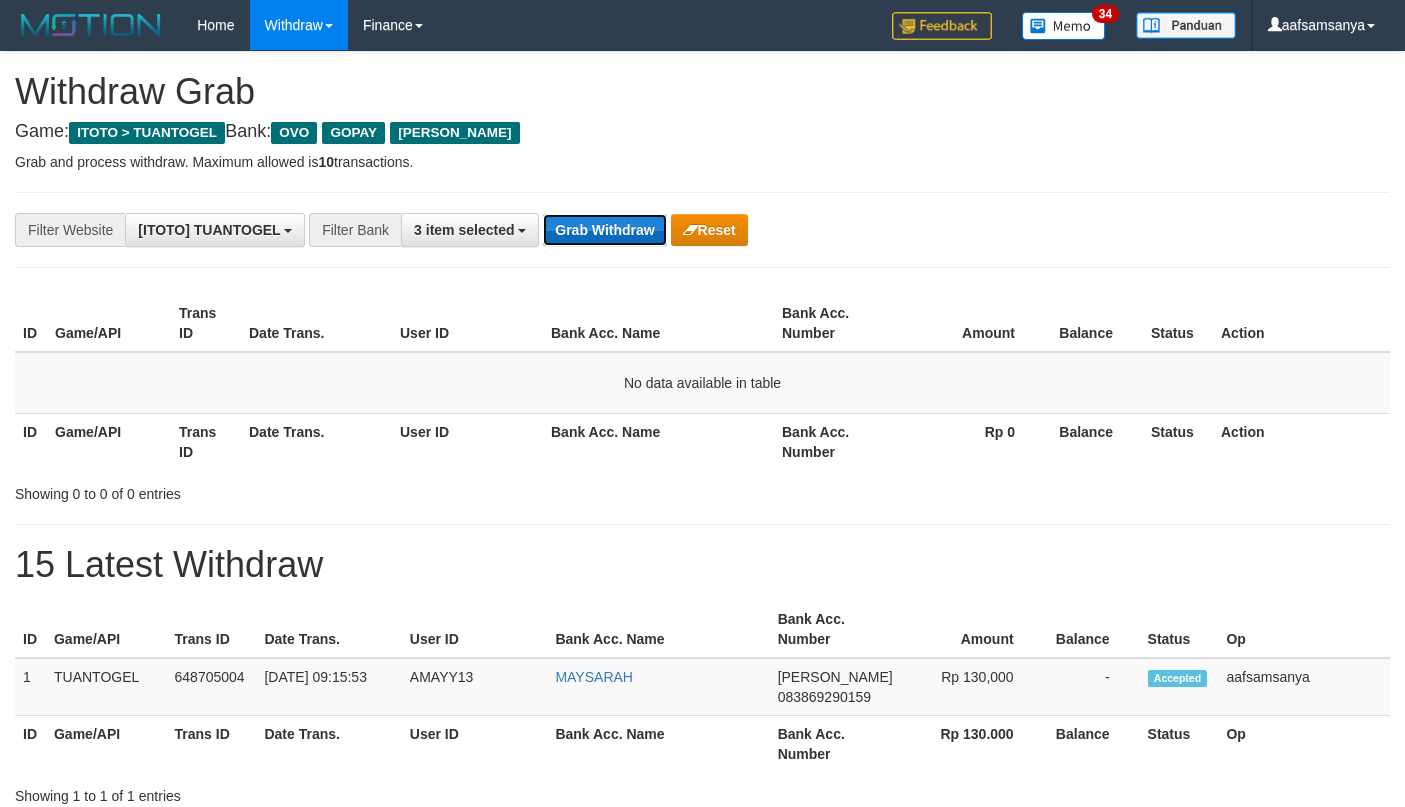 click on "Grab Withdraw" at bounding box center (604, 230) 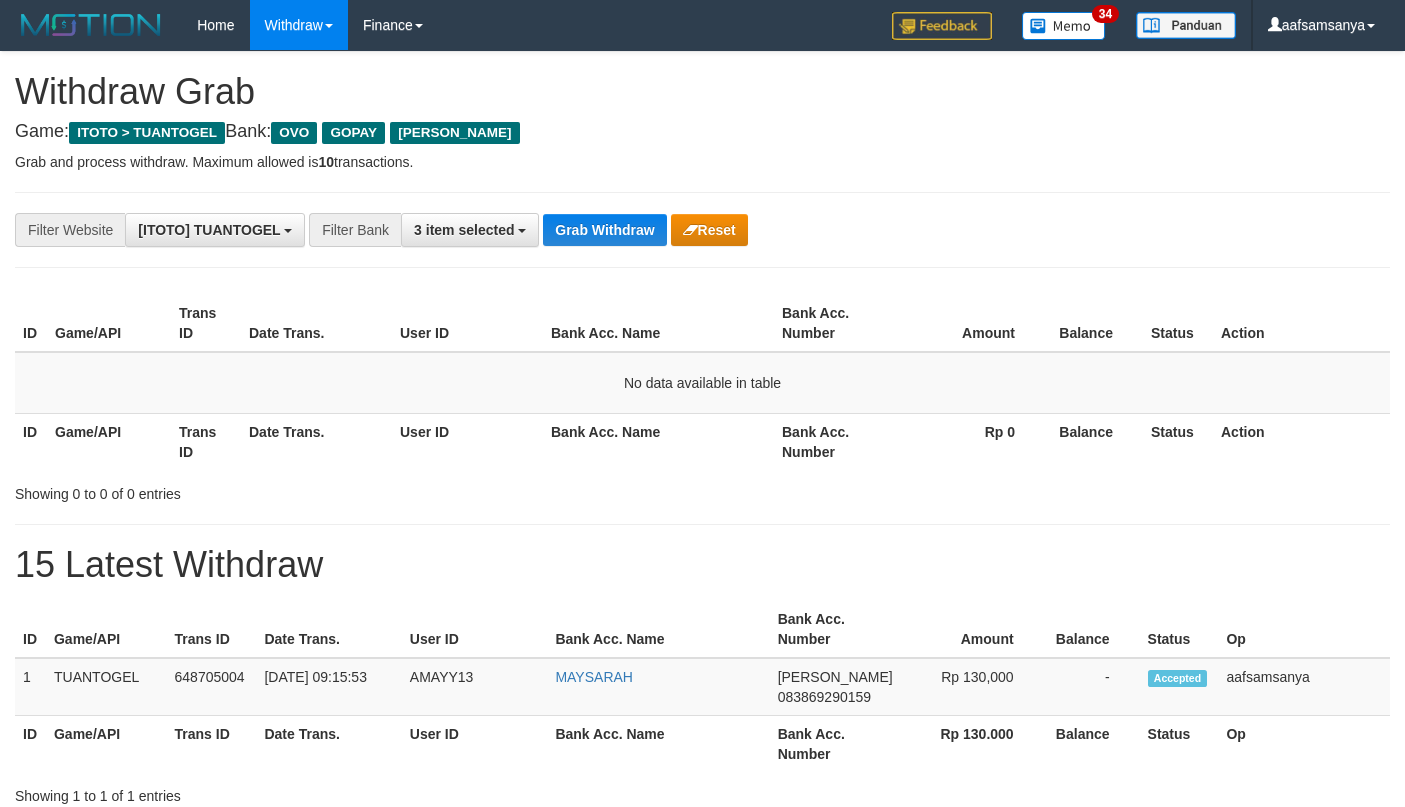 scroll, scrollTop: 0, scrollLeft: 0, axis: both 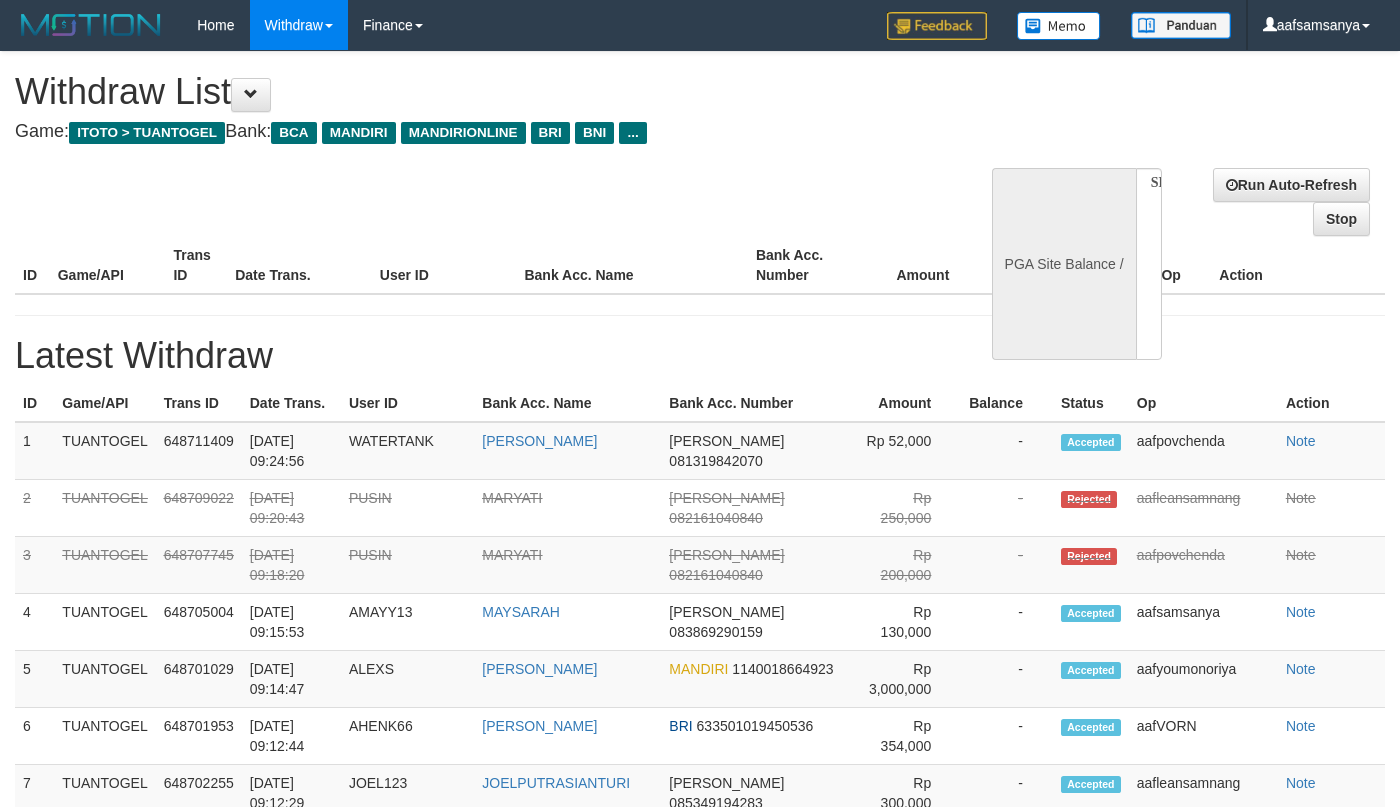 select 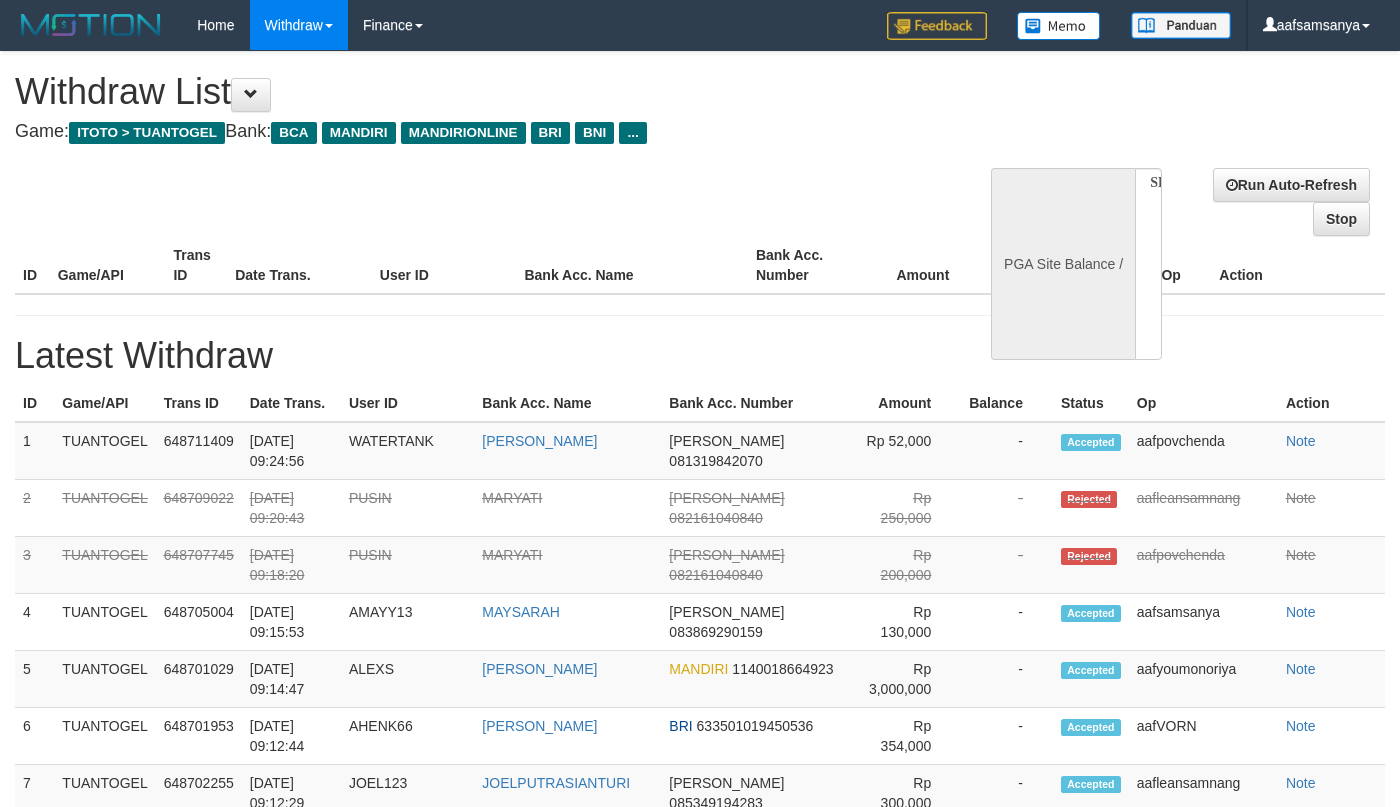 scroll, scrollTop: 0, scrollLeft: 0, axis: both 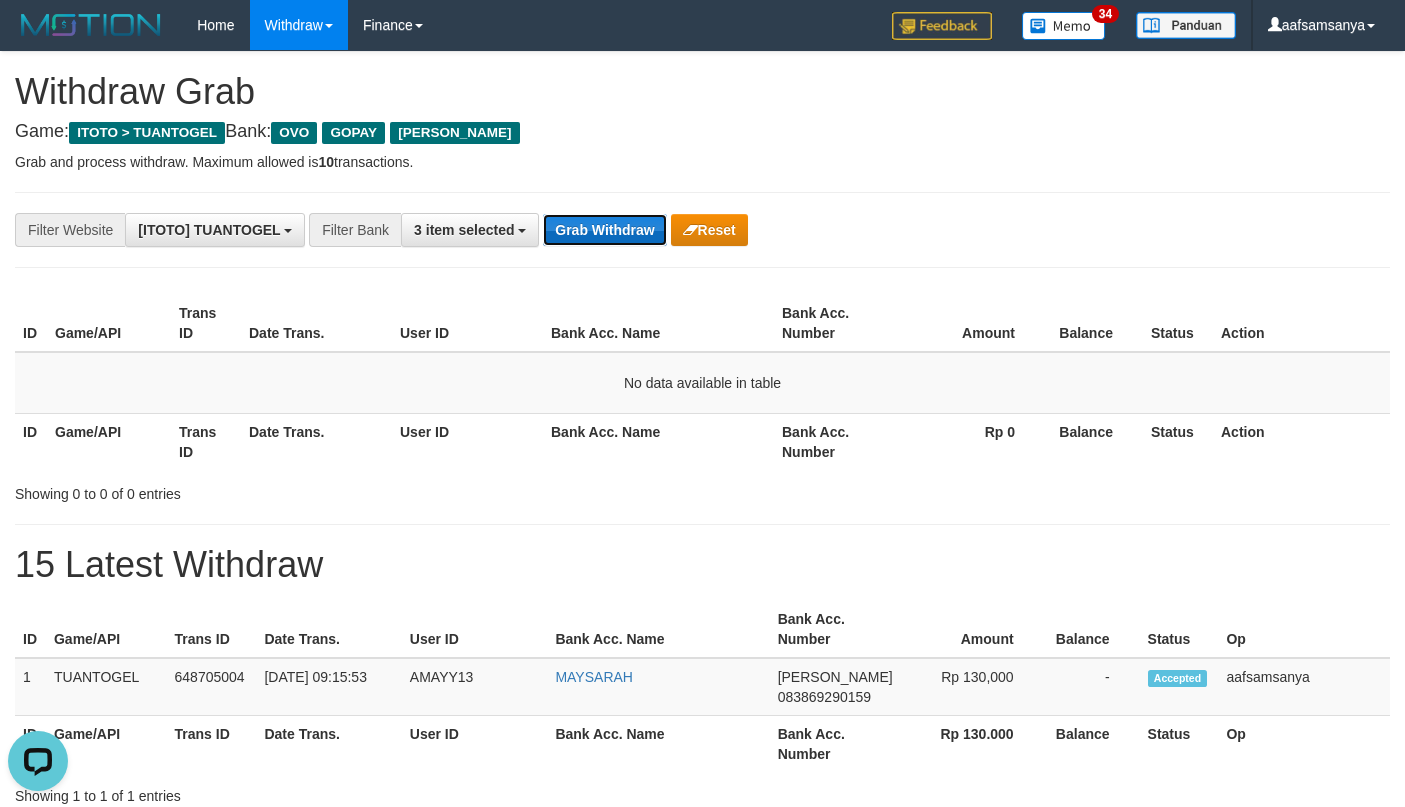 click on "Grab Withdraw" at bounding box center [604, 230] 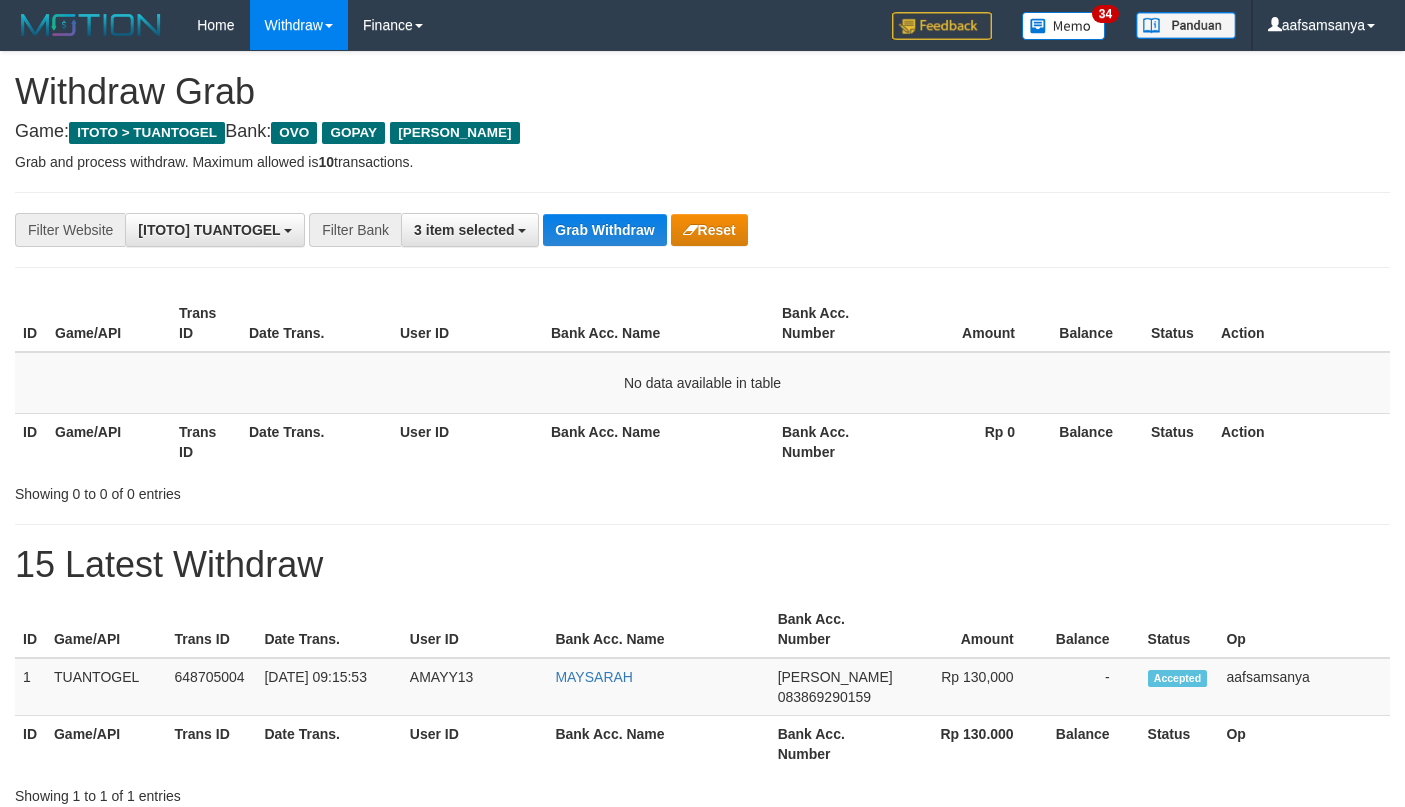 scroll, scrollTop: 0, scrollLeft: 0, axis: both 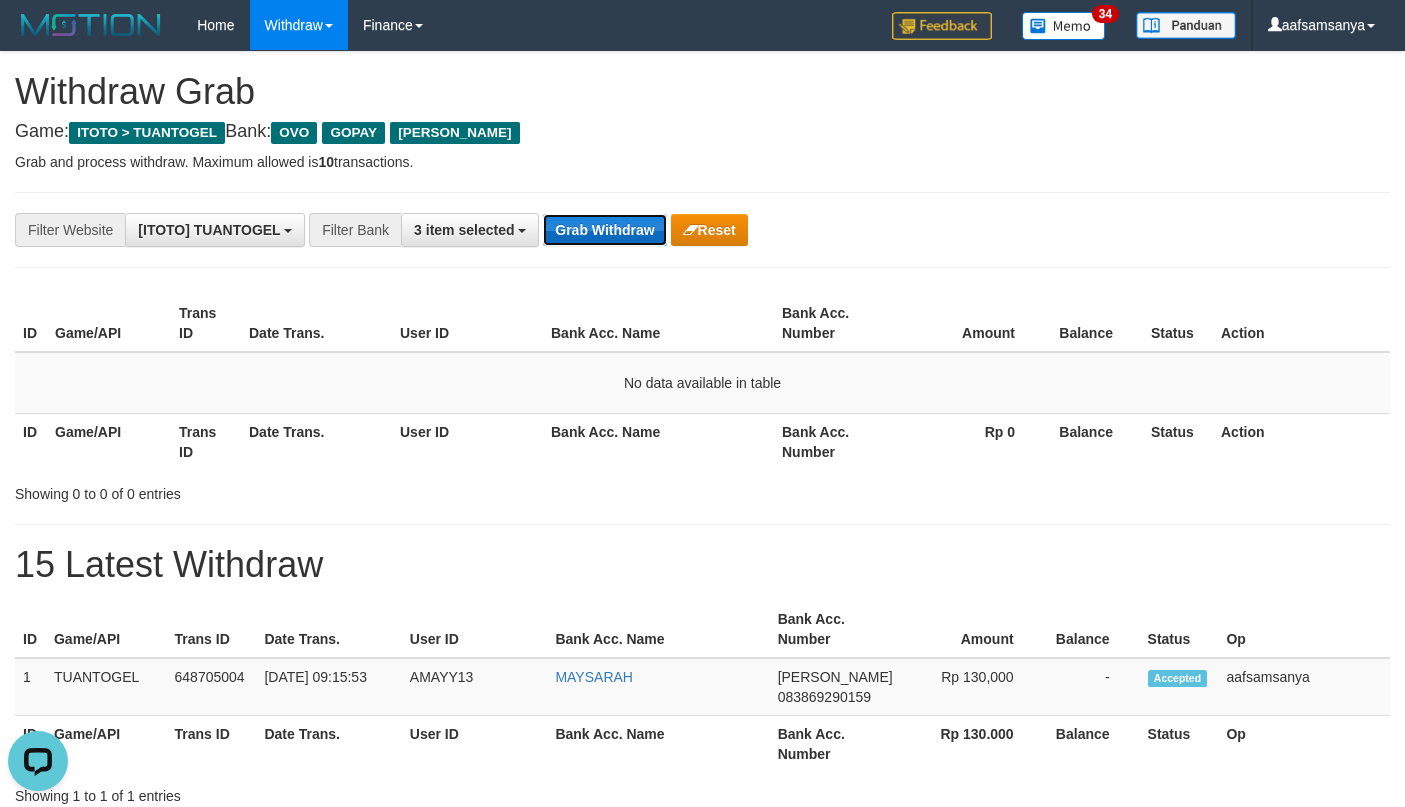 click on "Grab Withdraw" at bounding box center [604, 230] 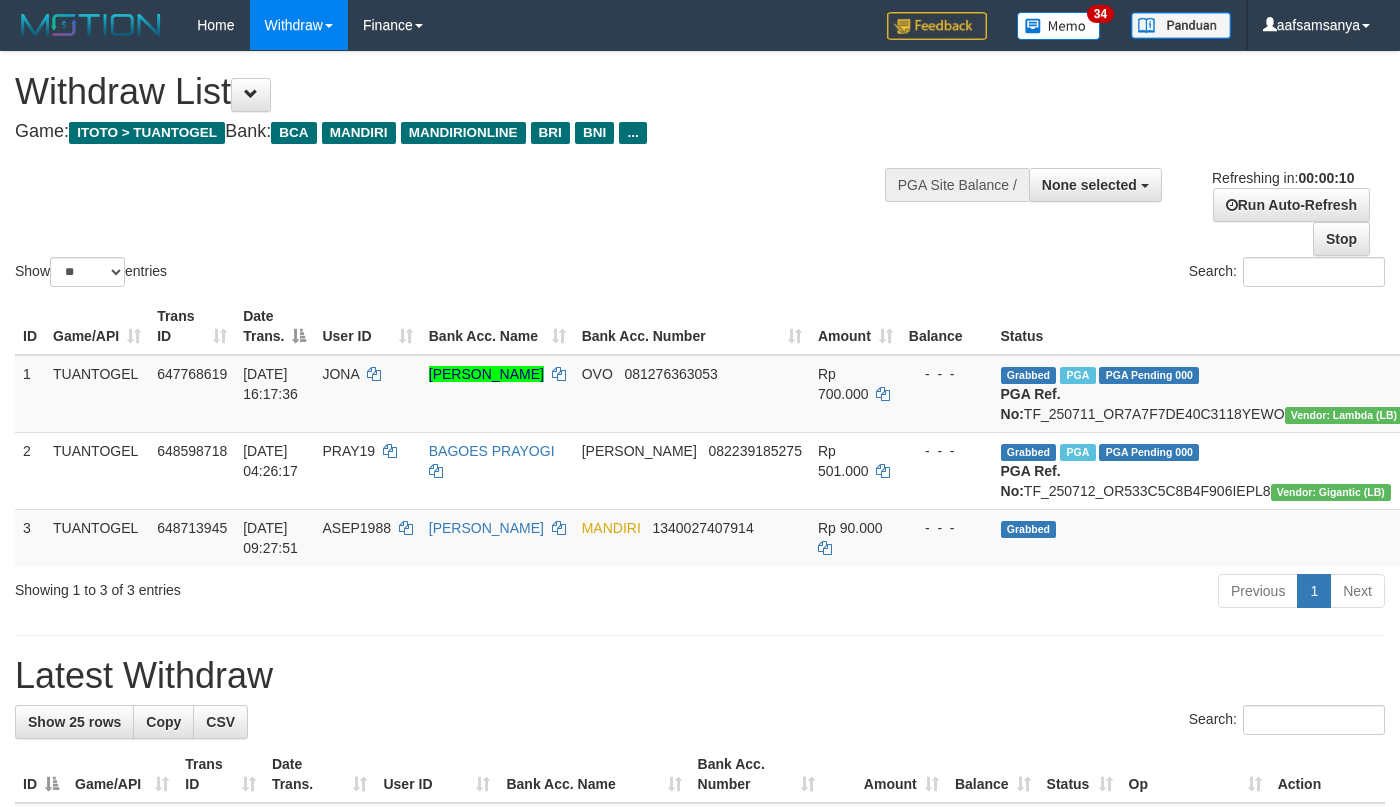 select 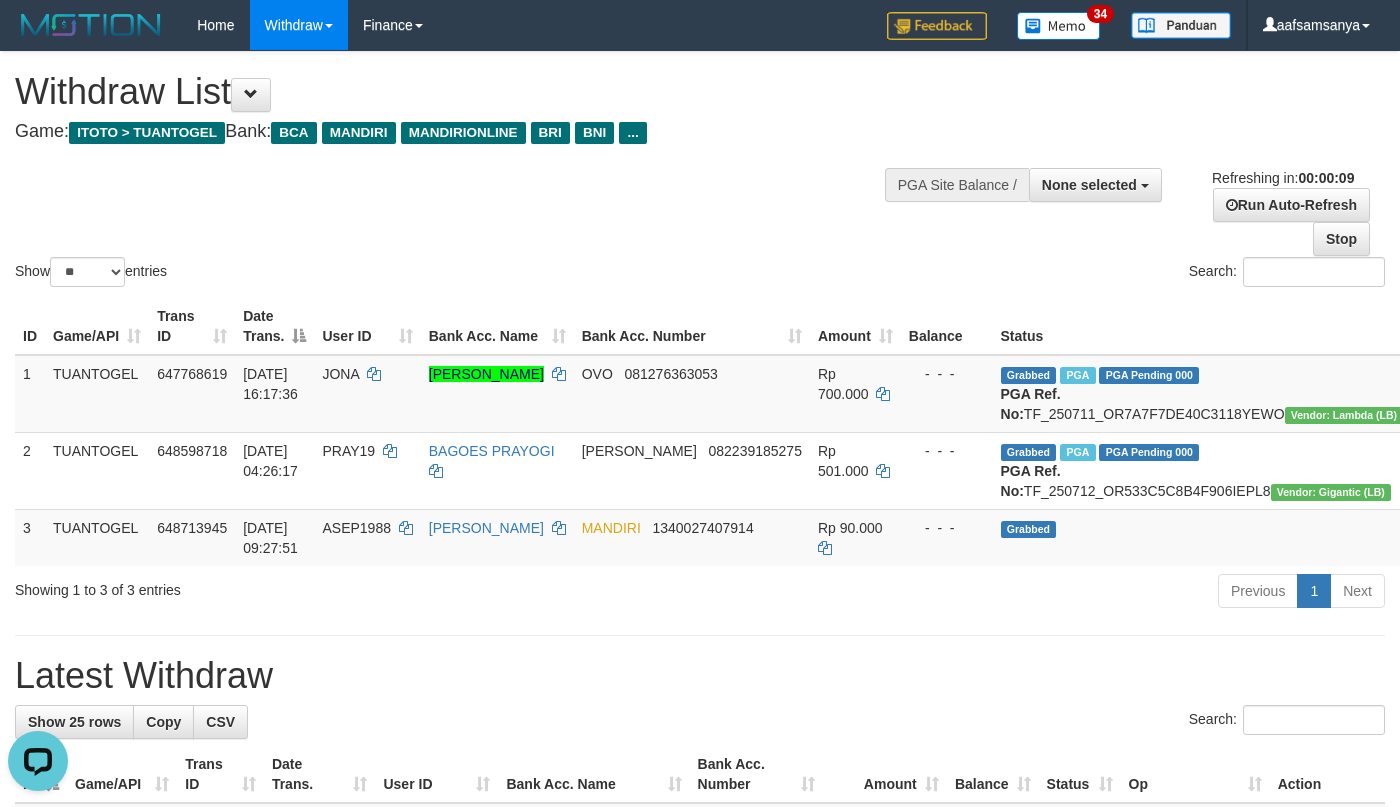 scroll, scrollTop: 0, scrollLeft: 0, axis: both 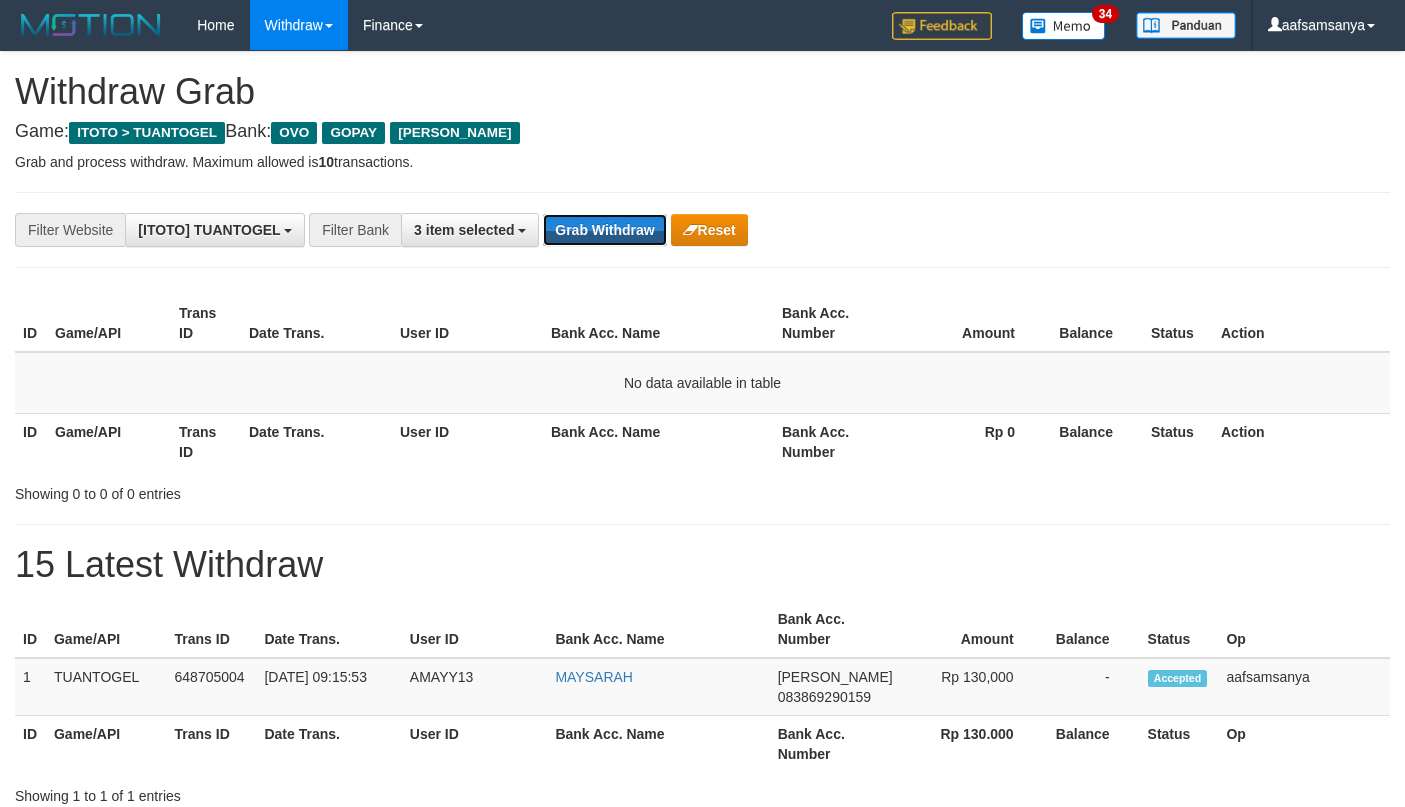 click on "Grab Withdraw" at bounding box center [604, 230] 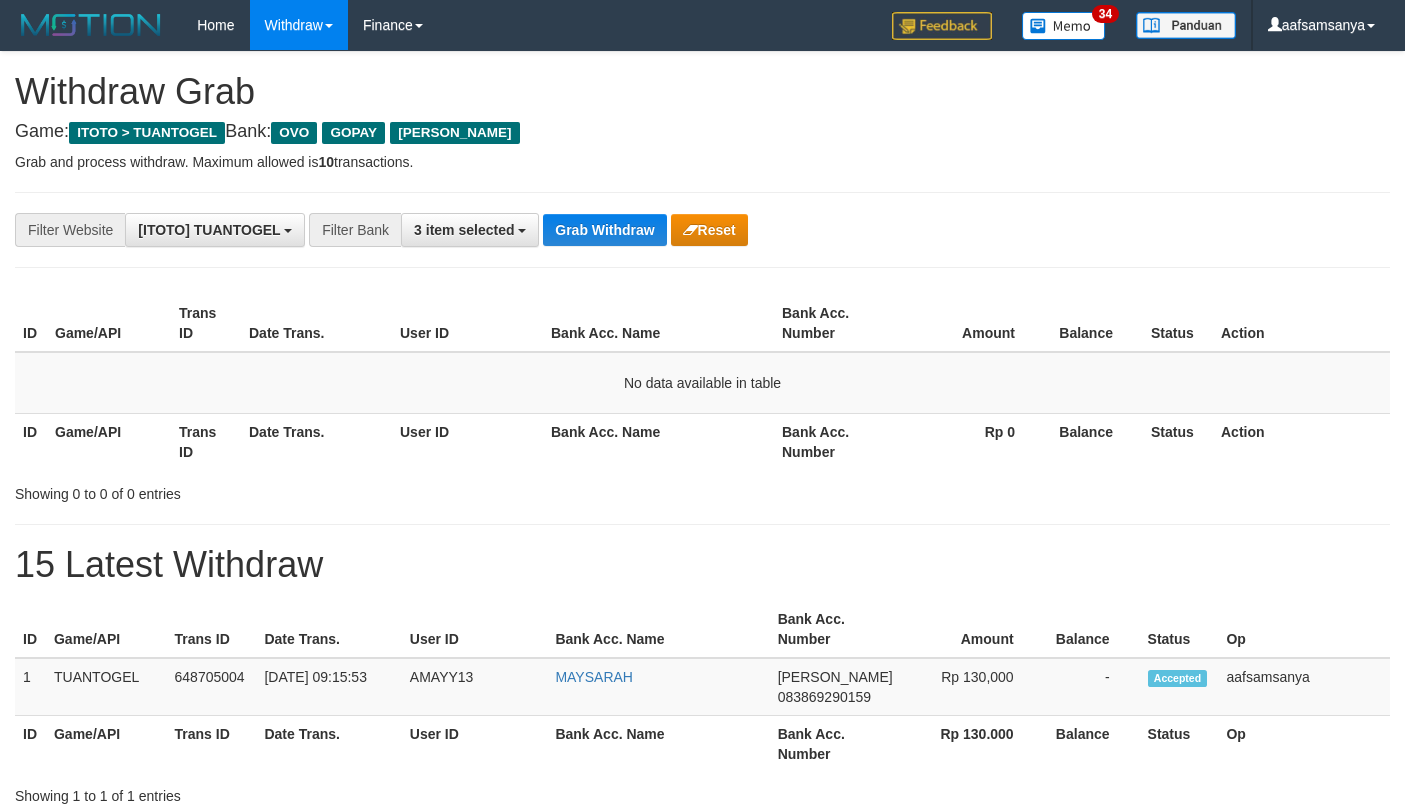 scroll, scrollTop: 0, scrollLeft: 0, axis: both 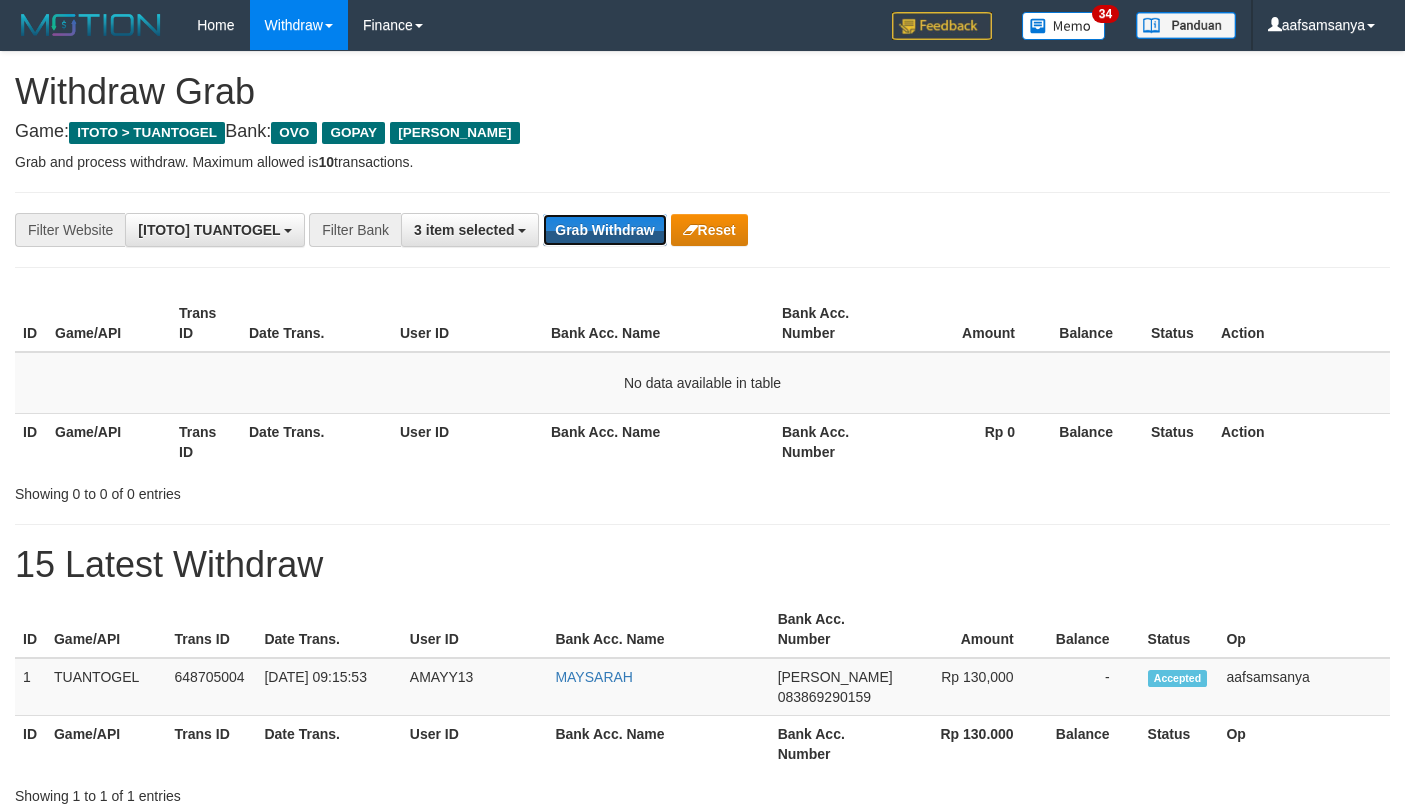 click on "Grab Withdraw" at bounding box center (604, 230) 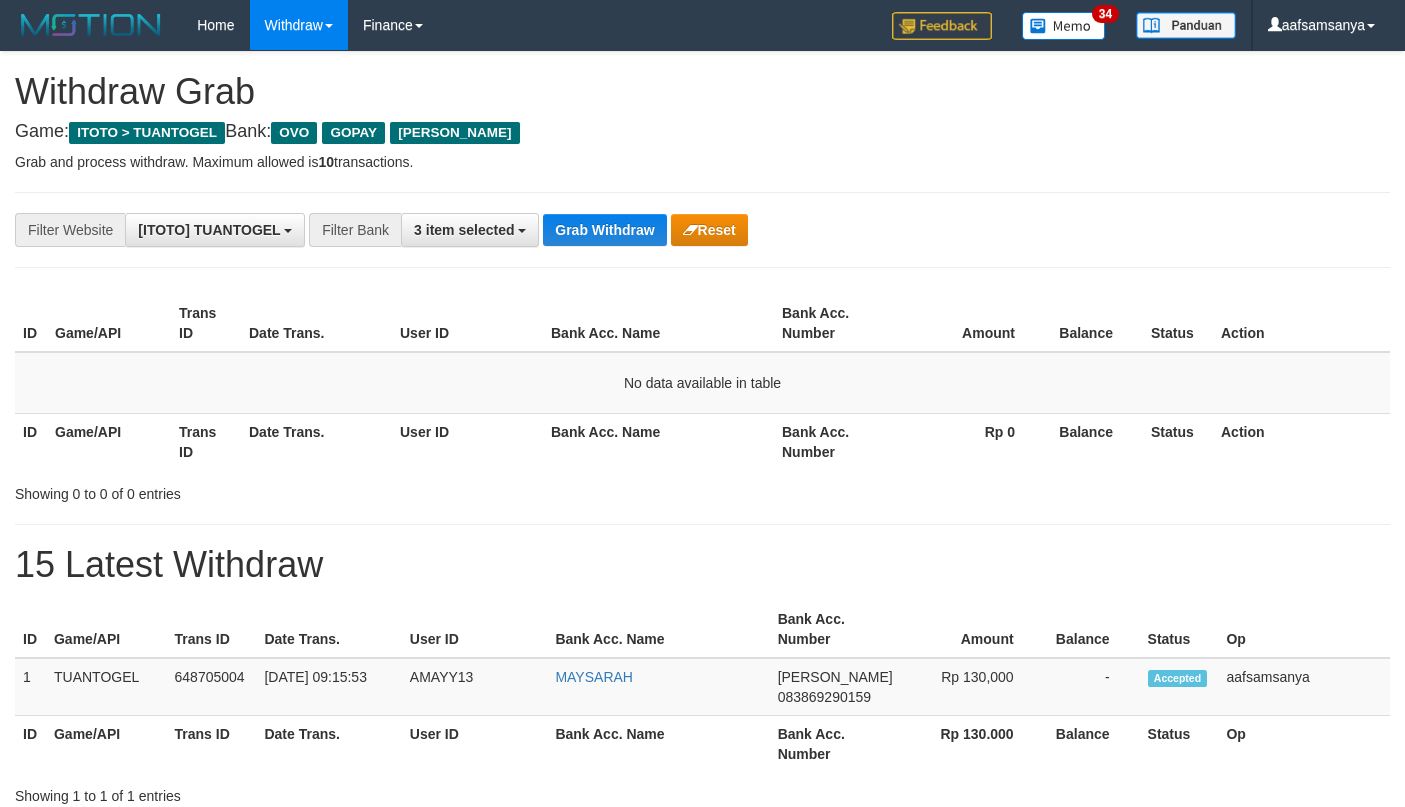 scroll, scrollTop: 0, scrollLeft: 0, axis: both 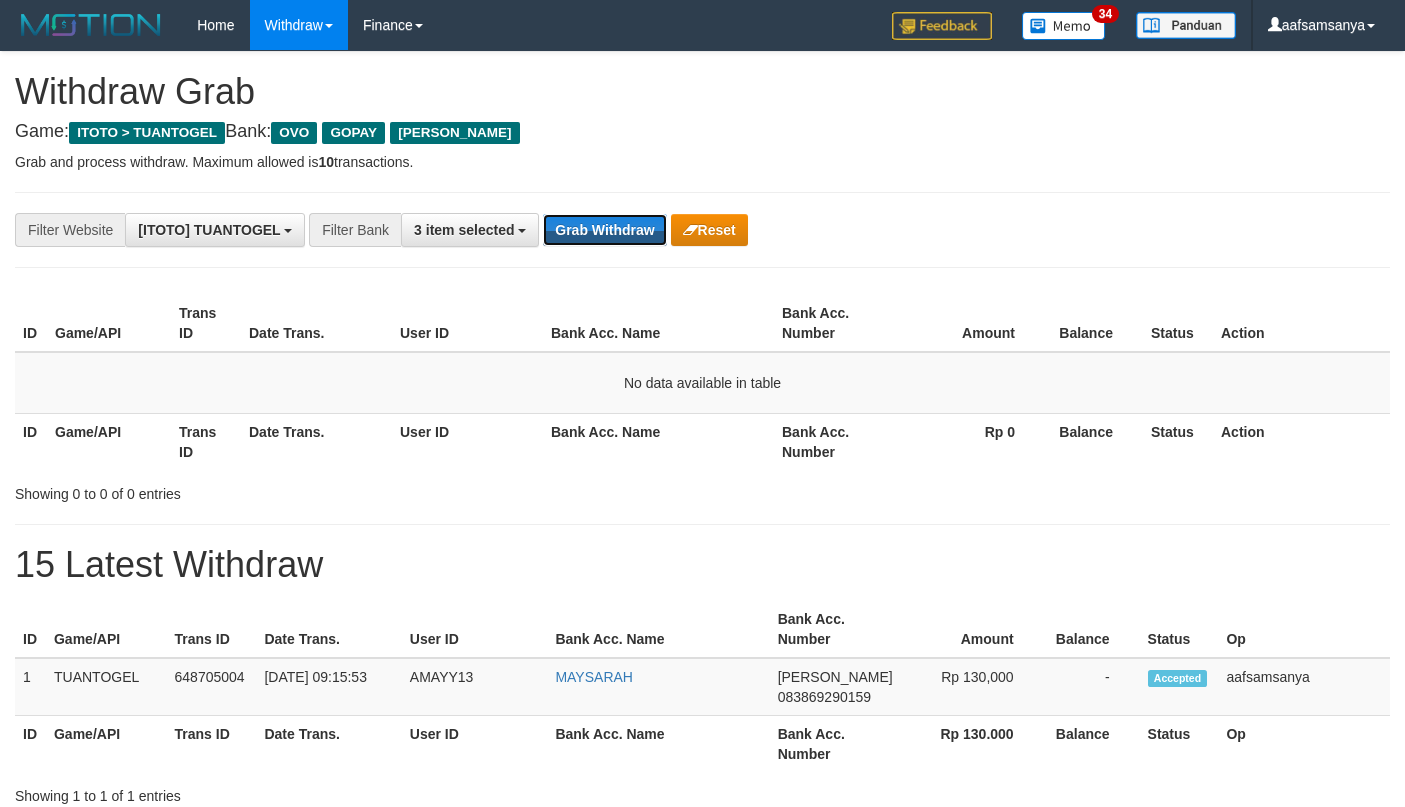 click on "Grab Withdraw" at bounding box center [604, 230] 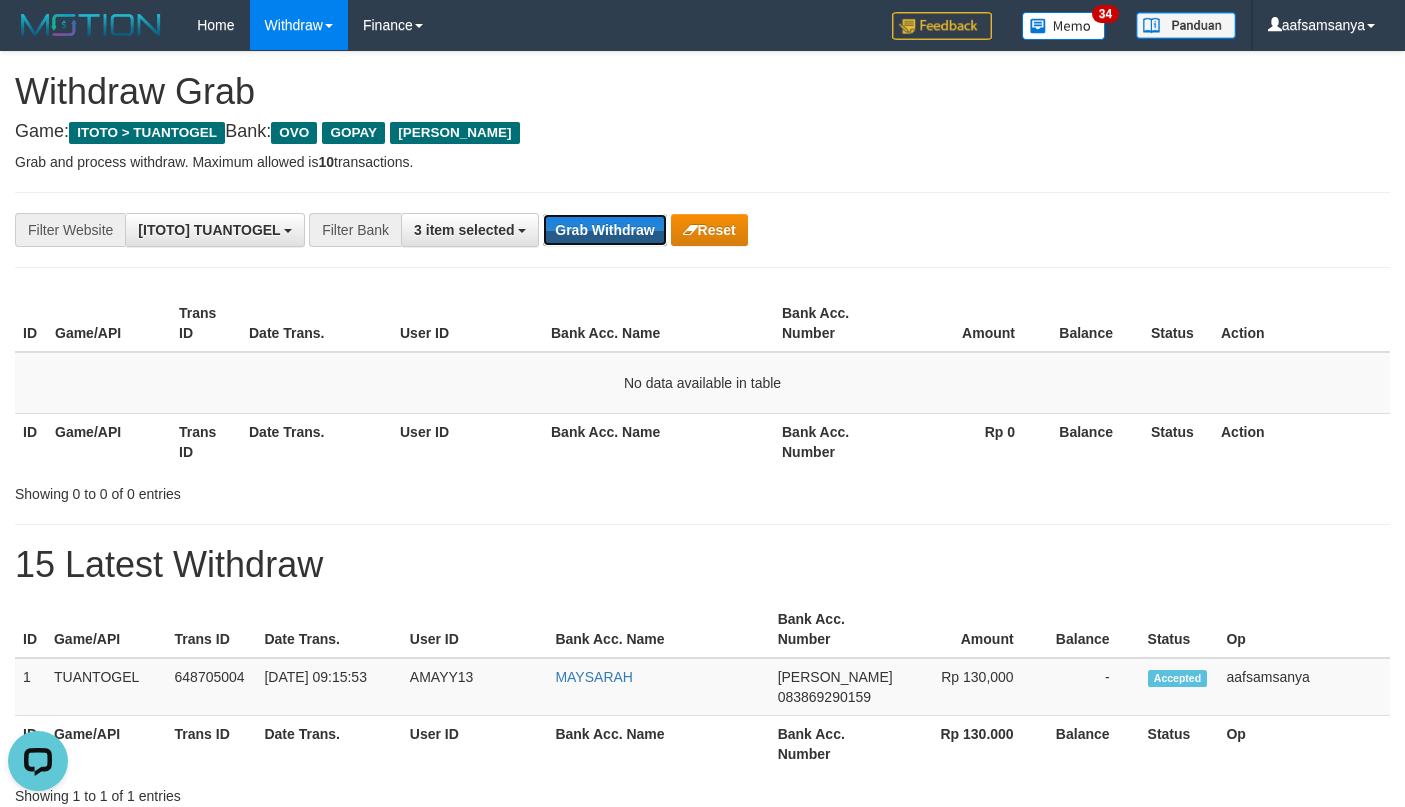 scroll, scrollTop: 0, scrollLeft: 0, axis: both 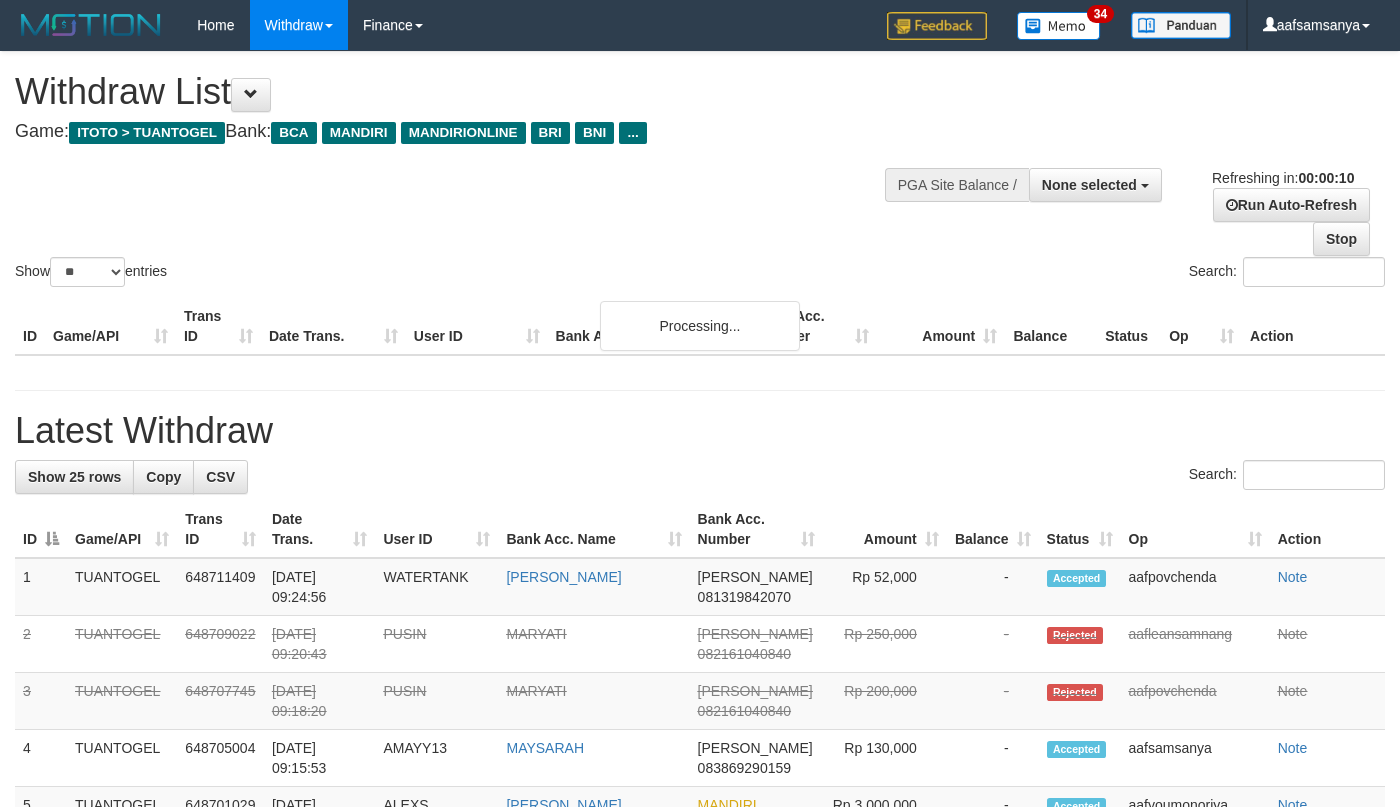 select 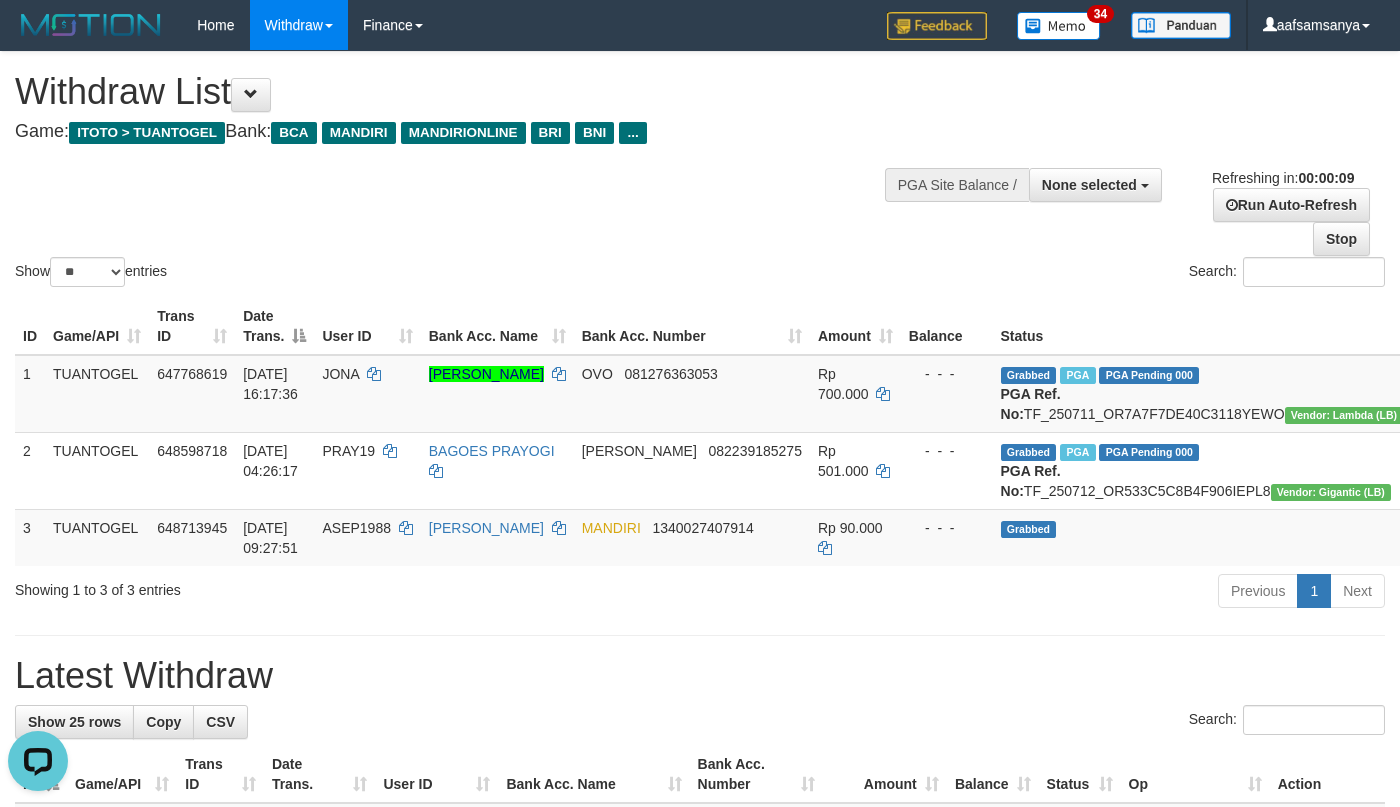 scroll, scrollTop: 0, scrollLeft: 0, axis: both 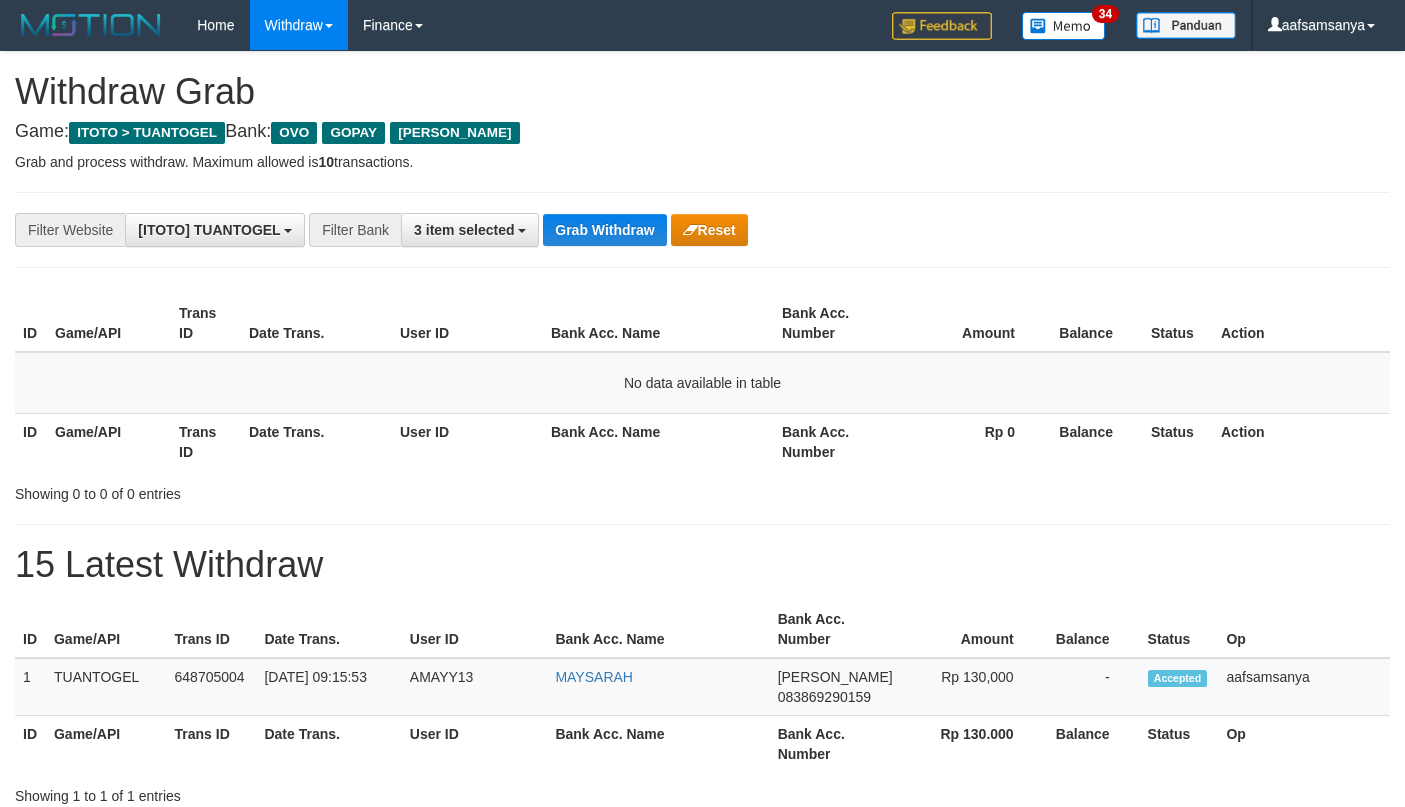 click on "Grab Withdraw" at bounding box center (604, 230) 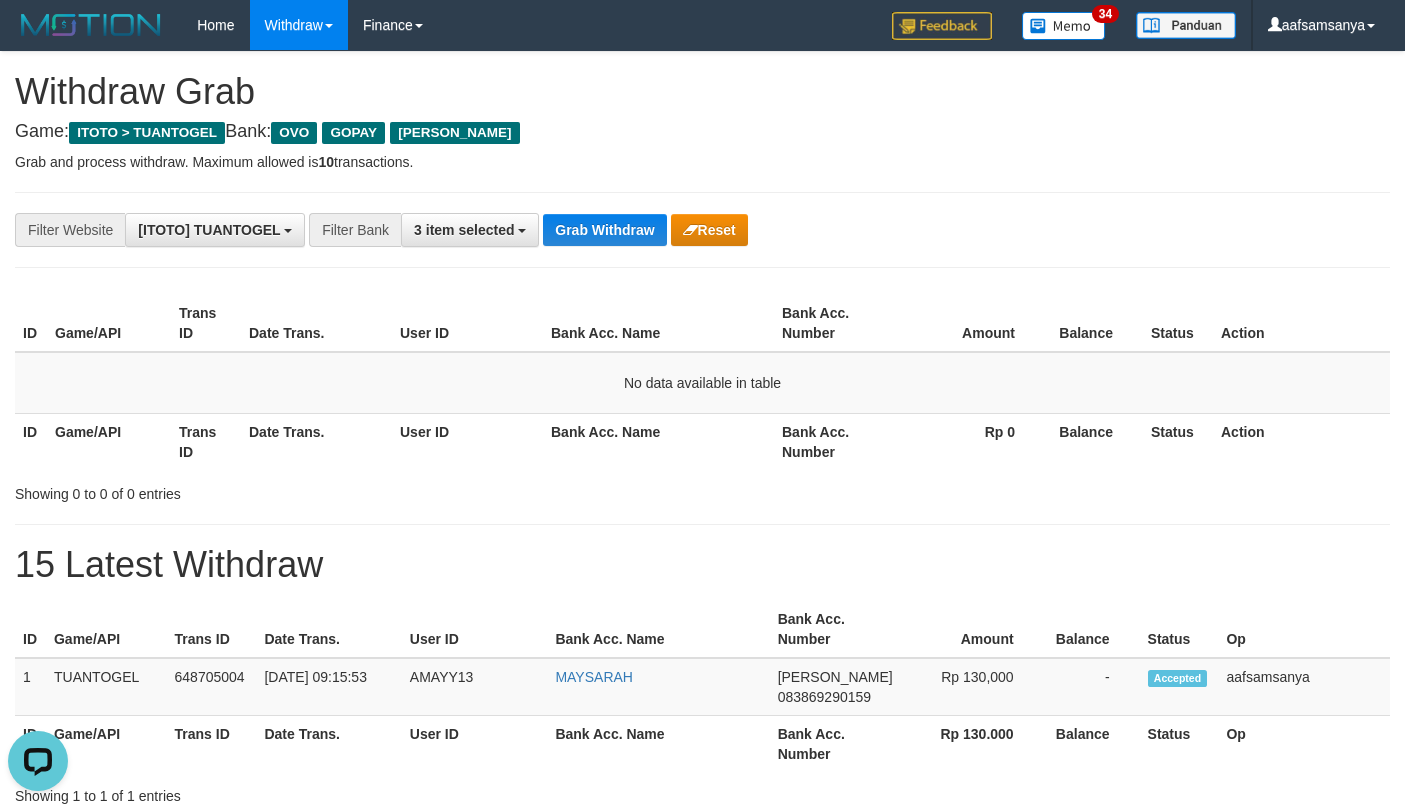 scroll, scrollTop: 0, scrollLeft: 0, axis: both 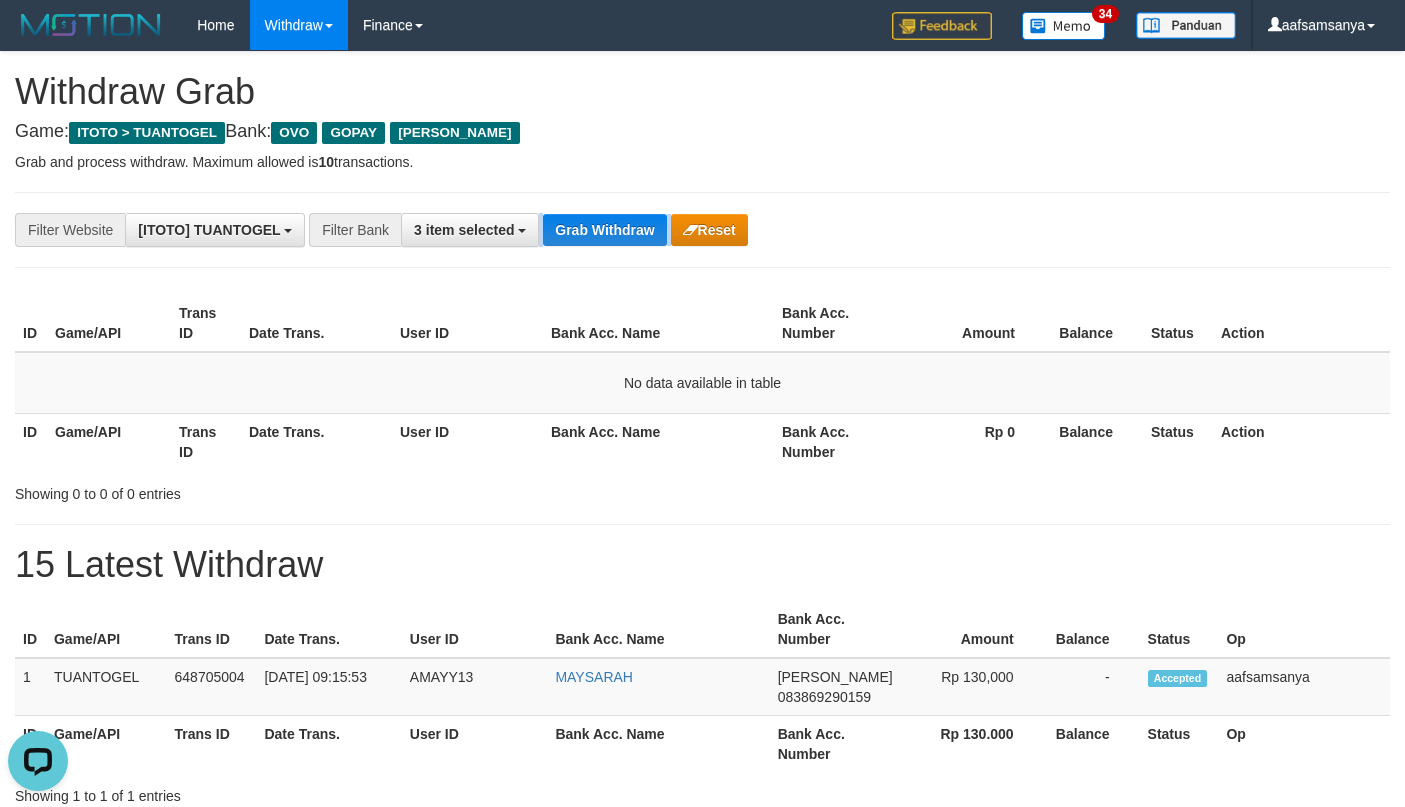 click on "**********" at bounding box center [585, 230] 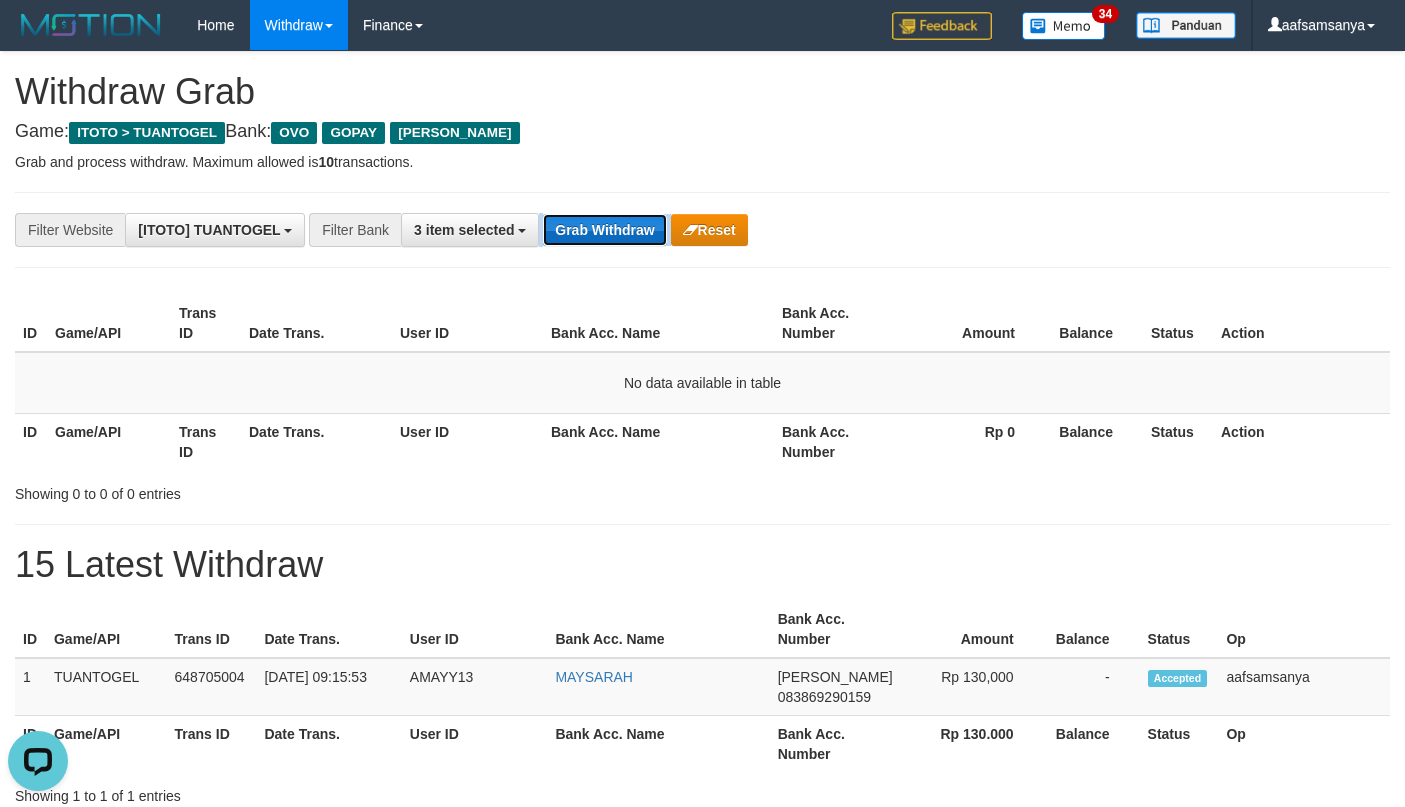 click on "Grab Withdraw" at bounding box center [604, 230] 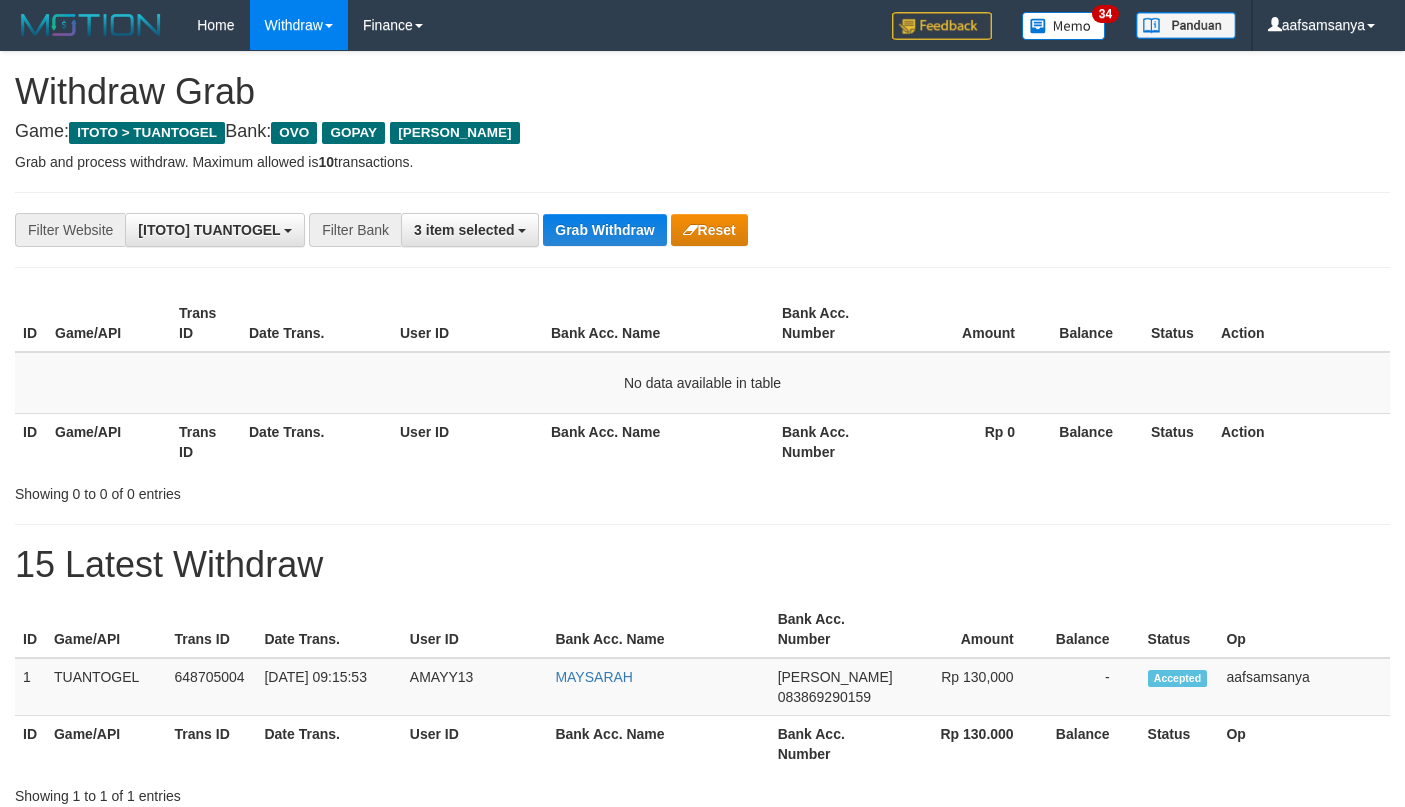 scroll, scrollTop: 0, scrollLeft: 0, axis: both 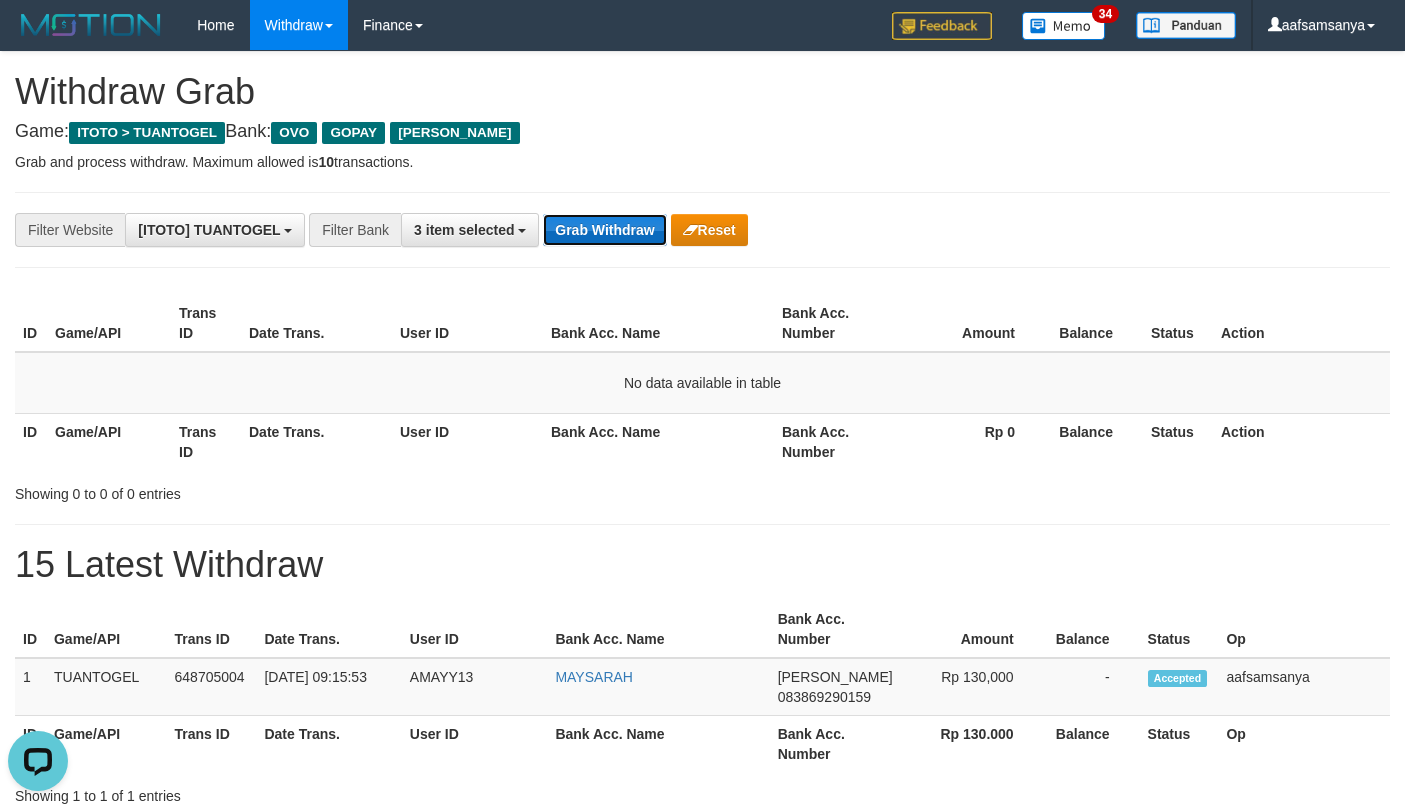 click on "Grab Withdraw" at bounding box center [604, 230] 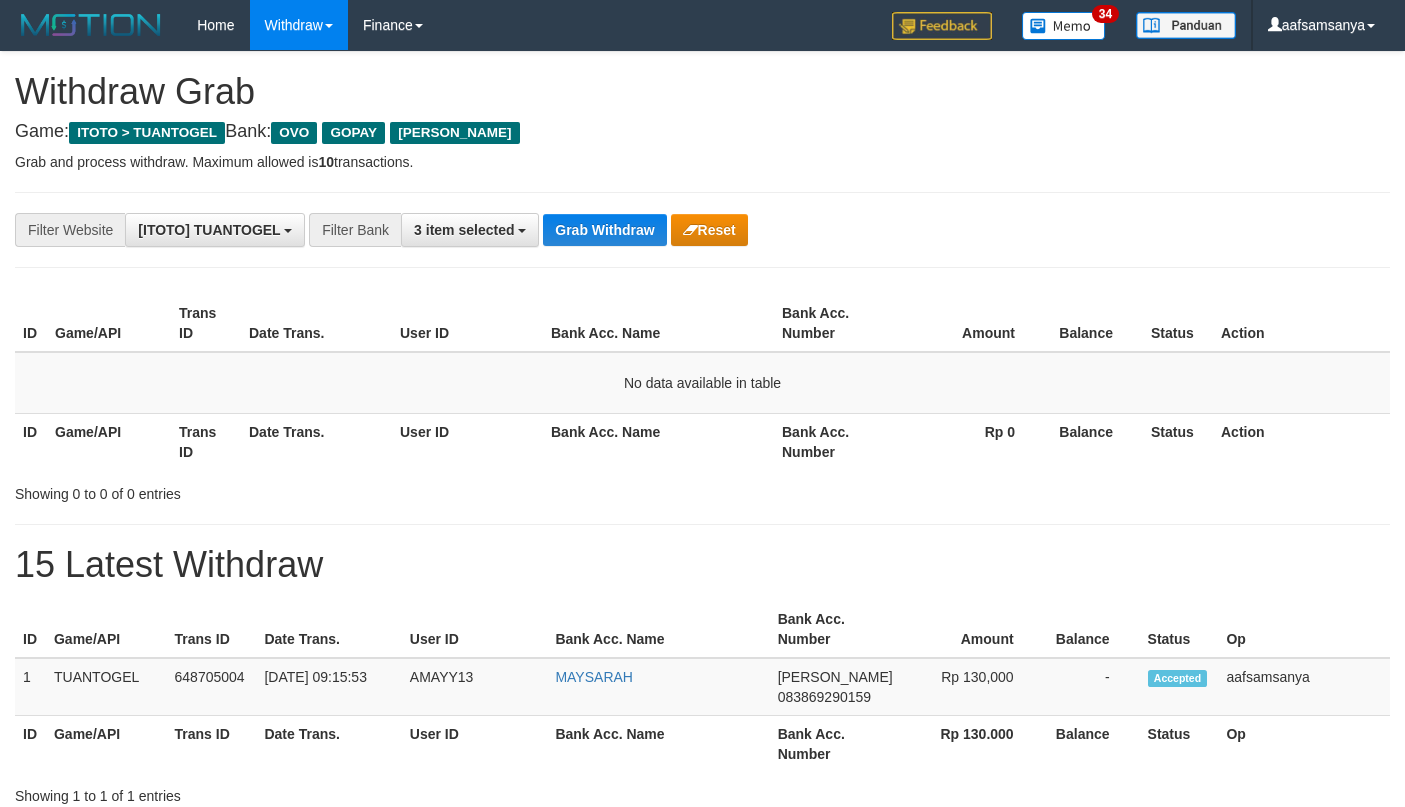 scroll, scrollTop: 0, scrollLeft: 0, axis: both 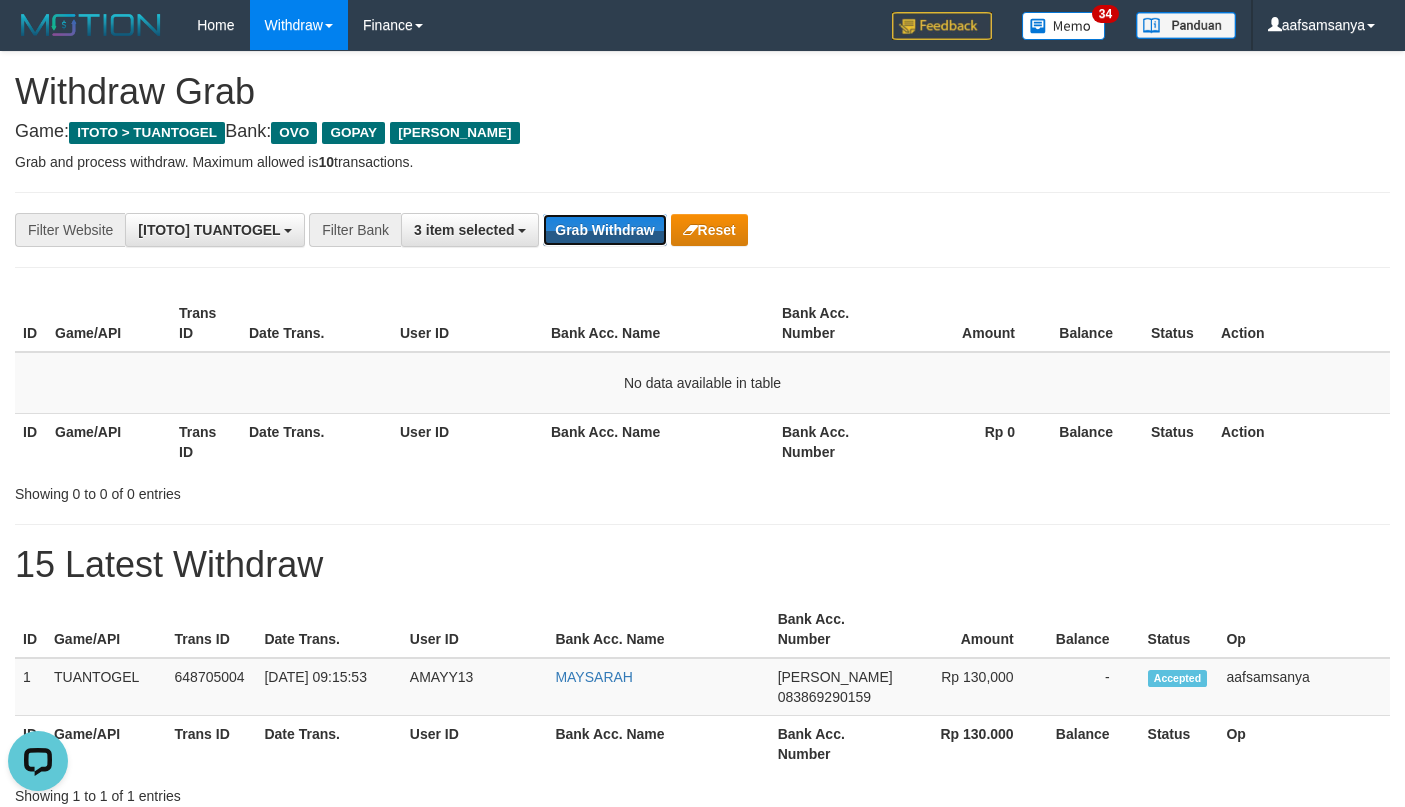 click on "Grab Withdraw" at bounding box center (604, 230) 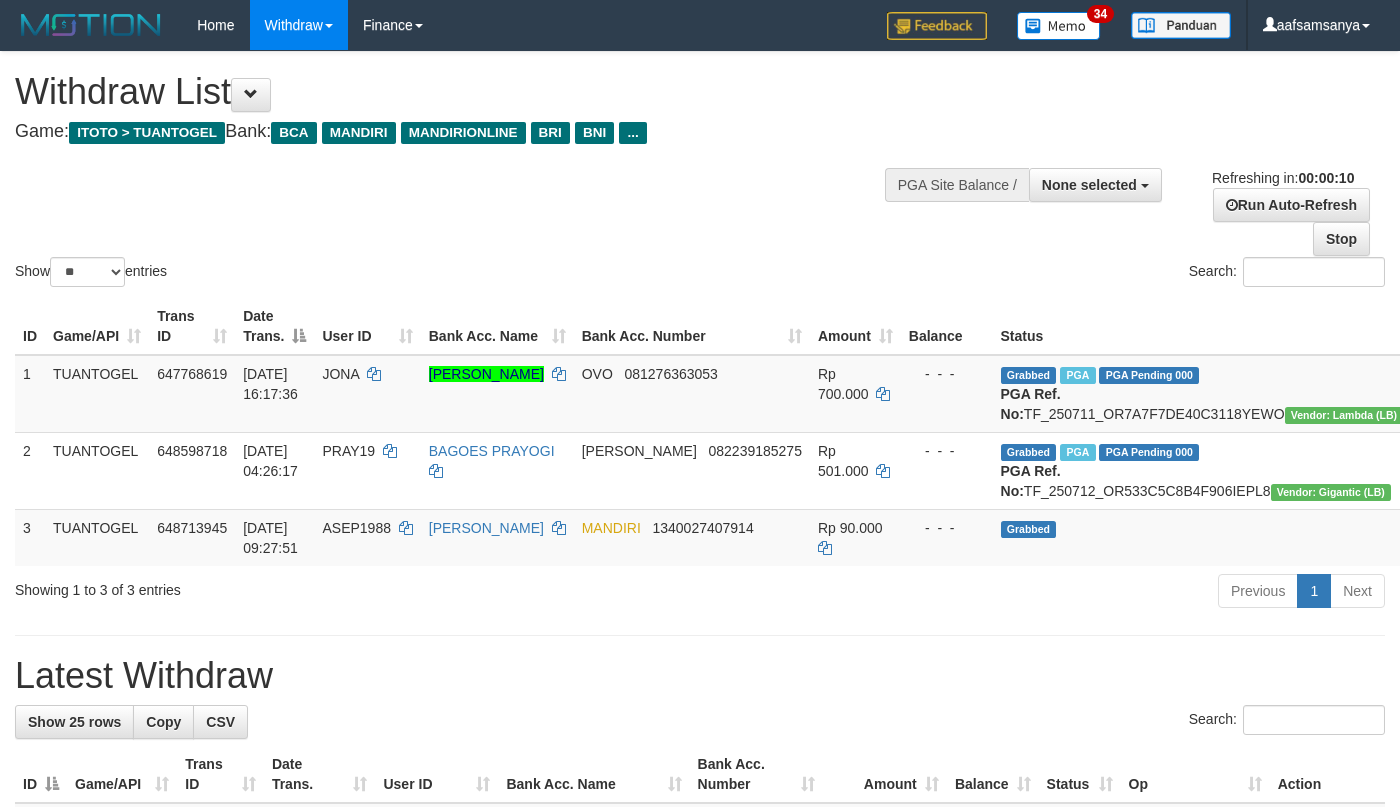 select 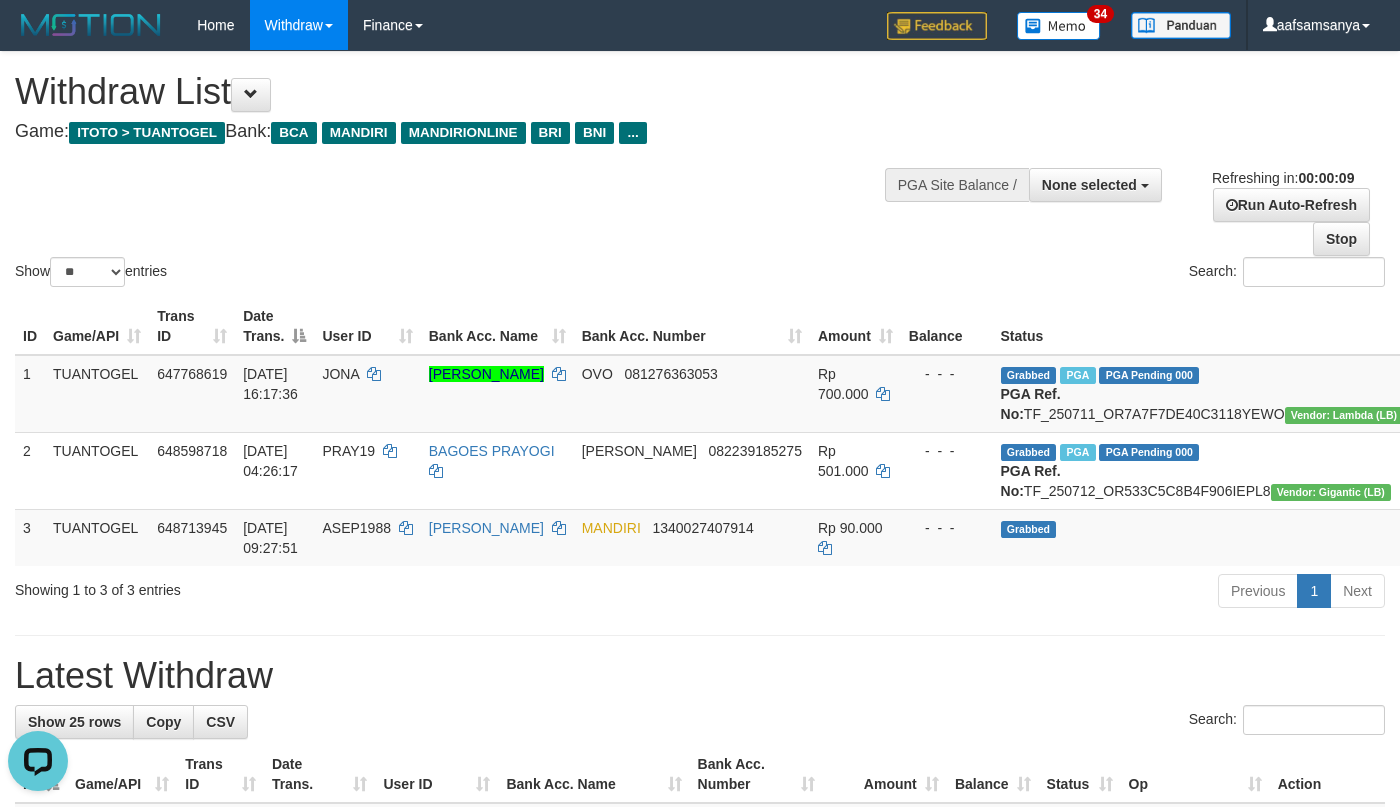 scroll, scrollTop: 0, scrollLeft: 0, axis: both 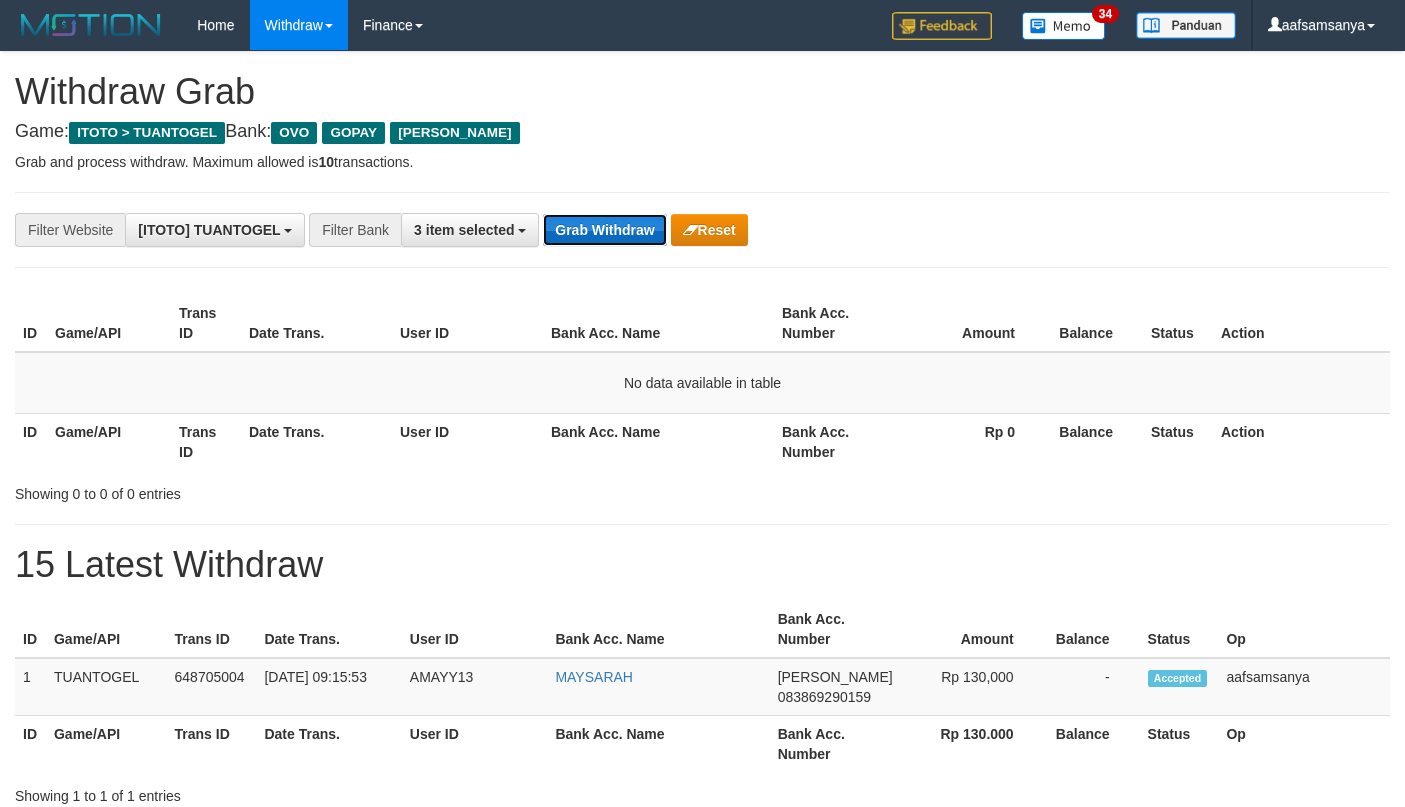 drag, startPoint x: 0, startPoint y: 0, endPoint x: 606, endPoint y: 236, distance: 650.3322 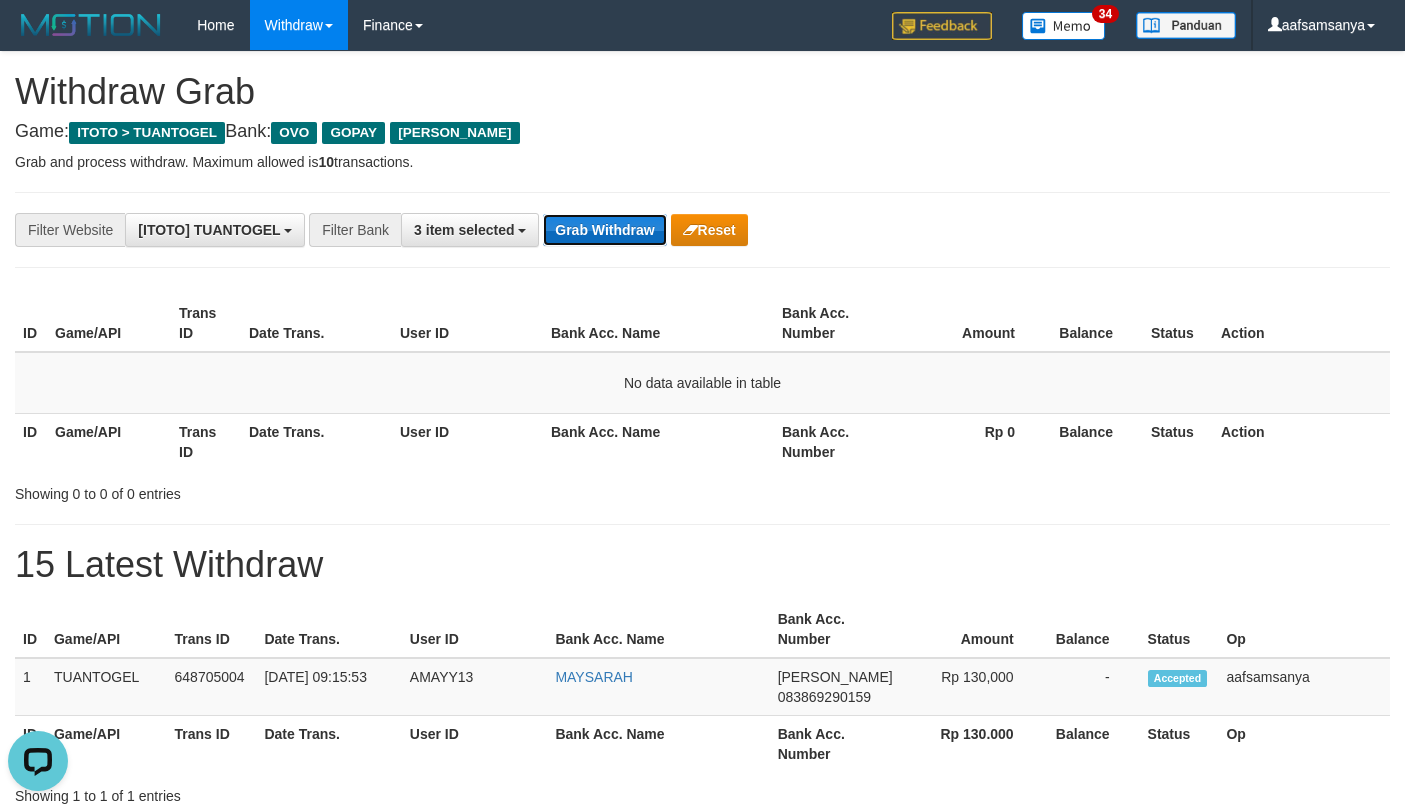 scroll, scrollTop: 0, scrollLeft: 0, axis: both 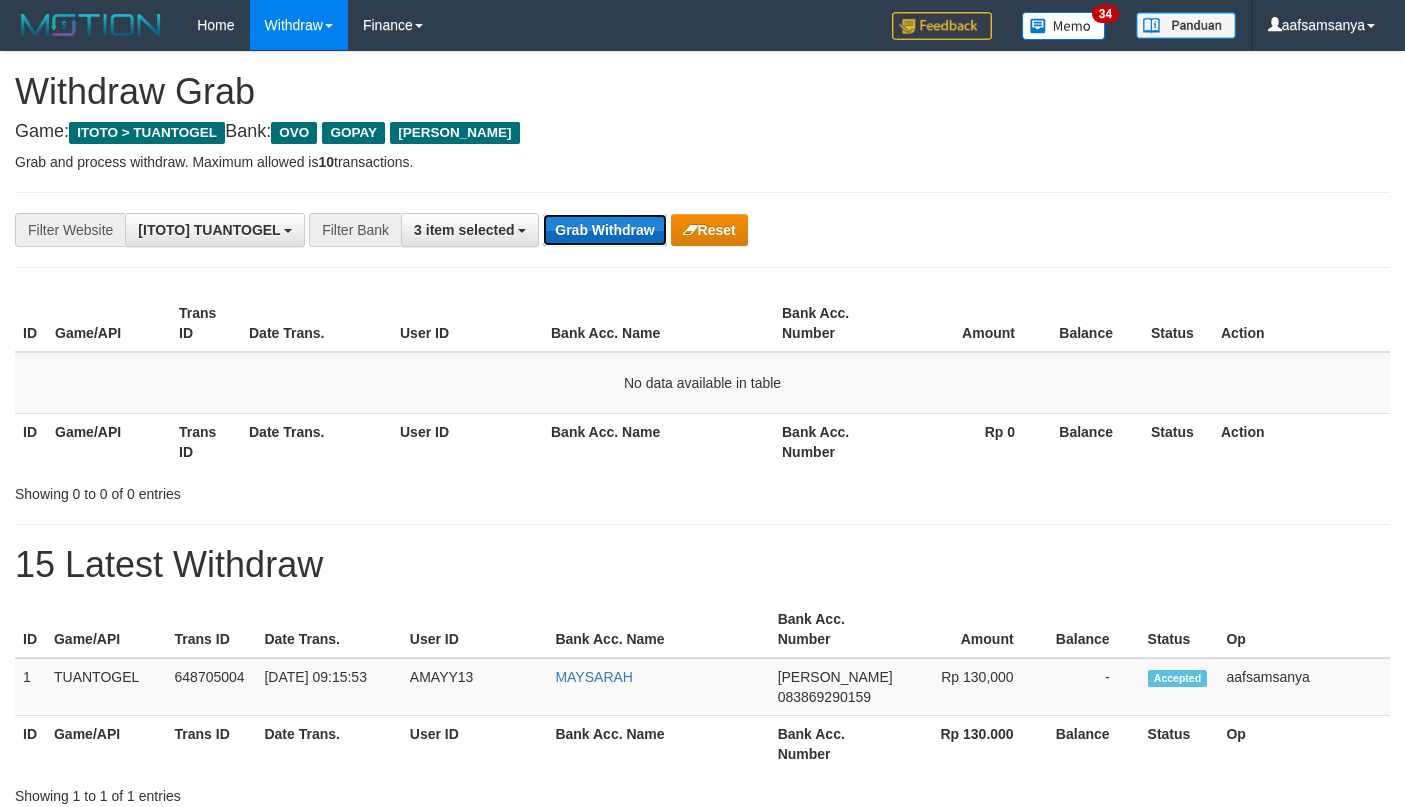 click on "Grab Withdraw" at bounding box center (604, 230) 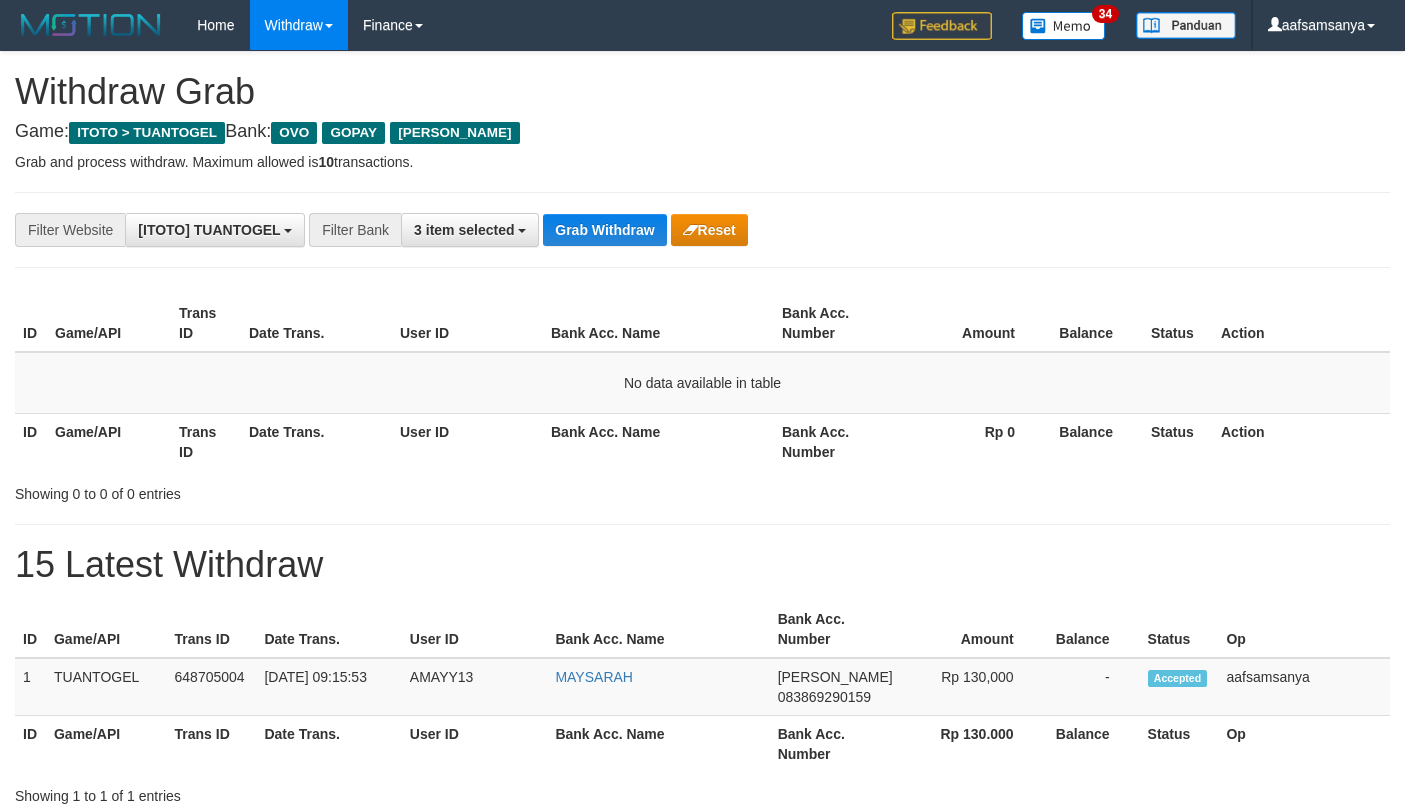 scroll, scrollTop: 0, scrollLeft: 0, axis: both 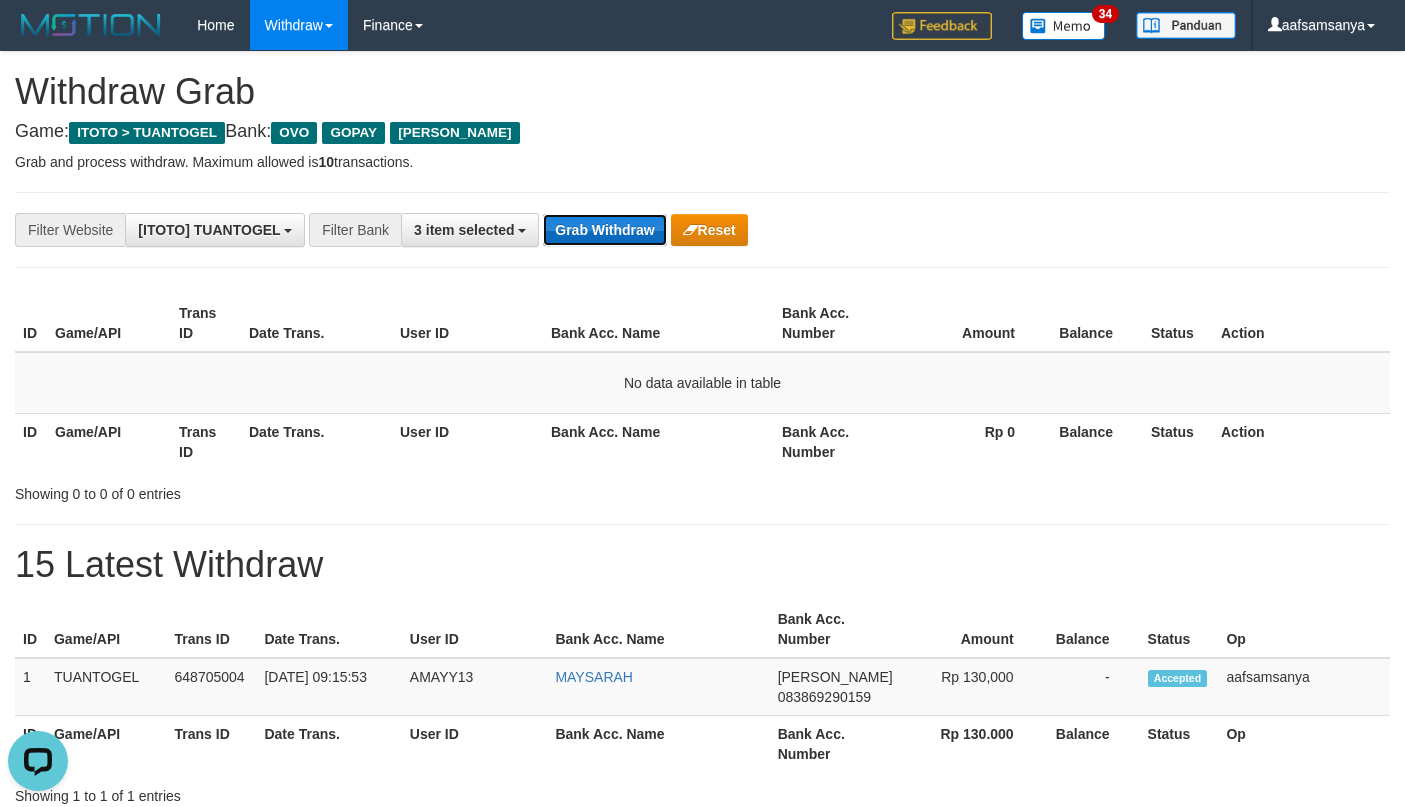 click on "Grab Withdraw" at bounding box center (604, 230) 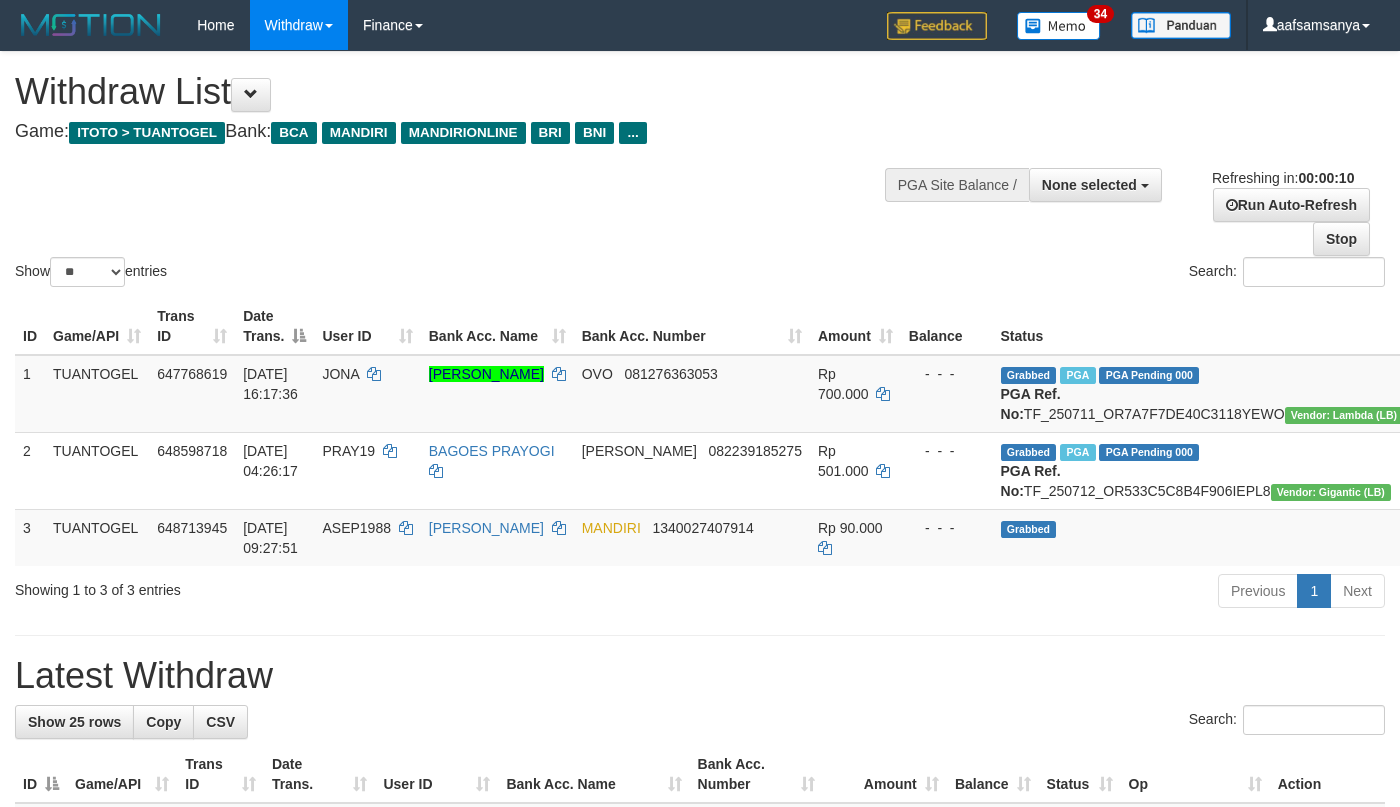 select 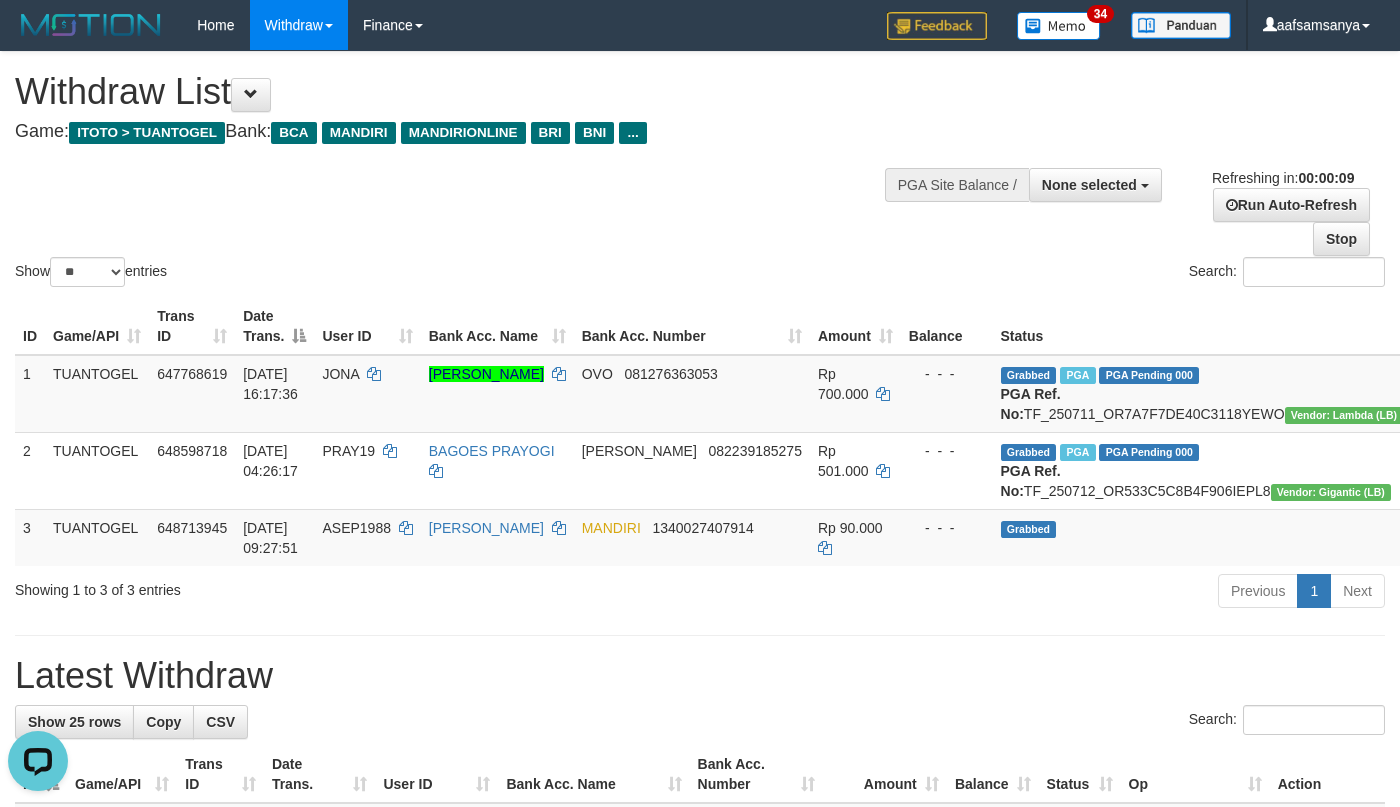 scroll, scrollTop: 0, scrollLeft: 0, axis: both 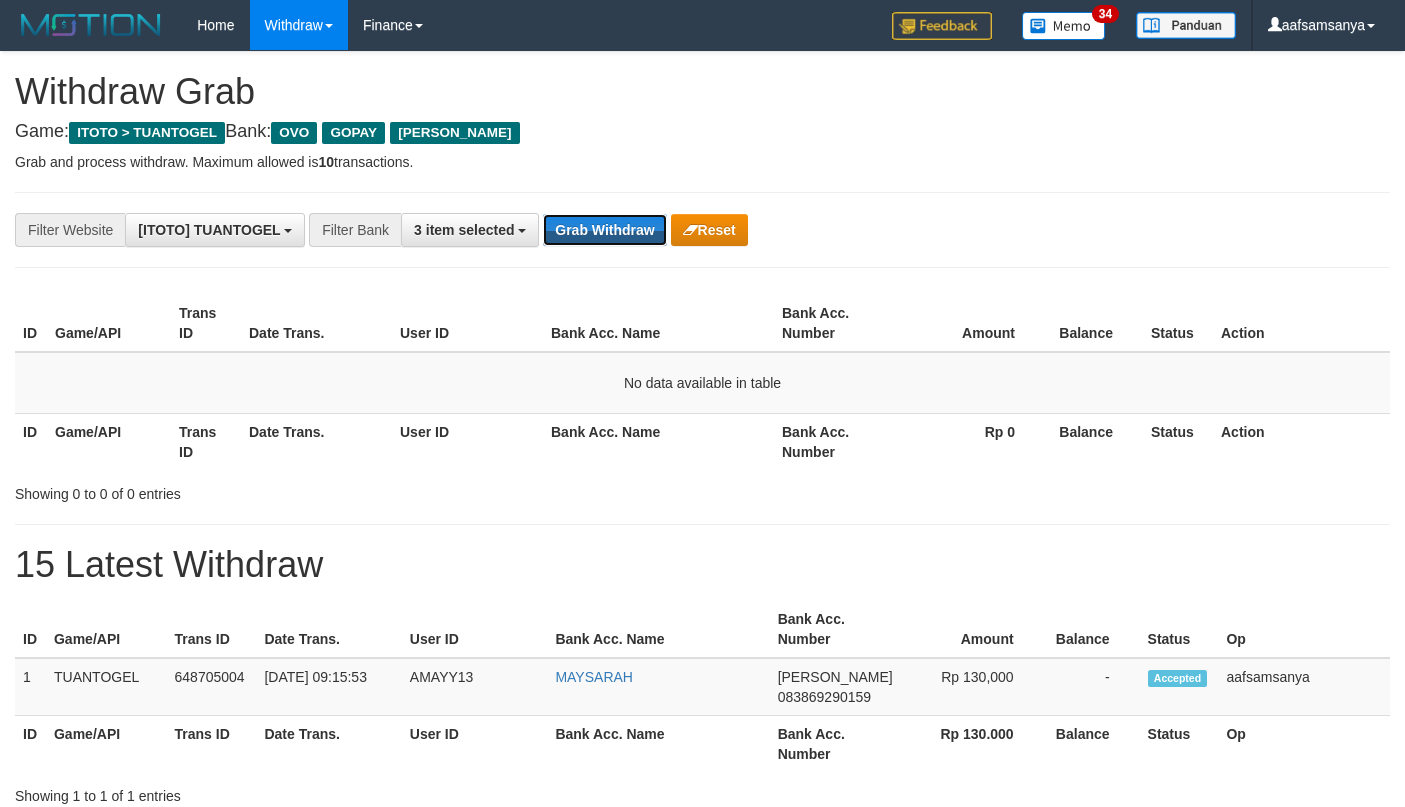 click on "Grab Withdraw" at bounding box center [604, 230] 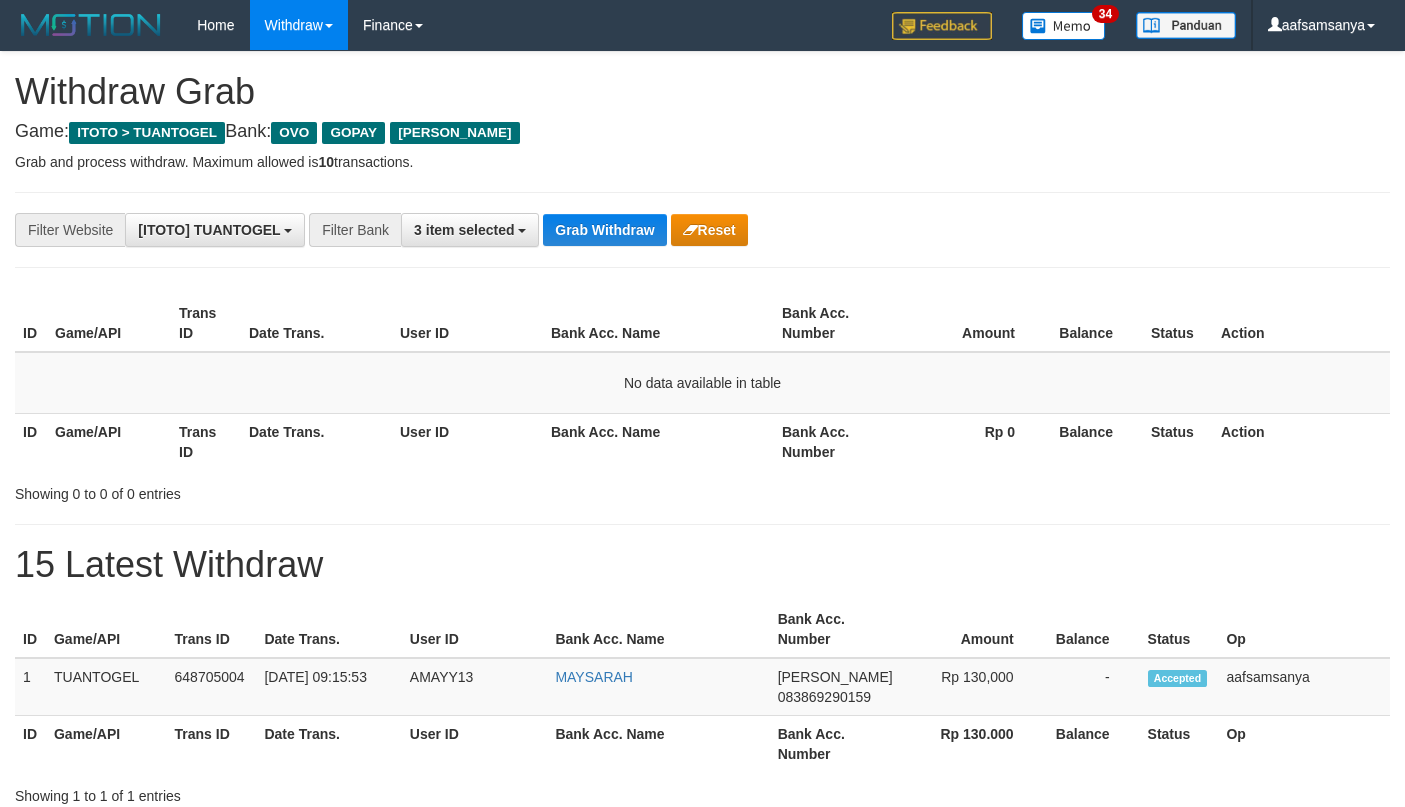 scroll, scrollTop: 0, scrollLeft: 0, axis: both 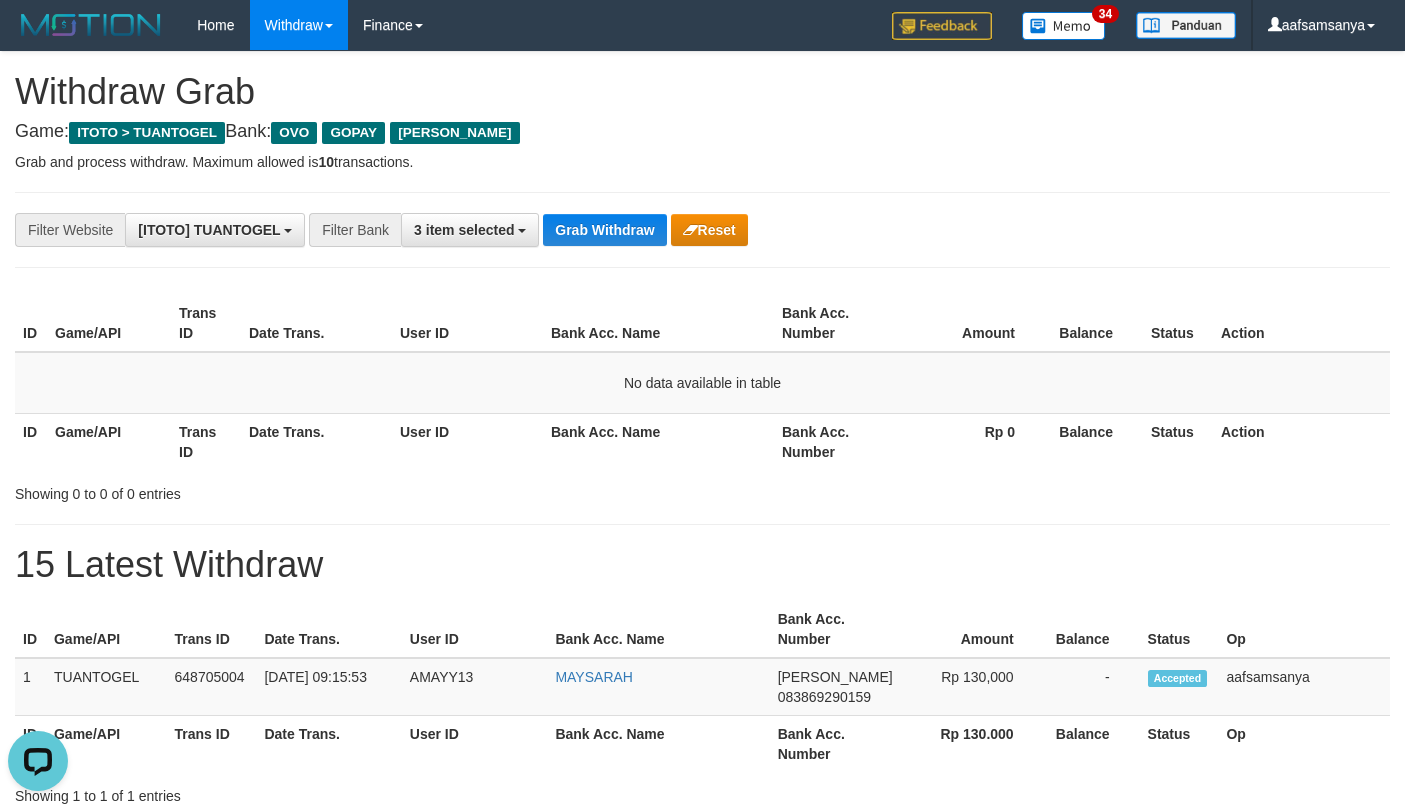 click on "**********" at bounding box center (702, 230) 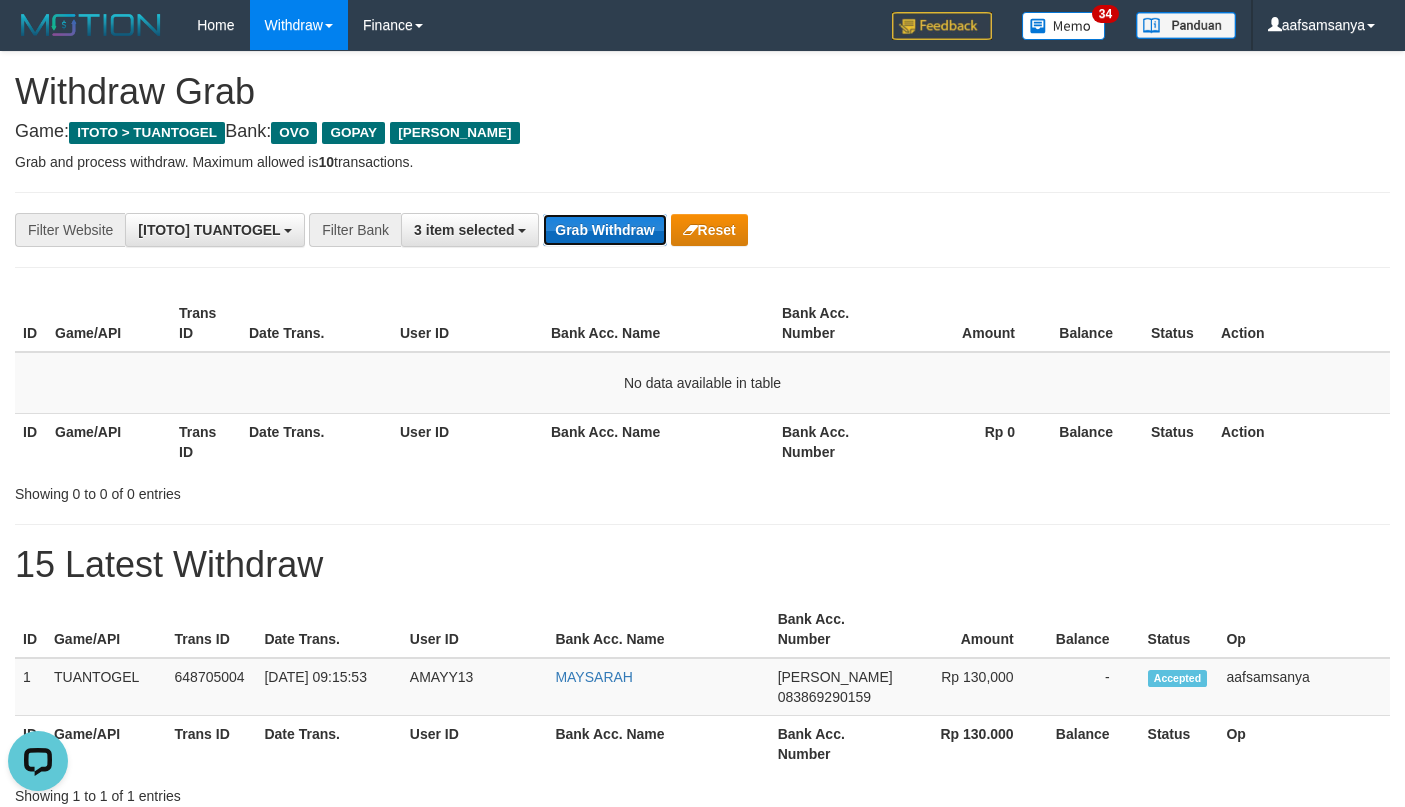 click on "Grab Withdraw" at bounding box center (604, 230) 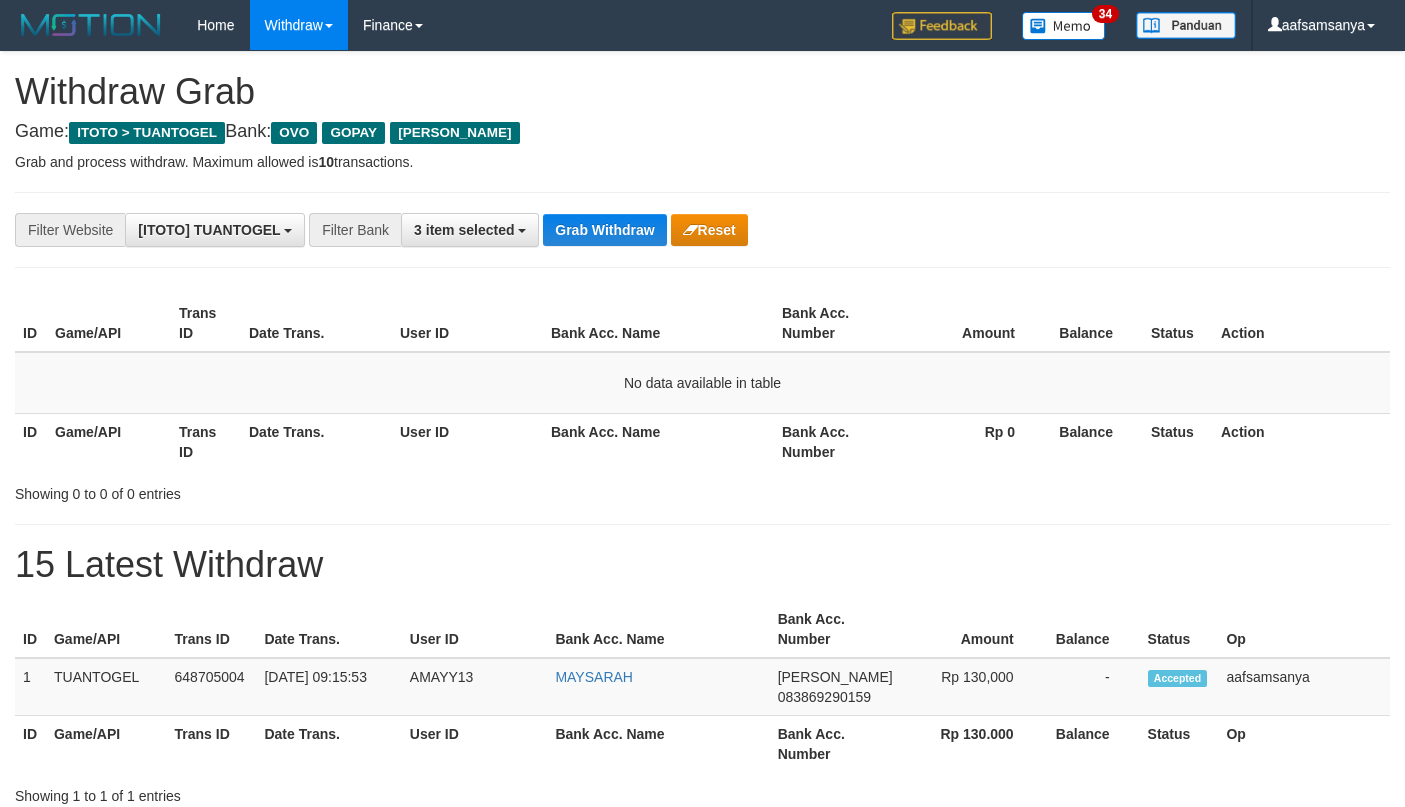 scroll, scrollTop: 0, scrollLeft: 0, axis: both 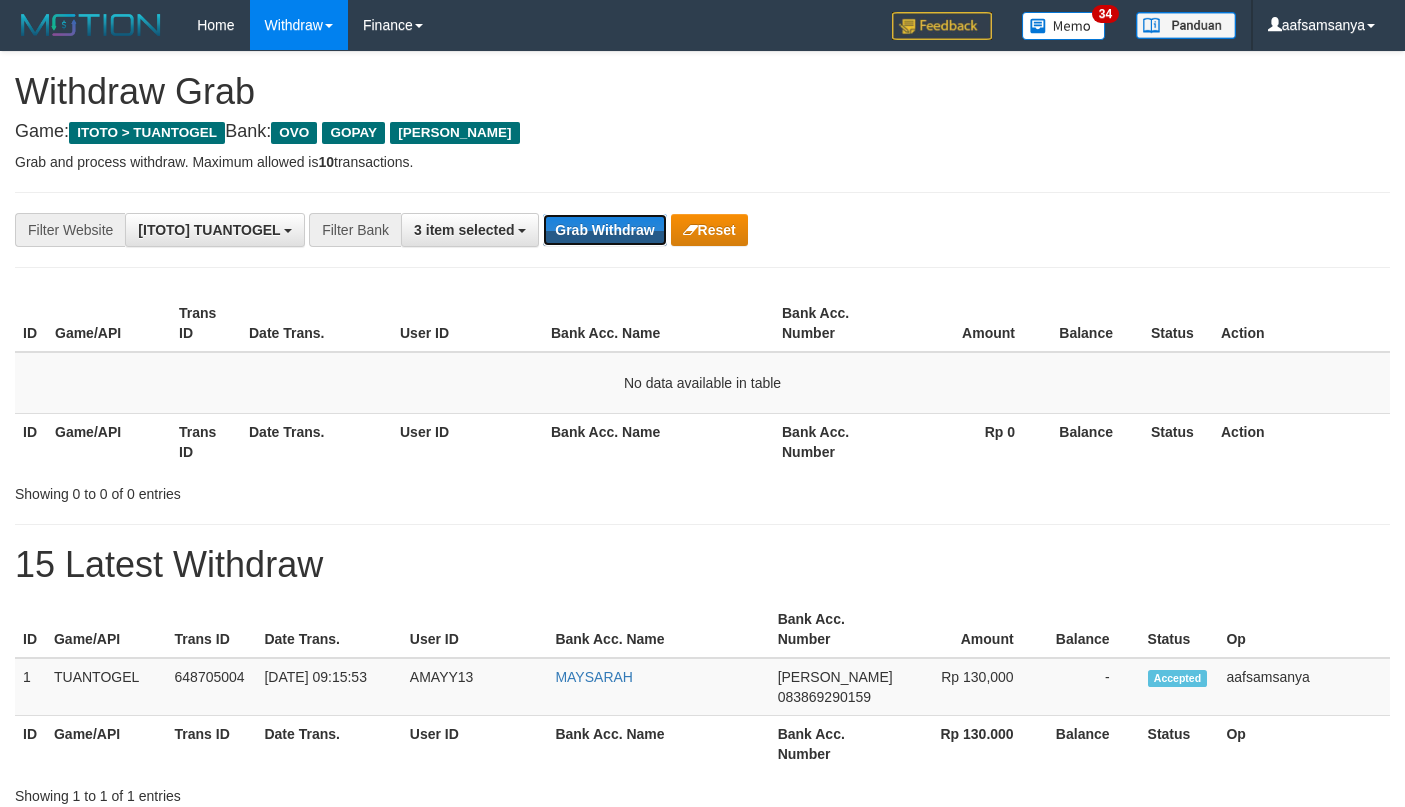 click on "Grab Withdraw" at bounding box center (604, 230) 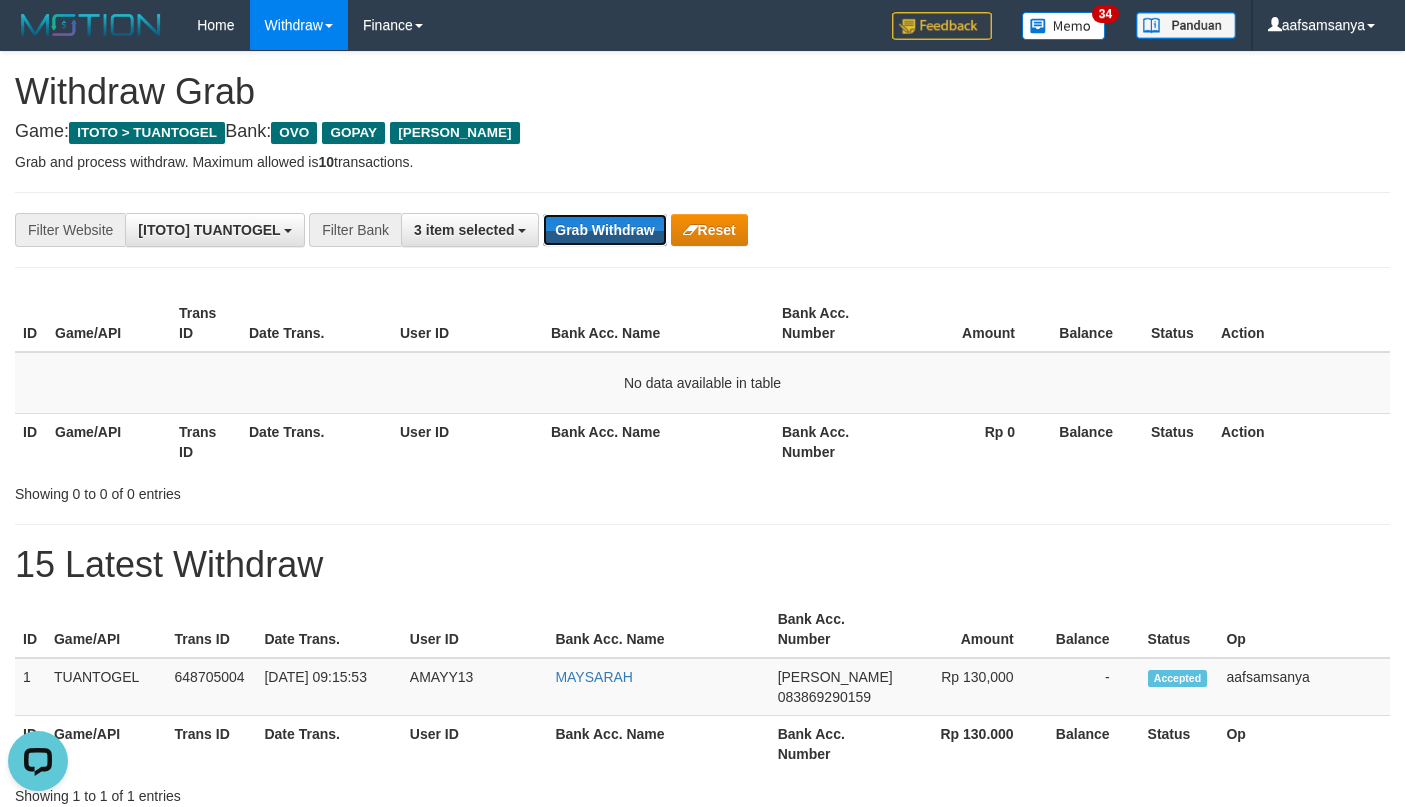 scroll, scrollTop: 0, scrollLeft: 0, axis: both 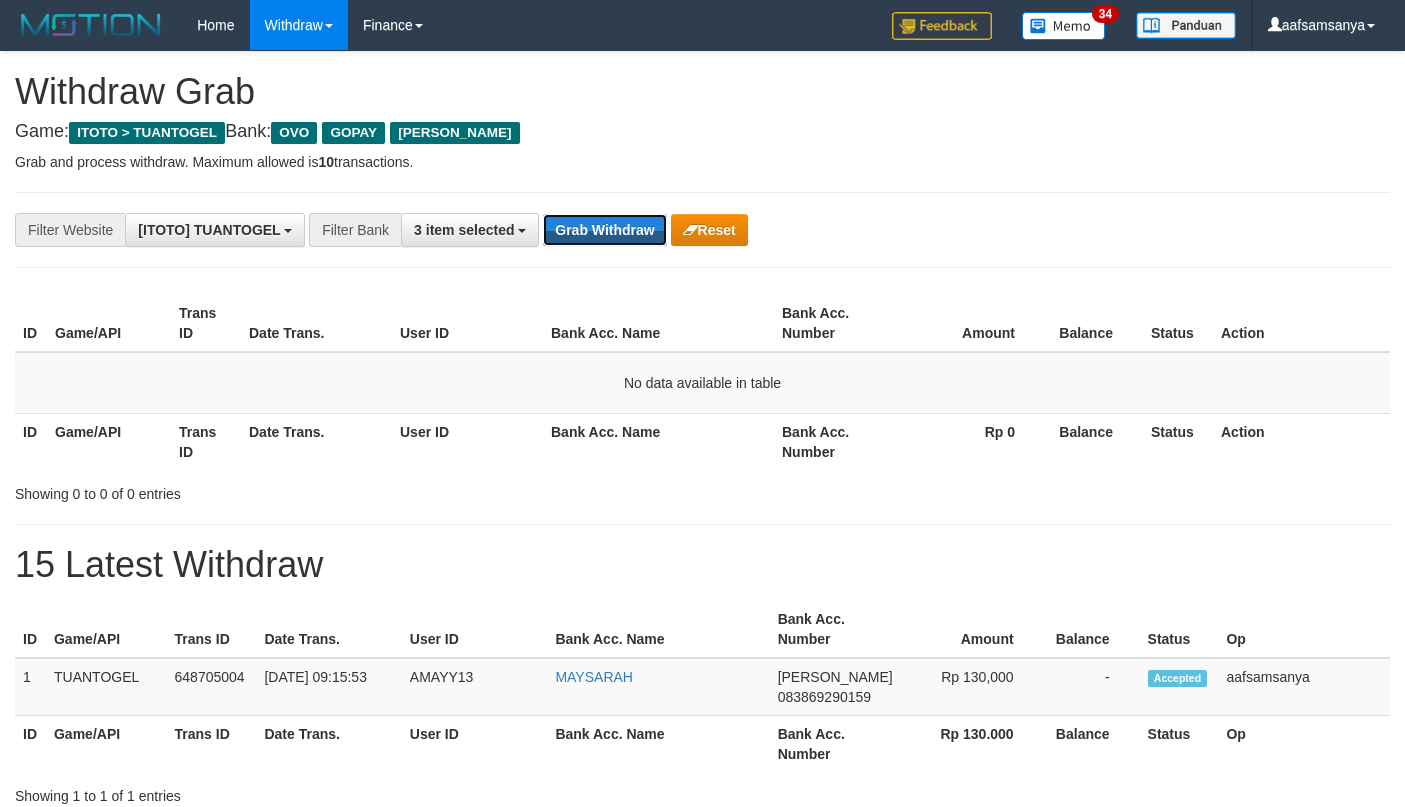 click on "Grab Withdraw" at bounding box center [604, 230] 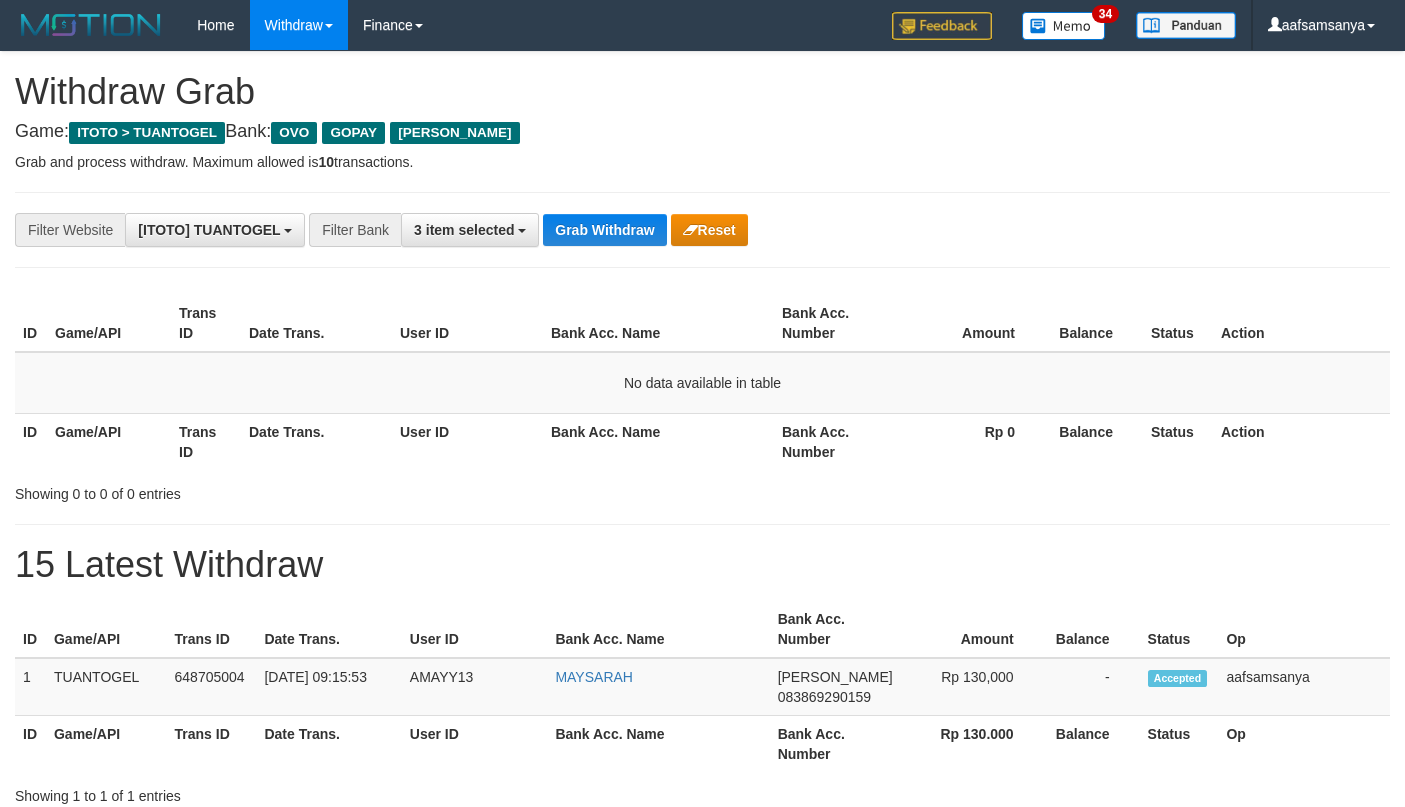 scroll, scrollTop: 0, scrollLeft: 0, axis: both 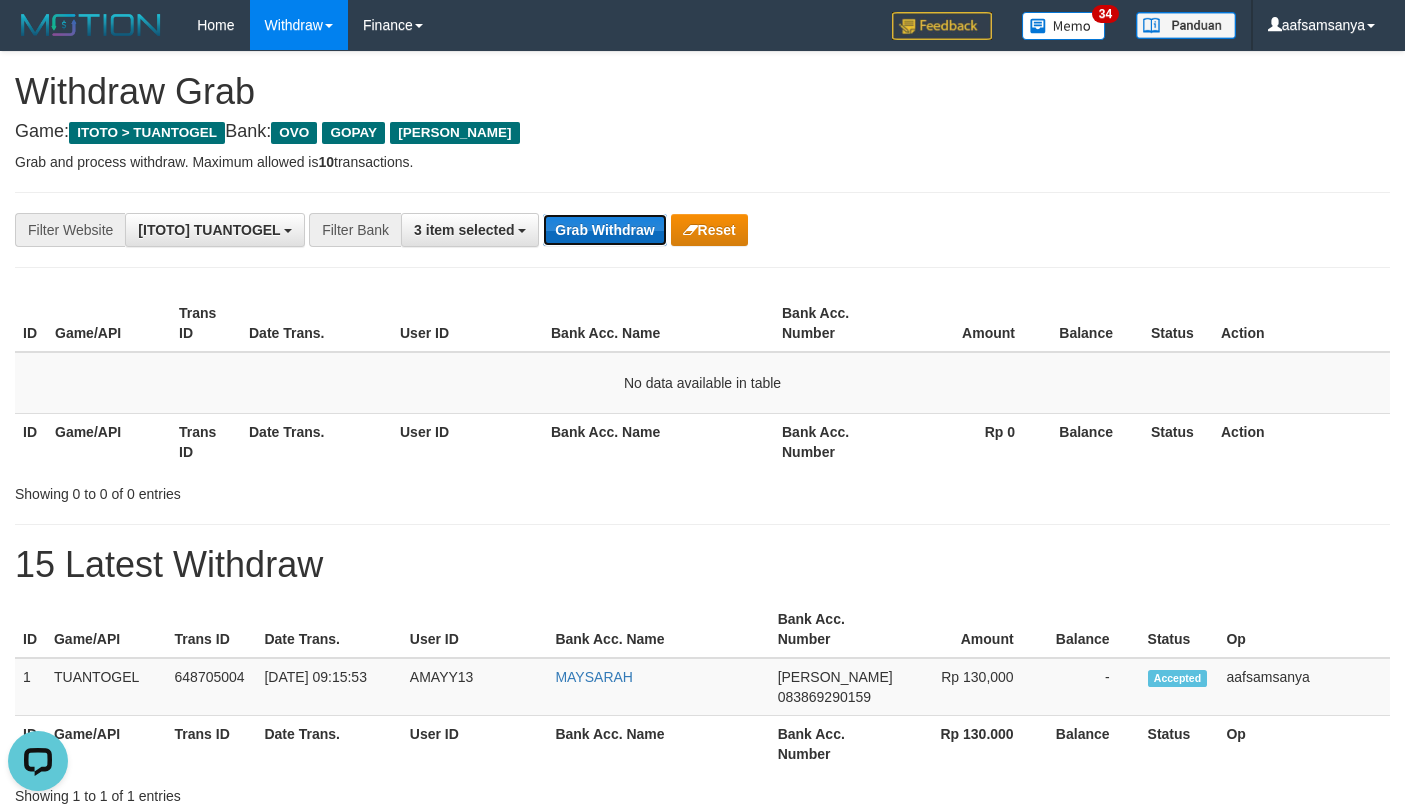 click on "Grab Withdraw" at bounding box center (604, 230) 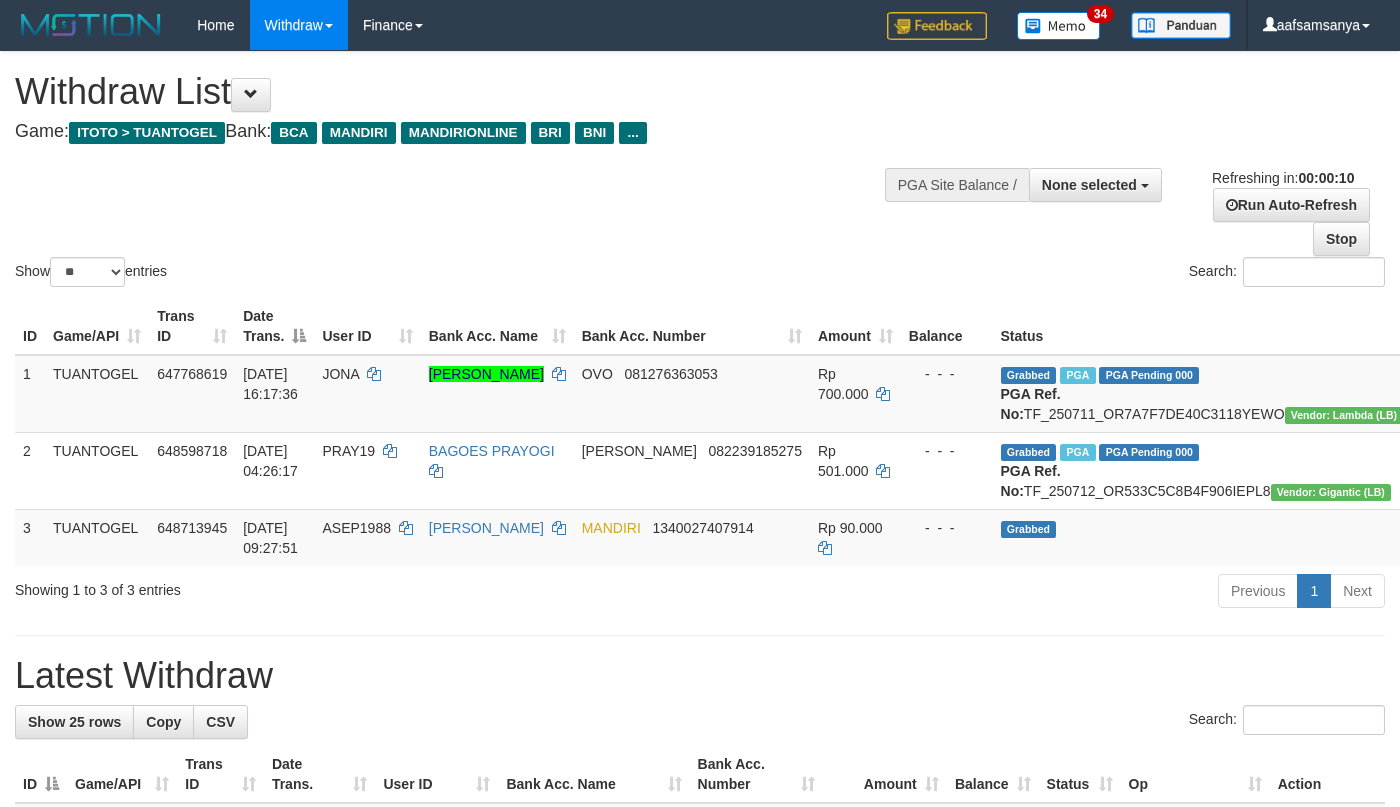 select 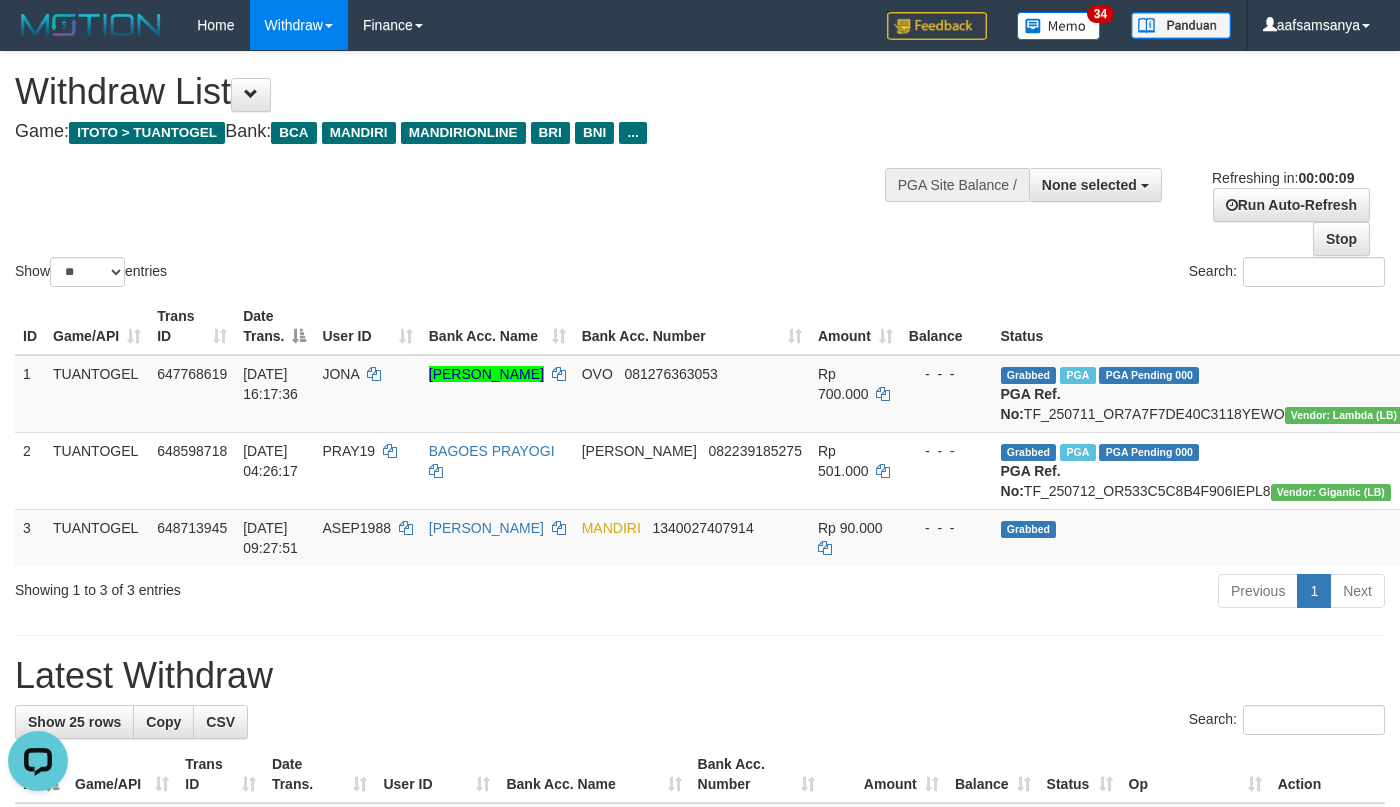 scroll, scrollTop: 0, scrollLeft: 0, axis: both 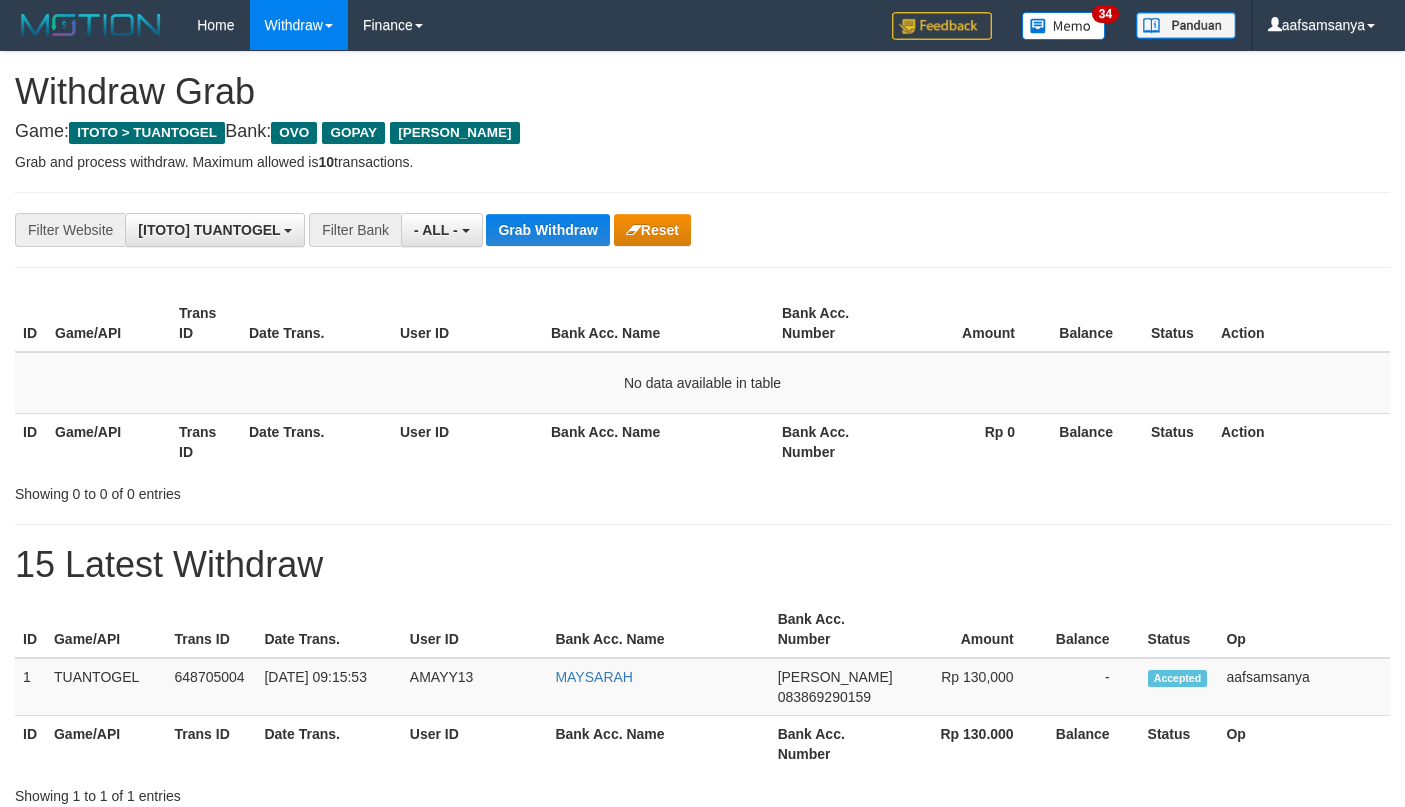 select on "***" 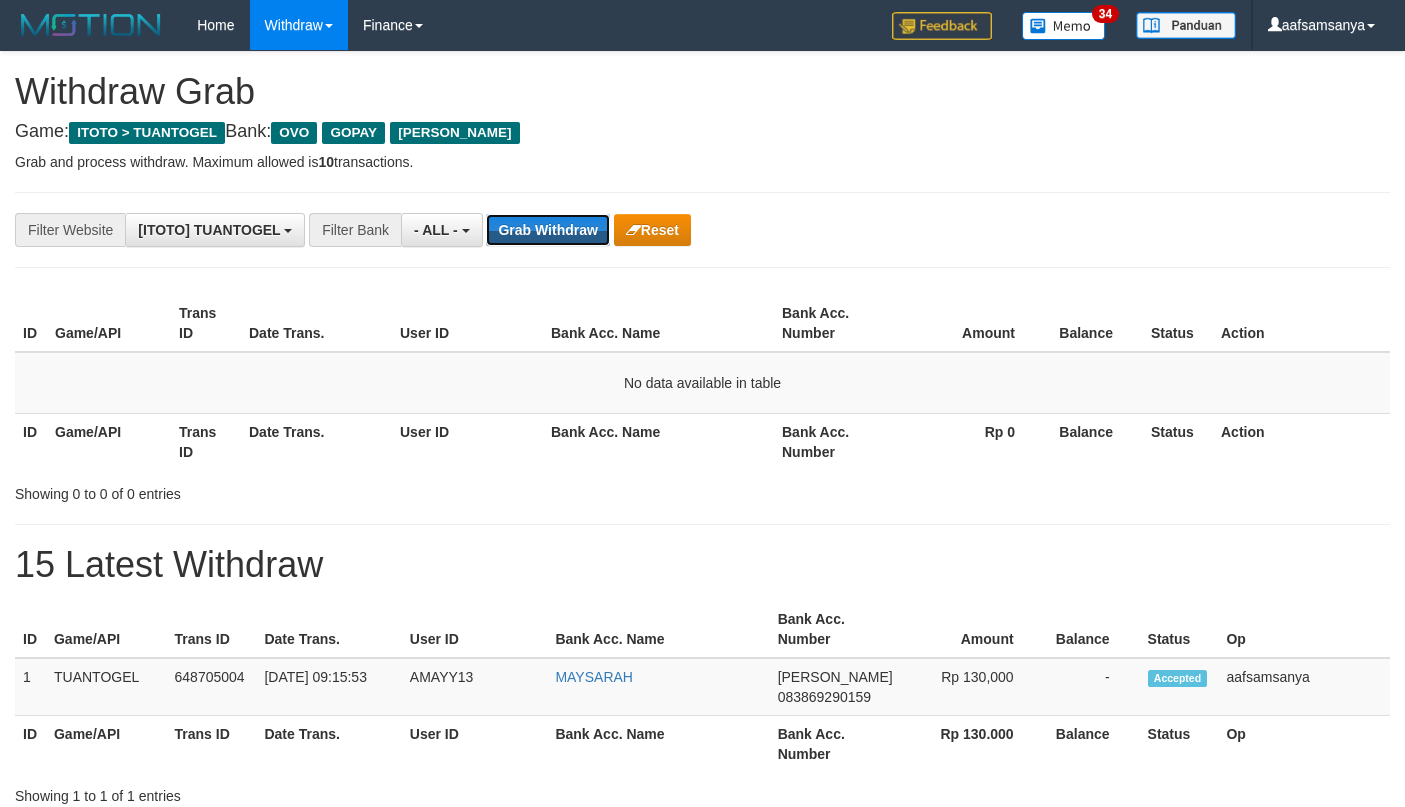 scroll, scrollTop: 0, scrollLeft: 0, axis: both 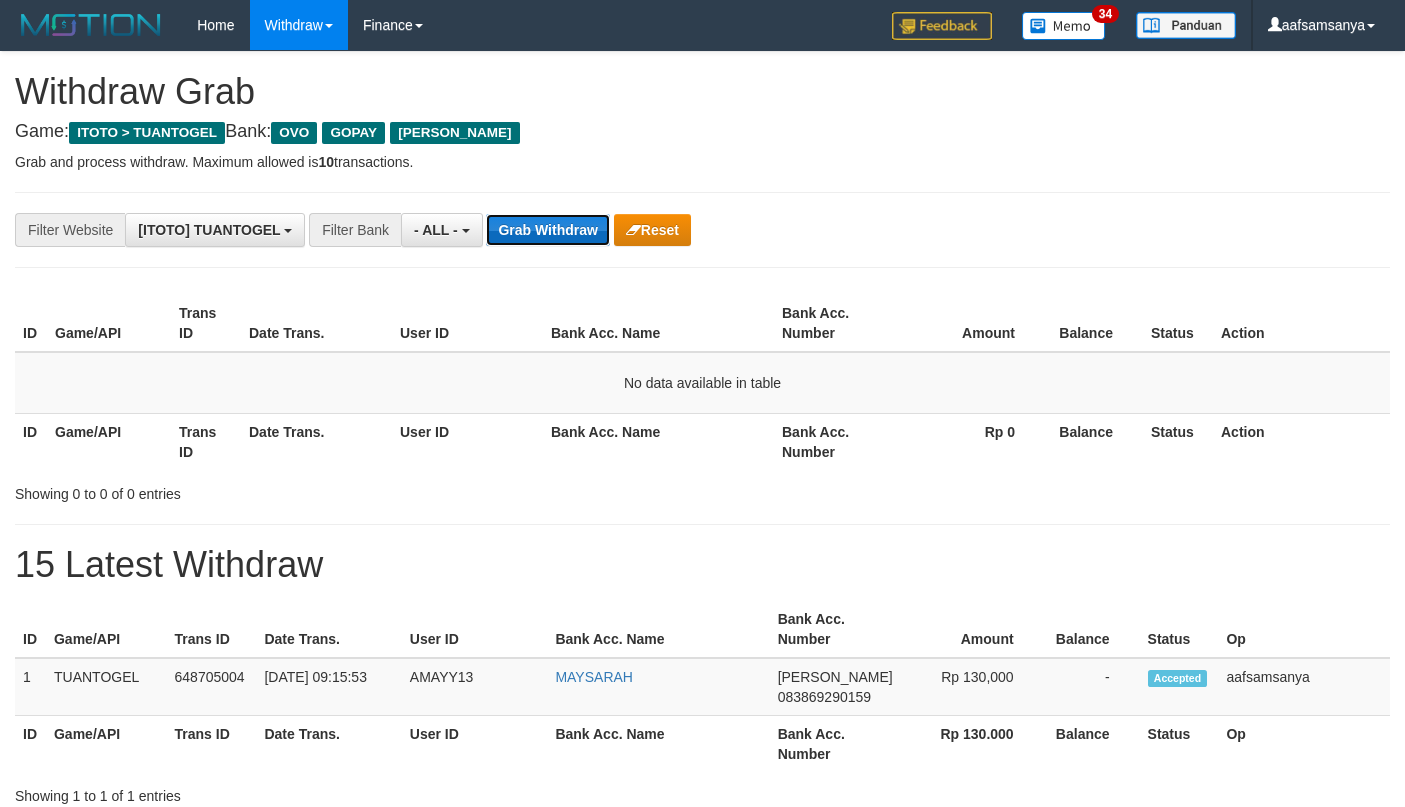 drag, startPoint x: 0, startPoint y: 0, endPoint x: 575, endPoint y: 231, distance: 619.666 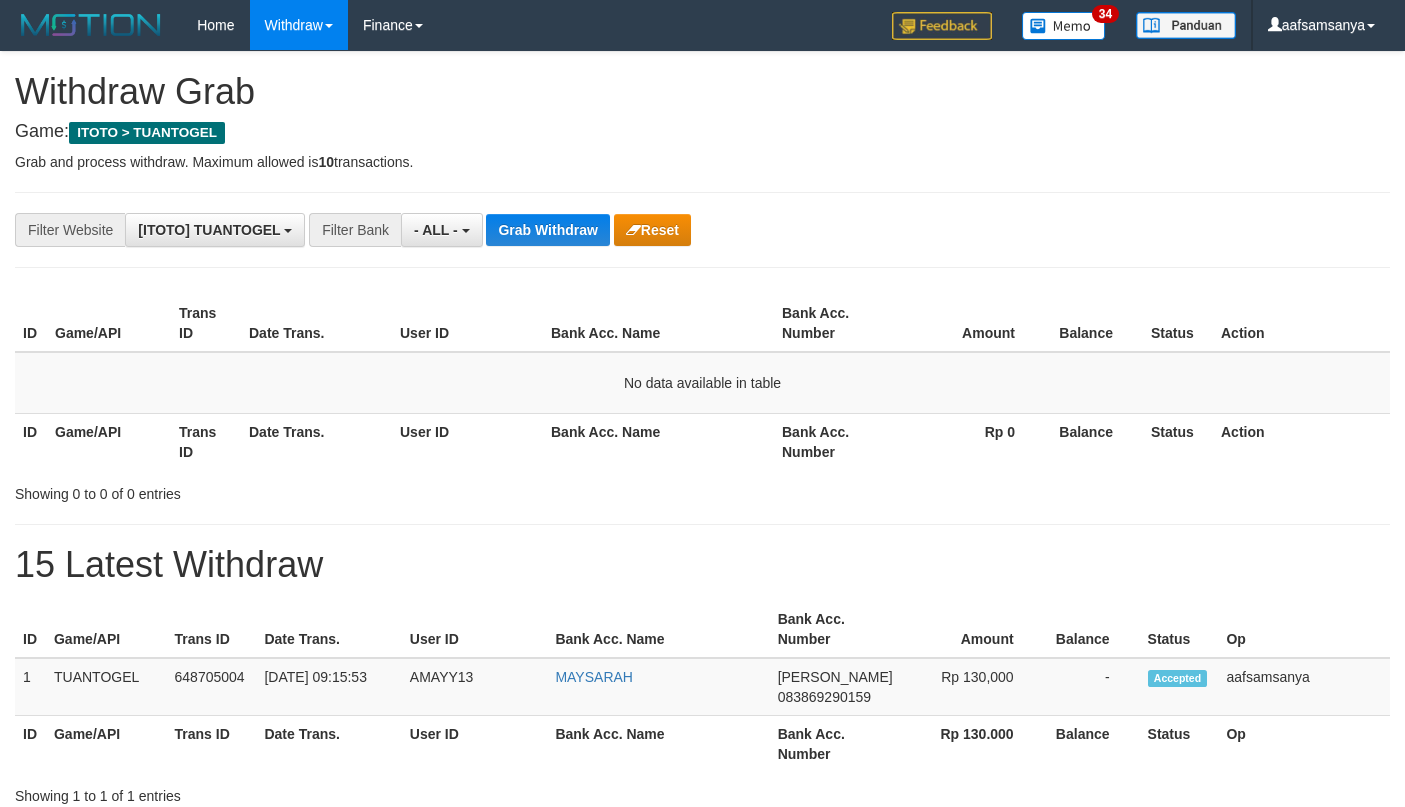 scroll, scrollTop: 0, scrollLeft: 0, axis: both 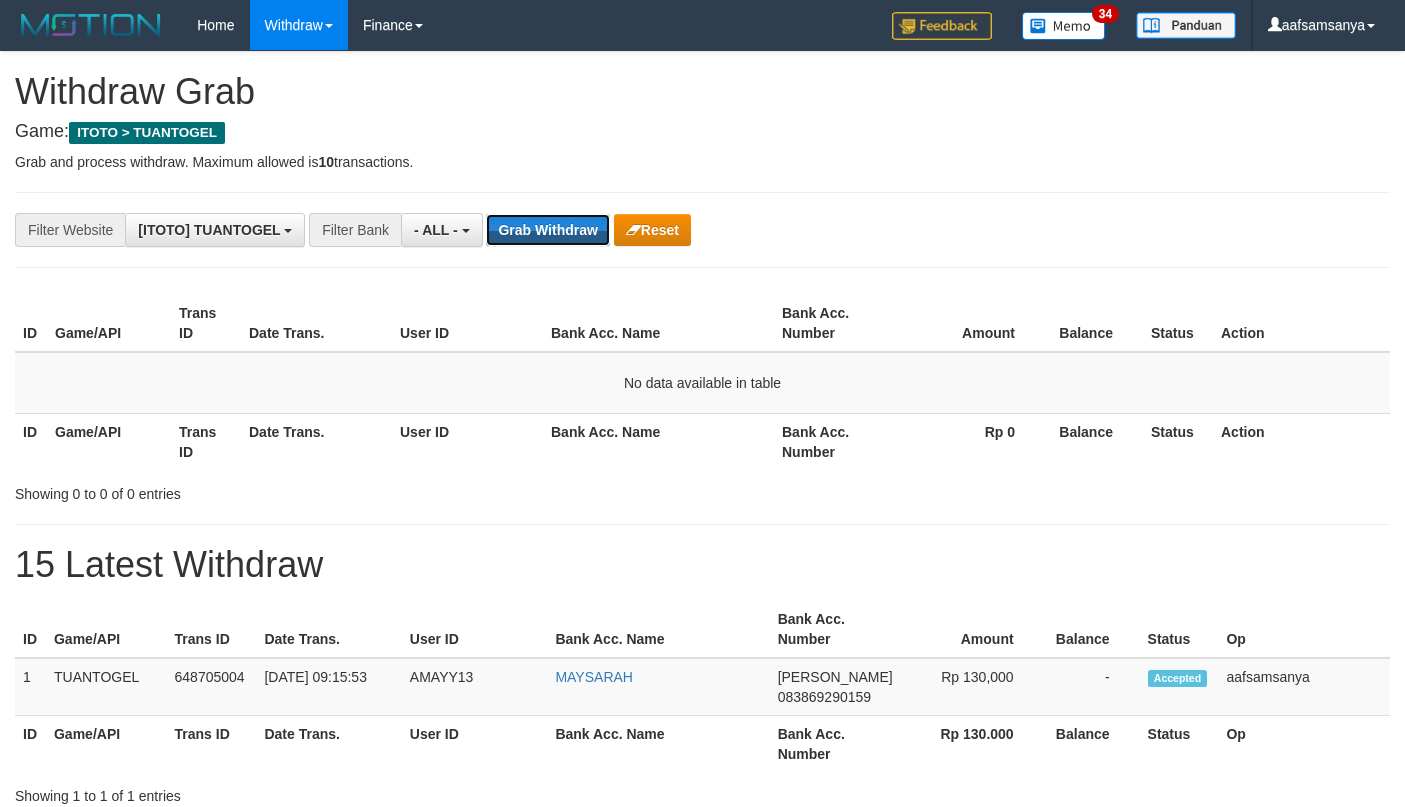 click on "Grab Withdraw" at bounding box center (547, 230) 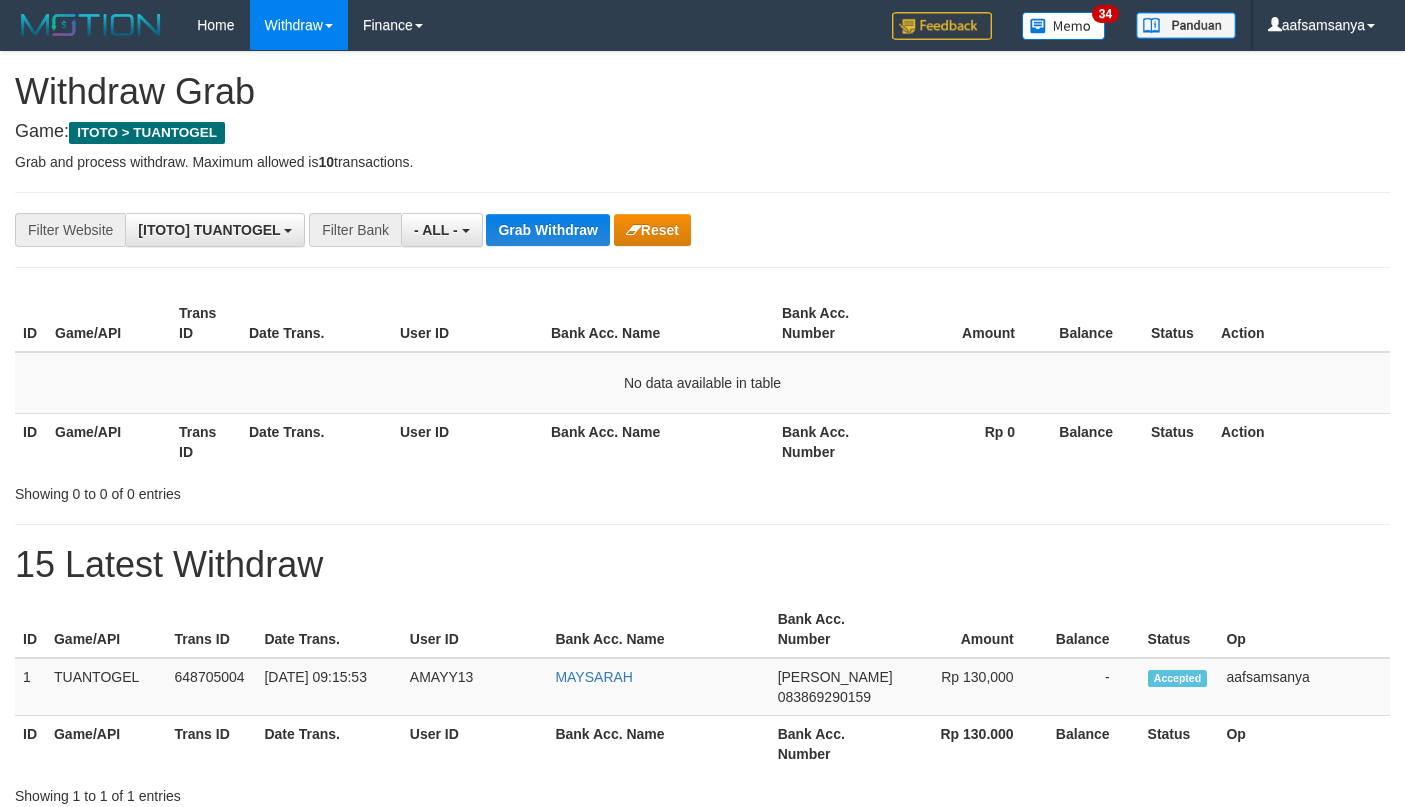 scroll, scrollTop: 0, scrollLeft: 0, axis: both 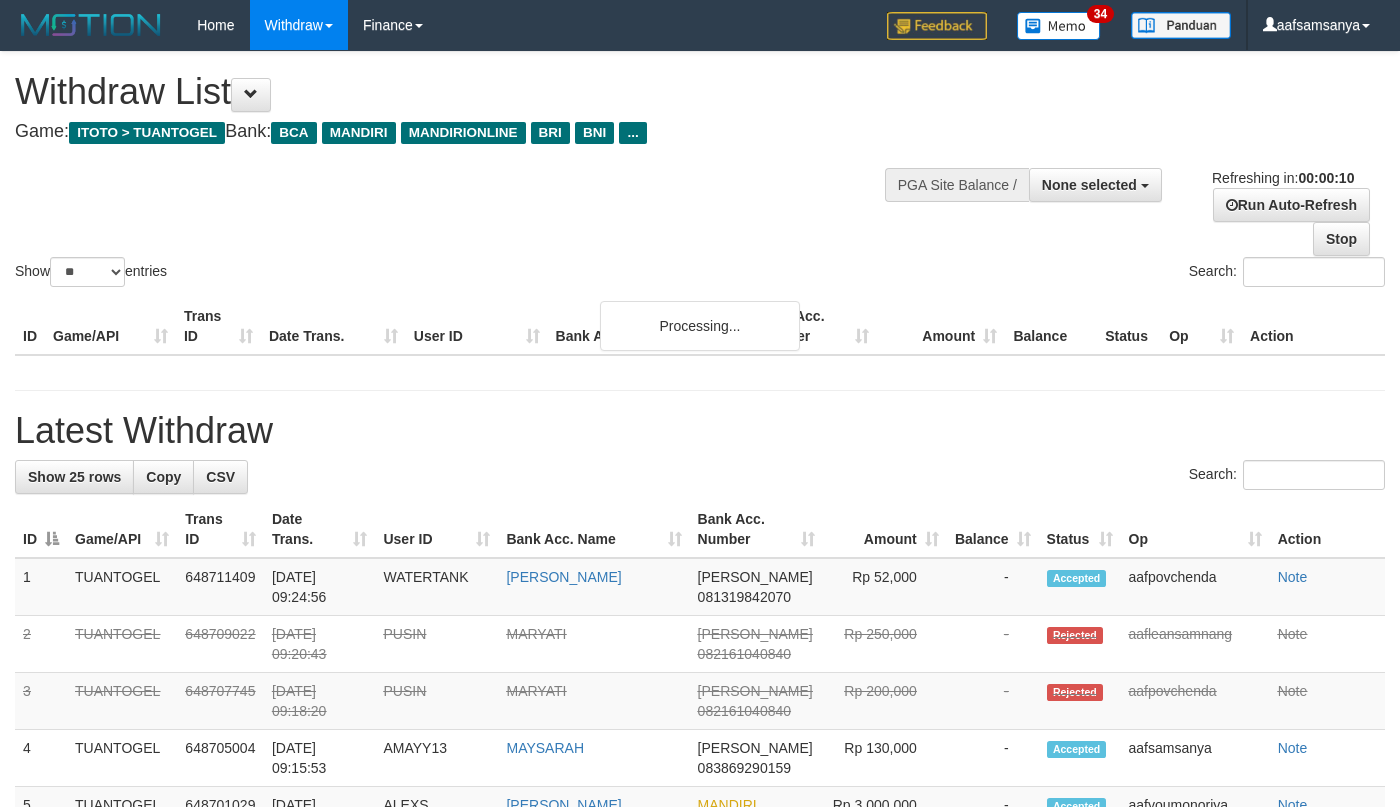 select 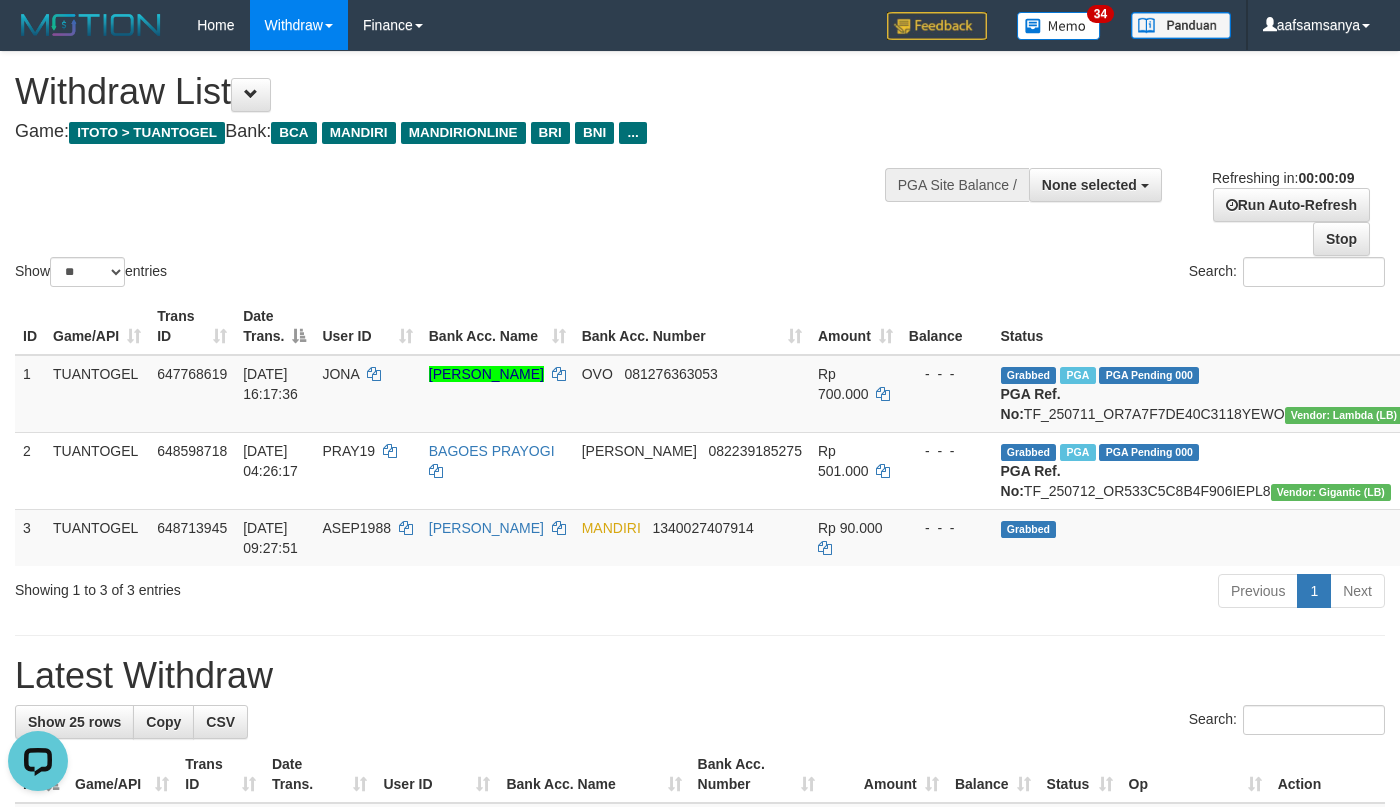 scroll, scrollTop: 0, scrollLeft: 0, axis: both 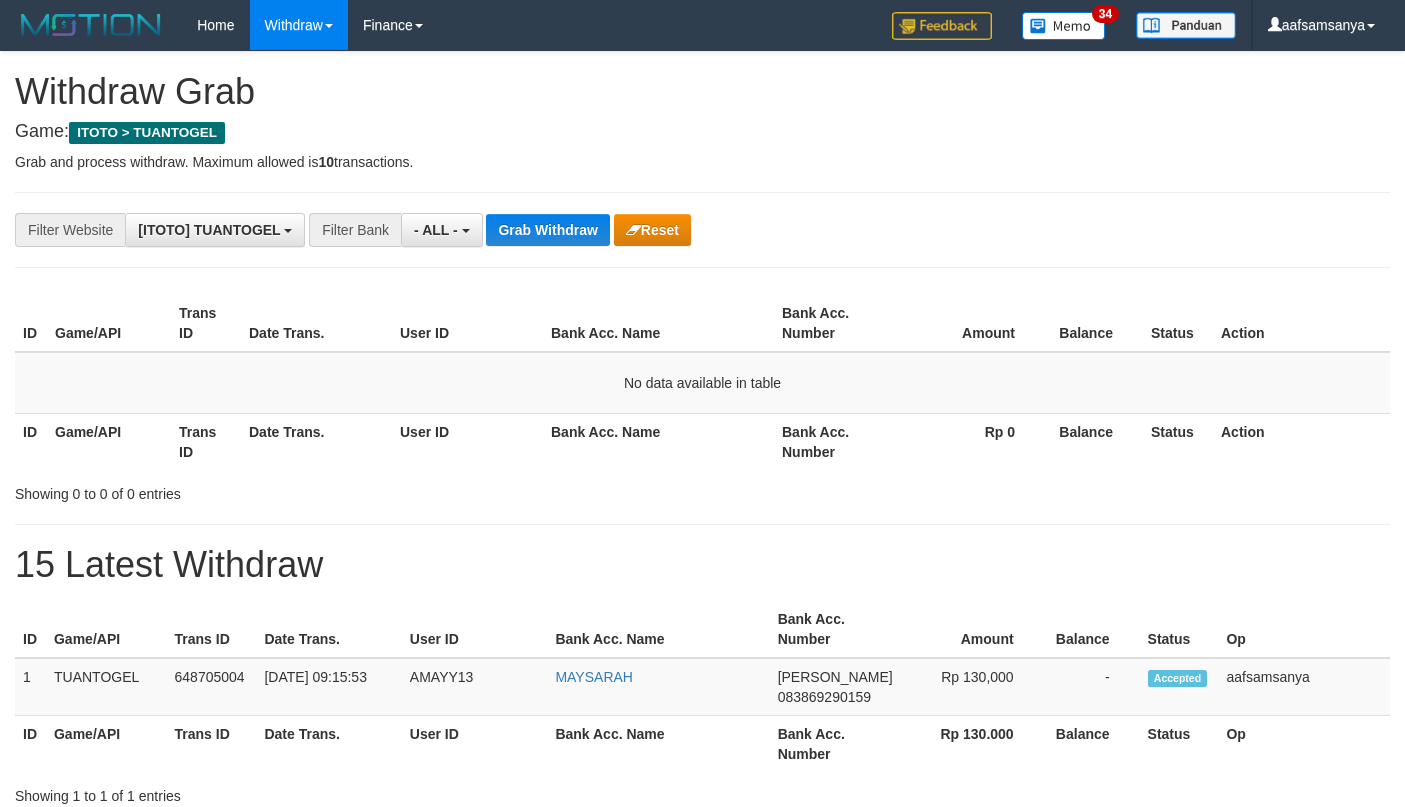 click on "Grab Withdraw" at bounding box center [547, 230] 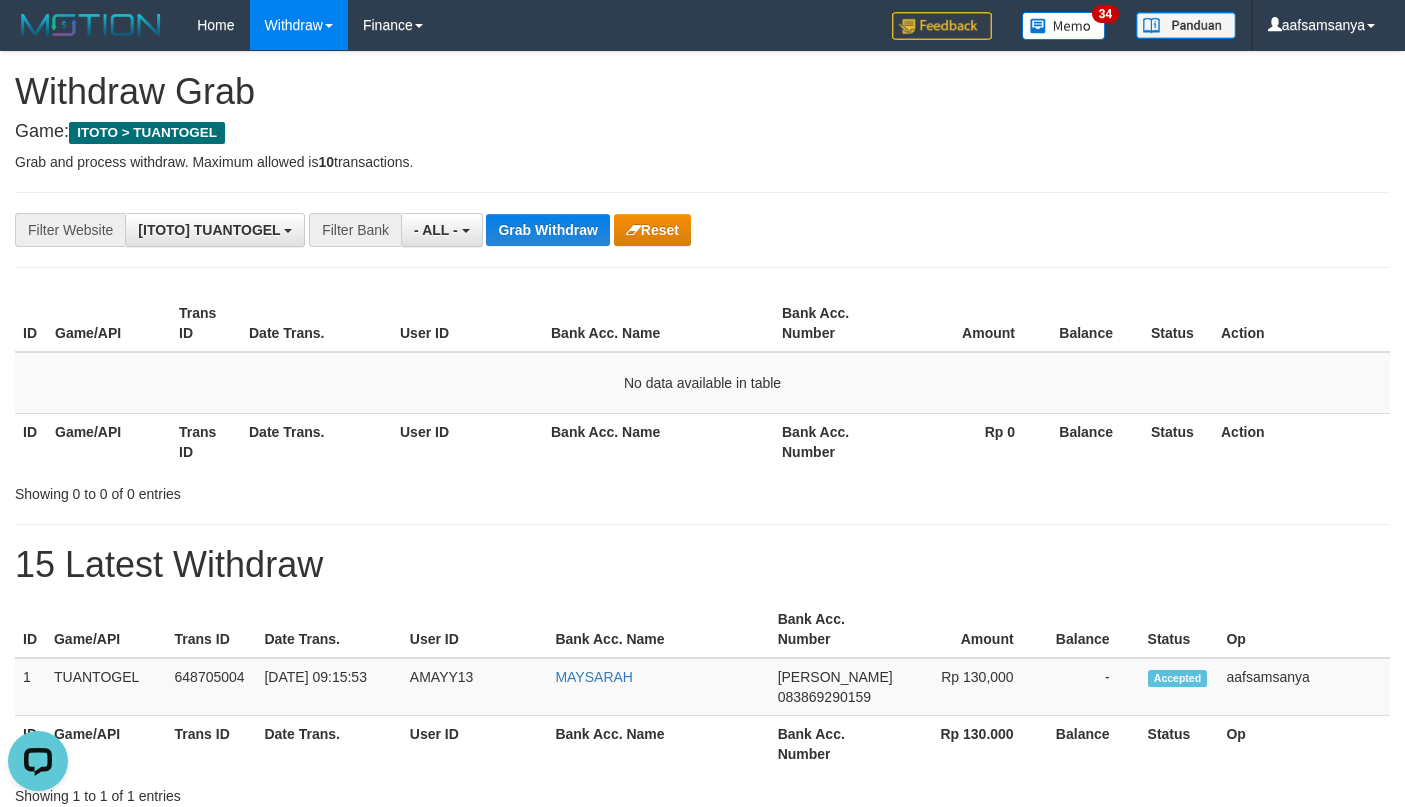scroll, scrollTop: 0, scrollLeft: 0, axis: both 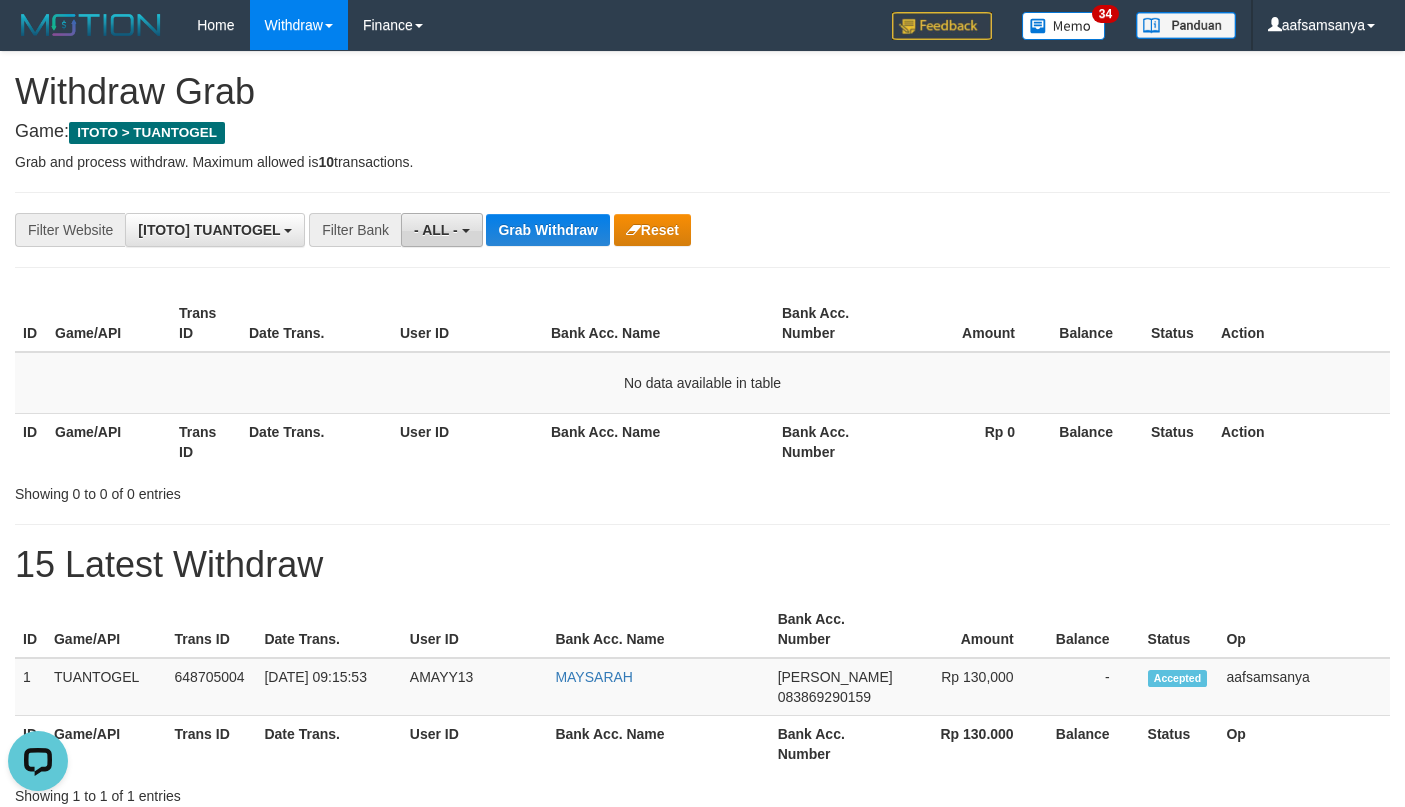 click on "- ALL -" at bounding box center (441, 230) 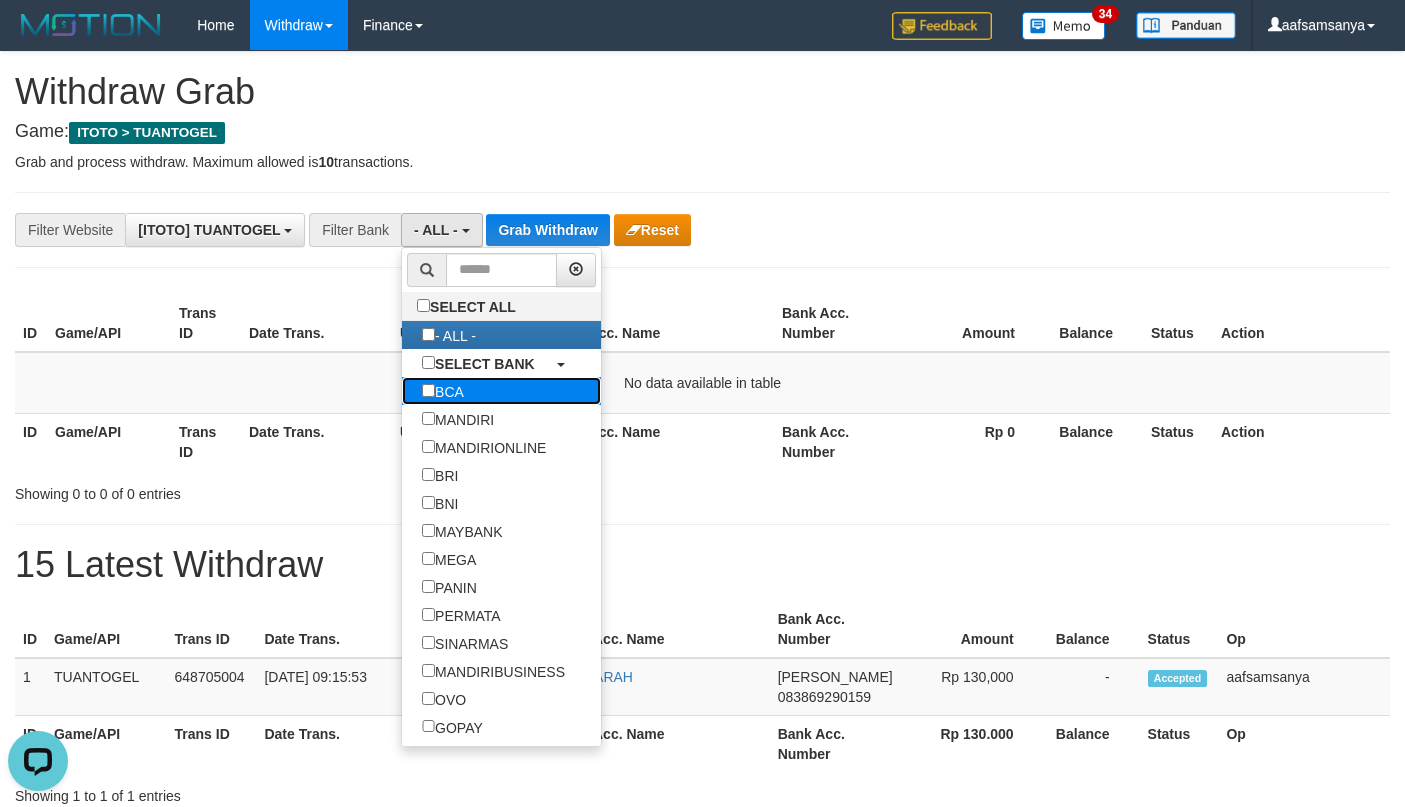 click on "BCA" at bounding box center [443, 391] 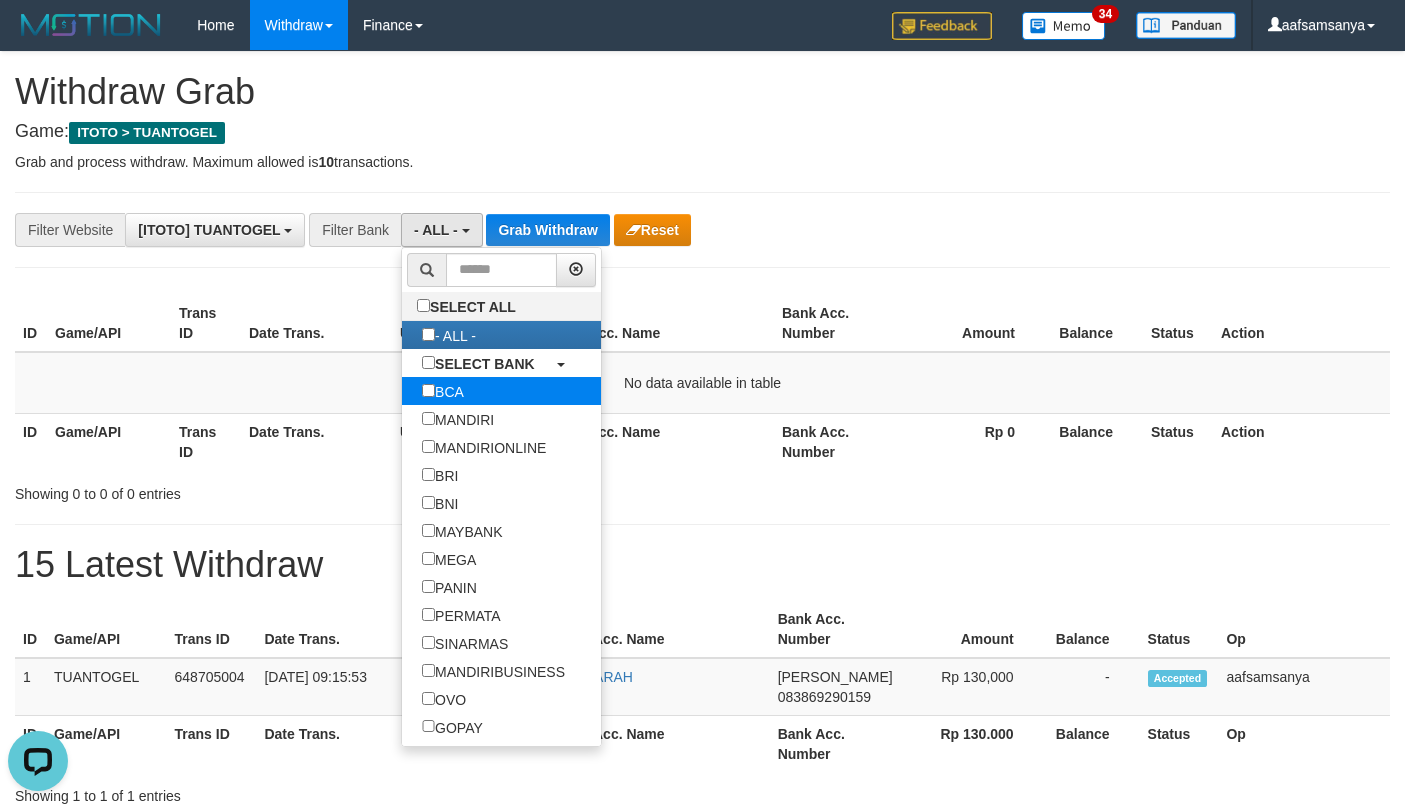 select on "***" 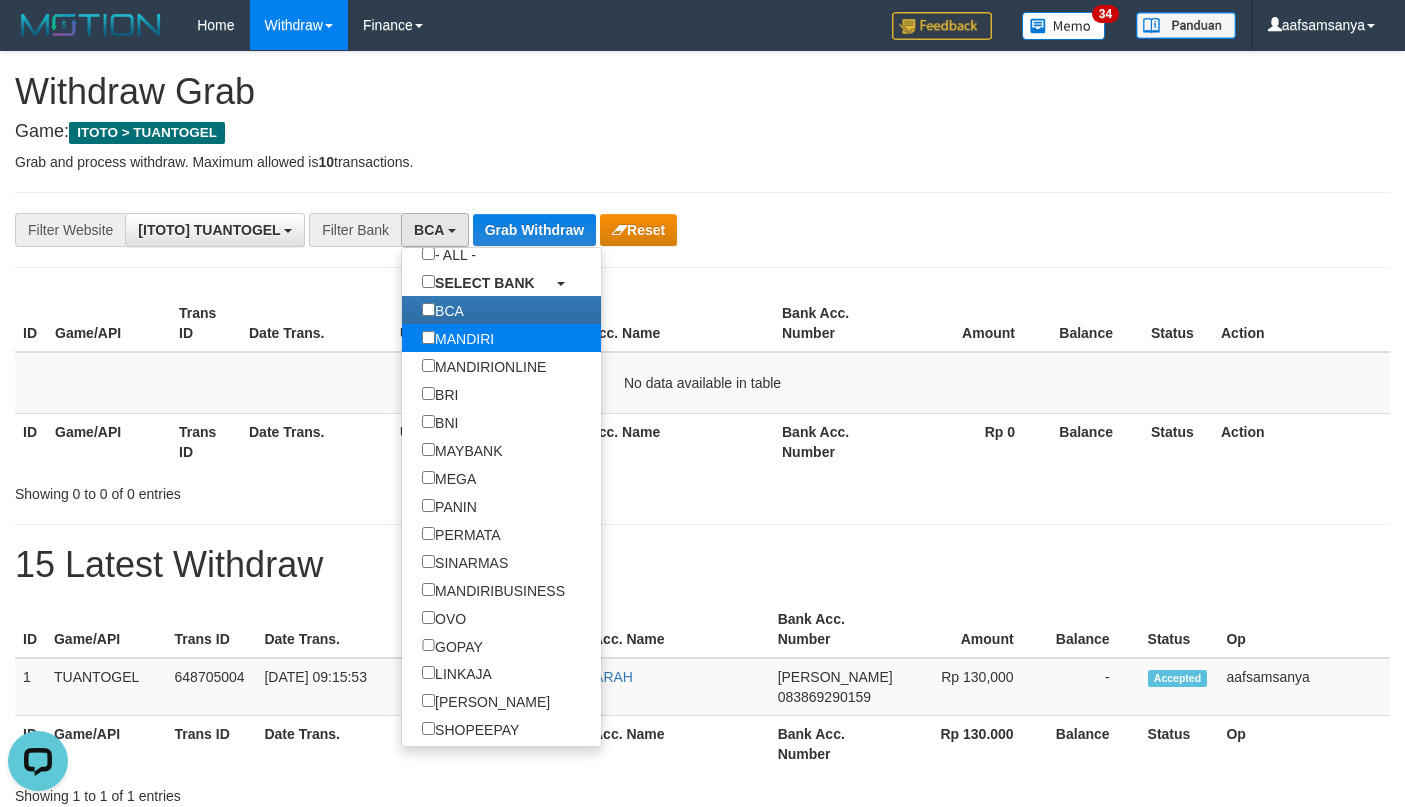 scroll, scrollTop: 125, scrollLeft: 0, axis: vertical 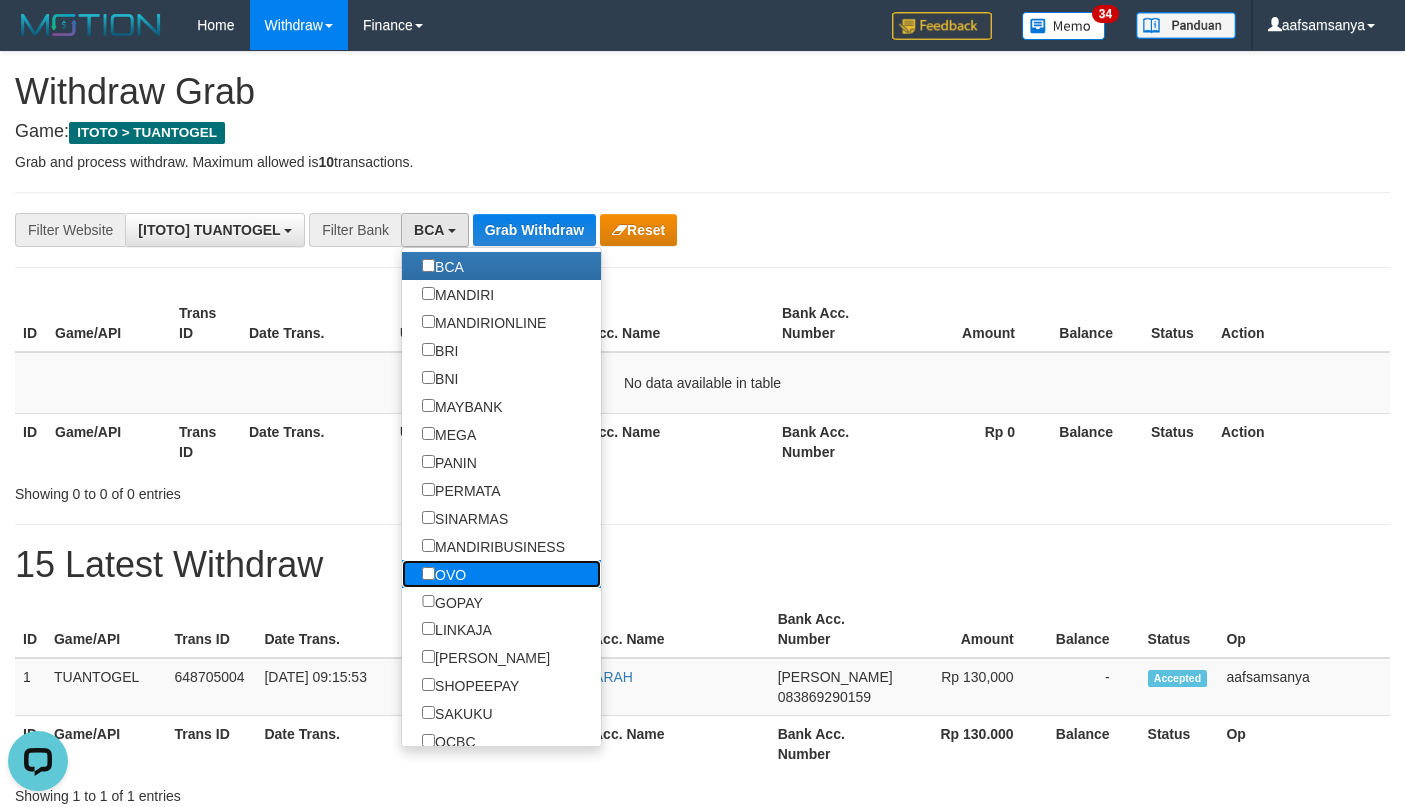 click on "OVO" at bounding box center [444, 574] 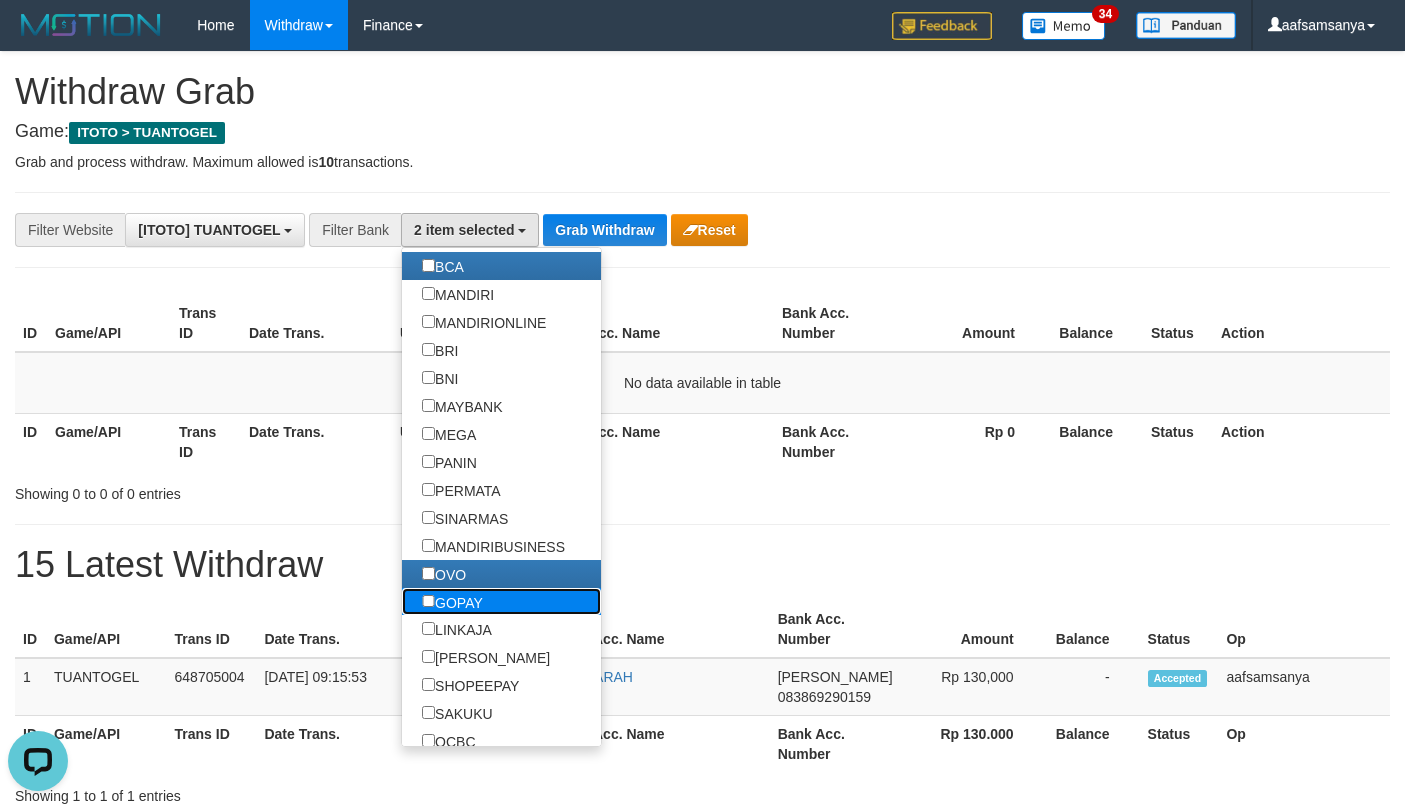click on "GOPAY" at bounding box center (452, 602) 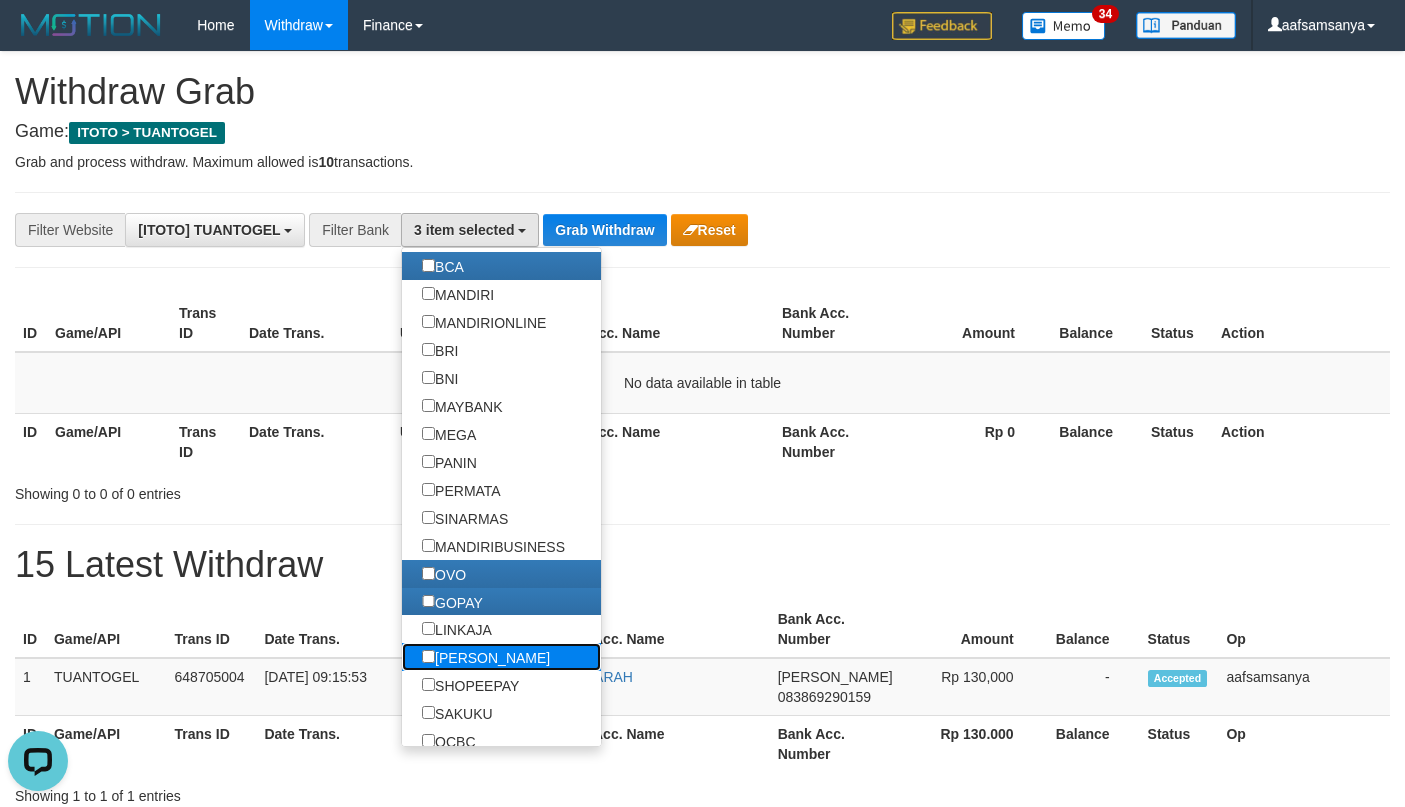 click on "[PERSON_NAME]" at bounding box center (486, 657) 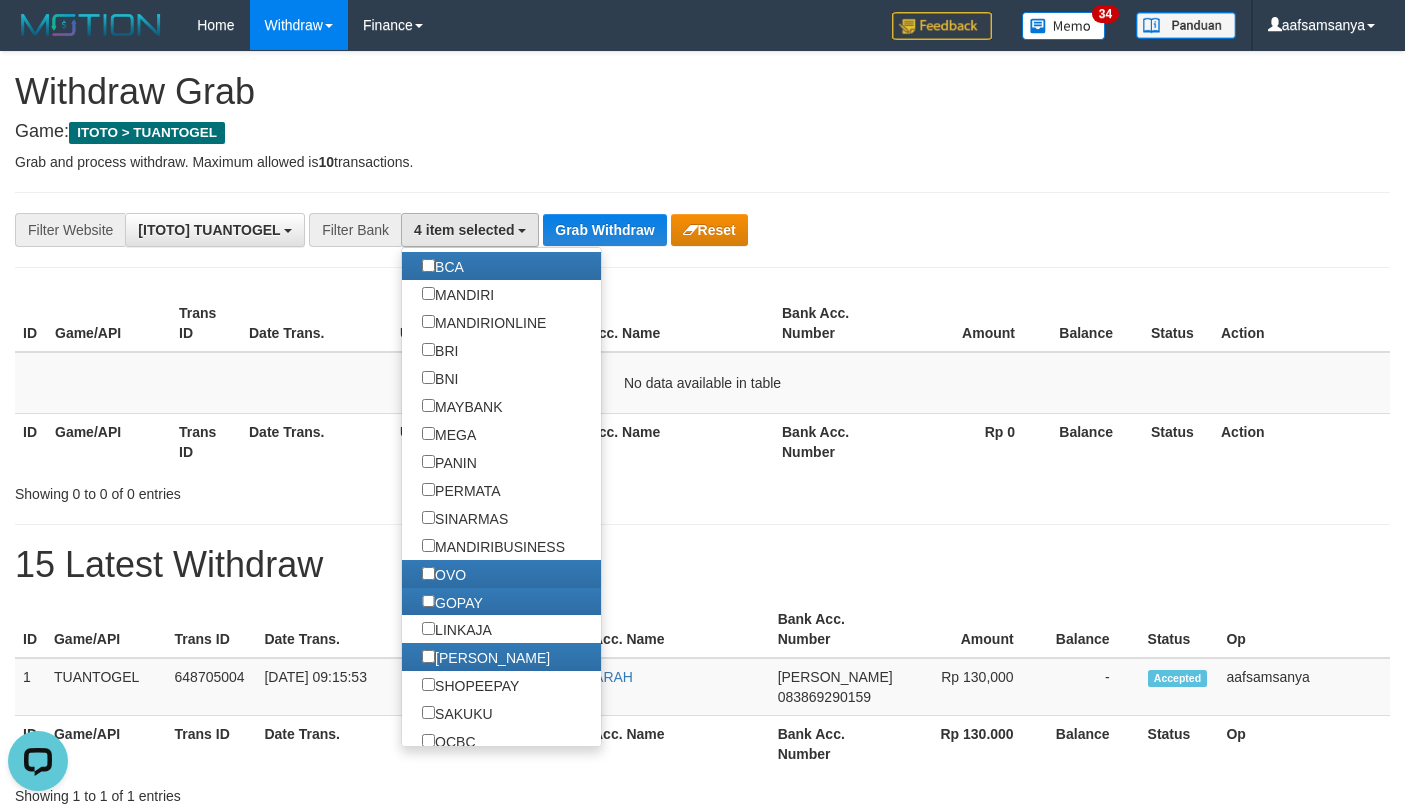 click on "**********" at bounding box center [702, 230] 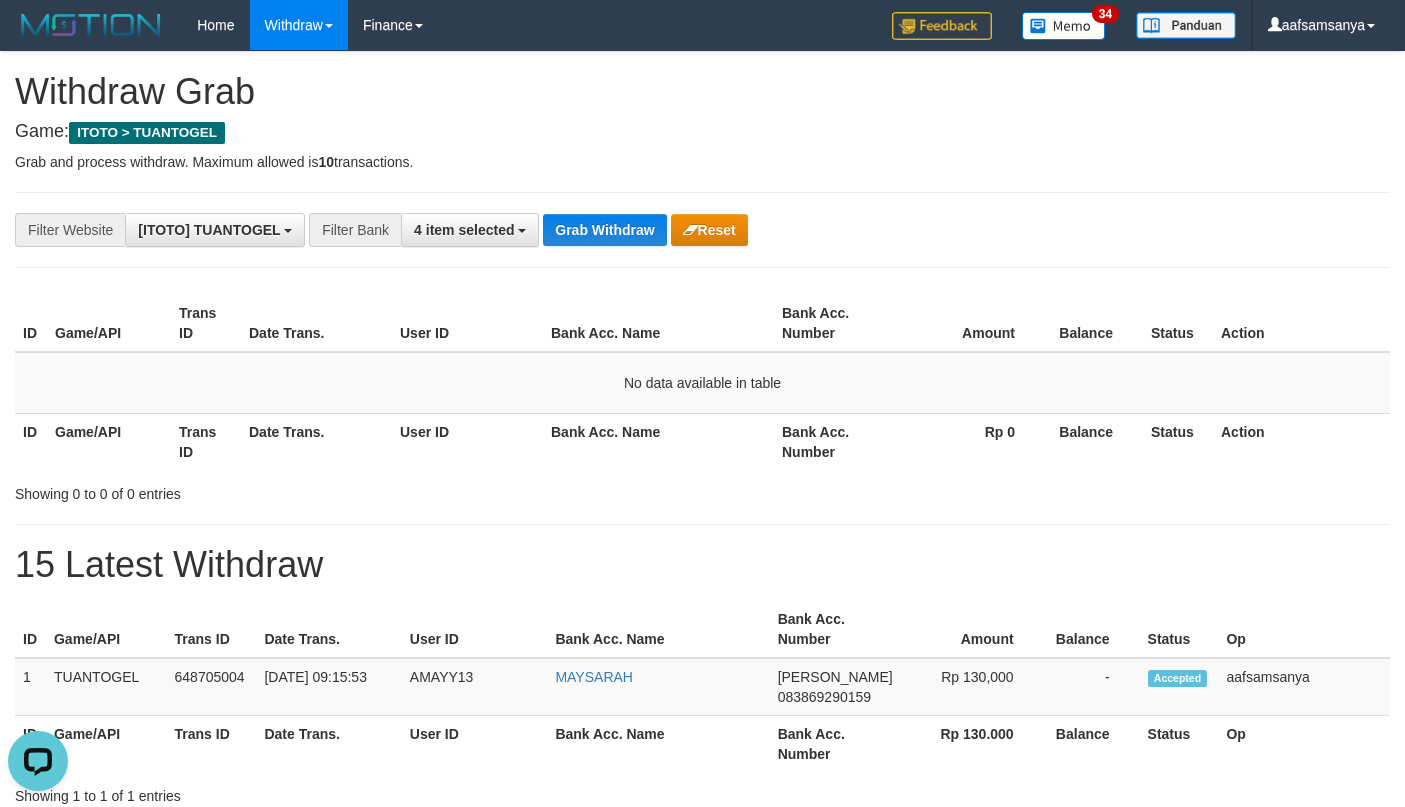 click on "**********" at bounding box center [702, 230] 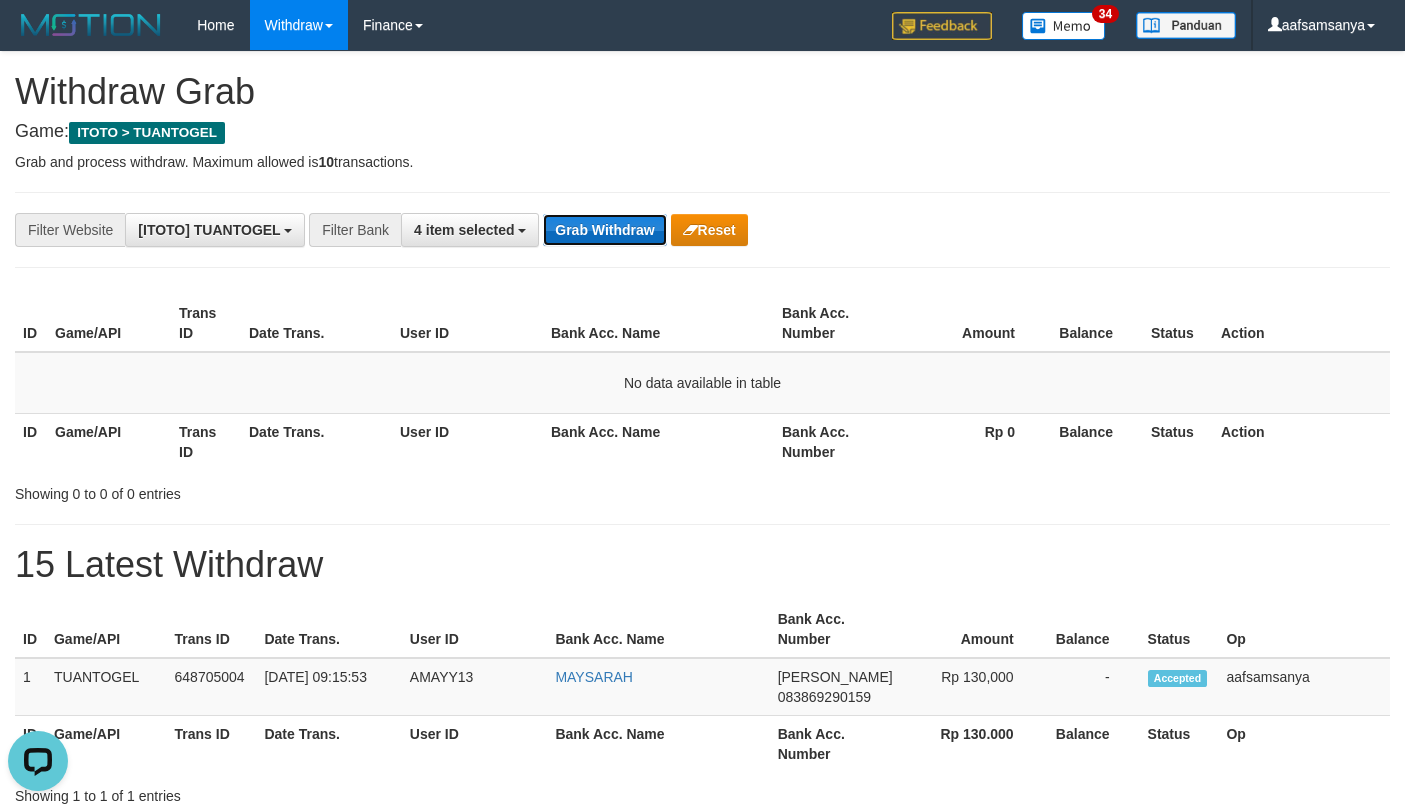 click on "Grab Withdraw" at bounding box center [604, 230] 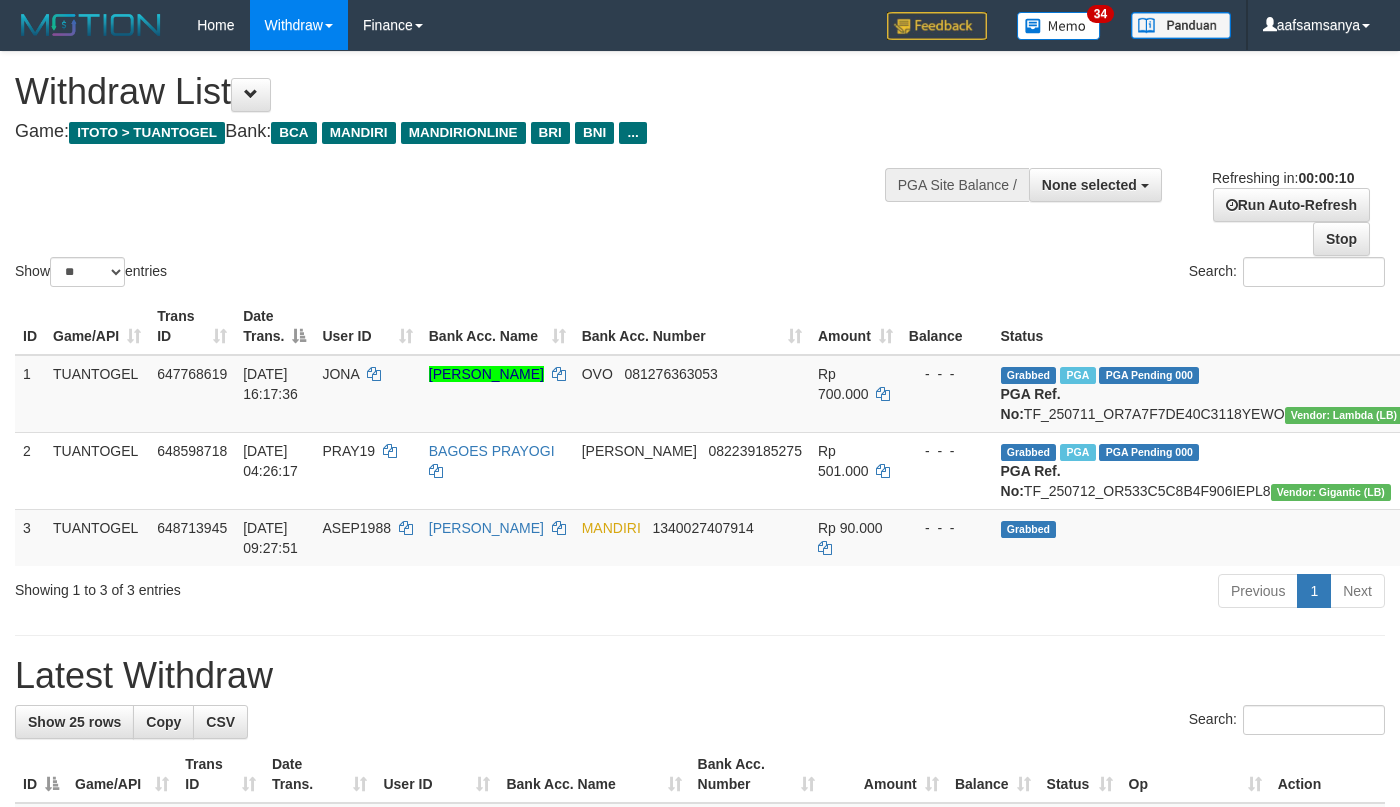 select 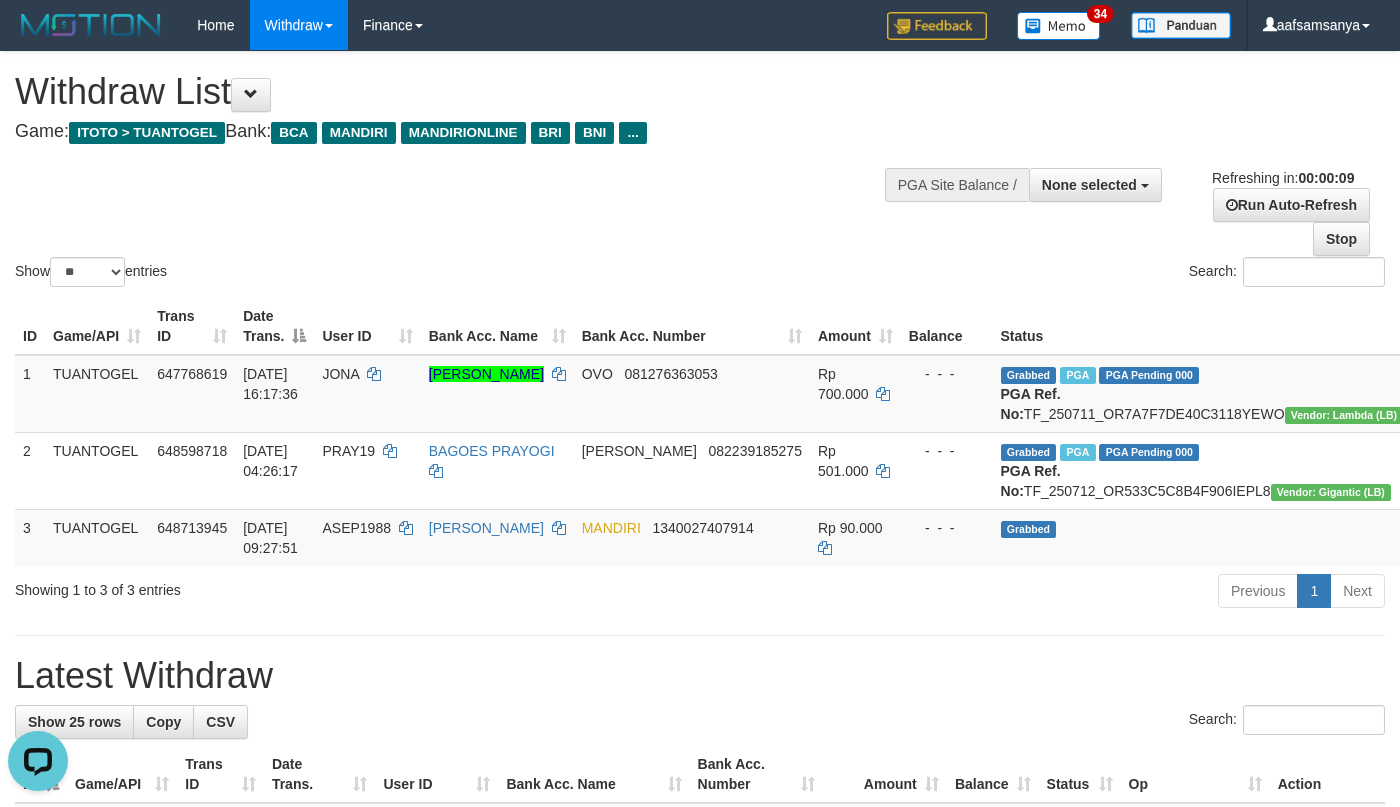 scroll, scrollTop: 0, scrollLeft: 0, axis: both 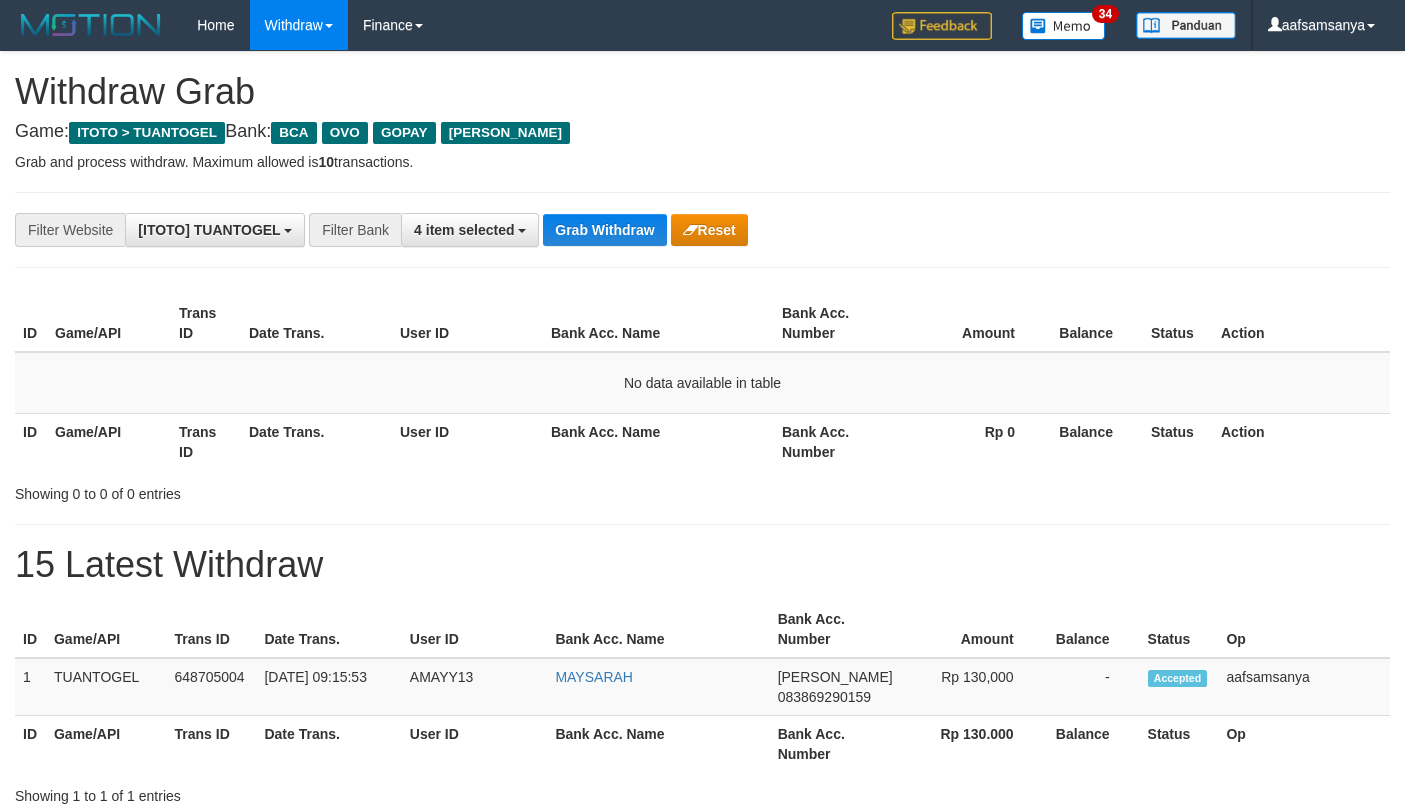 click on "Grab Withdraw" at bounding box center [604, 230] 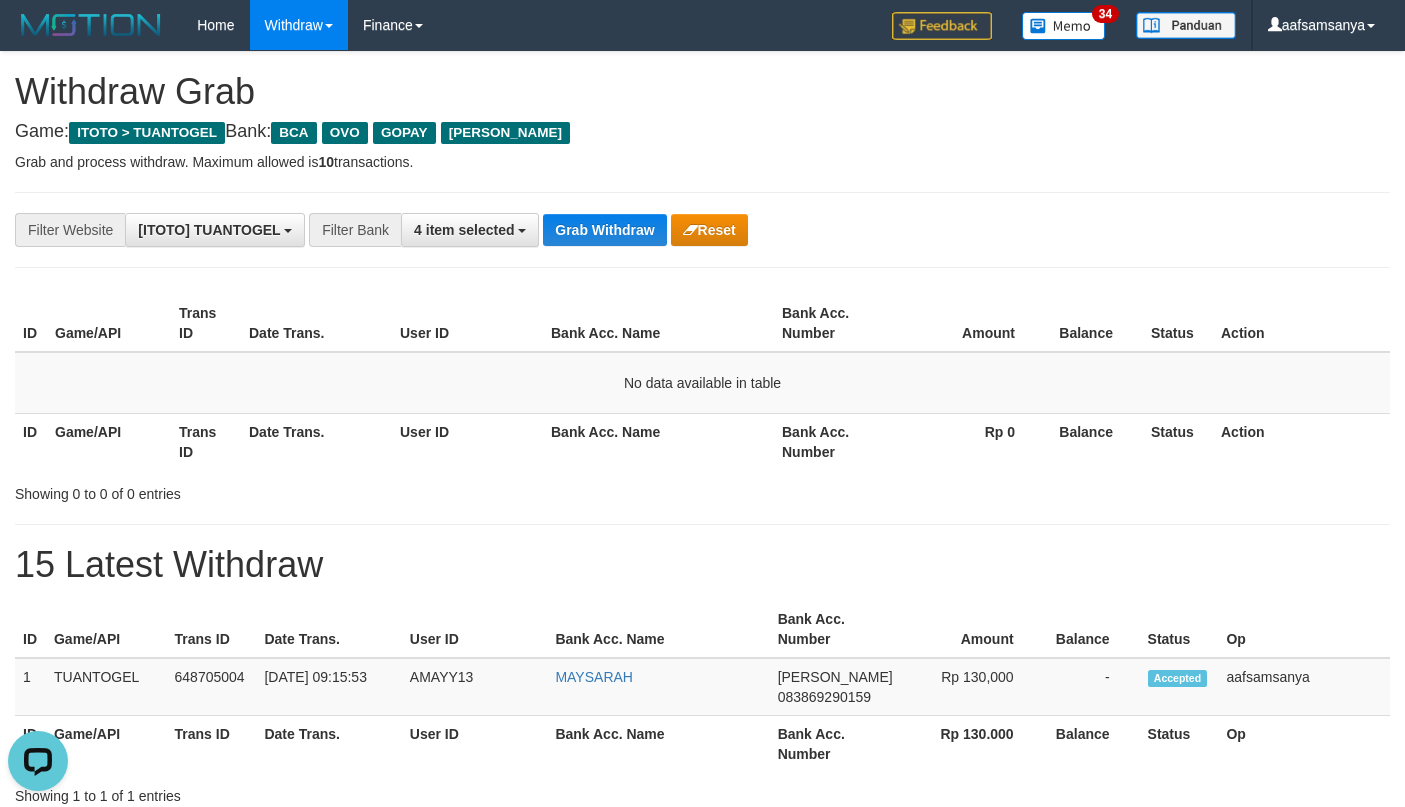 scroll, scrollTop: 0, scrollLeft: 0, axis: both 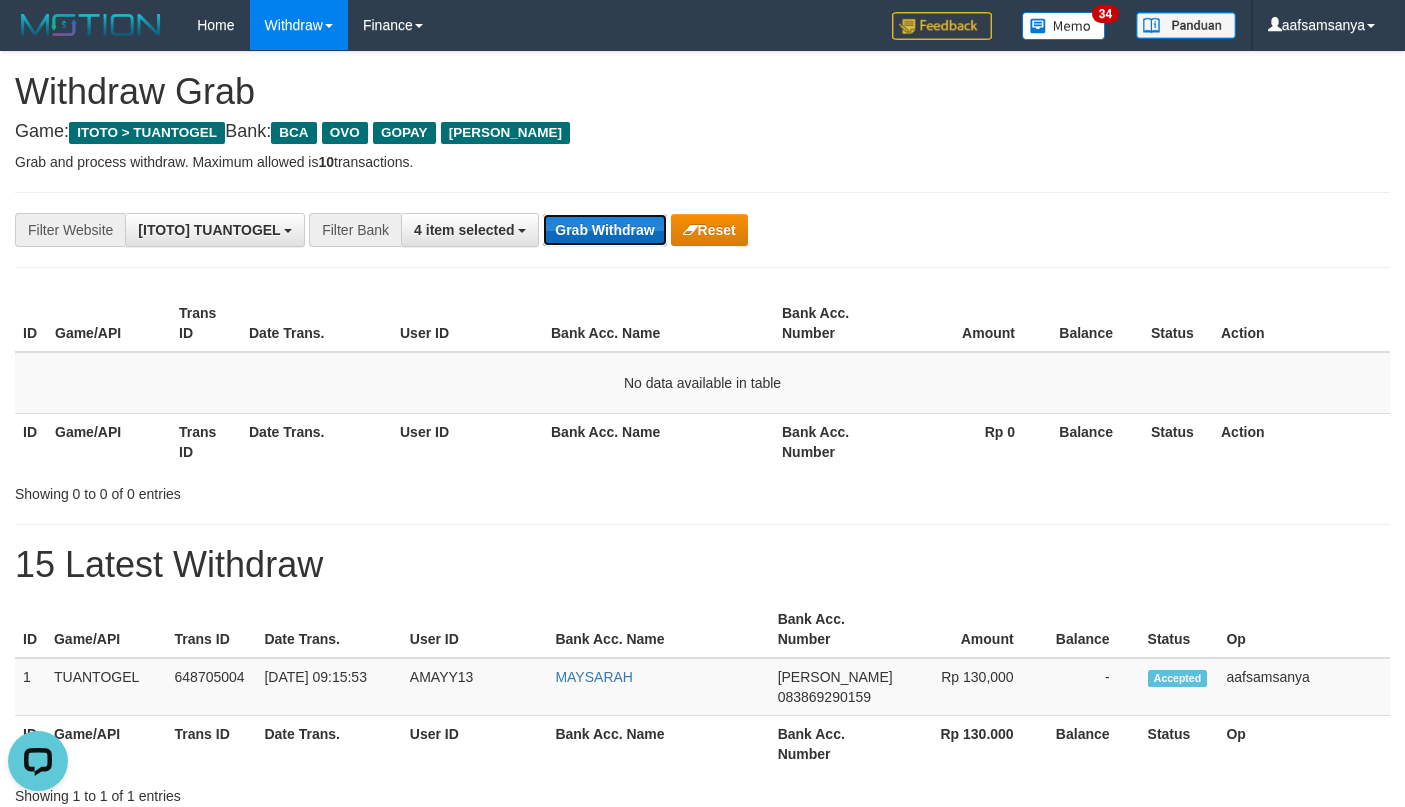 drag, startPoint x: 0, startPoint y: 0, endPoint x: 627, endPoint y: 222, distance: 665.14136 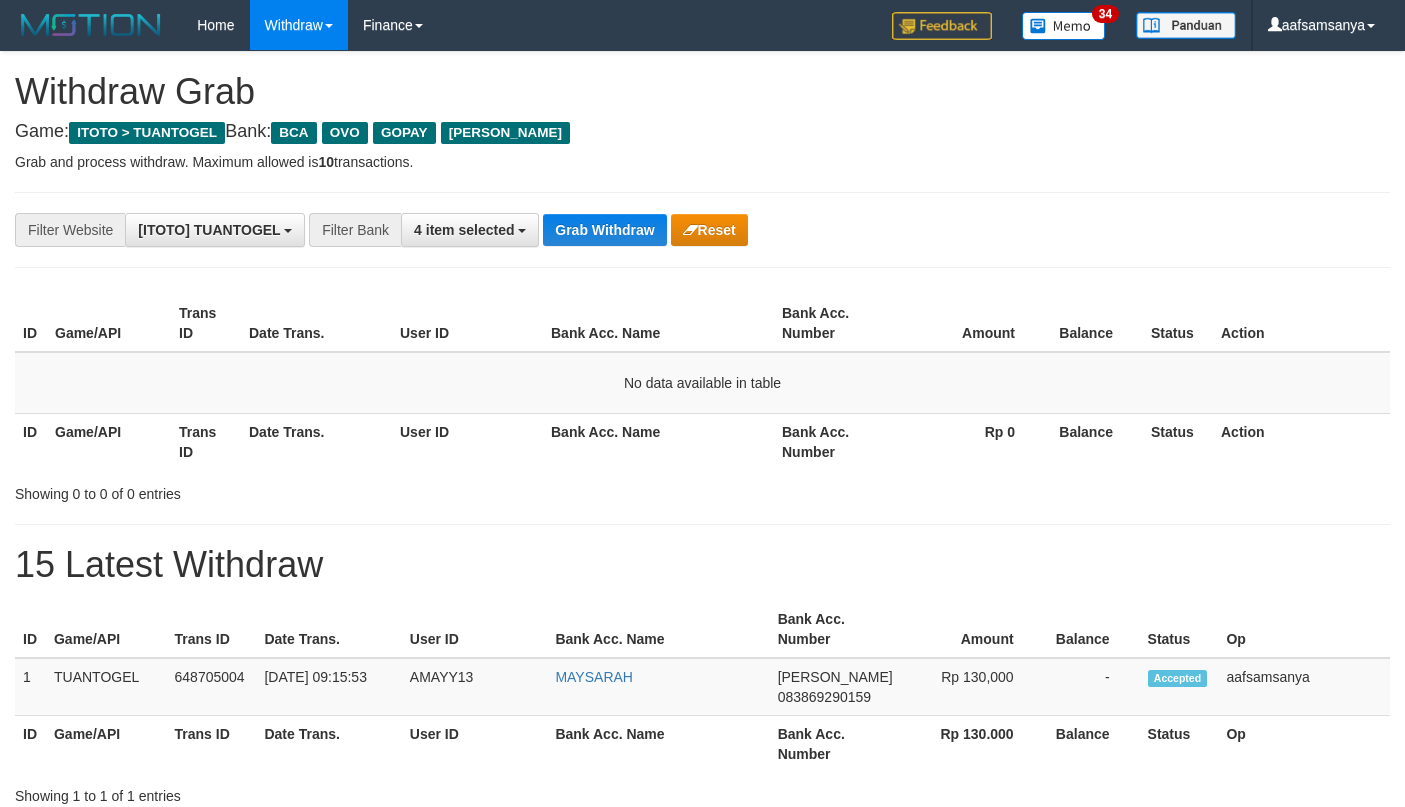 scroll, scrollTop: 0, scrollLeft: 0, axis: both 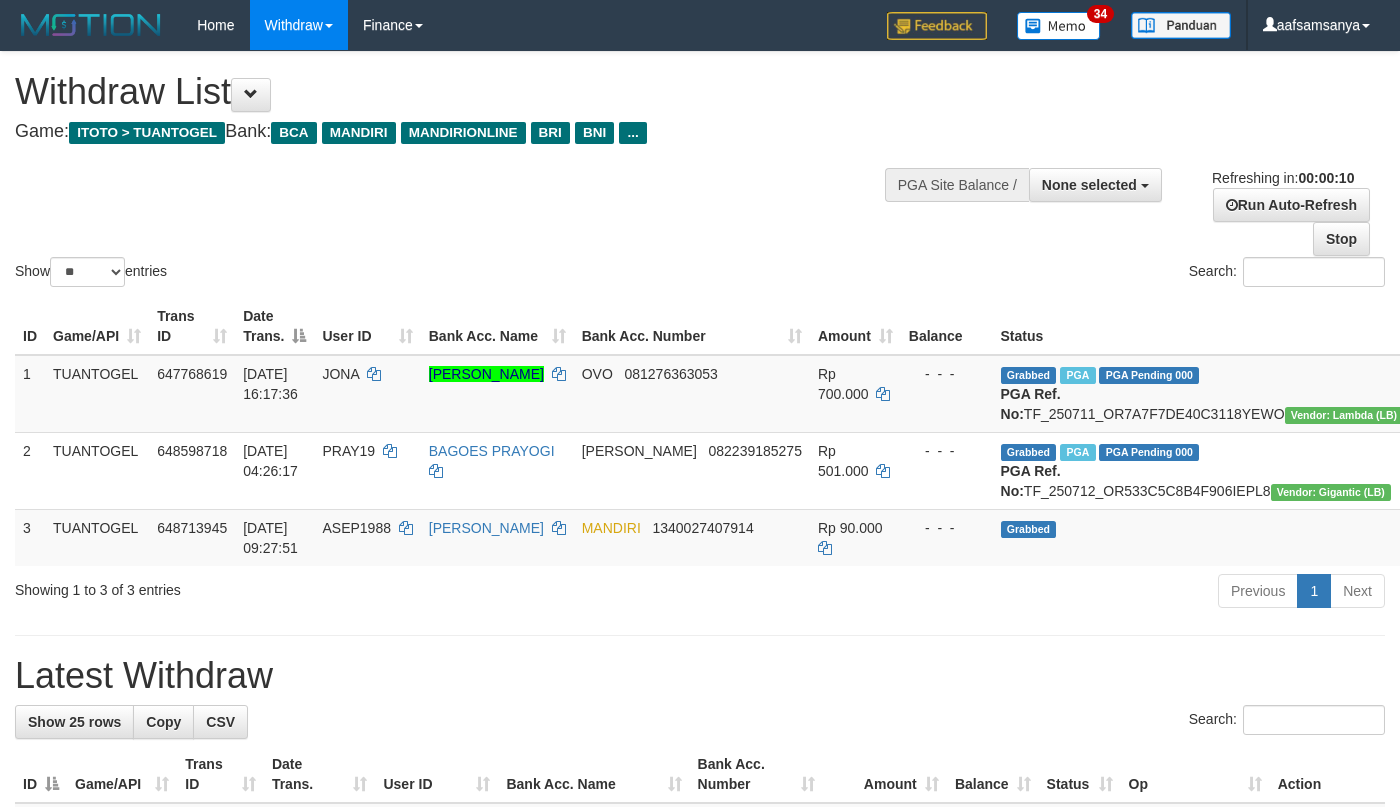 select 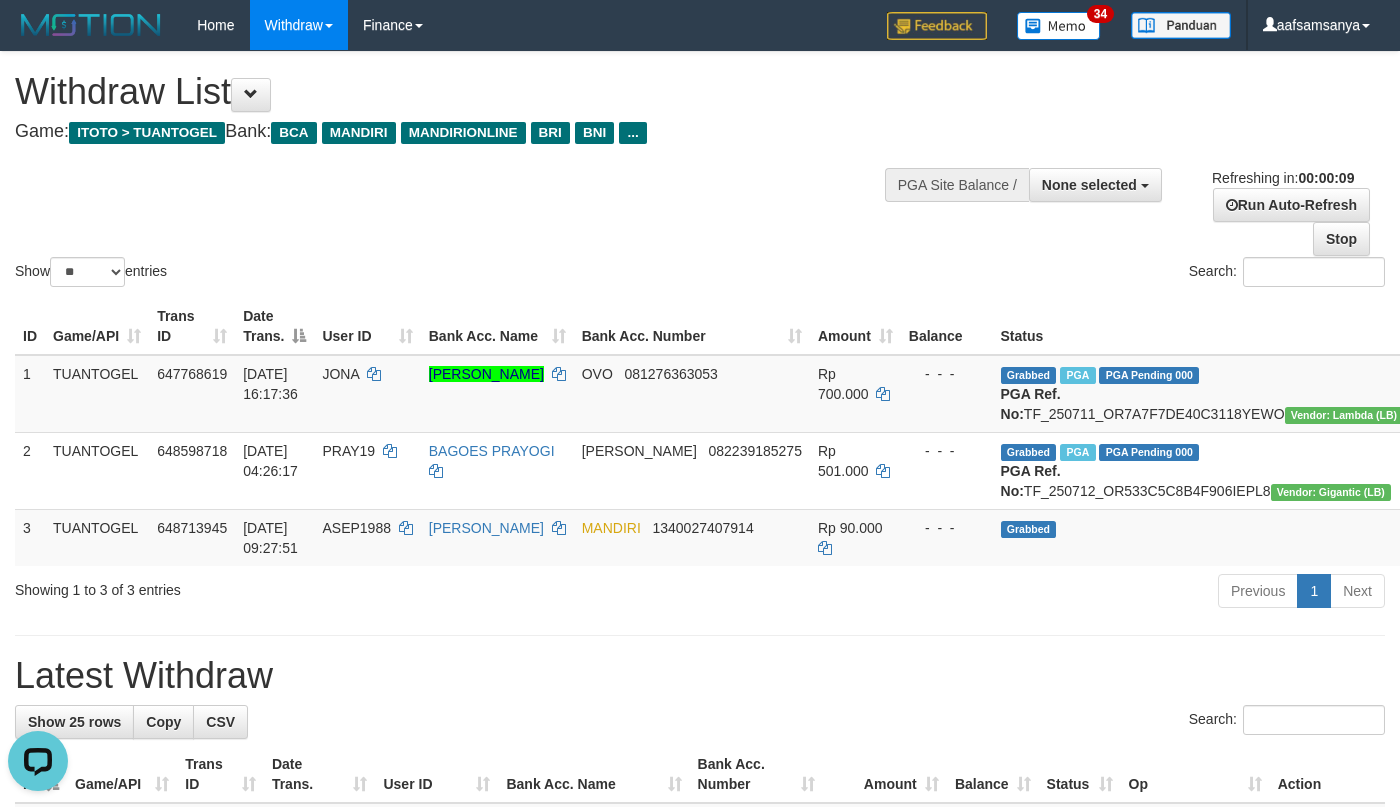 scroll, scrollTop: 0, scrollLeft: 0, axis: both 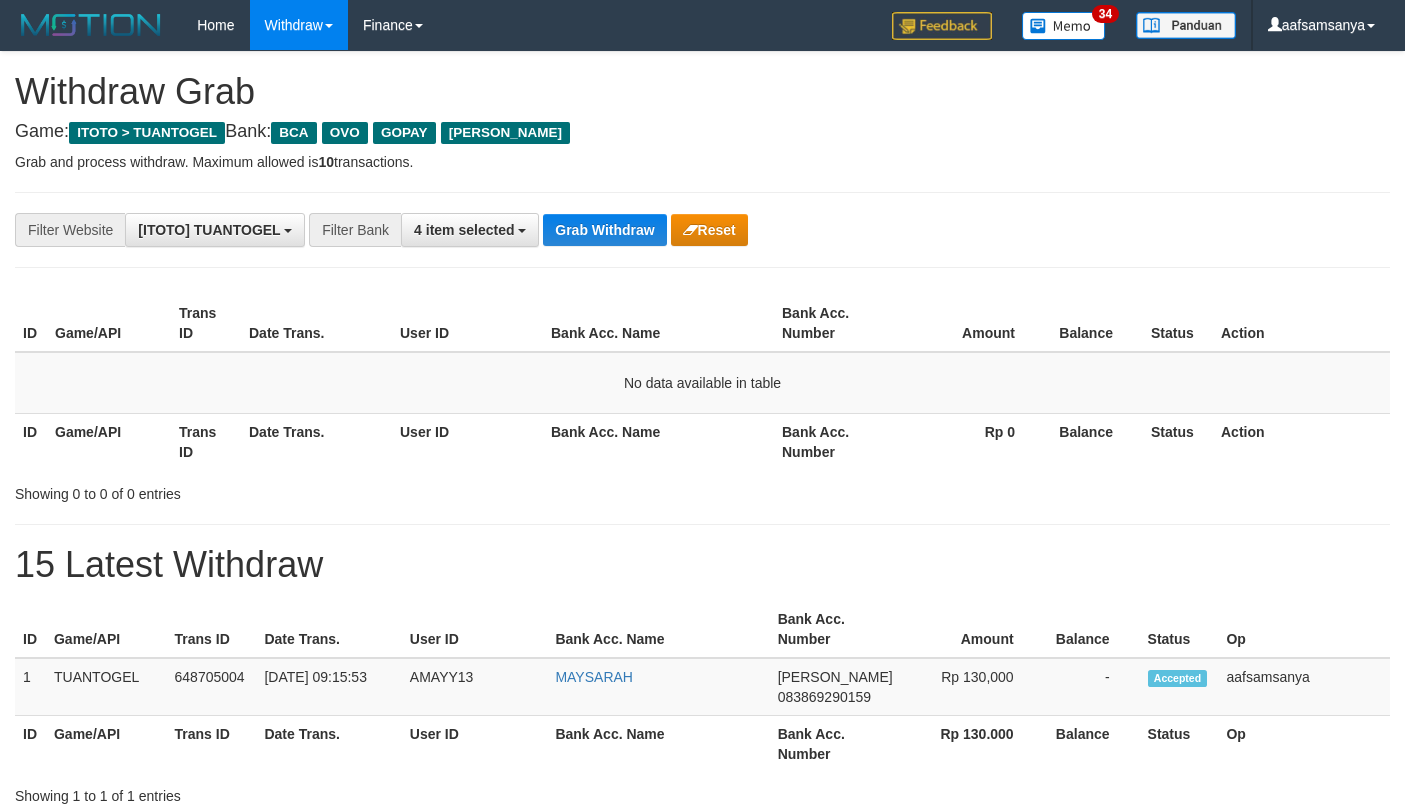 click on "Grab Withdraw" at bounding box center (604, 230) 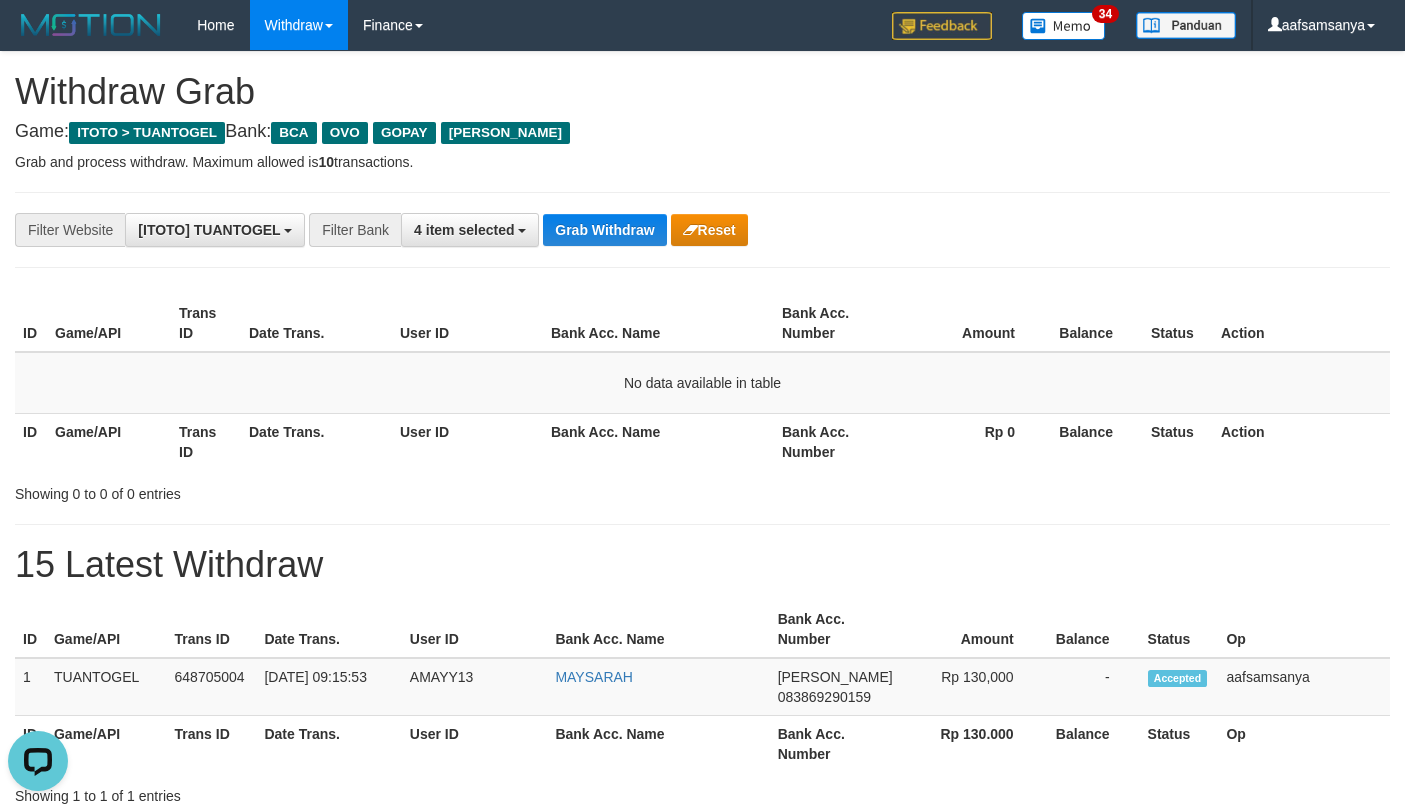 scroll, scrollTop: 0, scrollLeft: 0, axis: both 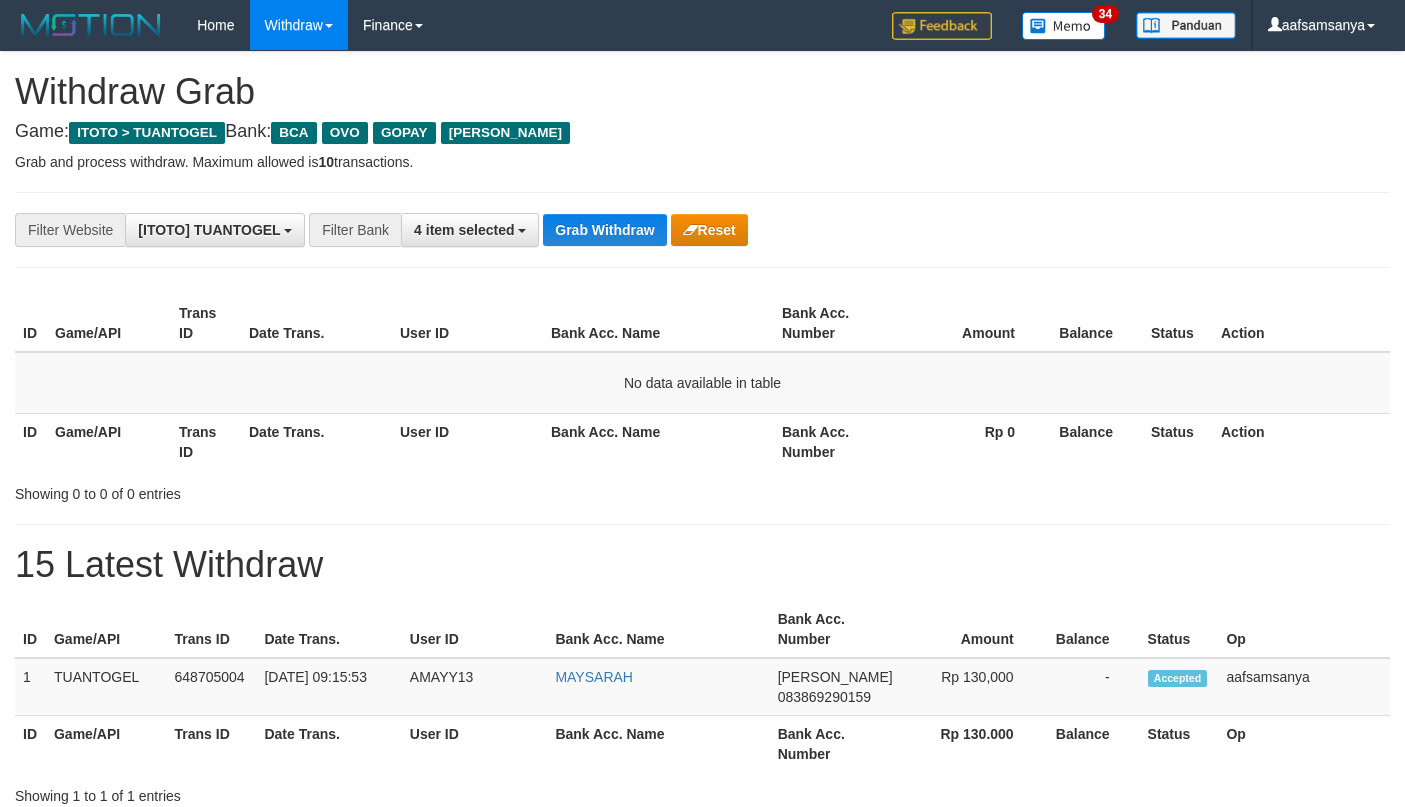 click on "Grab Withdraw" at bounding box center [604, 230] 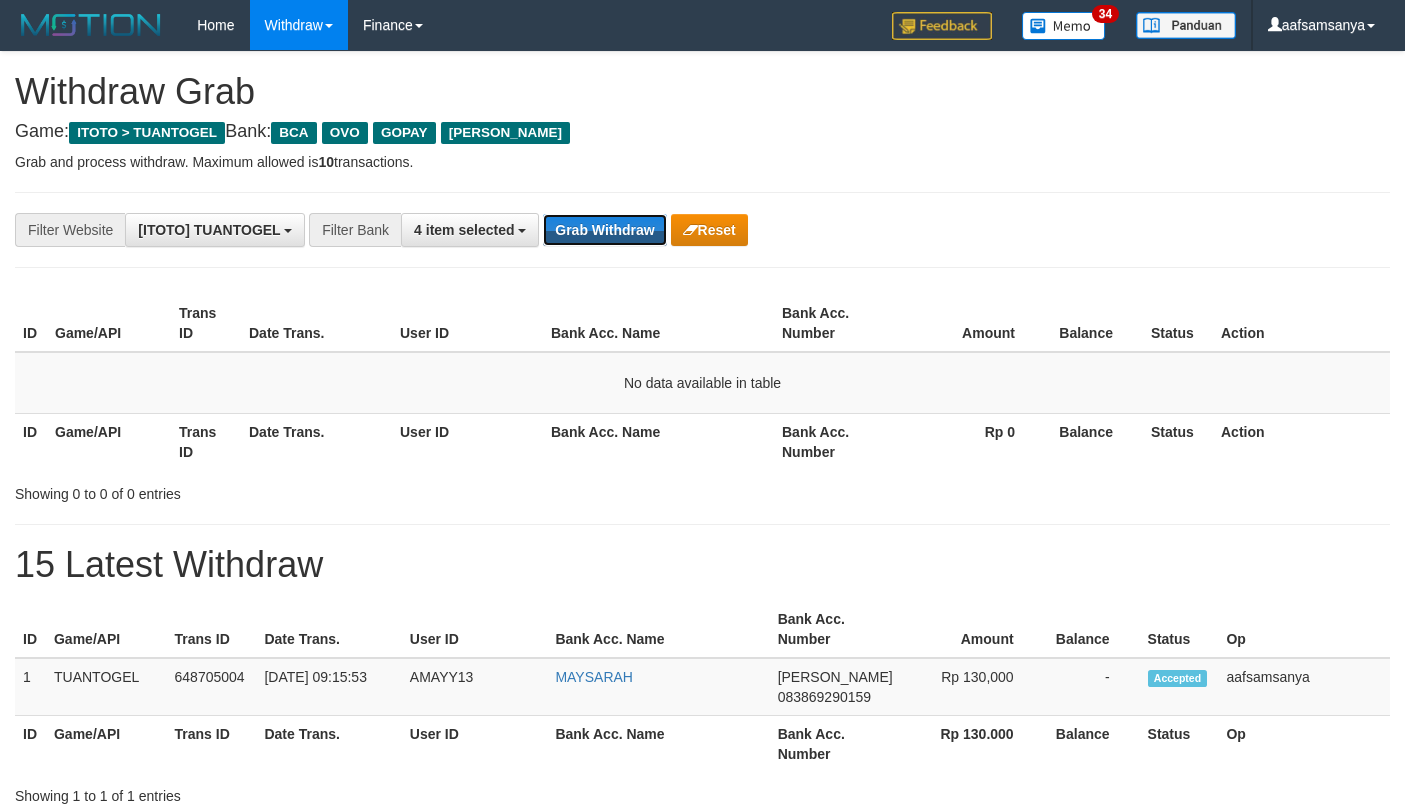 scroll, scrollTop: 0, scrollLeft: 0, axis: both 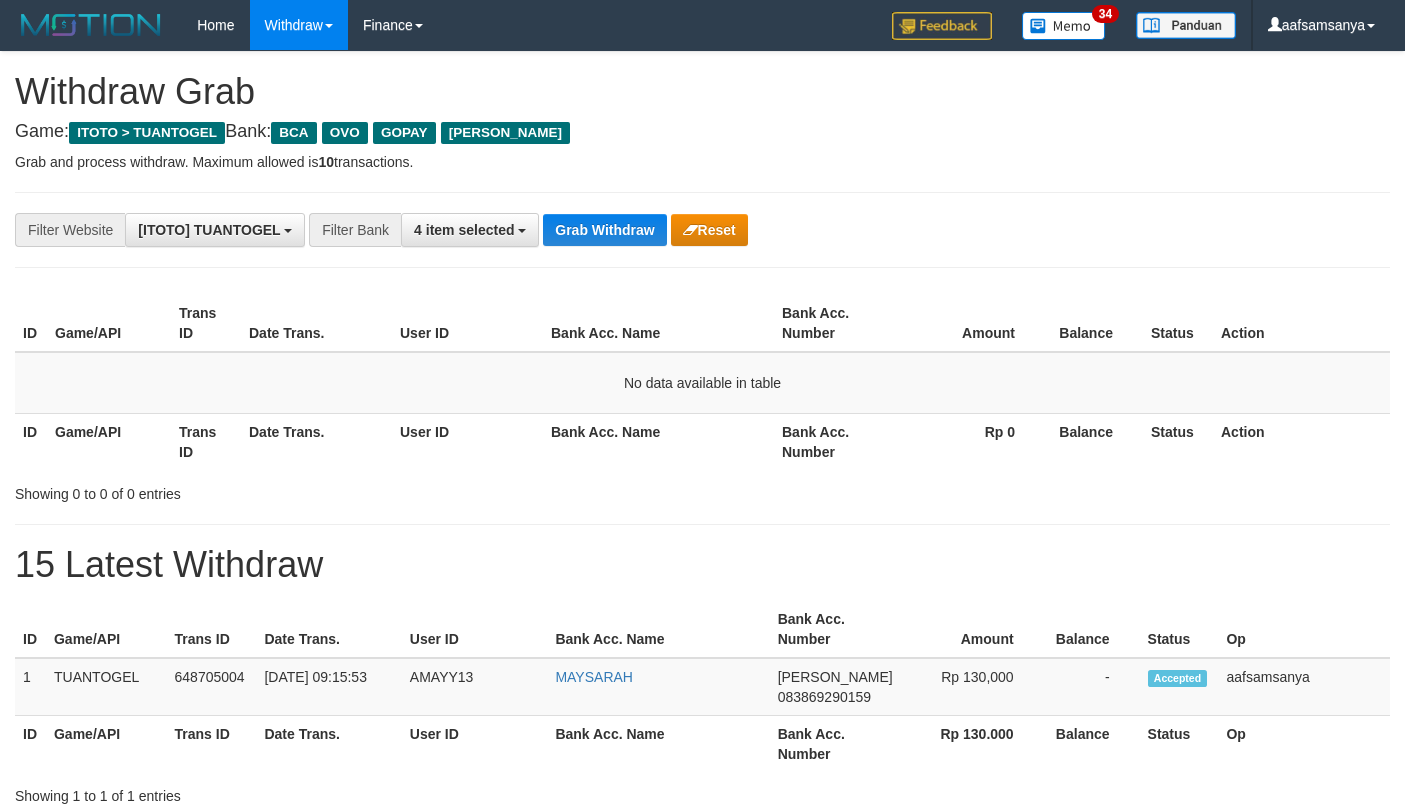 click on "Grab Withdraw" at bounding box center (604, 230) 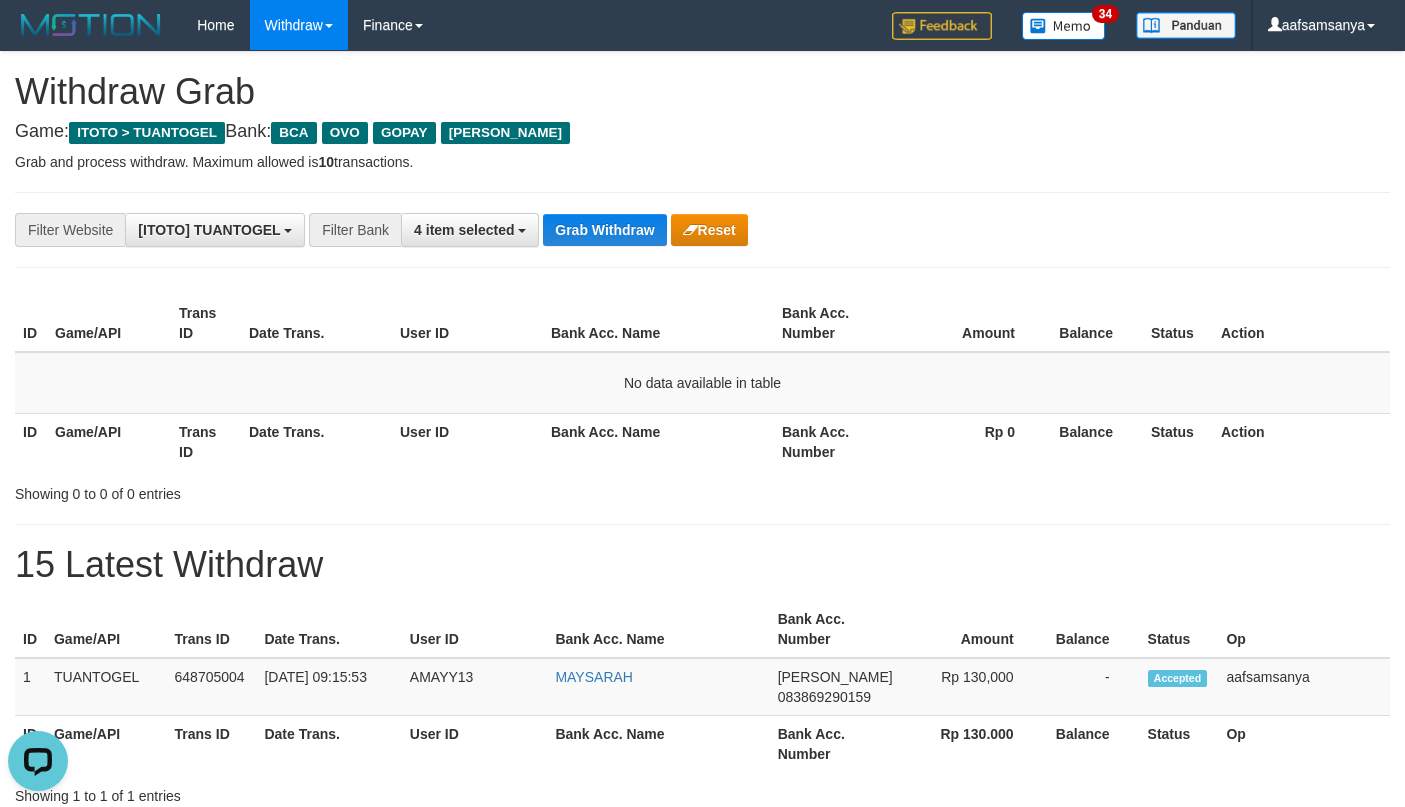 scroll, scrollTop: 0, scrollLeft: 0, axis: both 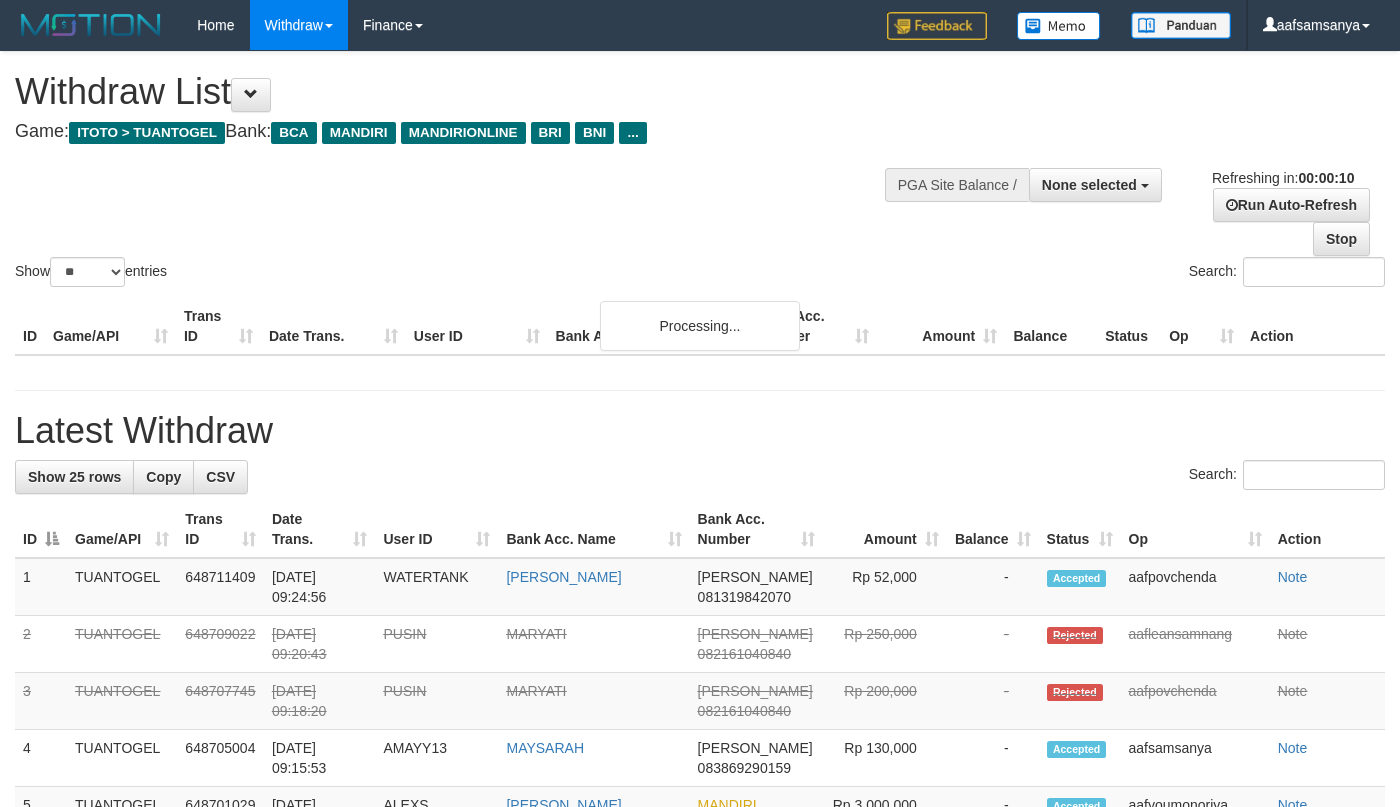 select 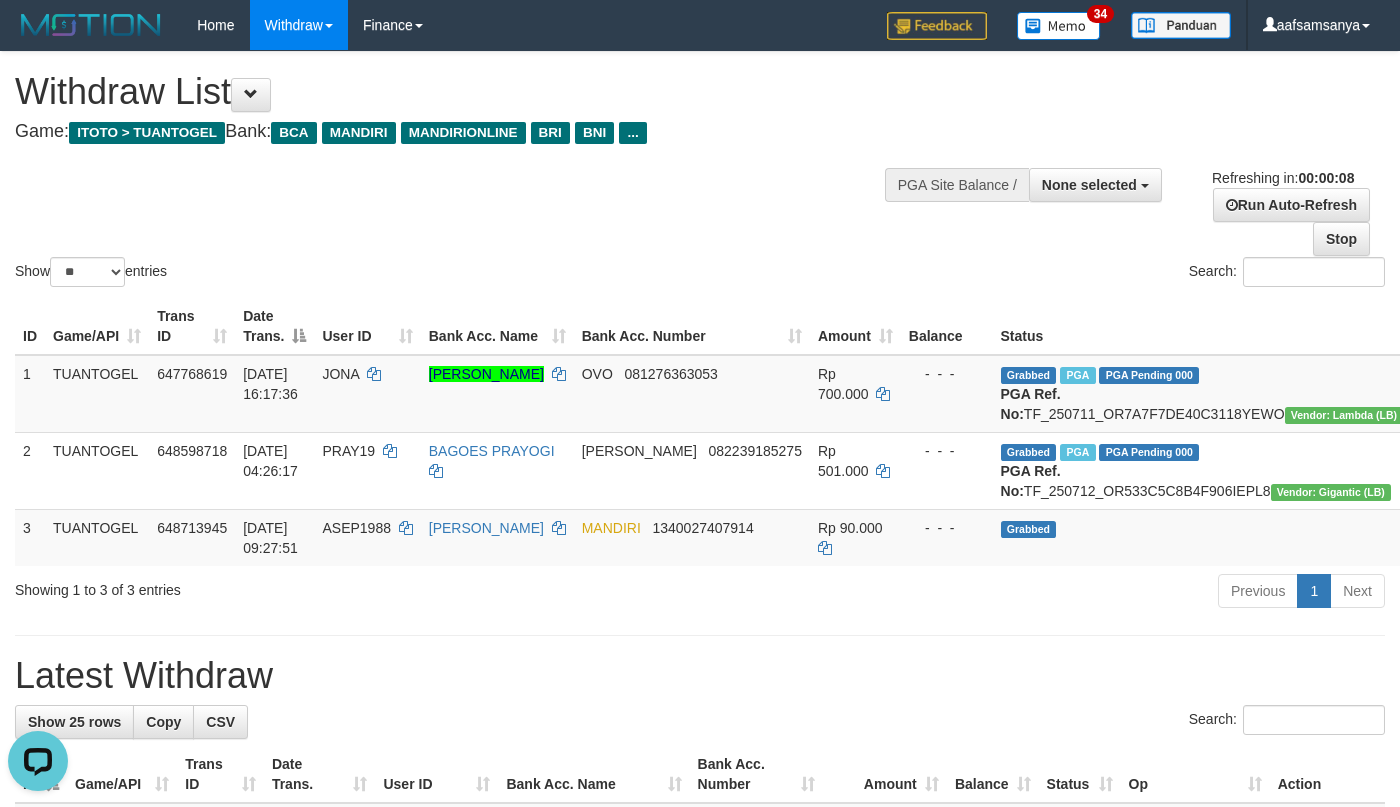 scroll, scrollTop: 0, scrollLeft: 0, axis: both 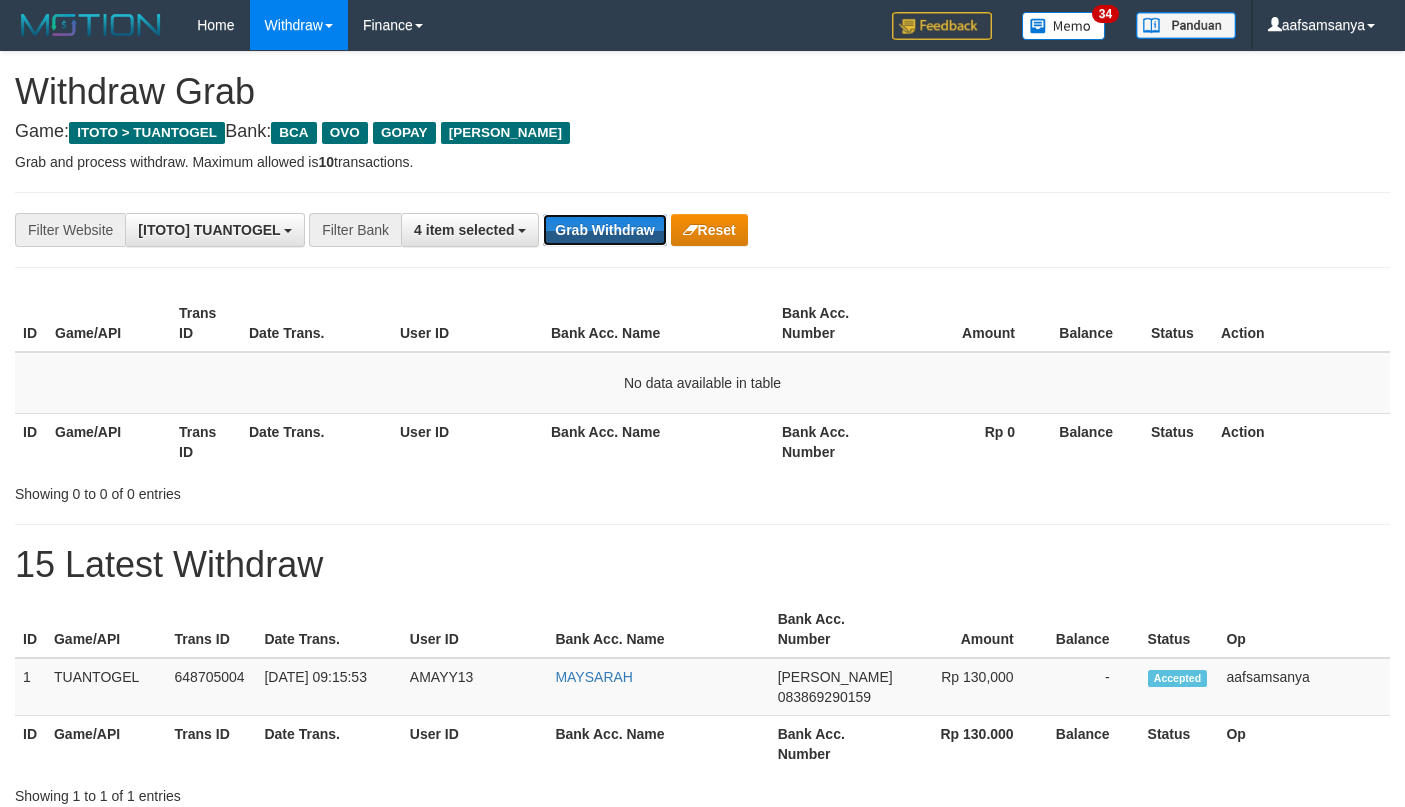click on "Grab Withdraw" at bounding box center [604, 230] 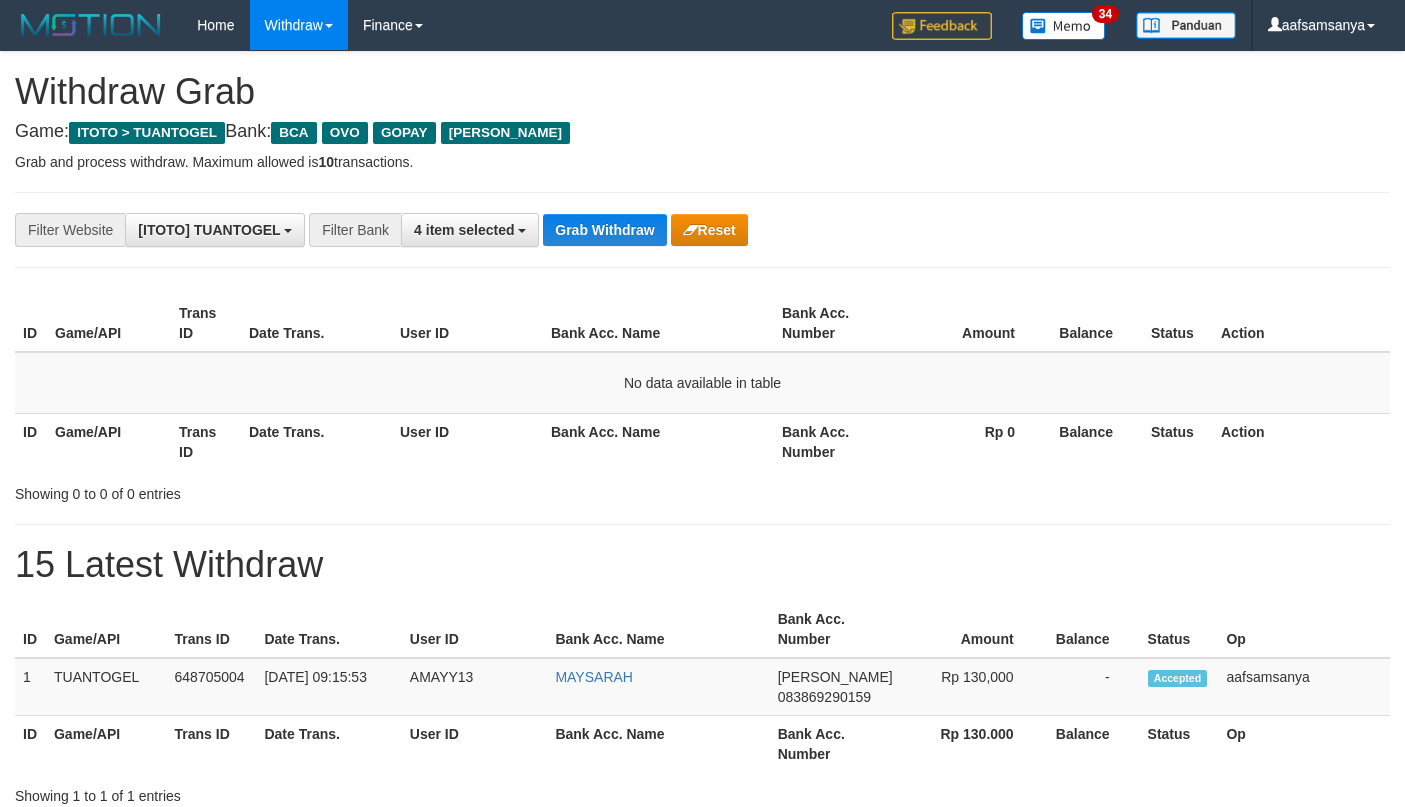 scroll, scrollTop: 0, scrollLeft: 0, axis: both 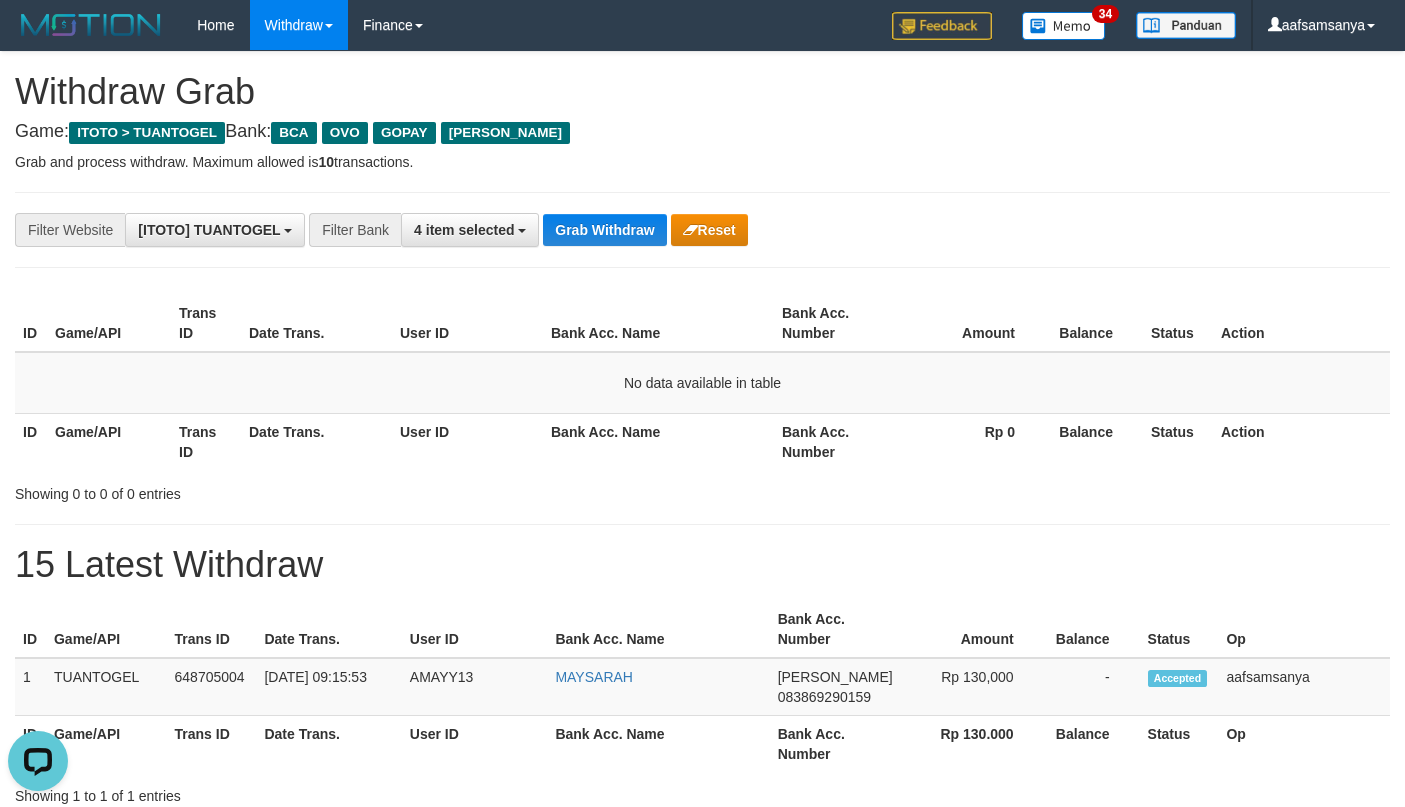 click on "Grab Withdraw" at bounding box center [604, 230] 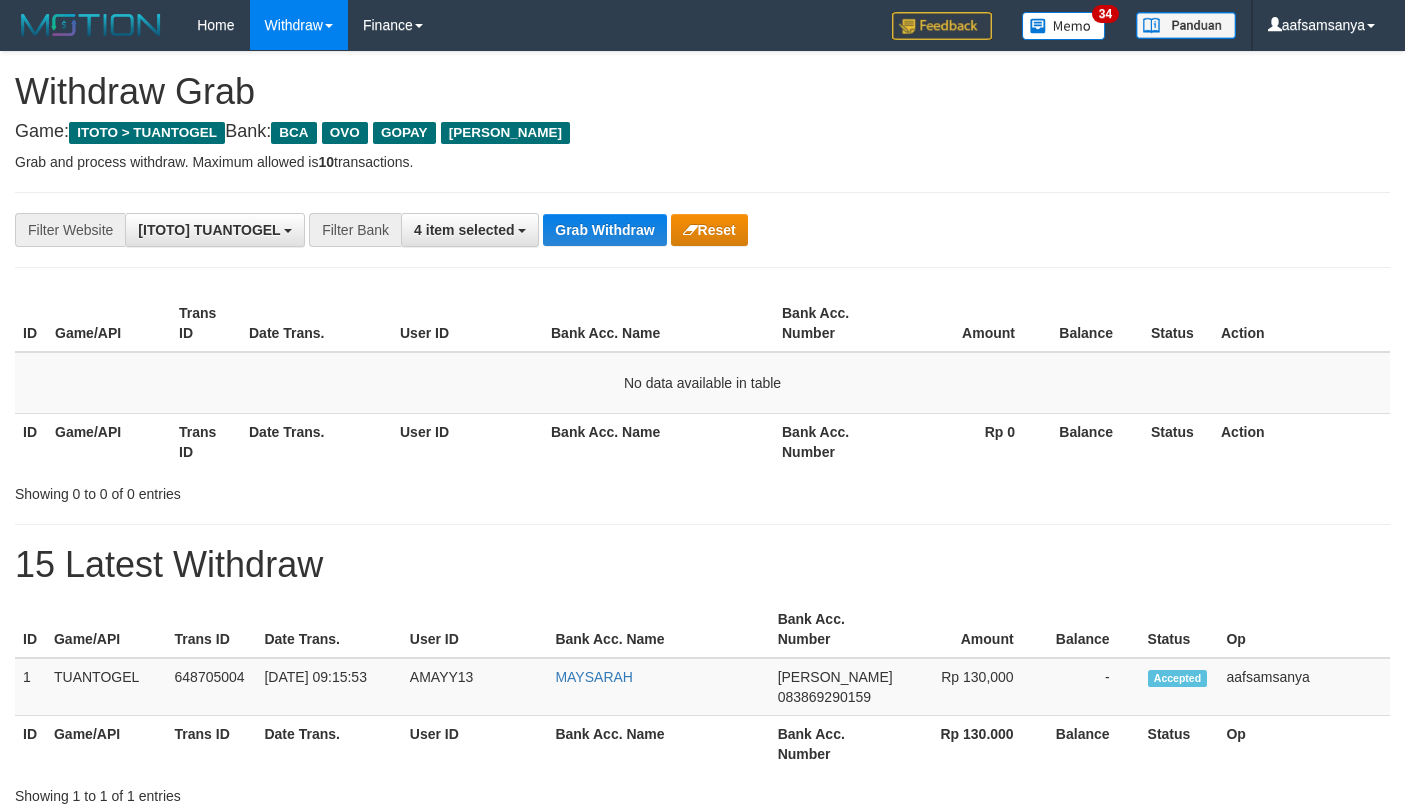 click on "Grab Withdraw" at bounding box center (604, 230) 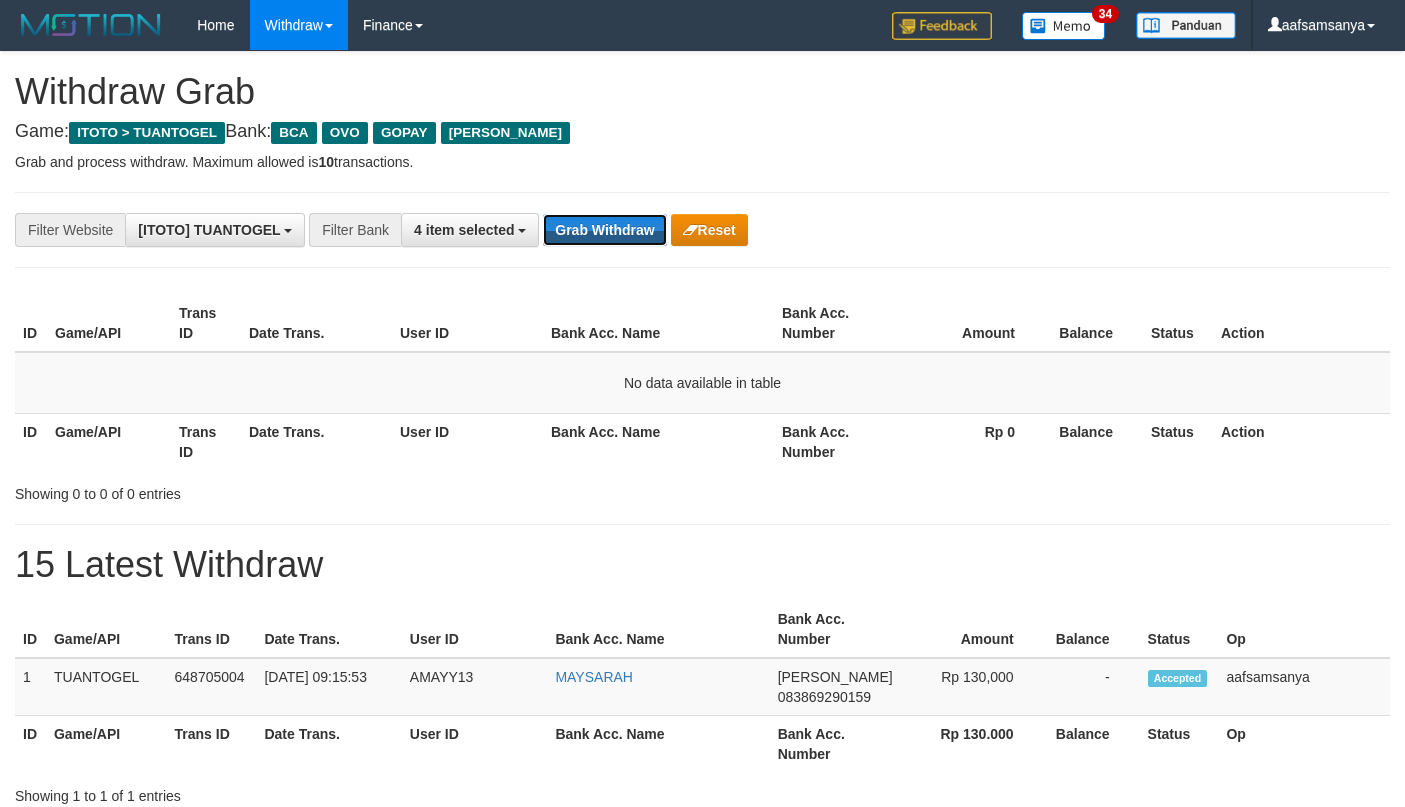 click on "Grab Withdraw" at bounding box center (604, 230) 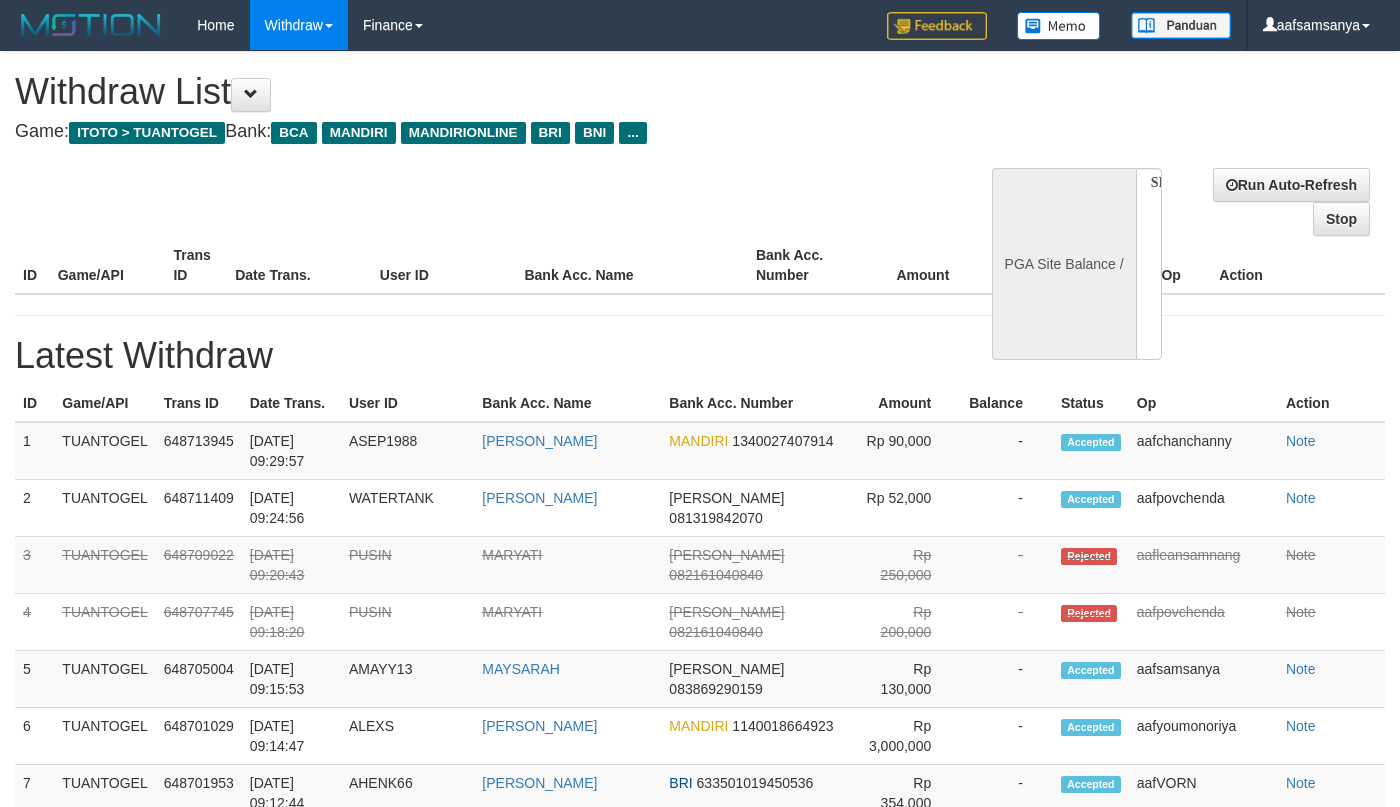 select 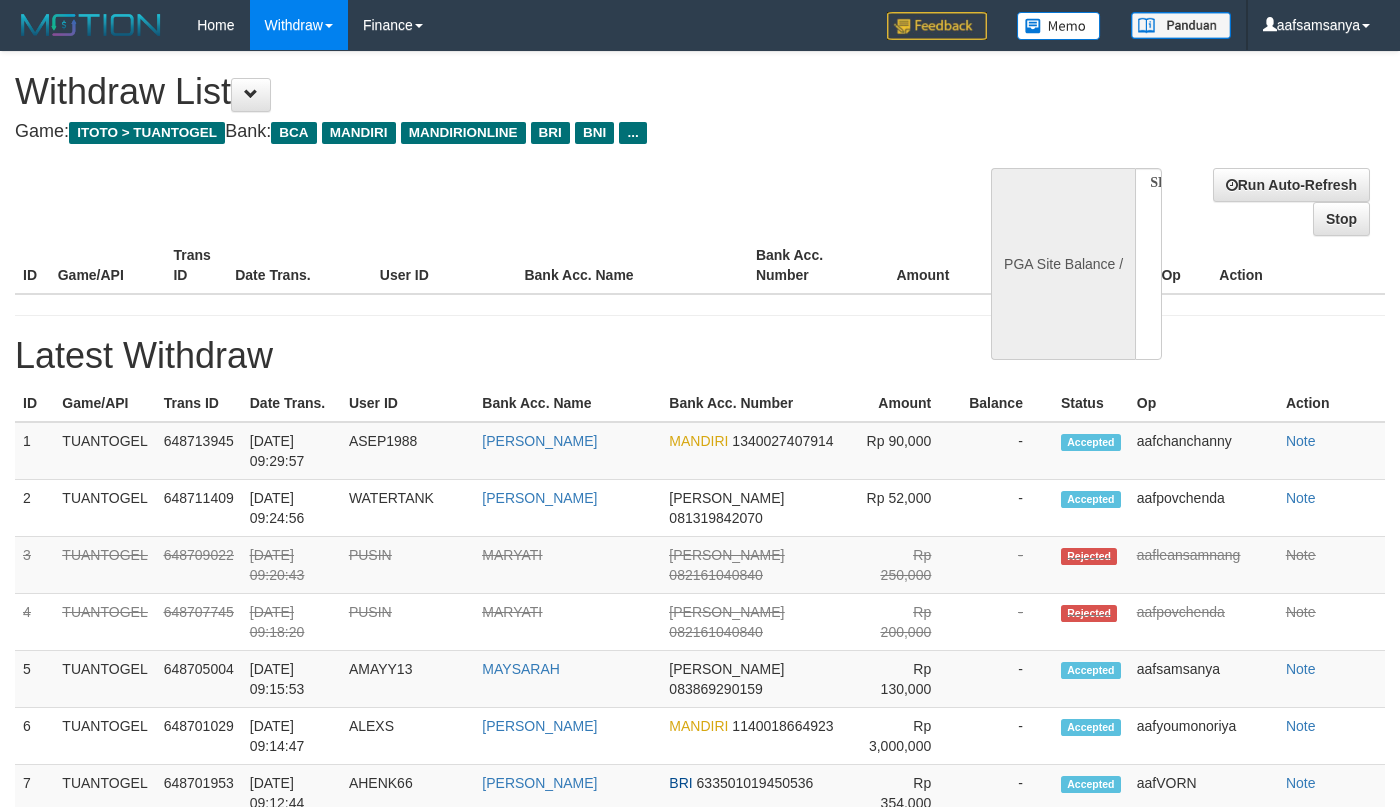scroll, scrollTop: 0, scrollLeft: 0, axis: both 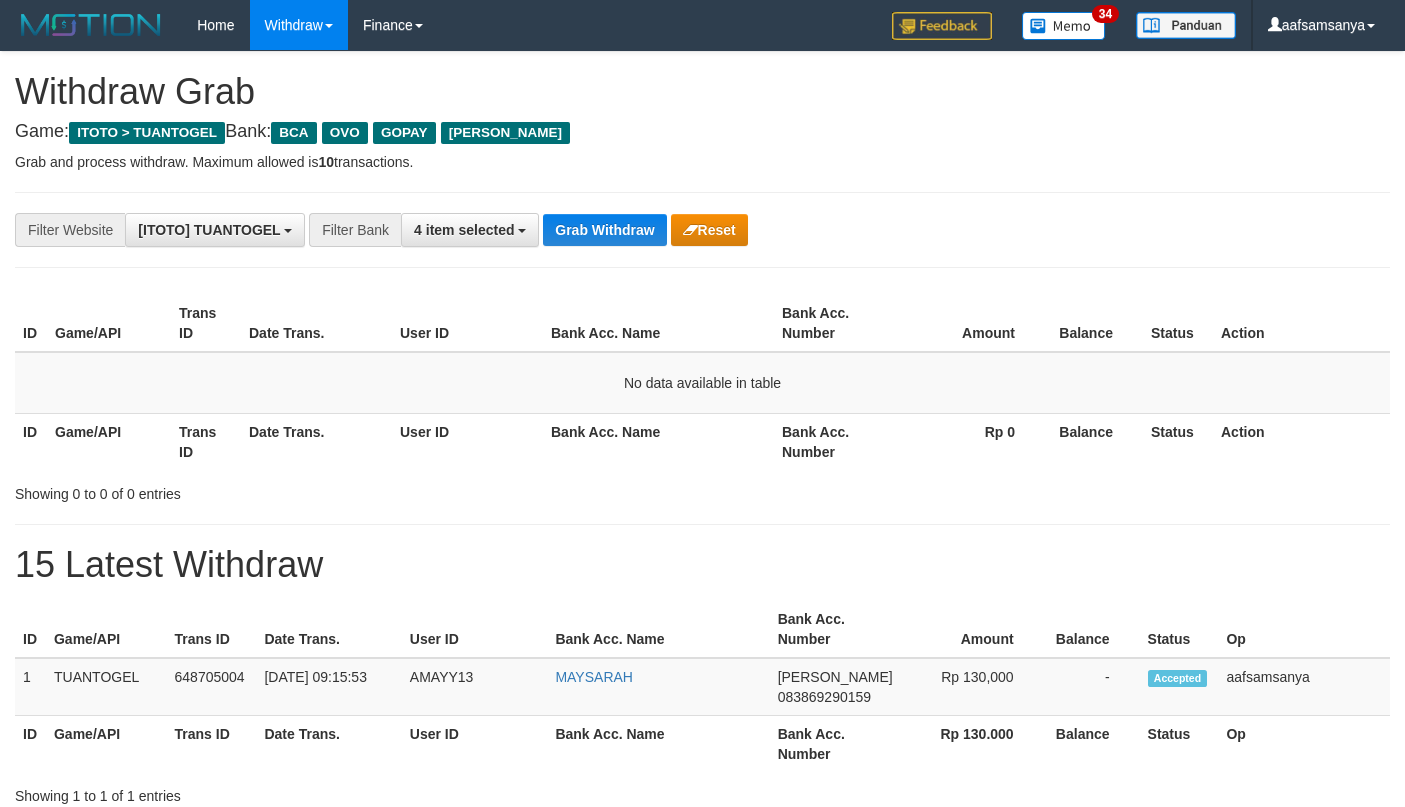 click on "Grab Withdraw" at bounding box center (604, 230) 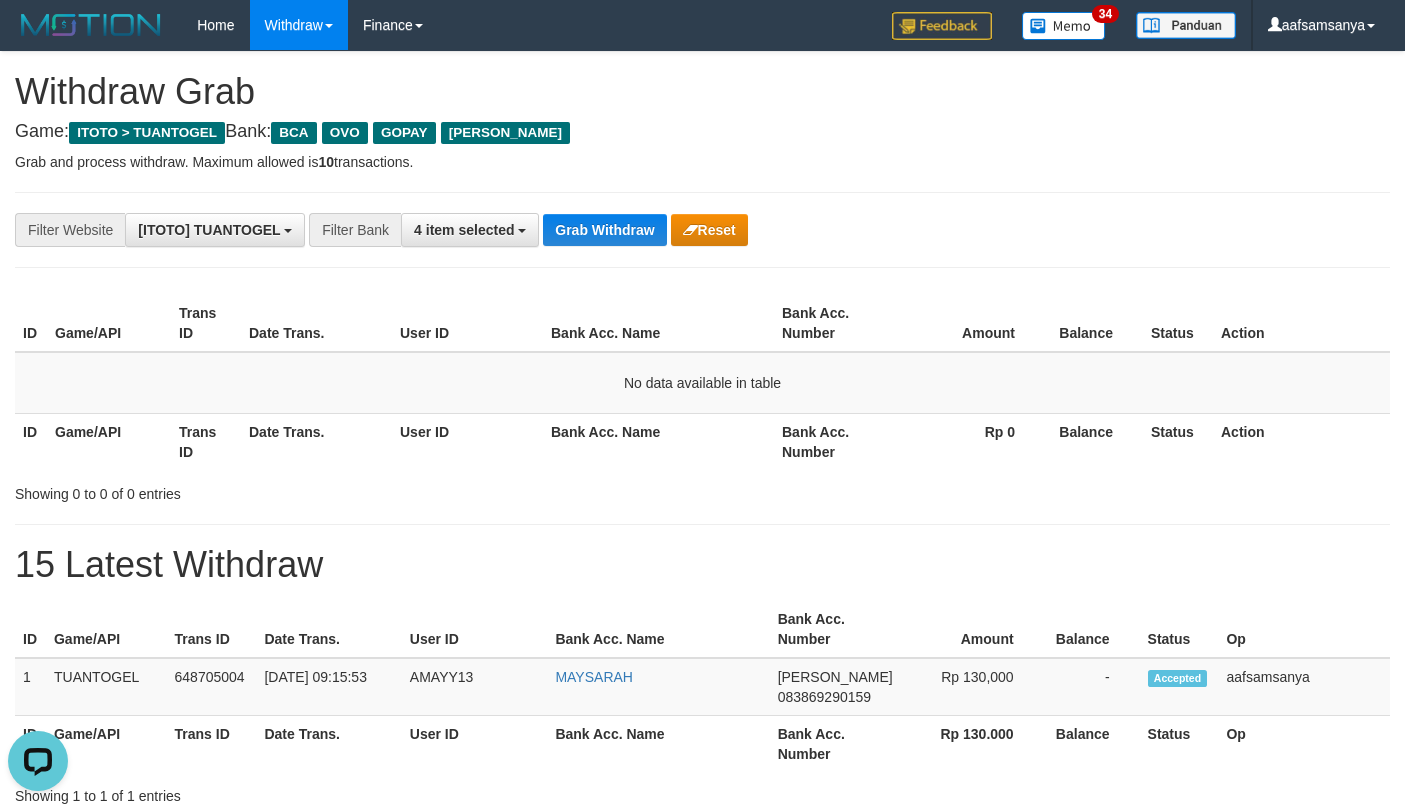 scroll, scrollTop: 0, scrollLeft: 0, axis: both 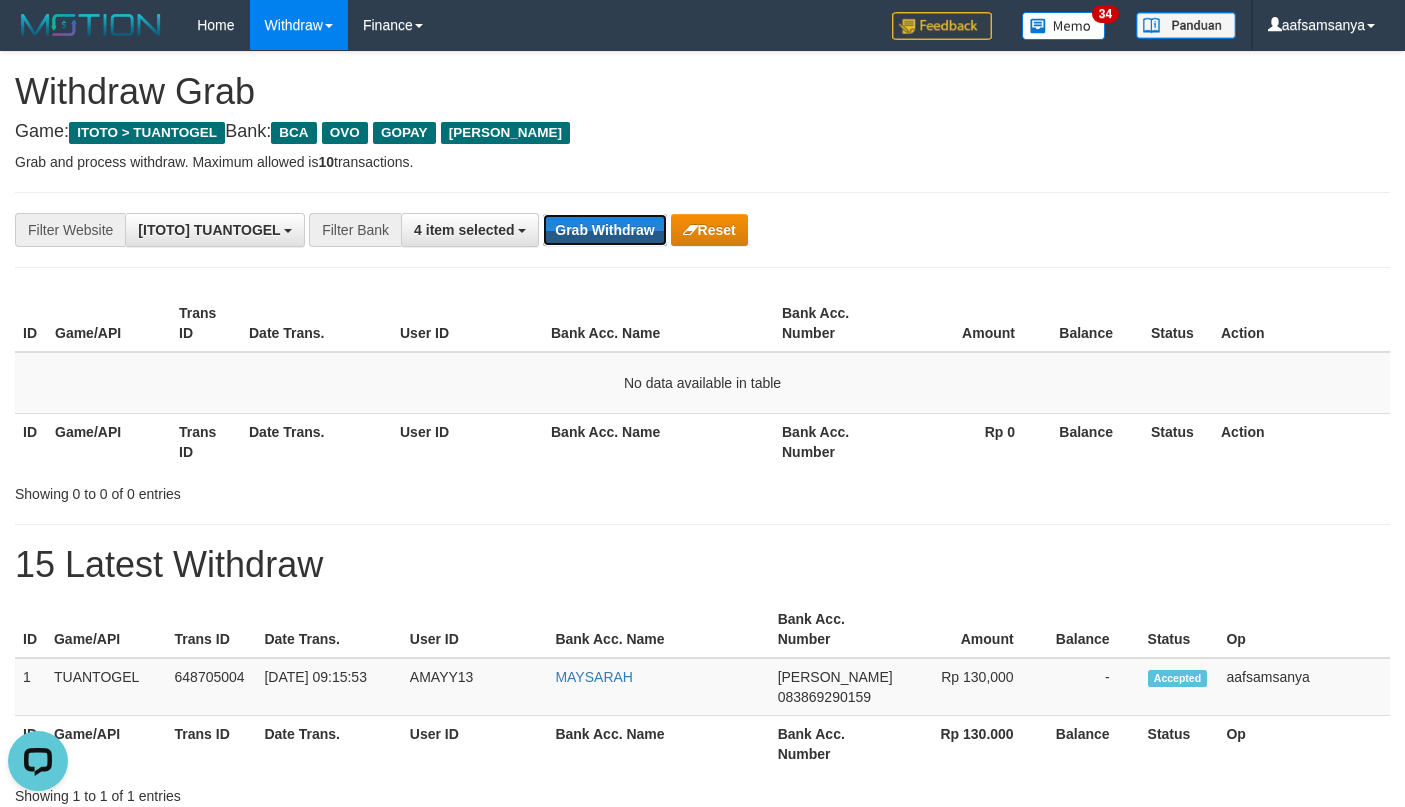 click on "Grab Withdraw" at bounding box center (604, 230) 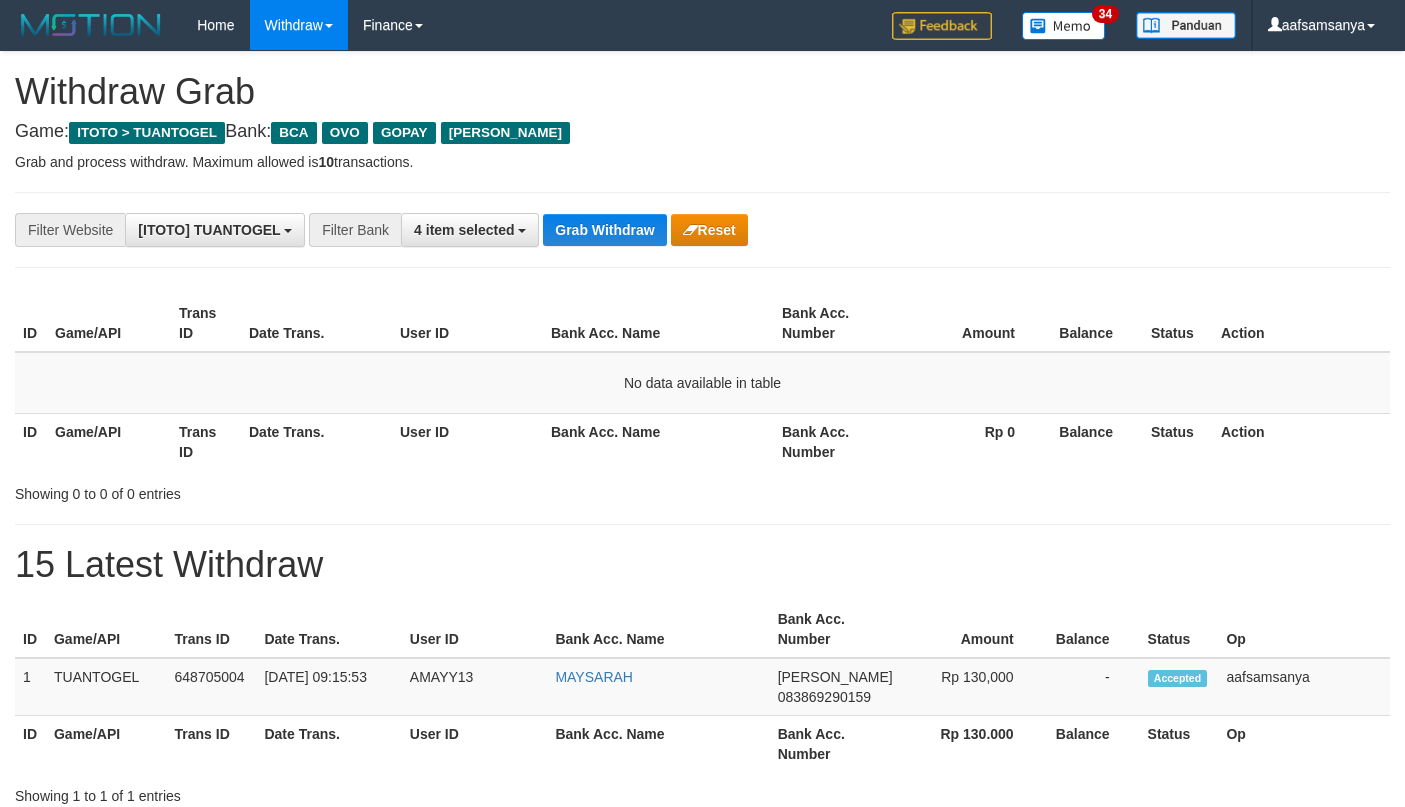 scroll, scrollTop: 0, scrollLeft: 0, axis: both 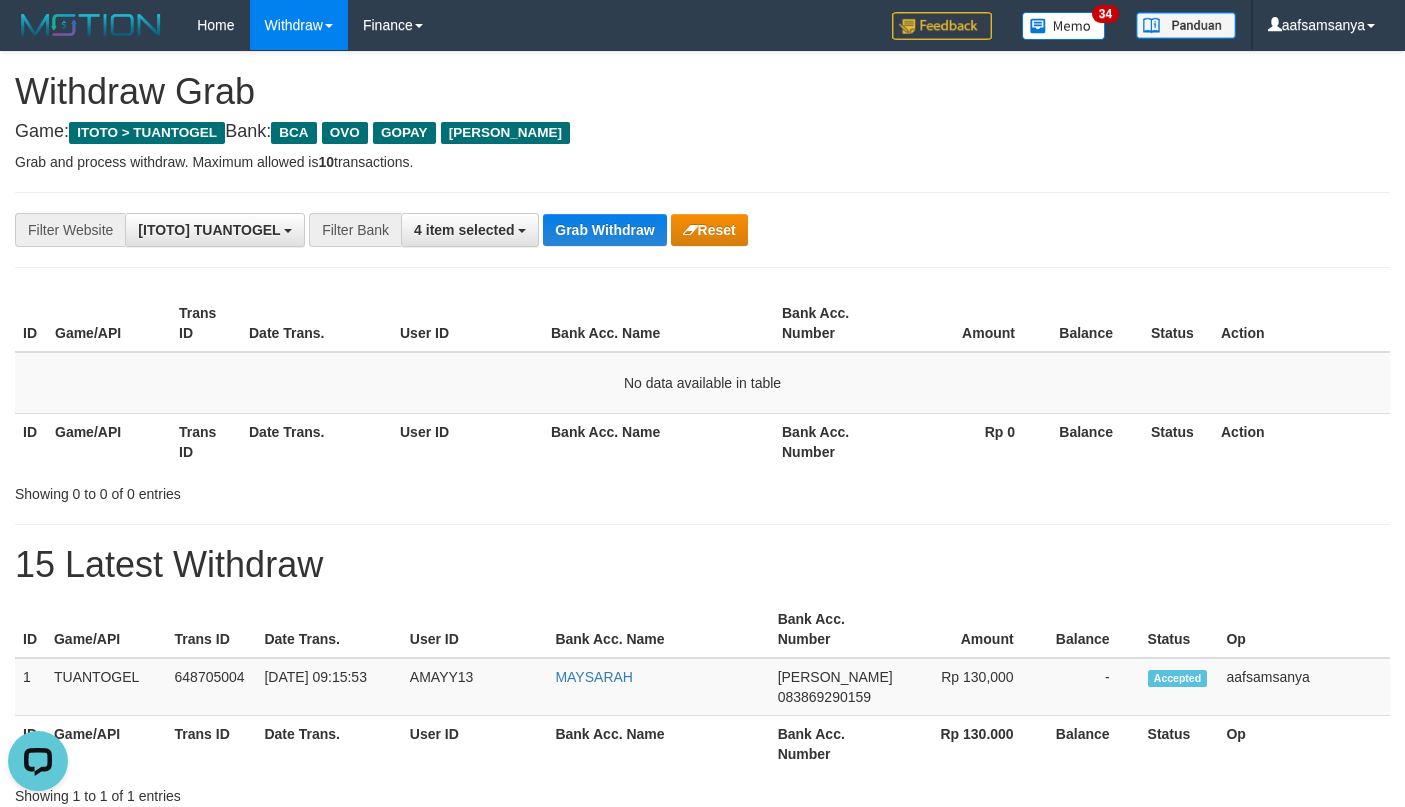 click on "Grab Withdraw" at bounding box center [604, 230] 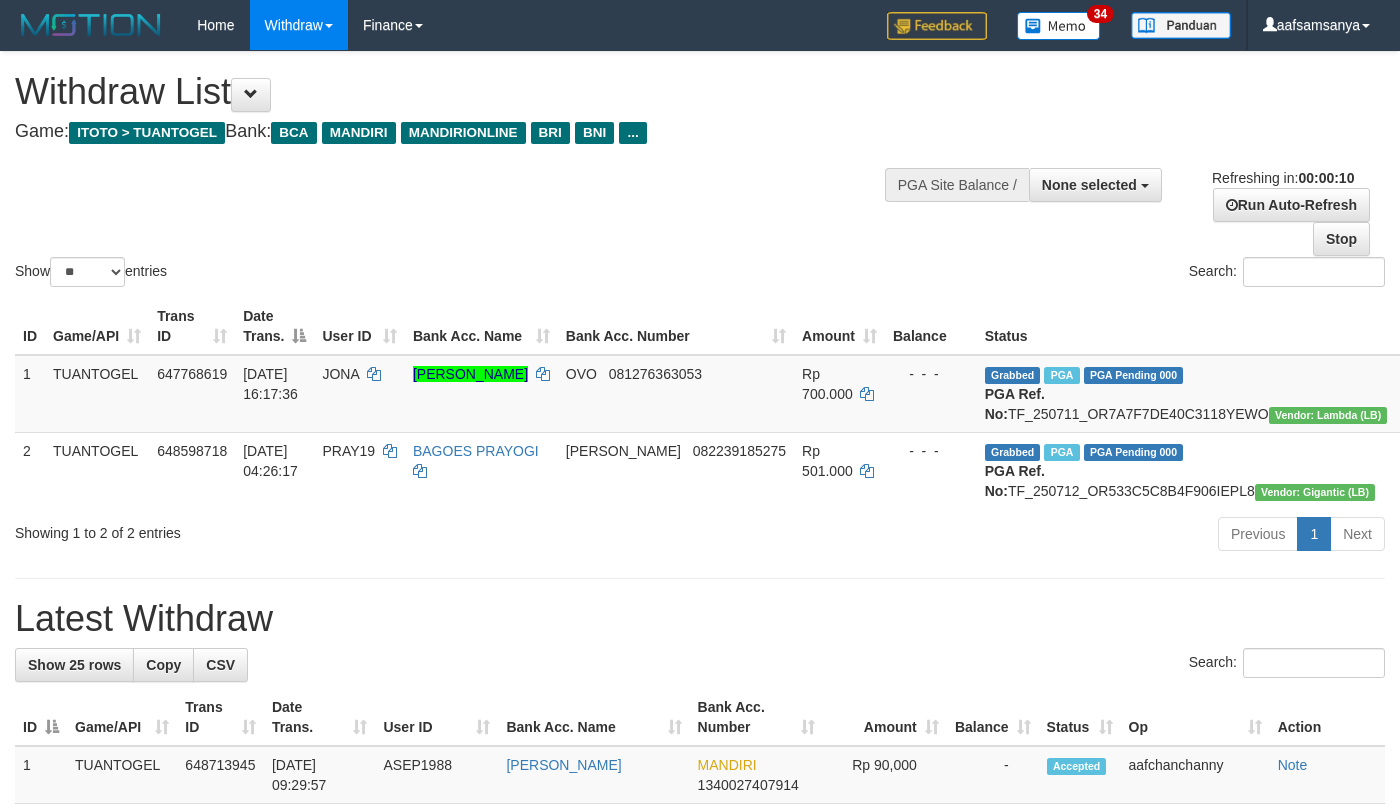 select 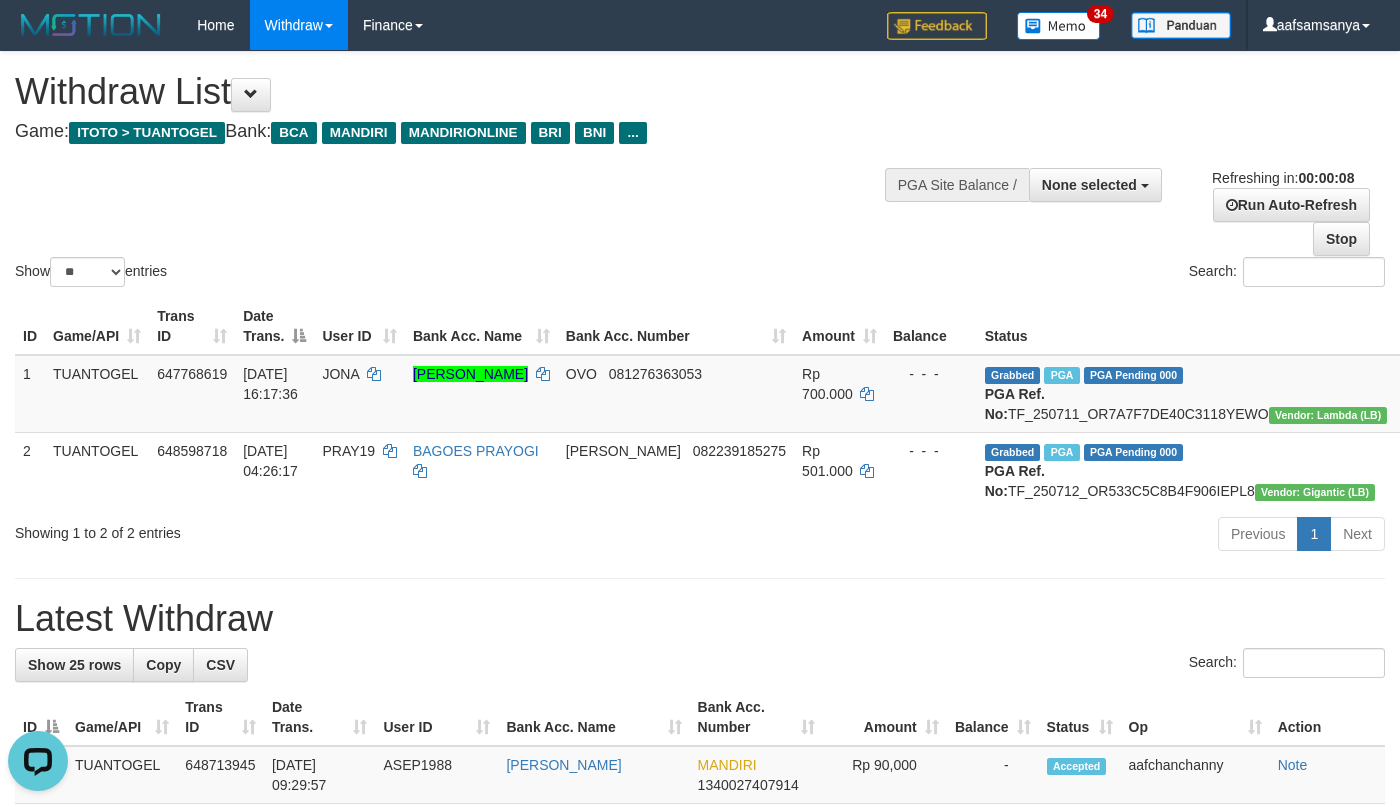 scroll, scrollTop: 0, scrollLeft: 0, axis: both 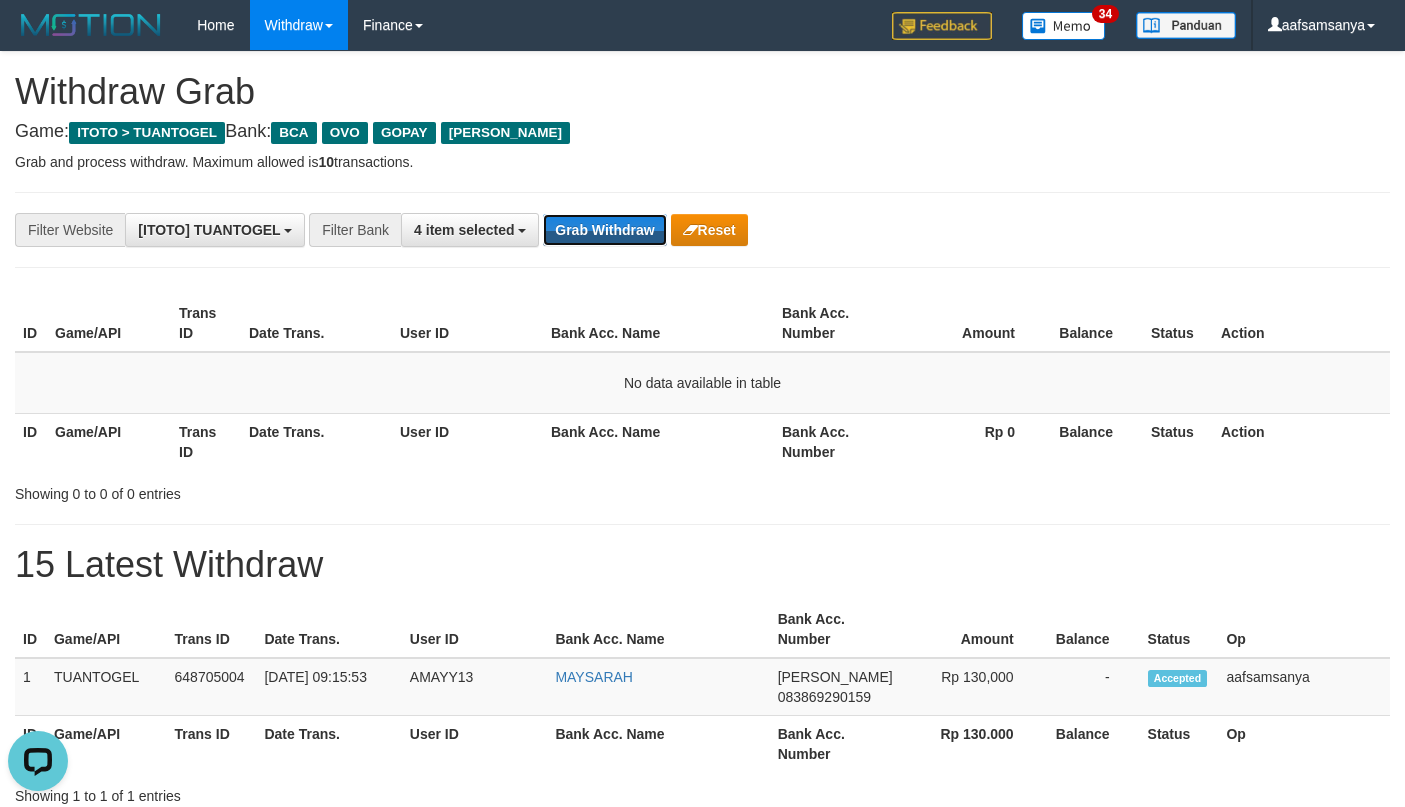click on "Grab Withdraw" at bounding box center (604, 230) 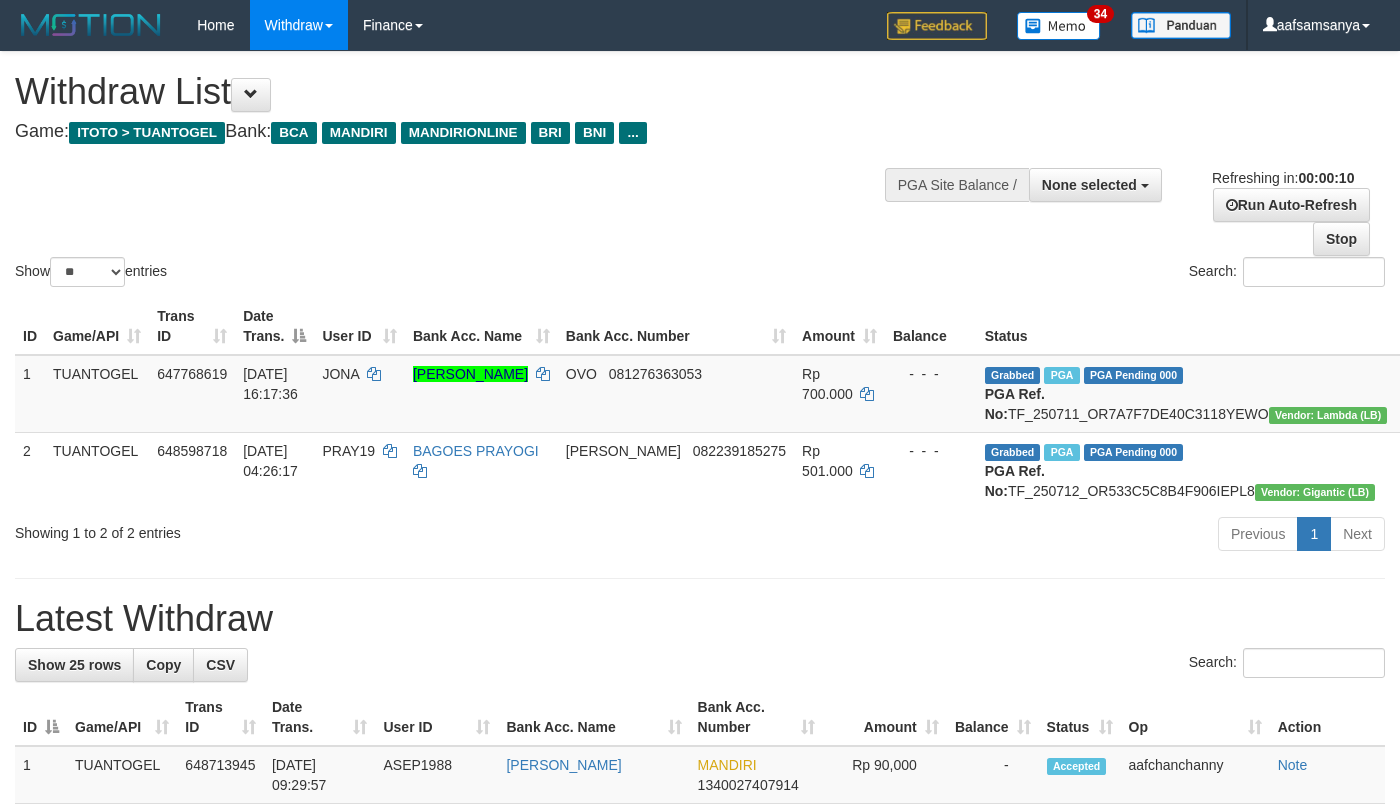 select 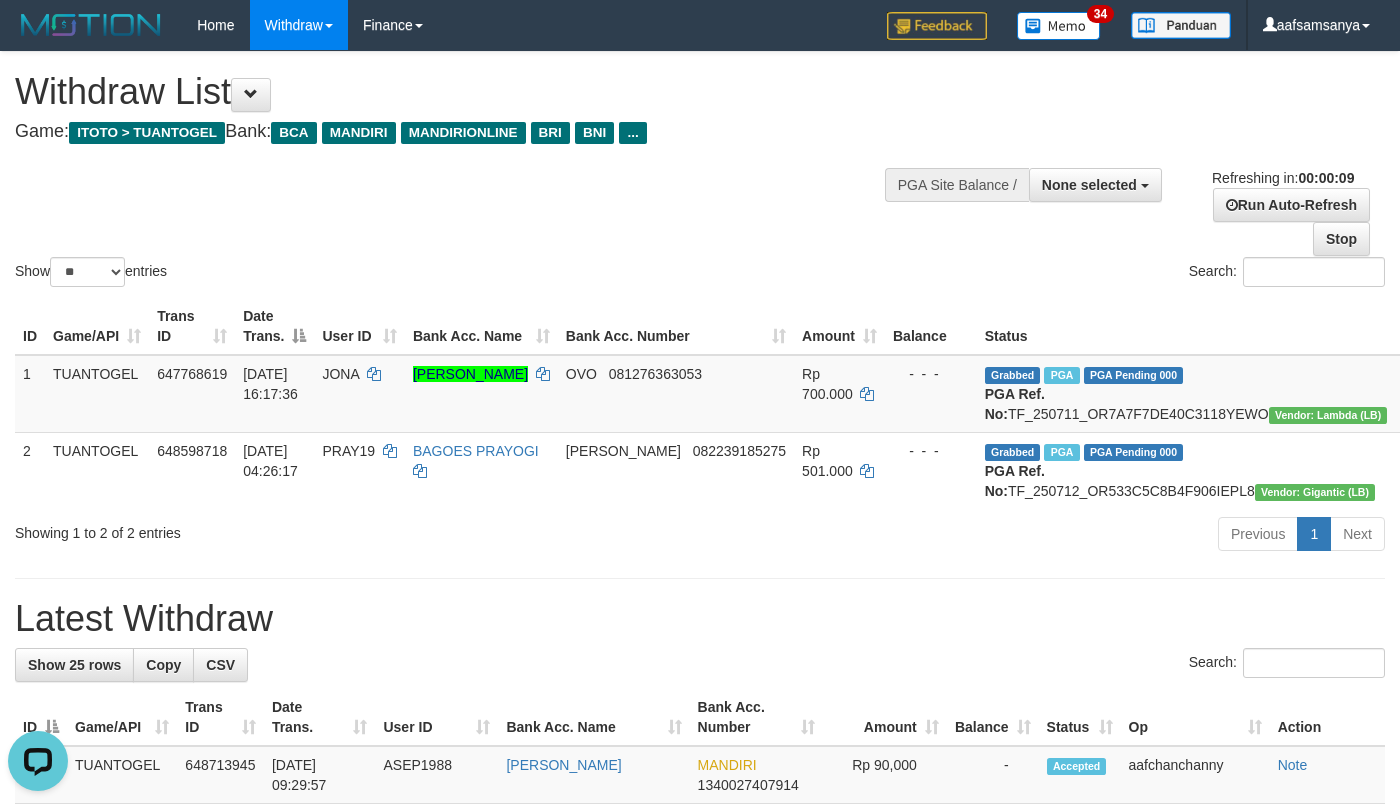 scroll, scrollTop: 0, scrollLeft: 0, axis: both 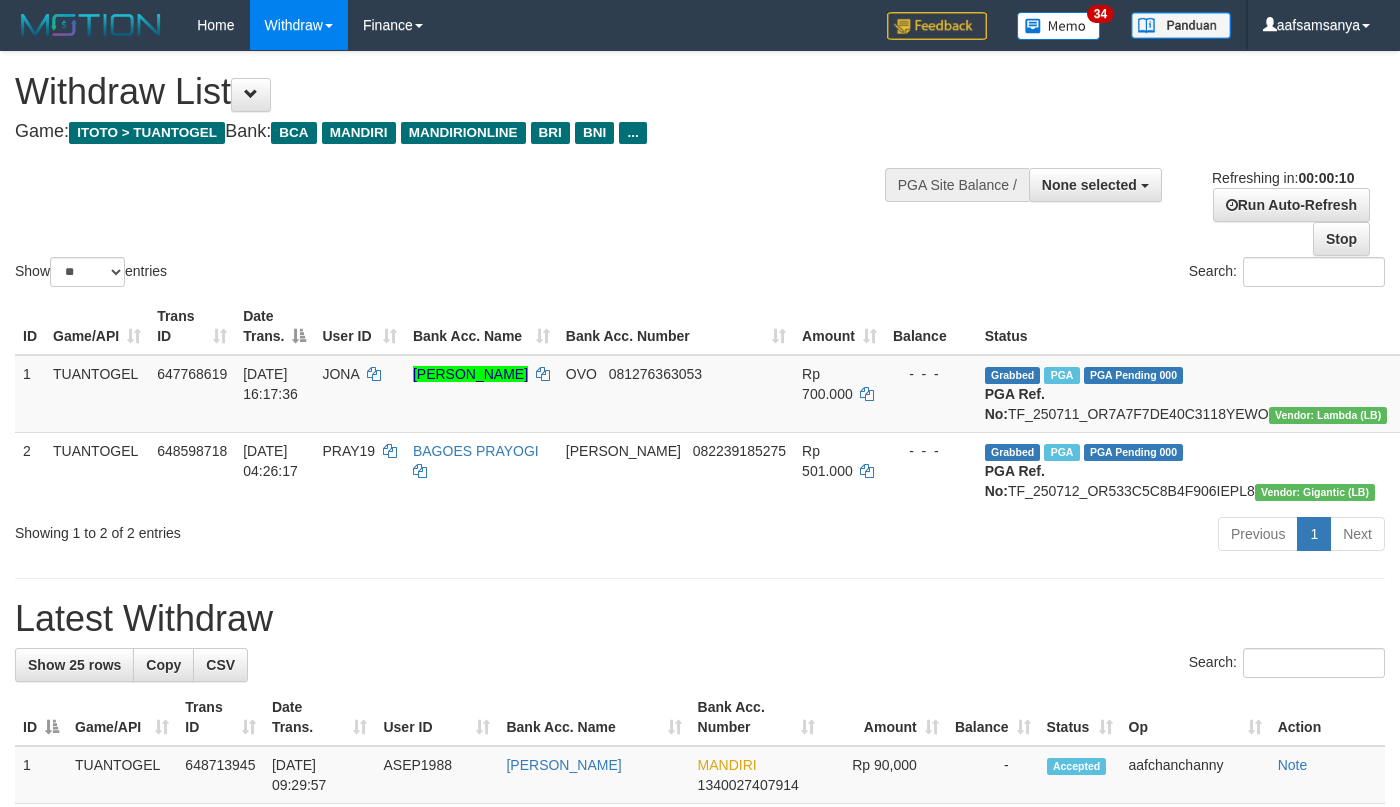 select 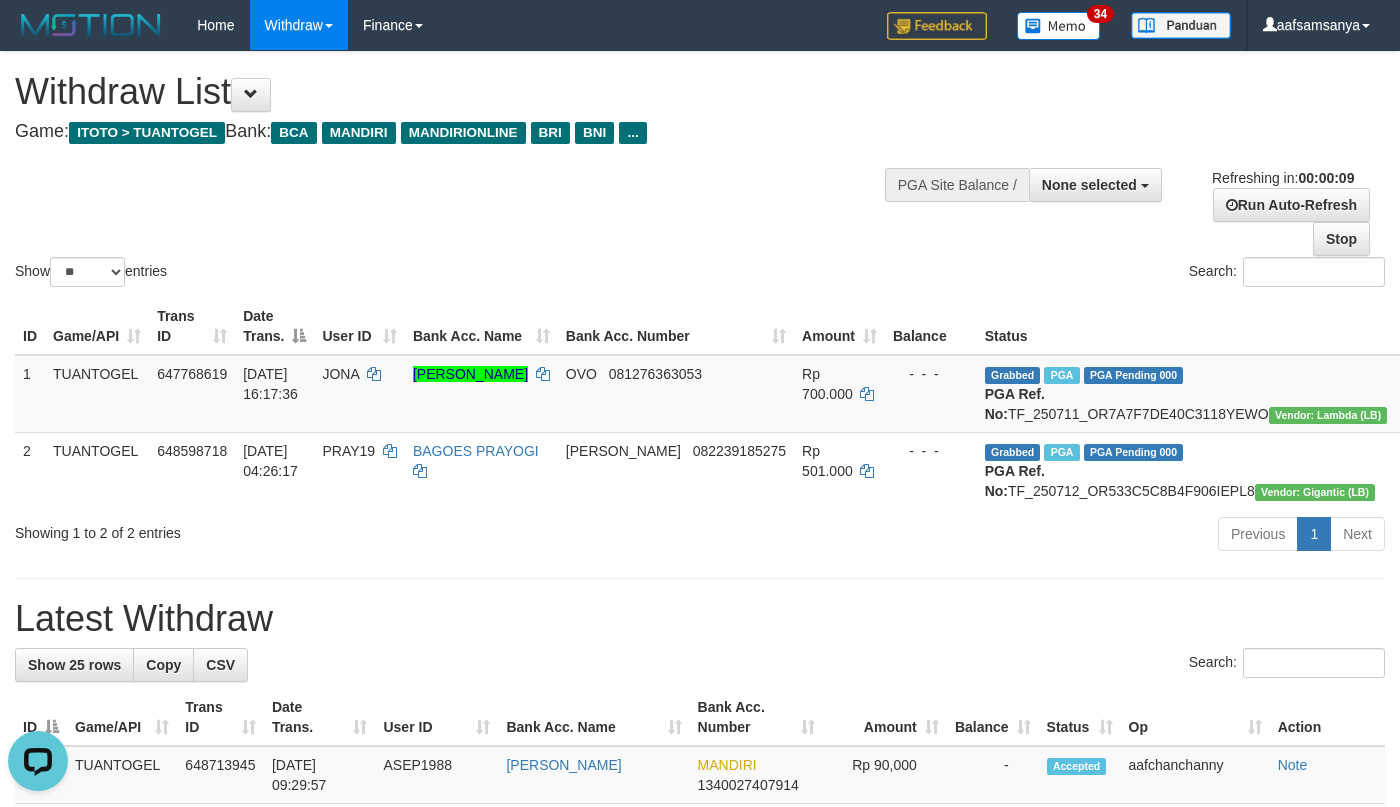 scroll, scrollTop: 0, scrollLeft: 0, axis: both 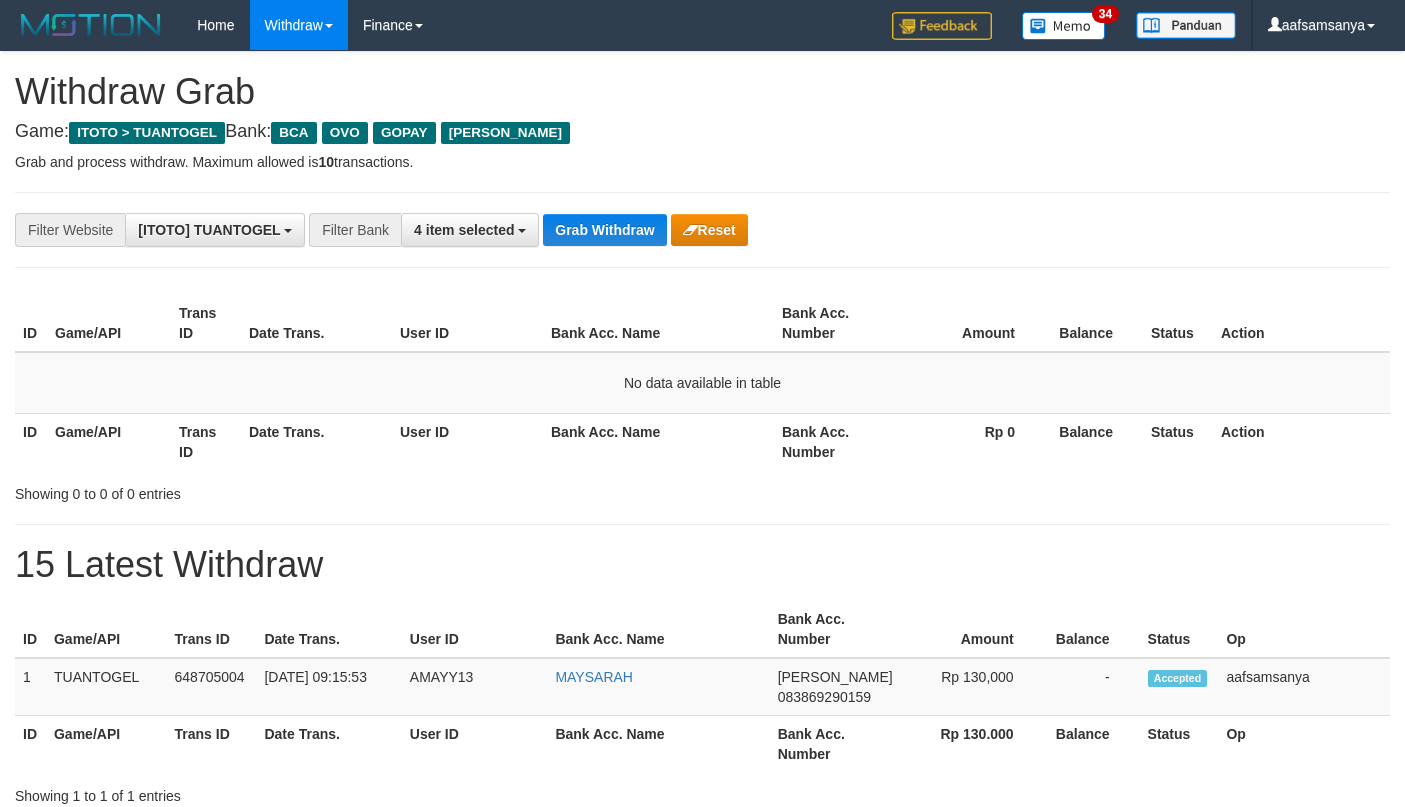 click on "Grab Withdraw" at bounding box center (604, 230) 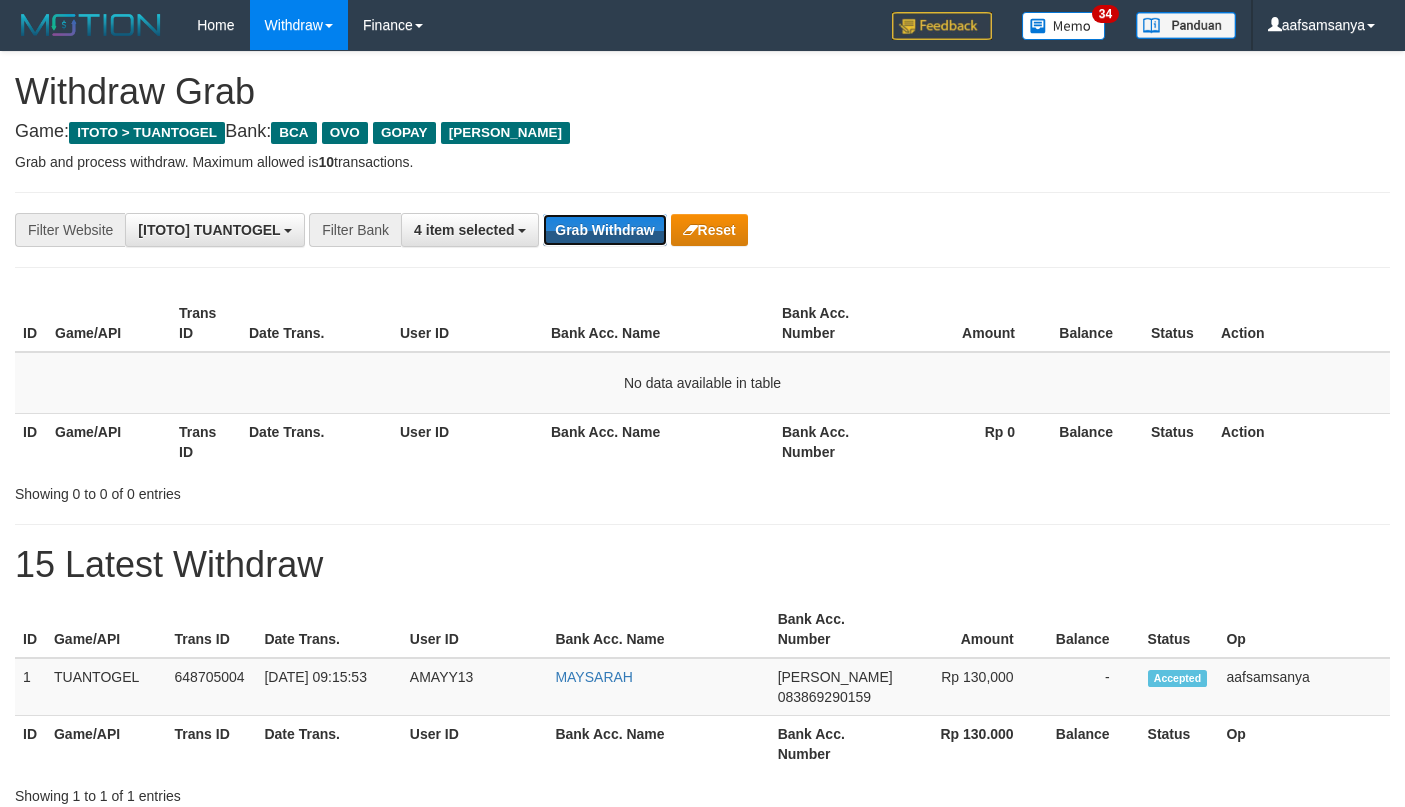 scroll, scrollTop: 0, scrollLeft: 0, axis: both 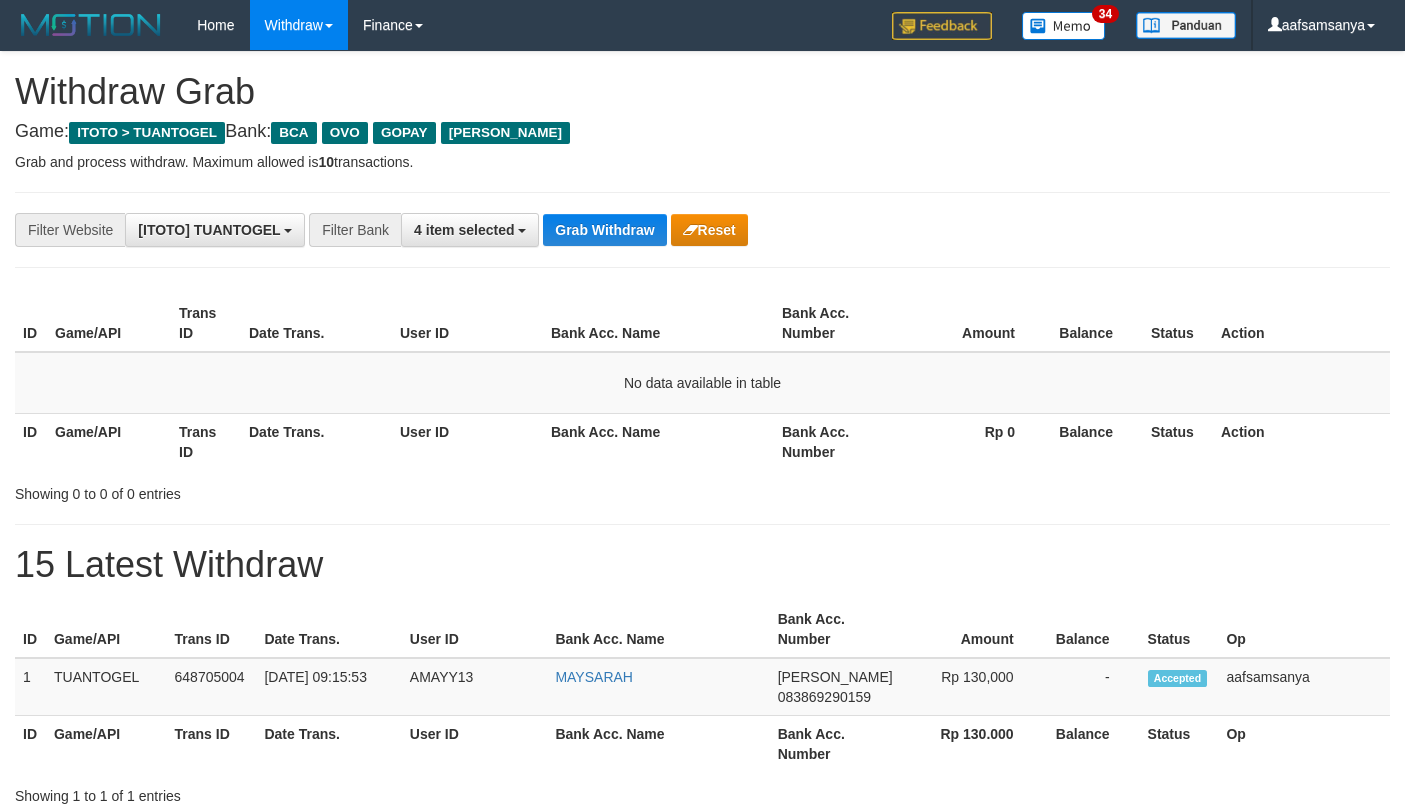 click on "Grab Withdraw" at bounding box center [604, 230] 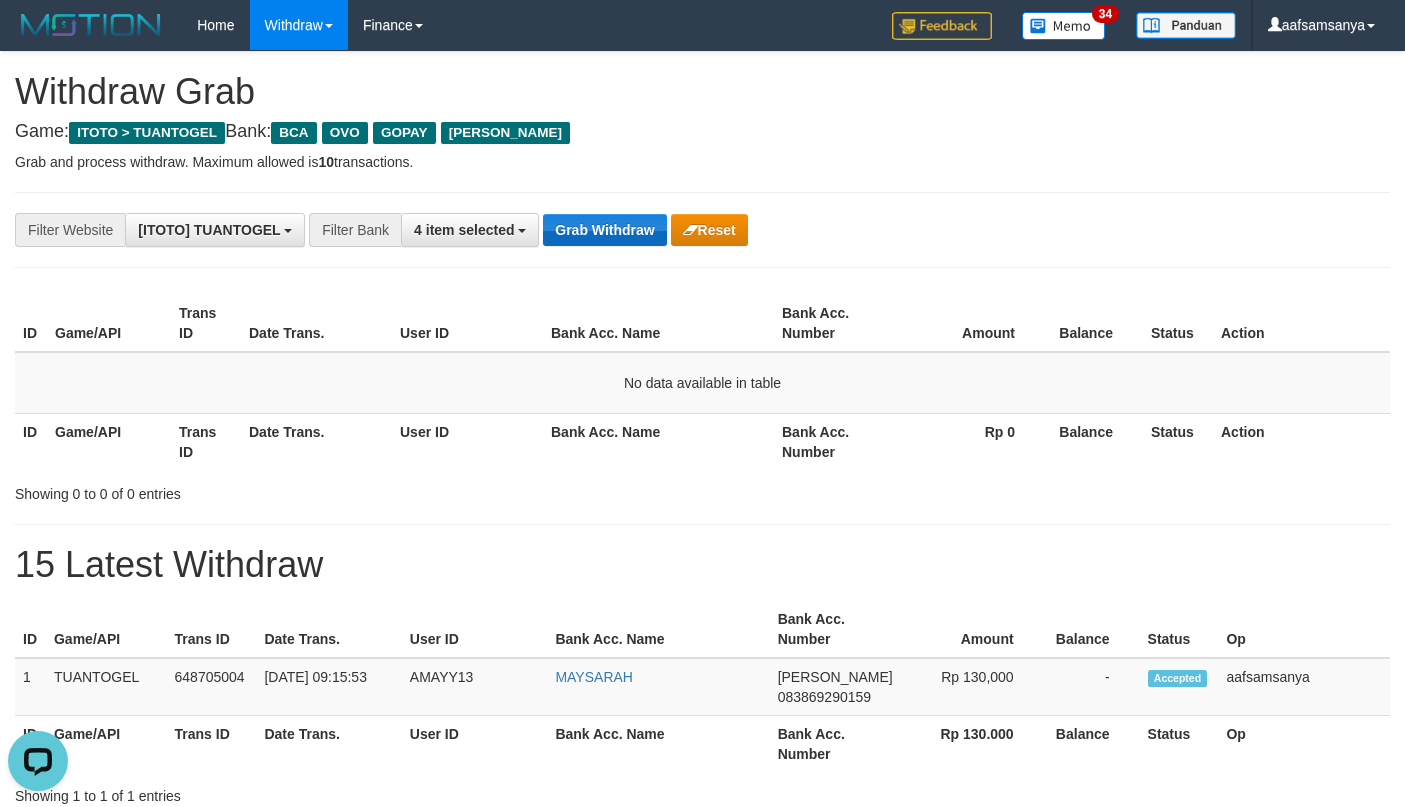 scroll, scrollTop: 0, scrollLeft: 0, axis: both 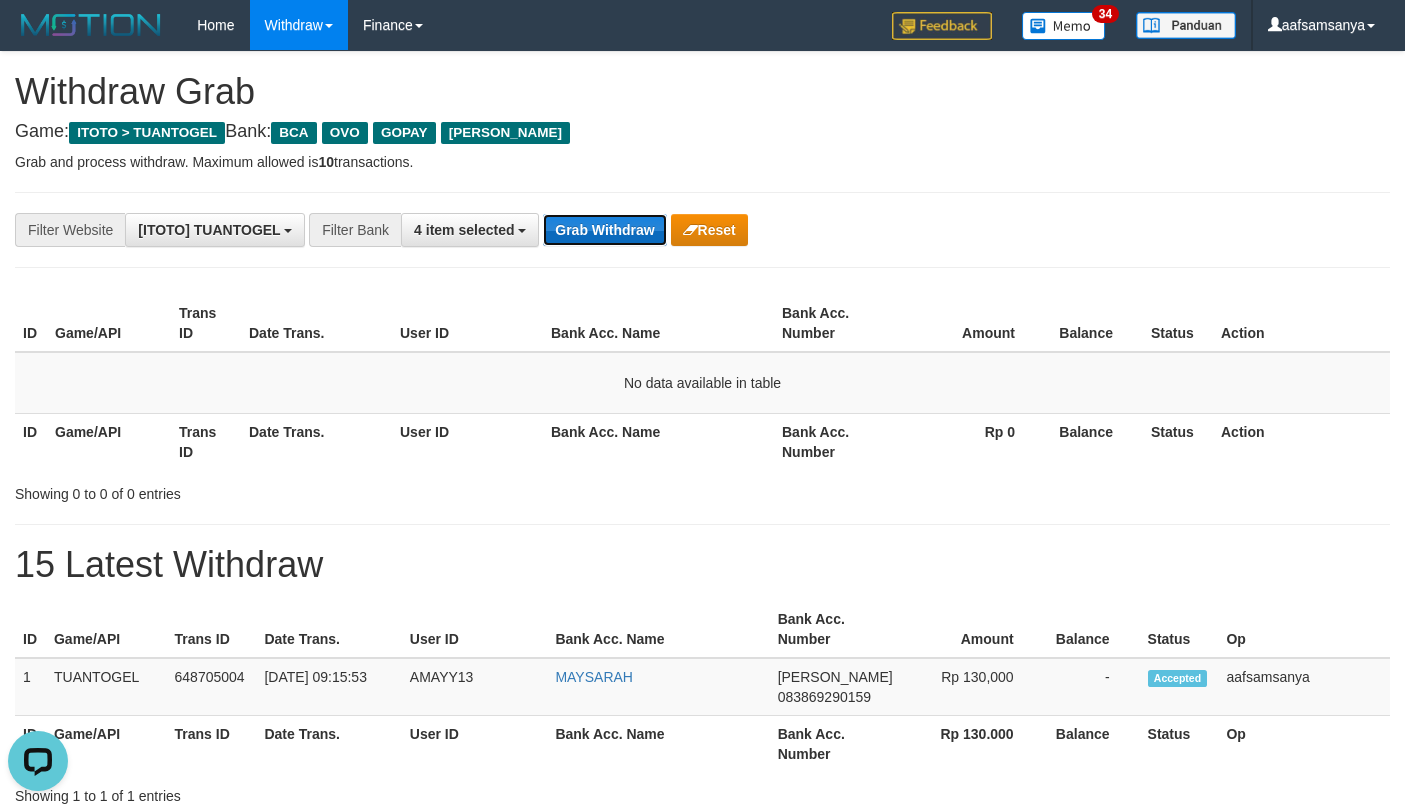 click on "Grab Withdraw" at bounding box center (604, 230) 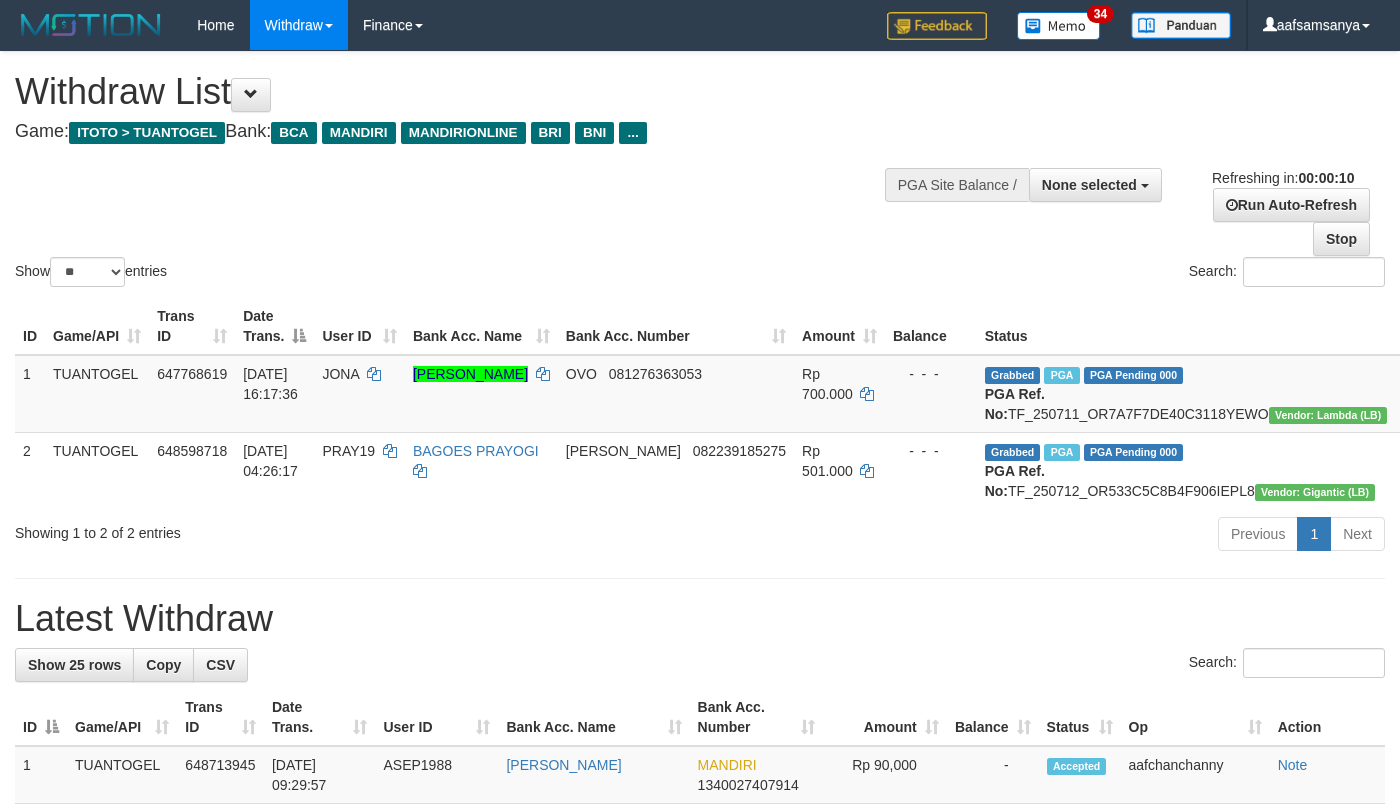 select 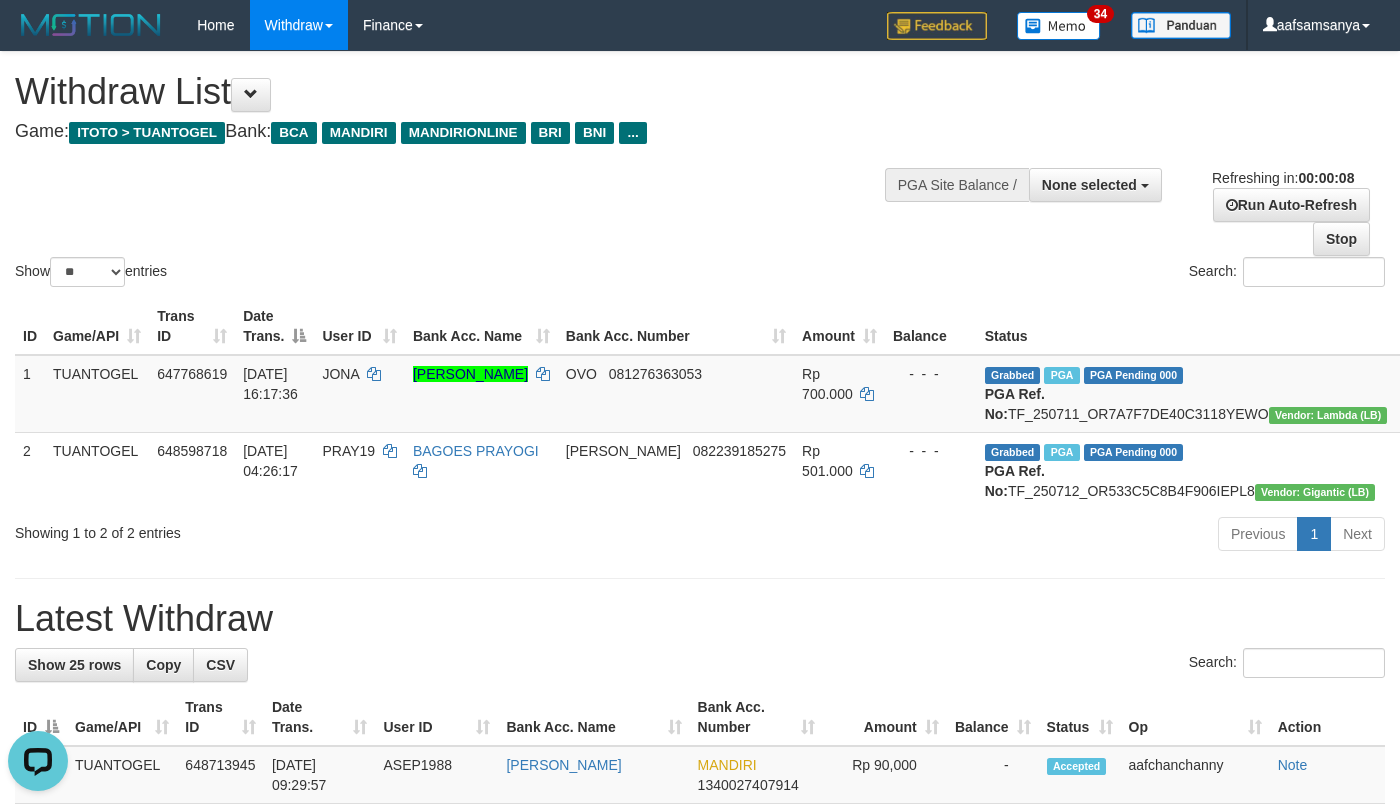 scroll, scrollTop: 0, scrollLeft: 0, axis: both 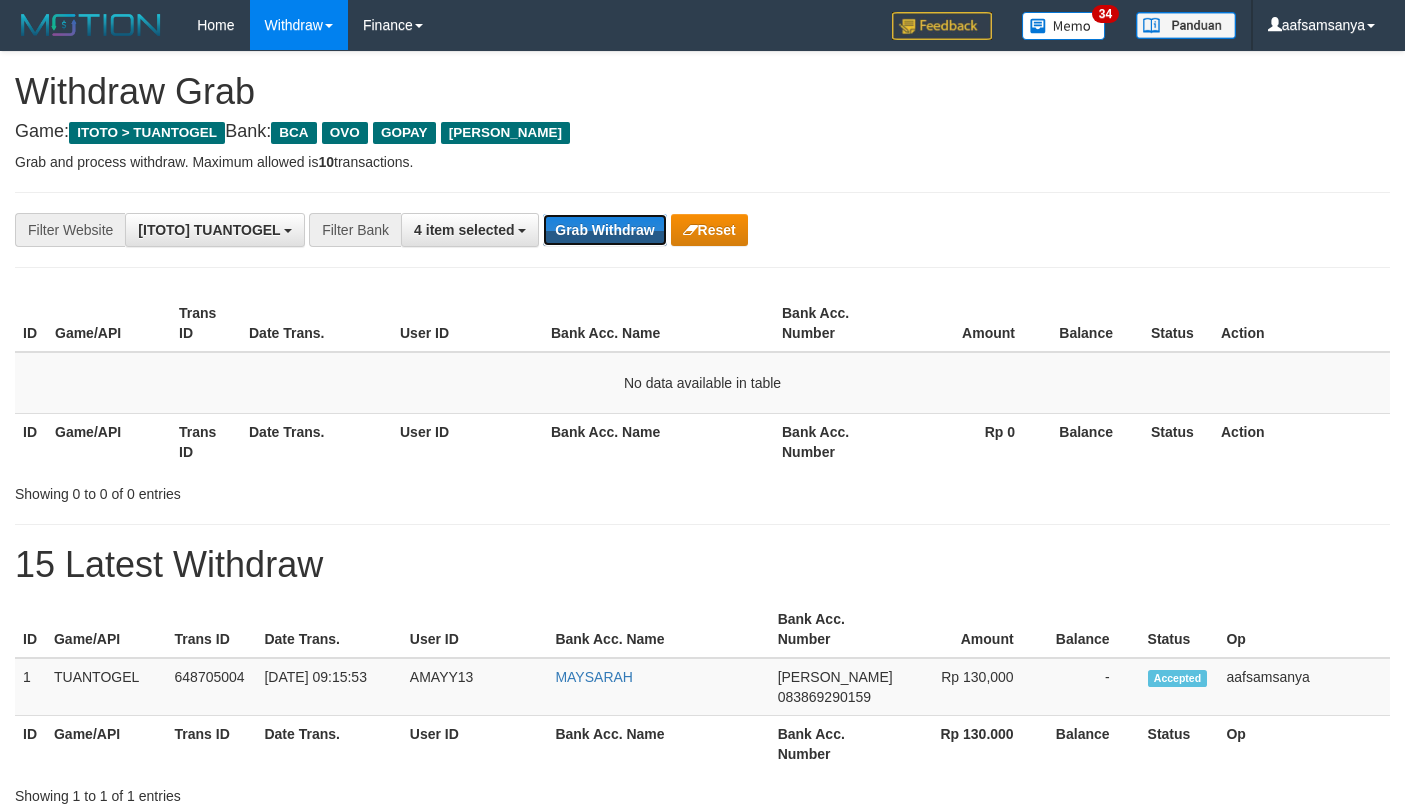 click on "Grab Withdraw" at bounding box center [604, 230] 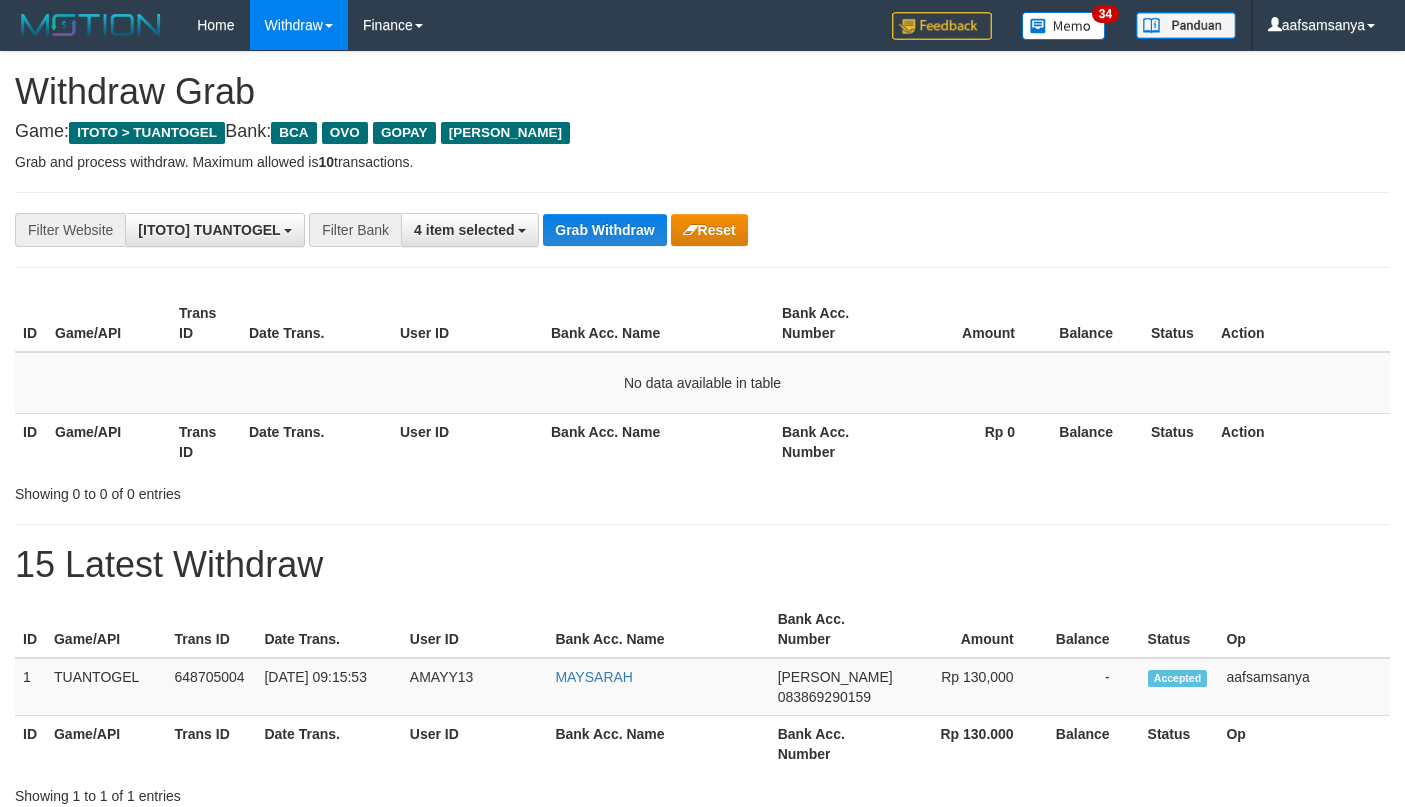 click on "Grab Withdraw" at bounding box center [604, 230] 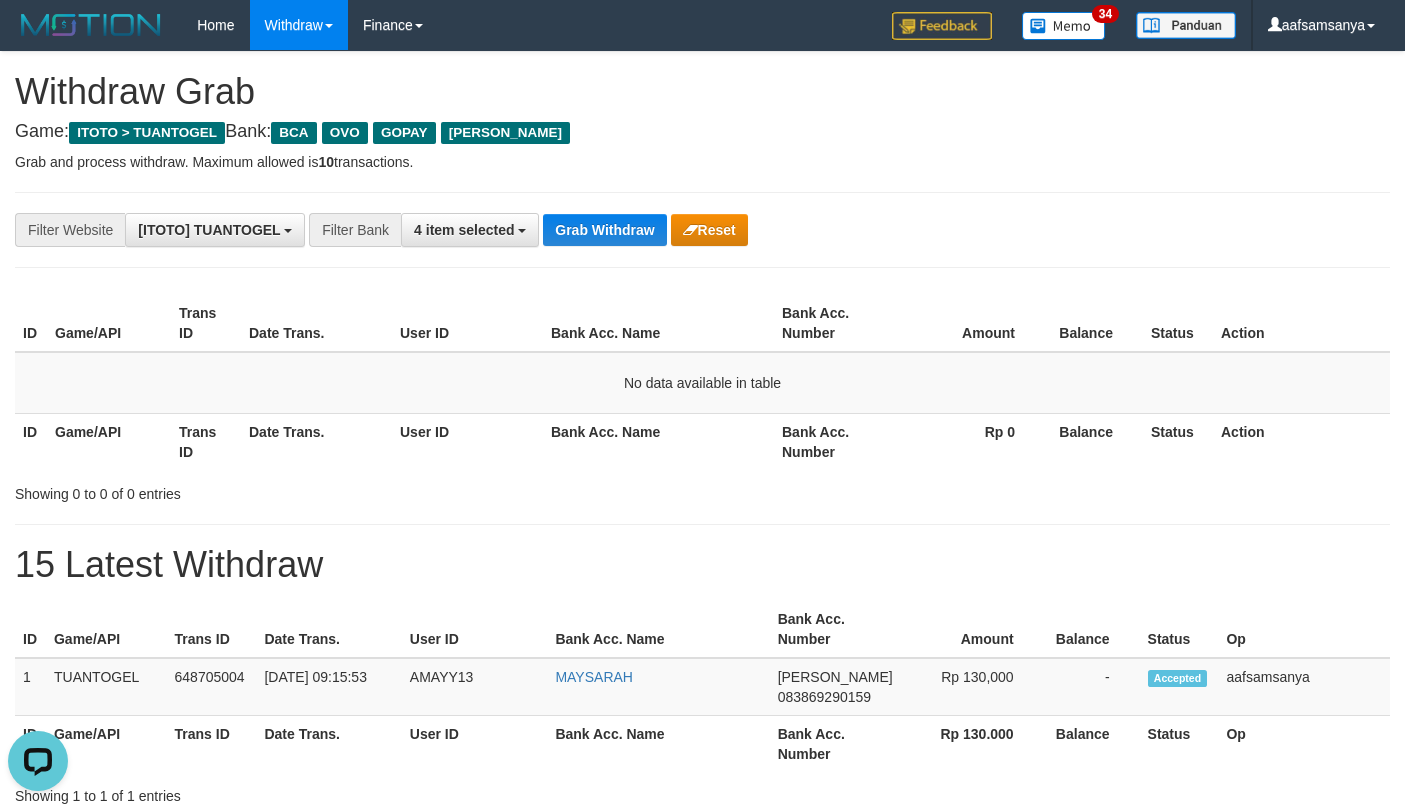 scroll, scrollTop: 0, scrollLeft: 0, axis: both 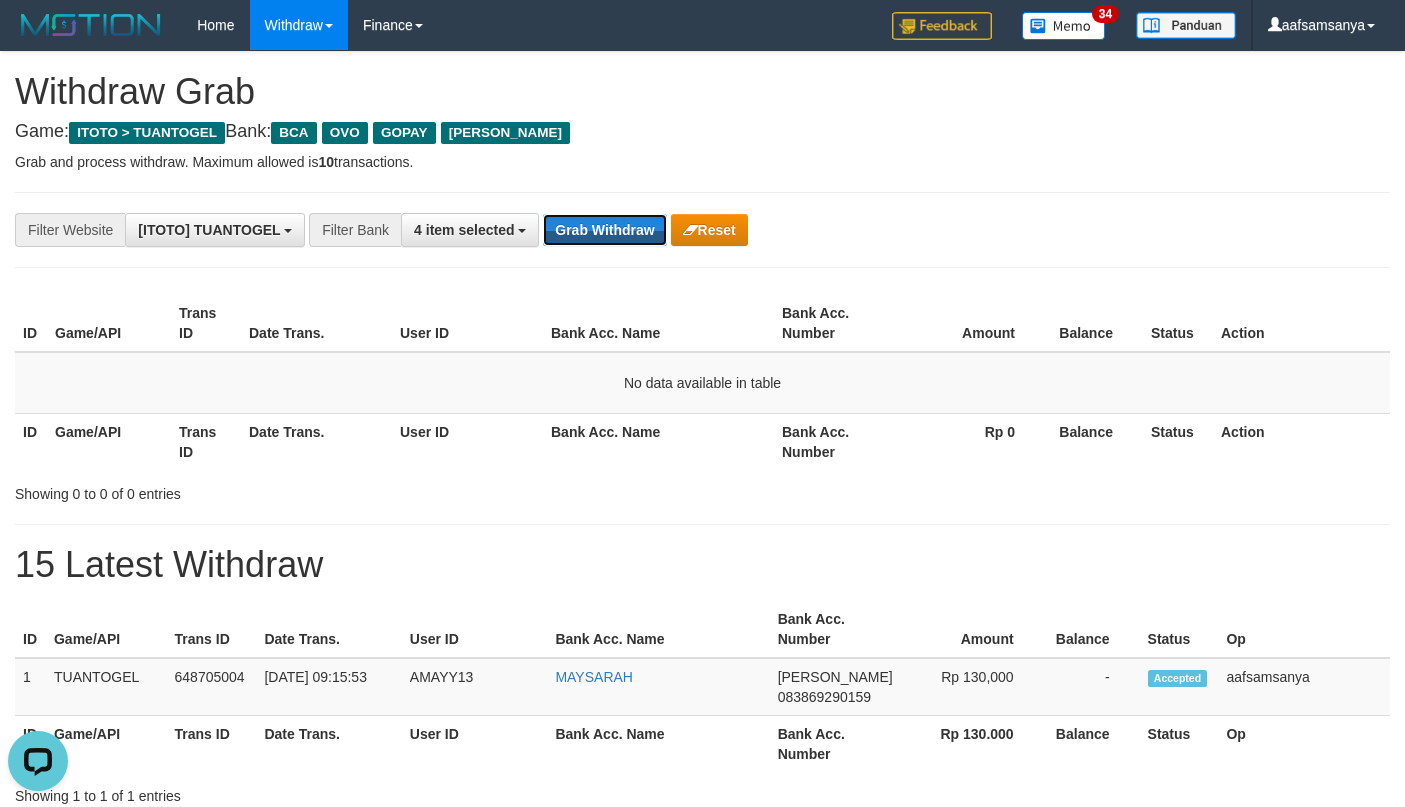 click on "Grab Withdraw" at bounding box center (604, 230) 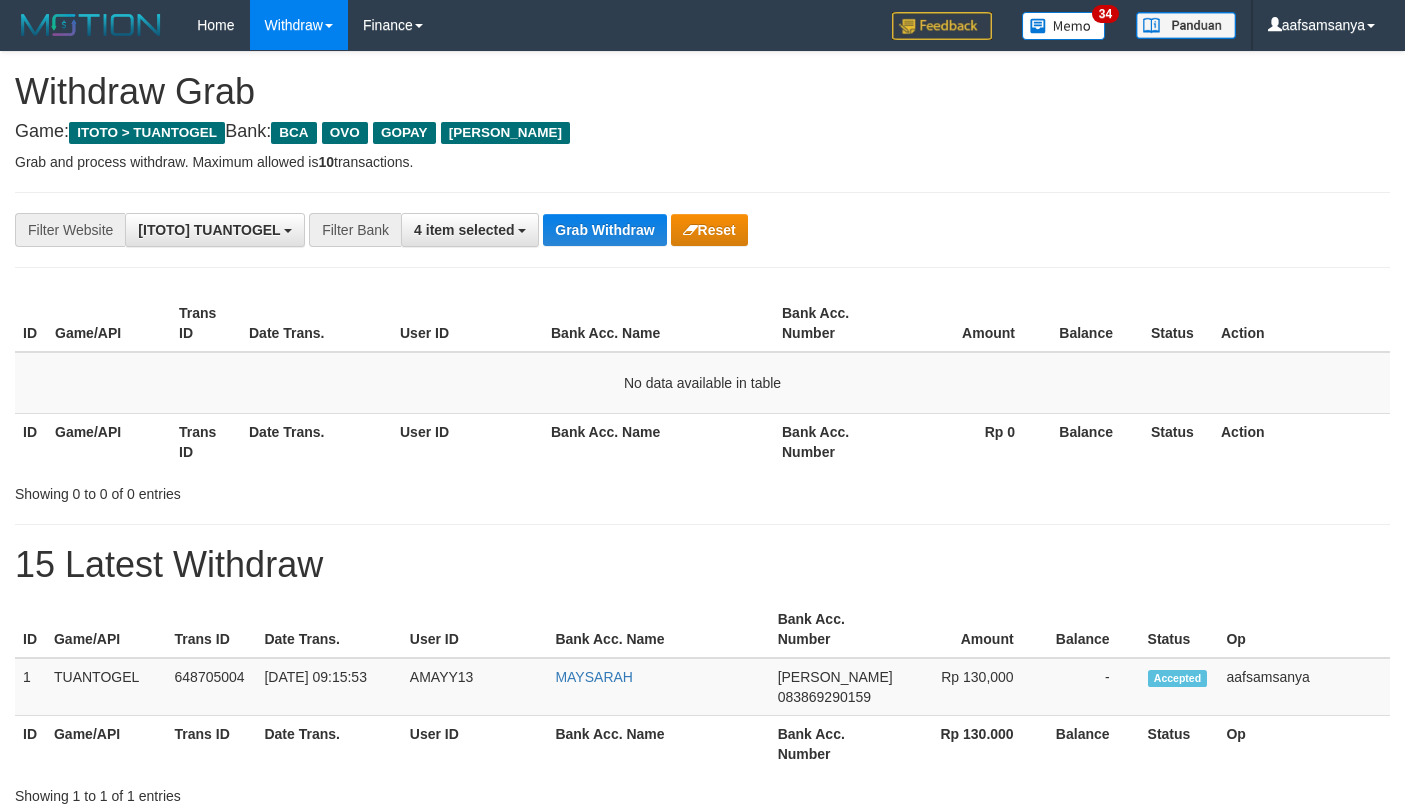 scroll, scrollTop: 0, scrollLeft: 0, axis: both 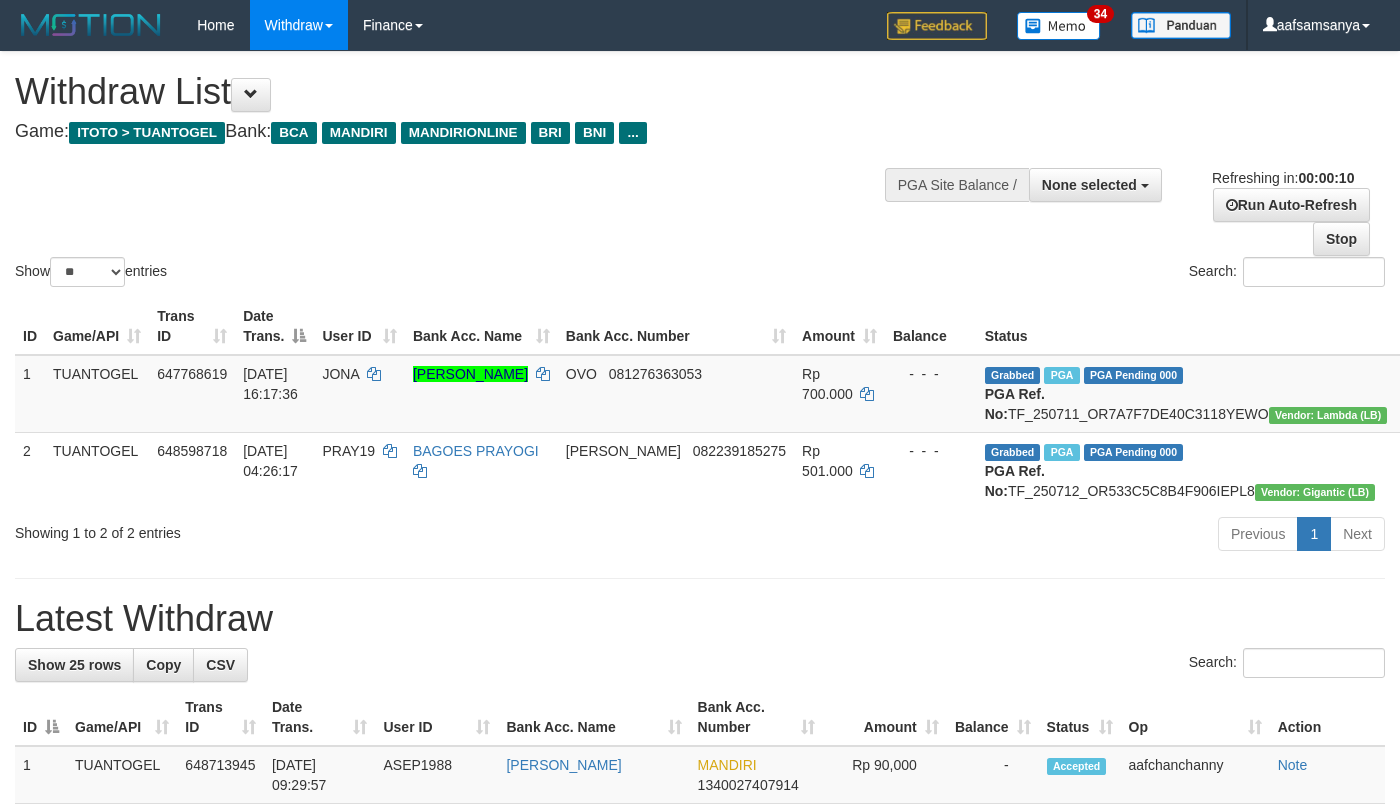 select 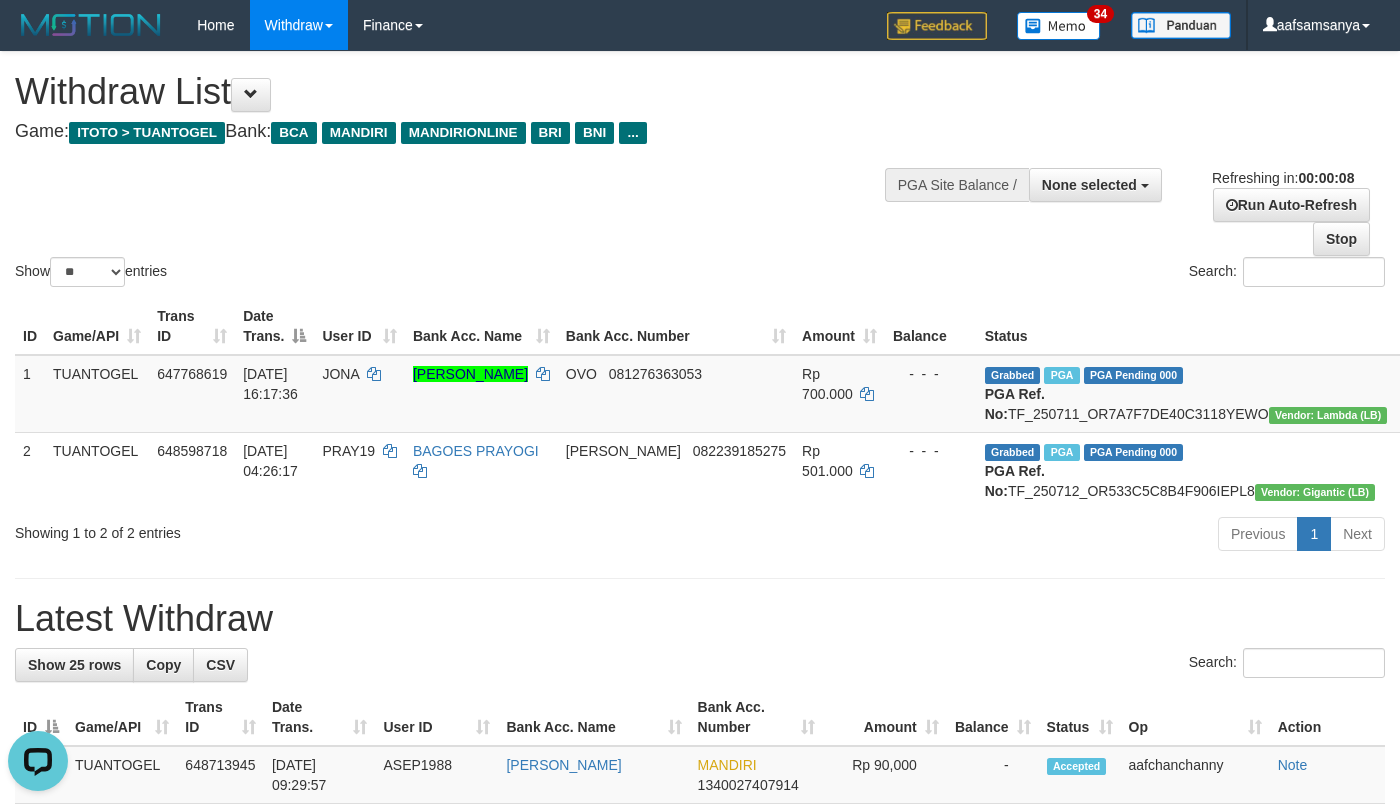 scroll, scrollTop: 0, scrollLeft: 0, axis: both 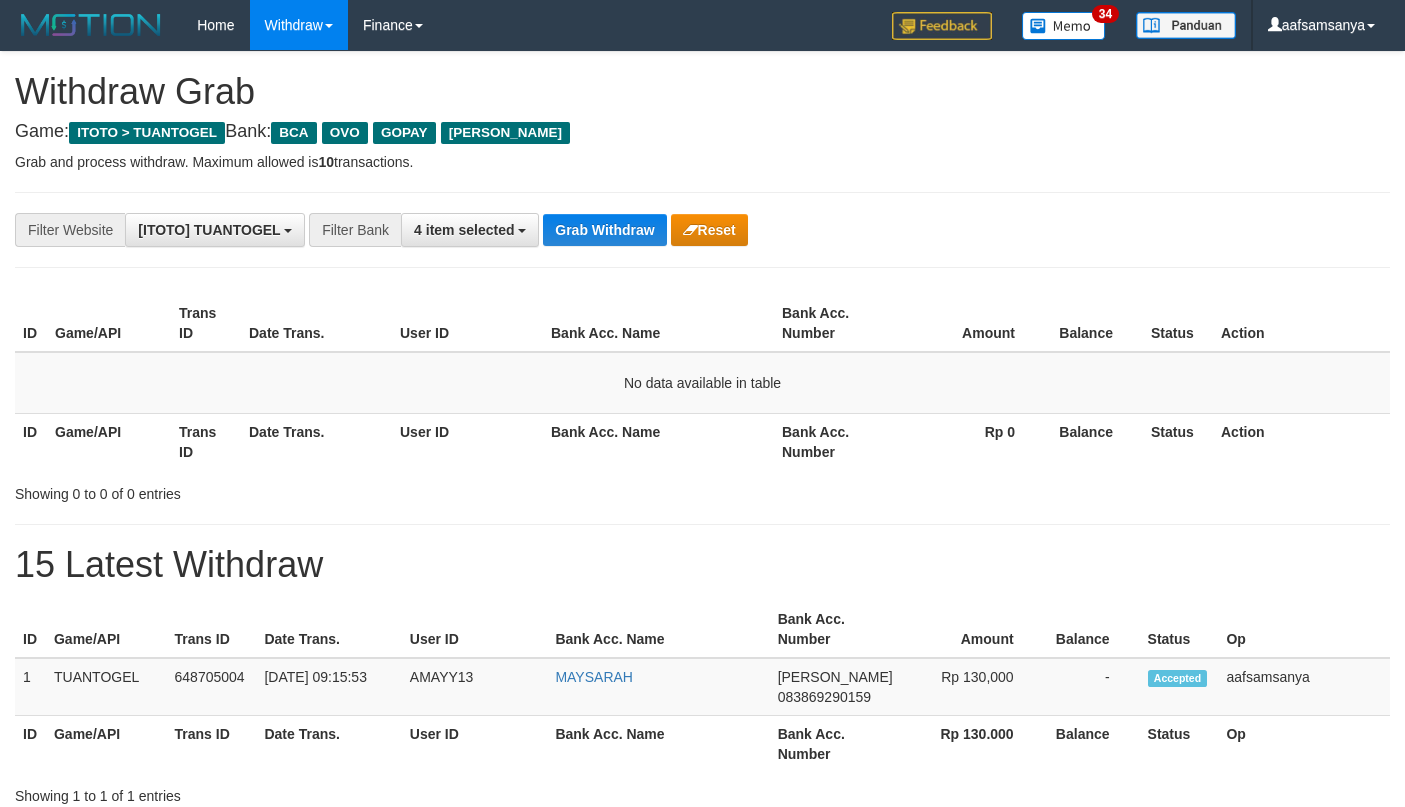 click on "Grab Withdraw" at bounding box center [604, 230] 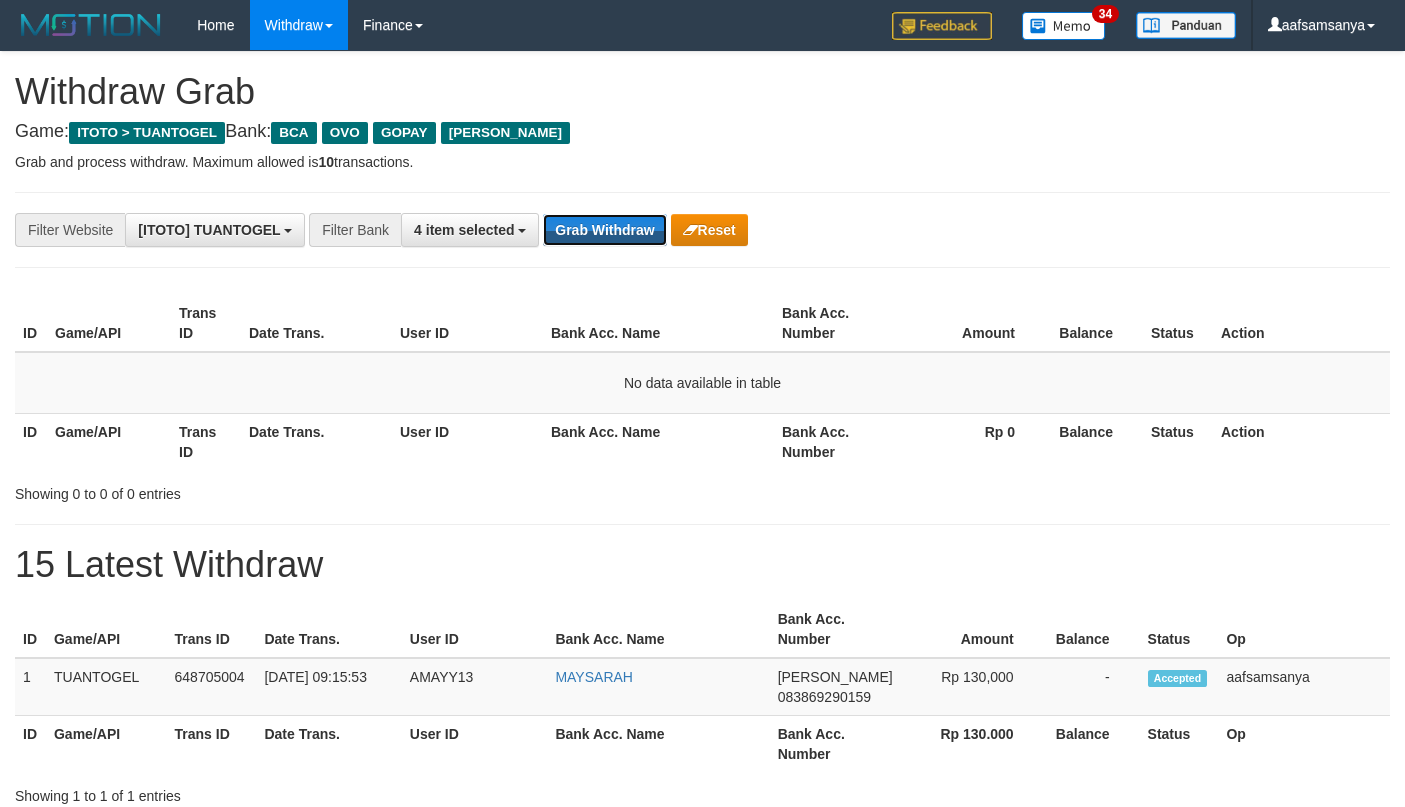 click on "Grab Withdraw" at bounding box center [604, 230] 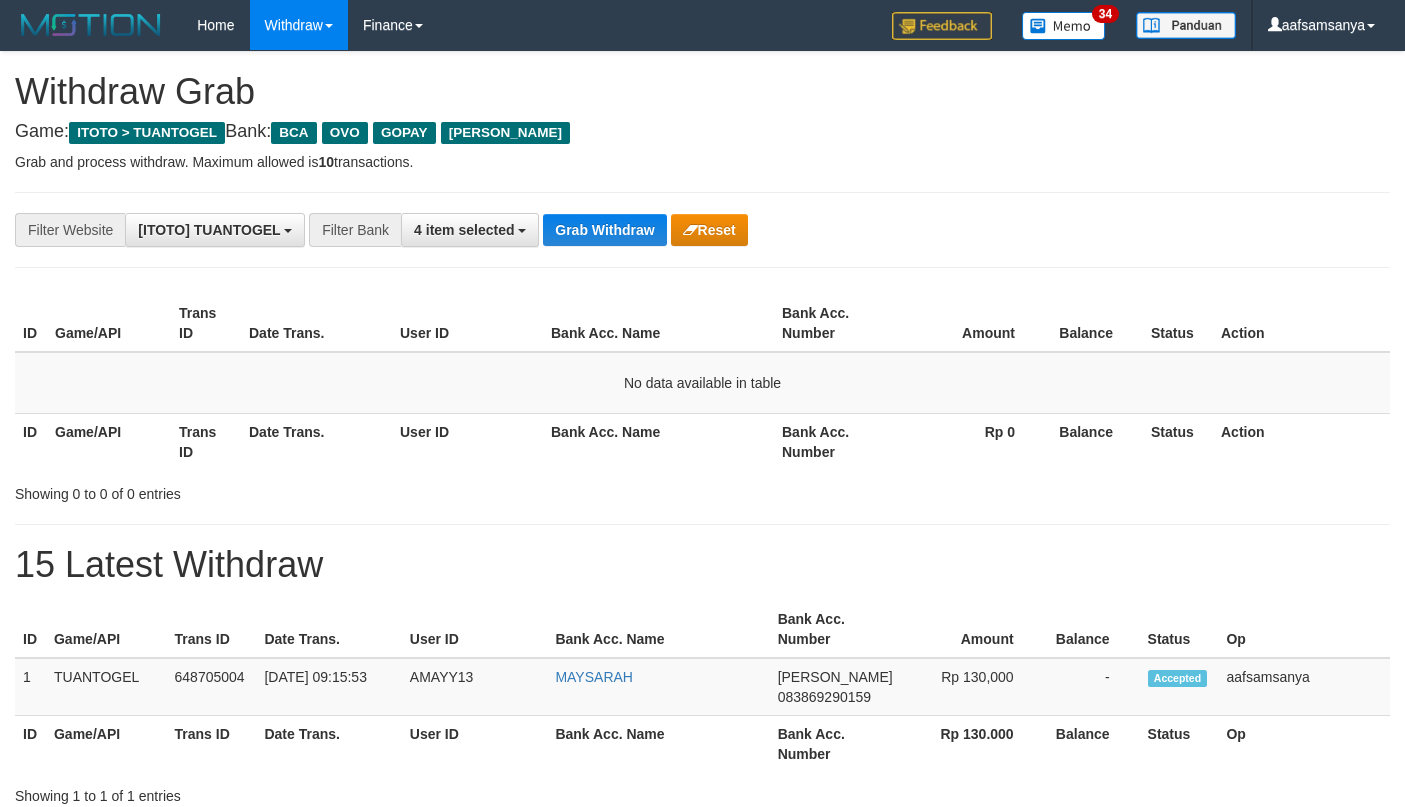 scroll, scrollTop: 0, scrollLeft: 0, axis: both 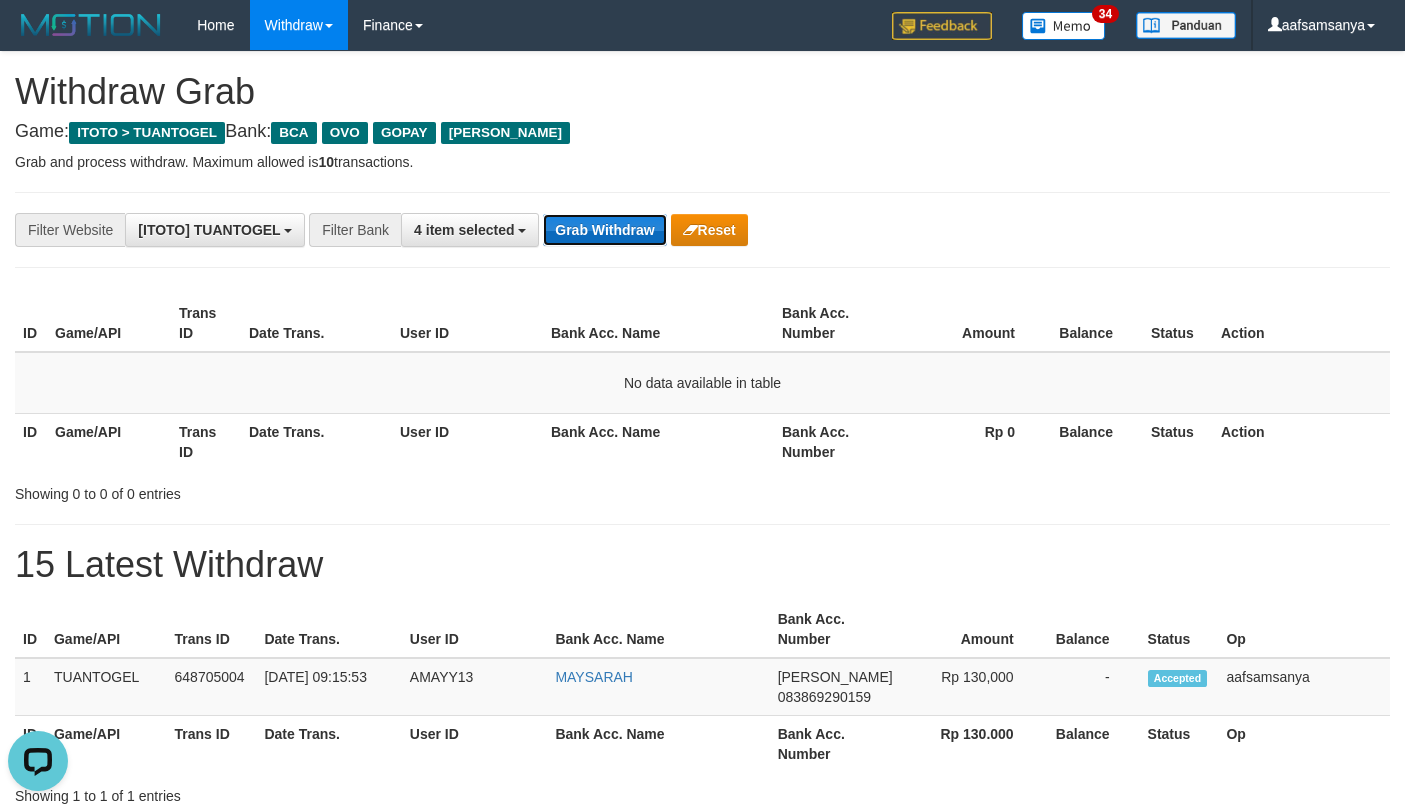 click on "Grab Withdraw" at bounding box center (604, 230) 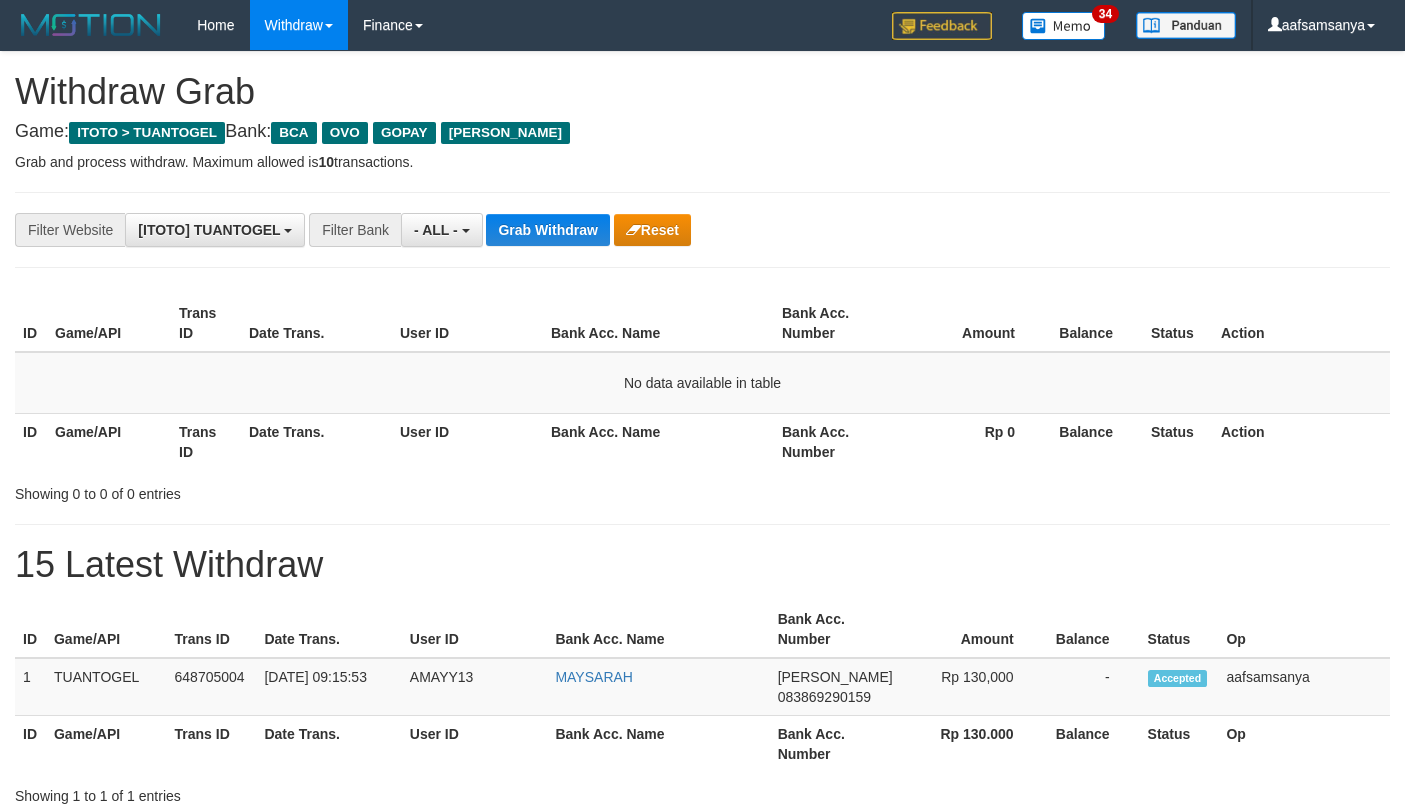select on "***" 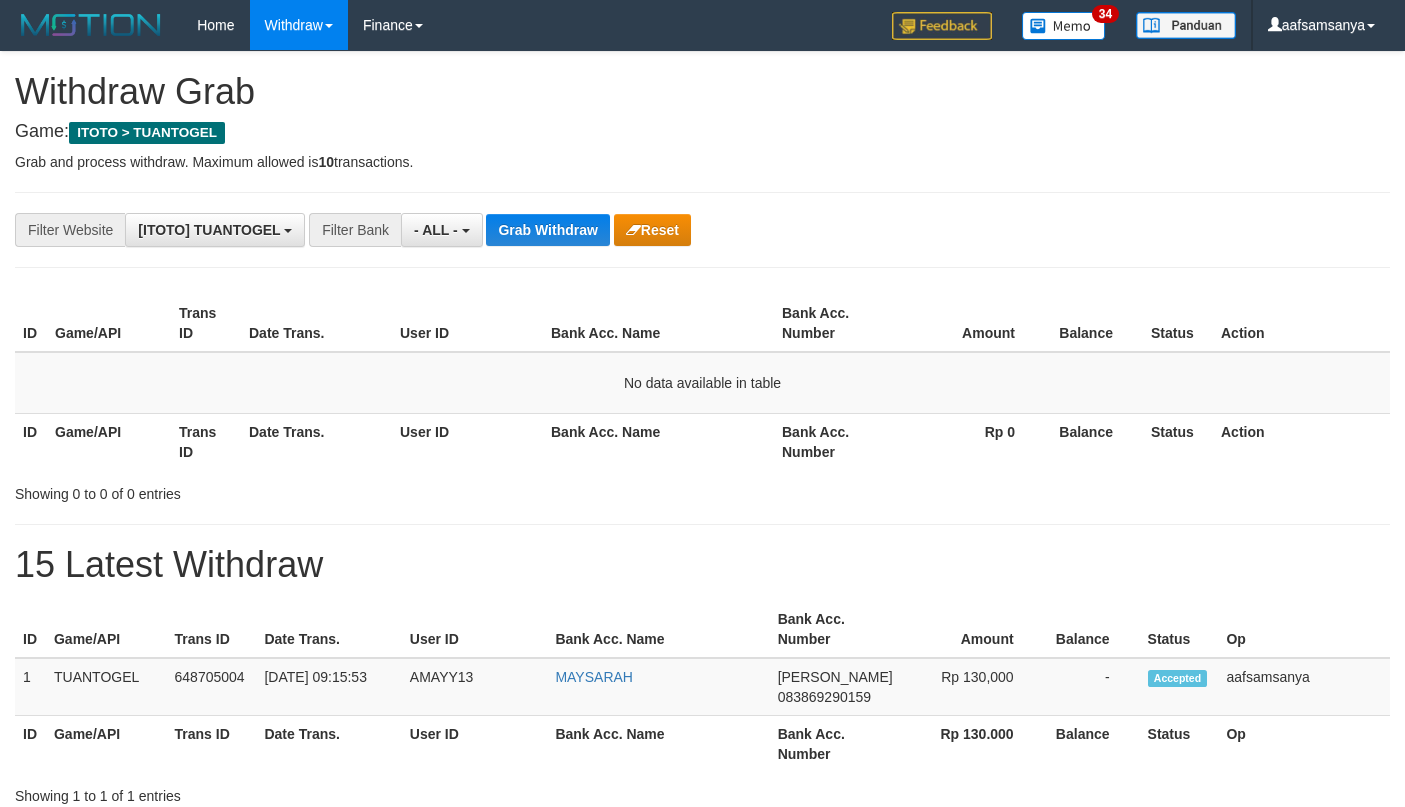 scroll, scrollTop: 0, scrollLeft: 0, axis: both 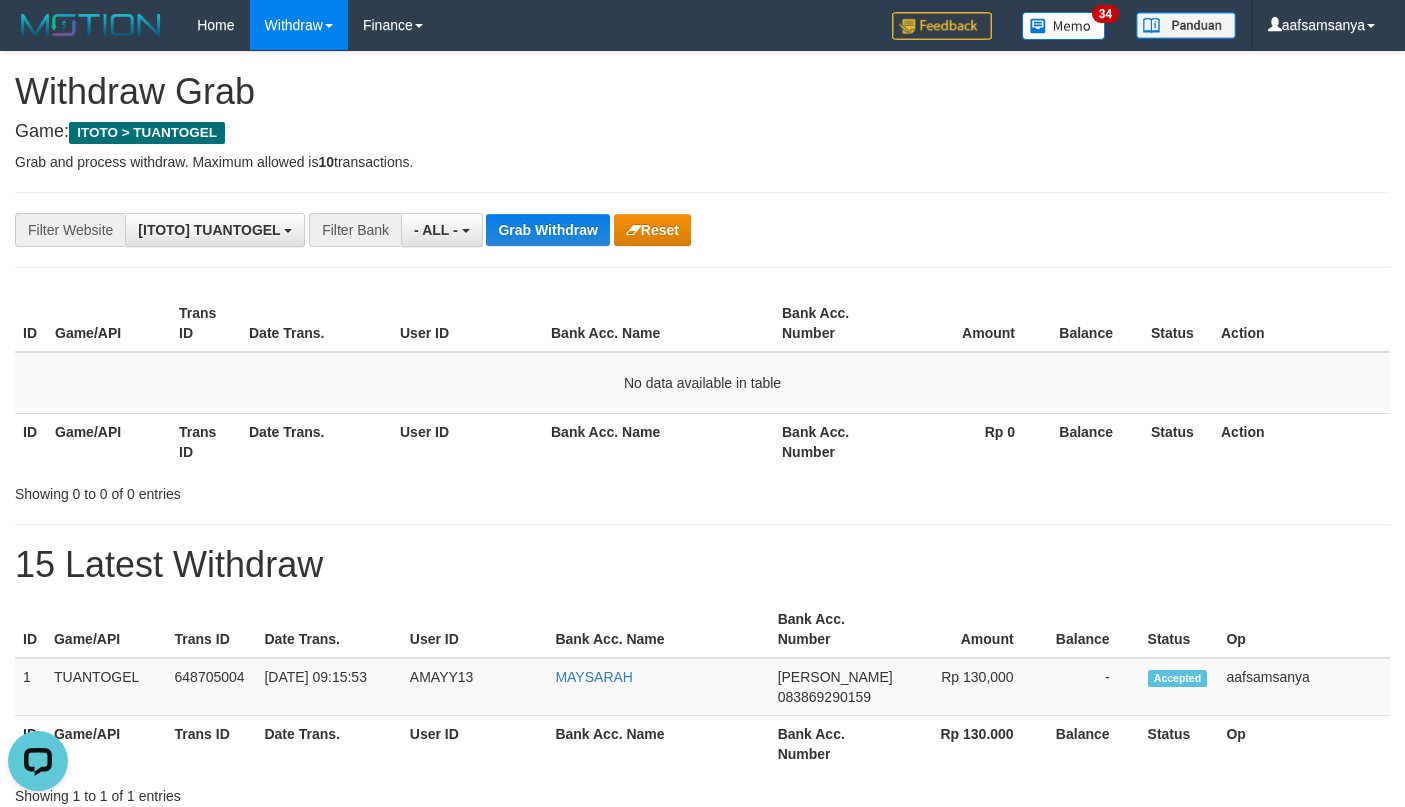 click on "**********" at bounding box center [585, 230] 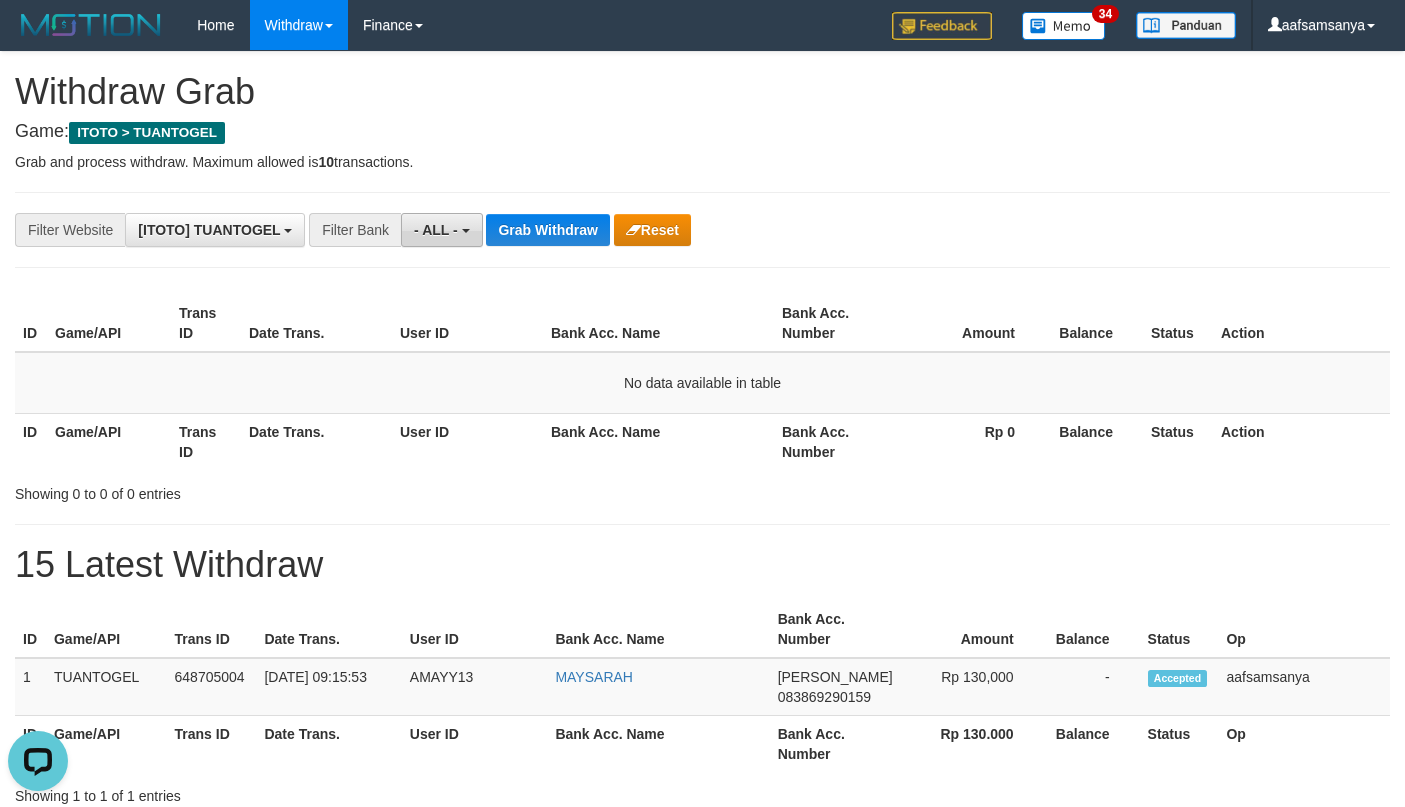 click on "- ALL -" at bounding box center (436, 230) 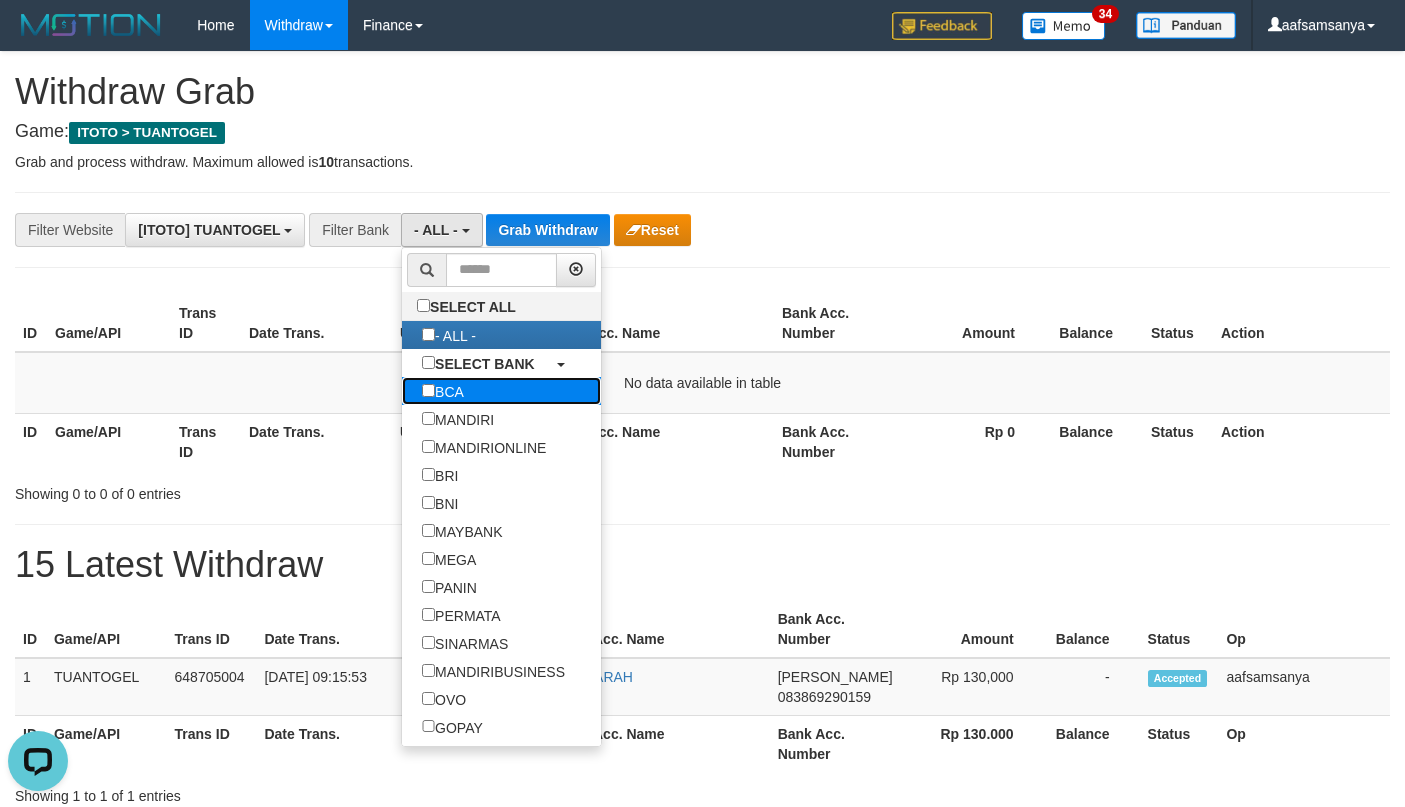 click on "BCA" at bounding box center (443, 391) 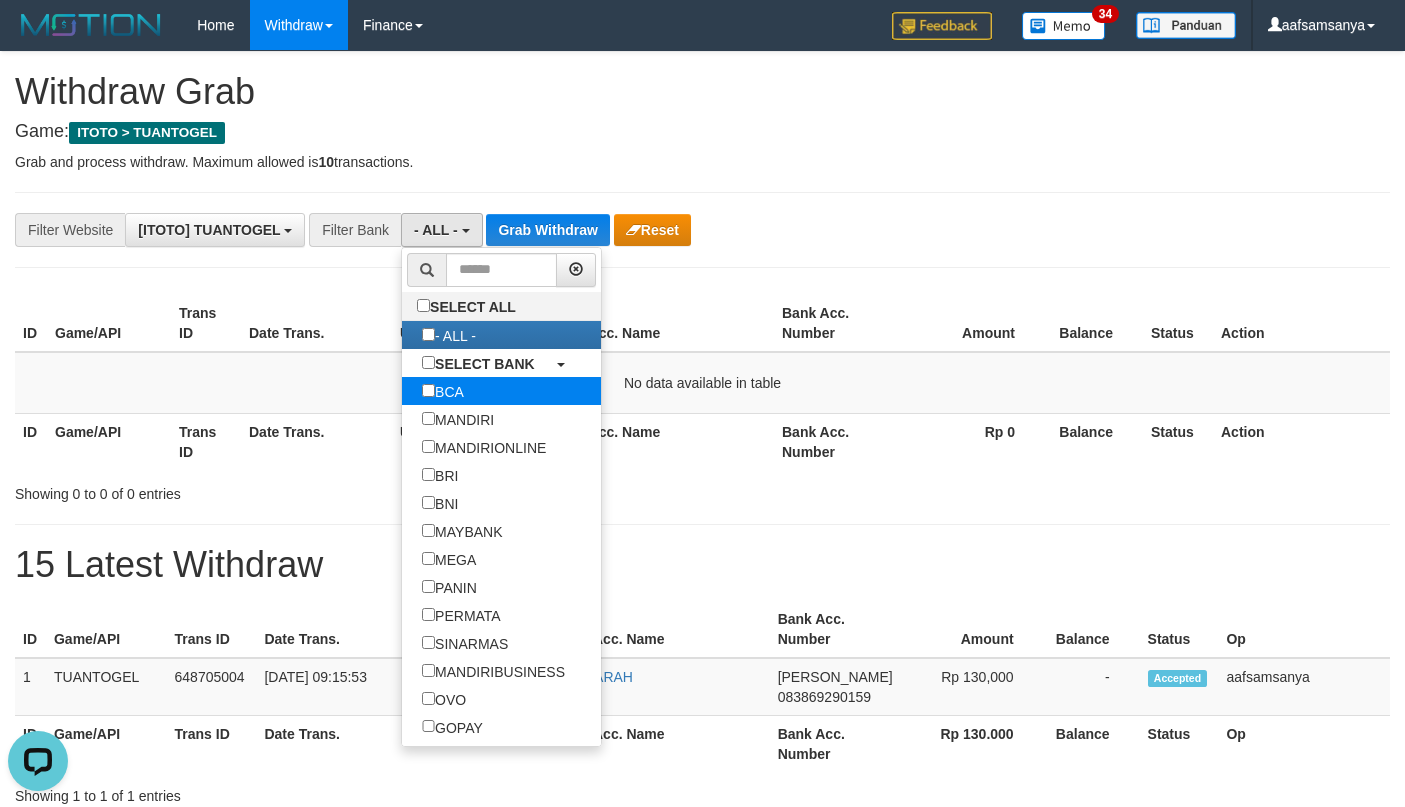 select on "***" 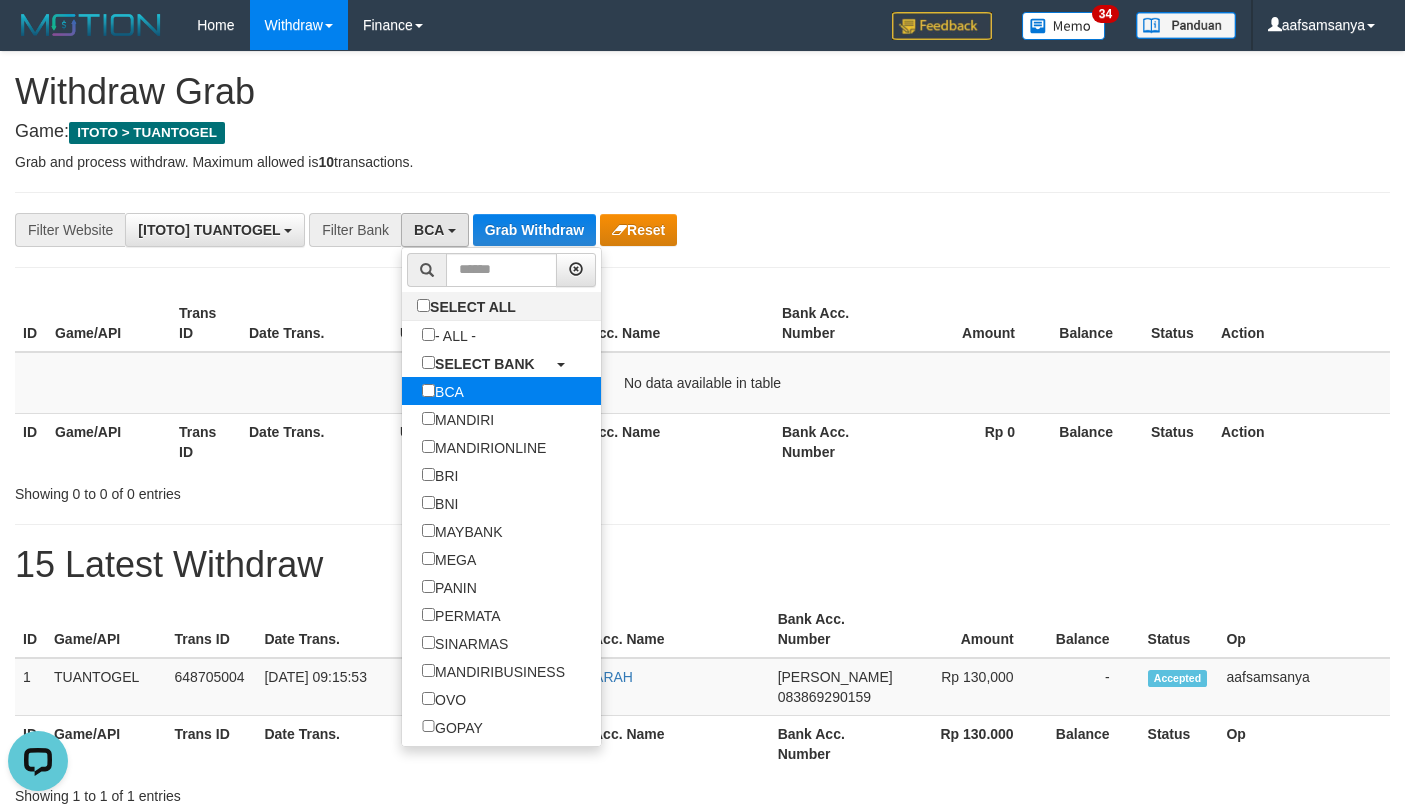 click on "BCA" at bounding box center [443, 391] 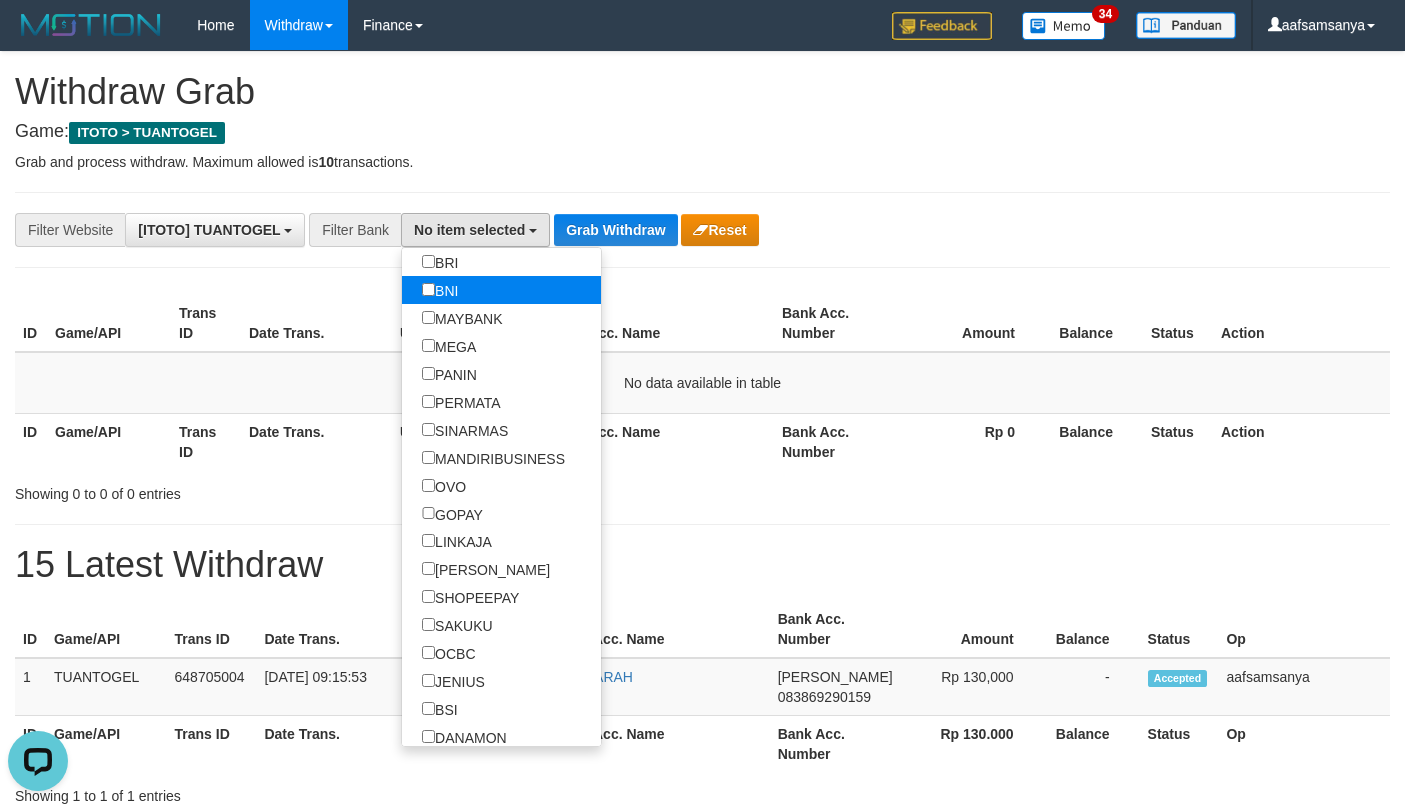 scroll, scrollTop: 250, scrollLeft: 0, axis: vertical 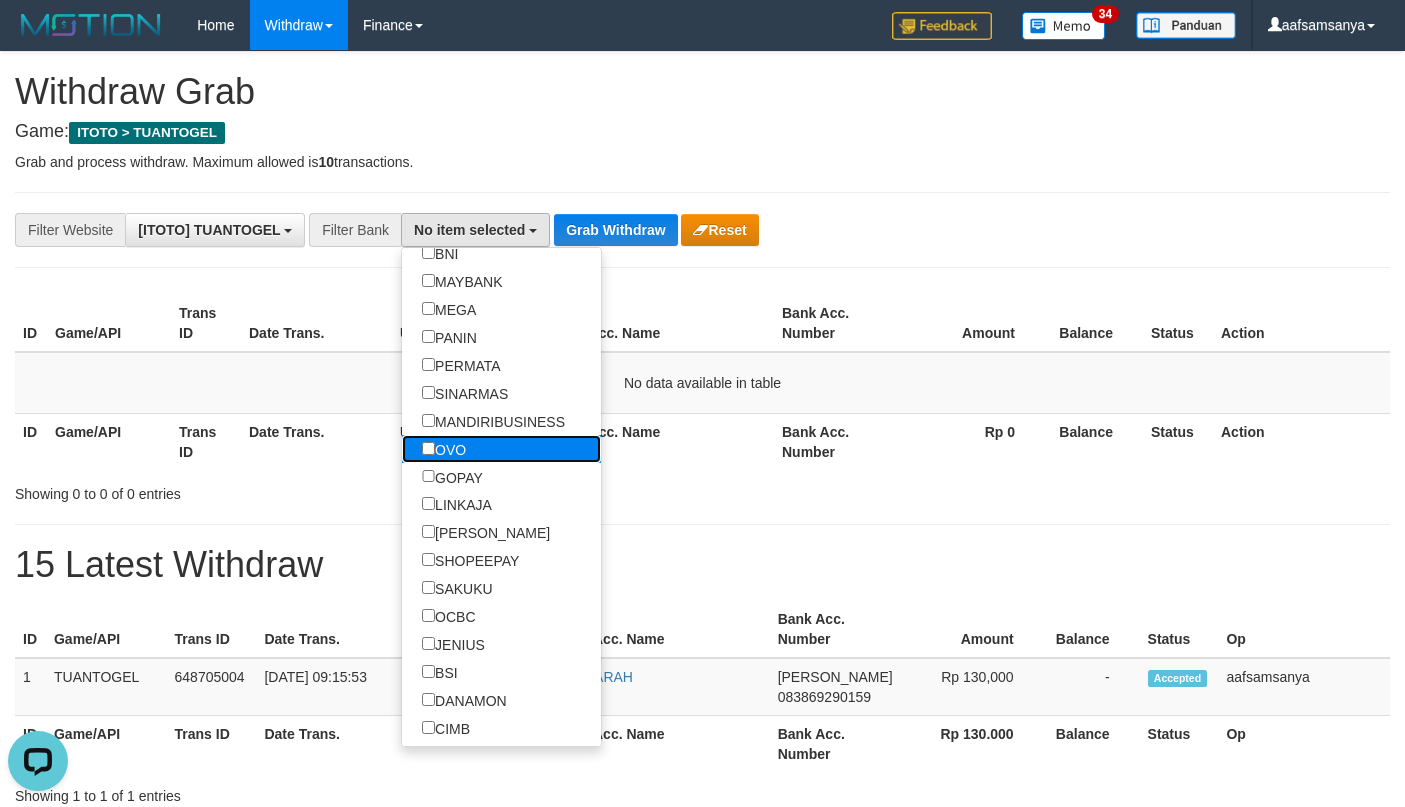 click on "OVO" at bounding box center [444, 449] 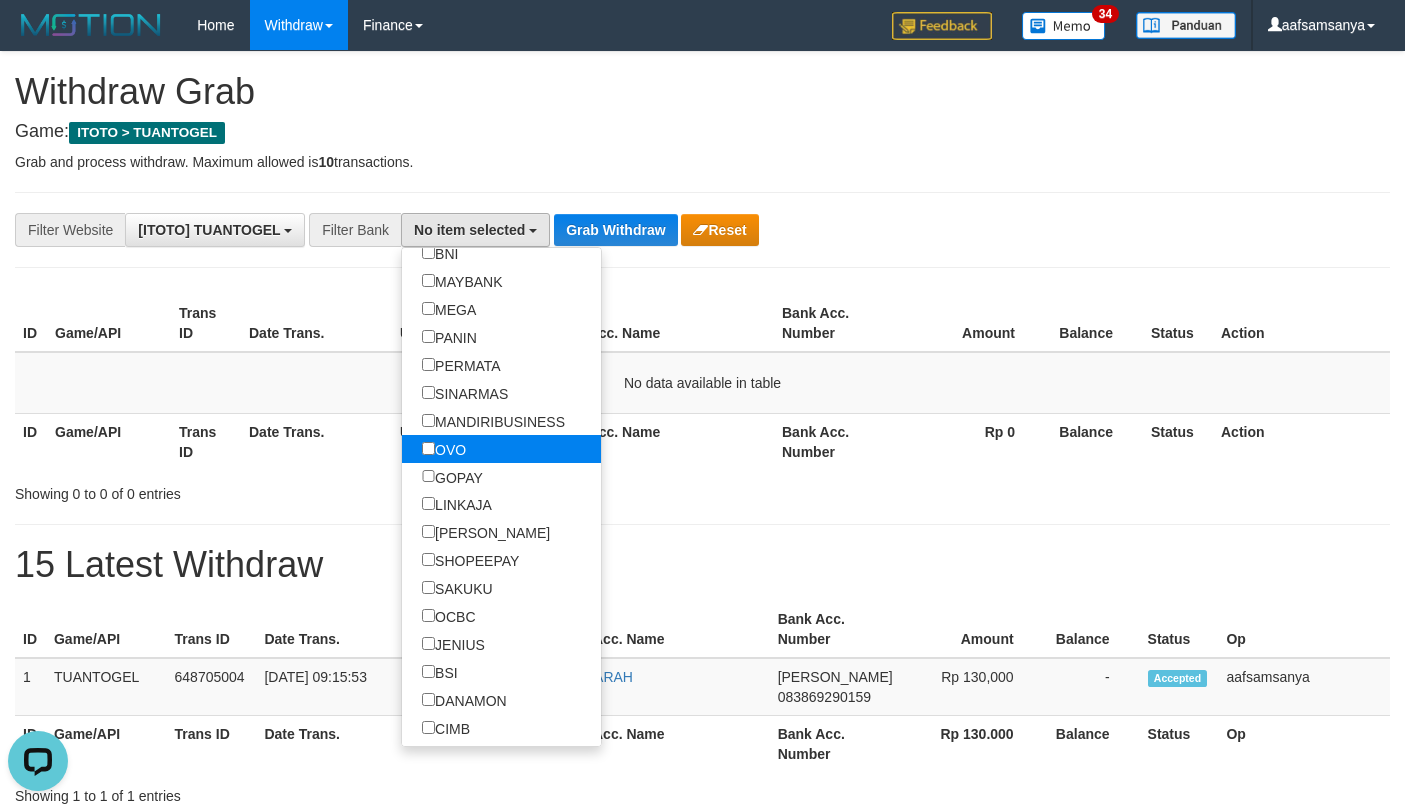select on "***" 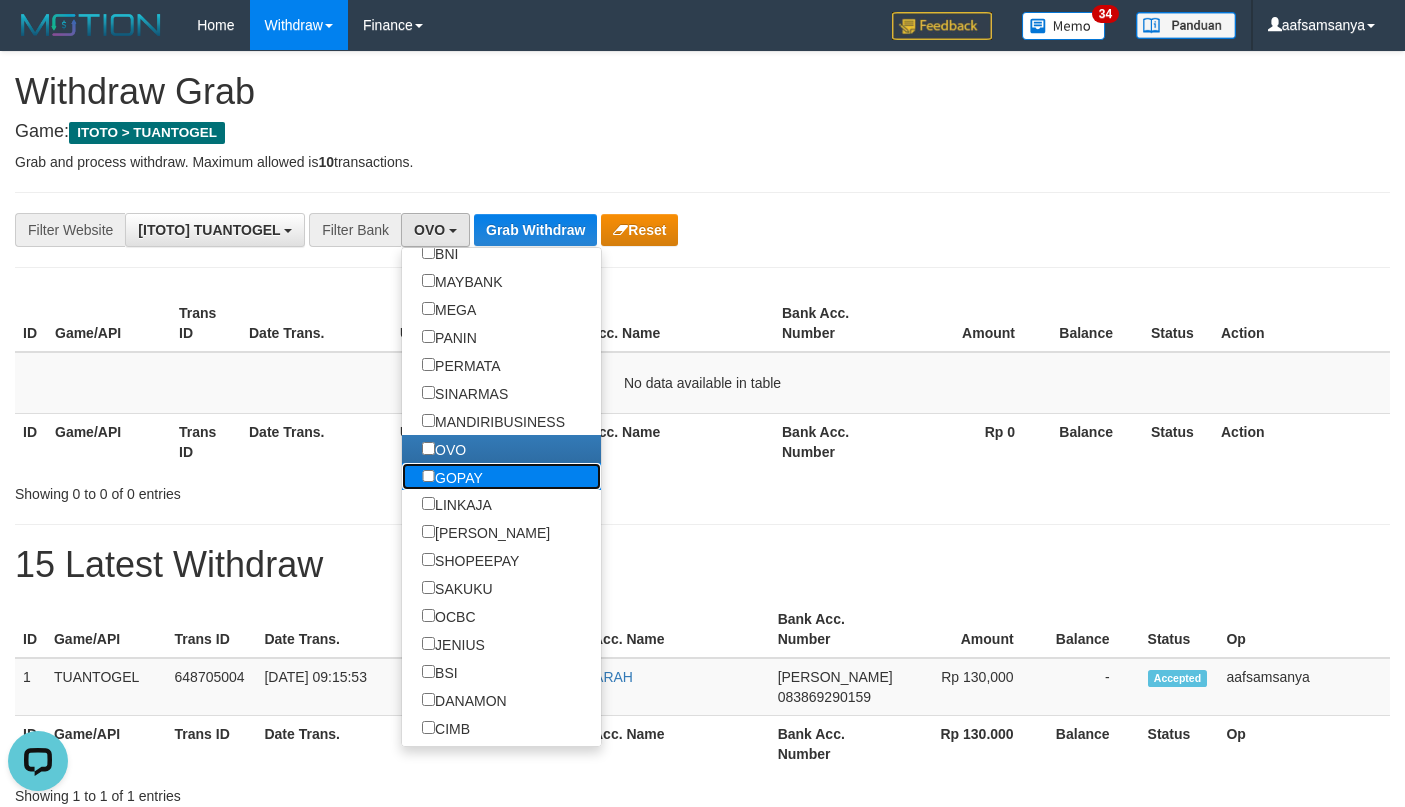 click on "GOPAY" at bounding box center (452, 477) 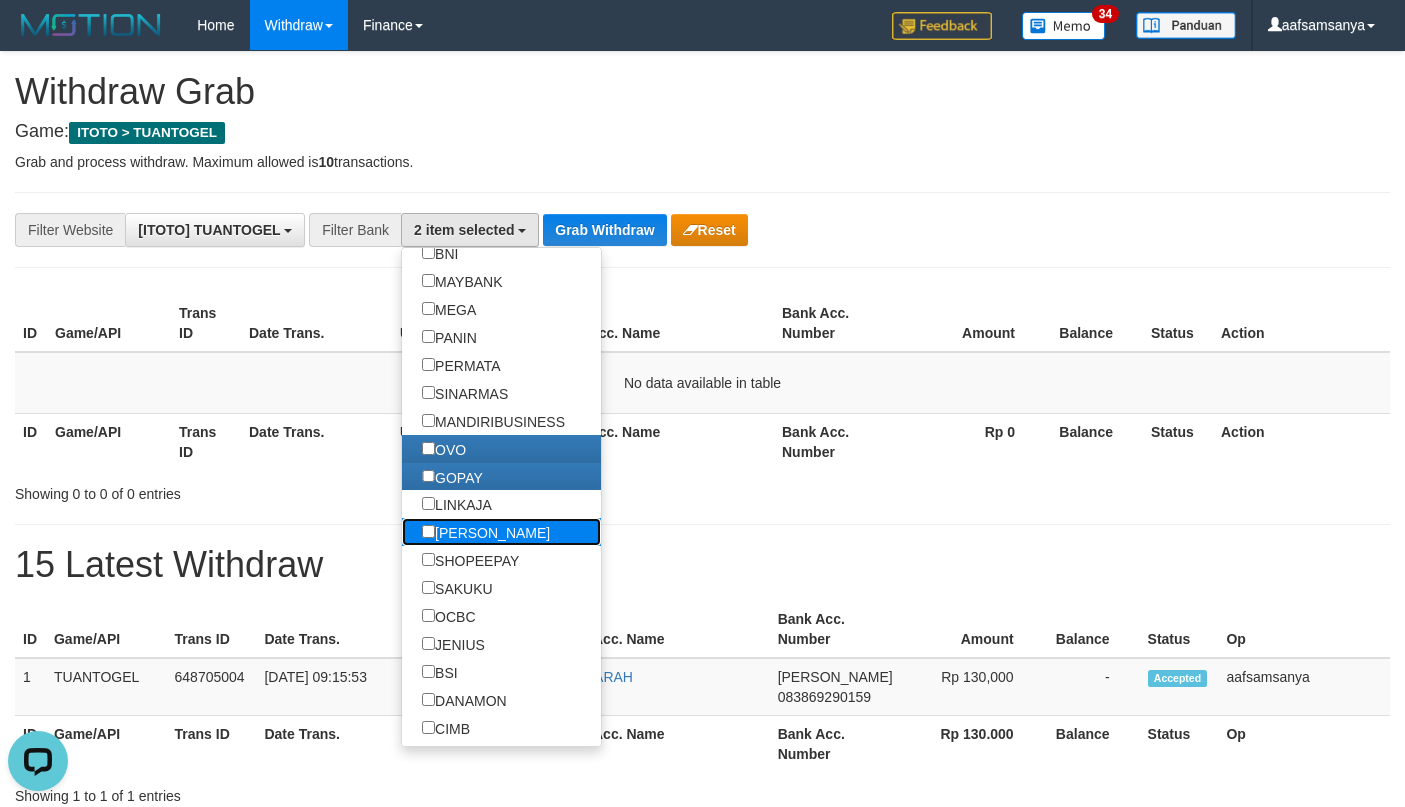 click on "[PERSON_NAME]" at bounding box center (486, 532) 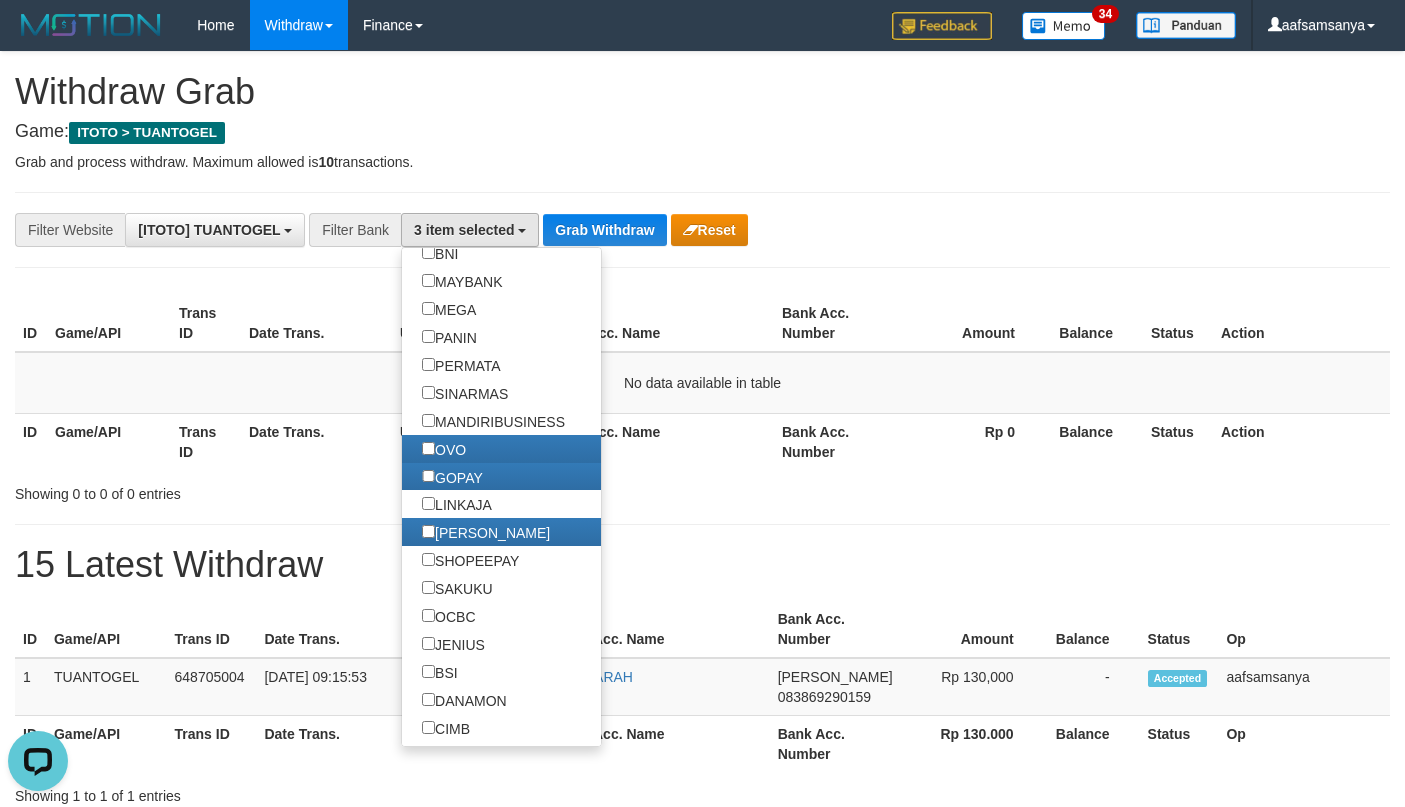 click on "**********" at bounding box center [585, 230] 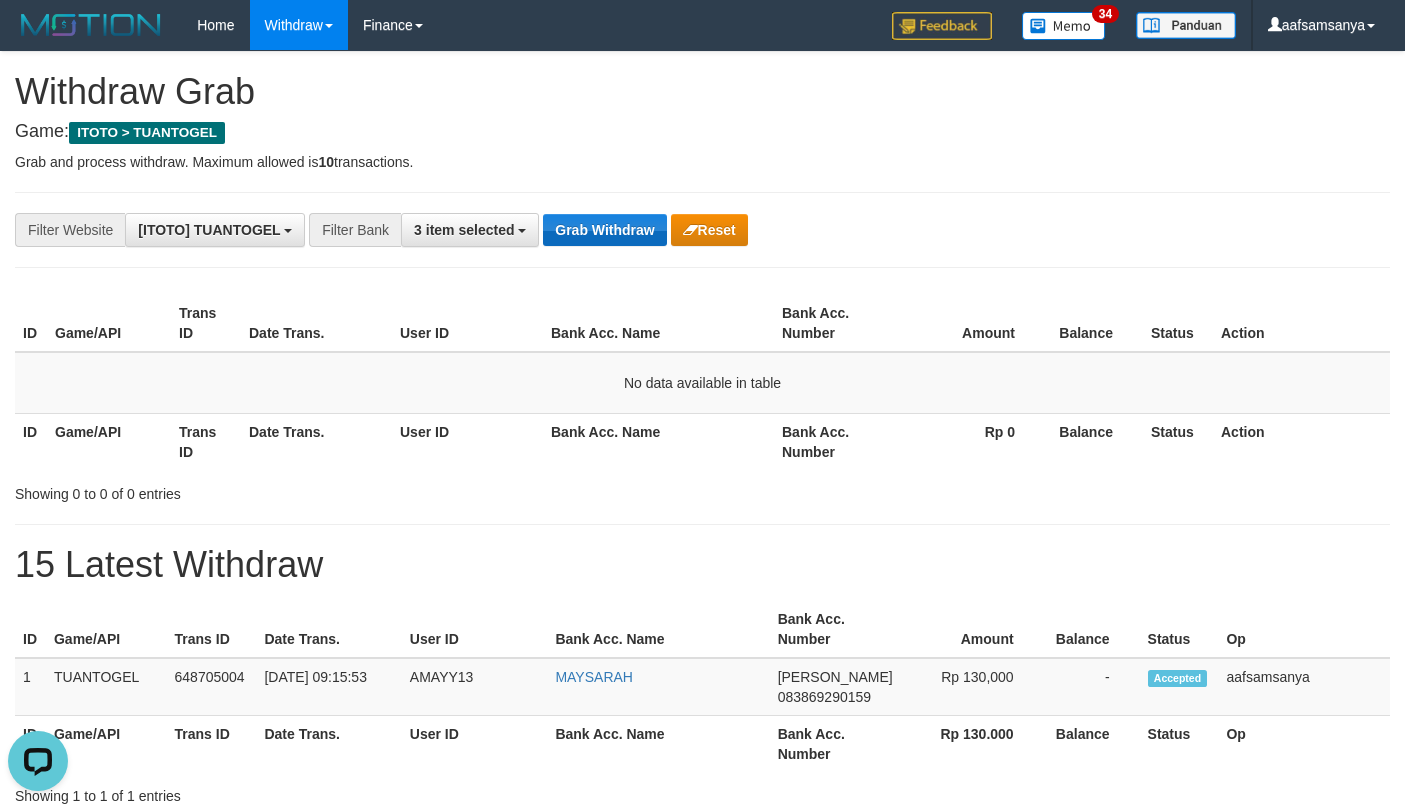 drag, startPoint x: 570, startPoint y: 211, endPoint x: 576, endPoint y: 228, distance: 18.027756 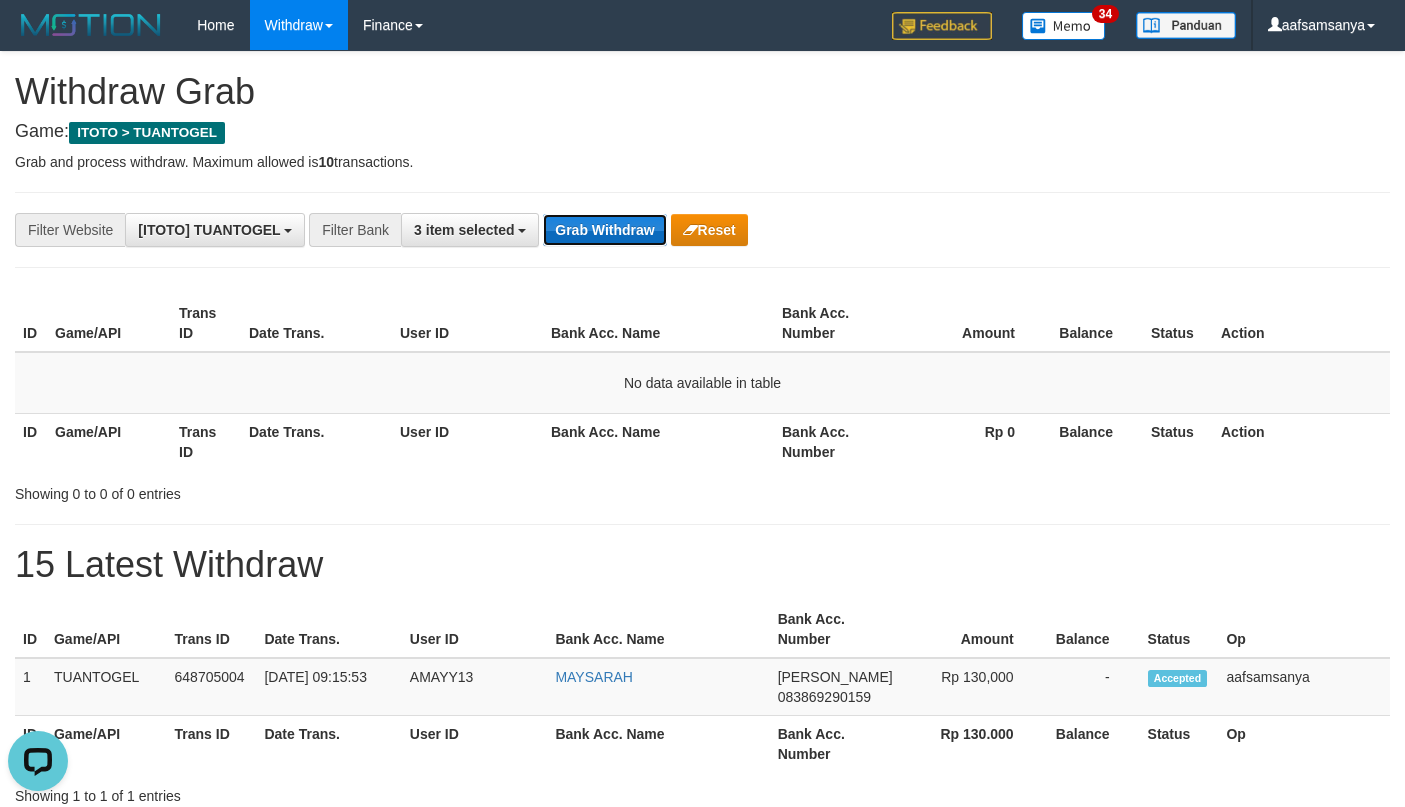 click on "Grab Withdraw" at bounding box center [604, 230] 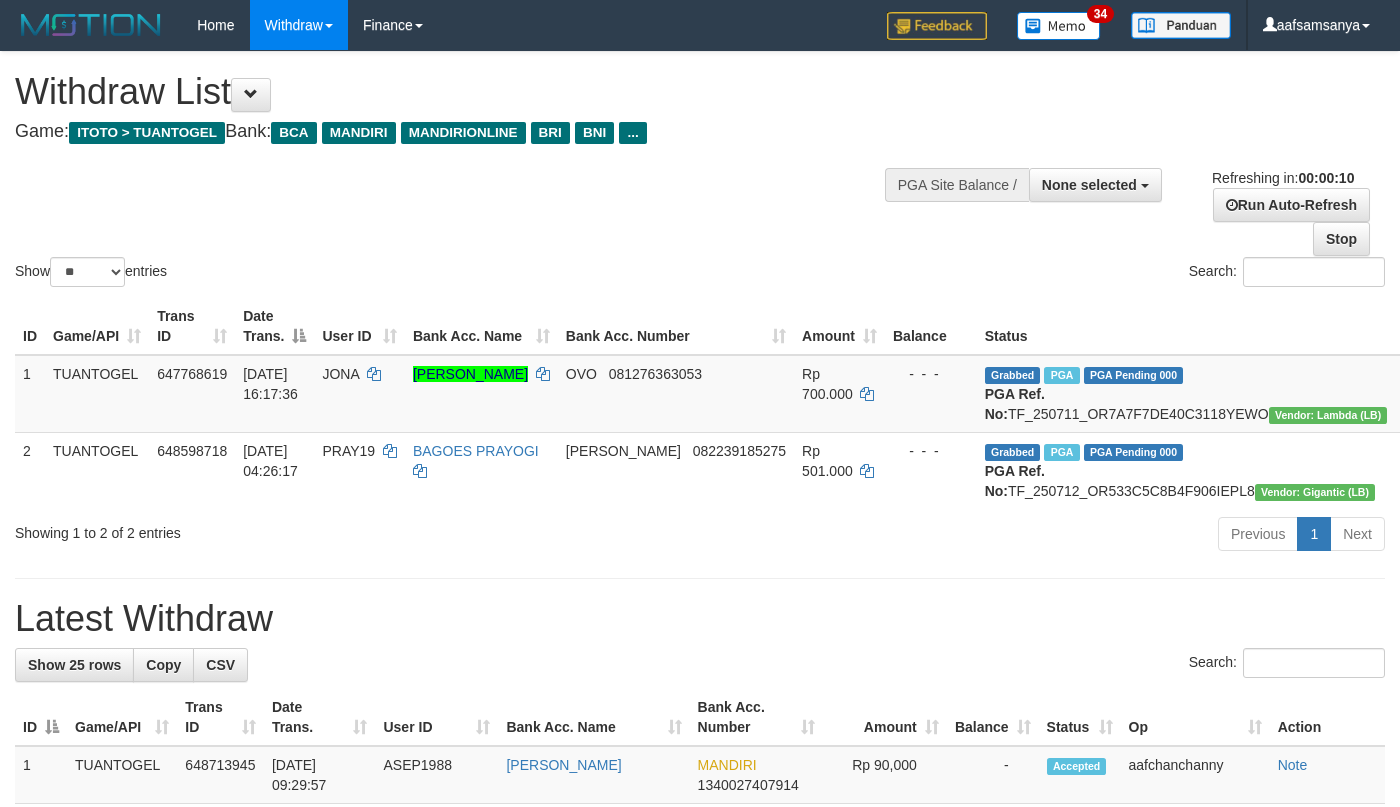 select 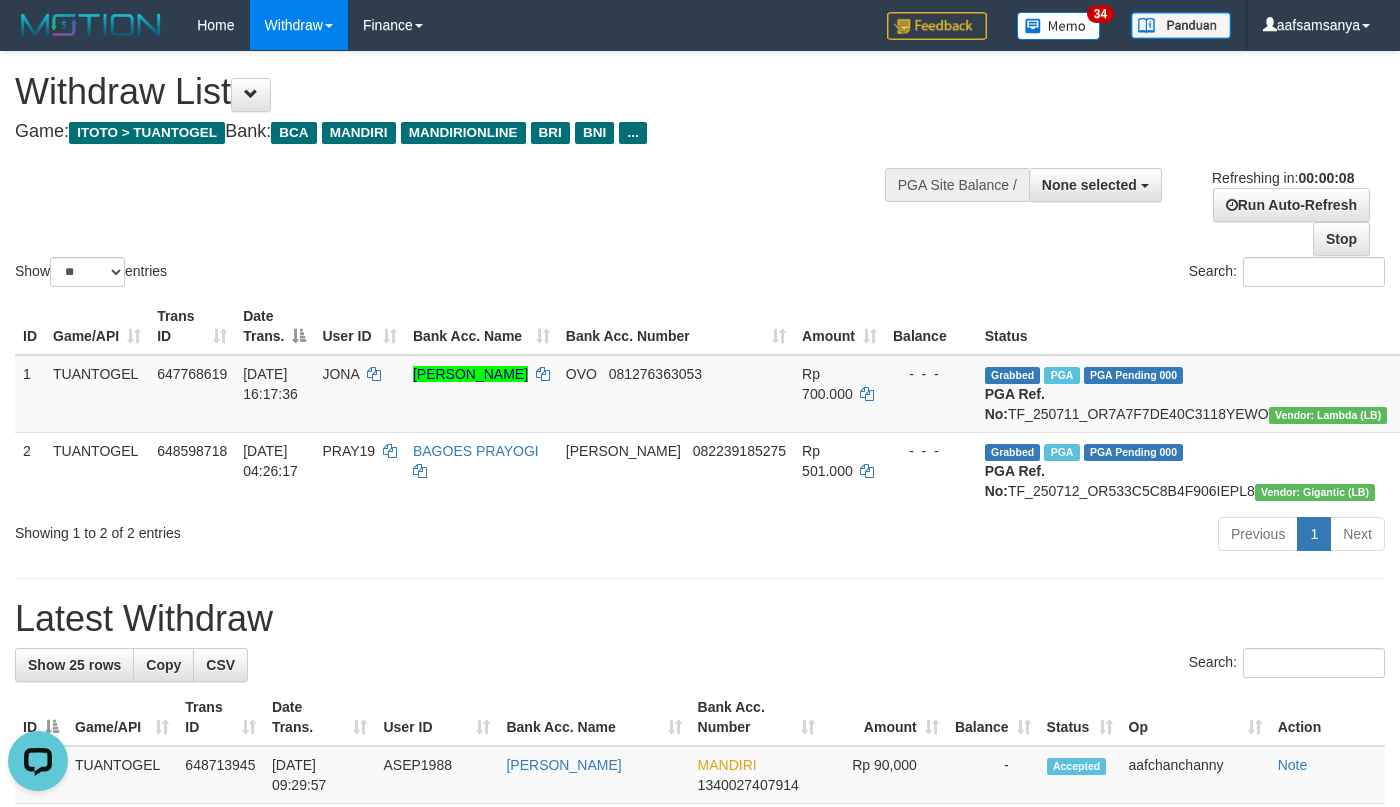 scroll, scrollTop: 0, scrollLeft: 0, axis: both 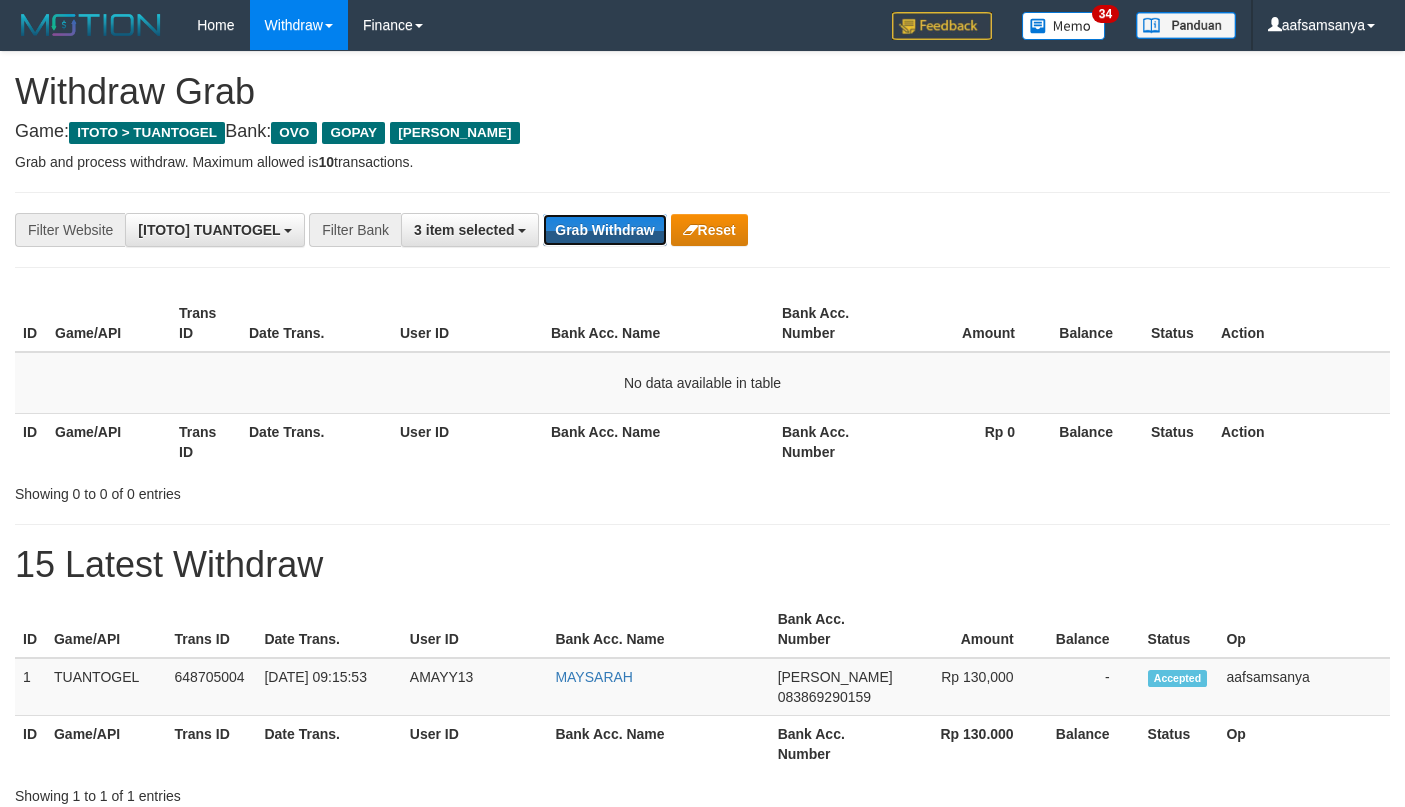click on "Grab Withdraw" at bounding box center [604, 230] 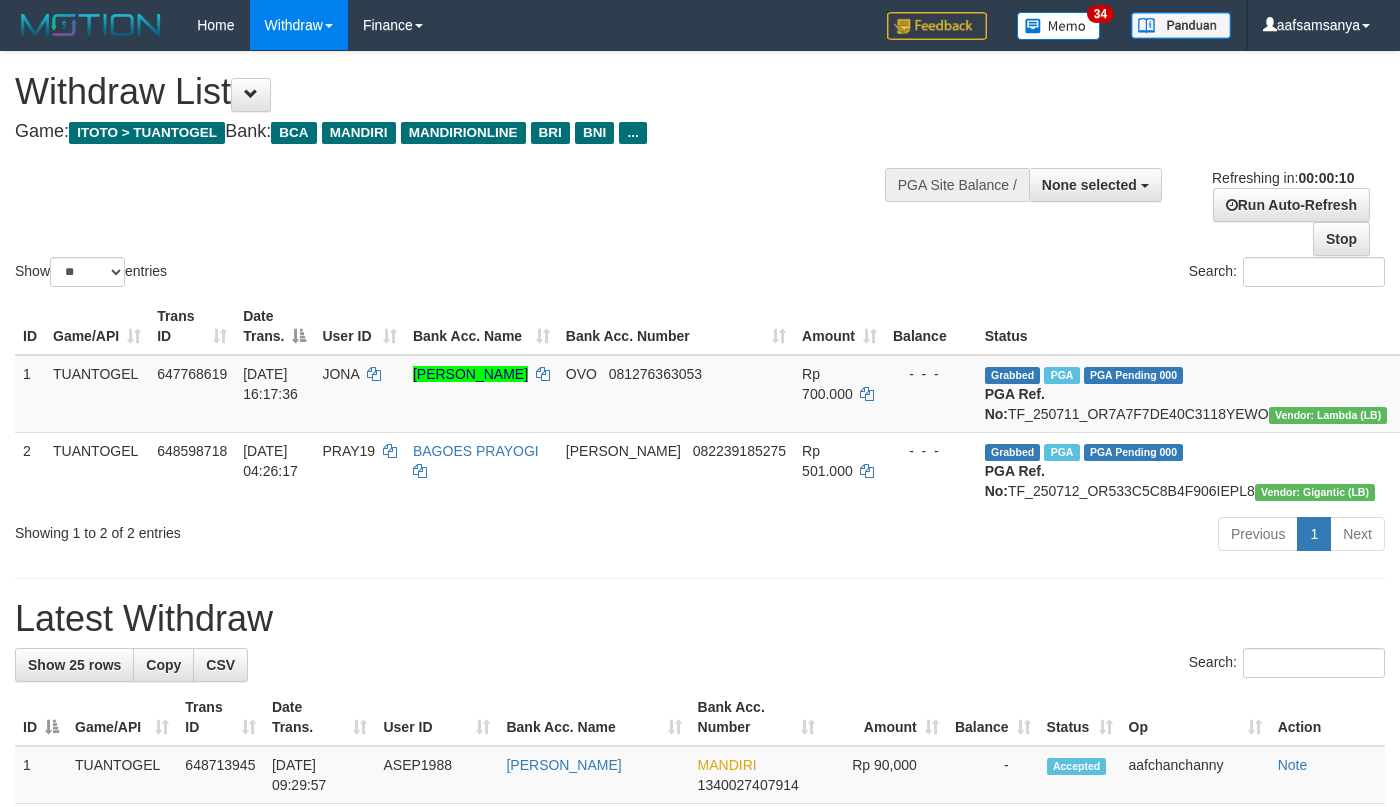 select 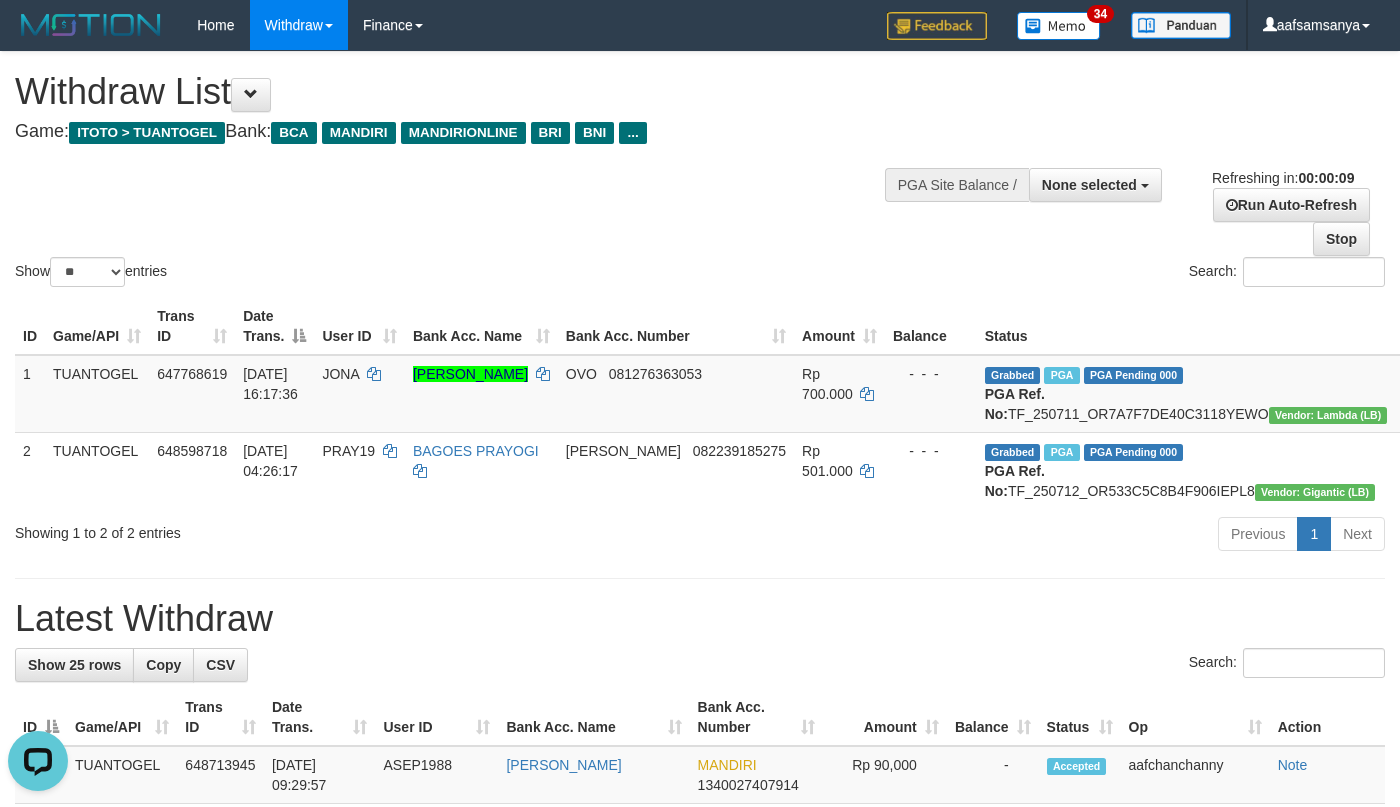 scroll, scrollTop: 0, scrollLeft: 0, axis: both 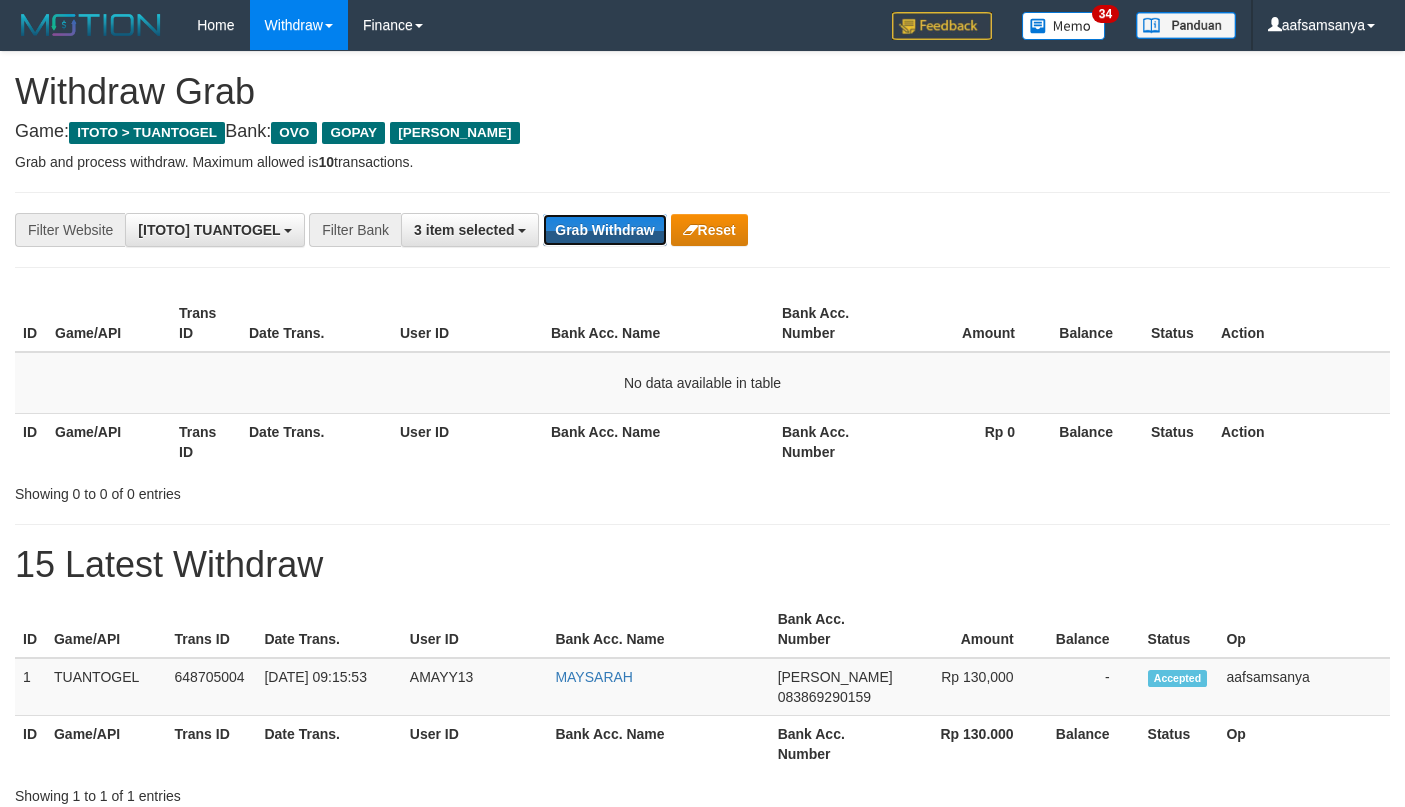 click on "Grab Withdraw" at bounding box center (604, 230) 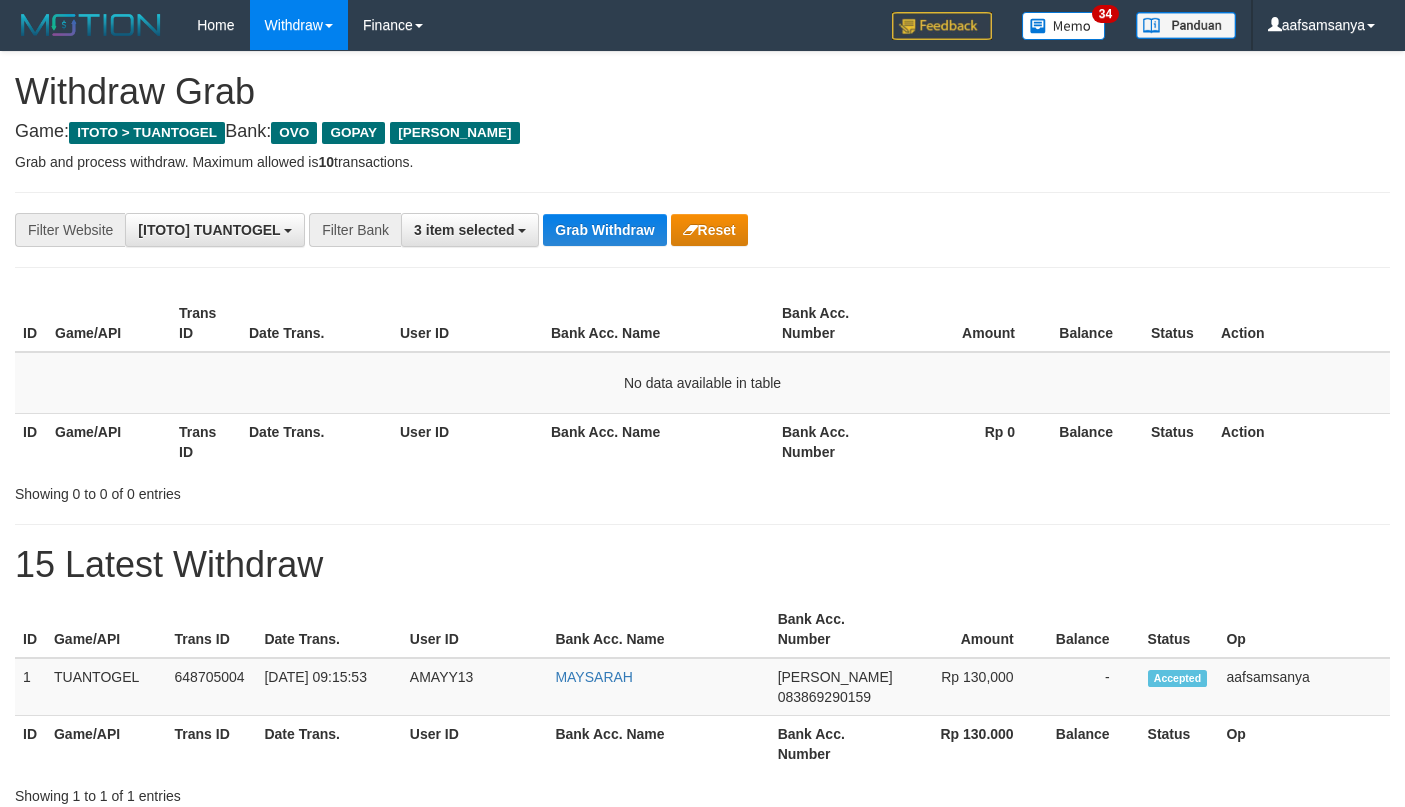 scroll, scrollTop: 0, scrollLeft: 0, axis: both 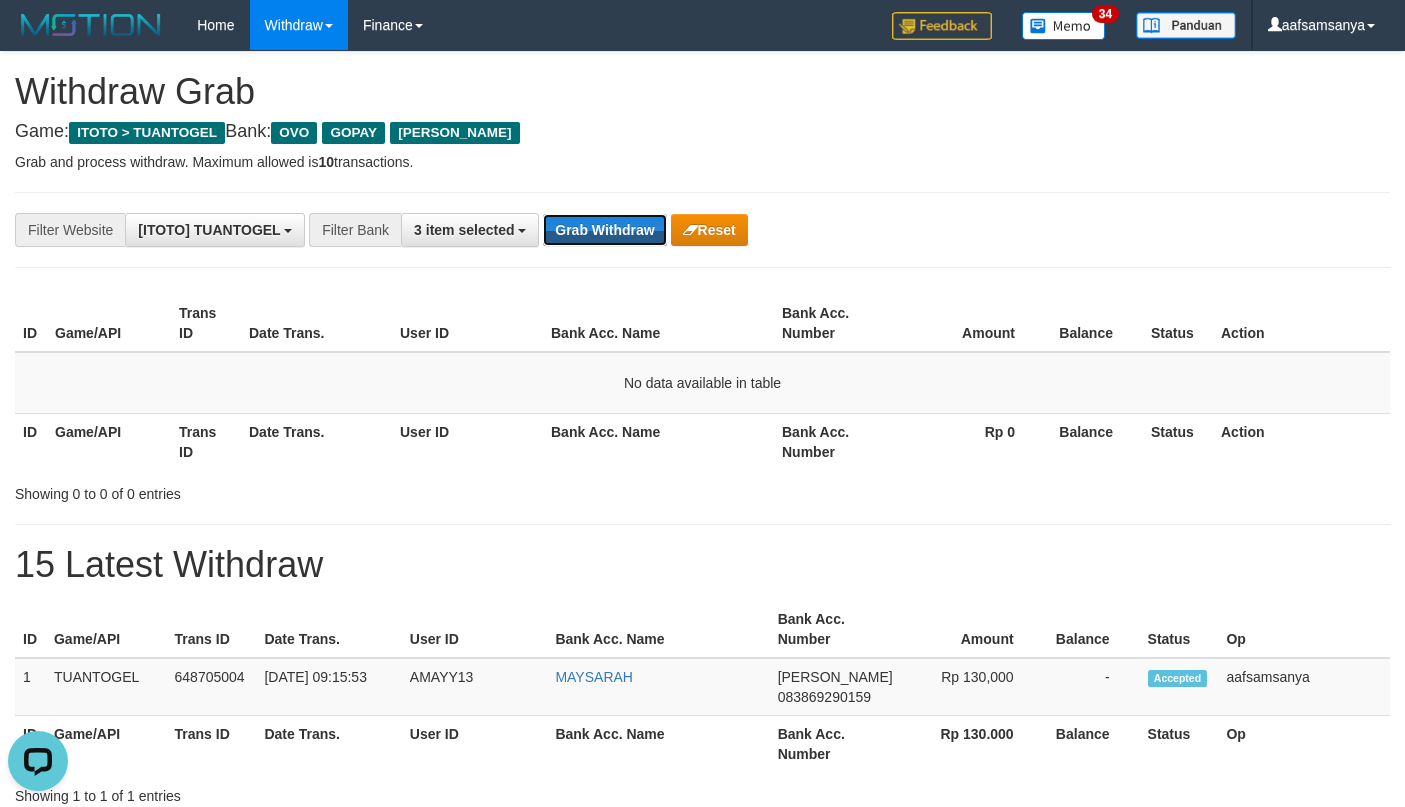 click on "Grab Withdraw" at bounding box center (604, 230) 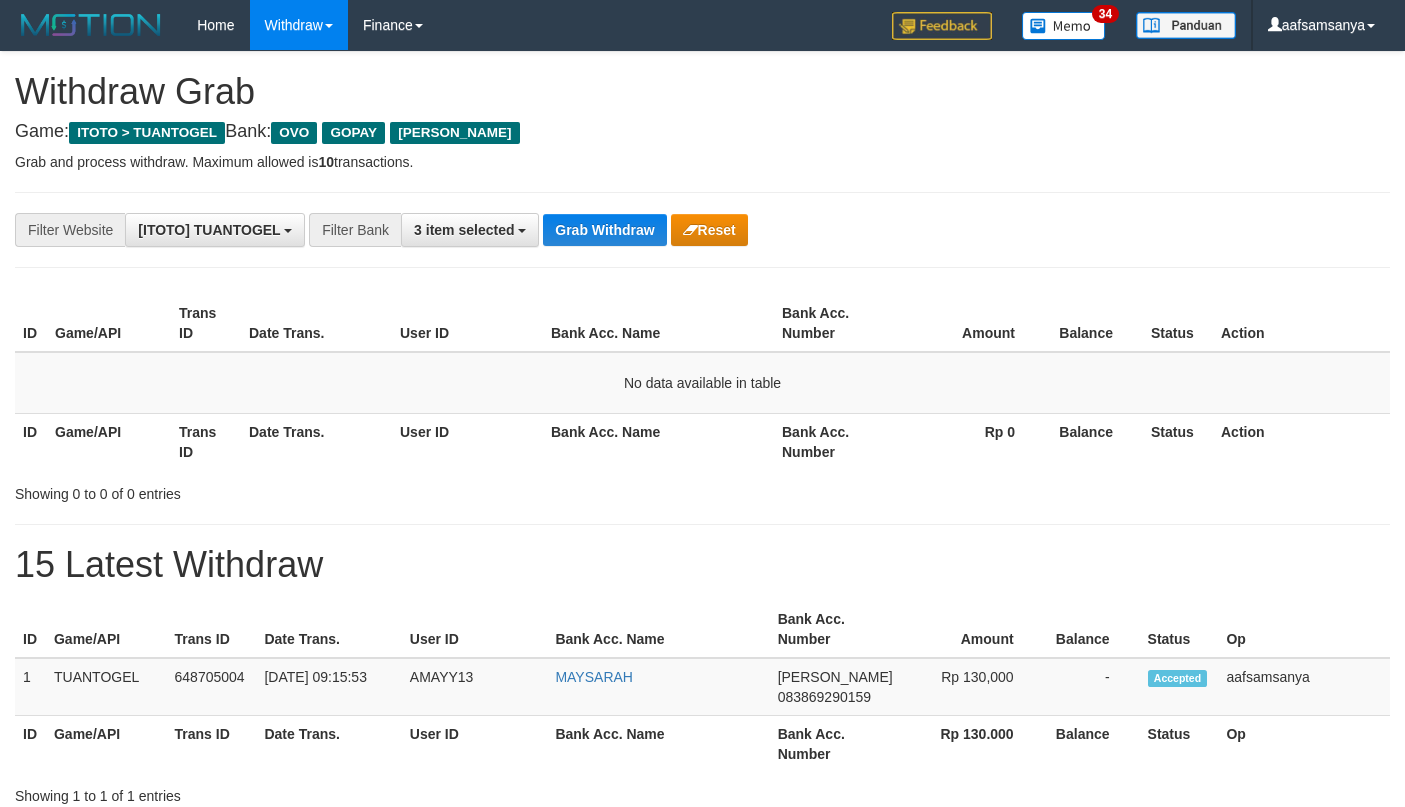 scroll, scrollTop: 0, scrollLeft: 0, axis: both 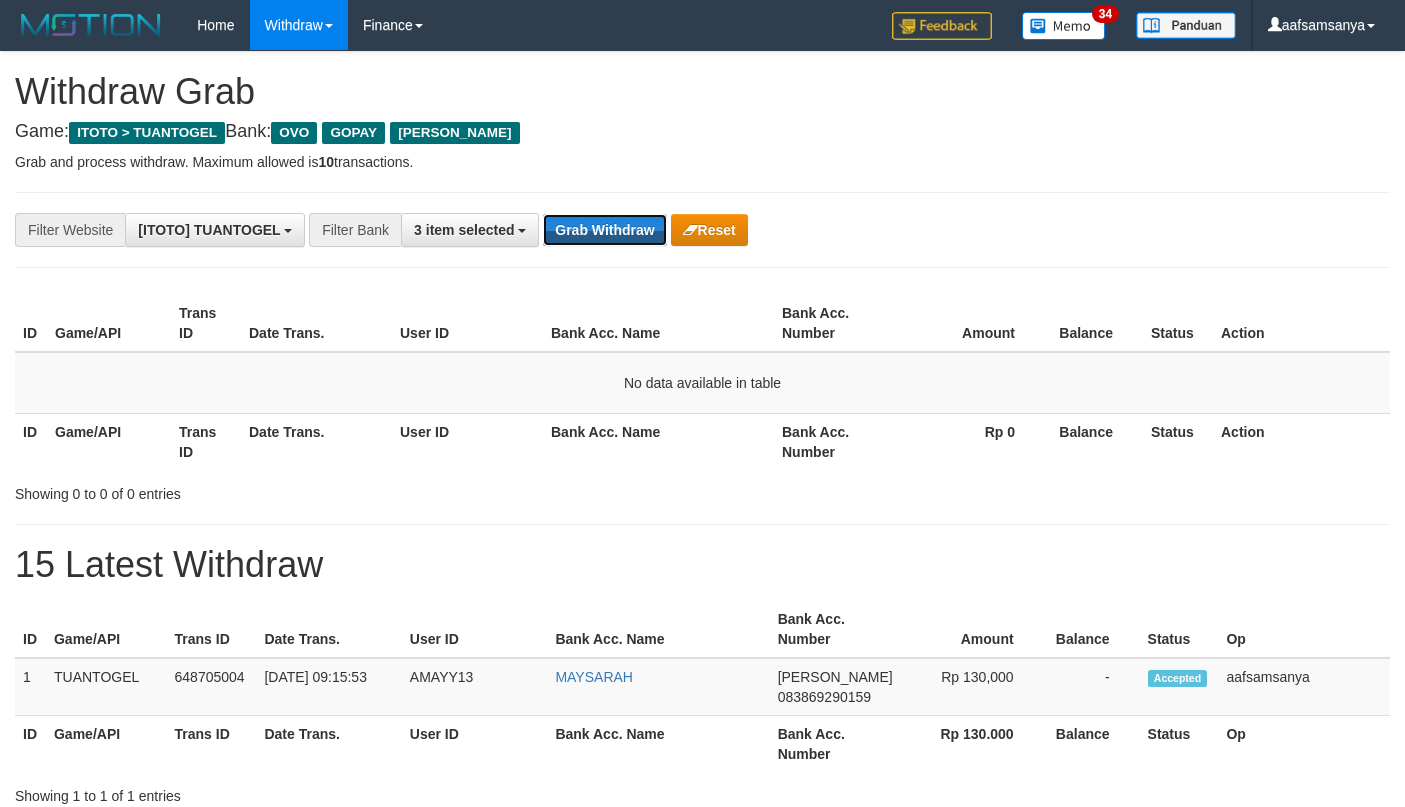 click on "Grab Withdraw" at bounding box center [604, 230] 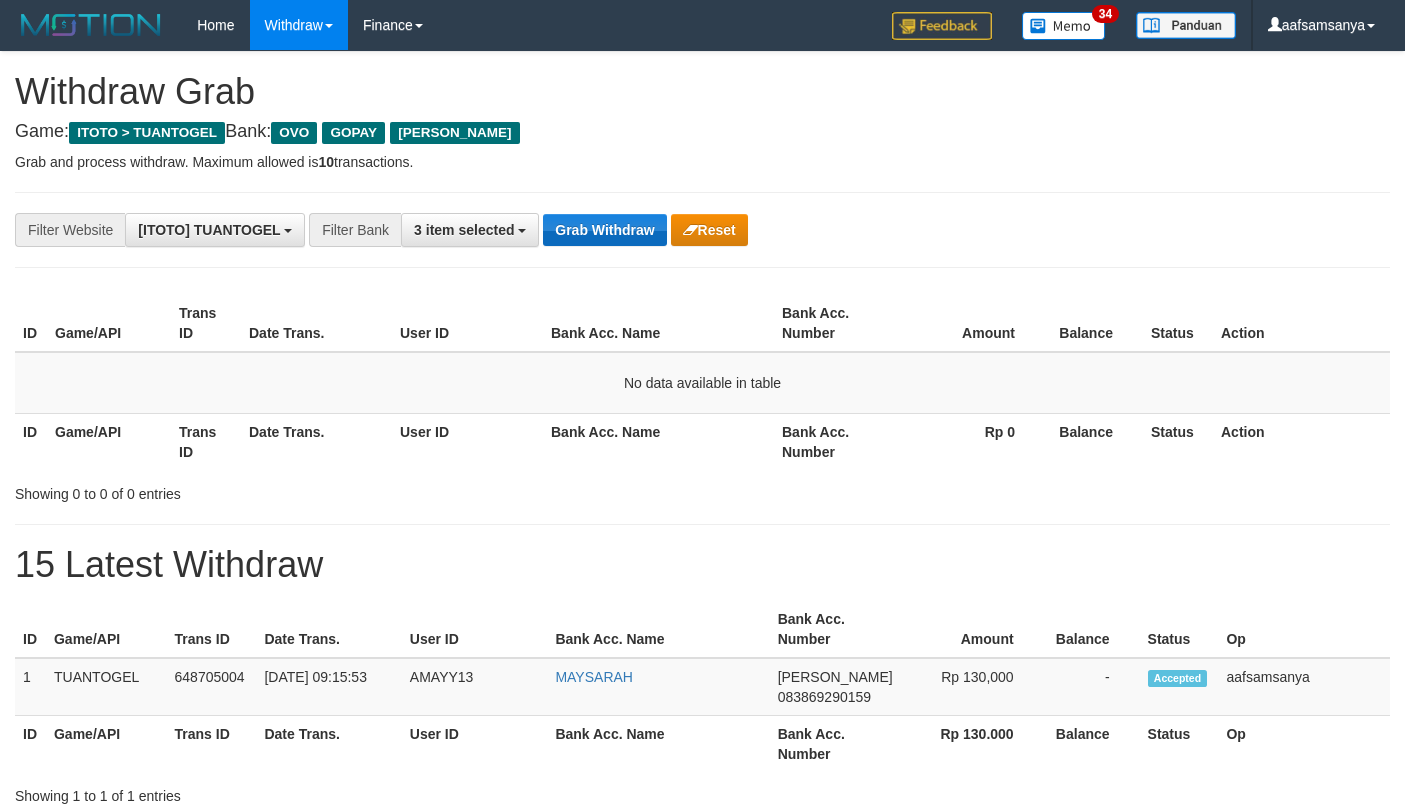 scroll, scrollTop: 0, scrollLeft: 0, axis: both 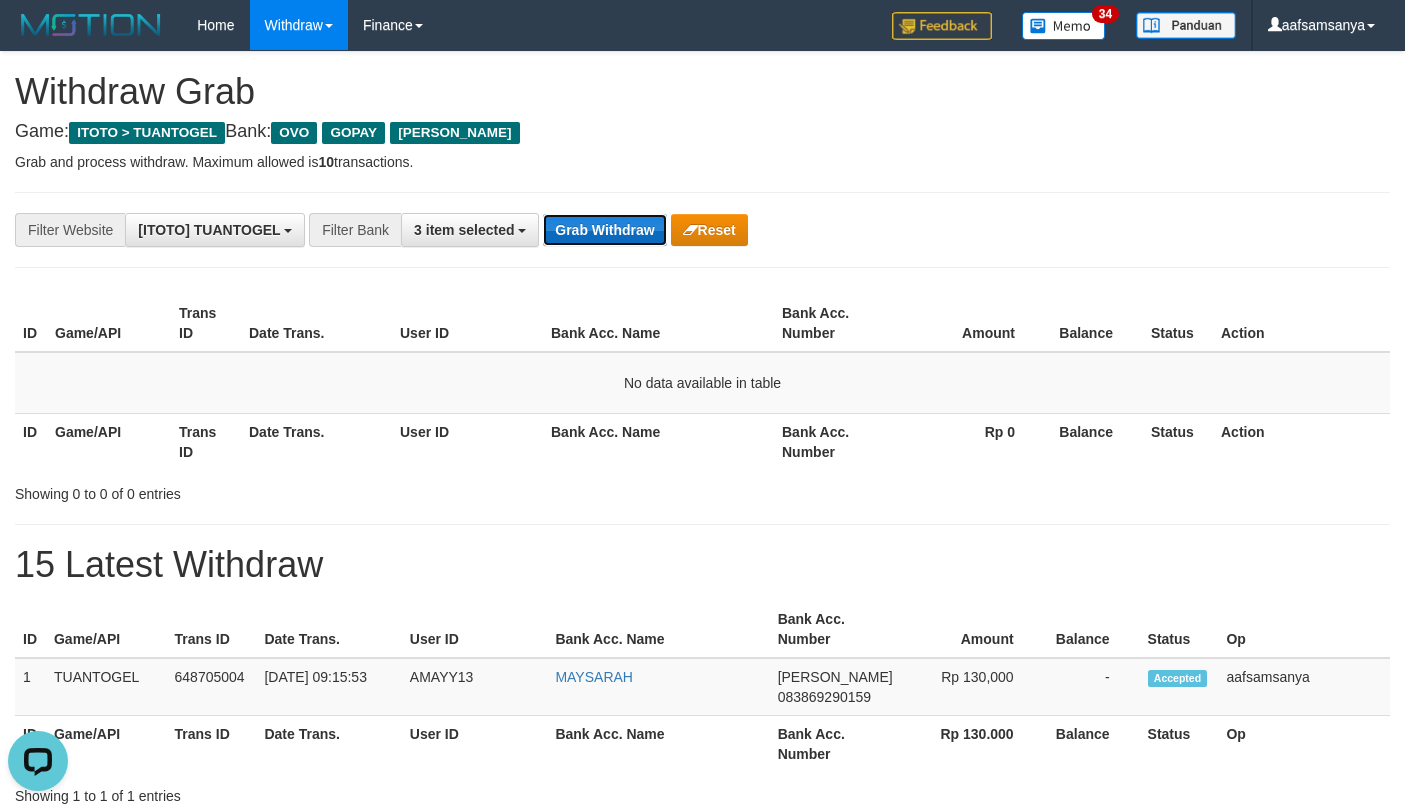 click on "Grab Withdraw" at bounding box center [604, 230] 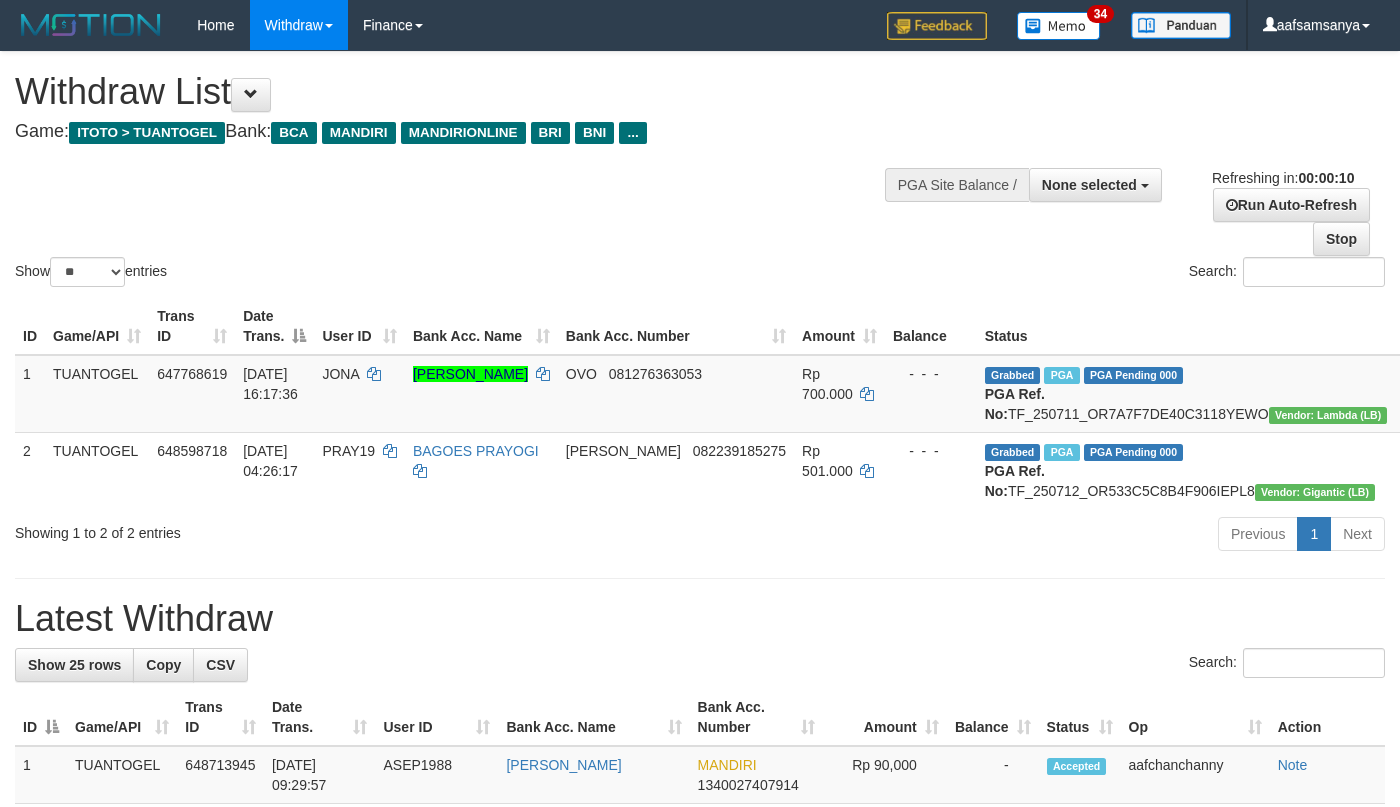 select 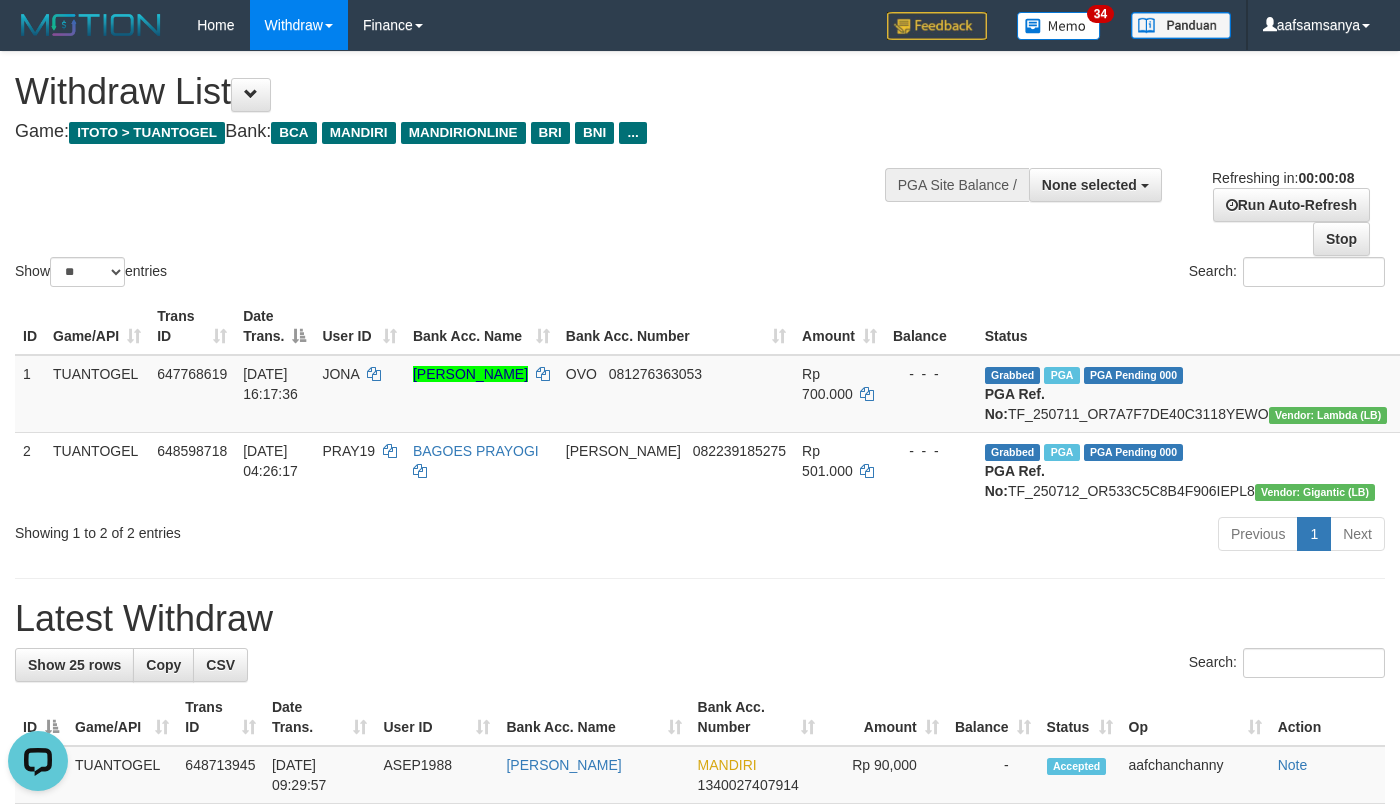 scroll, scrollTop: 0, scrollLeft: 0, axis: both 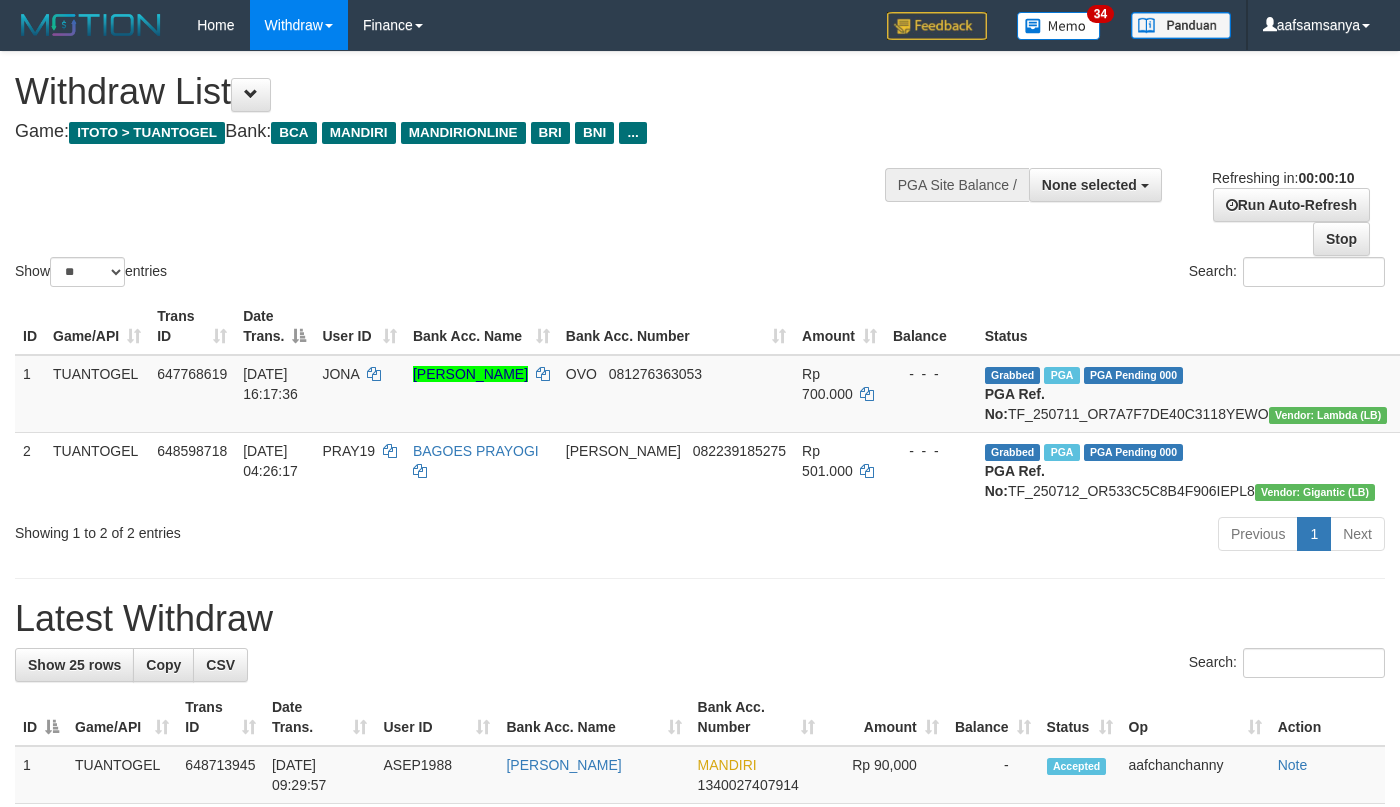 select 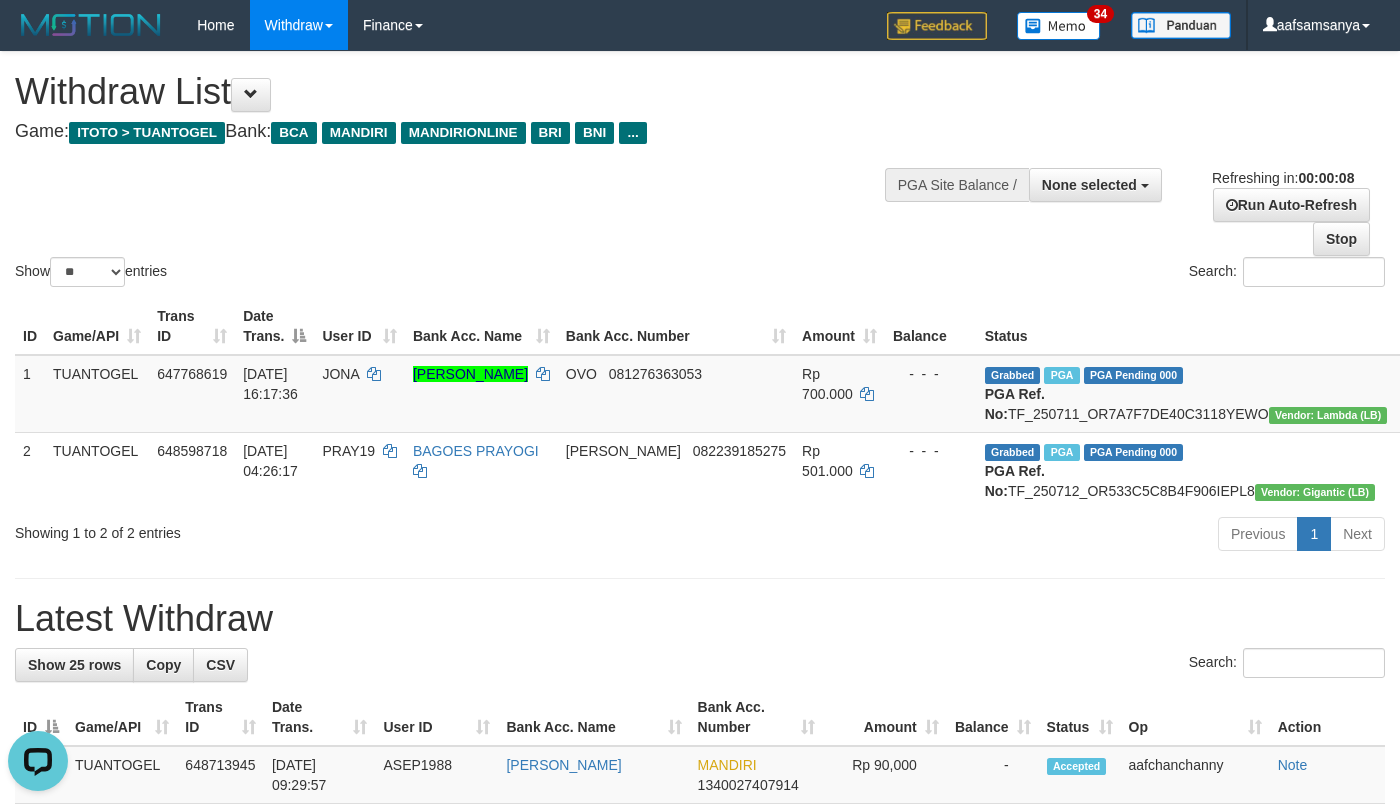scroll, scrollTop: 0, scrollLeft: 0, axis: both 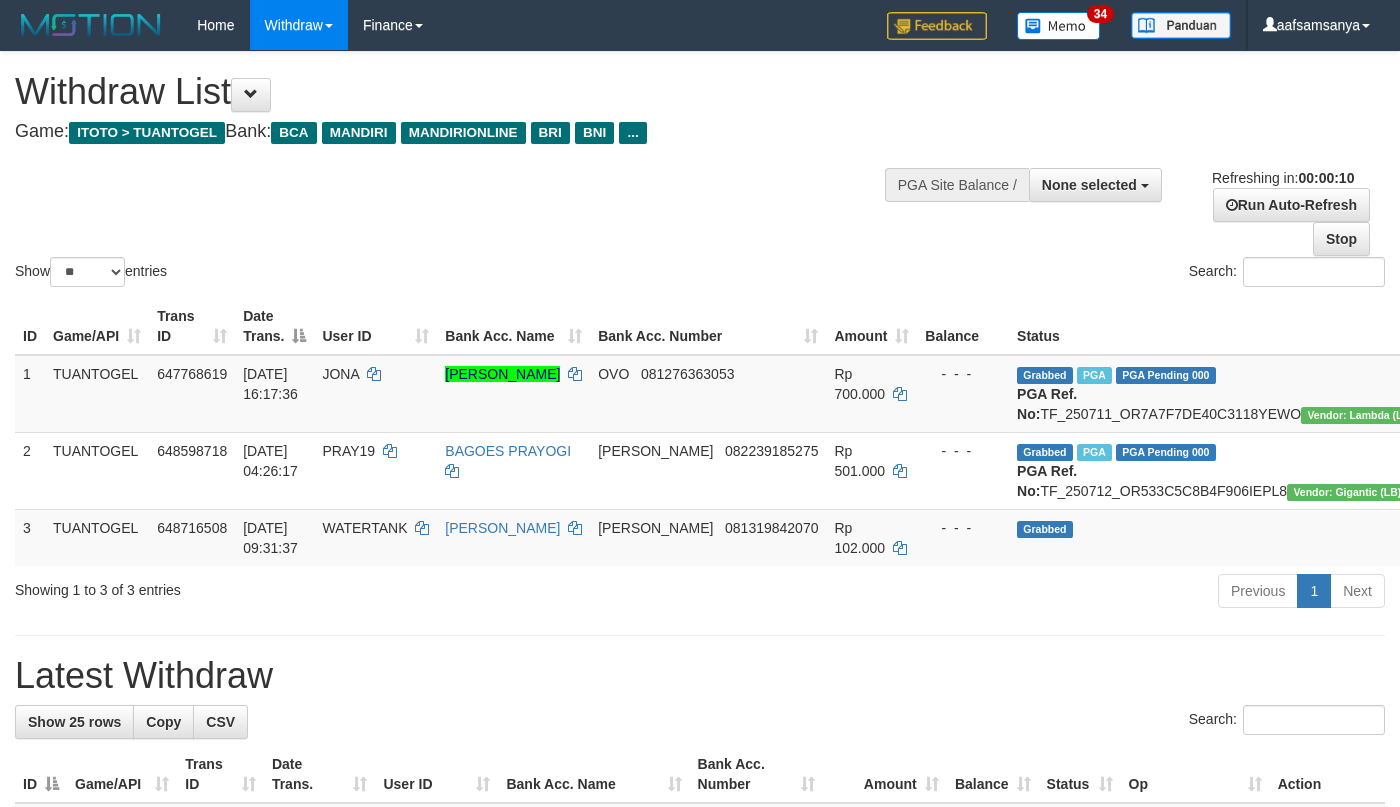 select 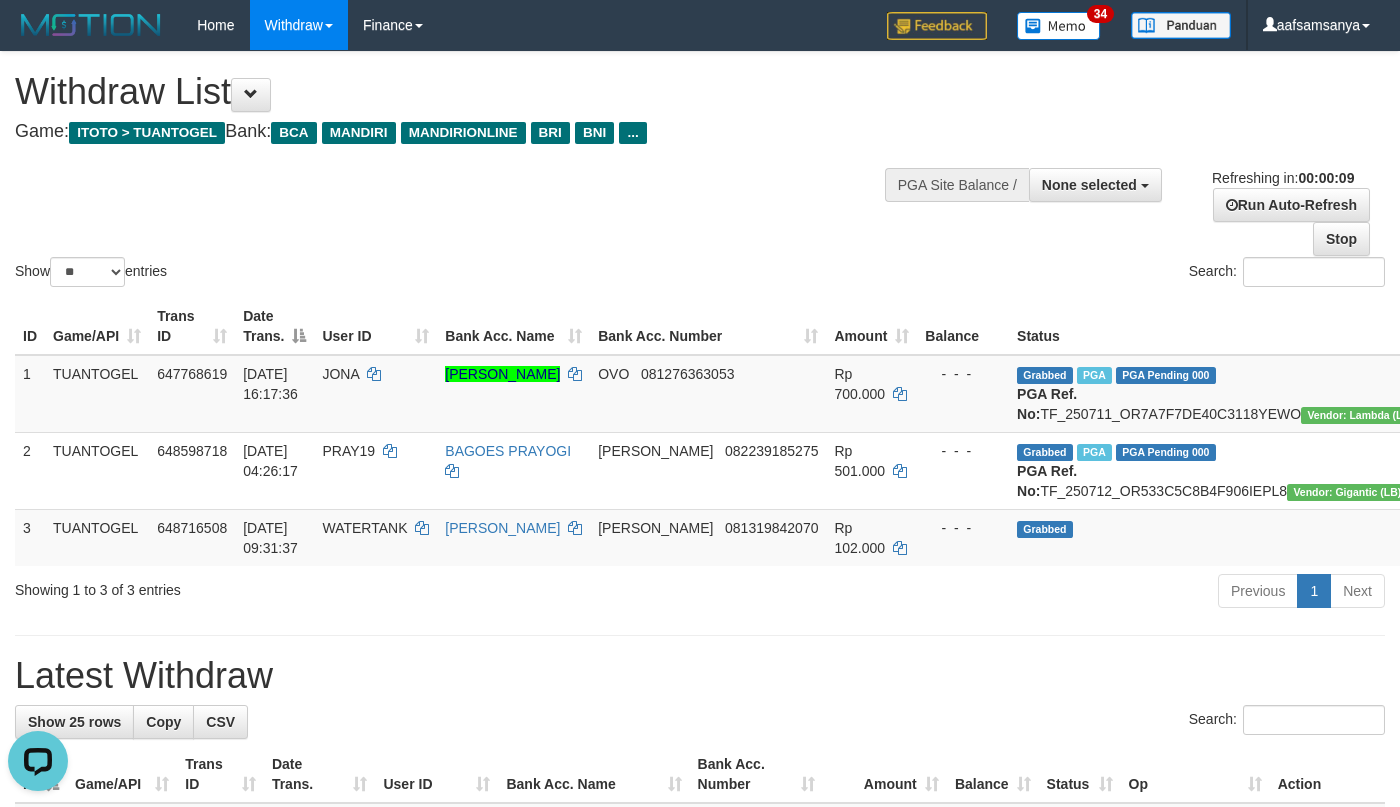 scroll, scrollTop: 0, scrollLeft: 0, axis: both 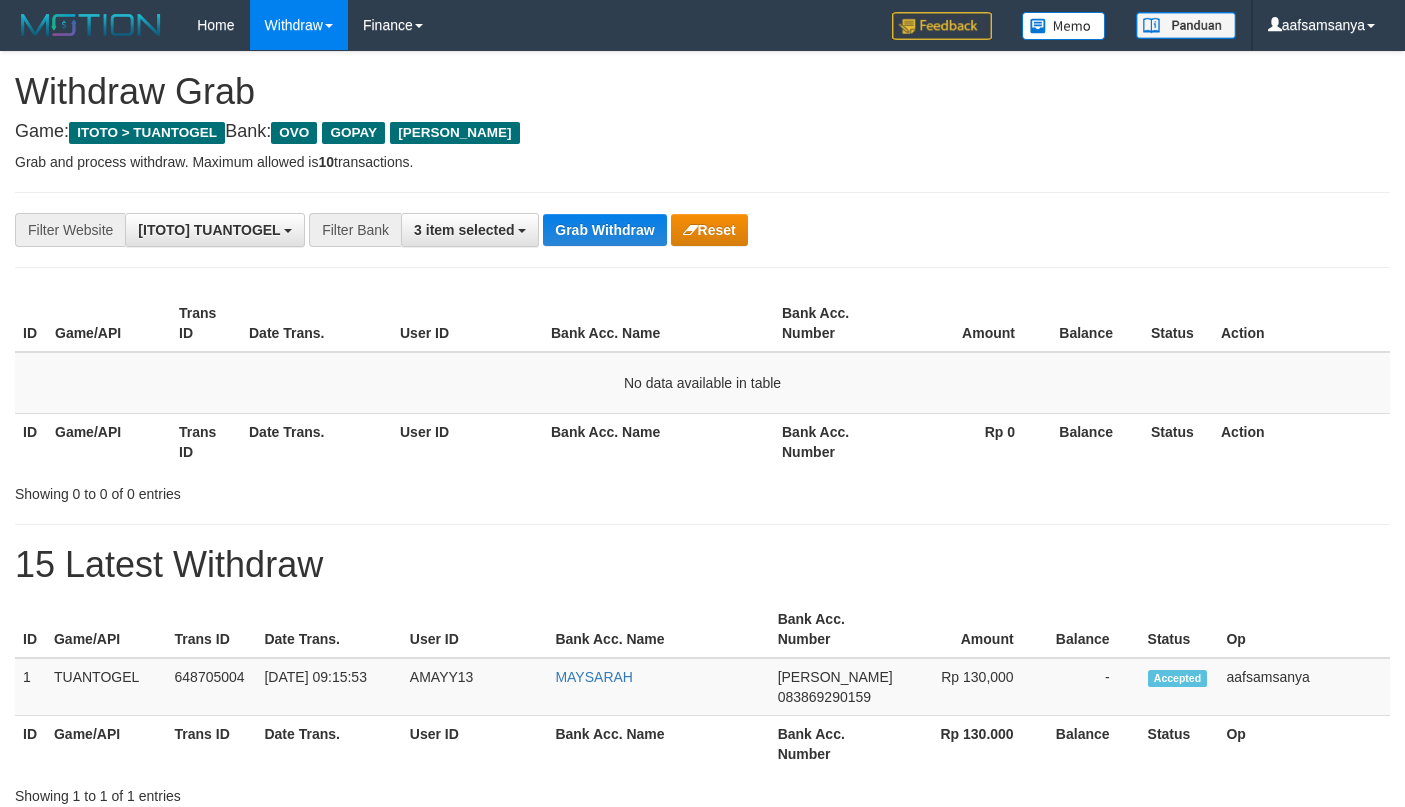 click on "Grab Withdraw" at bounding box center (604, 230) 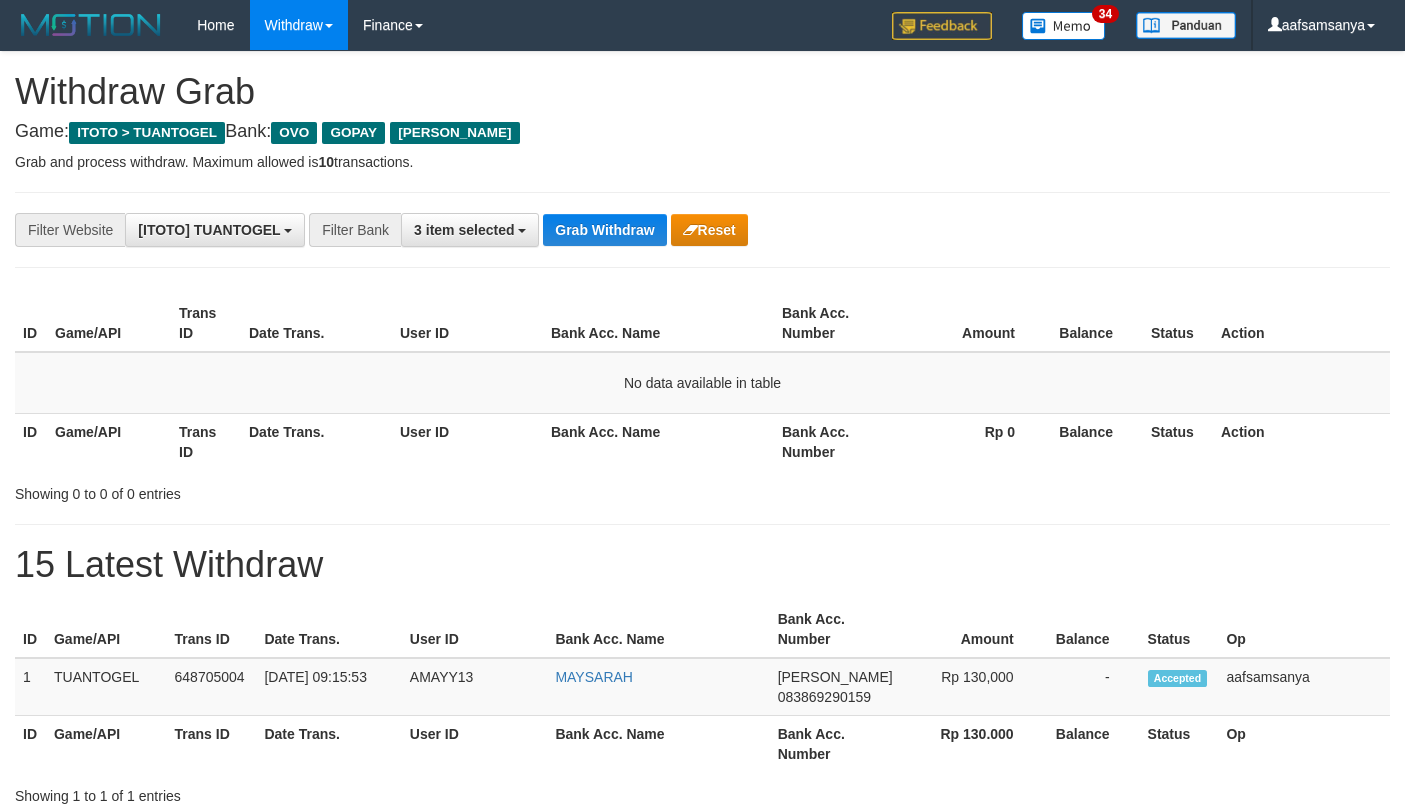 click on "Grab Withdraw" at bounding box center [604, 230] 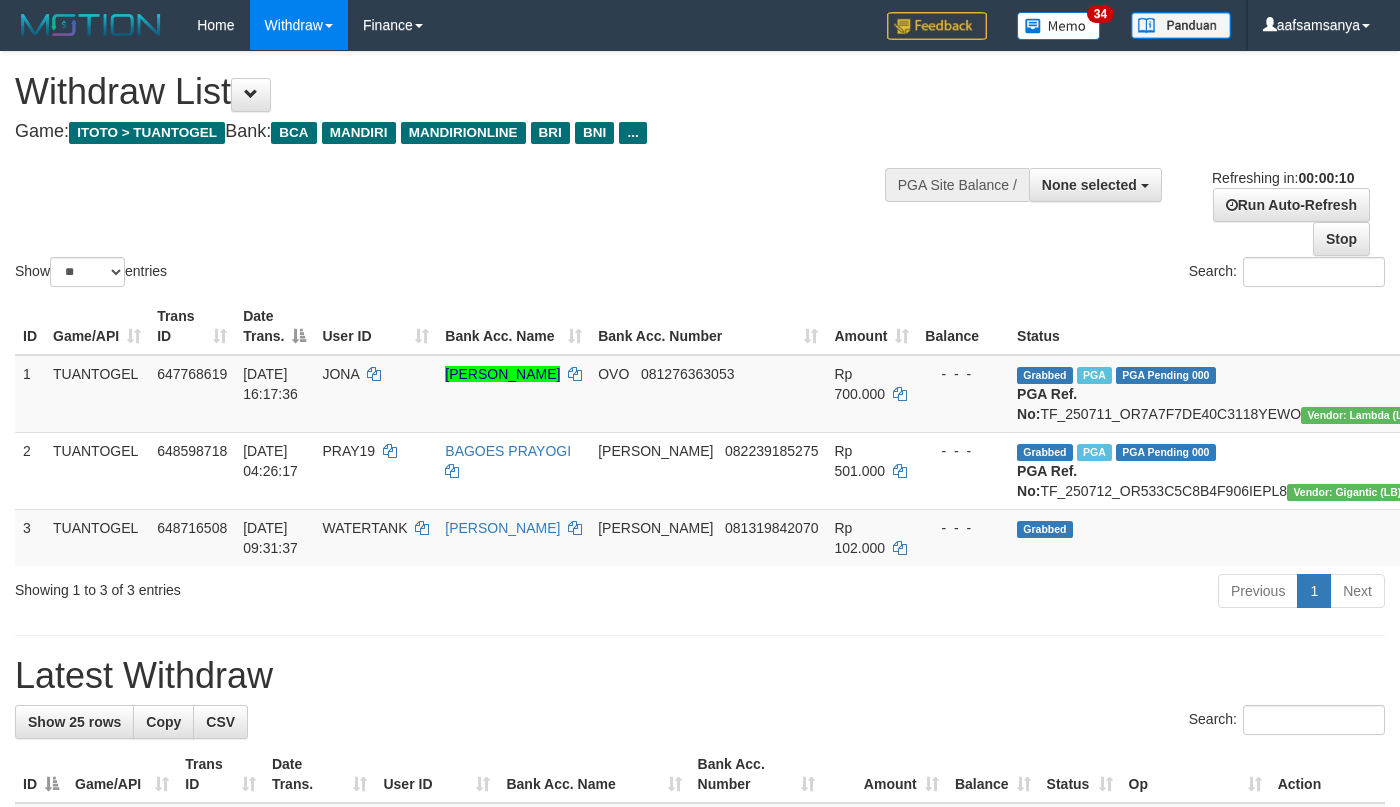 select 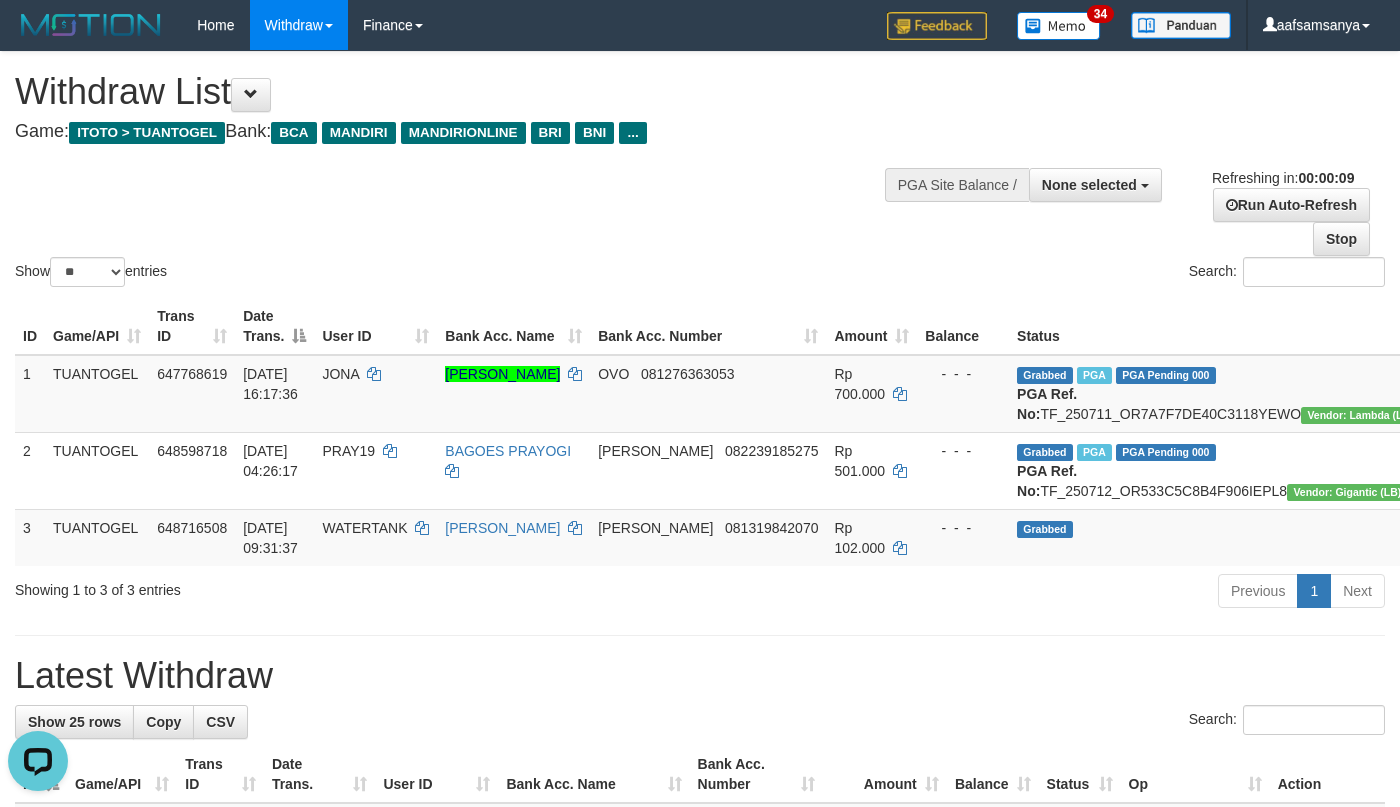 scroll, scrollTop: 0, scrollLeft: 0, axis: both 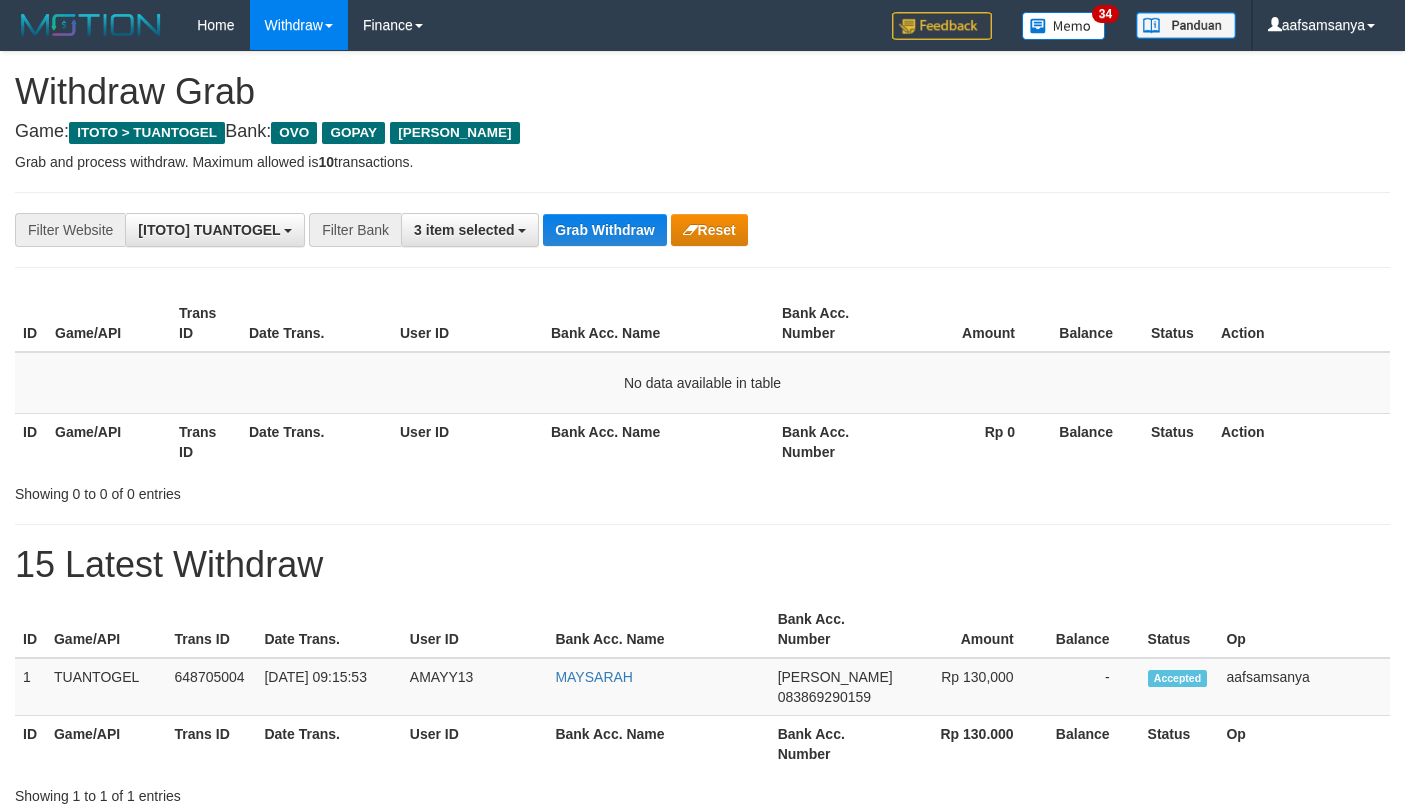 click on "Grab Withdraw" at bounding box center [604, 230] 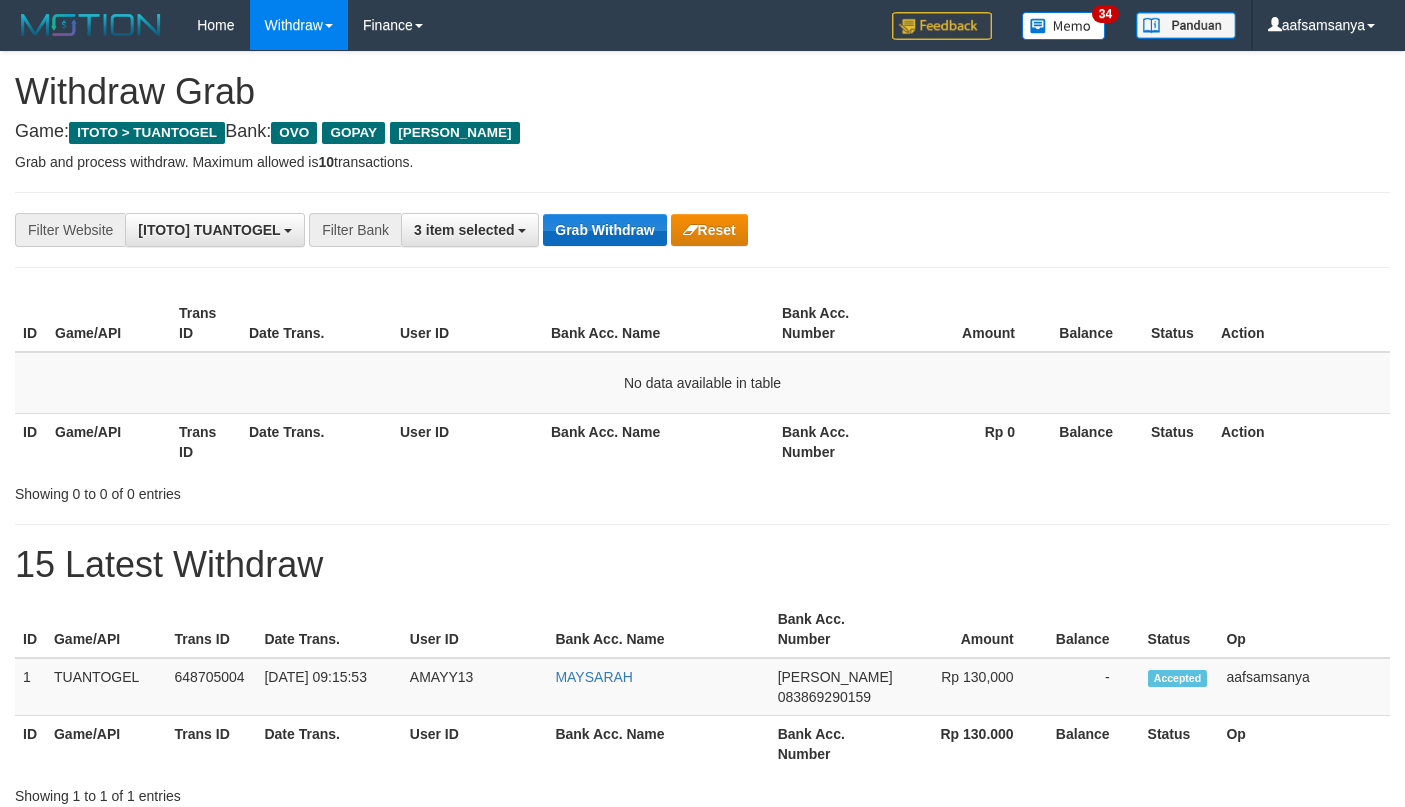 click on "Grab Withdraw" at bounding box center (604, 230) 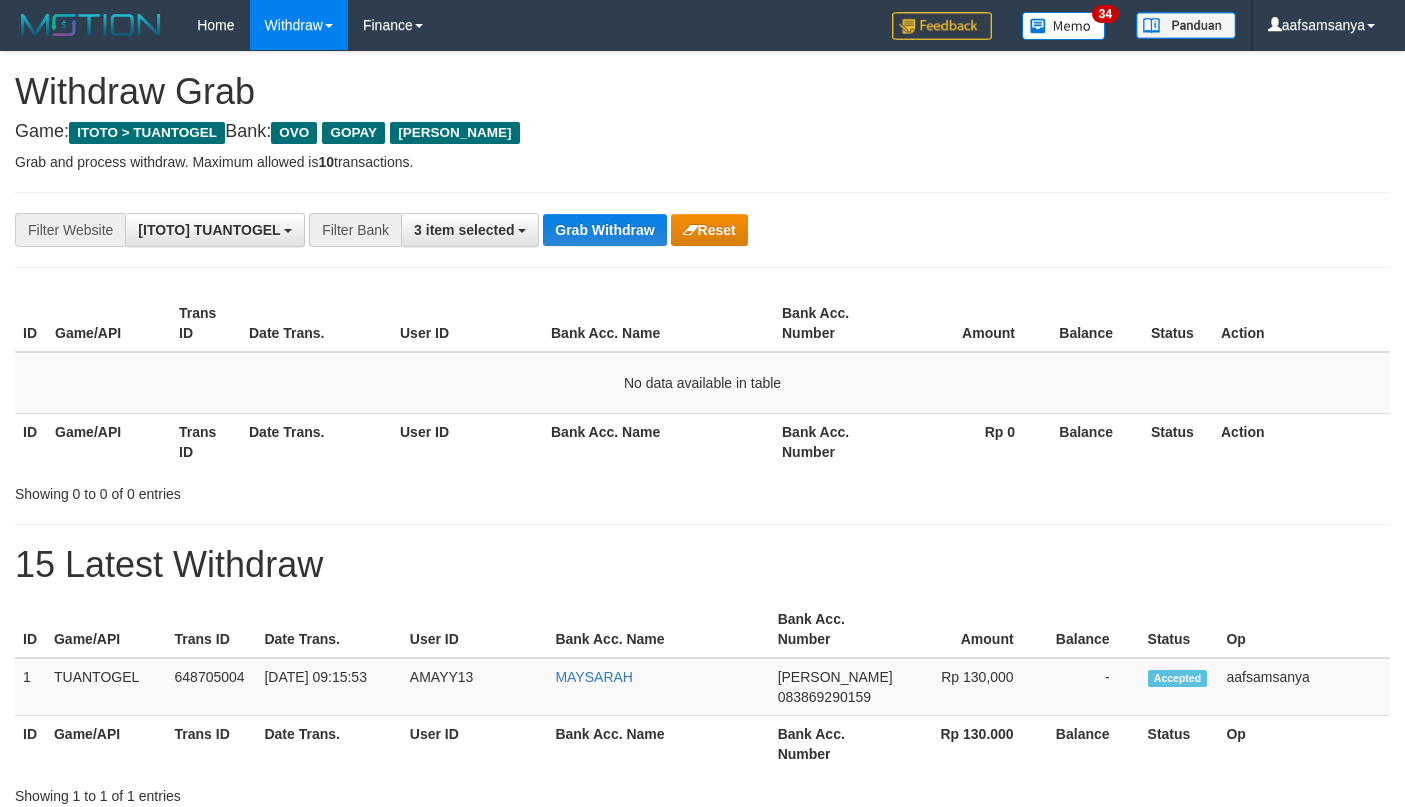 scroll, scrollTop: 0, scrollLeft: 0, axis: both 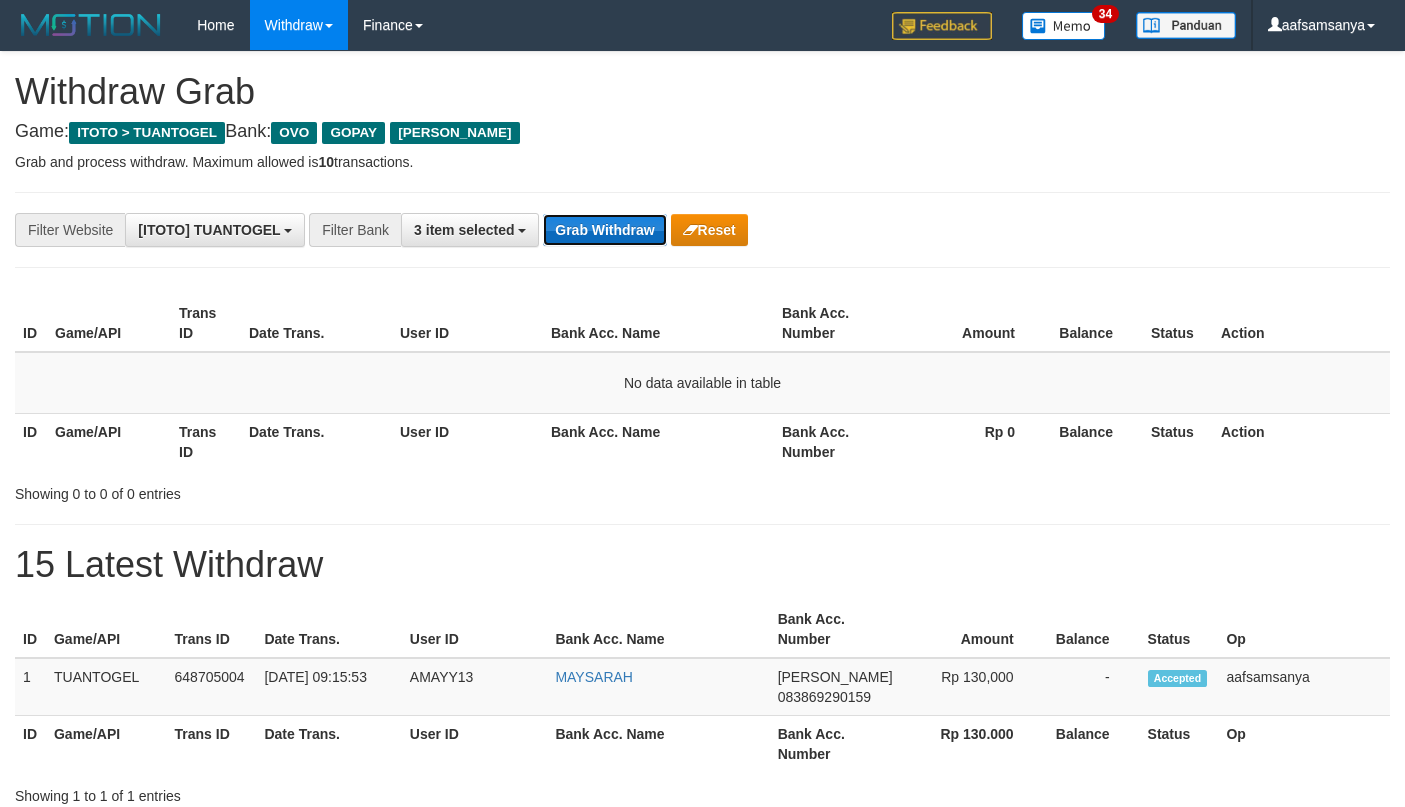 click on "Grab Withdraw" at bounding box center (604, 230) 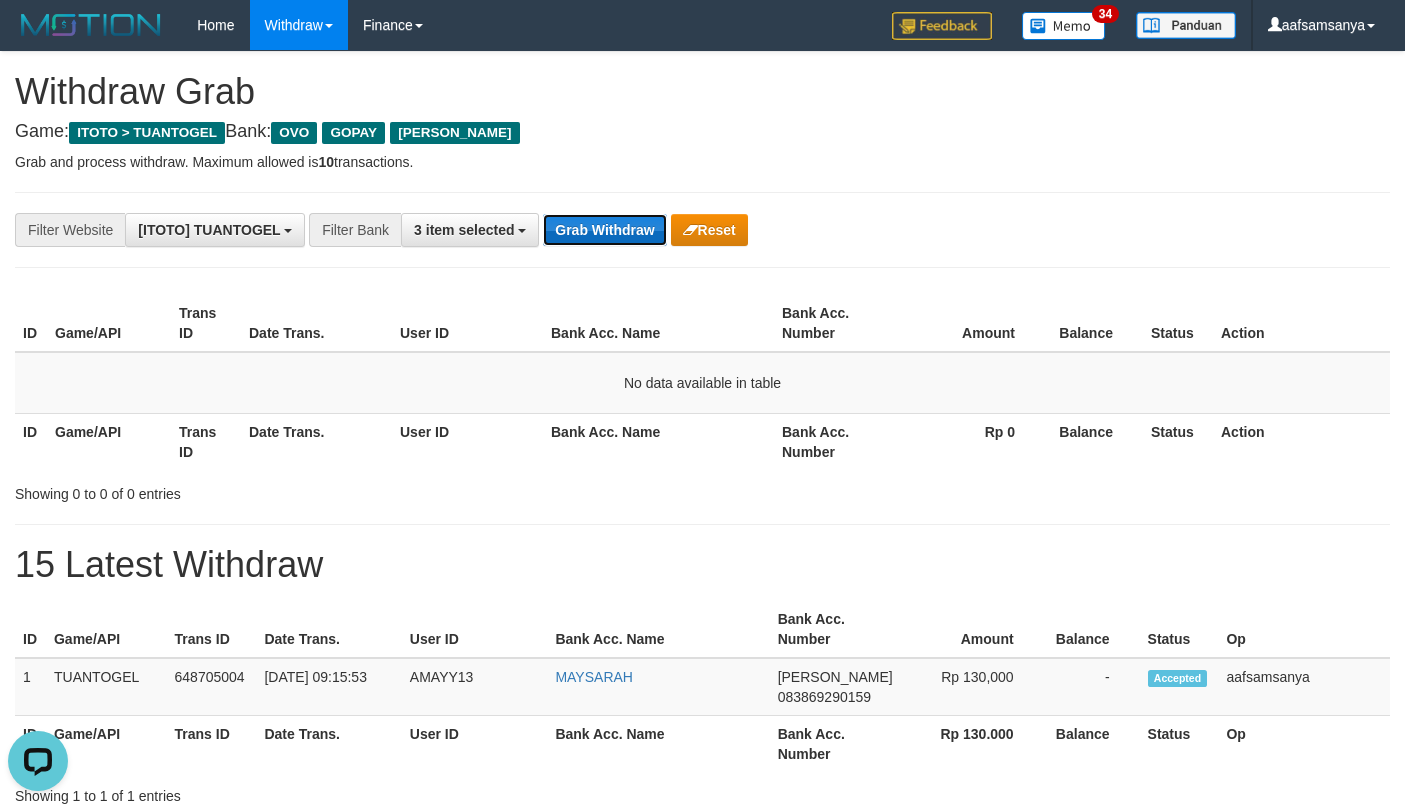 scroll, scrollTop: 0, scrollLeft: 0, axis: both 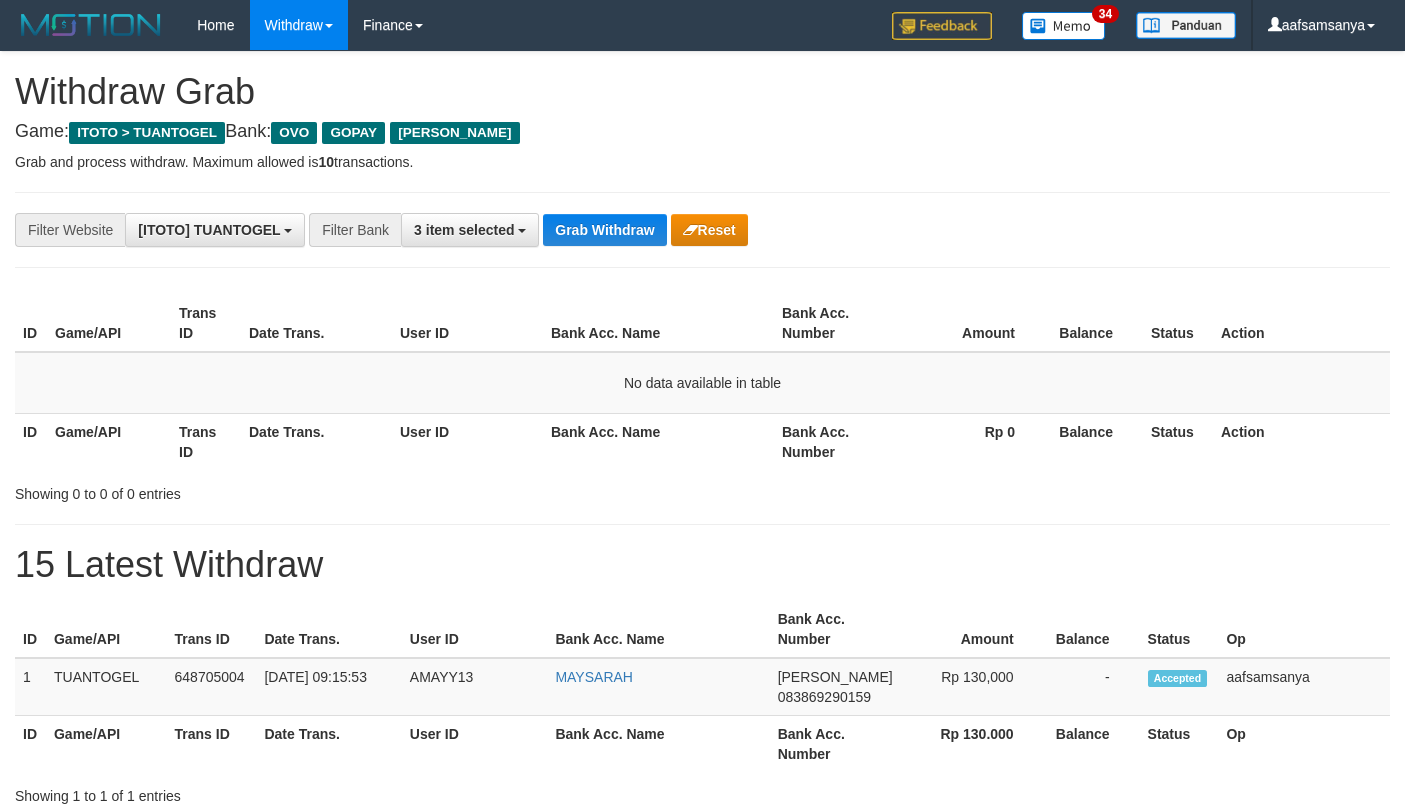 click on "Grab Withdraw" at bounding box center (604, 230) 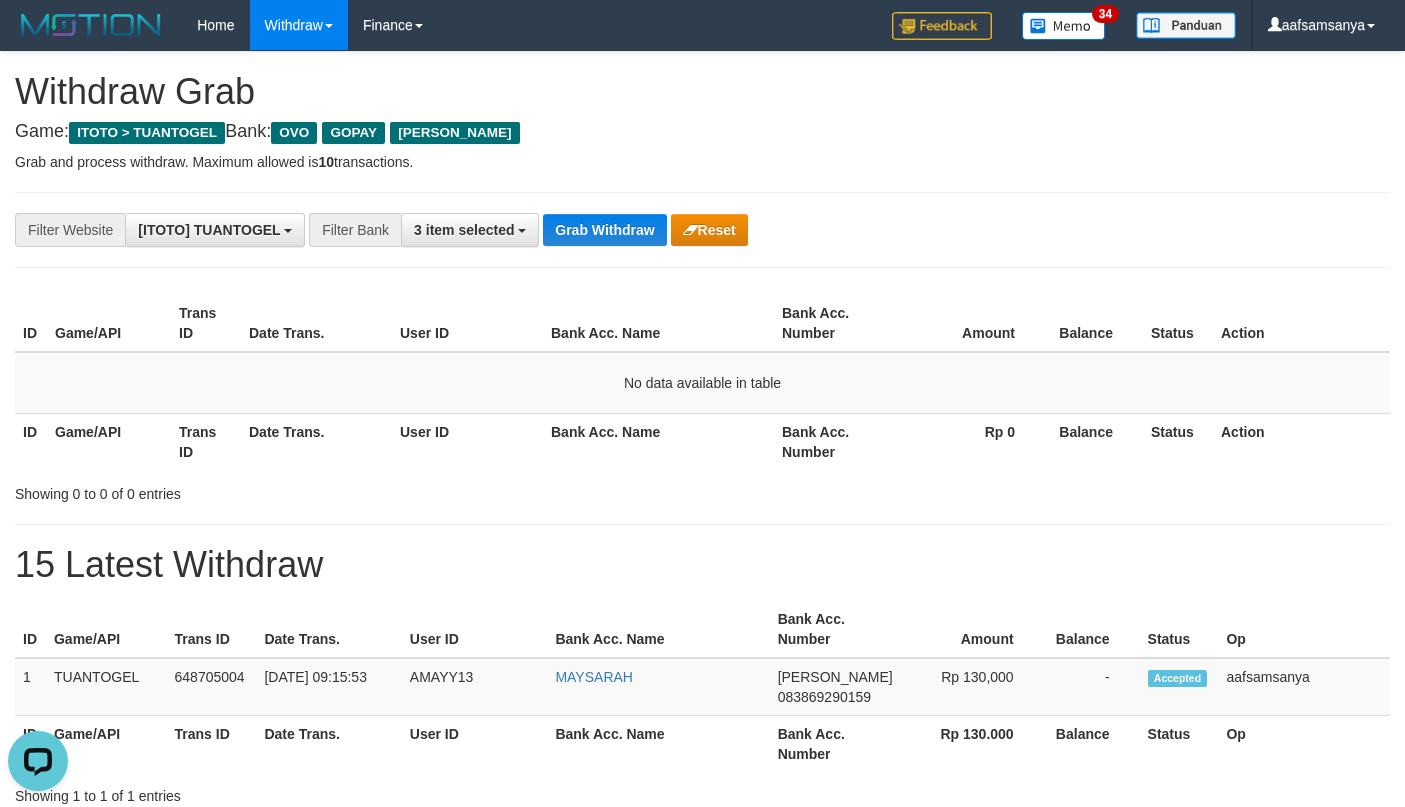 scroll, scrollTop: 0, scrollLeft: 0, axis: both 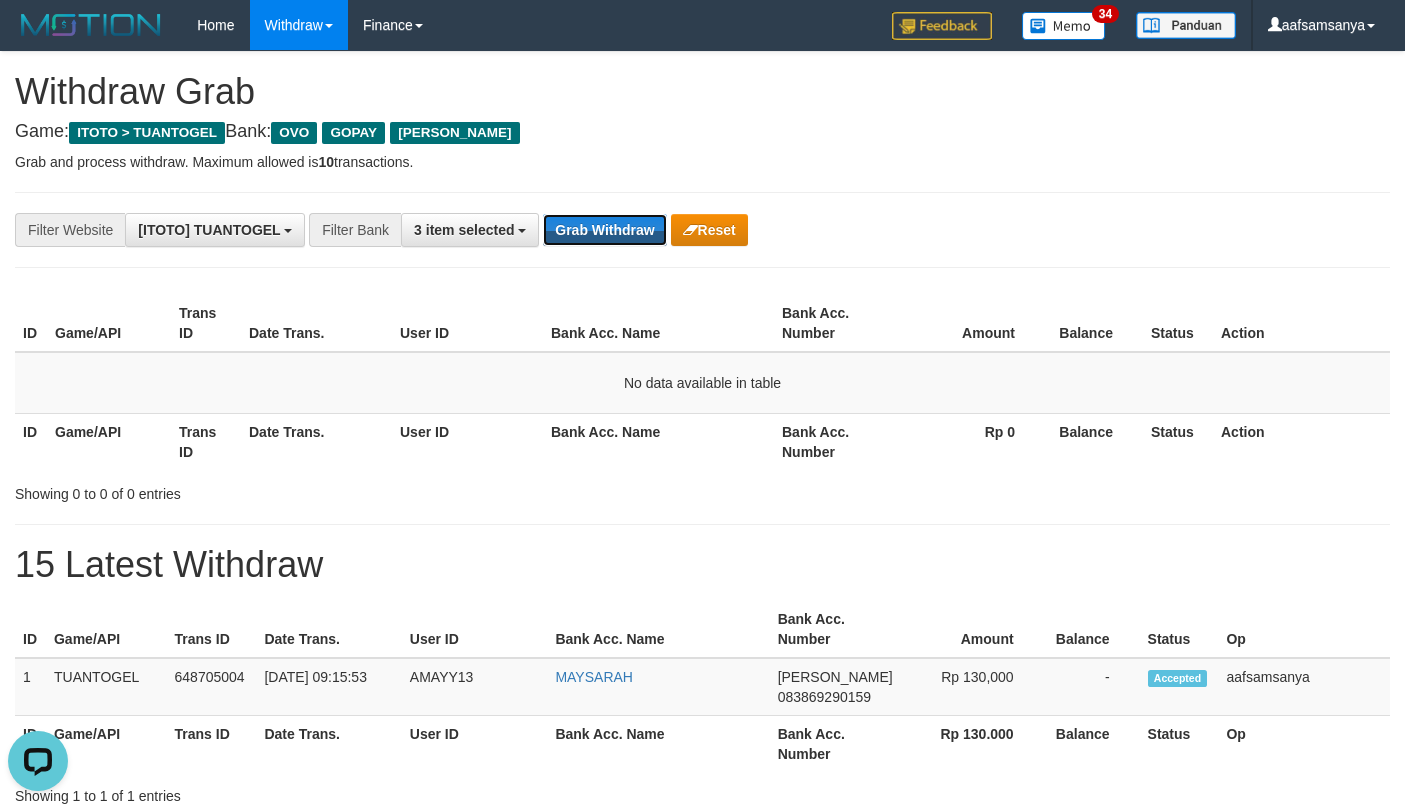 click on "Grab Withdraw" at bounding box center (604, 230) 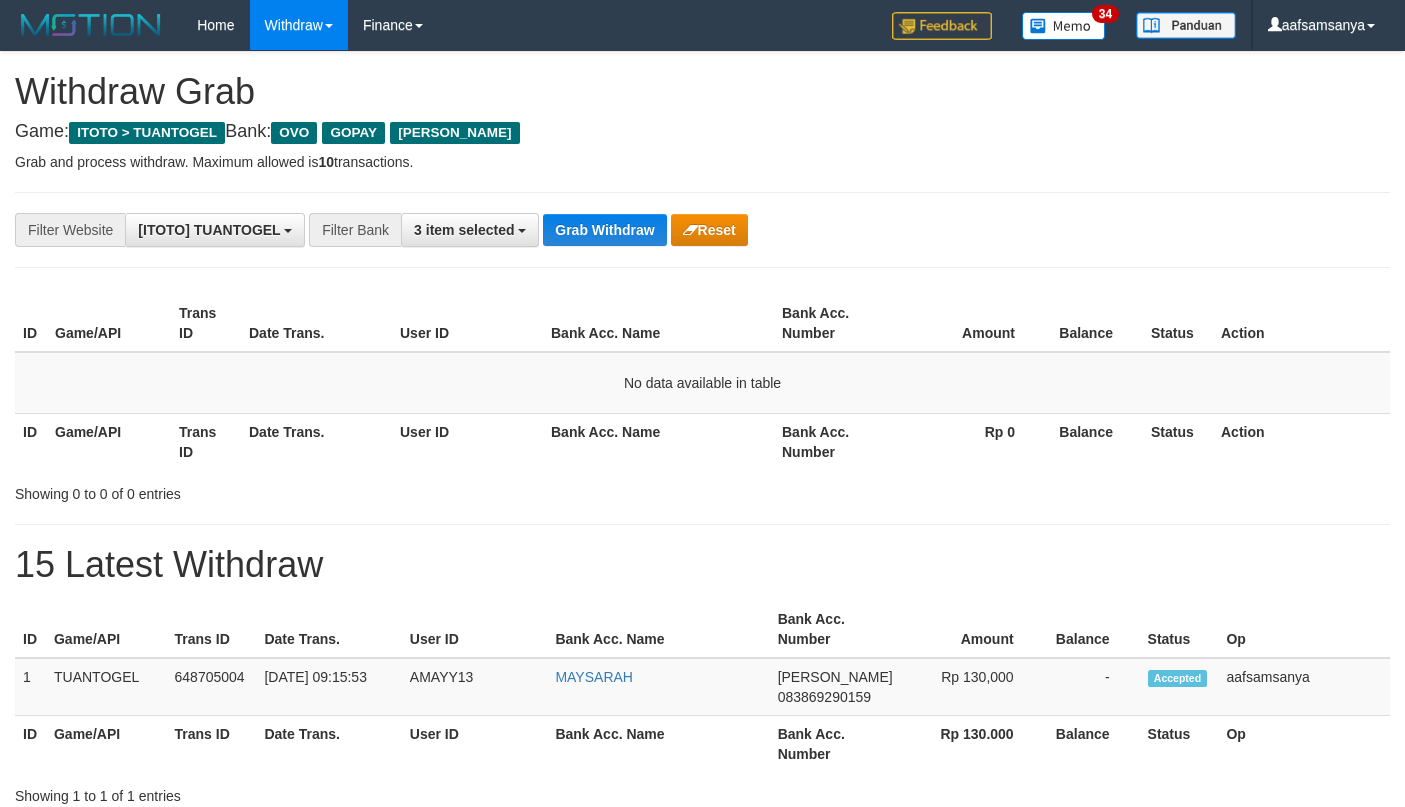 scroll, scrollTop: 0, scrollLeft: 0, axis: both 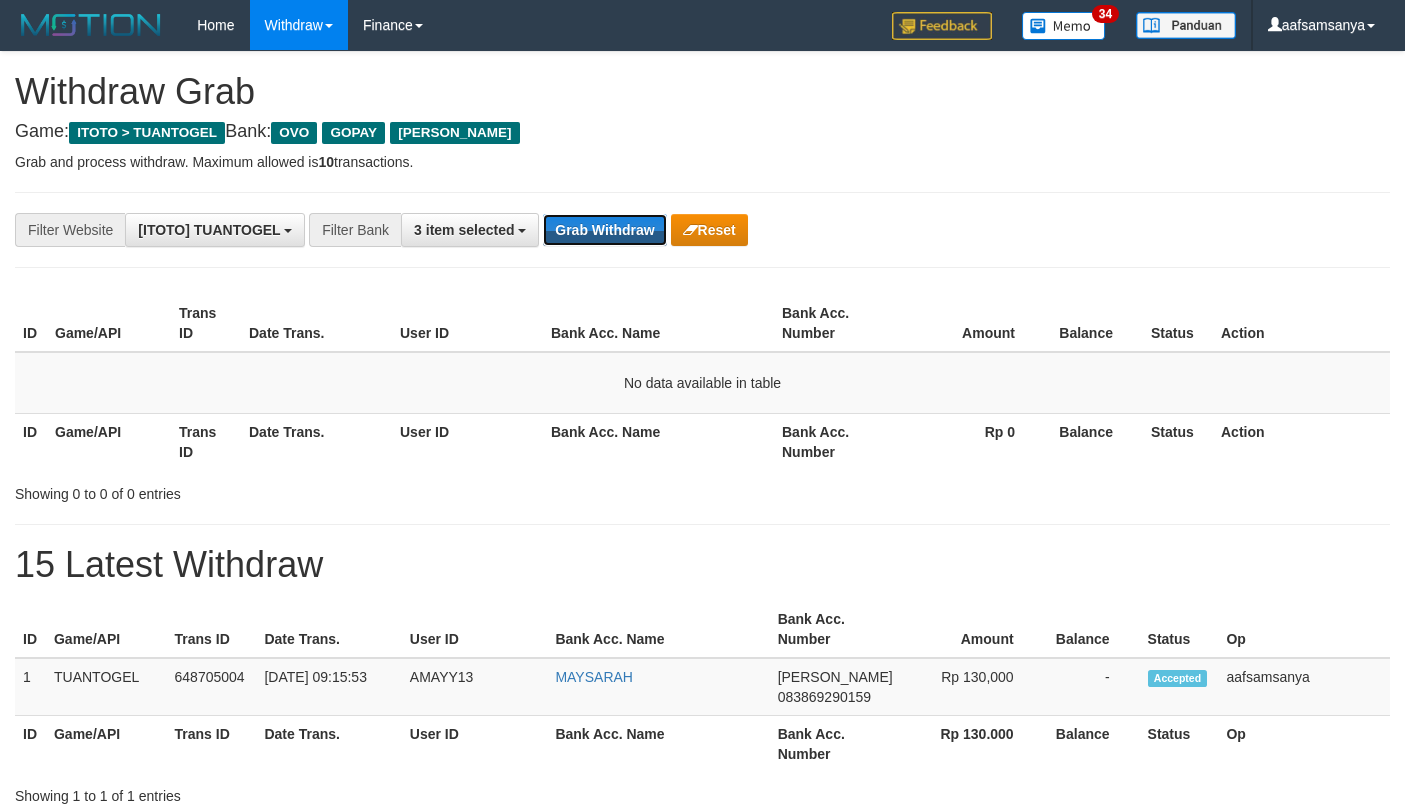 click on "Grab Withdraw" at bounding box center [604, 230] 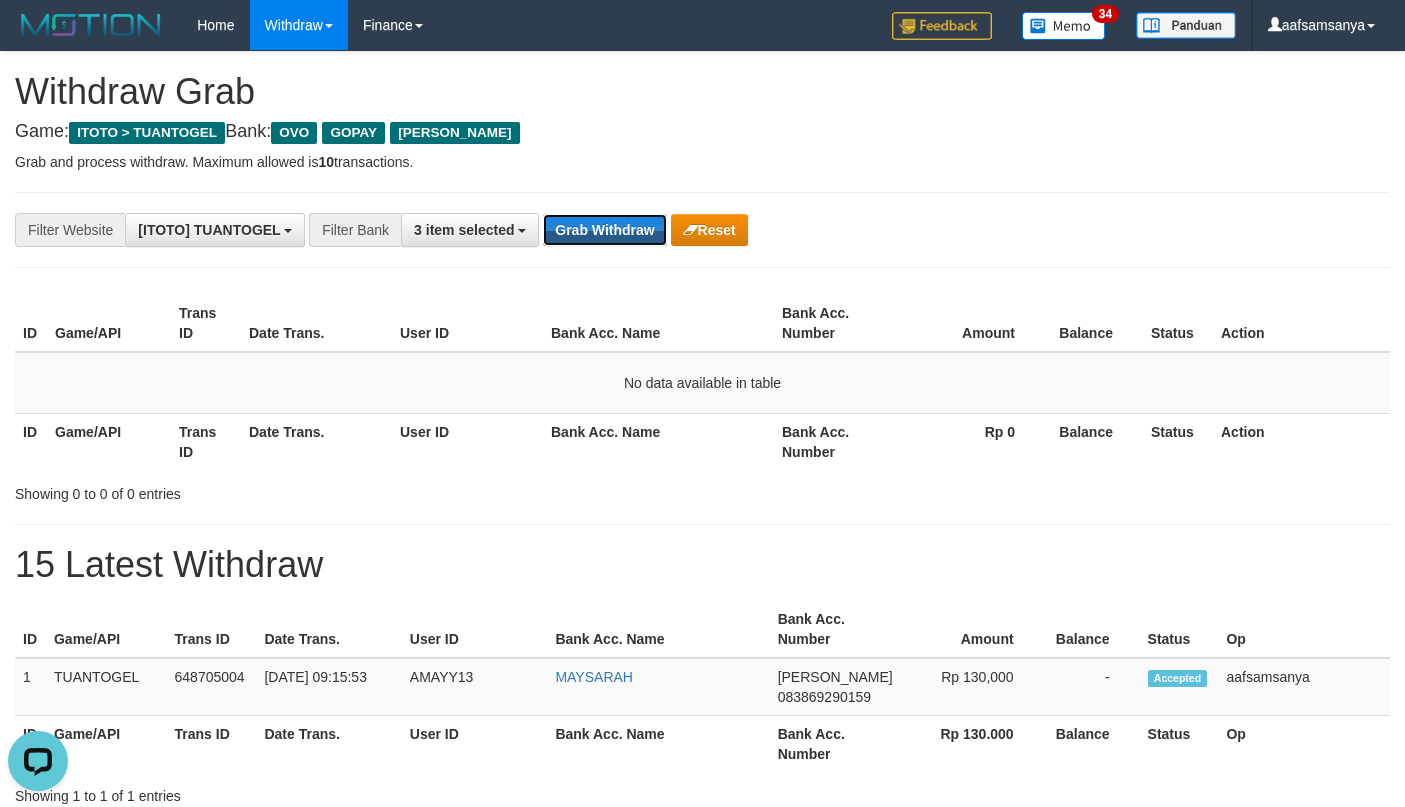 scroll, scrollTop: 0, scrollLeft: 0, axis: both 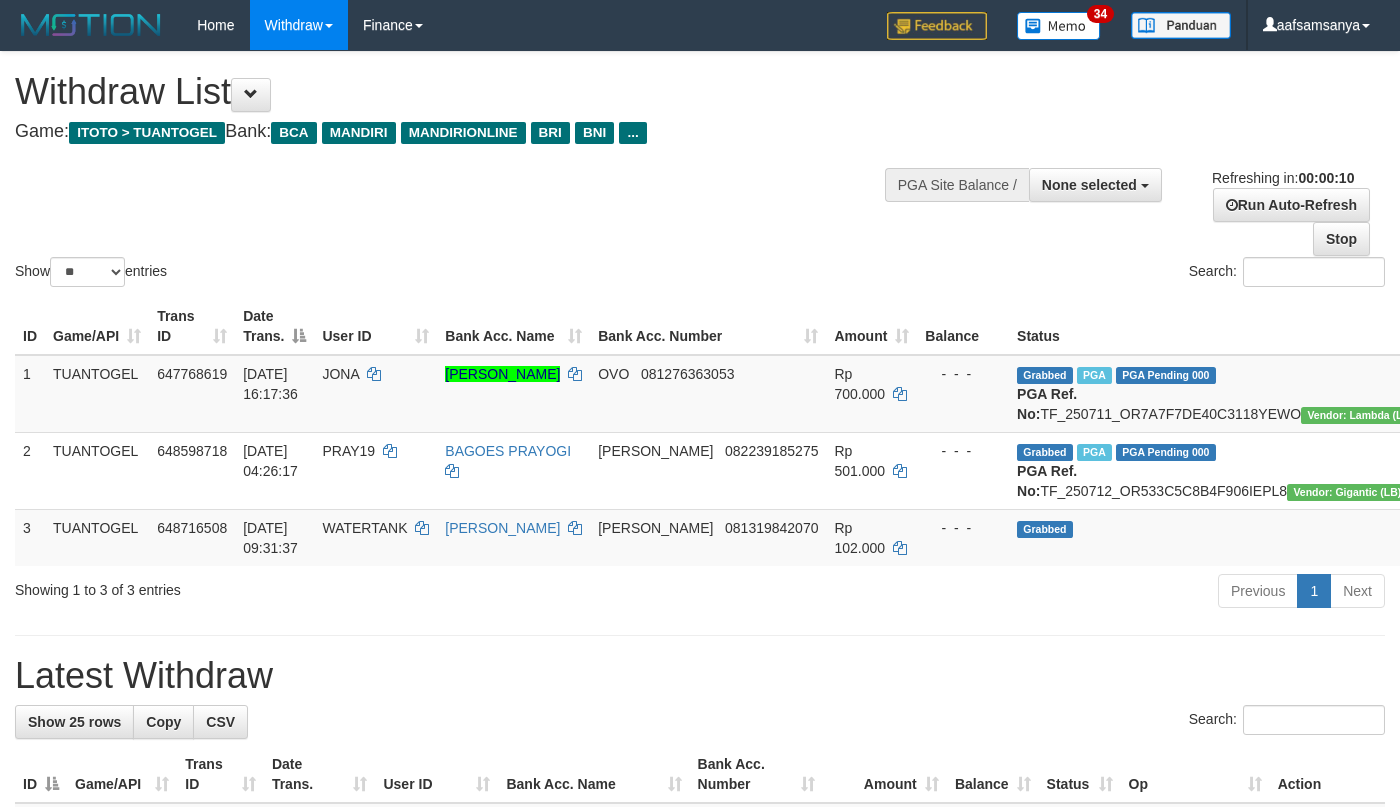 select 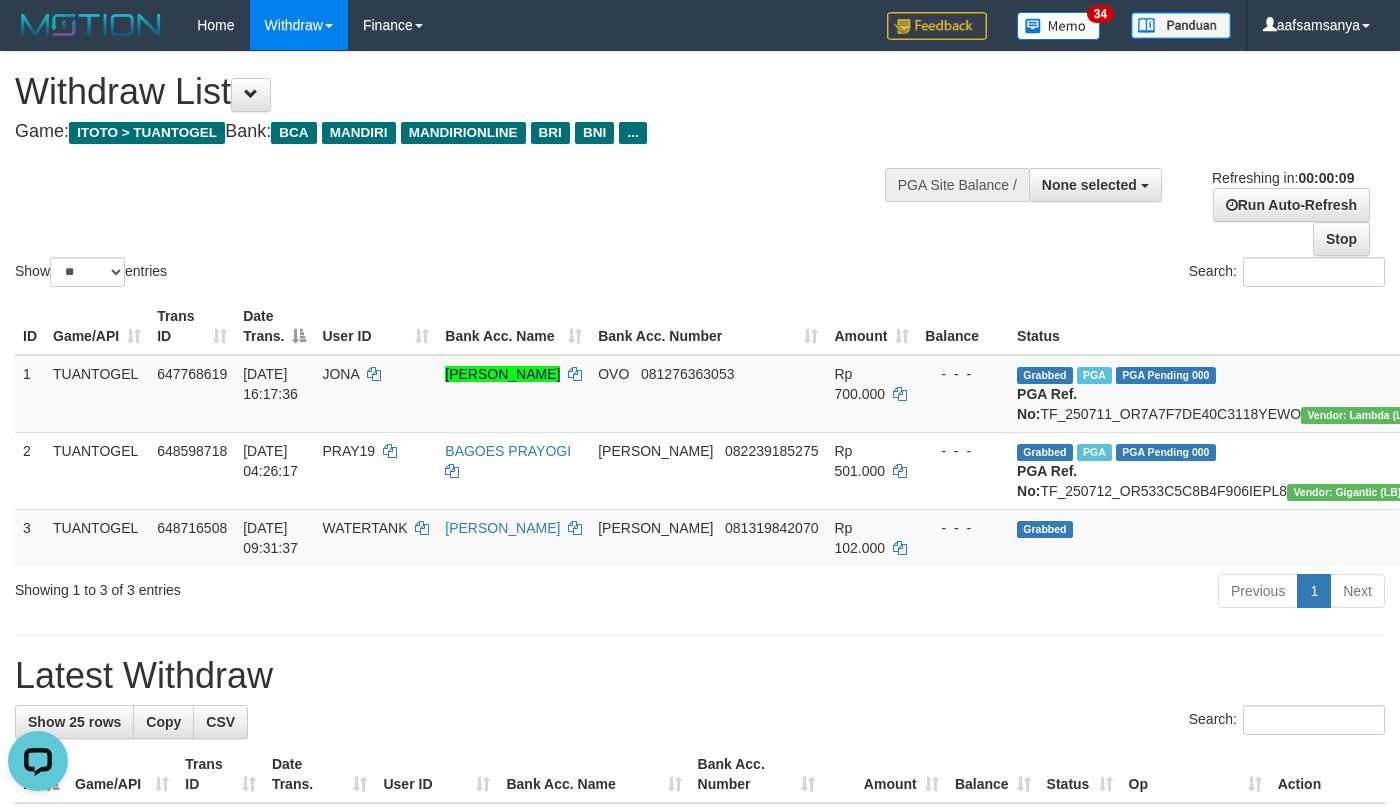 scroll, scrollTop: 0, scrollLeft: 0, axis: both 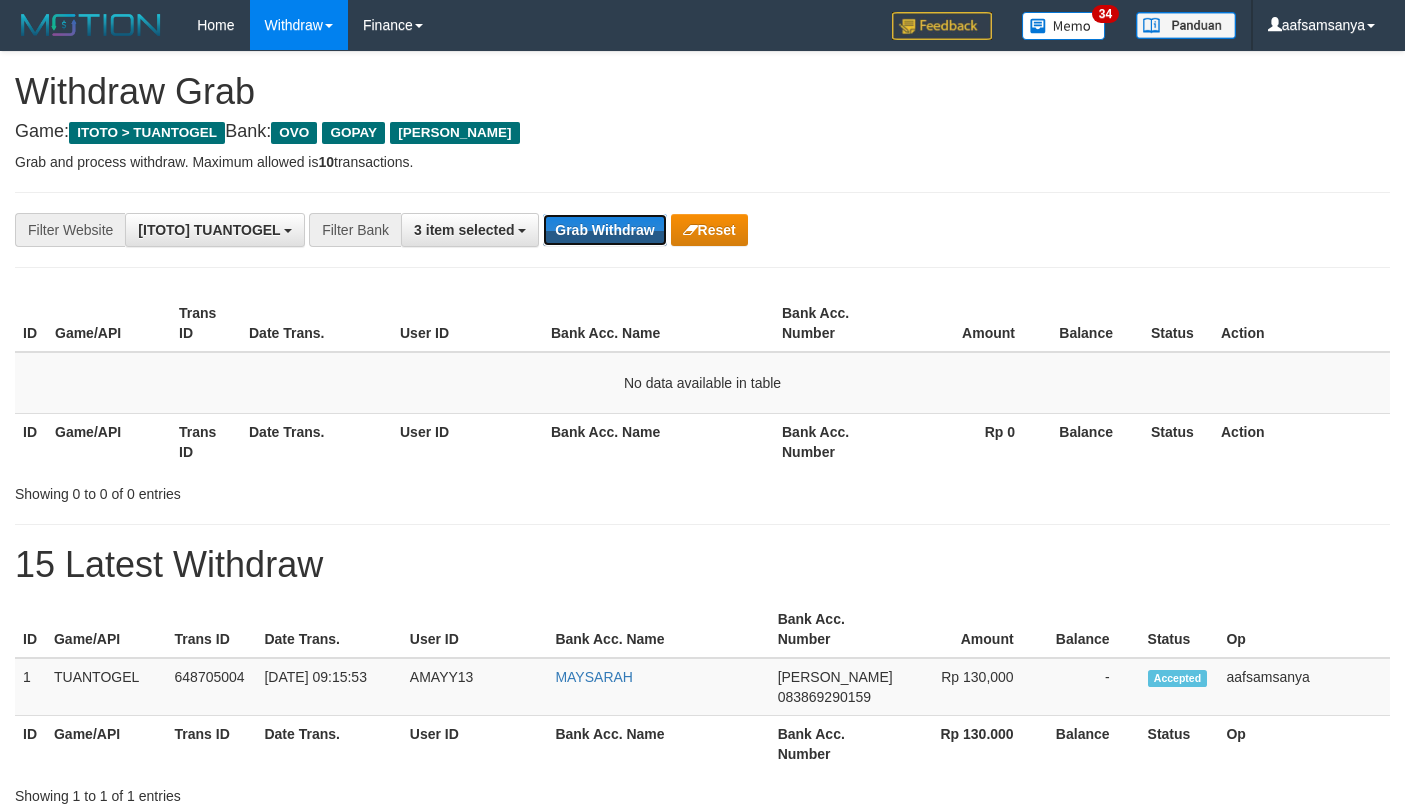 click on "Grab Withdraw" at bounding box center (604, 230) 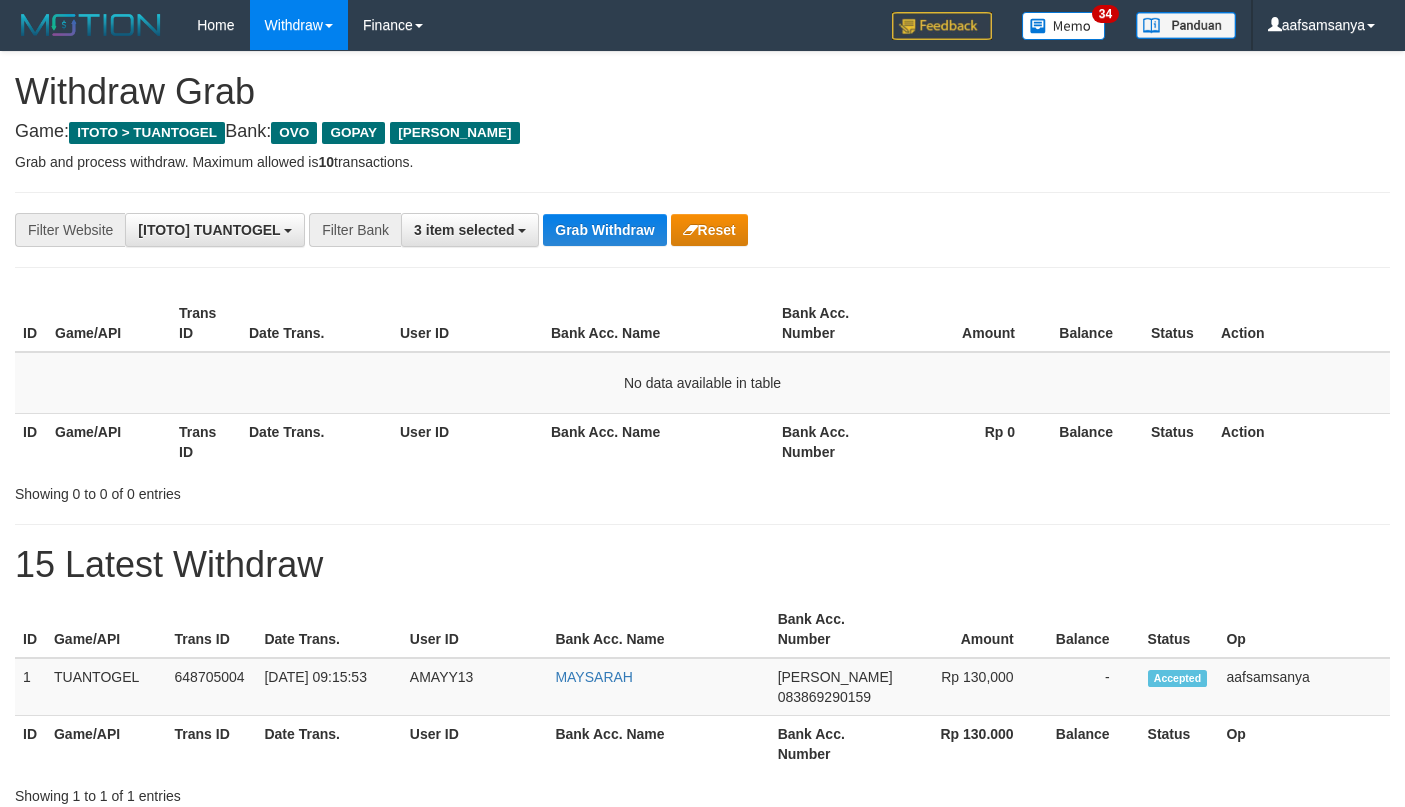 scroll, scrollTop: 0, scrollLeft: 0, axis: both 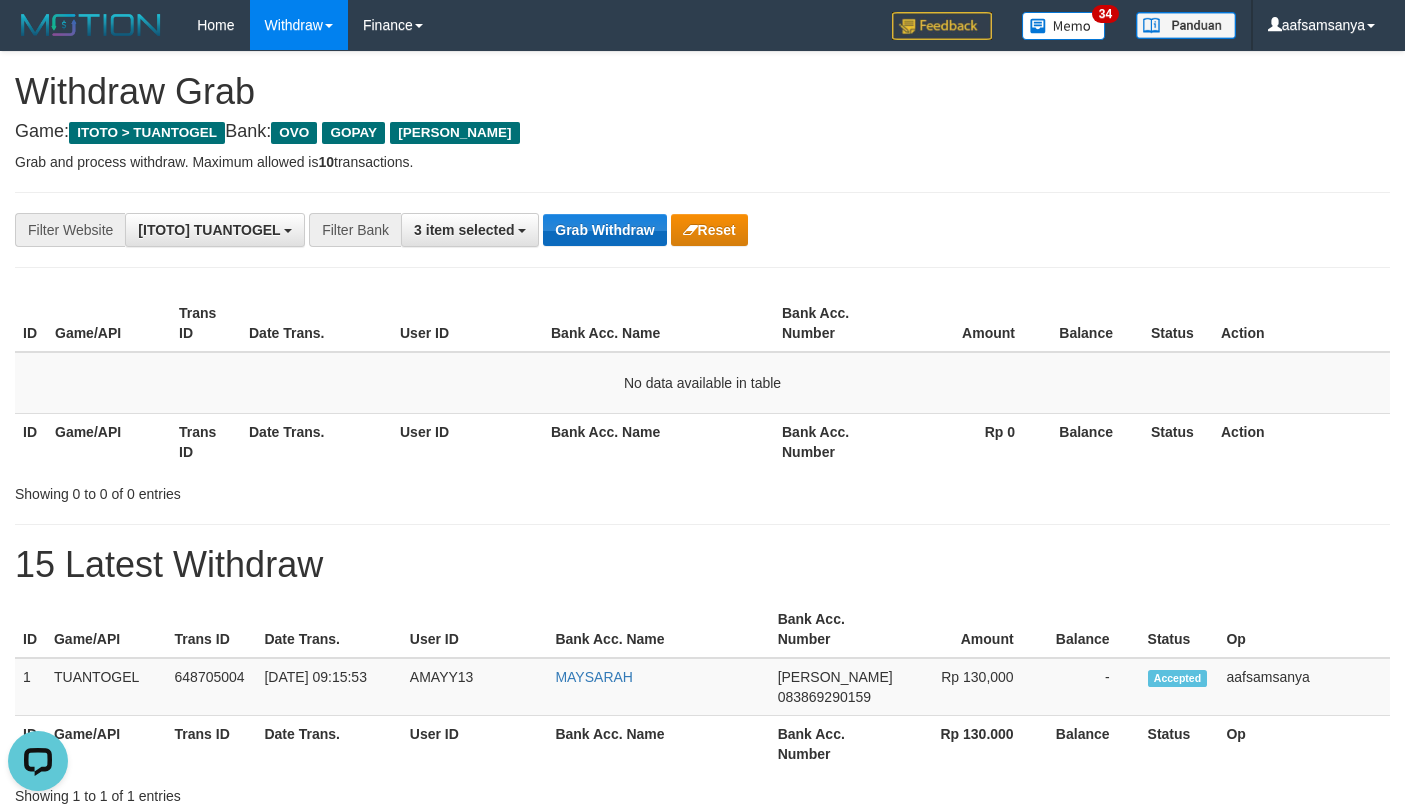 drag, startPoint x: 643, startPoint y: 248, endPoint x: 643, endPoint y: 237, distance: 11 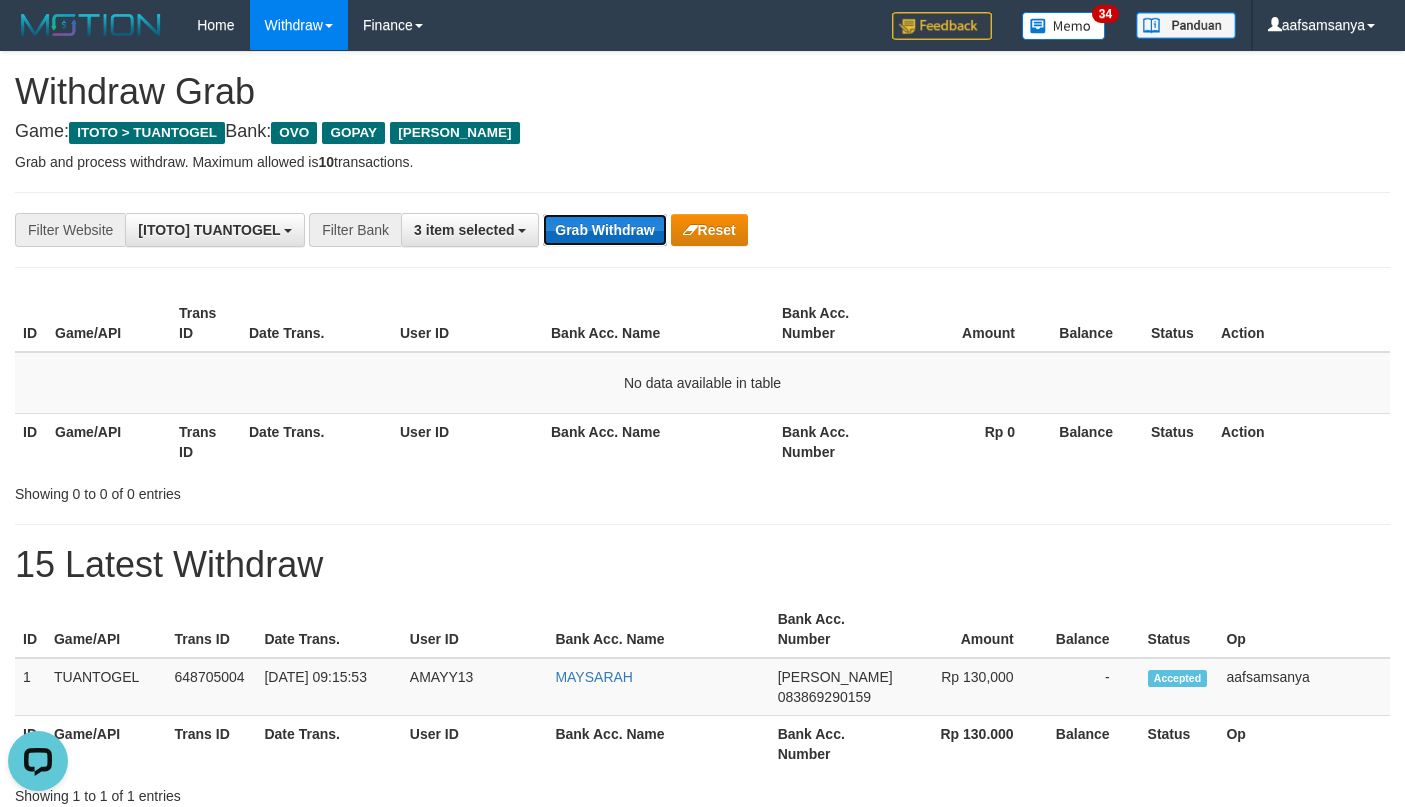 click on "Grab Withdraw" at bounding box center (604, 230) 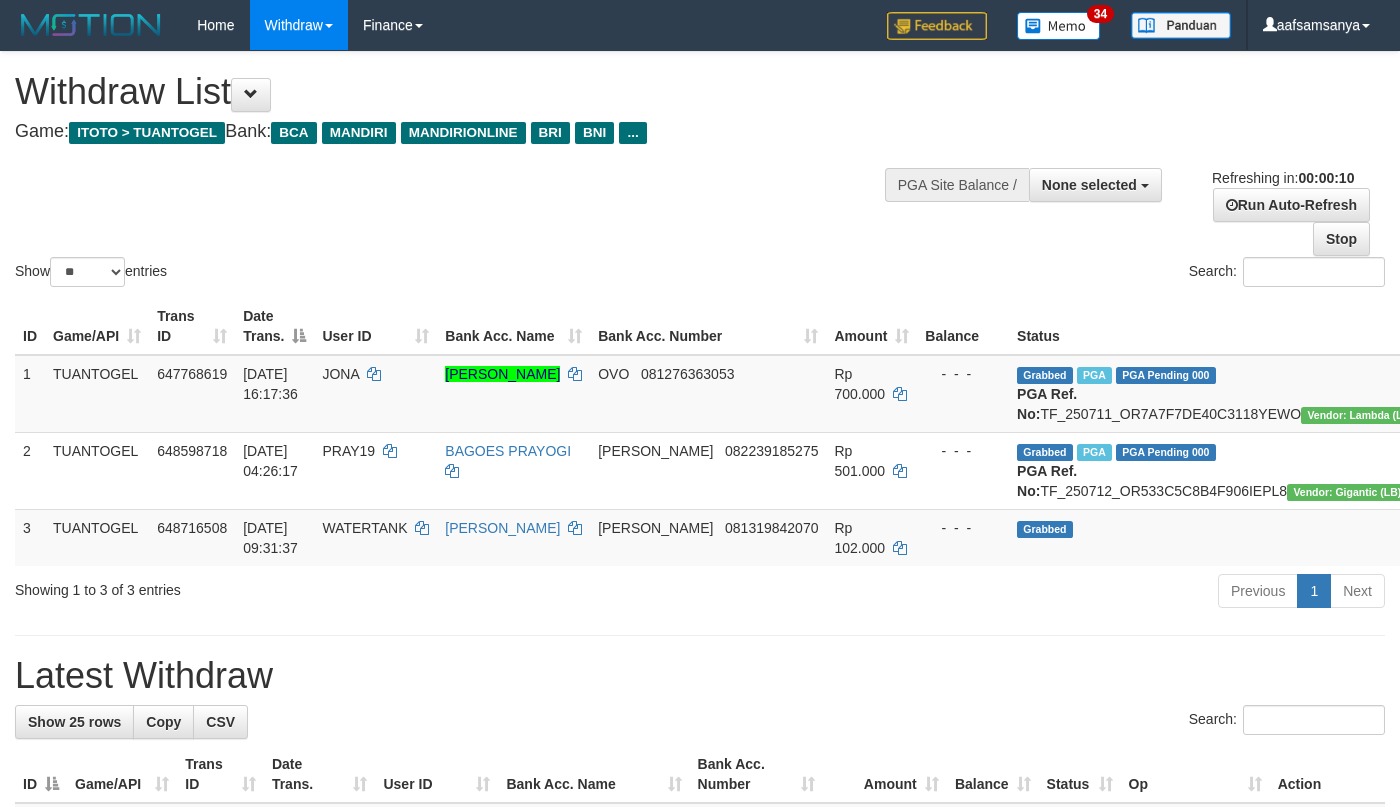 select 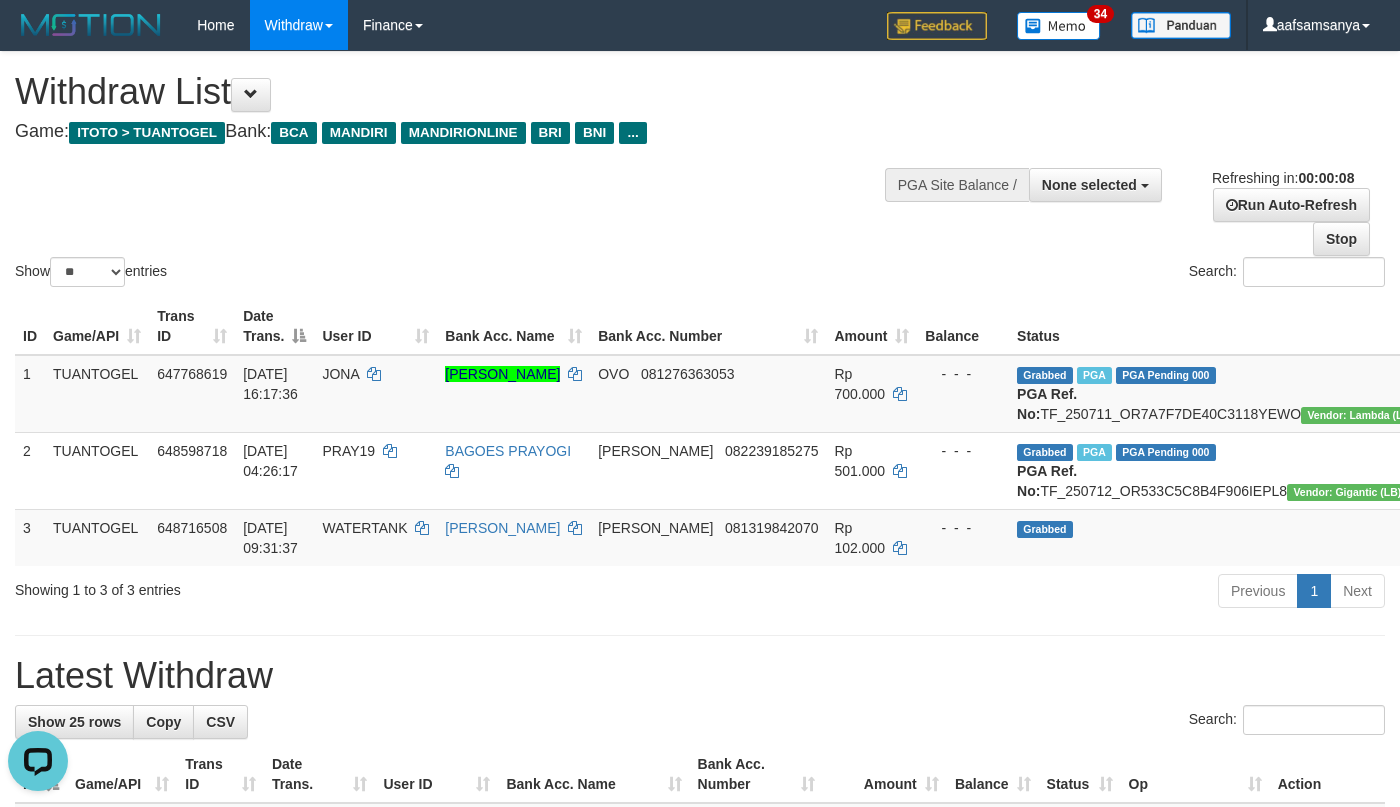 scroll, scrollTop: 0, scrollLeft: 0, axis: both 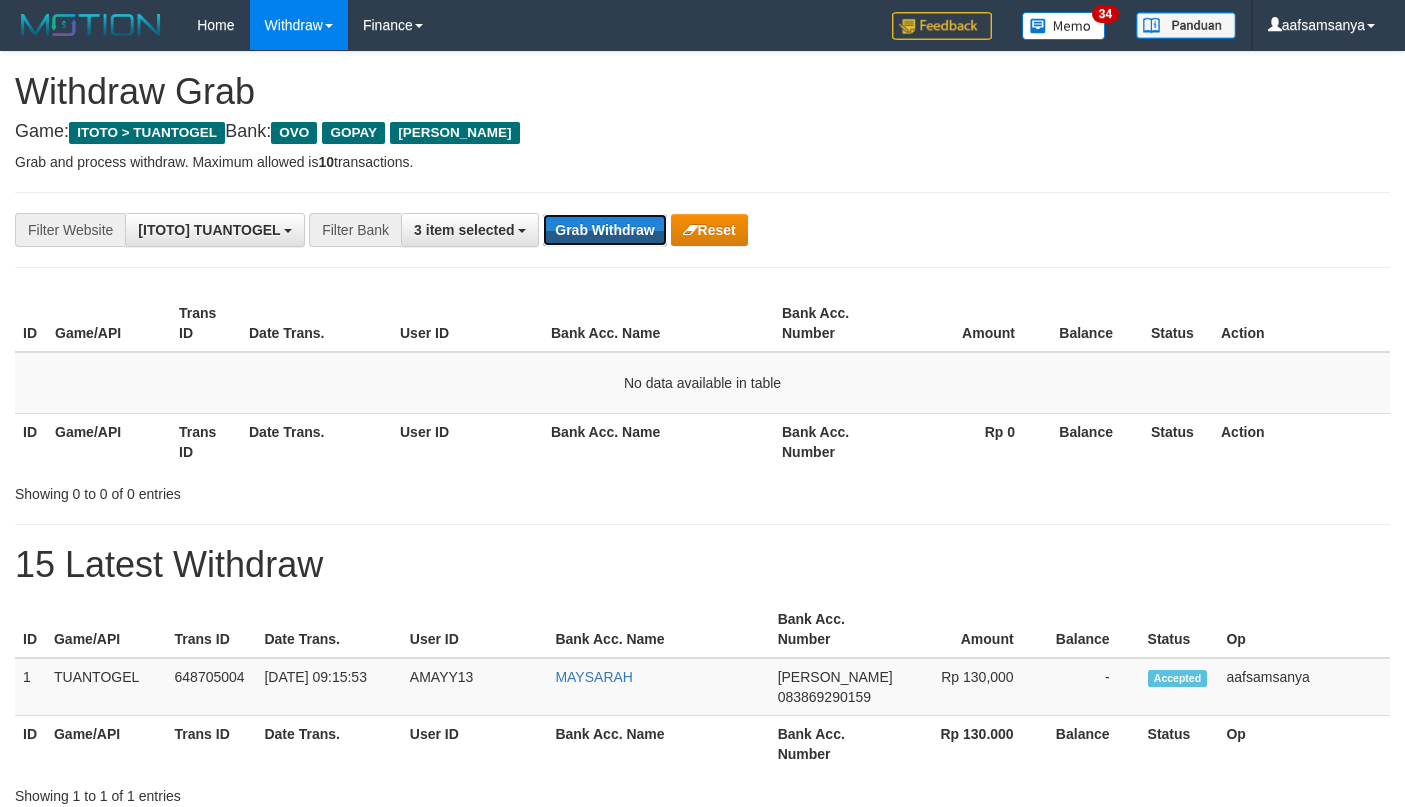 click on "Grab Withdraw" at bounding box center [604, 230] 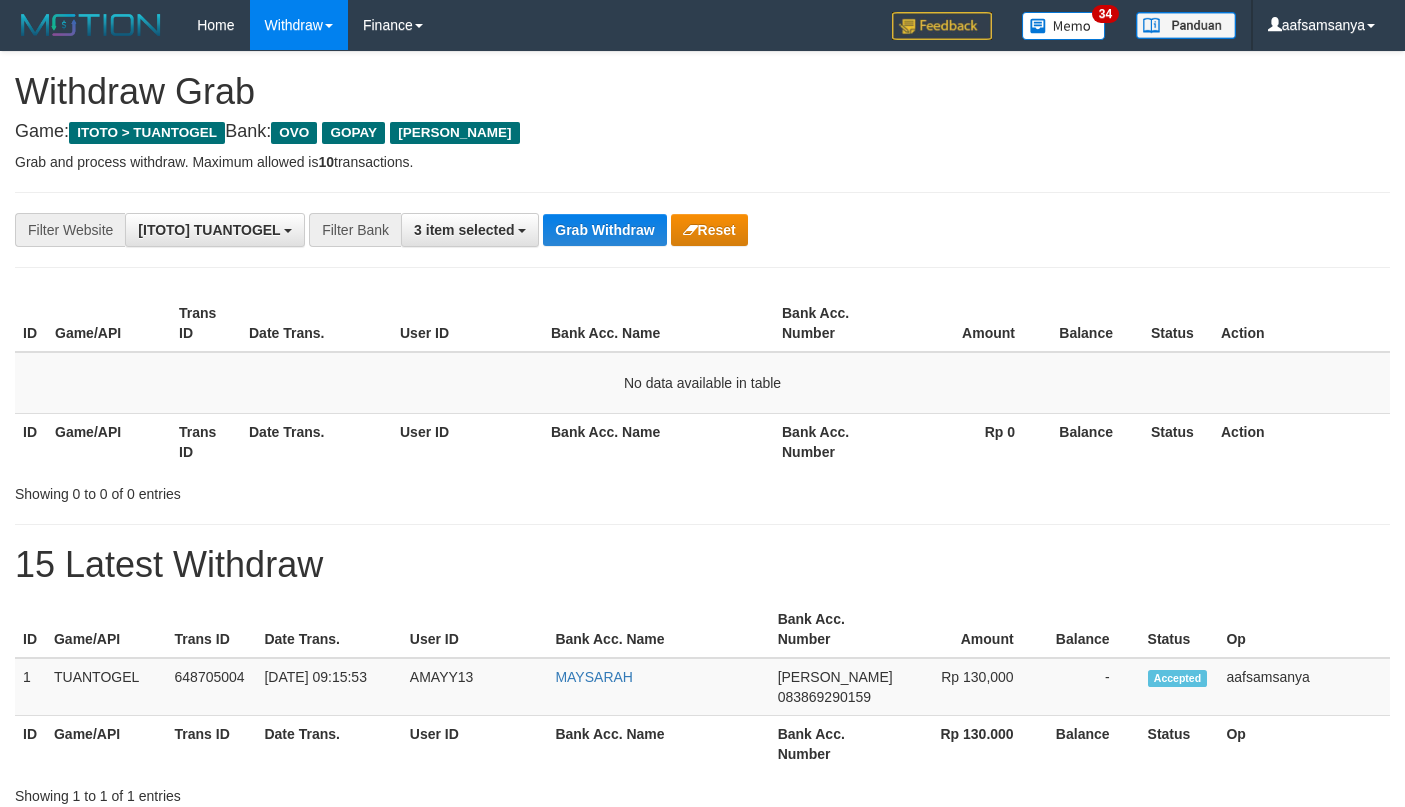 scroll, scrollTop: 0, scrollLeft: 0, axis: both 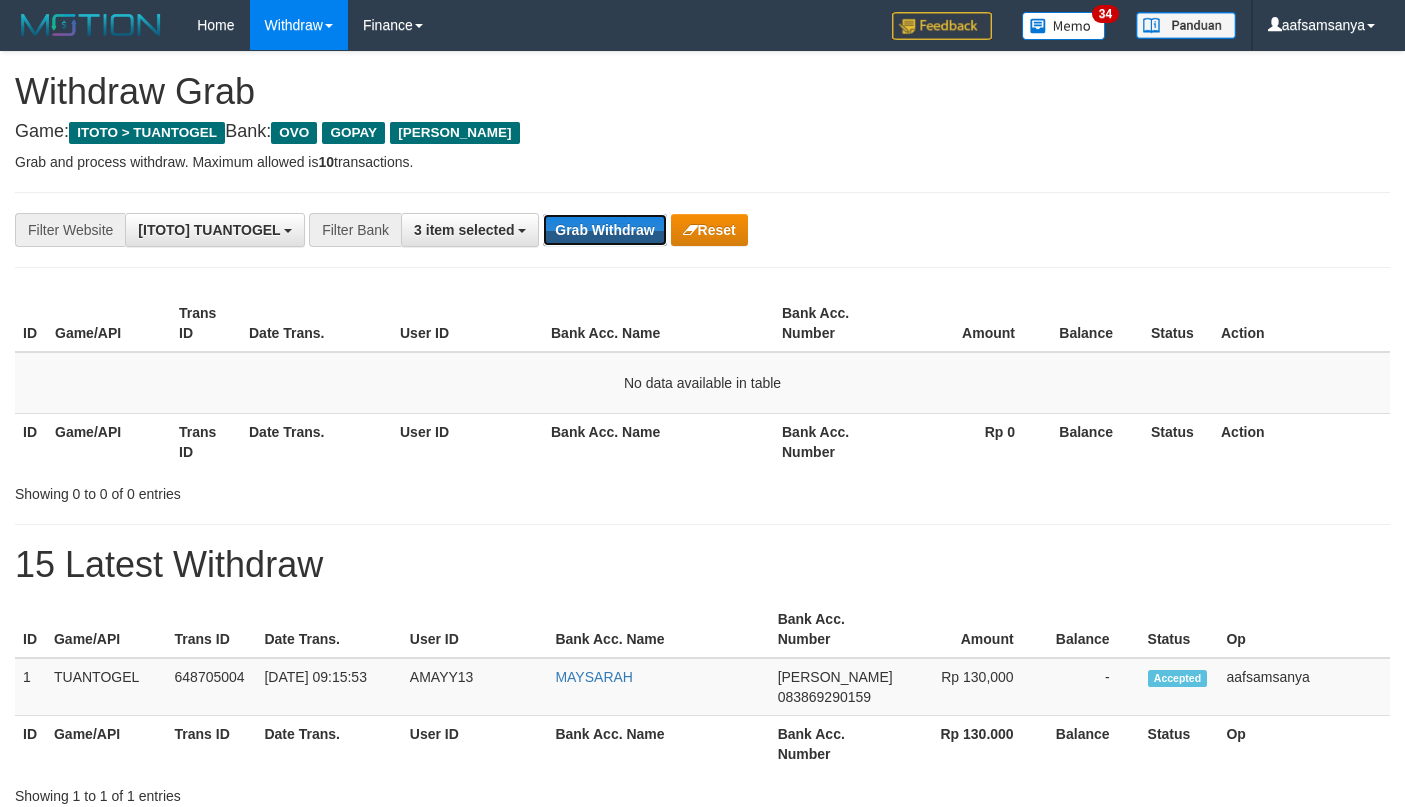 click on "Grab Withdraw" at bounding box center [604, 230] 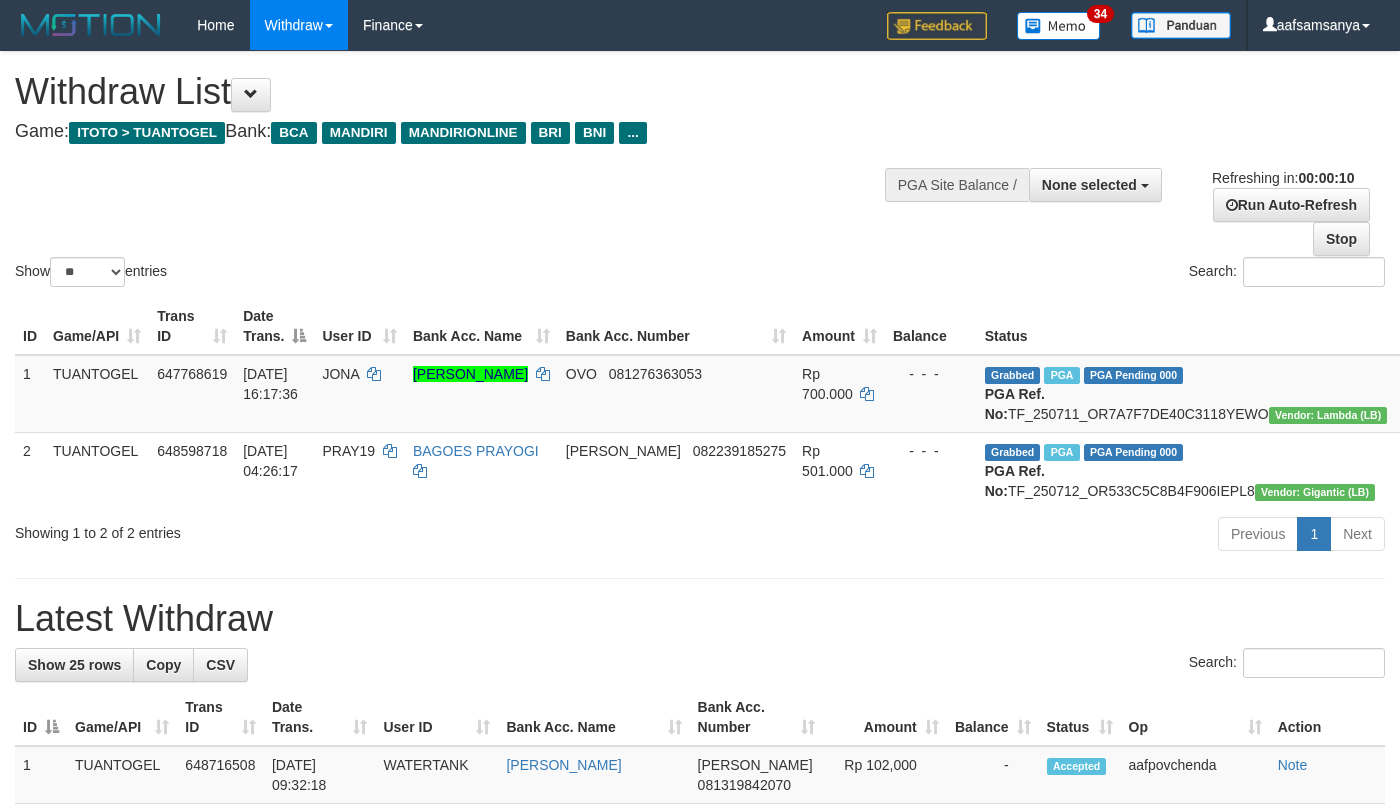 select 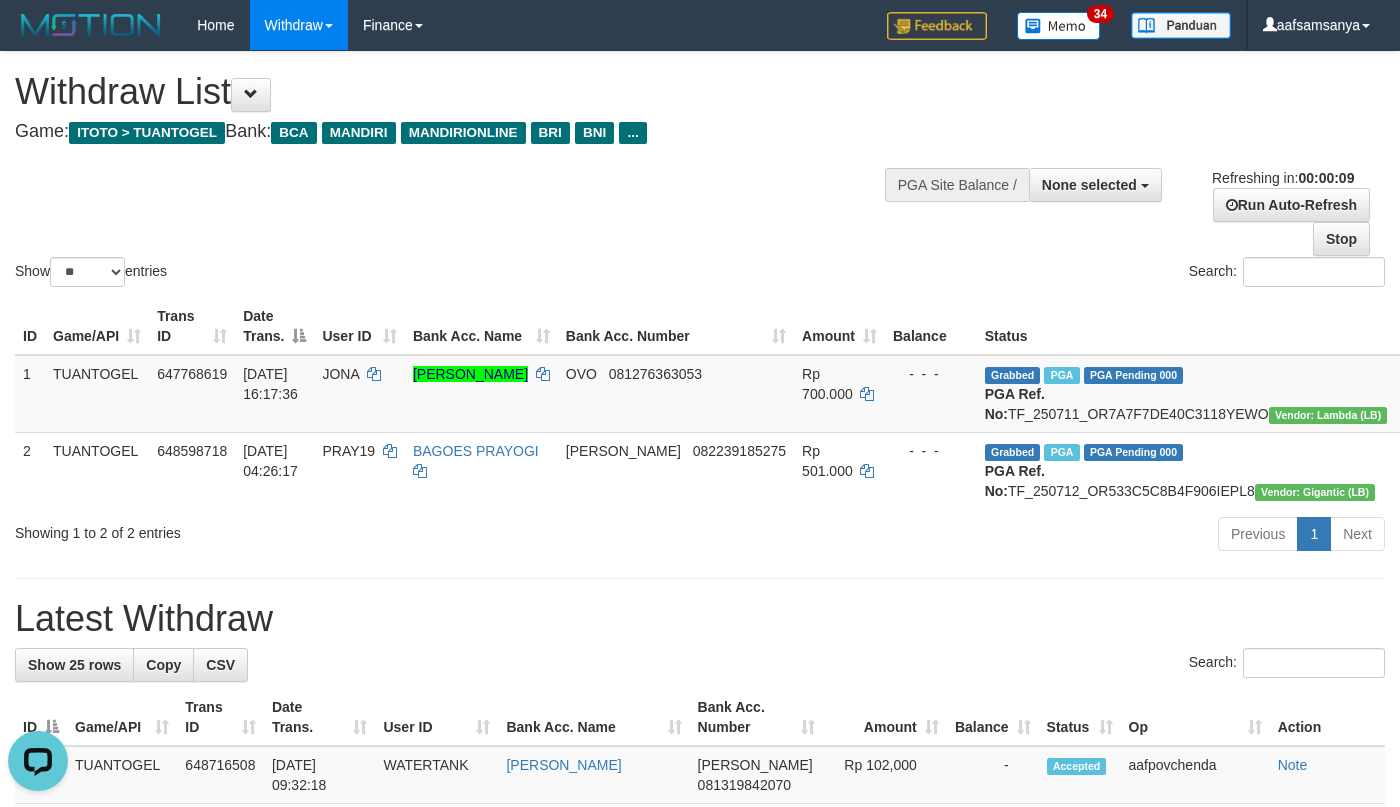 scroll, scrollTop: 0, scrollLeft: 0, axis: both 